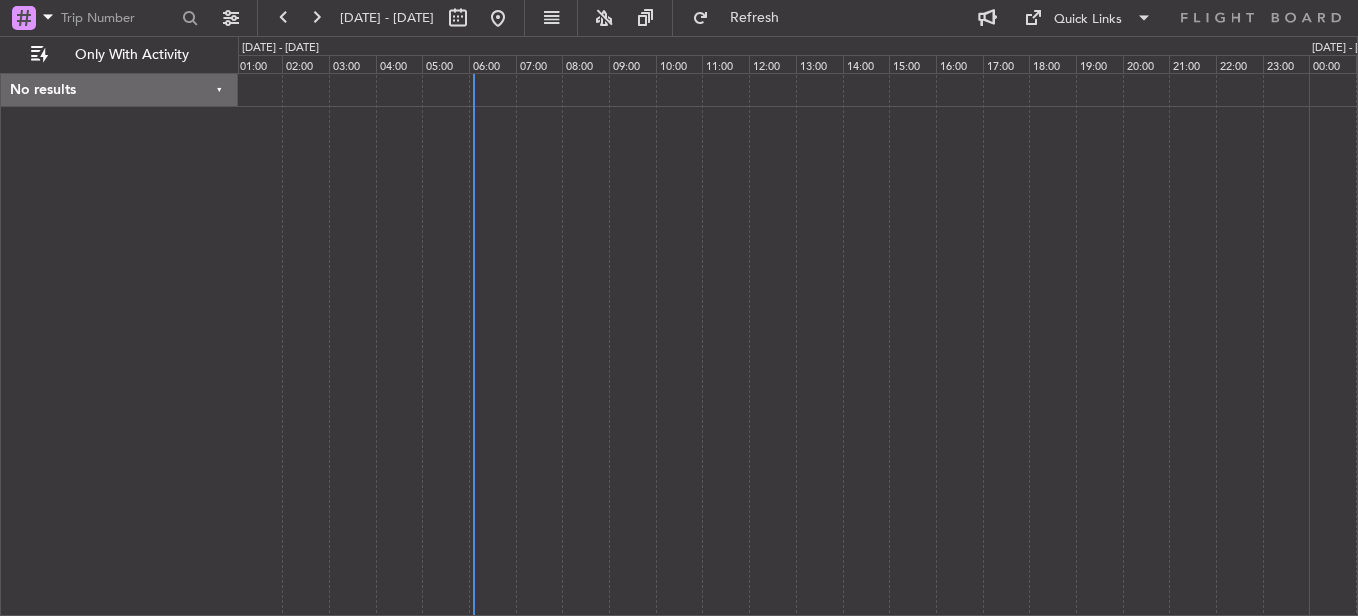 scroll, scrollTop: 0, scrollLeft: 0, axis: both 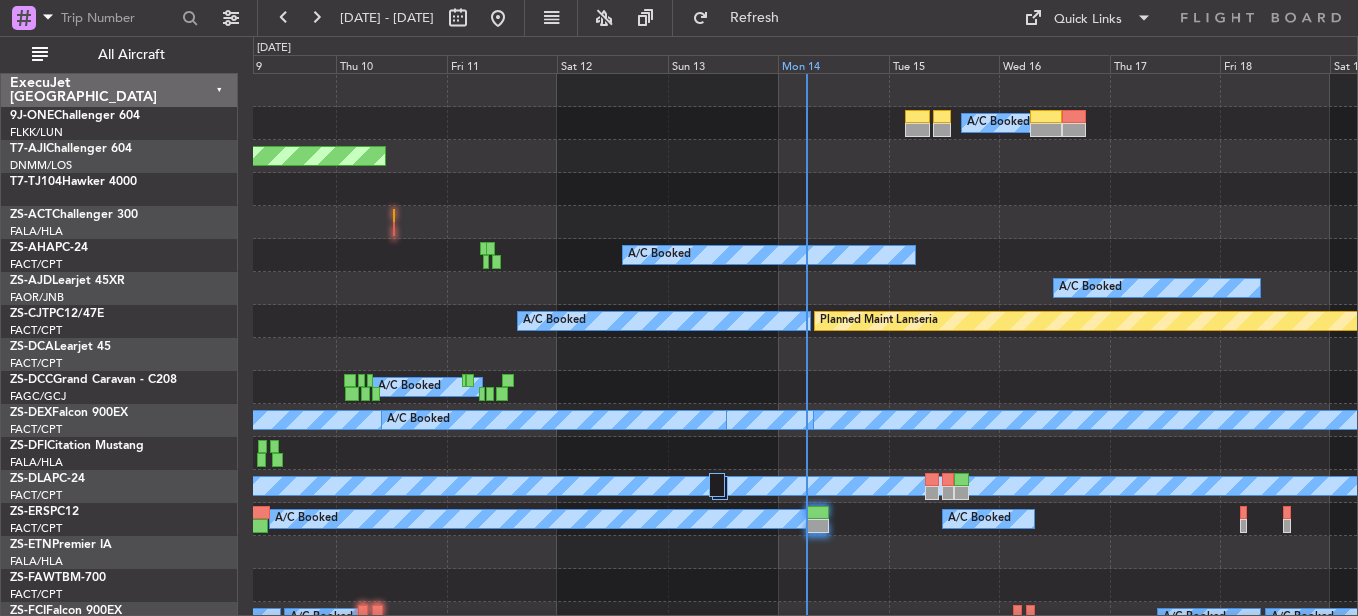 click on "Mon 14" 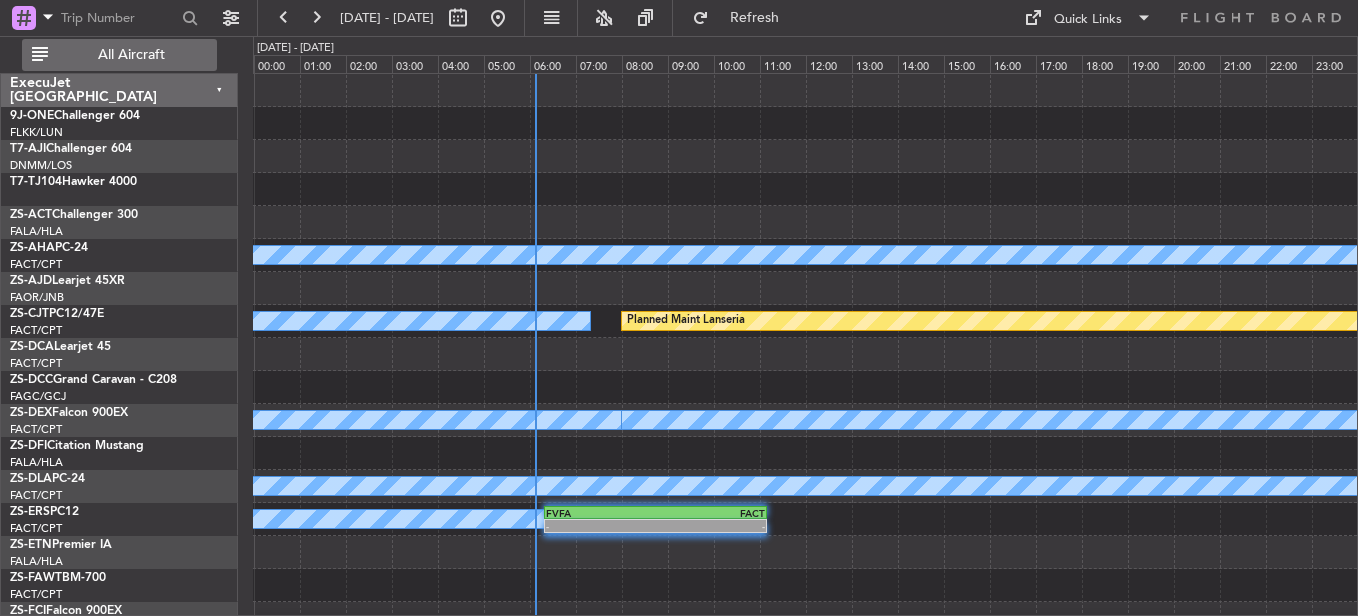 click on "All Aircraft" at bounding box center [131, 55] 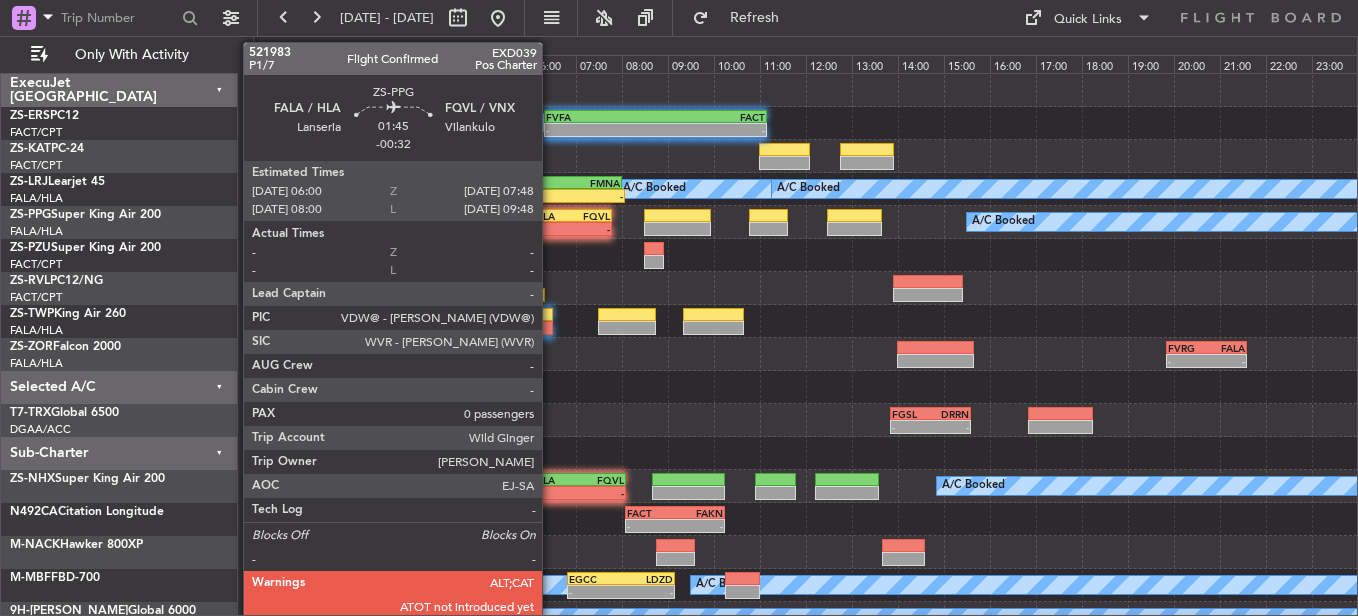 click on "FALA" 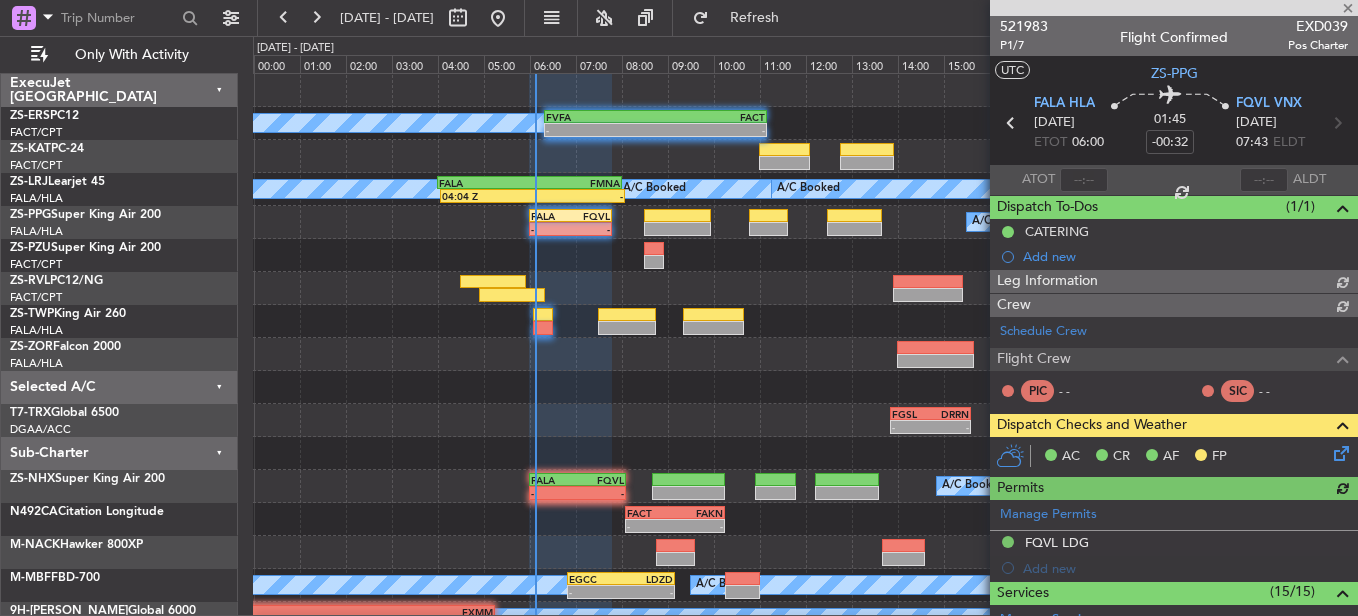 scroll, scrollTop: 100, scrollLeft: 0, axis: vertical 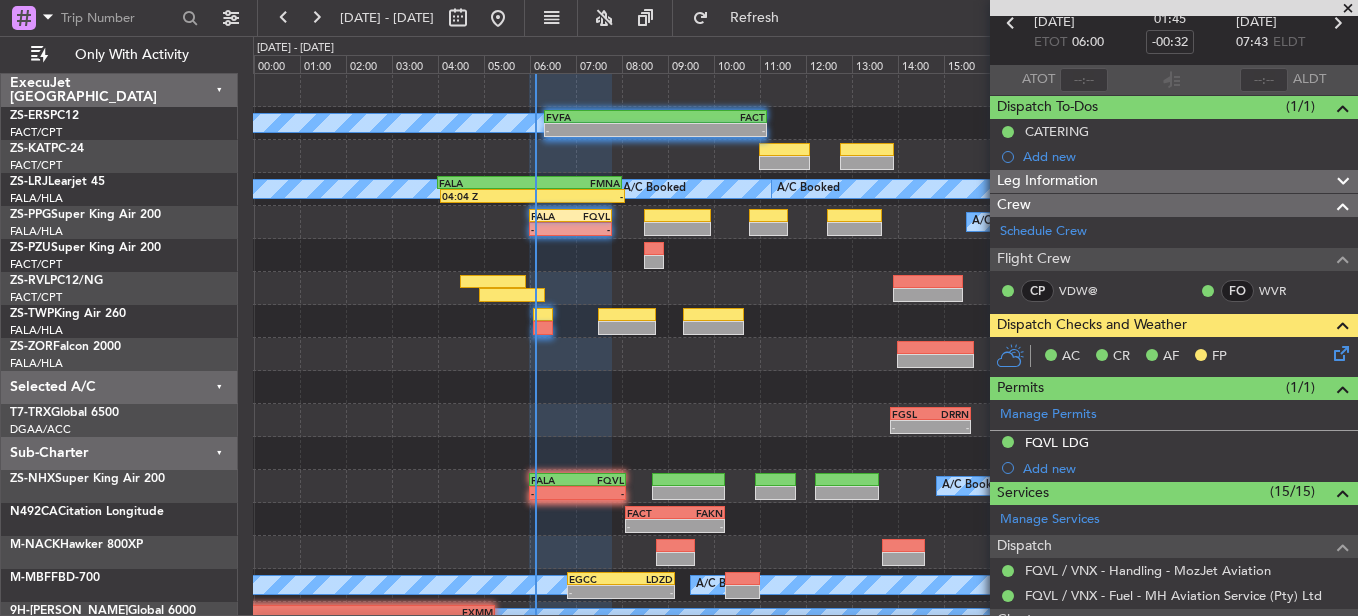 click 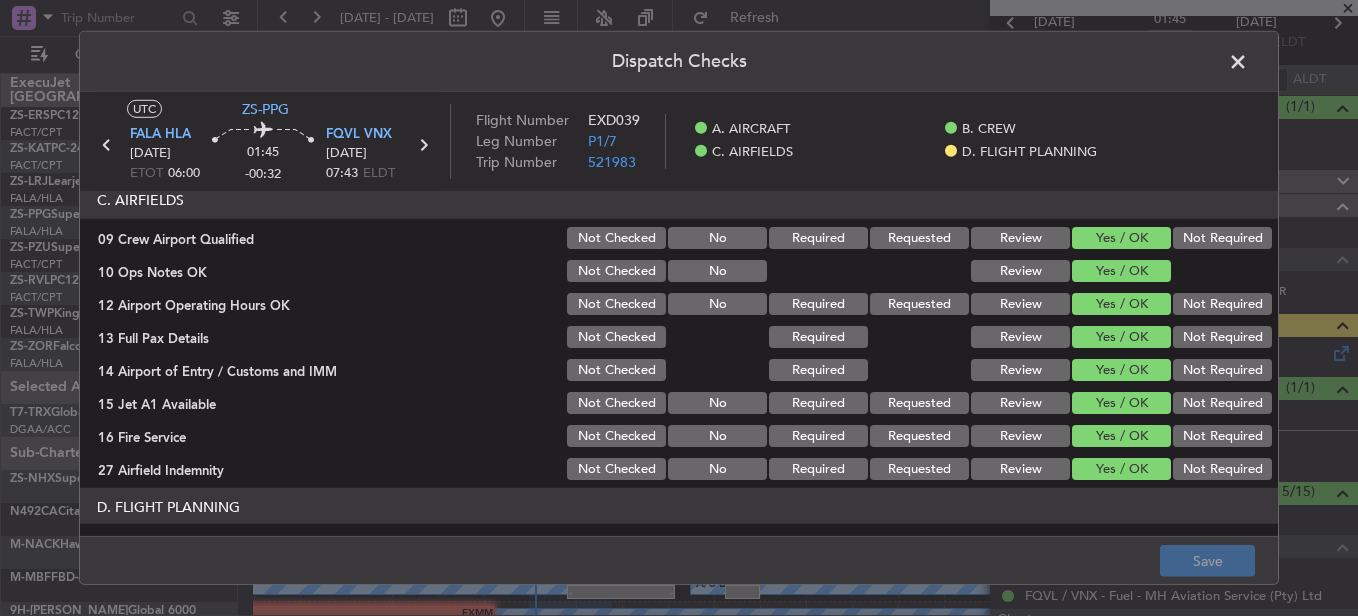 scroll, scrollTop: 565, scrollLeft: 0, axis: vertical 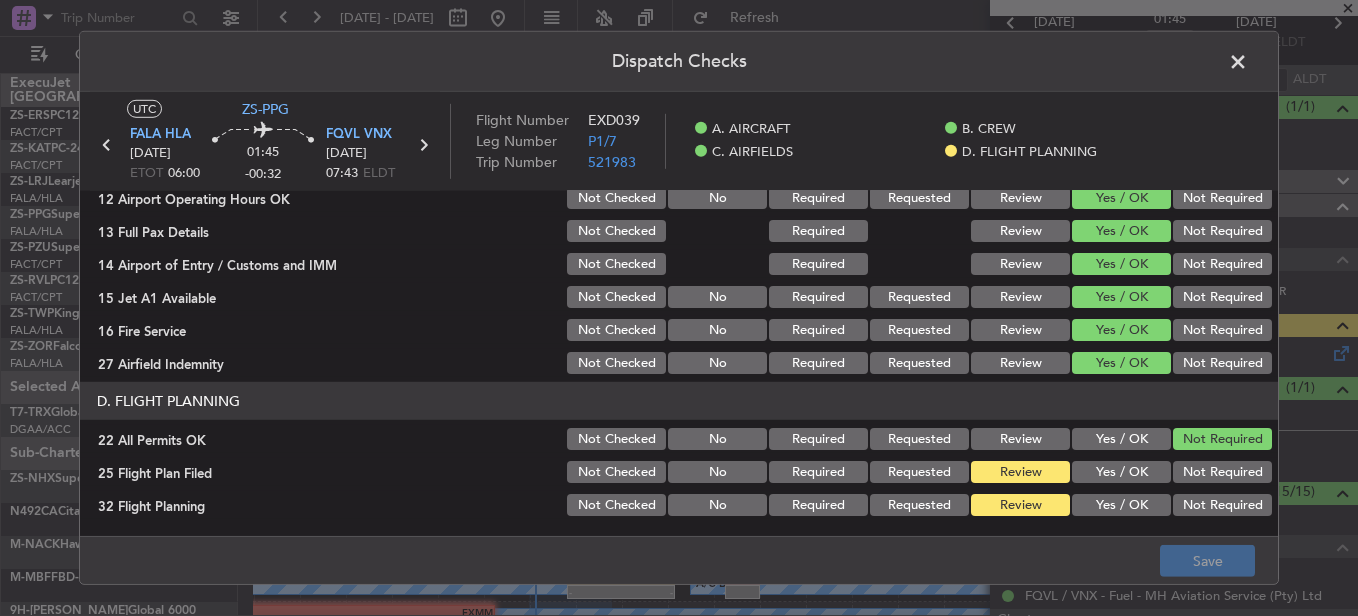 drag, startPoint x: 1098, startPoint y: 474, endPoint x: 1094, endPoint y: 526, distance: 52.153618 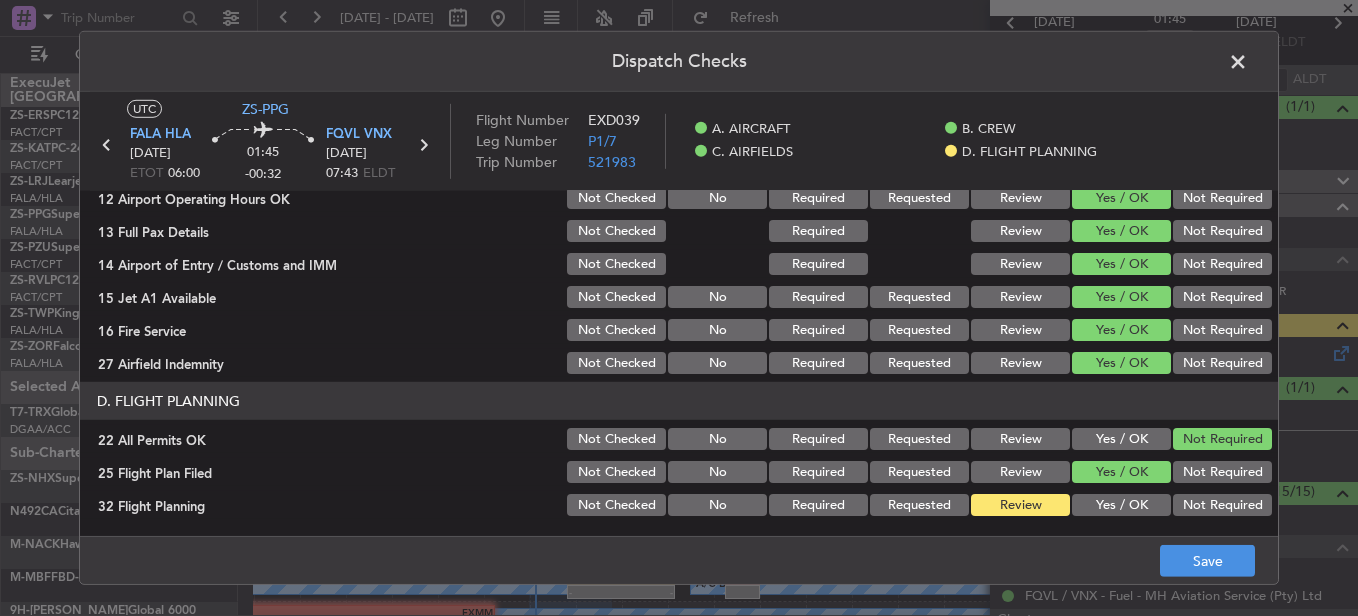 click on "UTC  ZS-PPG FALA  HLA [DATE] ETOT 06:00 01:45 -00:32 FQVL  VNX [DATE] 07:43 ELDT Flight Number EXD039 Leg Number P1/7 Trip Number 521983    A. AIRCRAFT    B. CREW    C. AIRFIELDS    D. FLIGHT PLANNING  A. AIRCRAFT   01 Is A/C Available  Not Checked No Review Yes / OK  26 Aircraft Dispatch Checklist  Not Checked Yes / OK  28 Catering Order  Not Checked No Required Requested Review Yes / OK Not Required  30 Lounge Briefing  Not Checked No Required Requested Review Yes / OK Not Required  32 Runway Lights  Not Checked No Required Requested Review Yes / OK Not Required  B. CREW   04 Crew Briefed  Not Checked Required Requested Review Yes / OK  05 Crew and Duty OK  Not Checked No Required Requested Review Yes / OK  06 Crew Visas  Not Checked Required Requested Review Yes / OK Not Required  29 Crew Accomadation and Transport  Not Checked No Required Requested Review Yes / OK Not Required  31 Money Order  Not Checked No Required Requested Review Yes / OK Not Required  Notify Crew of Schedule  Not Checked No" 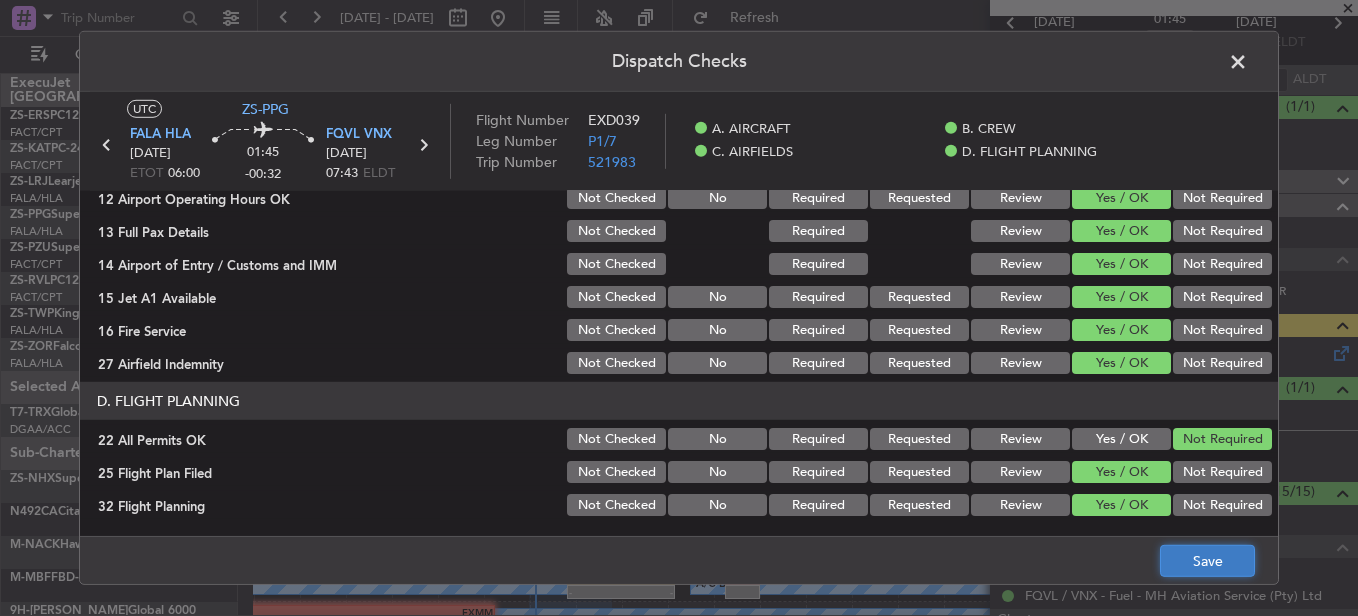 click on "Save" 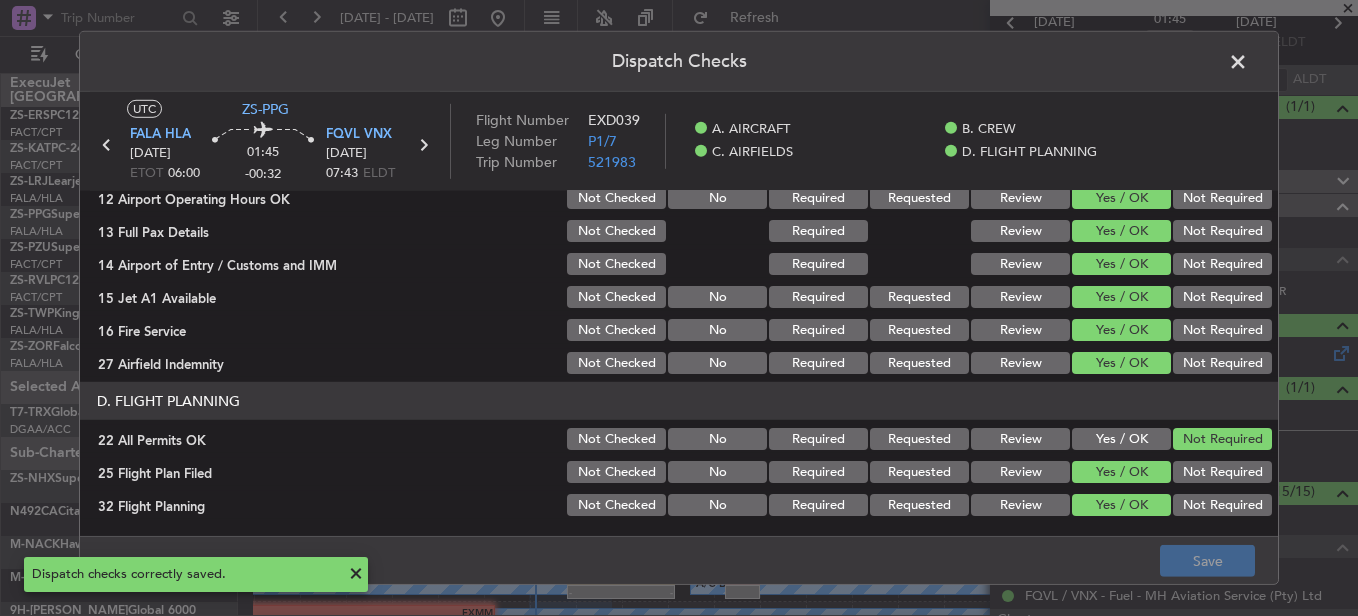 click 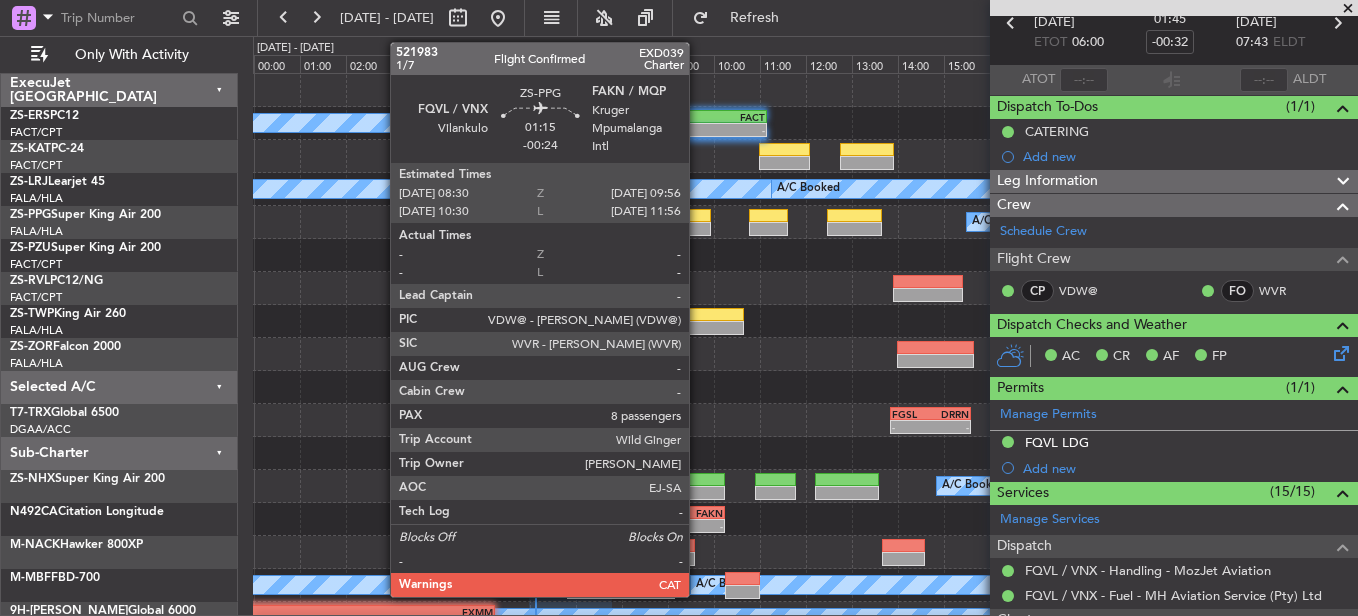 click 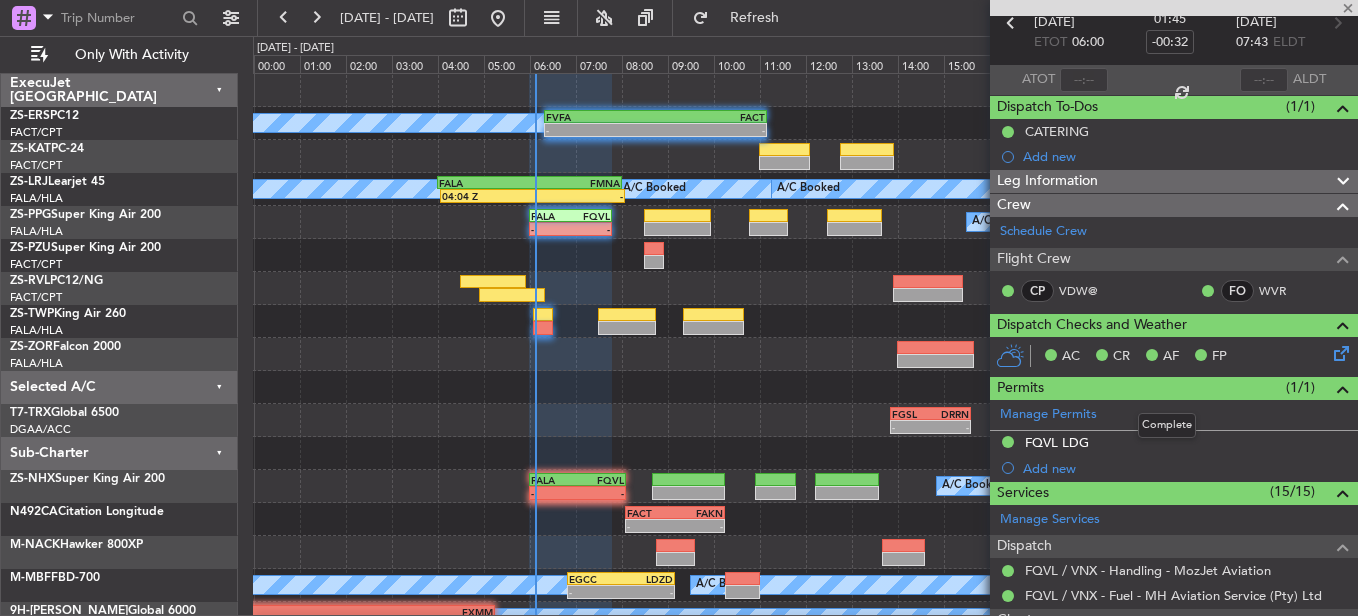 type on "-00:24" 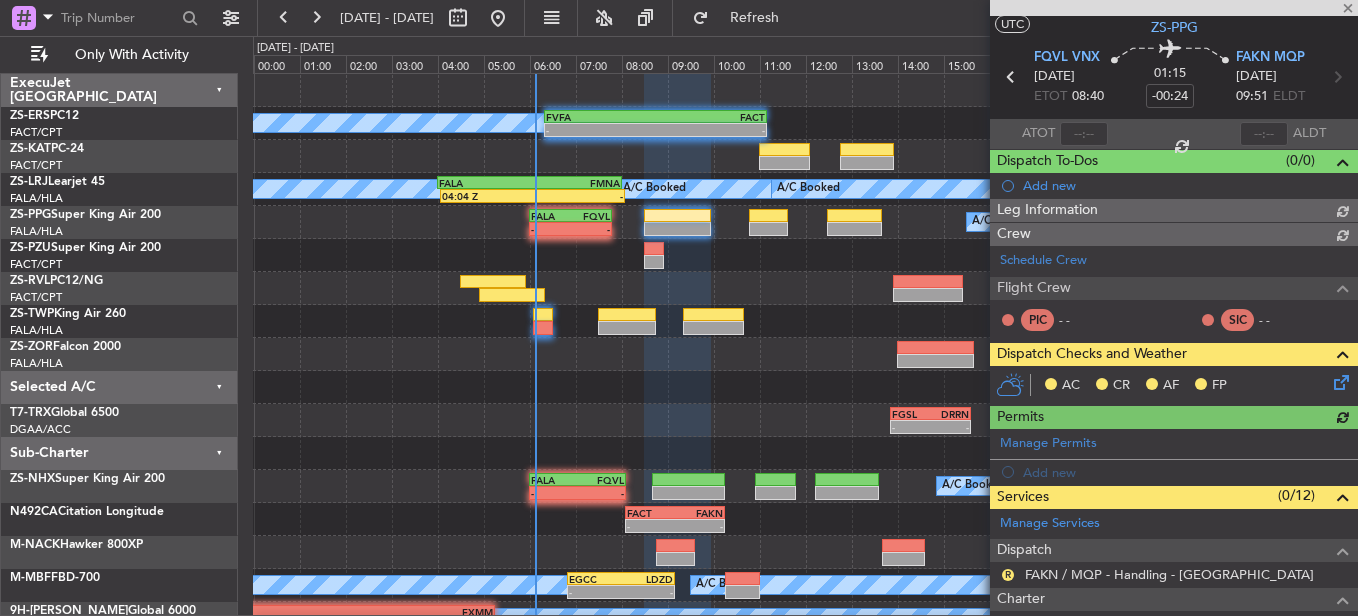 scroll, scrollTop: 100, scrollLeft: 0, axis: vertical 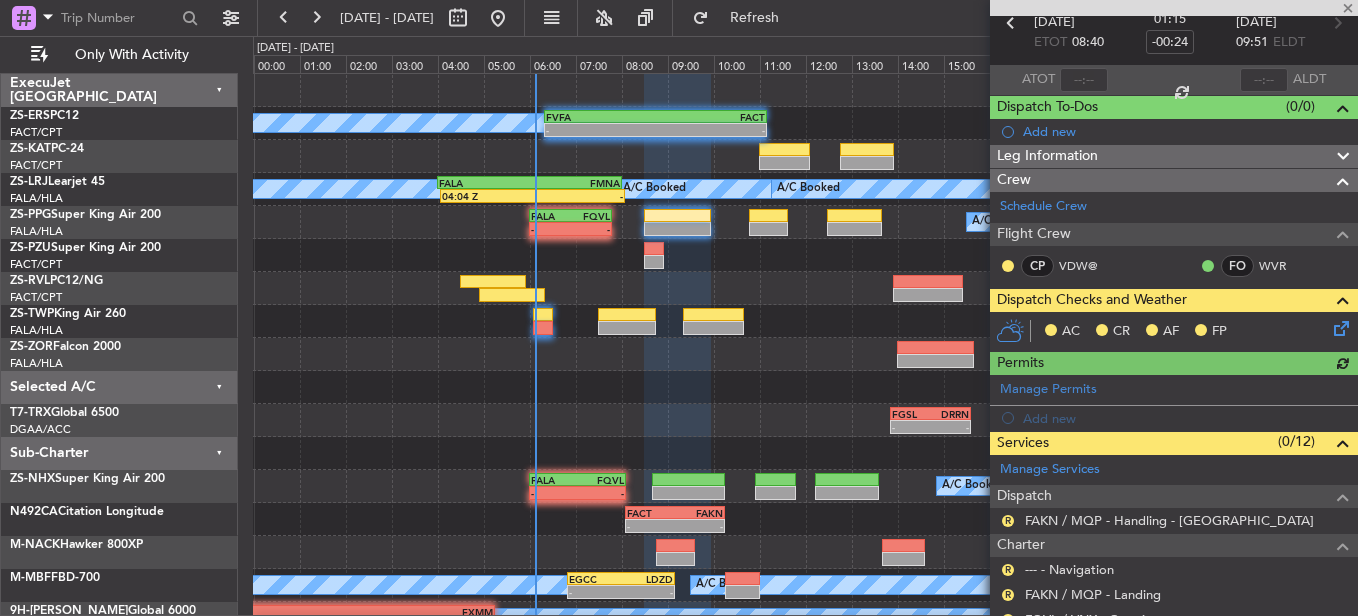 click on "Manage Permits Add new" 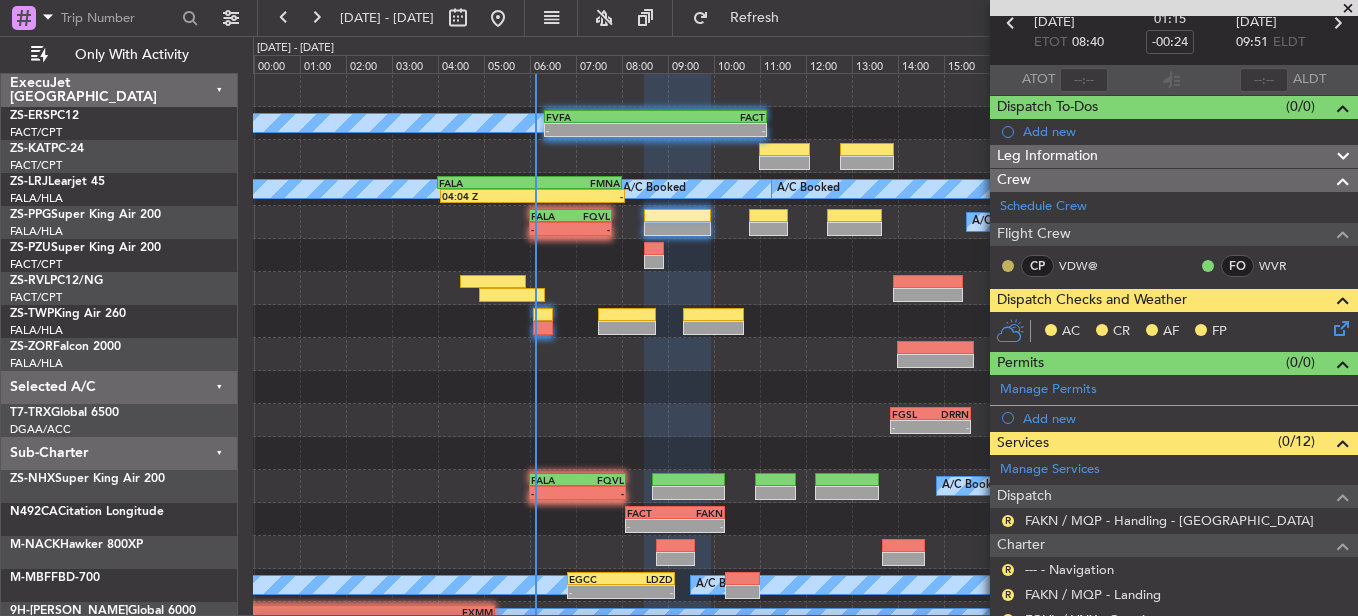click 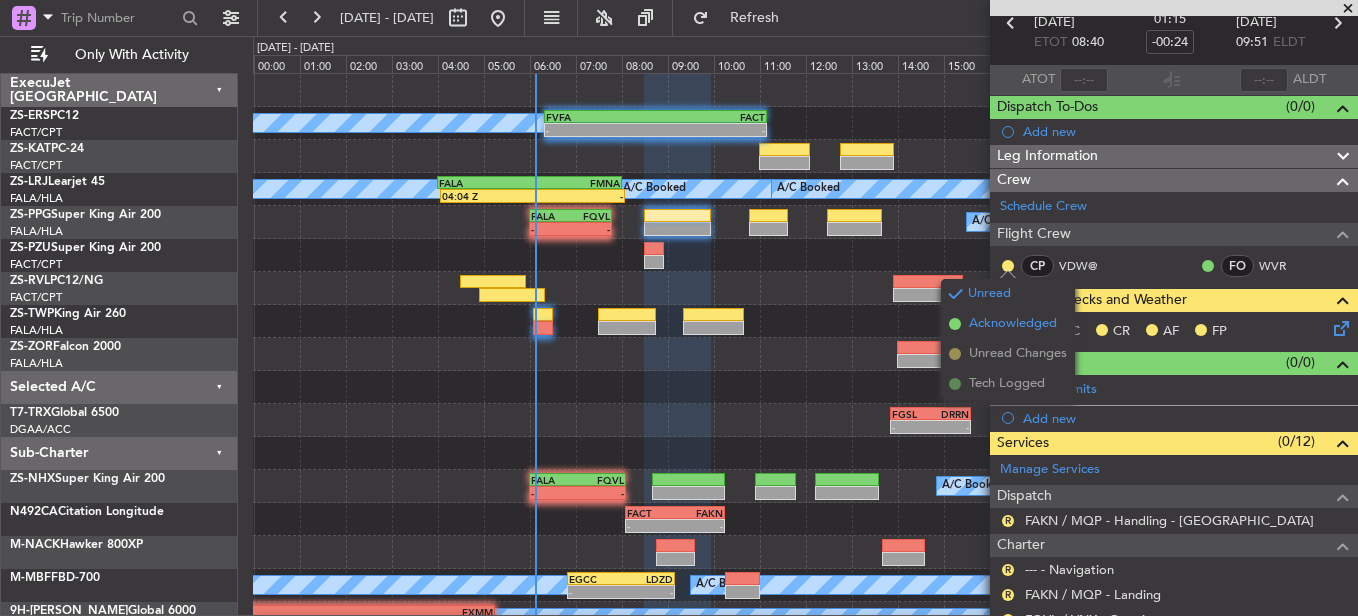 click on "Acknowledged" at bounding box center [1013, 324] 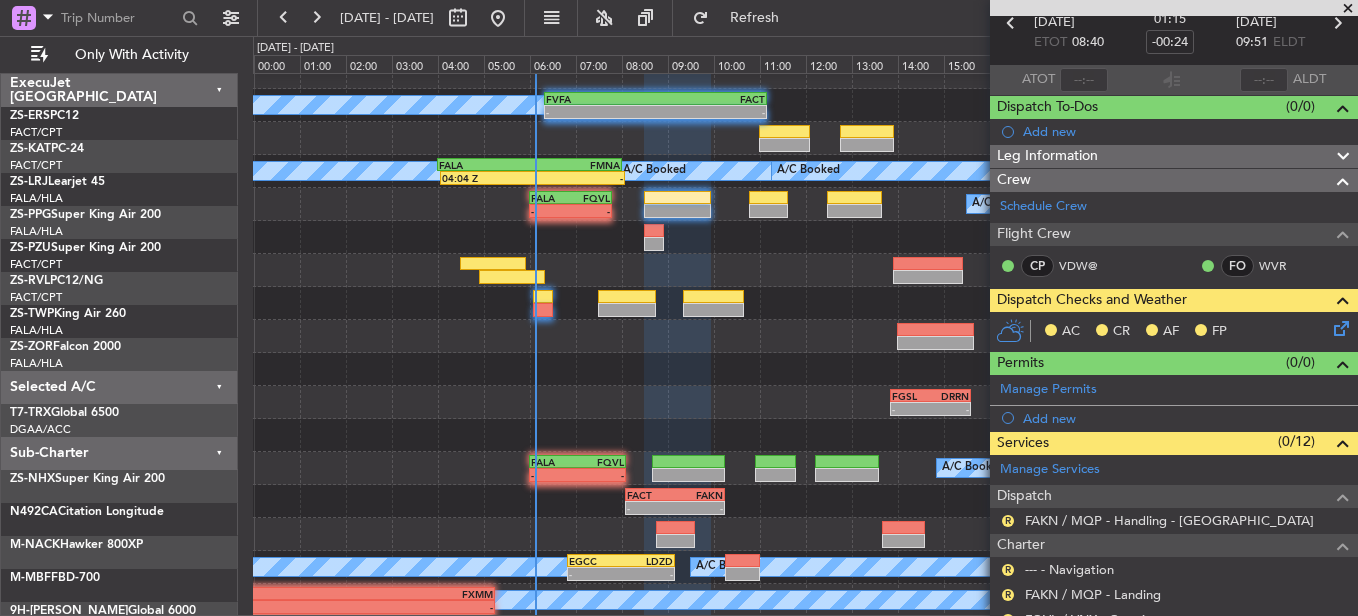 scroll, scrollTop: 18, scrollLeft: 0, axis: vertical 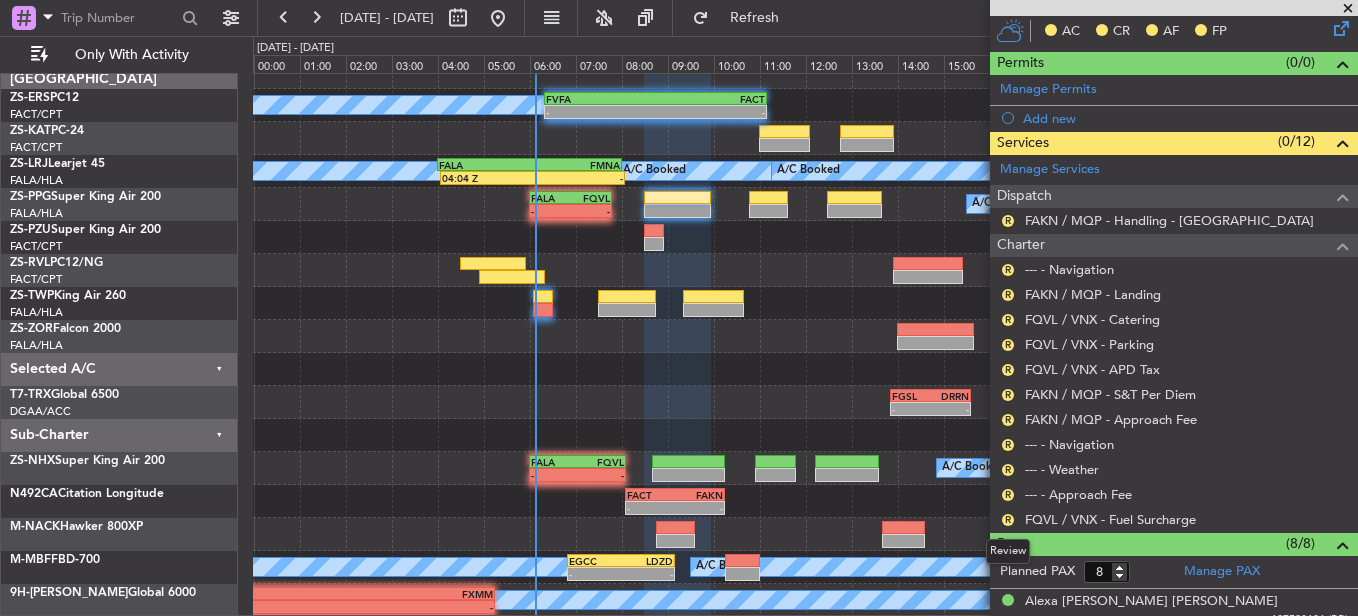 click on "R" at bounding box center [1008, 520] 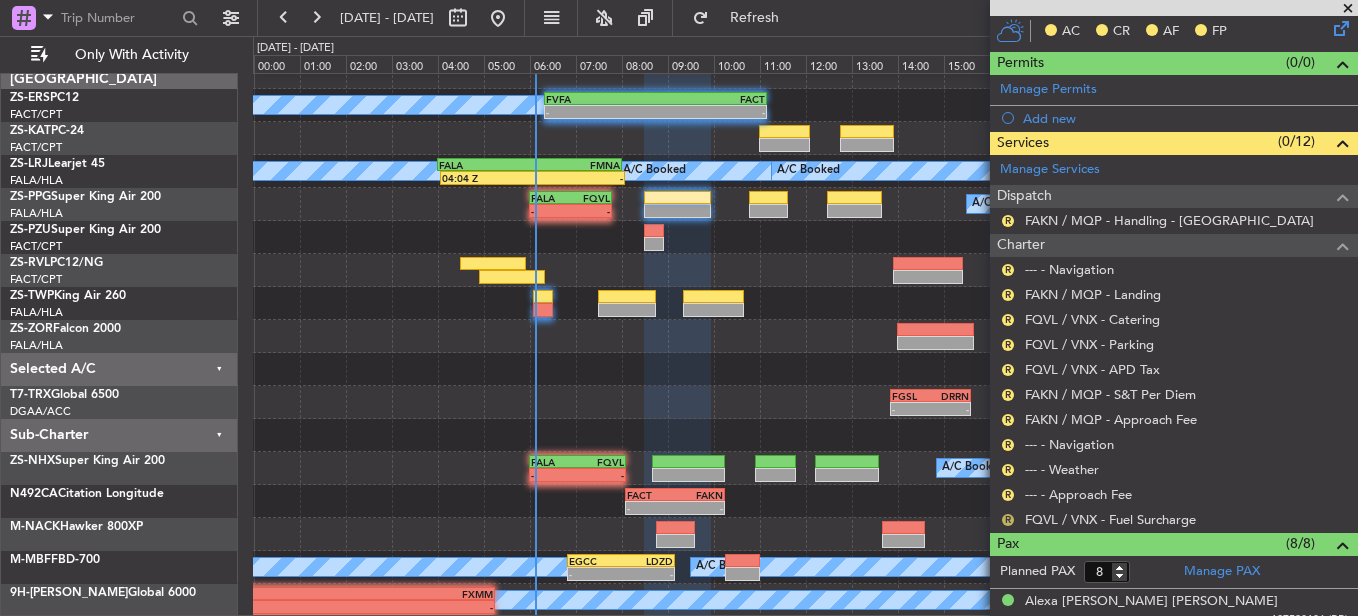click on "R" at bounding box center (1008, 520) 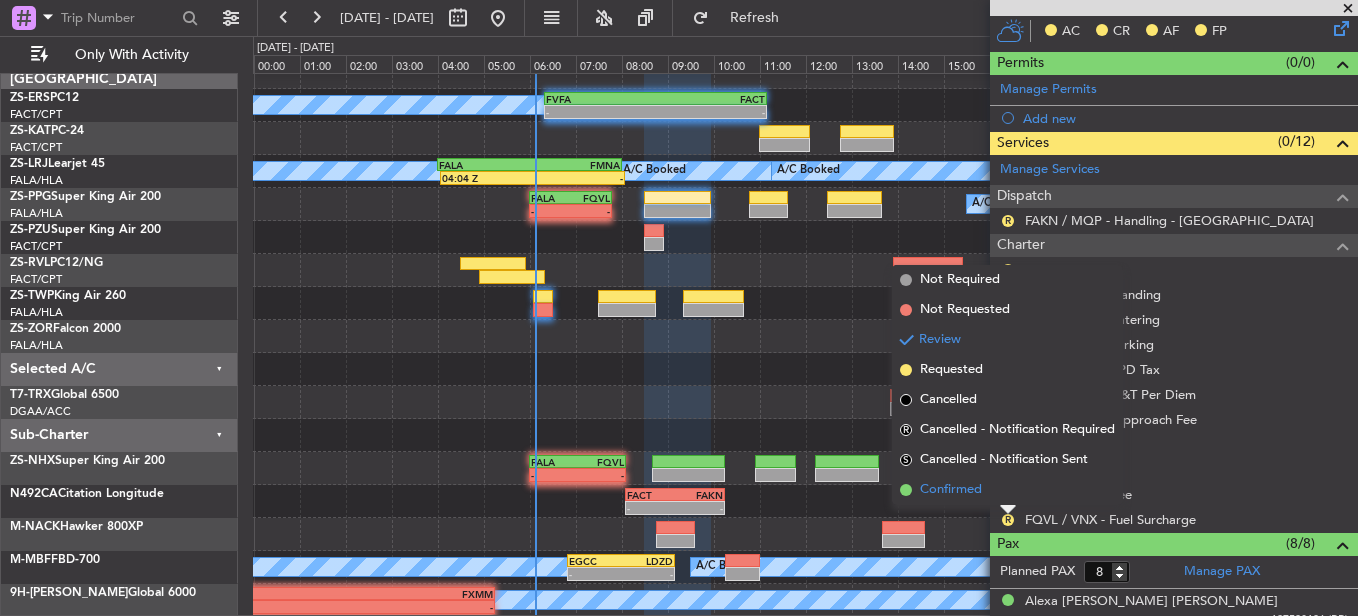 click on "Confirmed" at bounding box center (1007, 490) 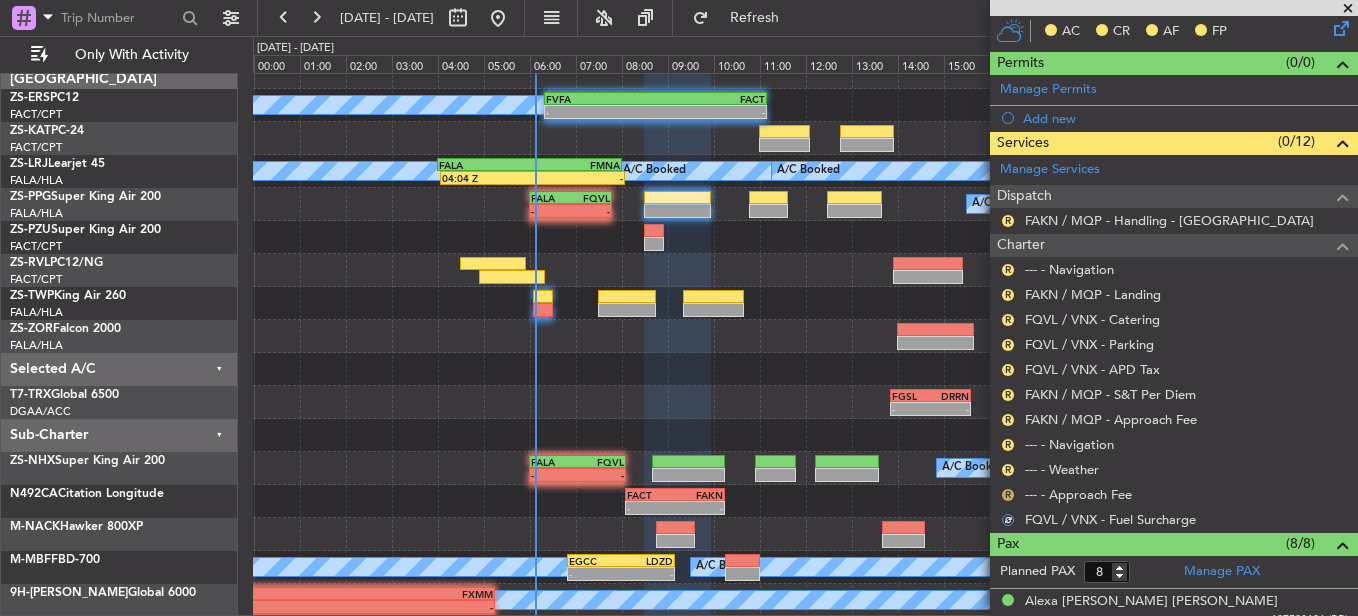 click on "R" at bounding box center (1008, 495) 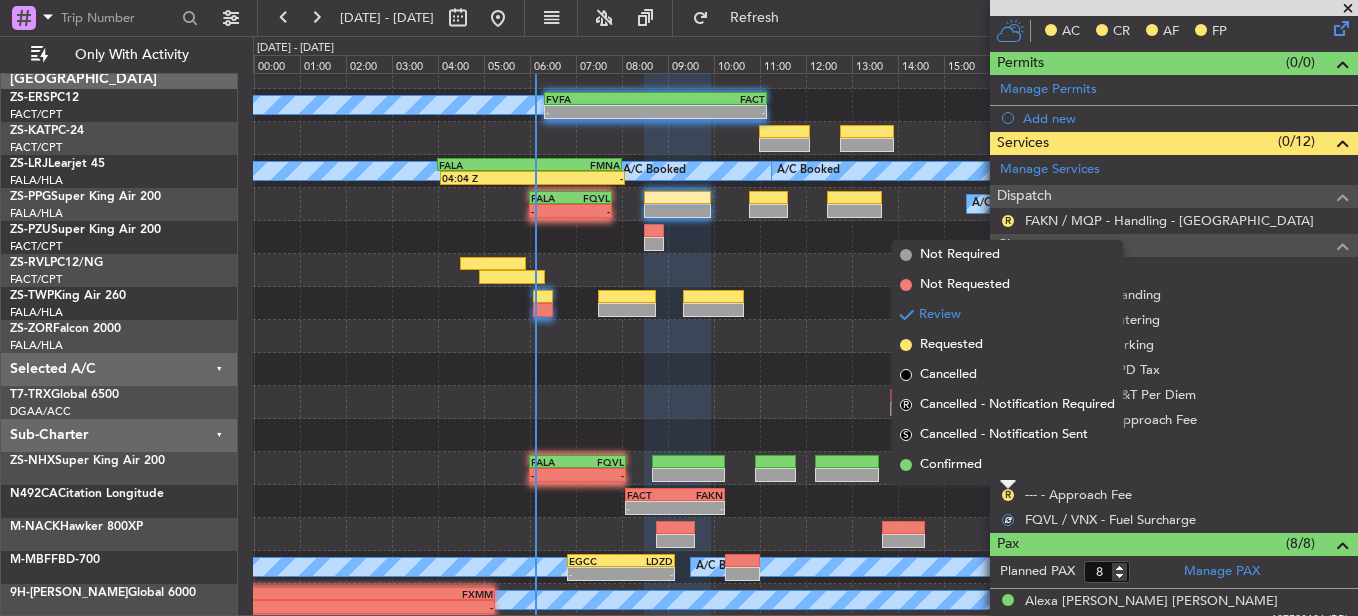 click on "Confirmed" at bounding box center (1007, 465) 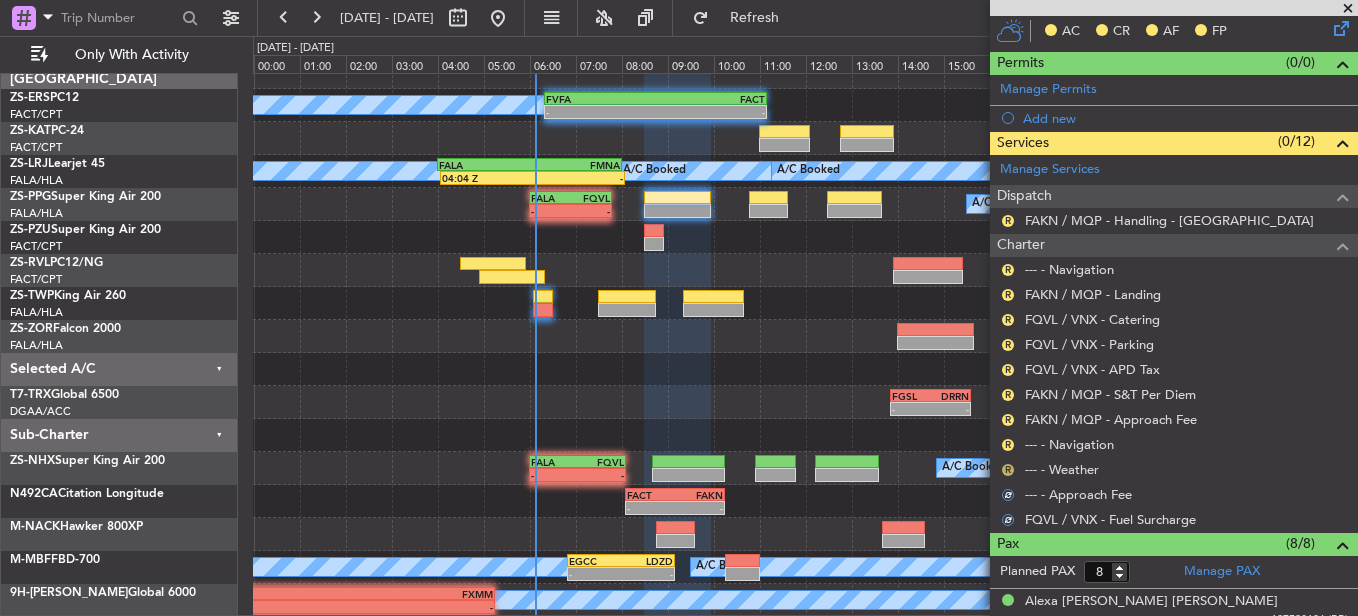 click on "R" at bounding box center [1008, 470] 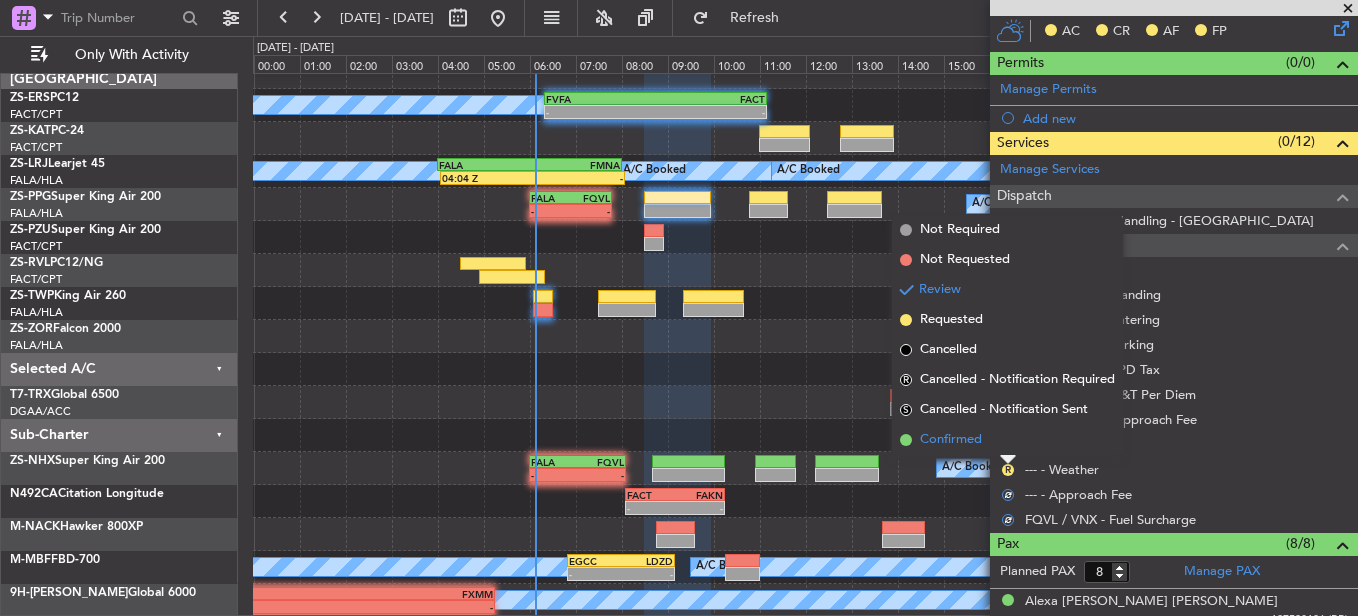 click on "Confirmed" at bounding box center (1007, 440) 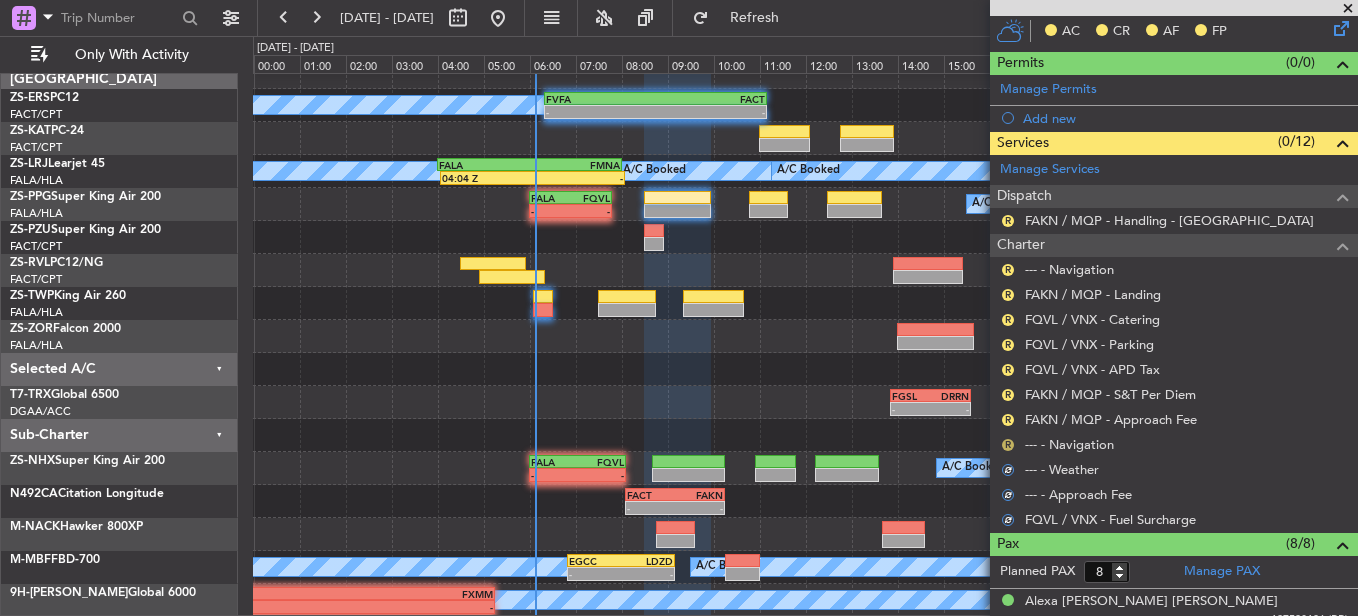 click on "R" at bounding box center (1008, 445) 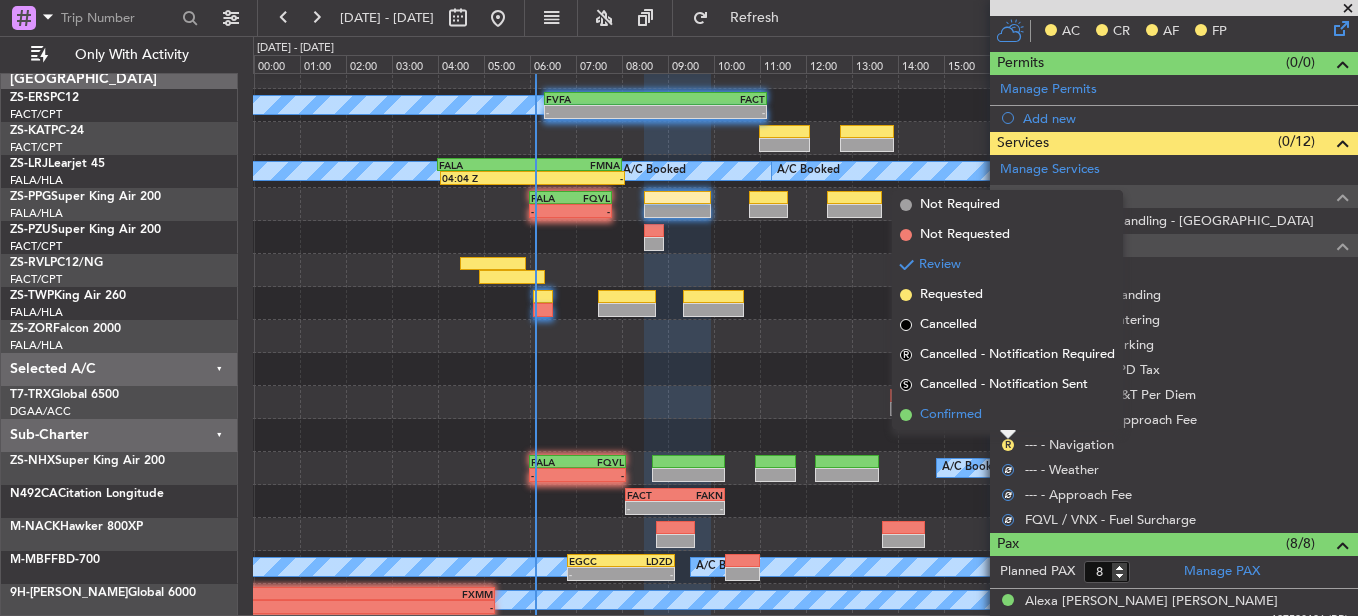 click on "Confirmed" at bounding box center [1007, 415] 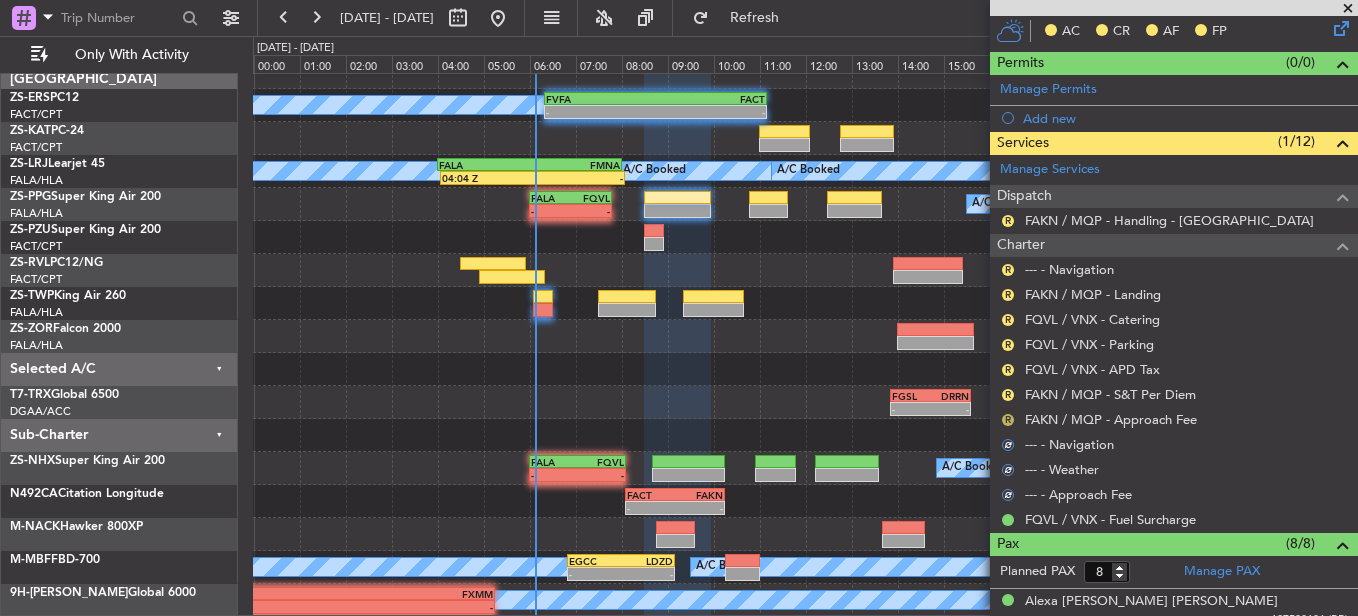 click on "R   FAKN / MQP - Approach Fee" at bounding box center (1174, 419) 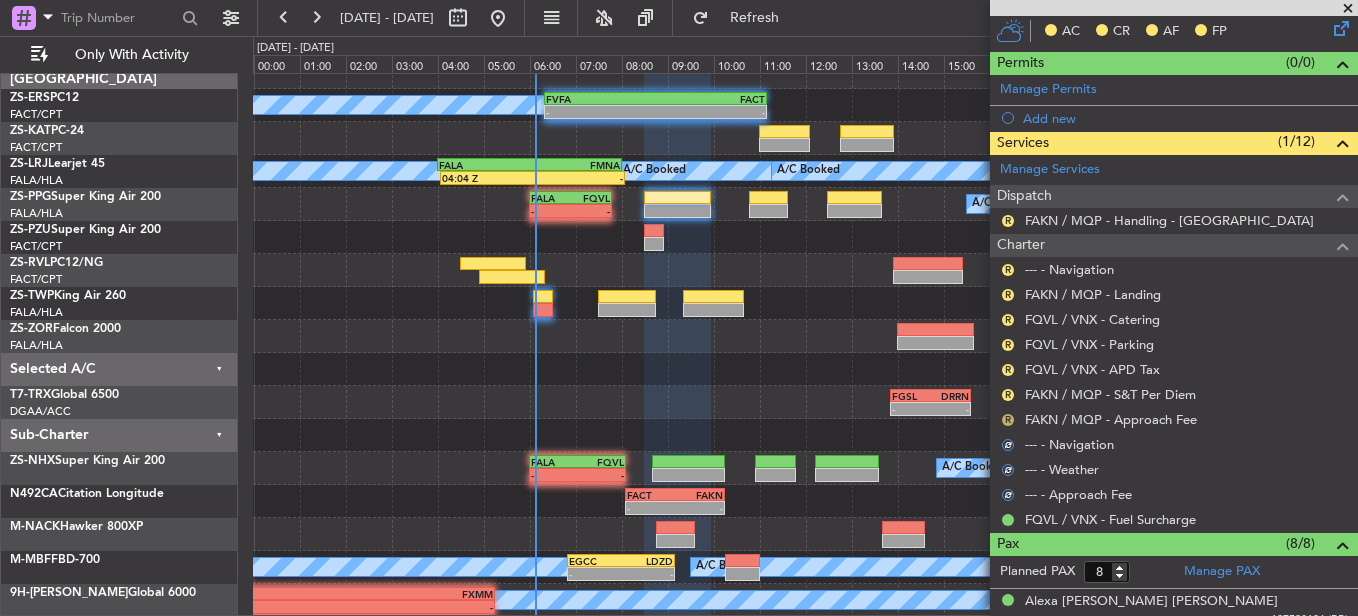 click on "R" at bounding box center (1008, 420) 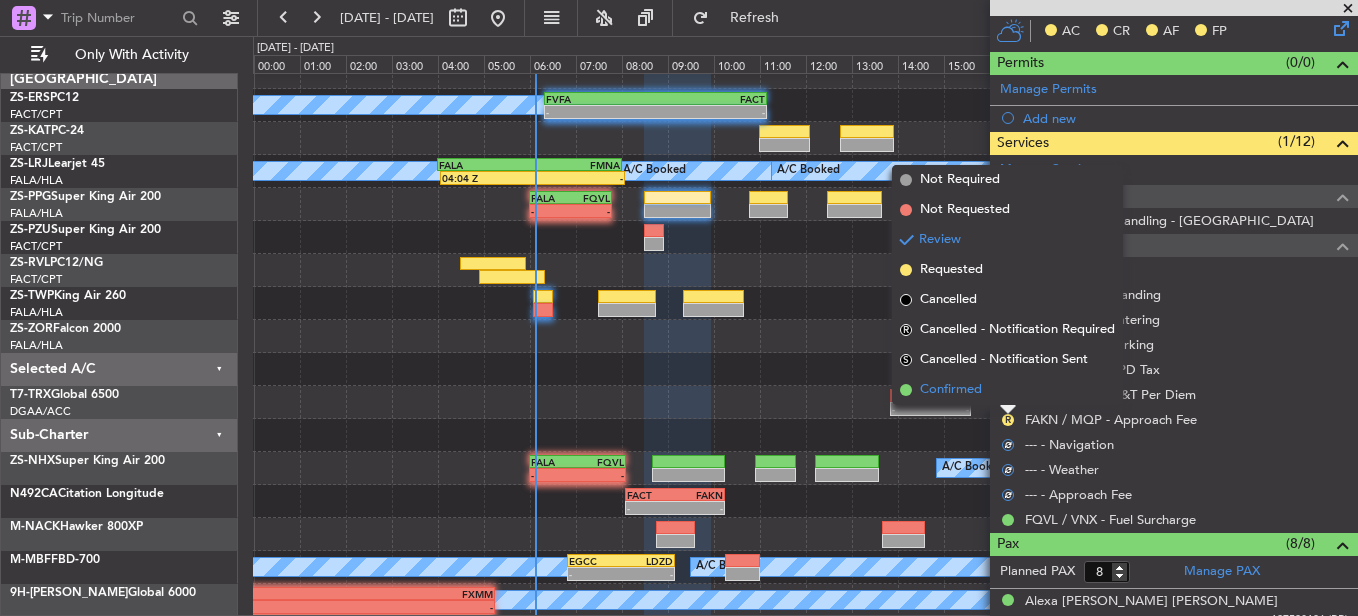 click on "Confirmed" at bounding box center (1007, 390) 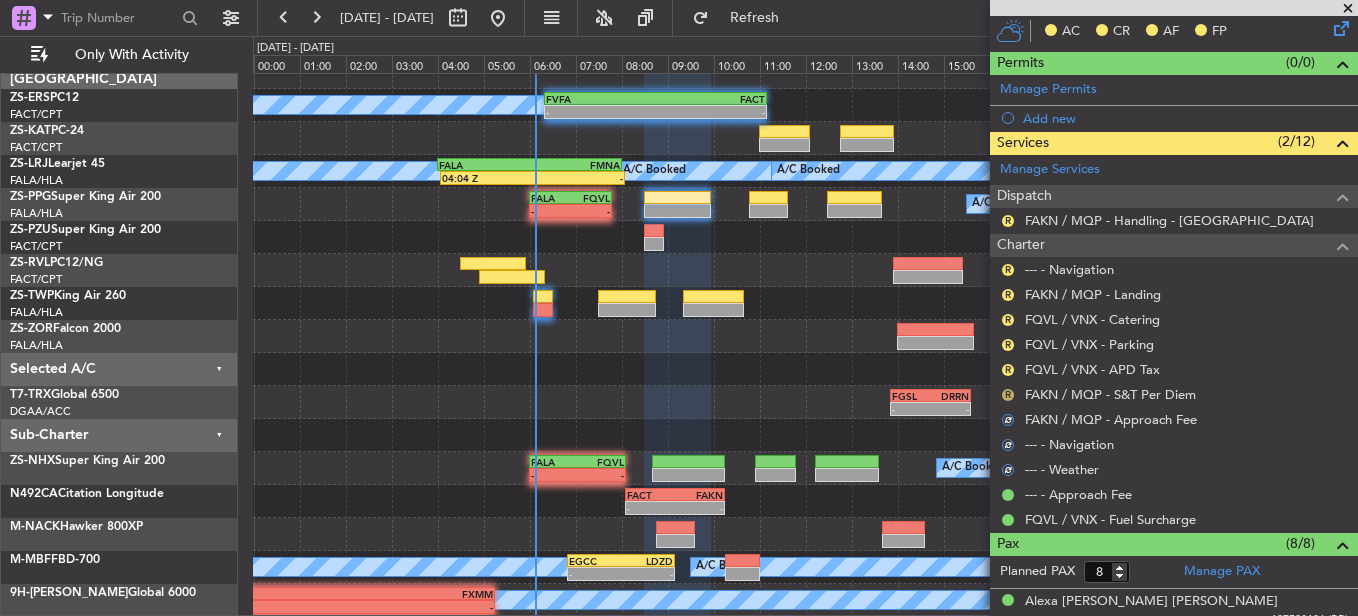 click on "R" at bounding box center (1008, 395) 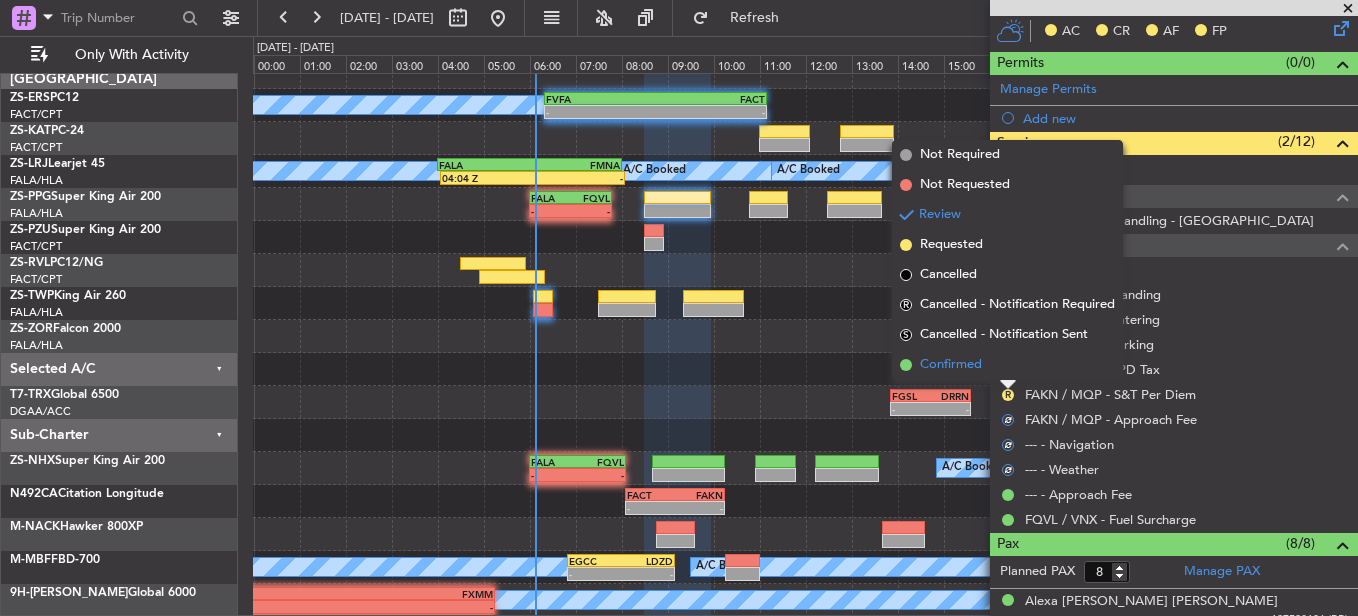 click on "Confirmed" at bounding box center [1007, 365] 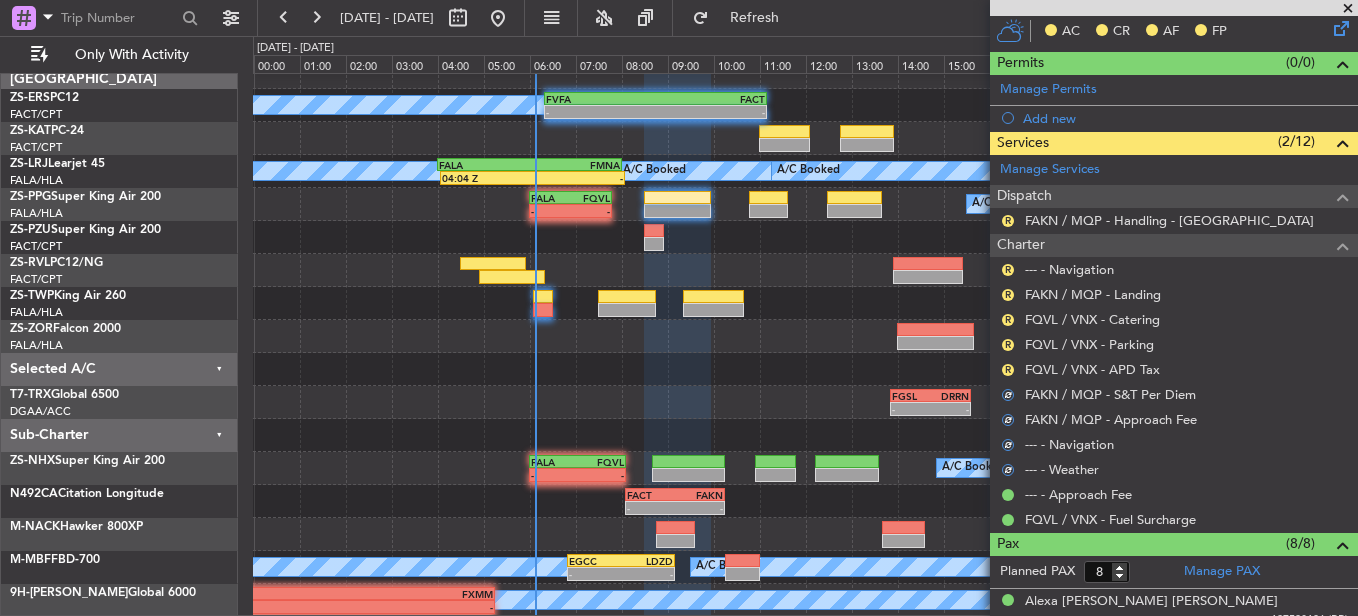 click on "R   FQVL / VNX - APD Tax" at bounding box center [1174, 369] 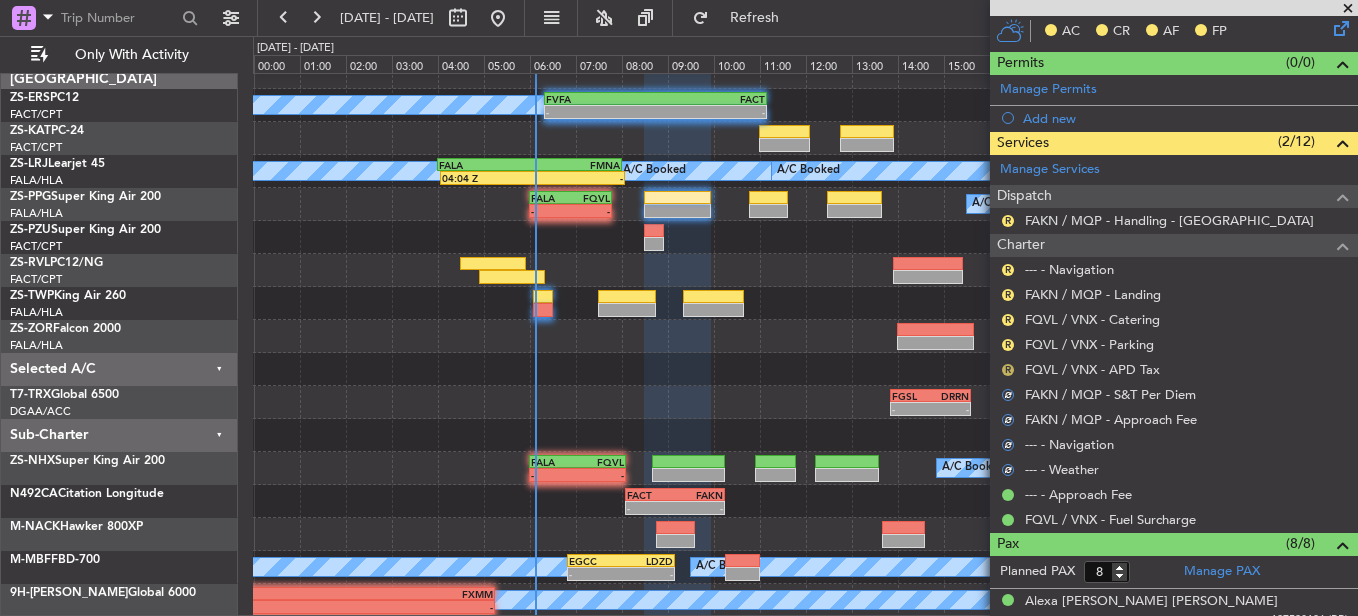 click on "R" at bounding box center [1008, 370] 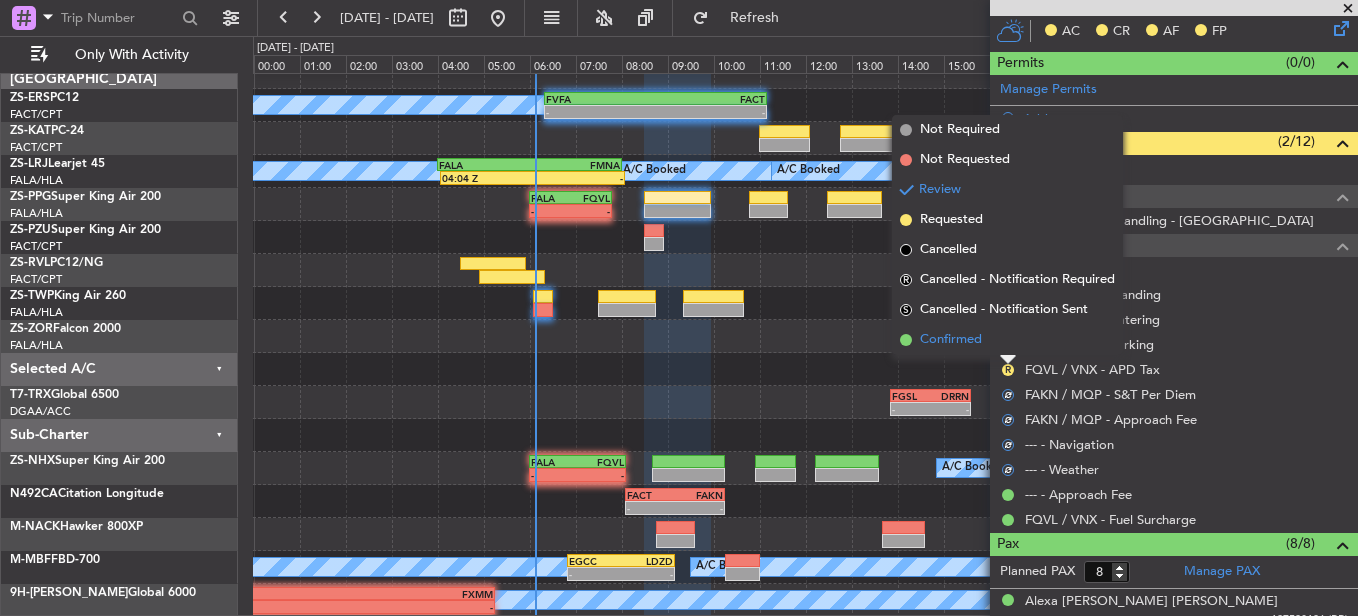 click on "Confirmed" at bounding box center [1007, 340] 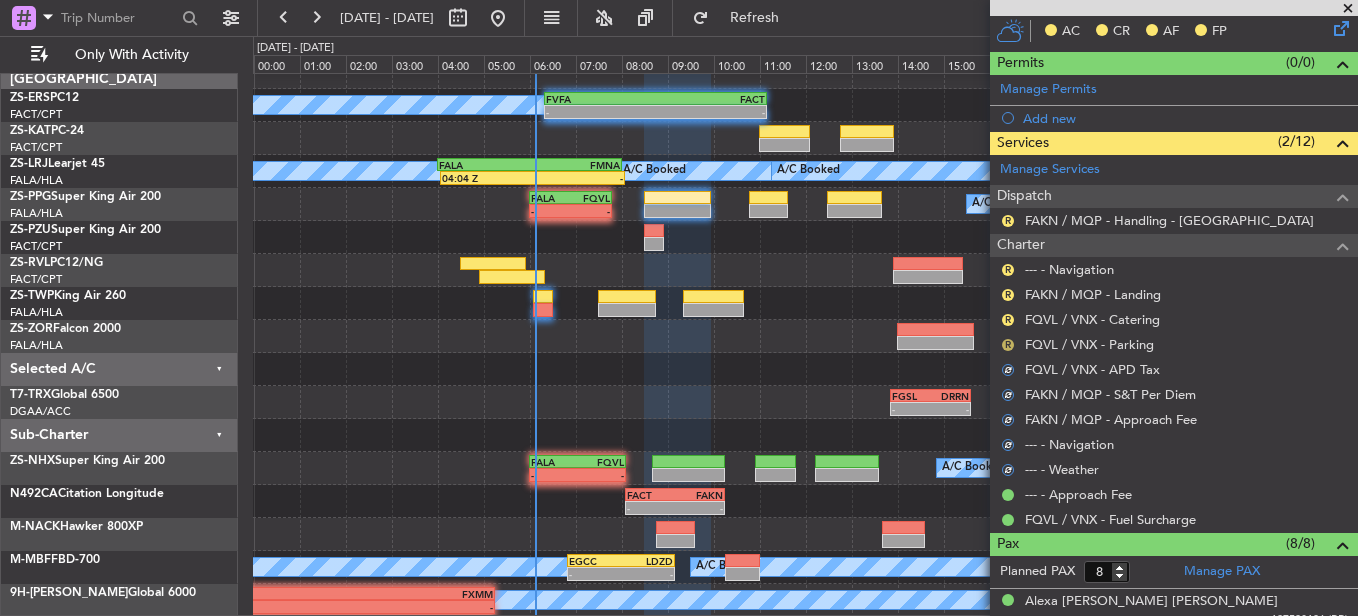 click on "R" at bounding box center [1008, 345] 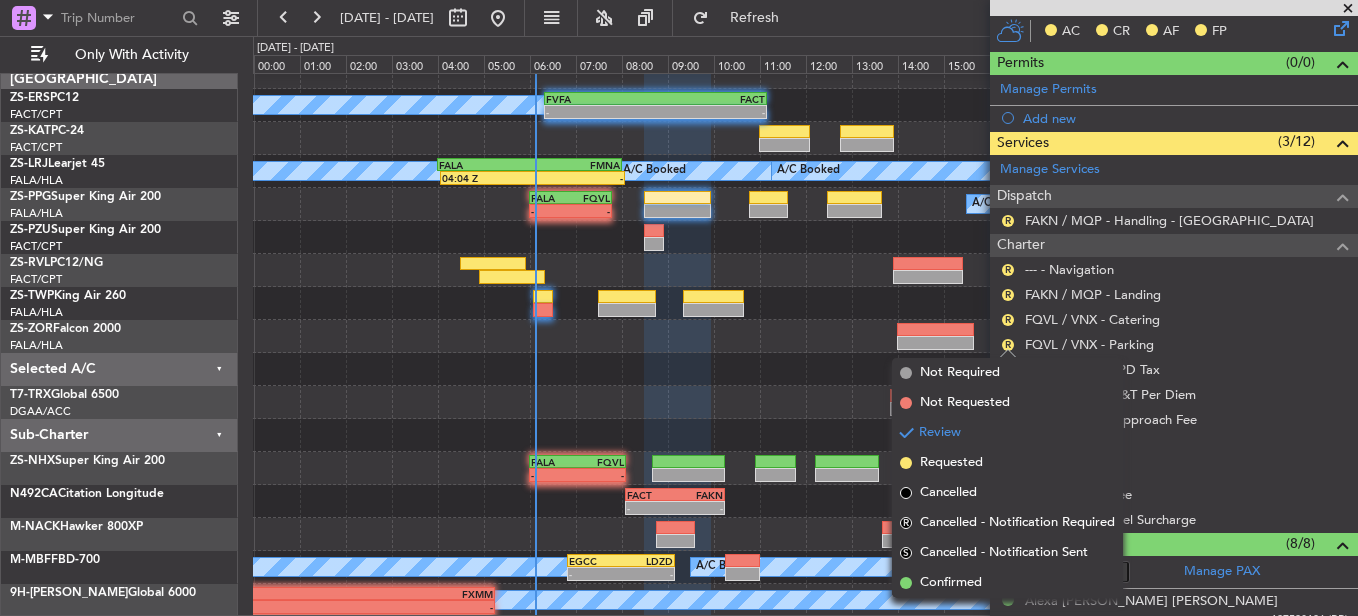 drag, startPoint x: 1034, startPoint y: 590, endPoint x: 1091, endPoint y: 459, distance: 142.86357 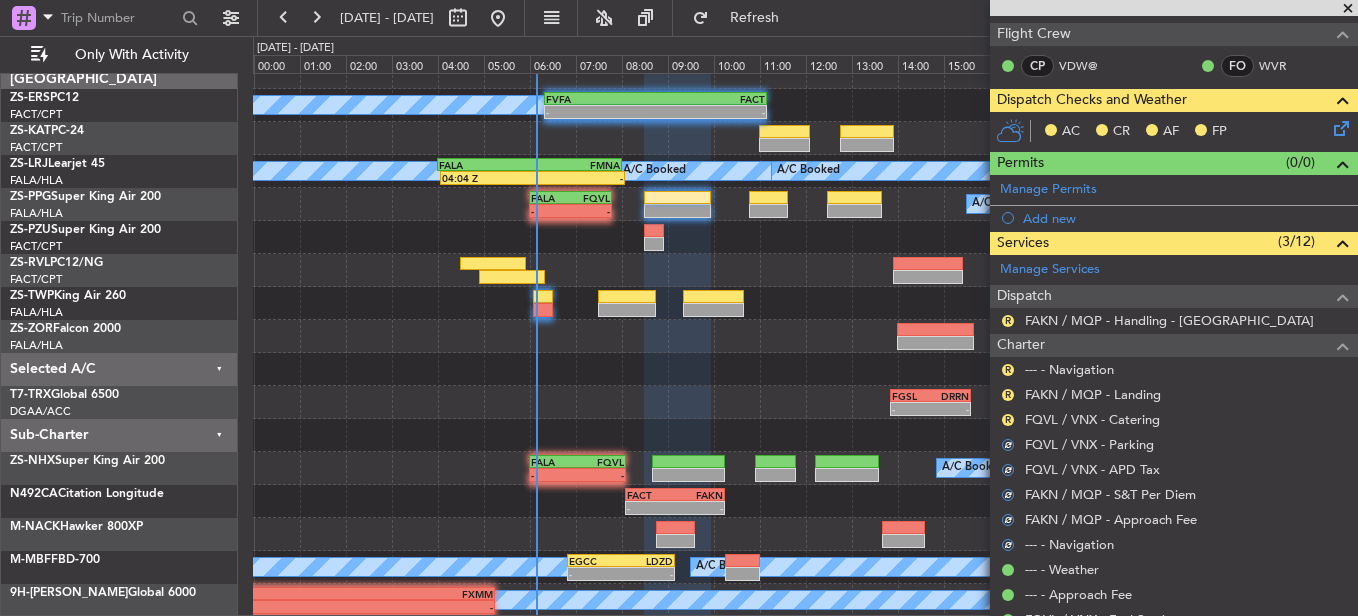 scroll, scrollTop: 200, scrollLeft: 0, axis: vertical 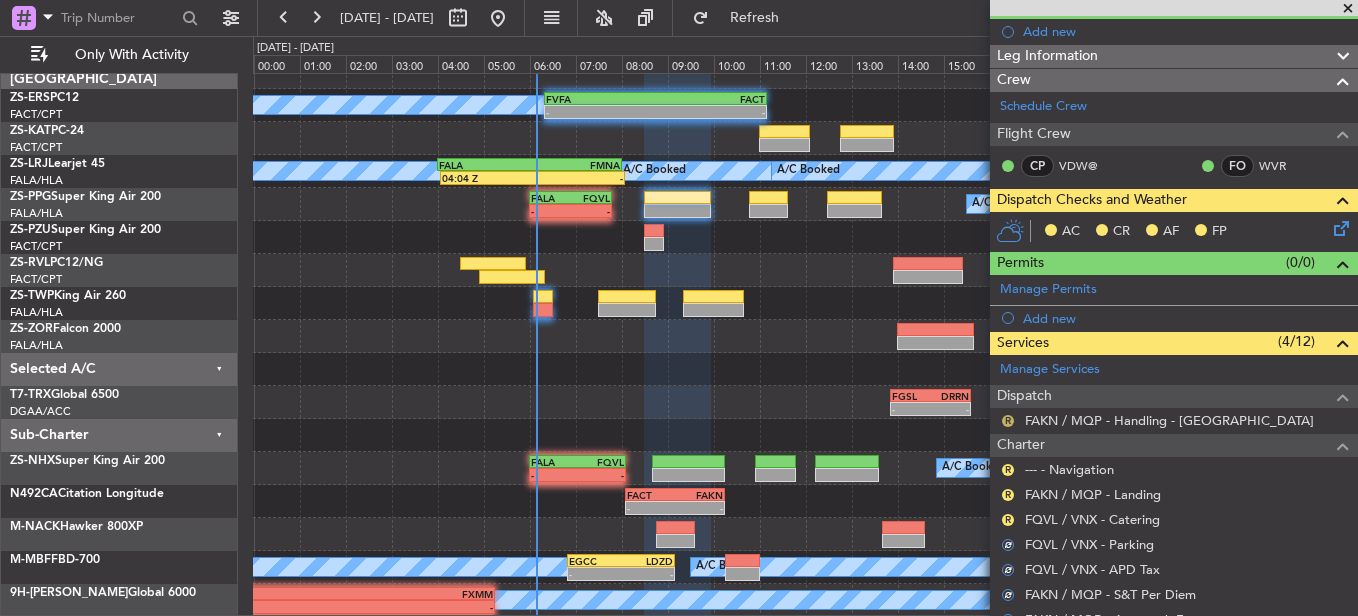click on "R" at bounding box center (1008, 421) 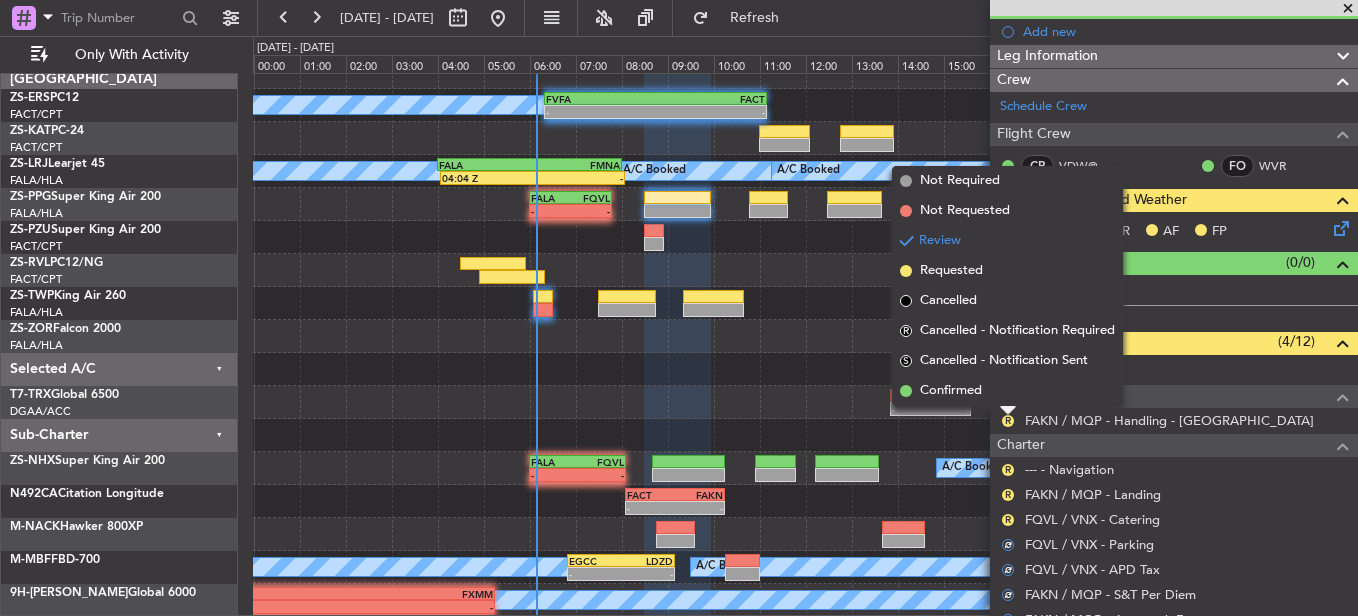 click on "Confirmed" at bounding box center (1007, 391) 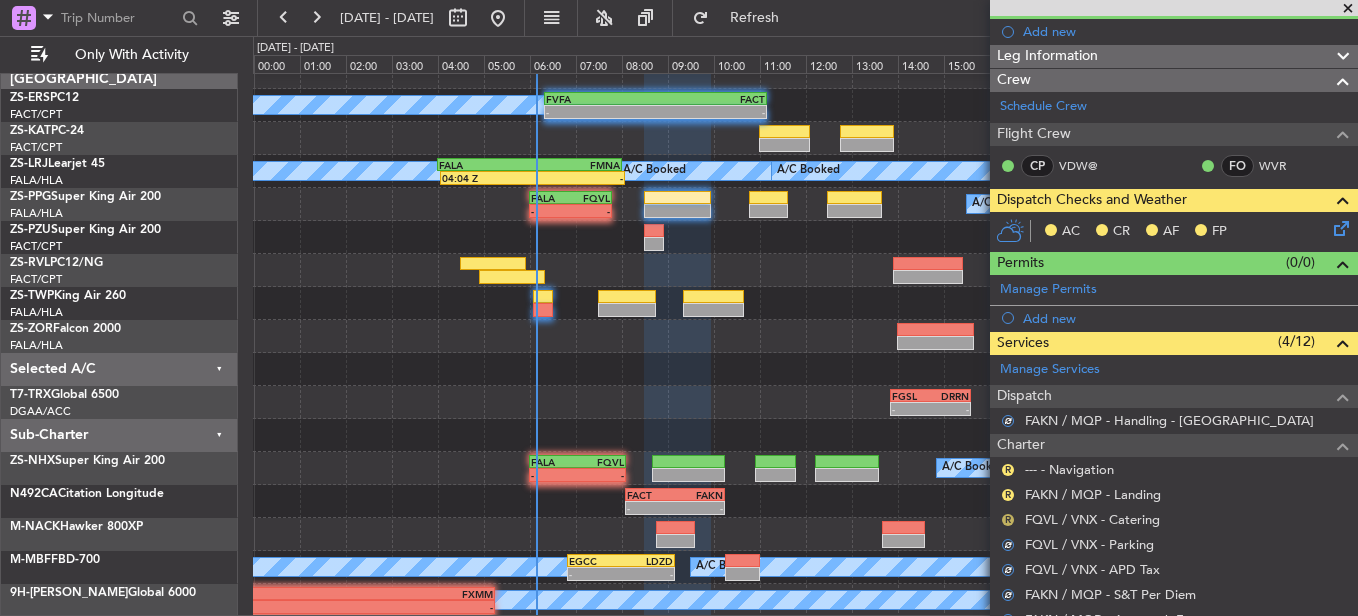 click on "R" at bounding box center (1008, 520) 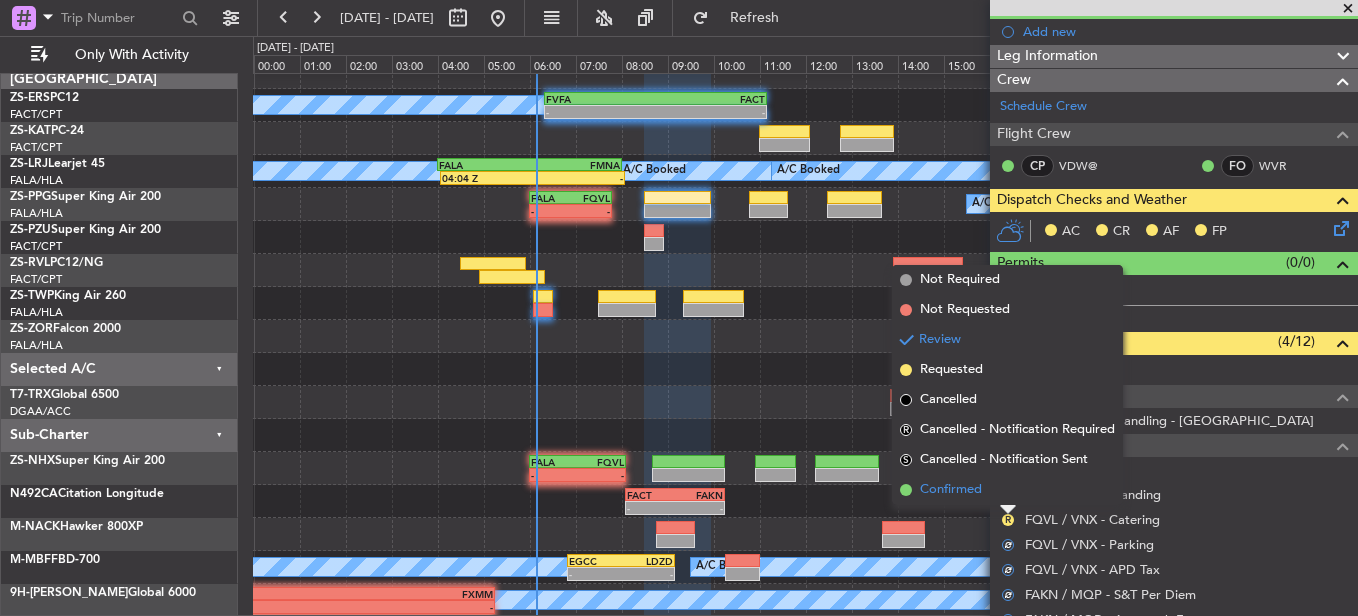 click on "Confirmed" at bounding box center [1007, 490] 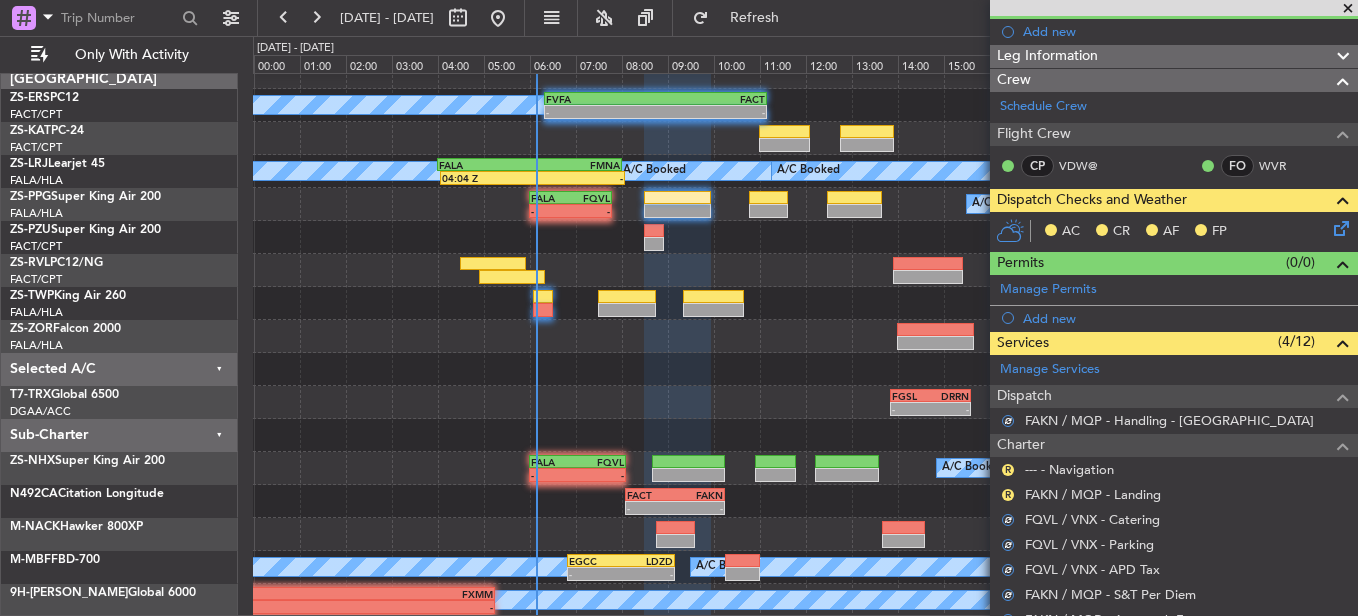 click on "R" at bounding box center [1008, 495] 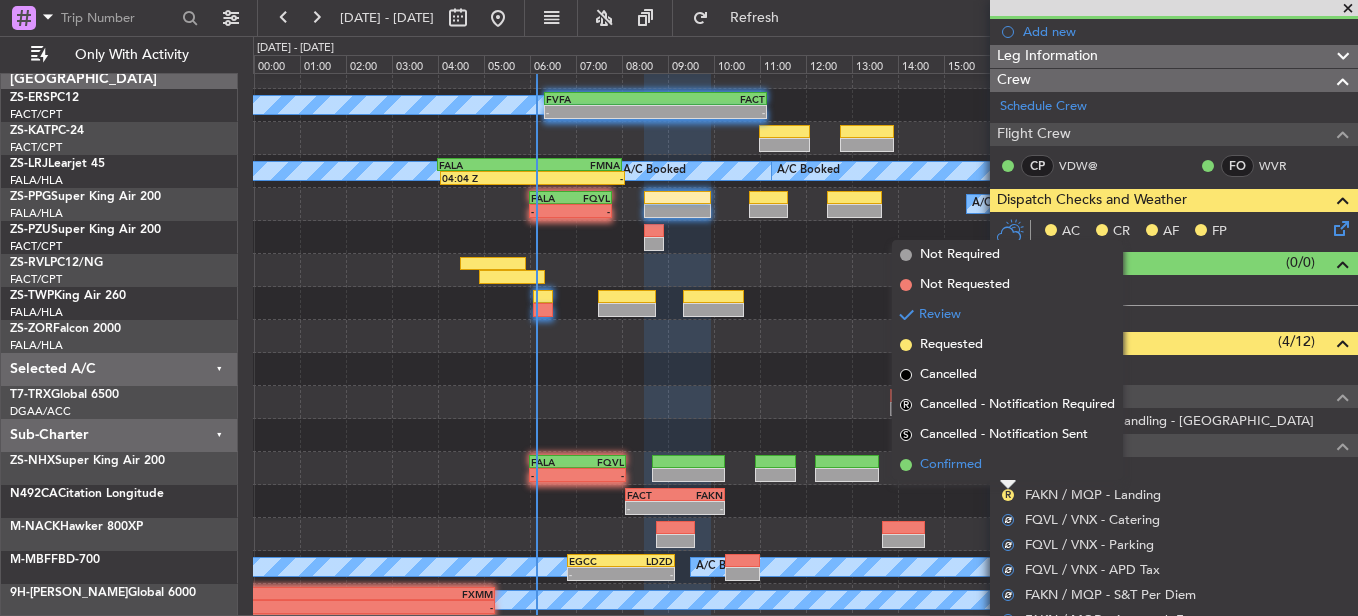 click on "Confirmed" at bounding box center [1007, 465] 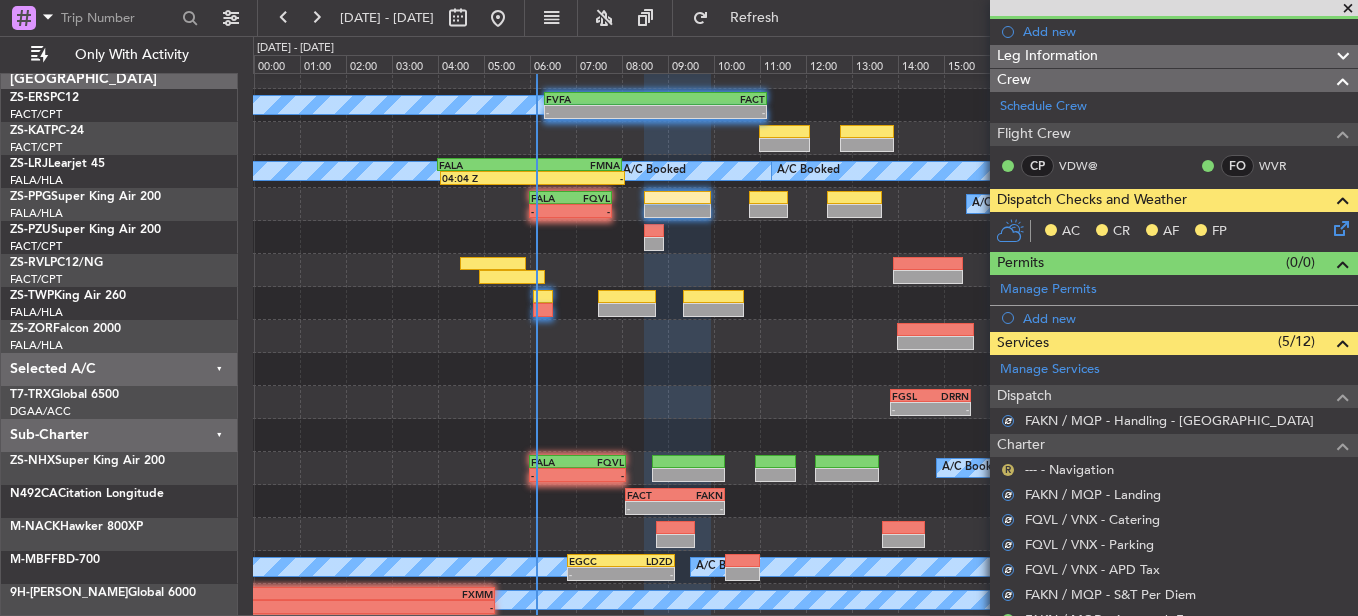click on "R" at bounding box center [1008, 470] 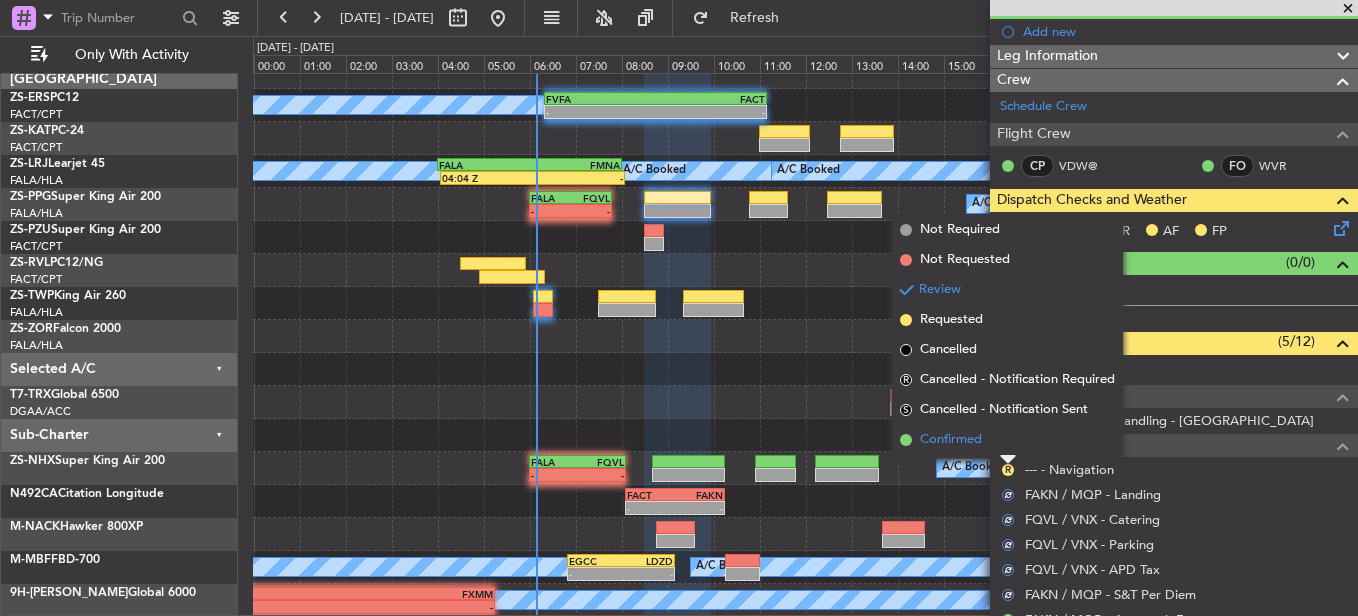 click on "Confirmed" at bounding box center [1007, 440] 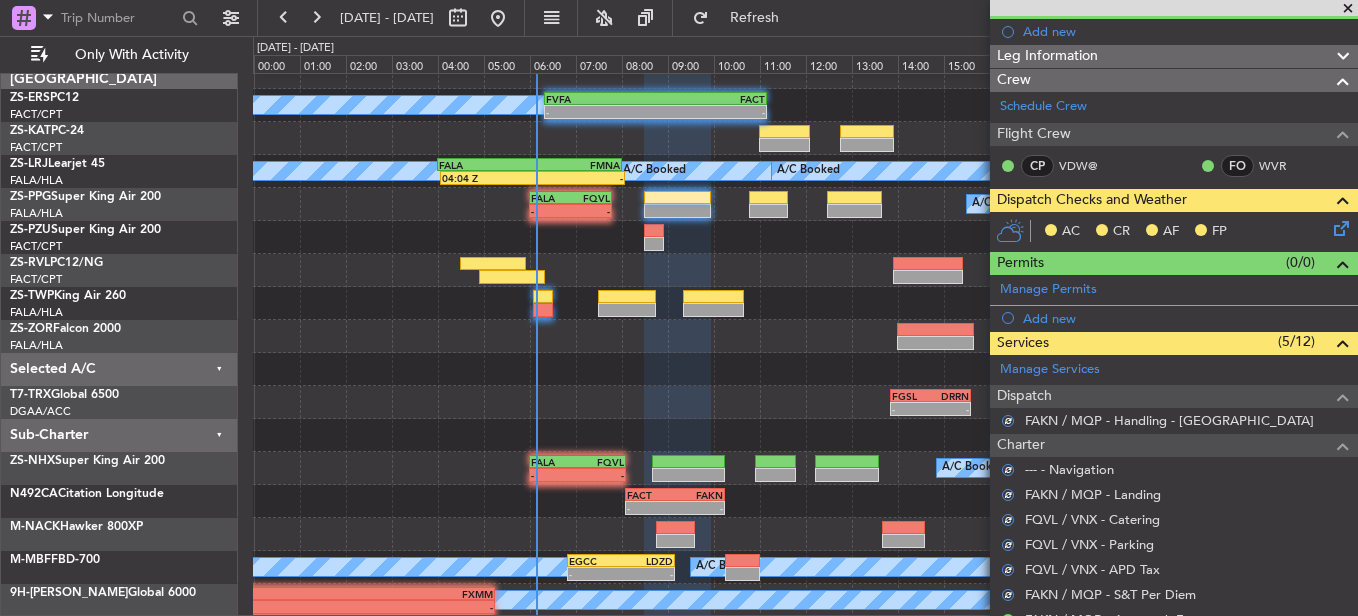 scroll, scrollTop: 0, scrollLeft: 0, axis: both 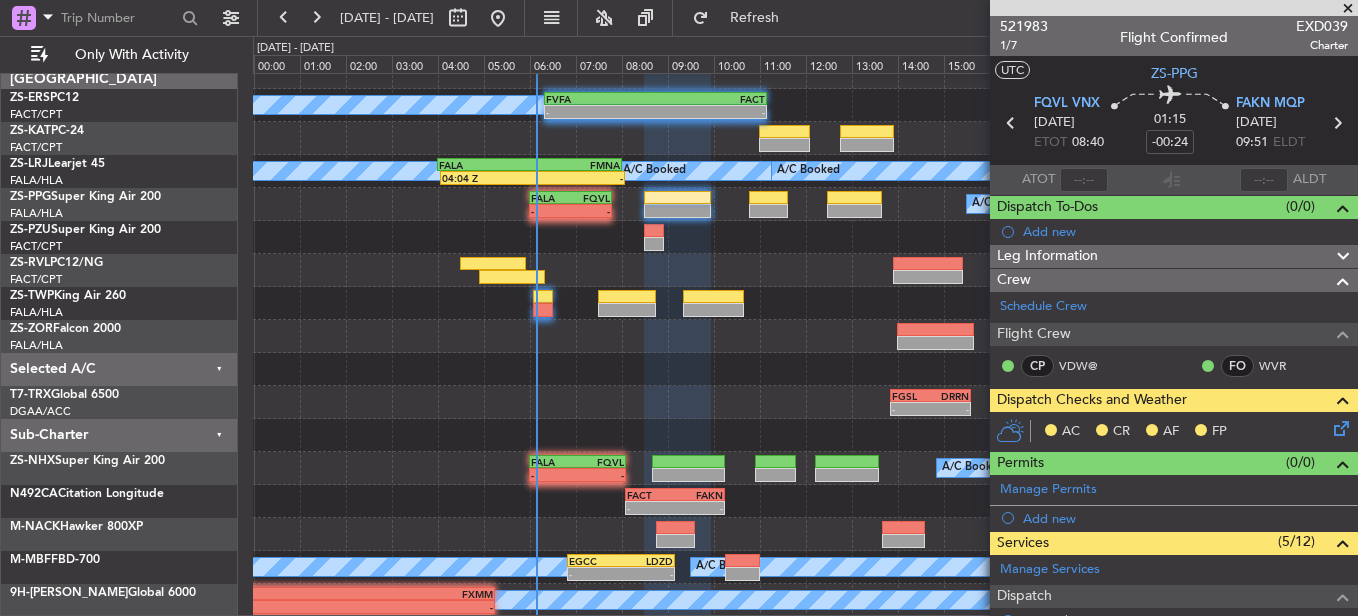 click 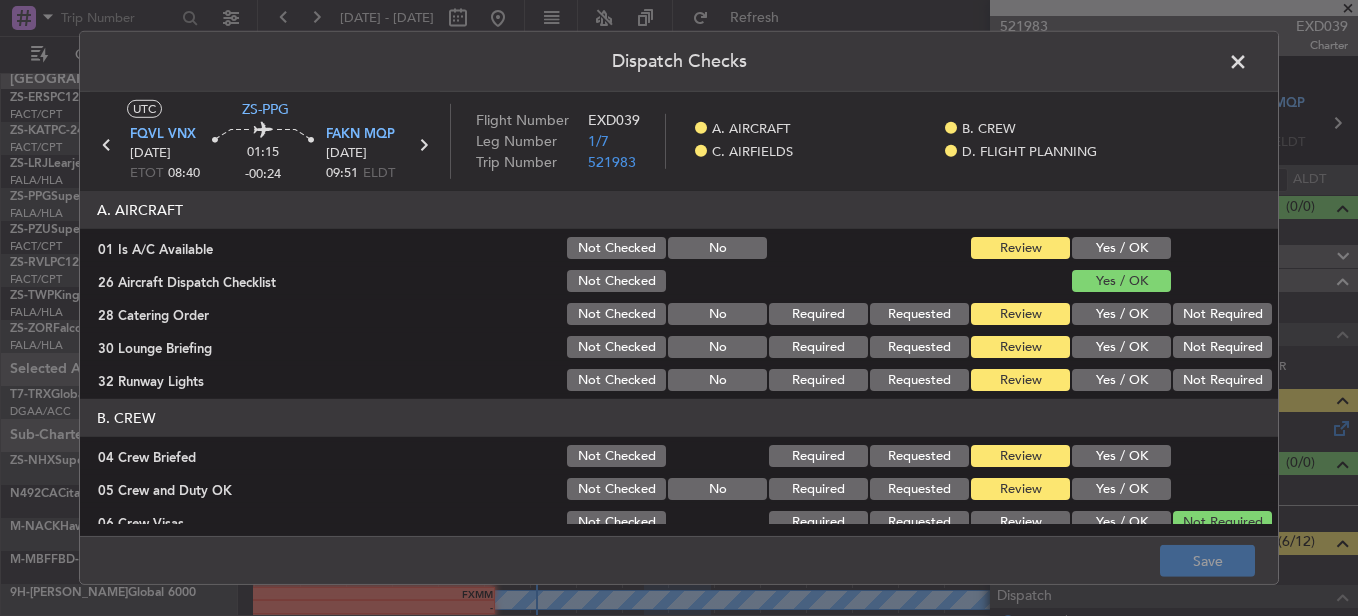 click on "Yes / OK" 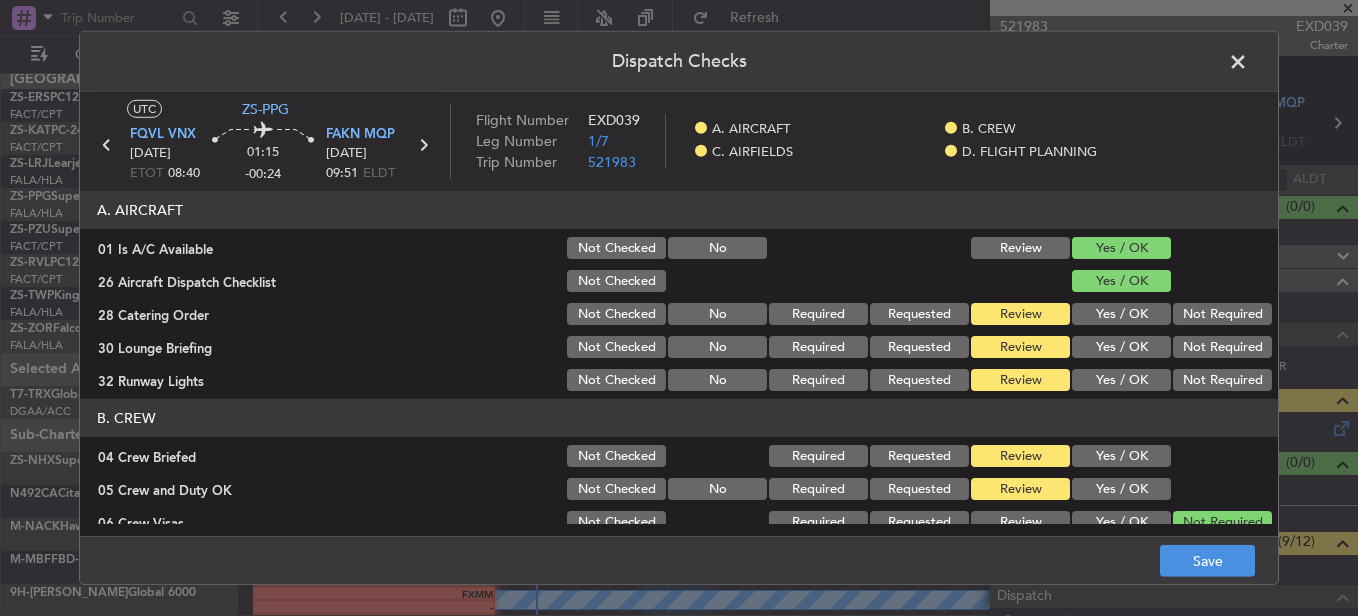 click on "Yes / OK" 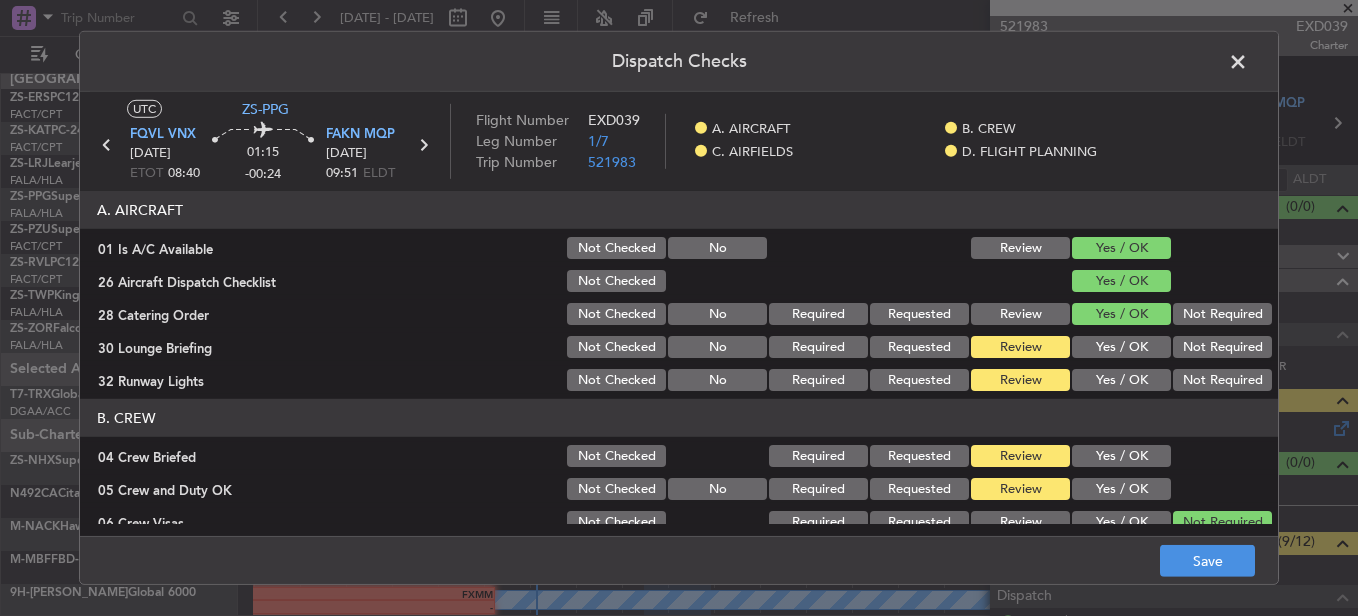 drag, startPoint x: 1139, startPoint y: 354, endPoint x: 1122, endPoint y: 343, distance: 20.248457 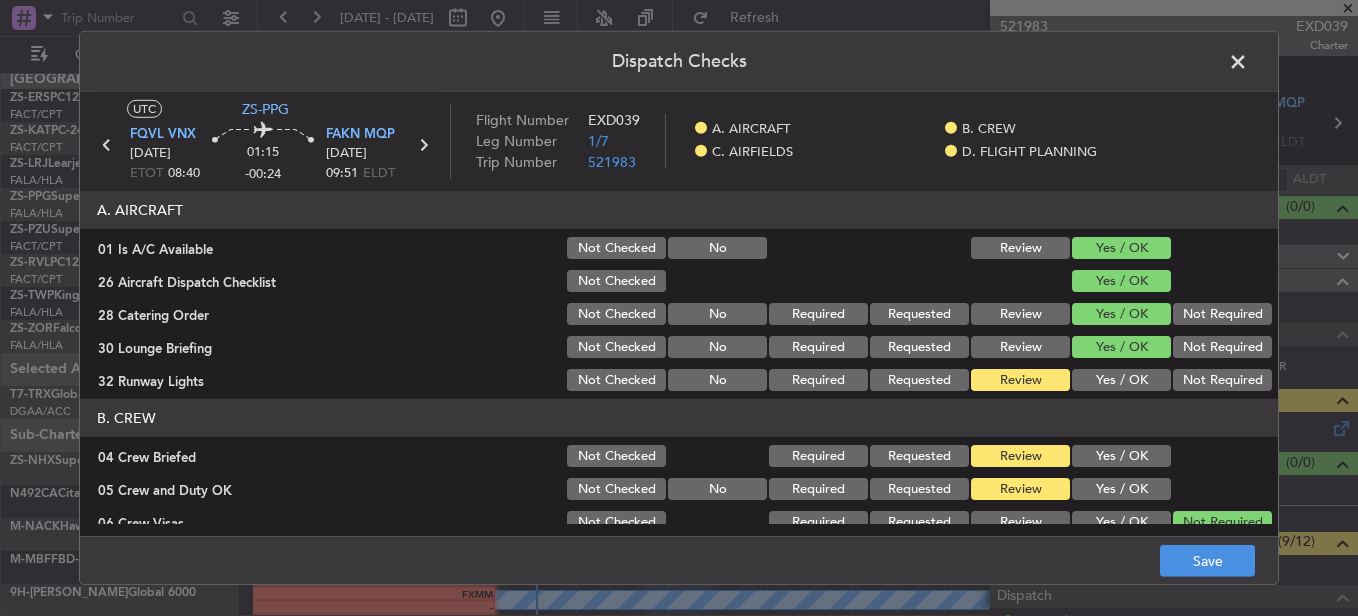 click on "B. CREW" 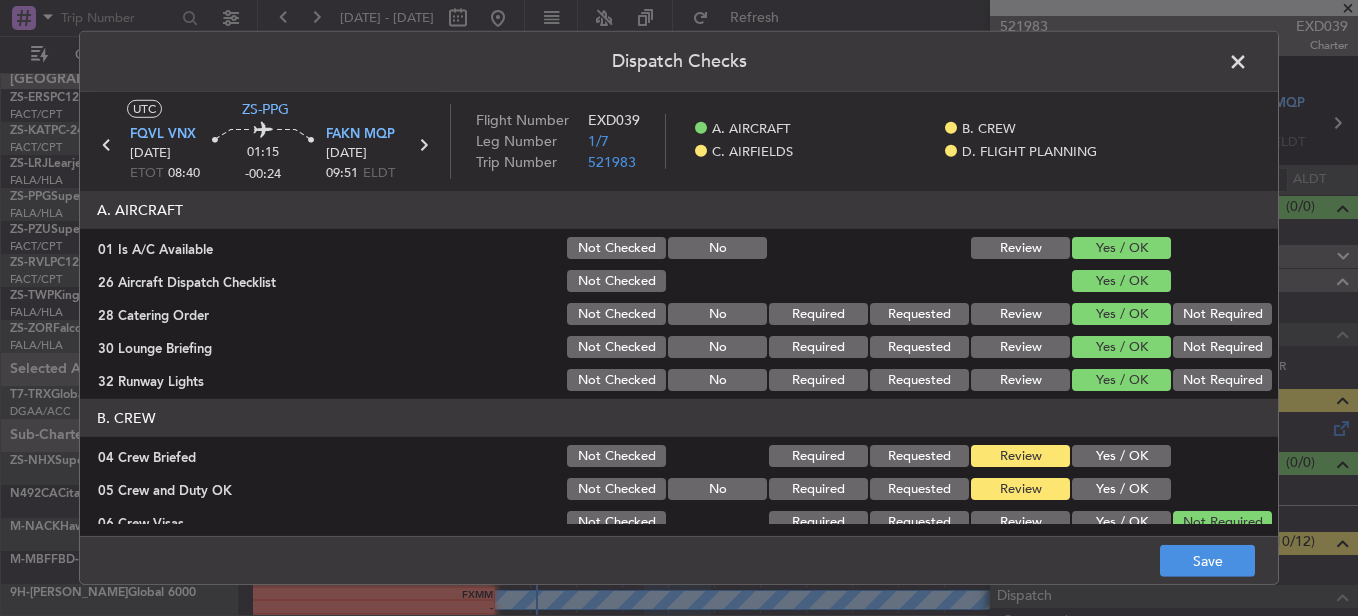 click on "B. CREW" 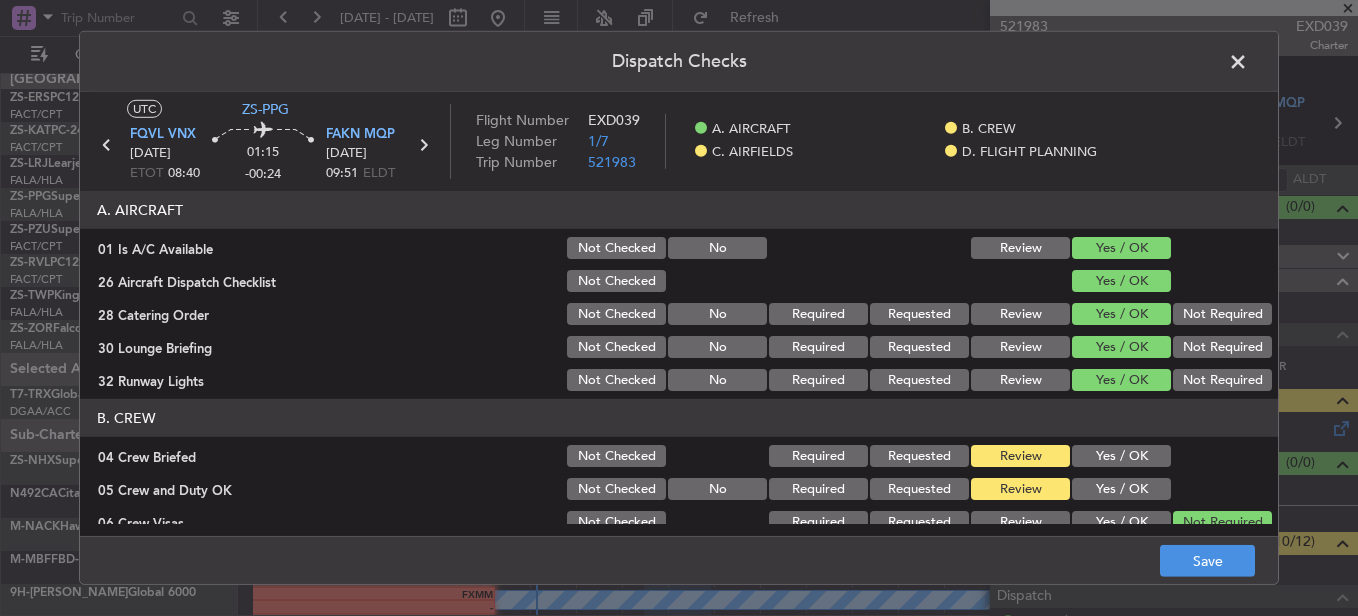 click on "Yes / OK" 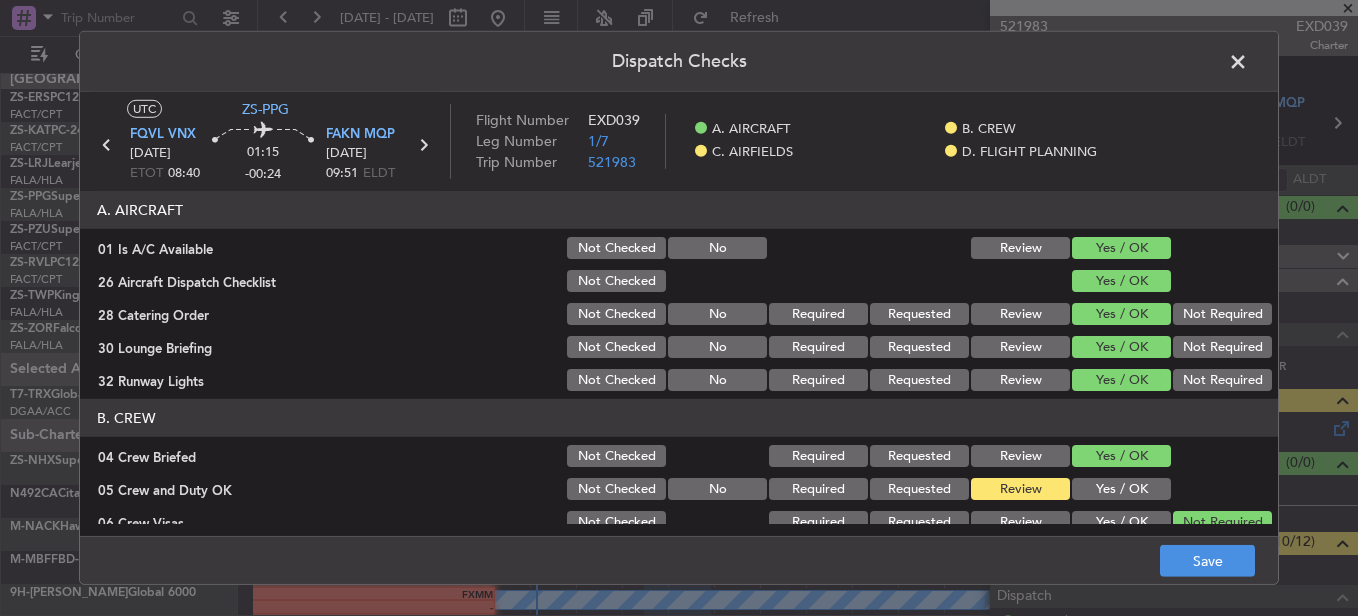 scroll, scrollTop: 100, scrollLeft: 0, axis: vertical 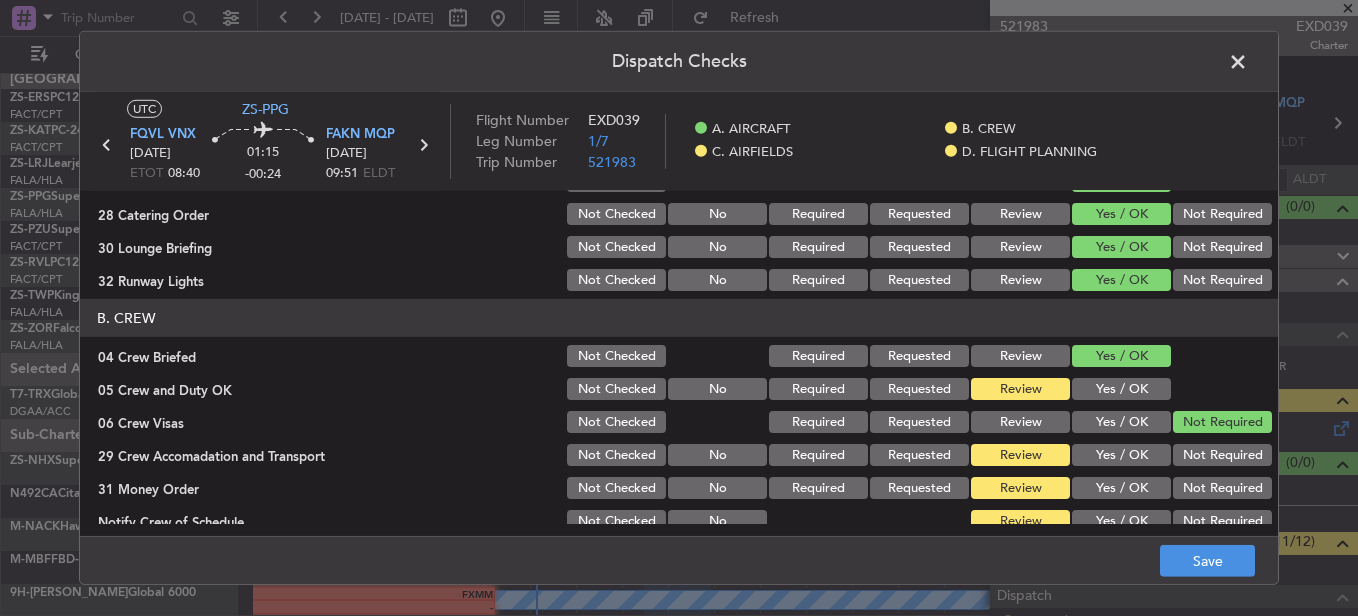 click on "Yes / OK" 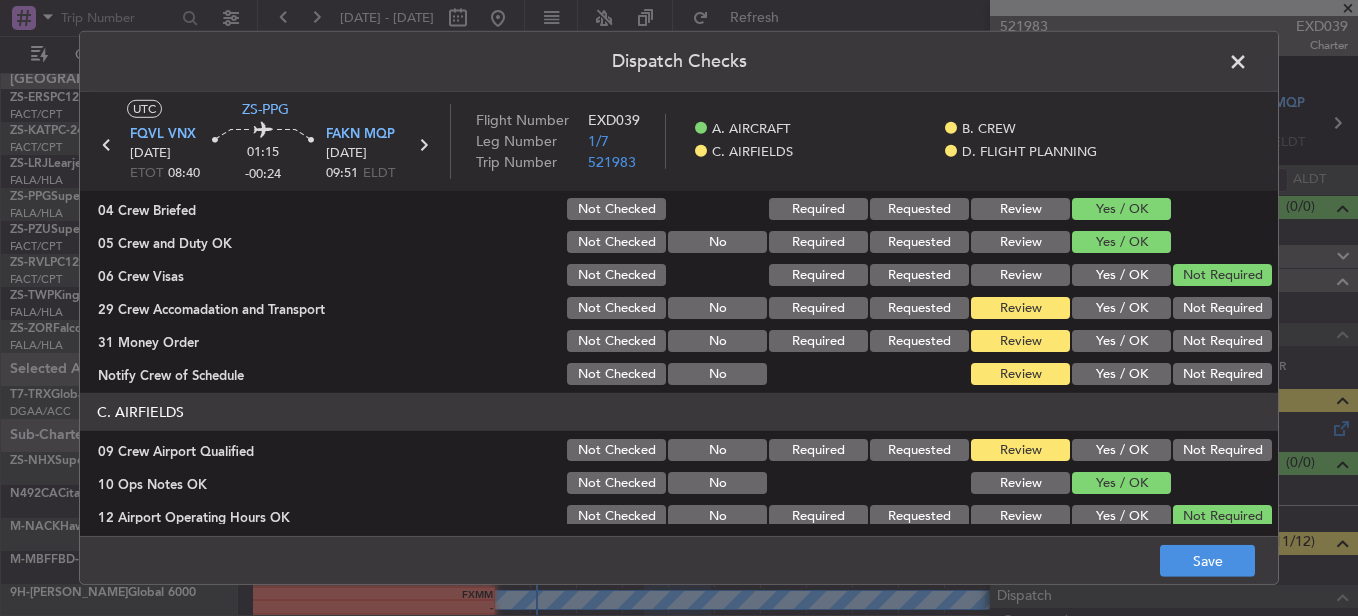 scroll, scrollTop: 200, scrollLeft: 0, axis: vertical 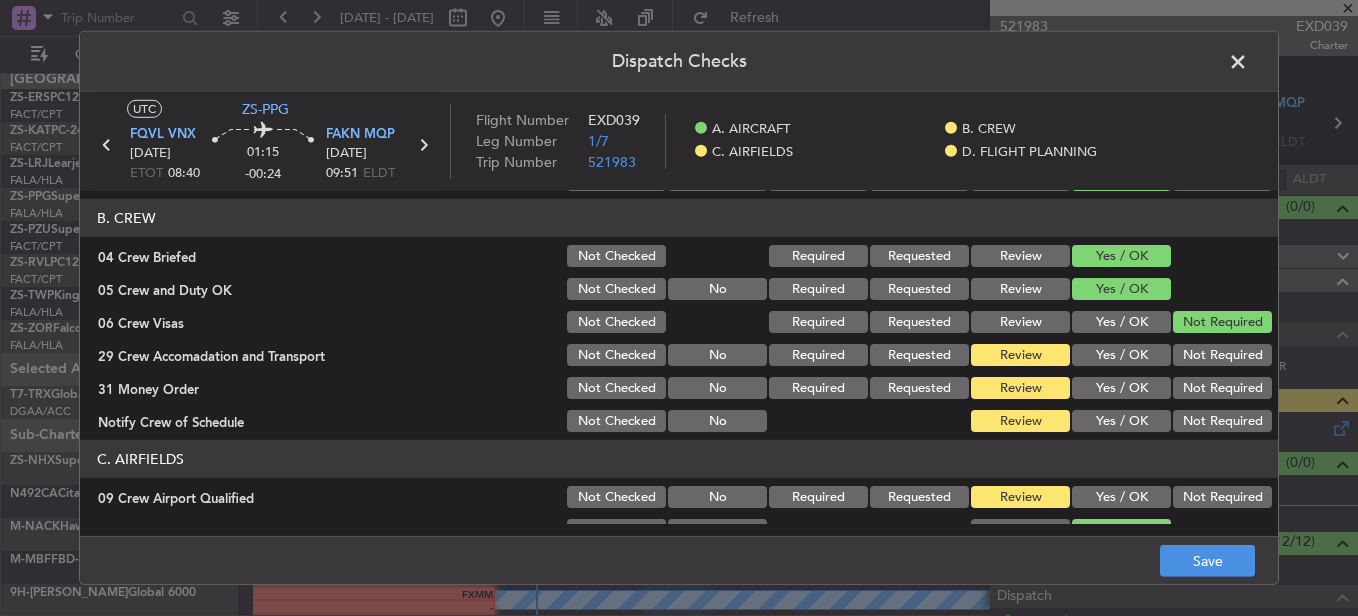 click on "Not Required" 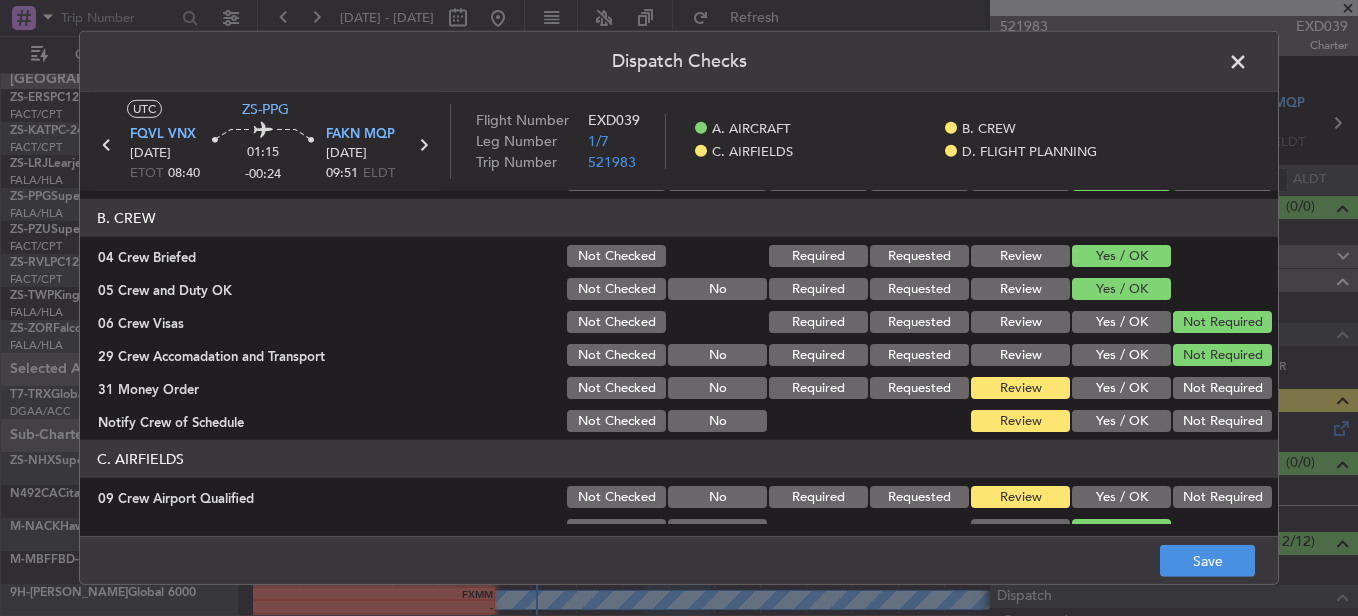 click on "Yes / OK" 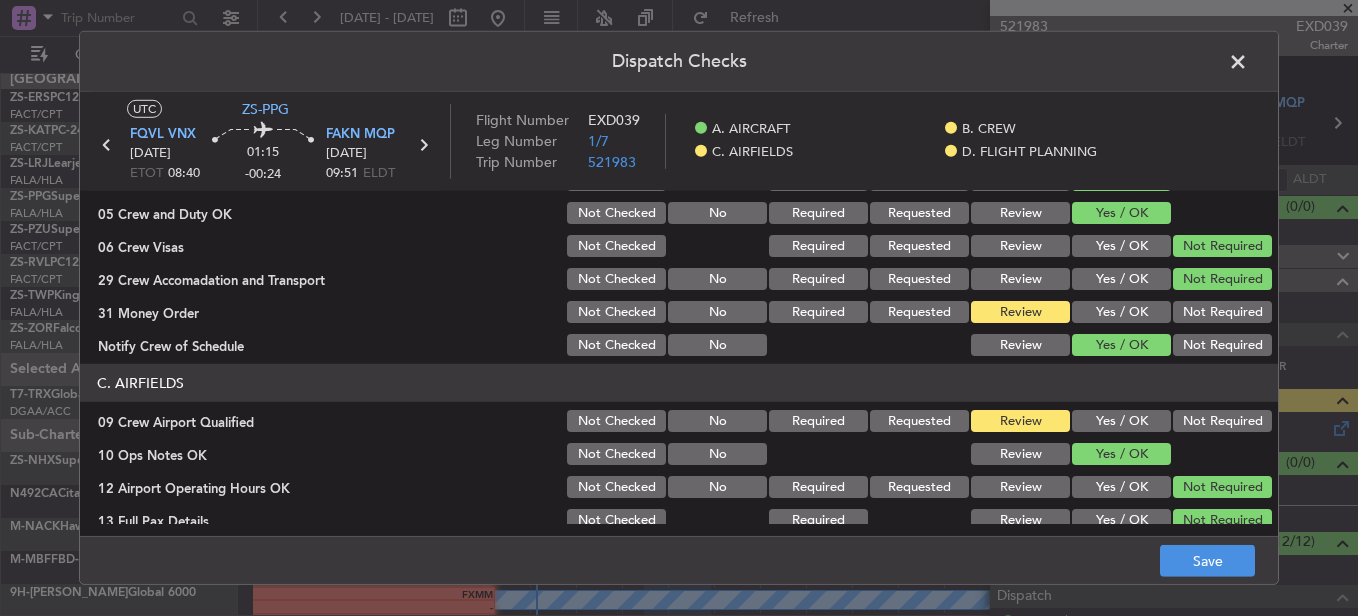 scroll, scrollTop: 300, scrollLeft: 0, axis: vertical 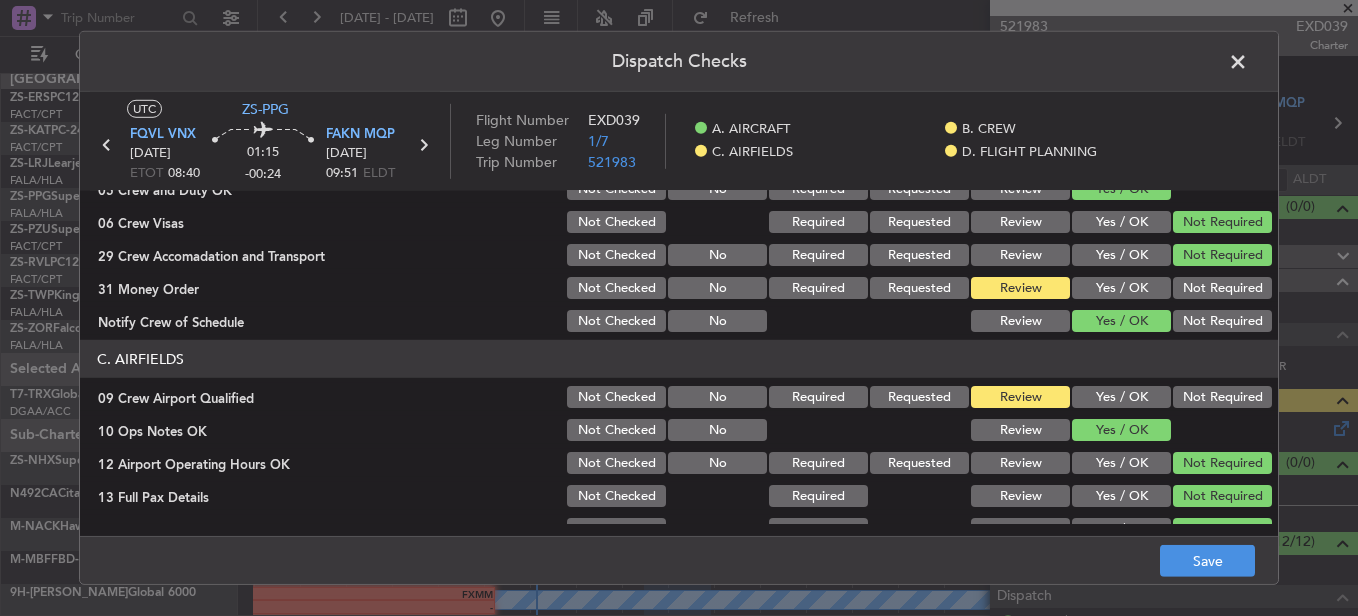 drag, startPoint x: 1102, startPoint y: 293, endPoint x: 1096, endPoint y: 309, distance: 17.088007 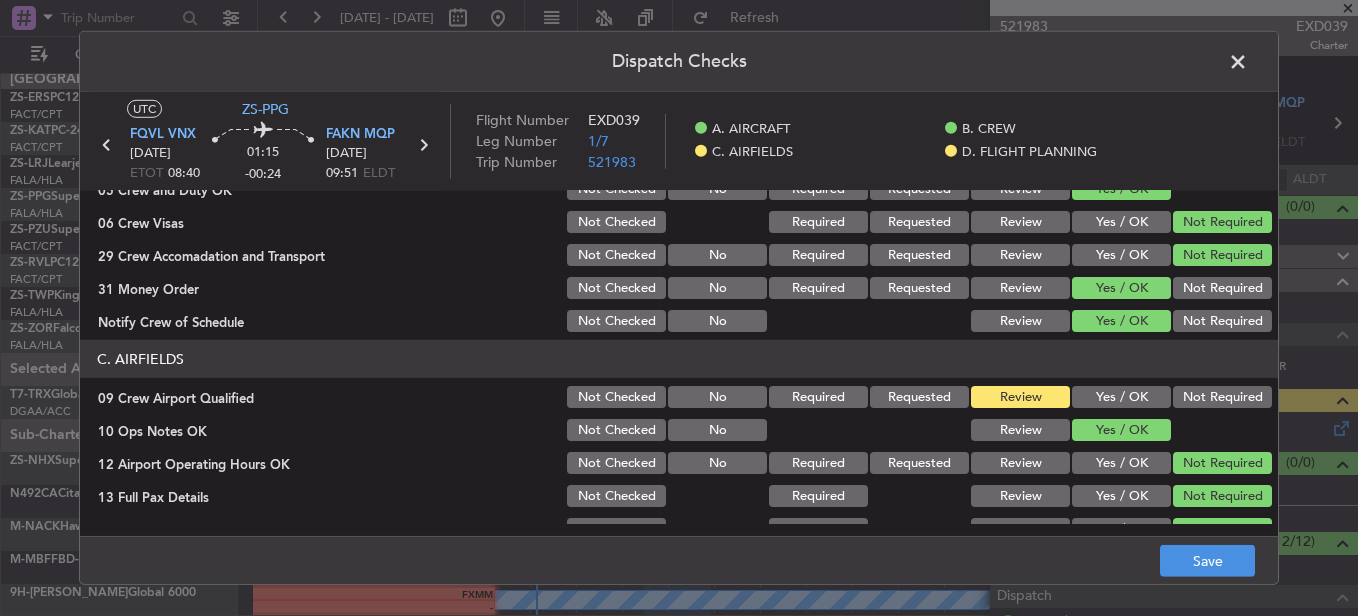 click on "Yes / OK" 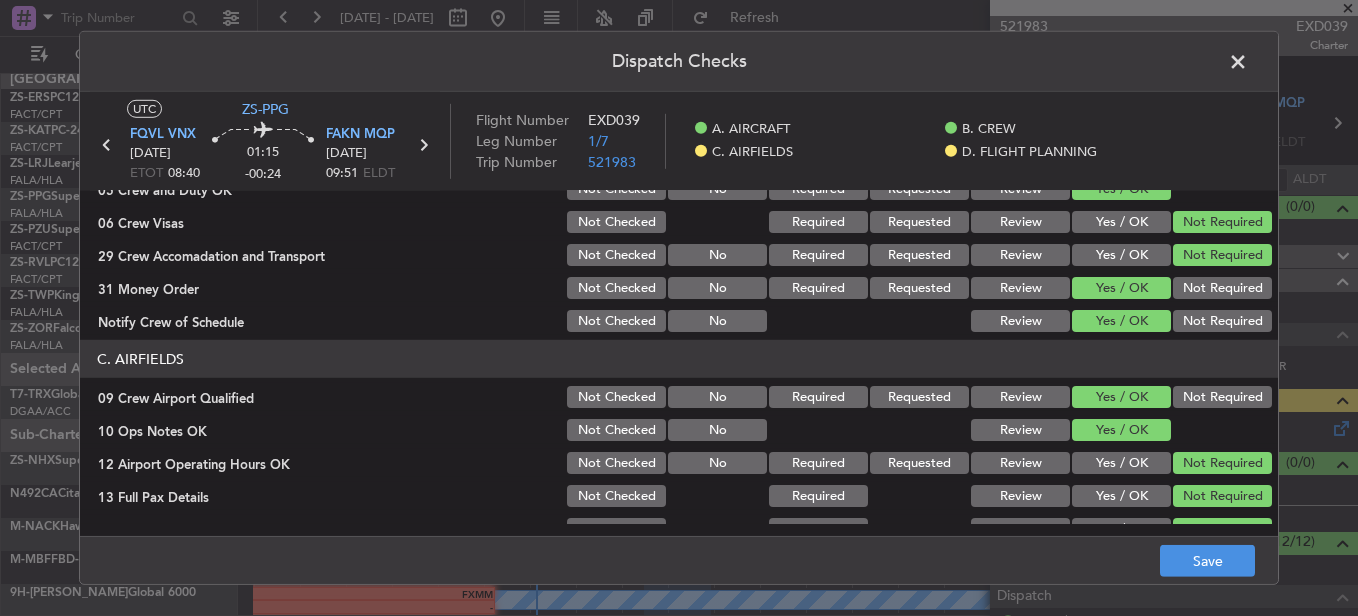 scroll, scrollTop: 565, scrollLeft: 0, axis: vertical 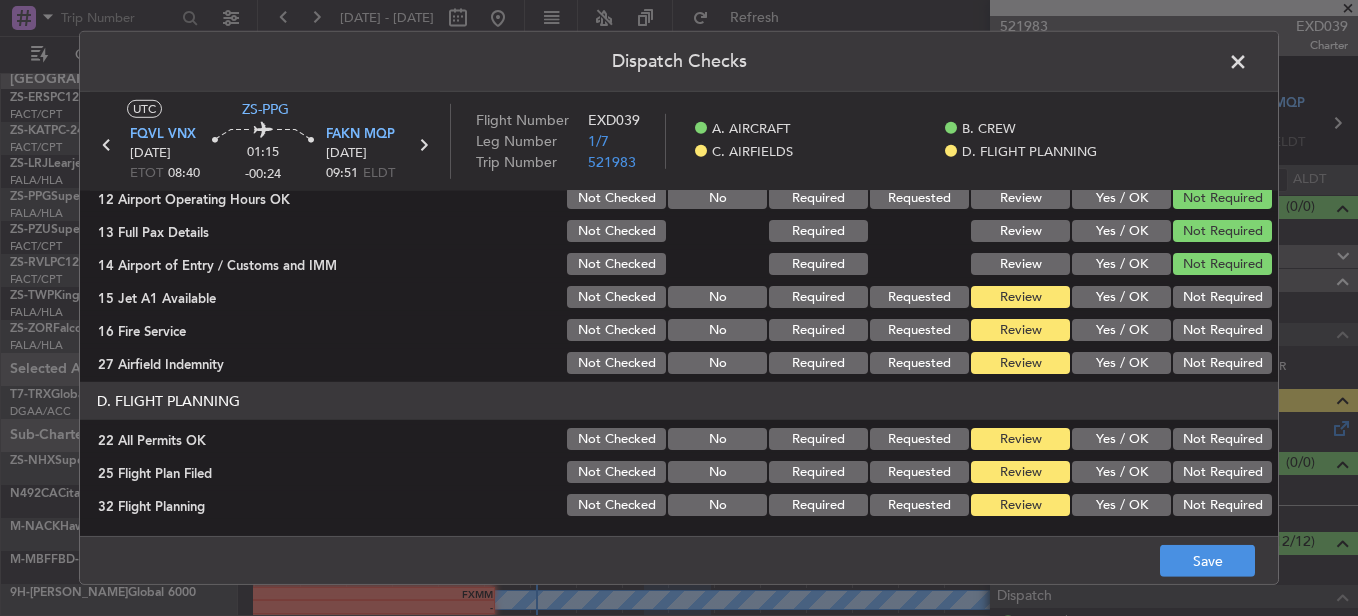 click on "Not Required" 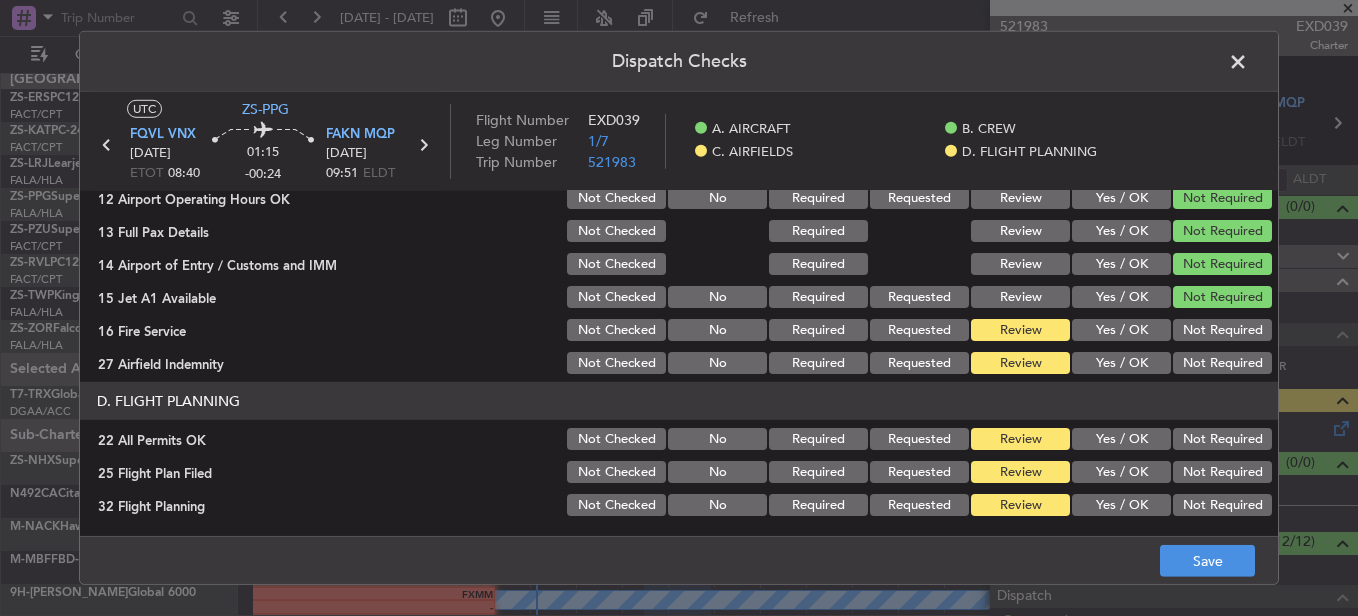 click on "Not Required" 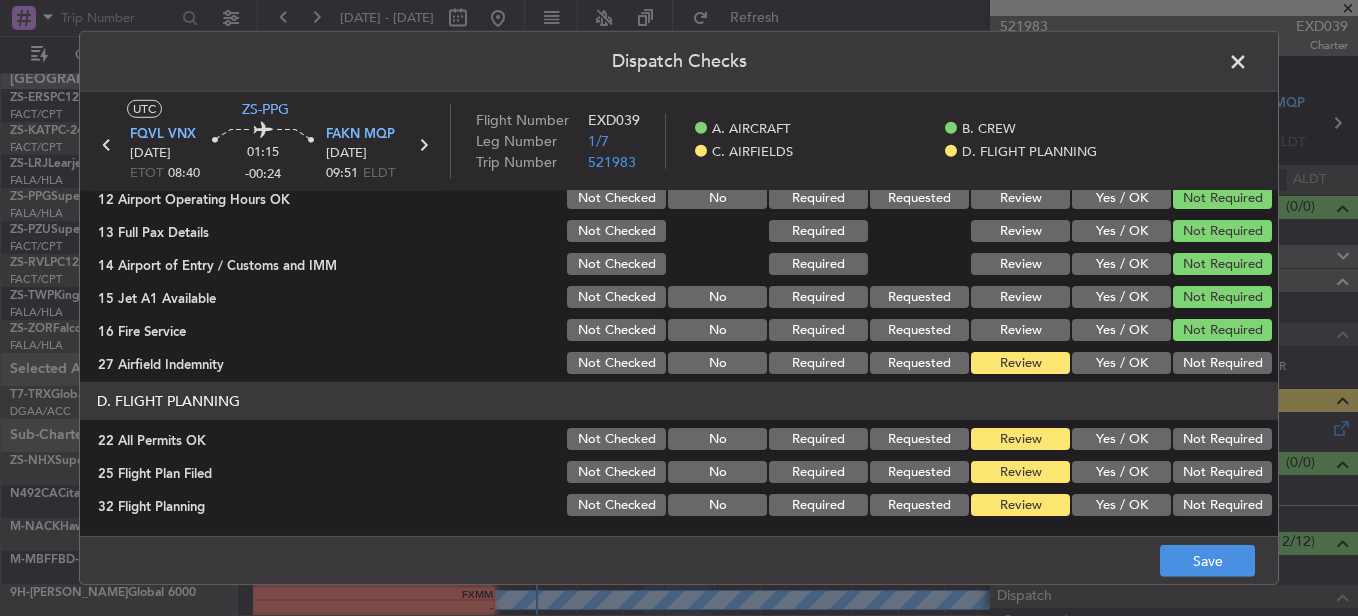 click on "C. AIRFIELDS   09 Crew Airport Qualified  Not Checked No Required Requested Review Yes / OK Not Required  10 Ops Notes OK  Not Checked No Review Yes / OK  12 Airport Operating Hours OK  Not Checked No Required Requested Review Yes / OK Not Required  13 Full Pax Details  Not Checked Required Review Yes / OK Not Required  14 Airport of Entry / Customs and IMM  Not Checked Required Review Yes / OK Not Required  15 Jet A1 Available  Not Checked No Required Requested Review Yes / OK Not Required  16 Fire Service  Not Checked No Required Requested Review Yes / OK Not Required  27 Airfield Indemnity  Not Checked No Required Requested Review Yes / OK Not Required" 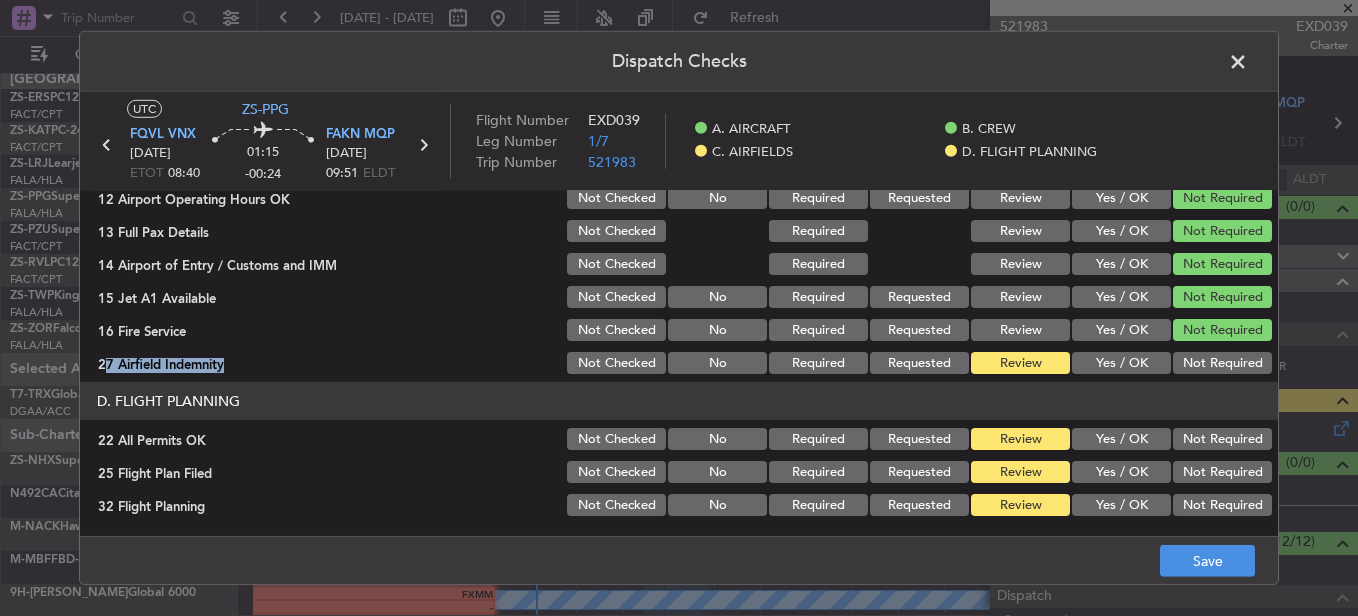 drag, startPoint x: 1203, startPoint y: 348, endPoint x: 1167, endPoint y: 364, distance: 39.39543 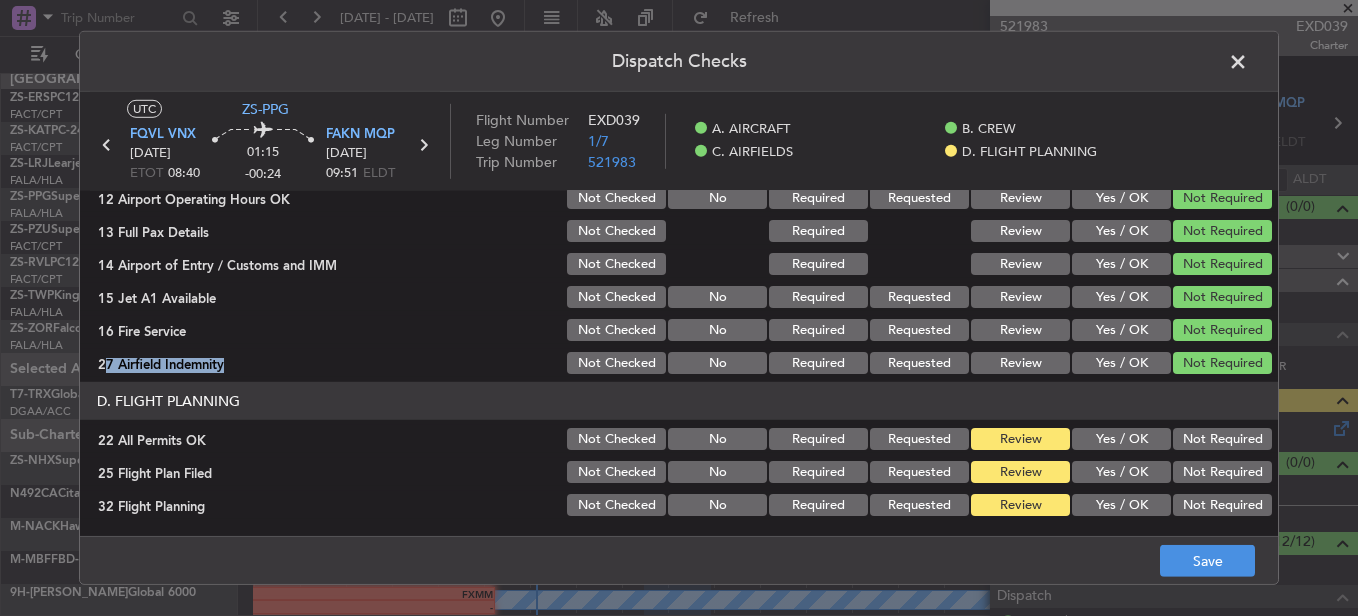click on "Not Required" 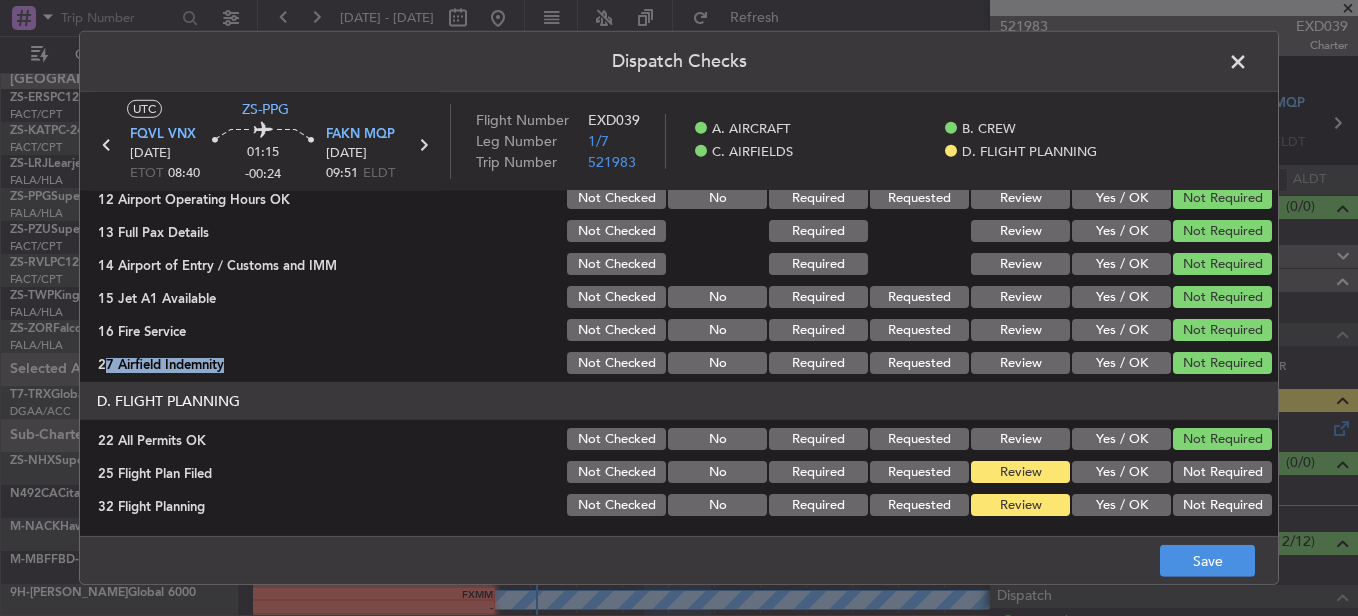 click on "Yes / OK" 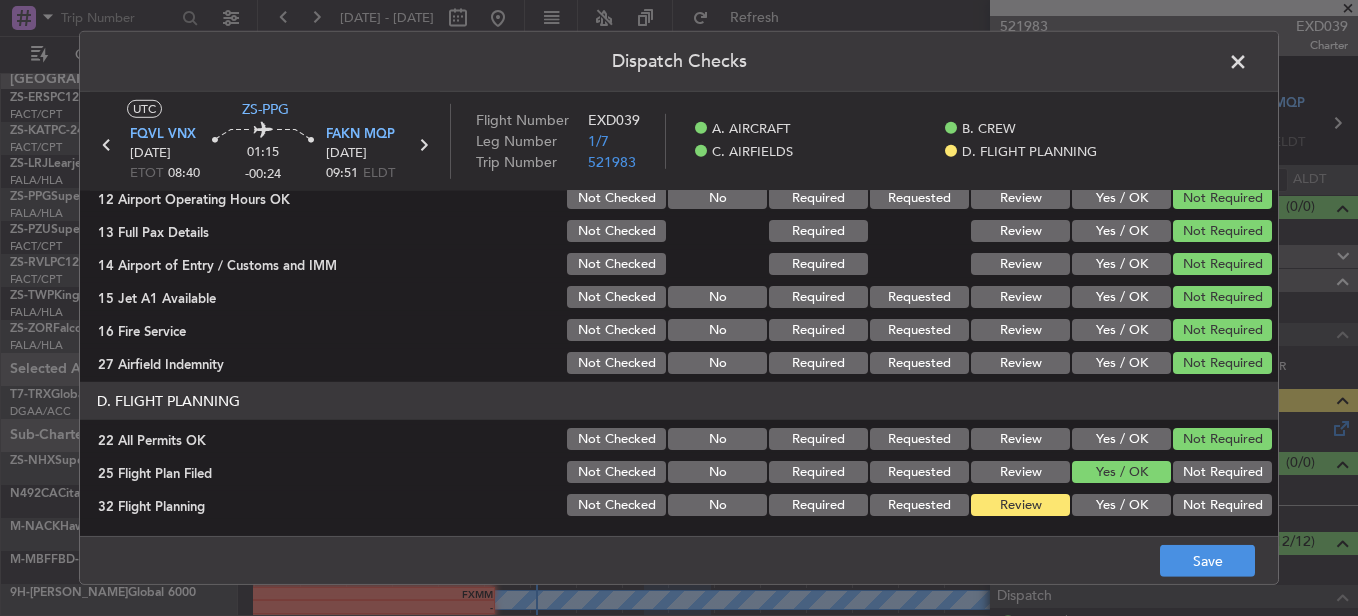 click on "D. FLIGHT PLANNING   22 All Permits OK  Not Checked No Required Requested Review Yes / OK Not Required  25 Flight Plan Filed  Not Checked No Required Requested Review Yes / OK Not Required  32 Flight Planning  Not Checked No Required Requested Review Yes / OK Not Required" 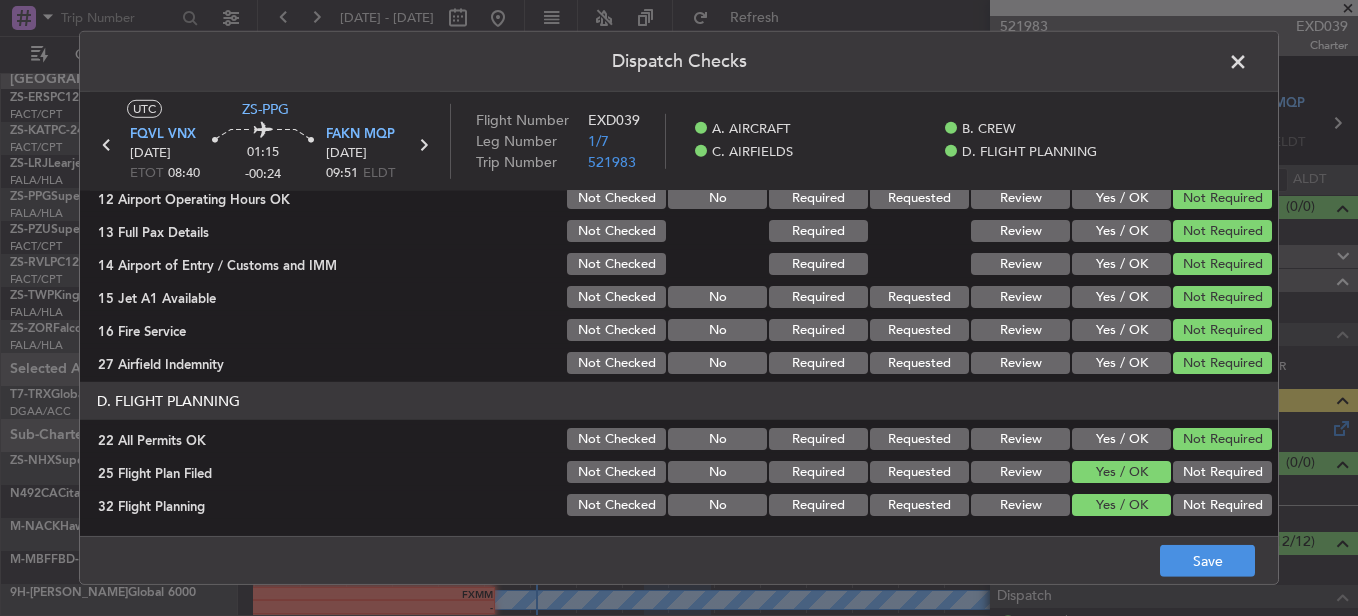 click on "Dispatch Checks  UTC  ZS-PPG FQVL  VNX [DATE] ETOT 08:40 01:15 -00:24 FAKN  MQP [DATE] 09:51 ELDT Flight Number EXD039 Leg Number 1/7 Trip Number 521983    A. AIRCRAFT    B. CREW    C. AIRFIELDS    D. FLIGHT PLANNING  A. AIRCRAFT   01 Is A/C Available  Not Checked No Review Yes / OK  26 Aircraft Dispatch Checklist  Not Checked Yes / OK  28 Catering Order  Not Checked No Required Requested Review Yes / OK Not Required  30 Lounge Briefing  Not Checked No Required Requested Review Yes / OK Not Required  32 Runway Lights  Not Checked No Required Requested Review Yes / OK Not Required  B. CREW   04 Crew Briefed  Not Checked Required Requested Review Yes / OK  05 Crew and Duty OK  Not Checked No Required Requested Review Yes / OK  06 Crew Visas  Not Checked Required Requested Review Yes / OK Not Required  29 Crew Accomadation and Transport  Not Checked No Required Requested Review Yes / OK Not Required  31 Money Order  Not Checked No Required Requested Review Yes / OK Not Required  Notify Crew of Schedule" 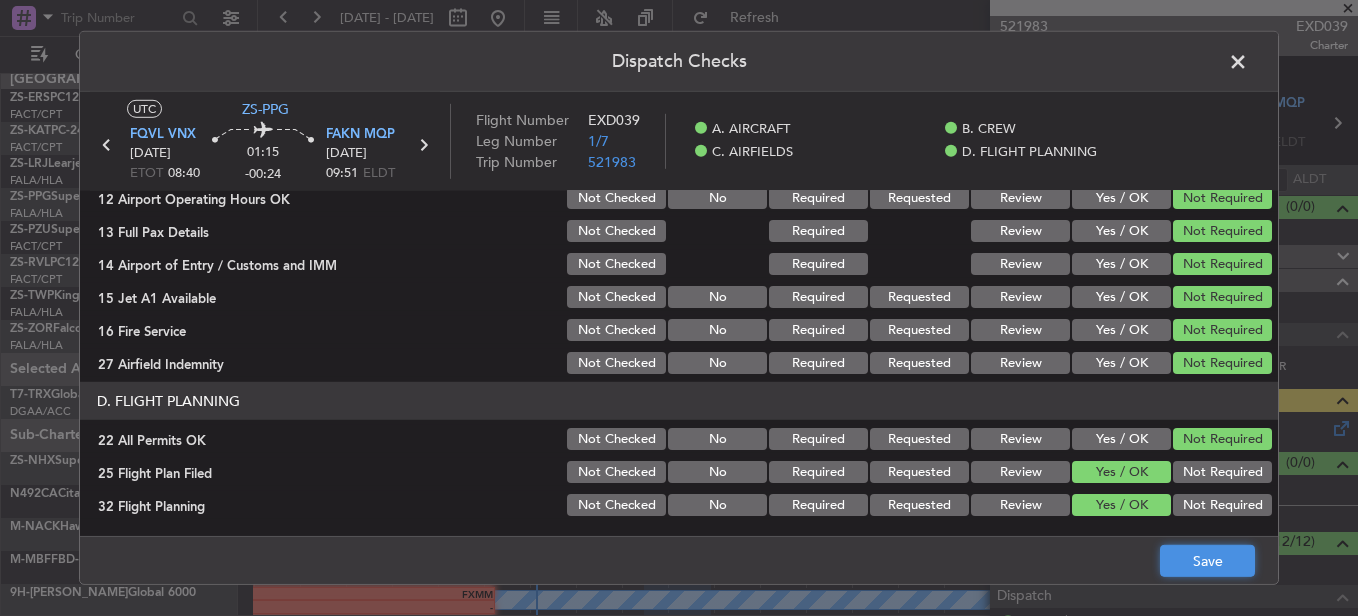click on "Save" 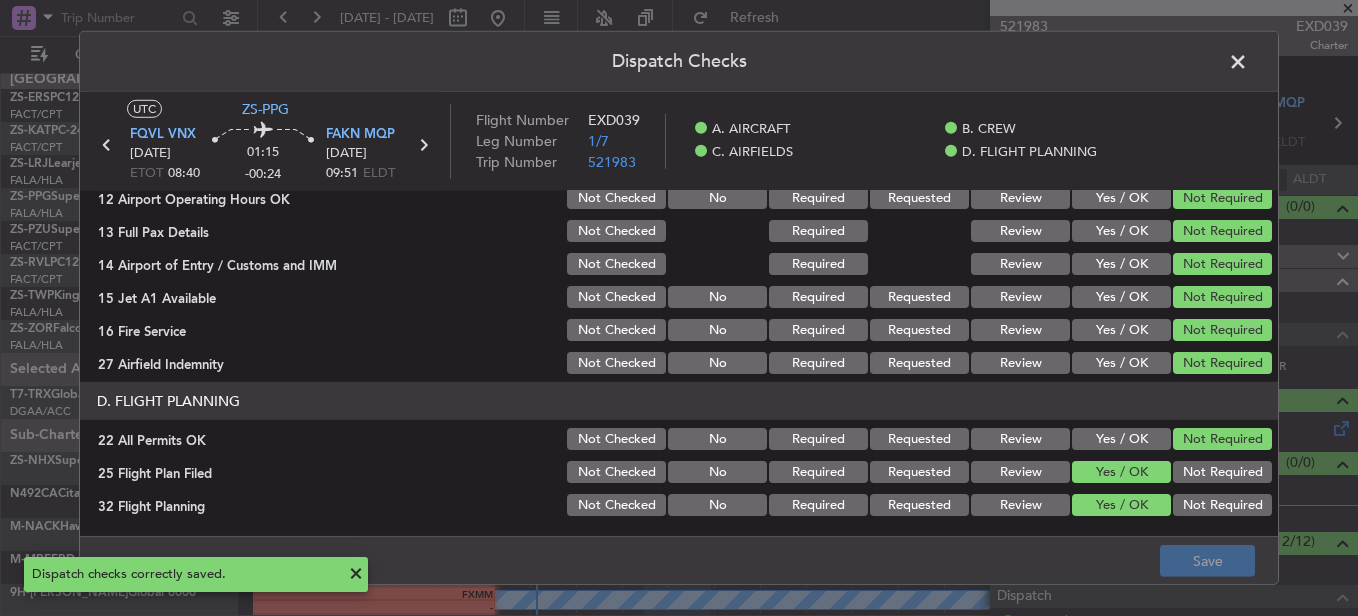 click 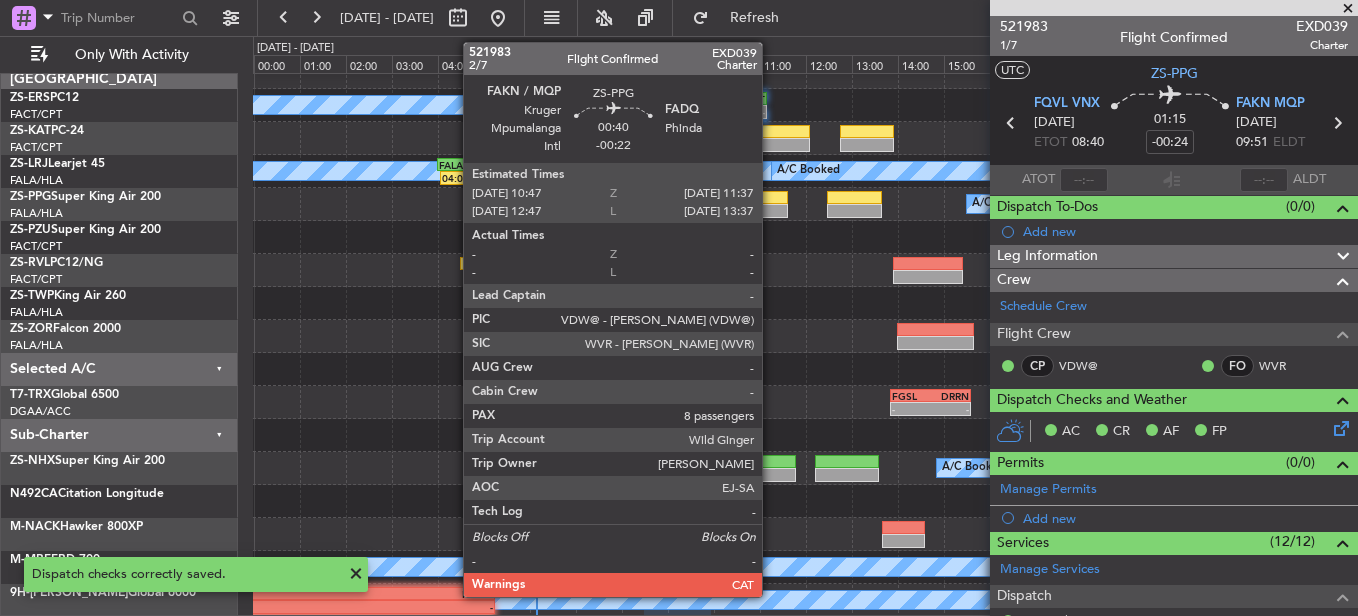click 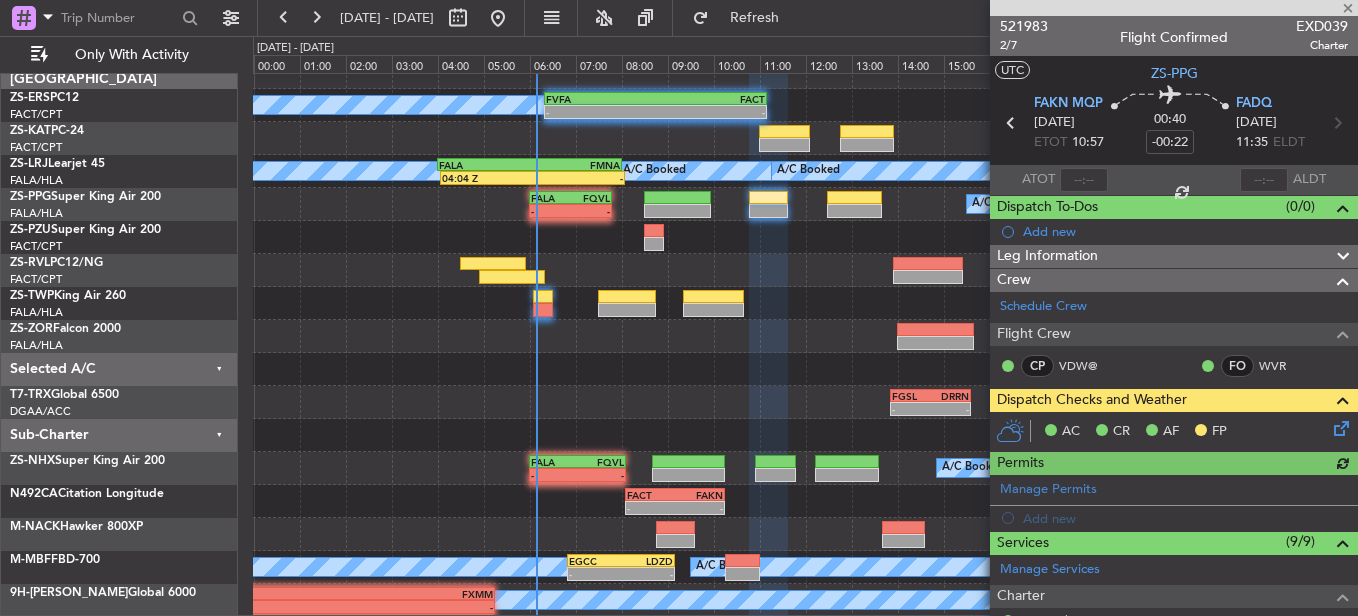 click 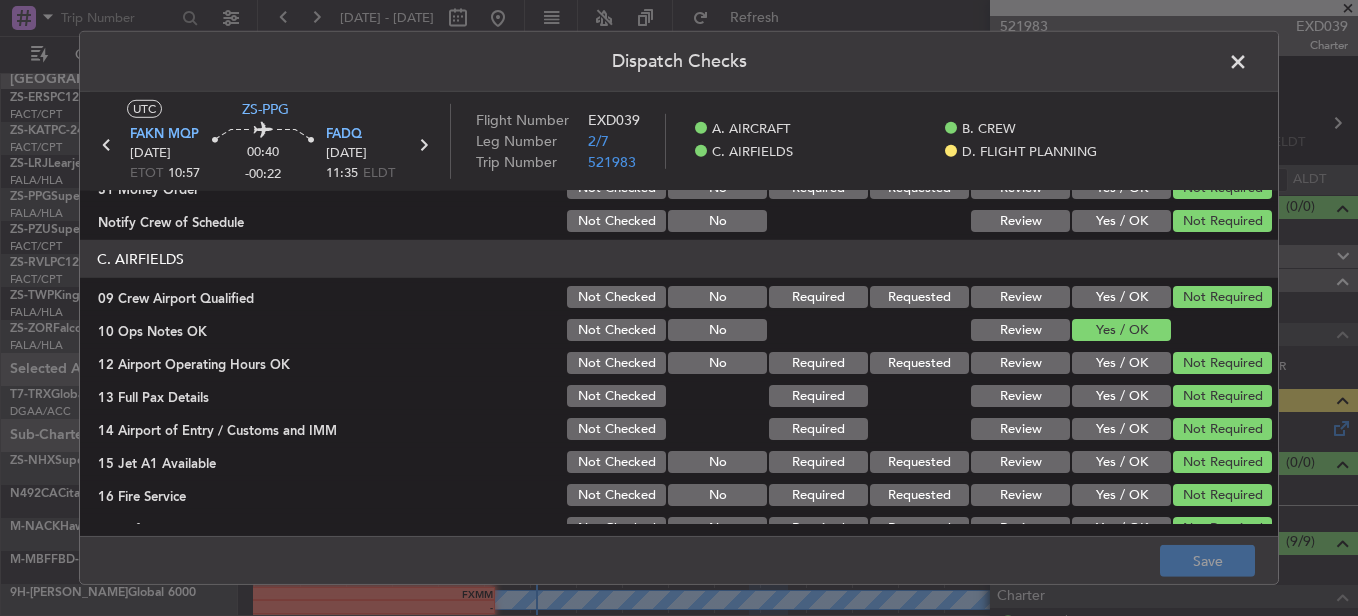 scroll, scrollTop: 565, scrollLeft: 0, axis: vertical 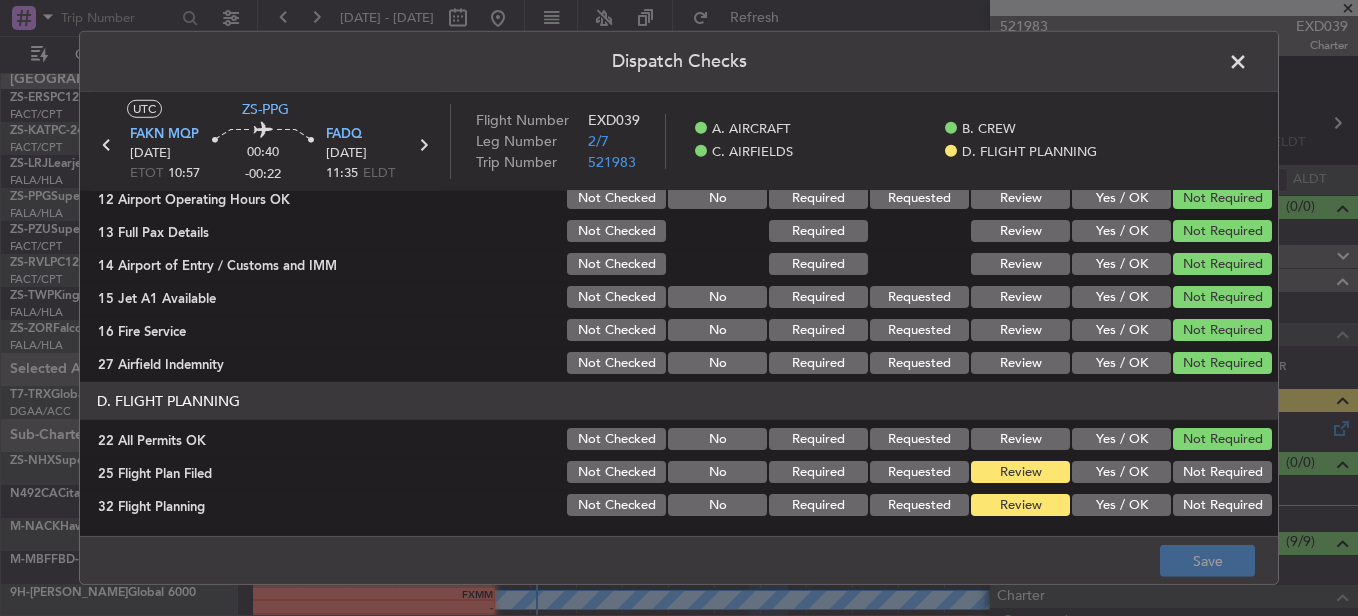 click on "Yes / OK" 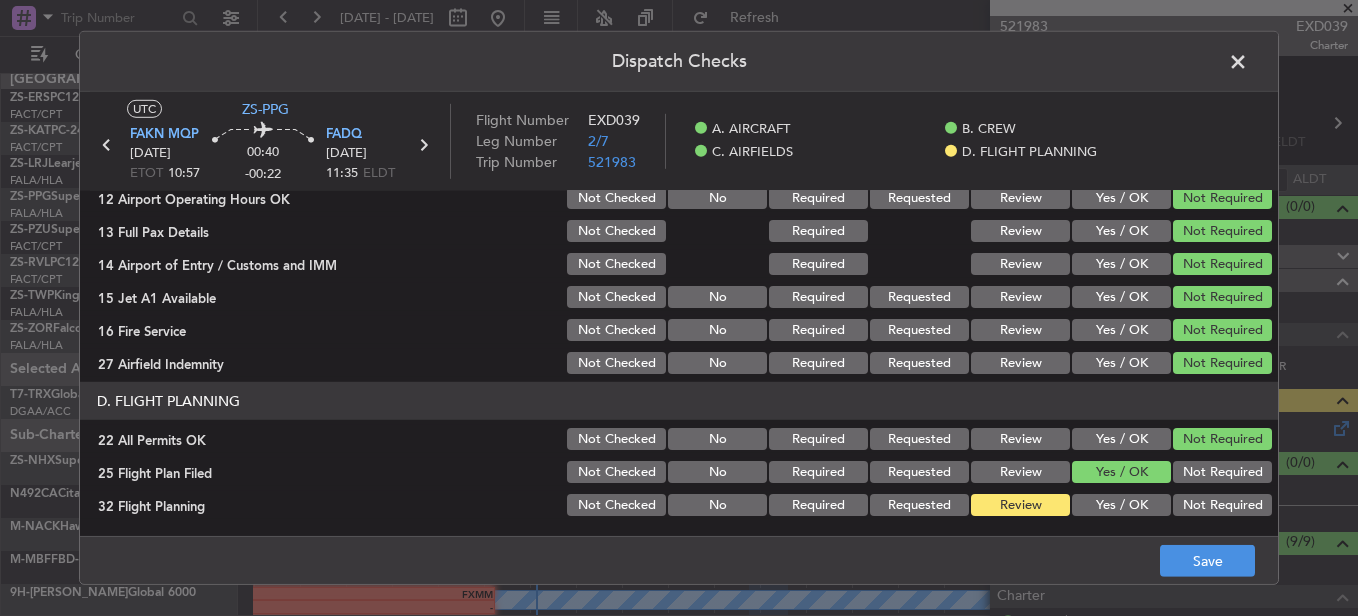 drag, startPoint x: 1132, startPoint y: 491, endPoint x: 1160, endPoint y: 530, distance: 48.010414 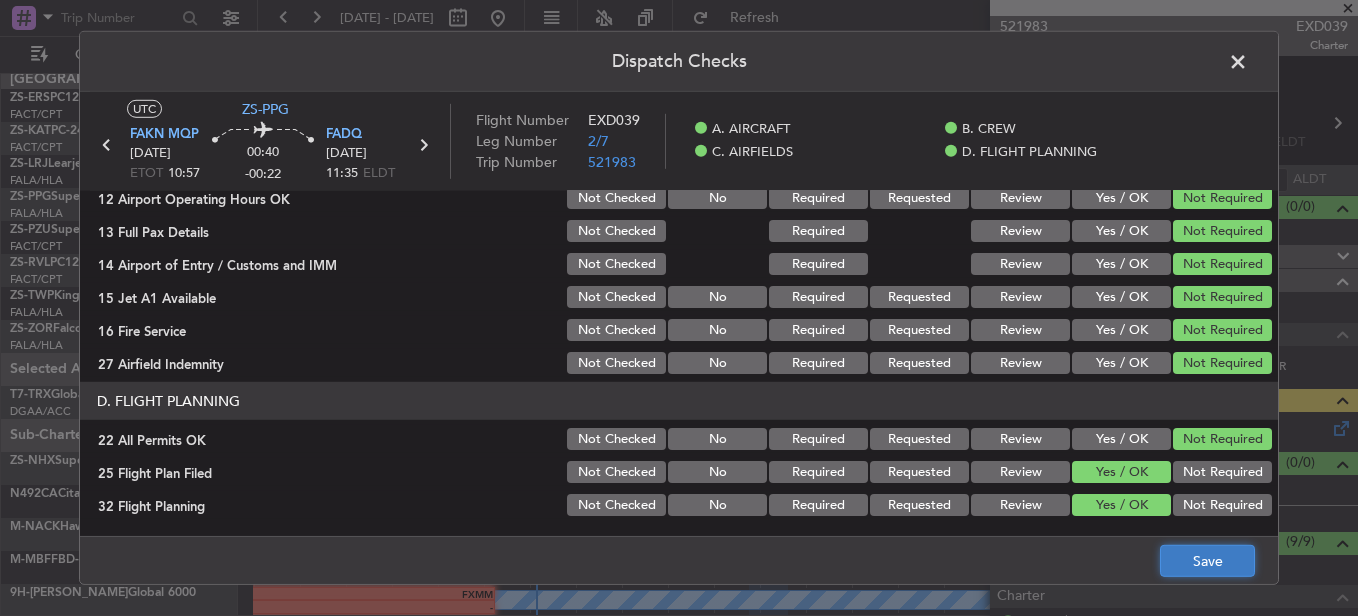 click on "Save" 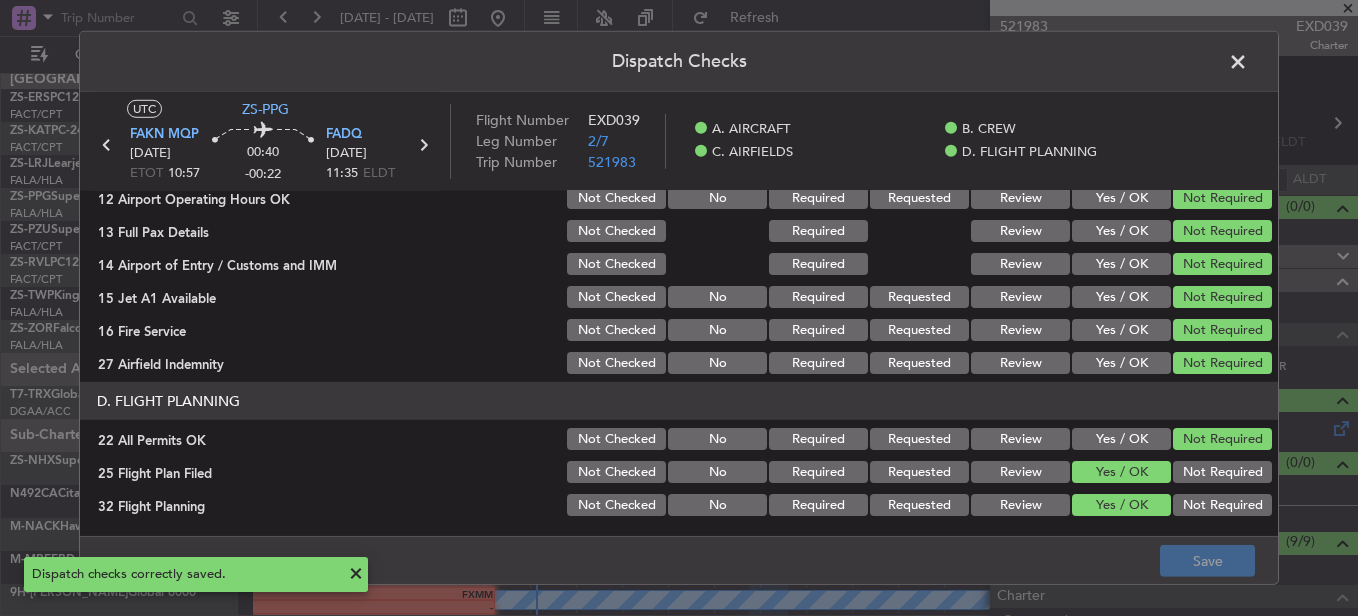 click 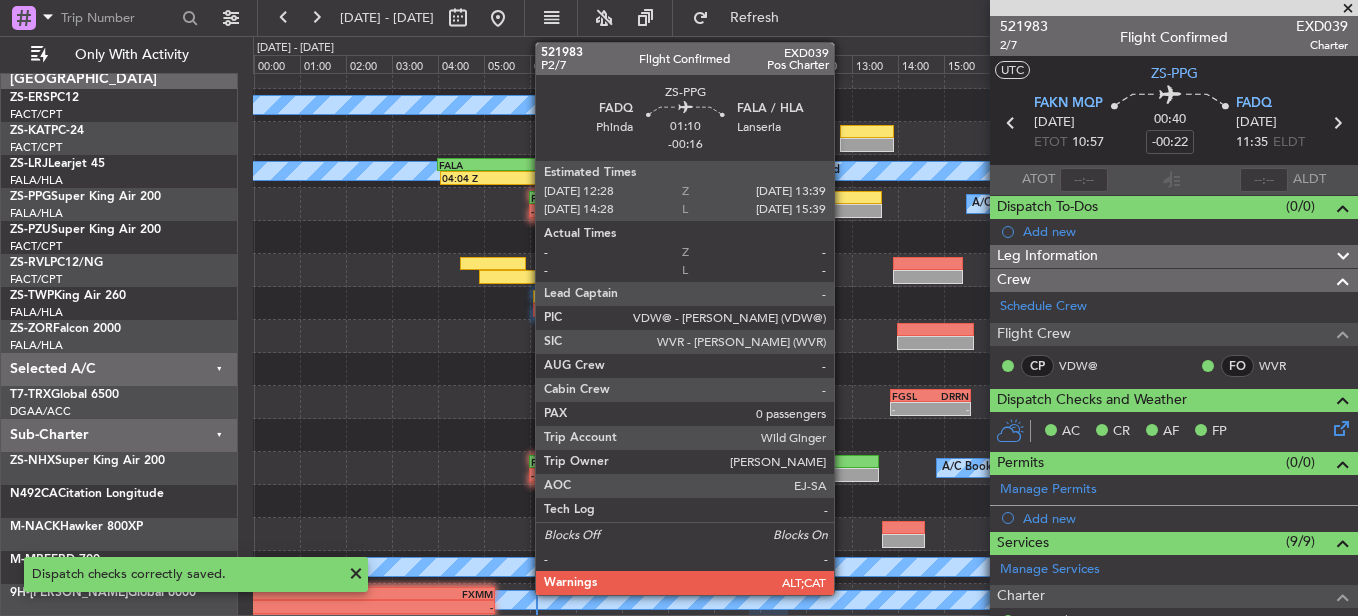 click 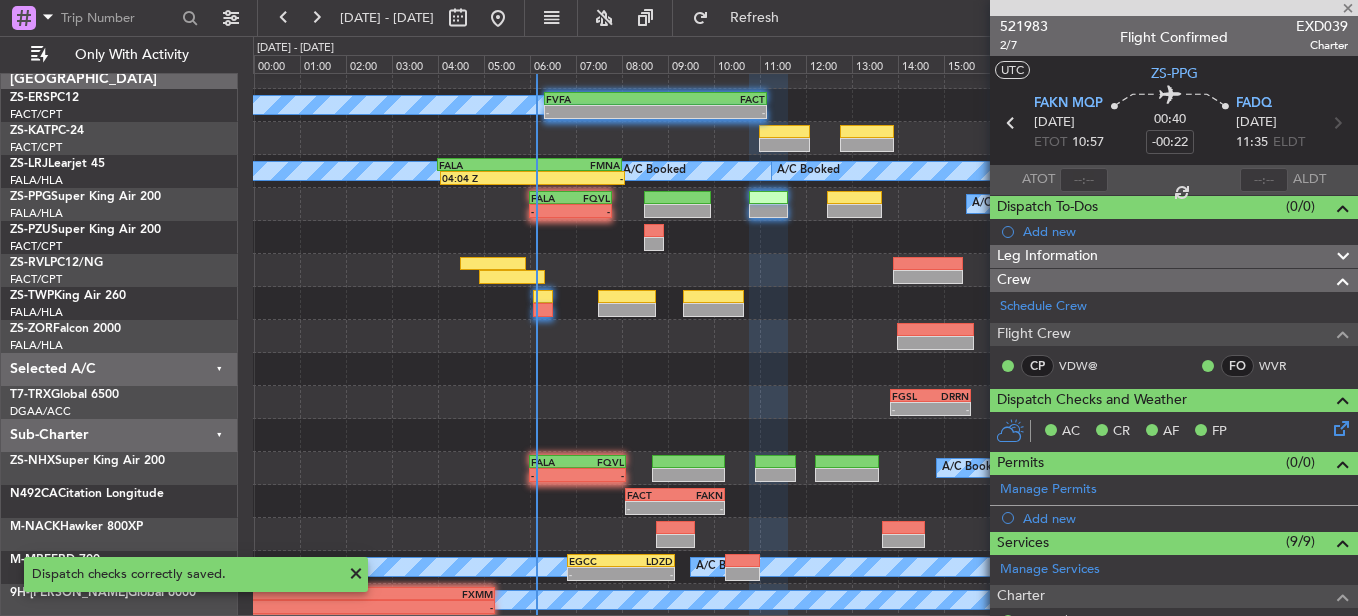 type on "-00:16" 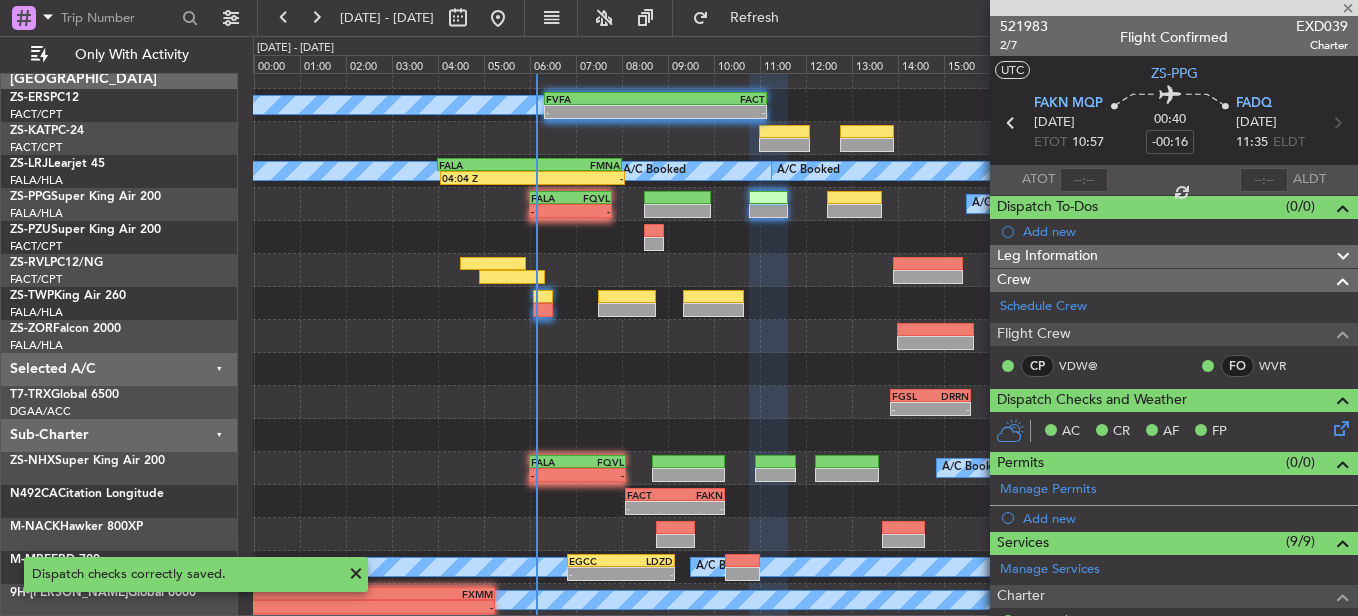 type on "0" 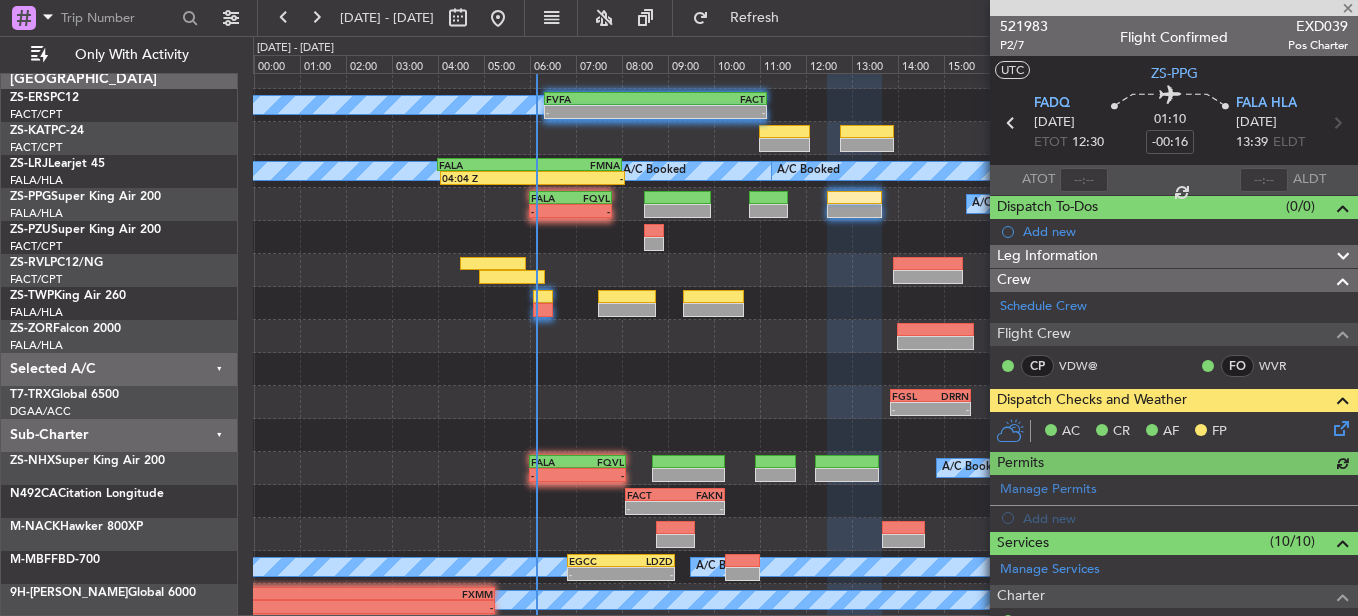 click 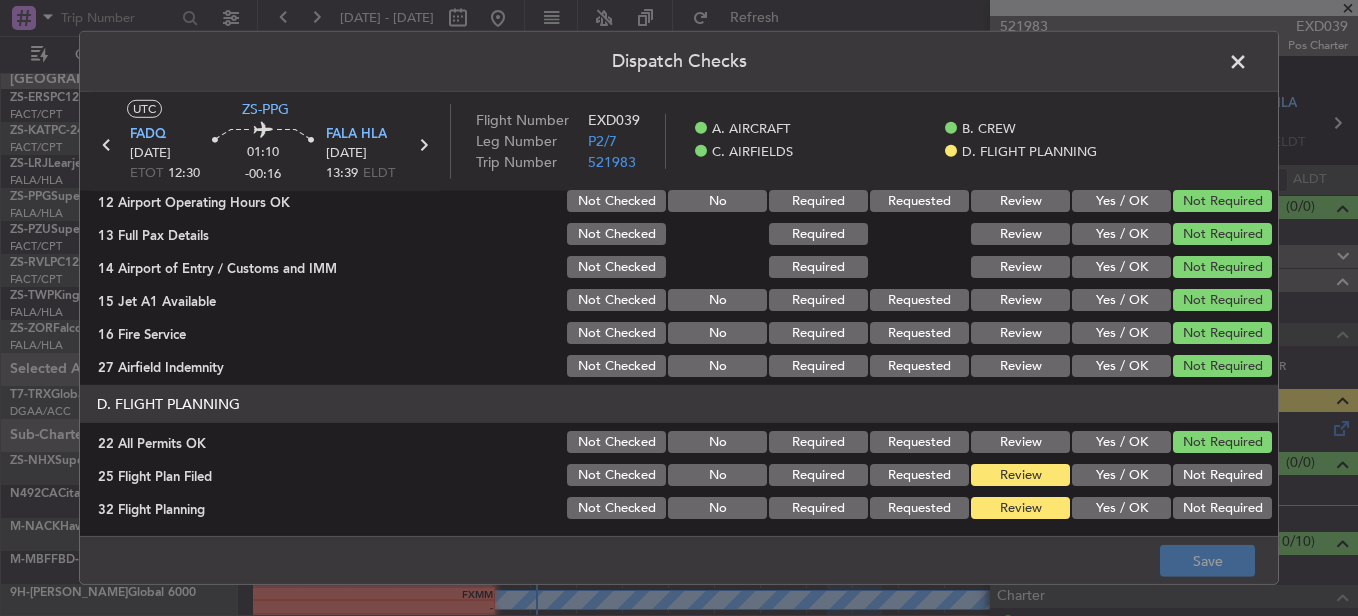scroll, scrollTop: 565, scrollLeft: 0, axis: vertical 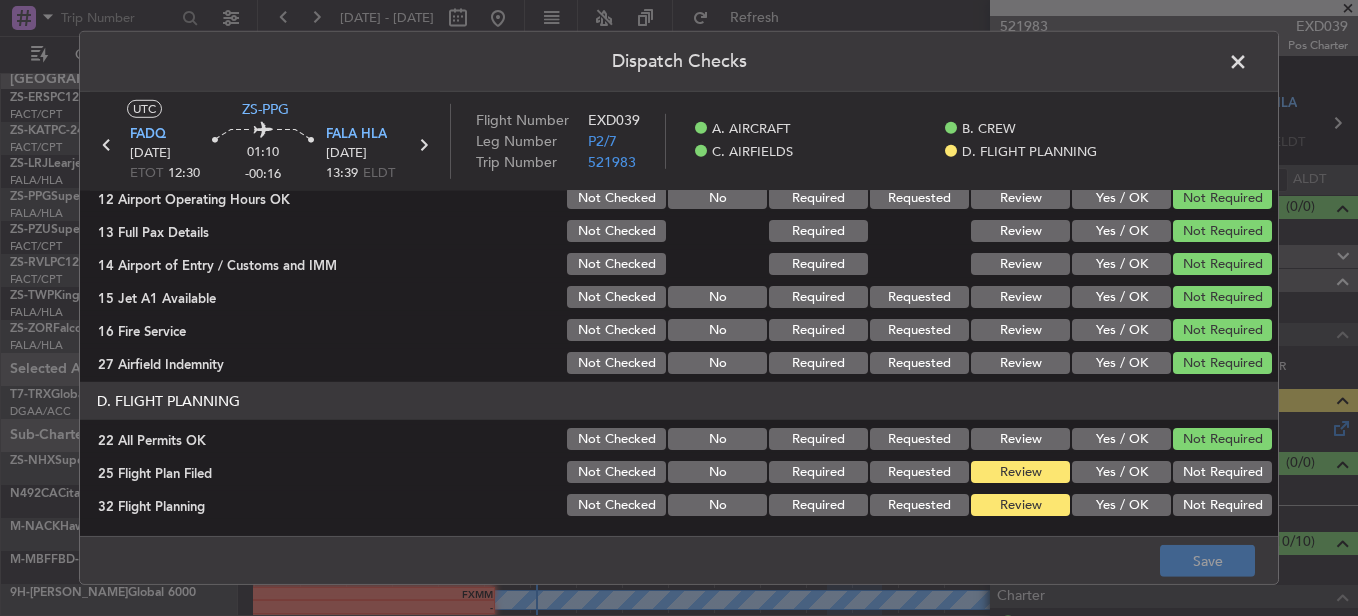 click on "Yes / OK" 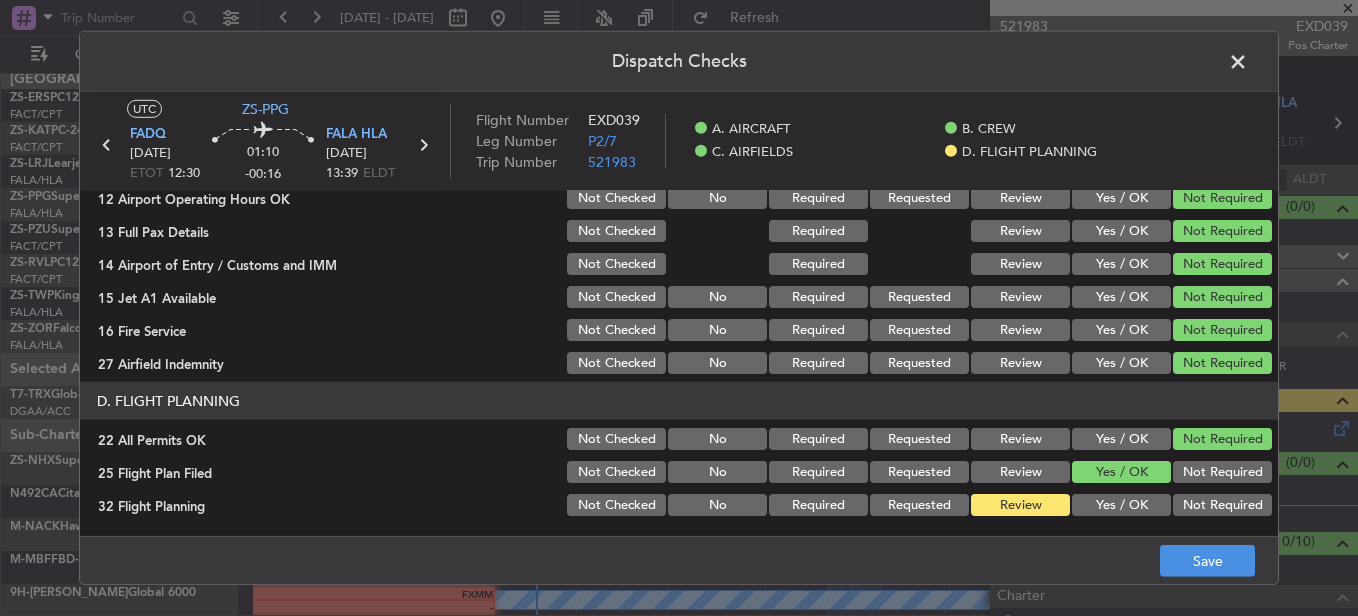 click on "Yes / OK" 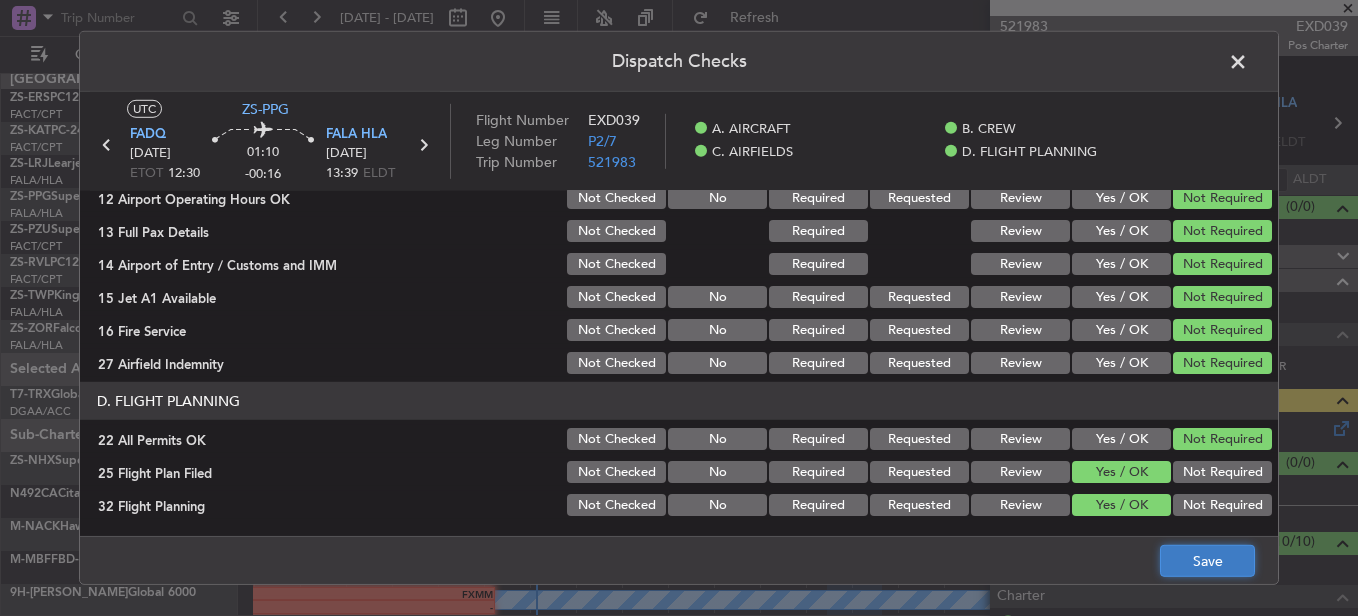 click on "Save" 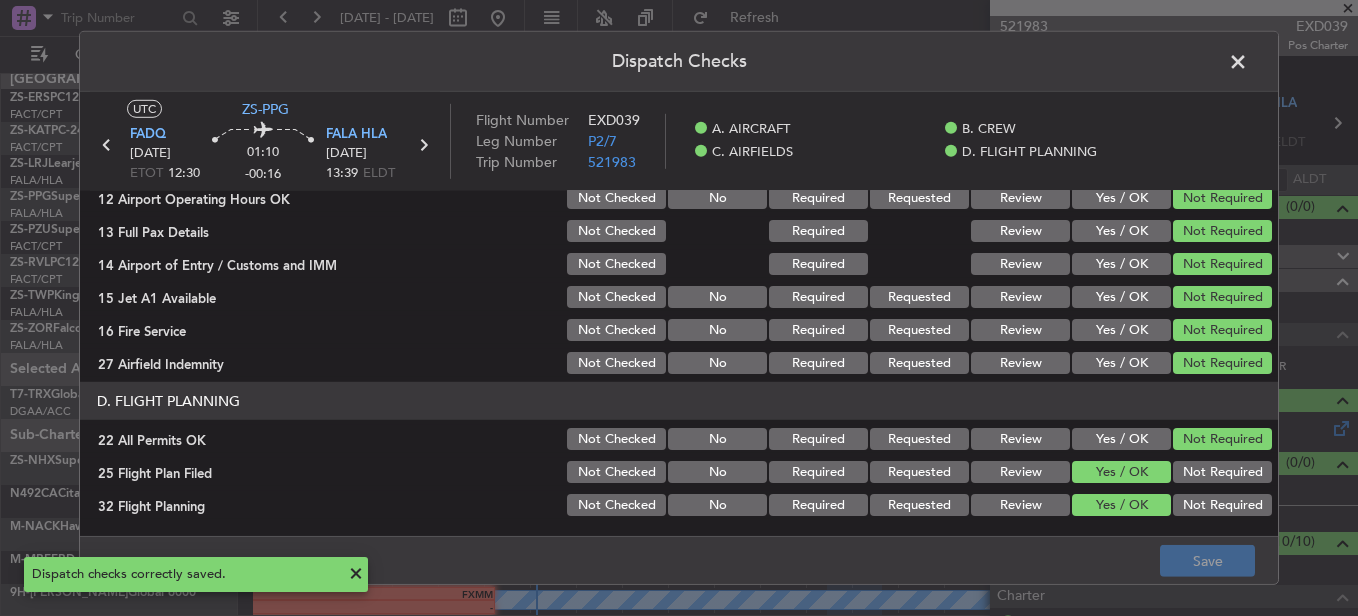 click 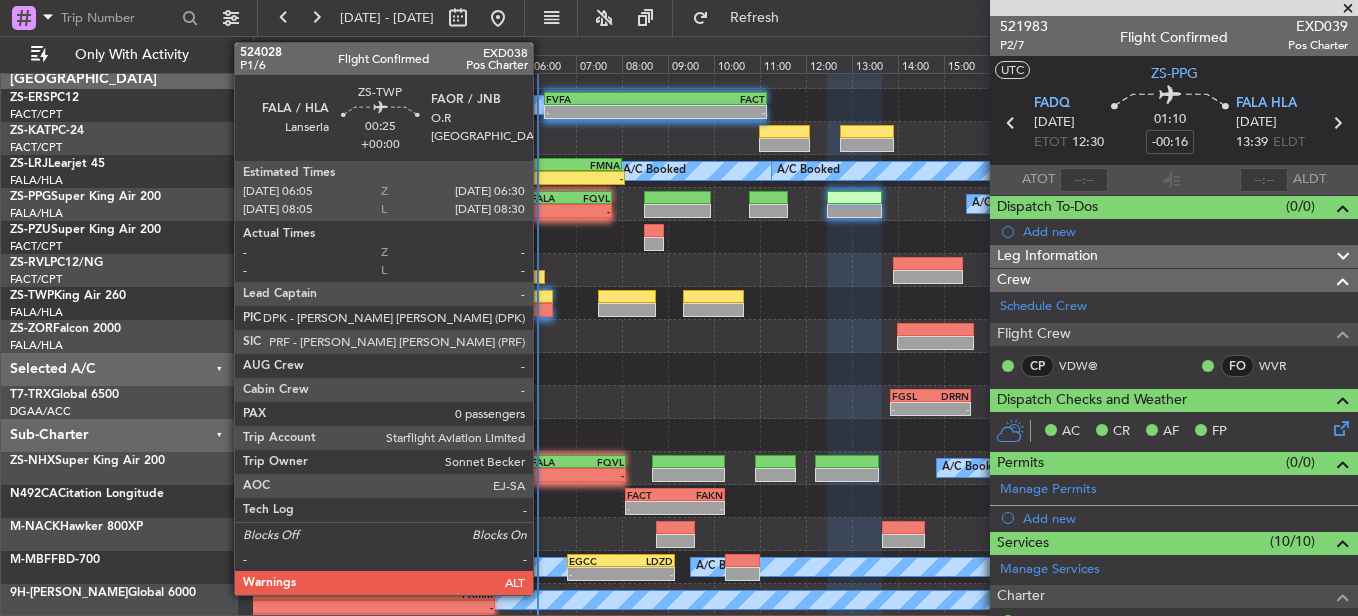 click 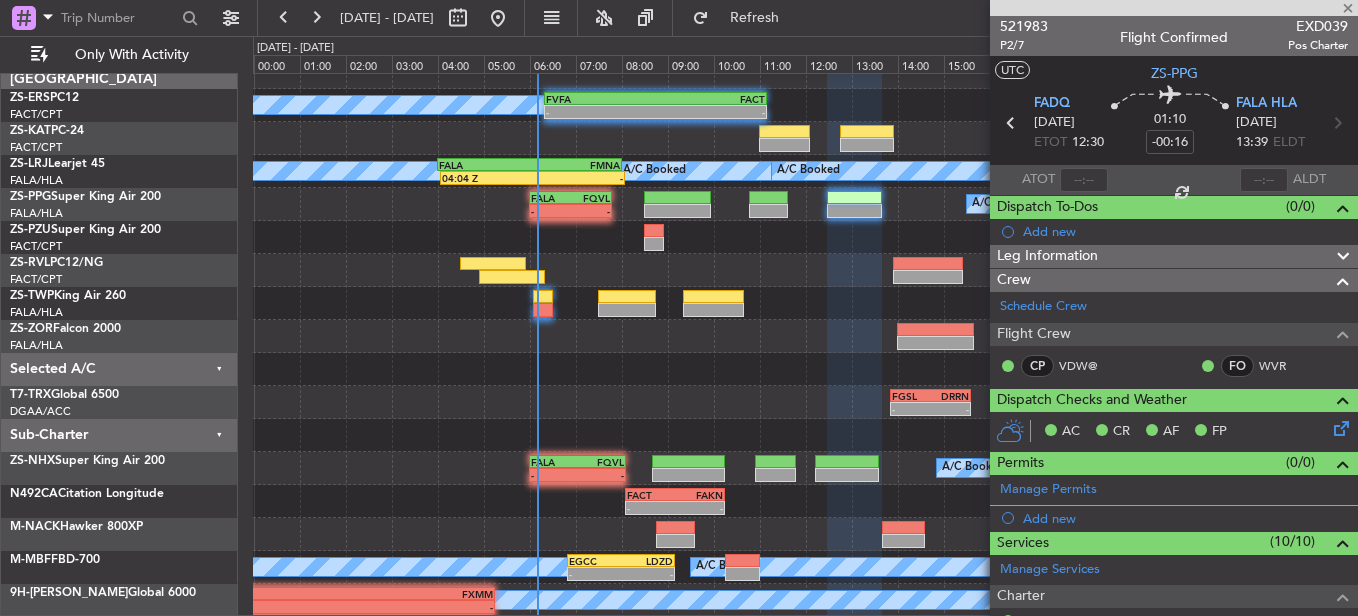 type 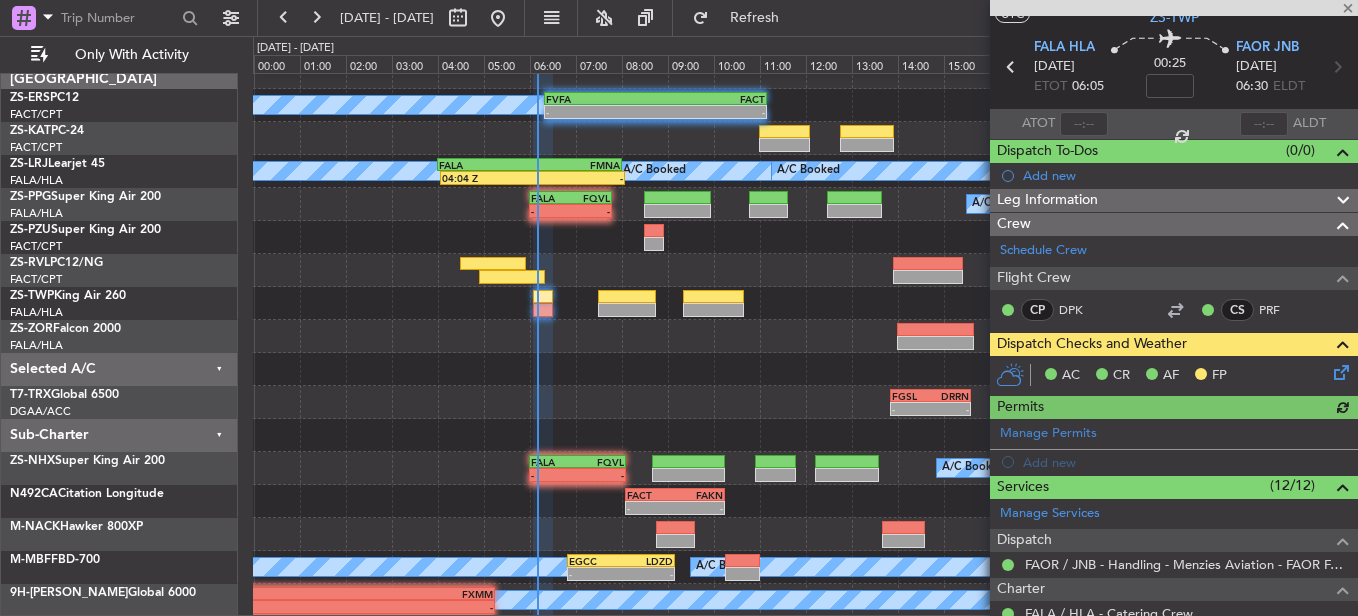 scroll, scrollTop: 0, scrollLeft: 0, axis: both 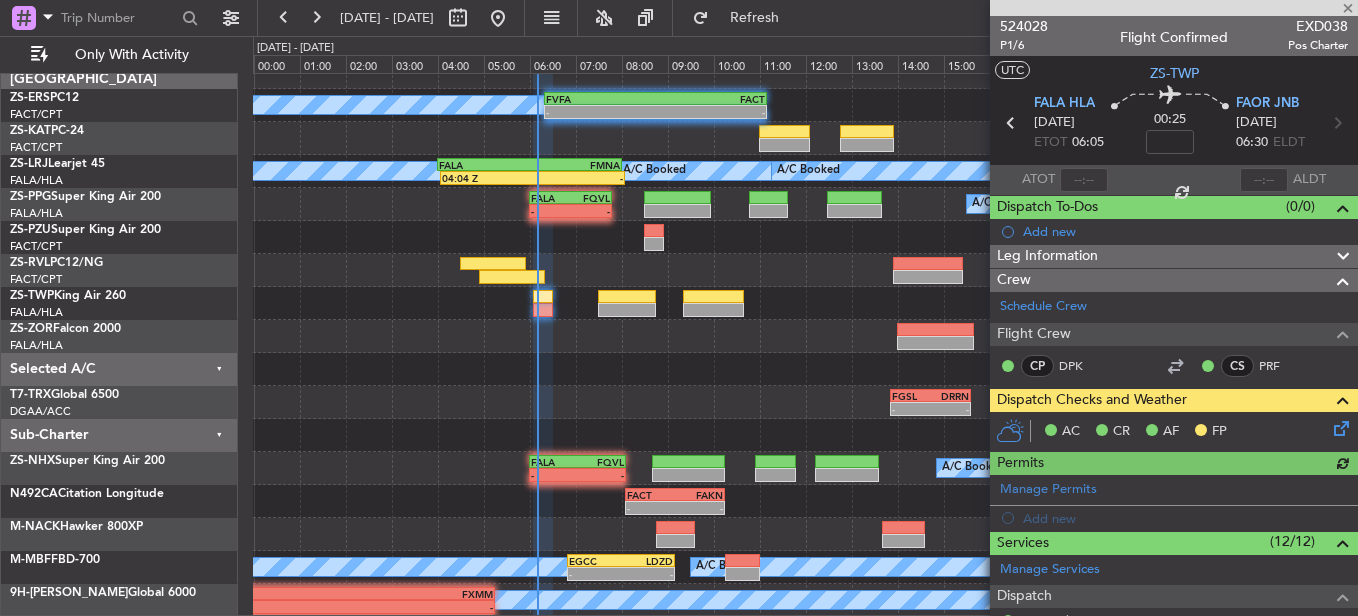 click 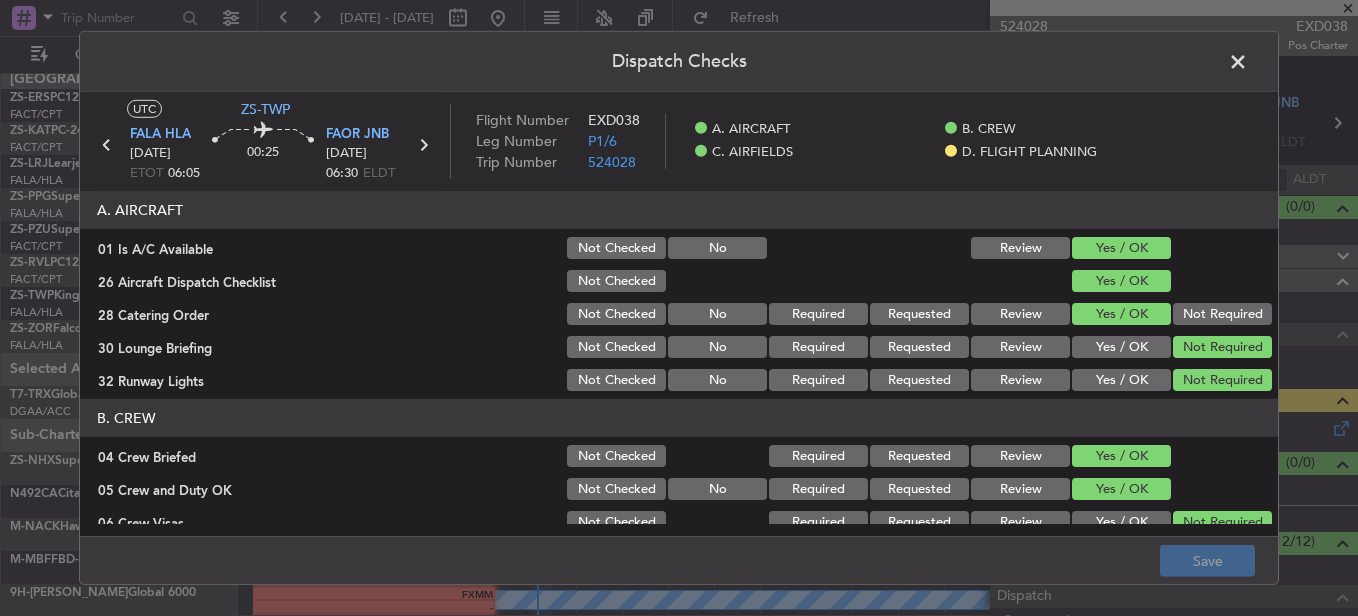 scroll, scrollTop: 565, scrollLeft: 0, axis: vertical 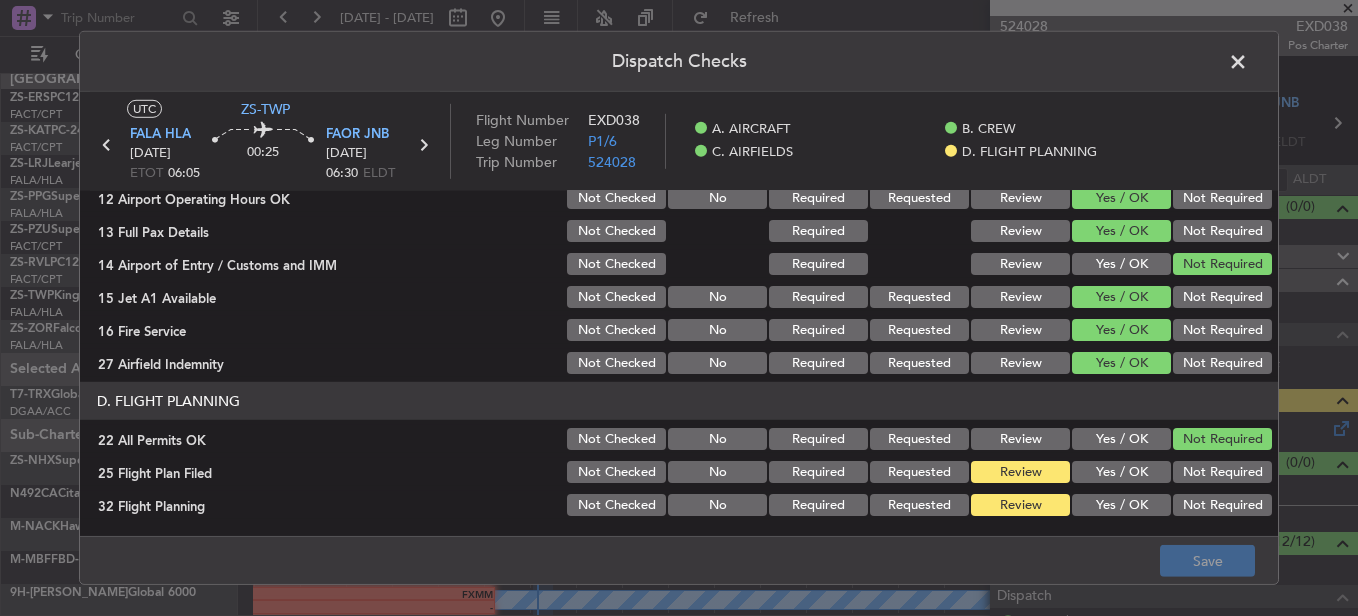 click on "Yes / OK" 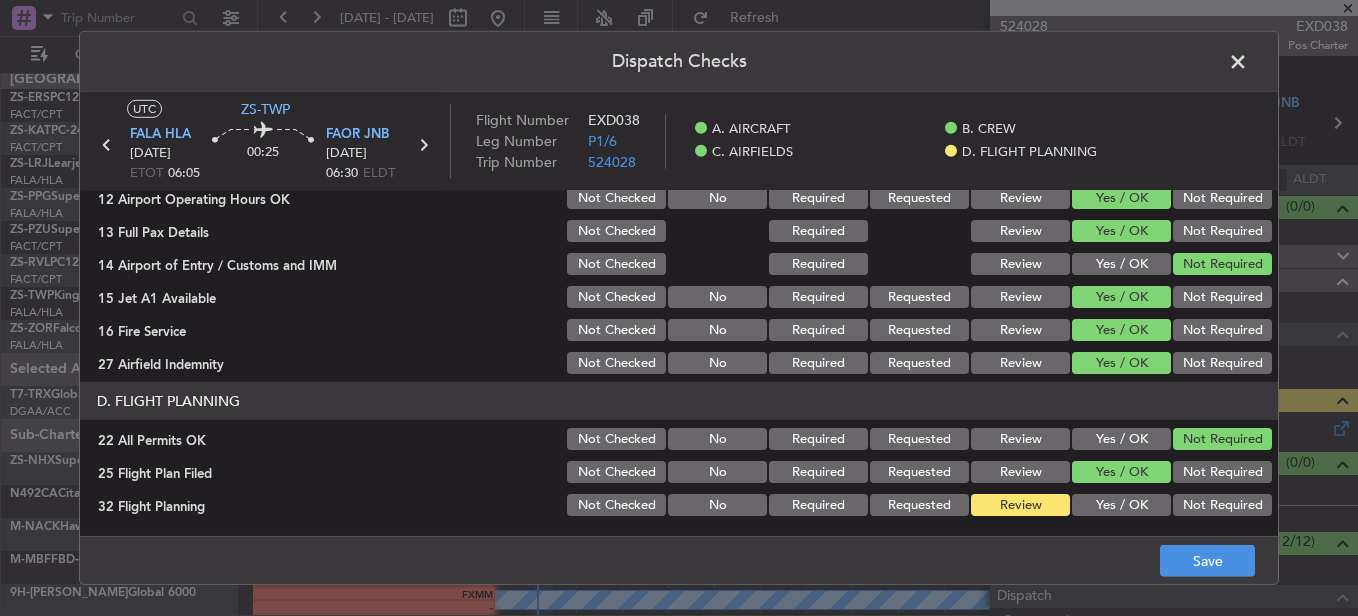 click on "Yes / OK" 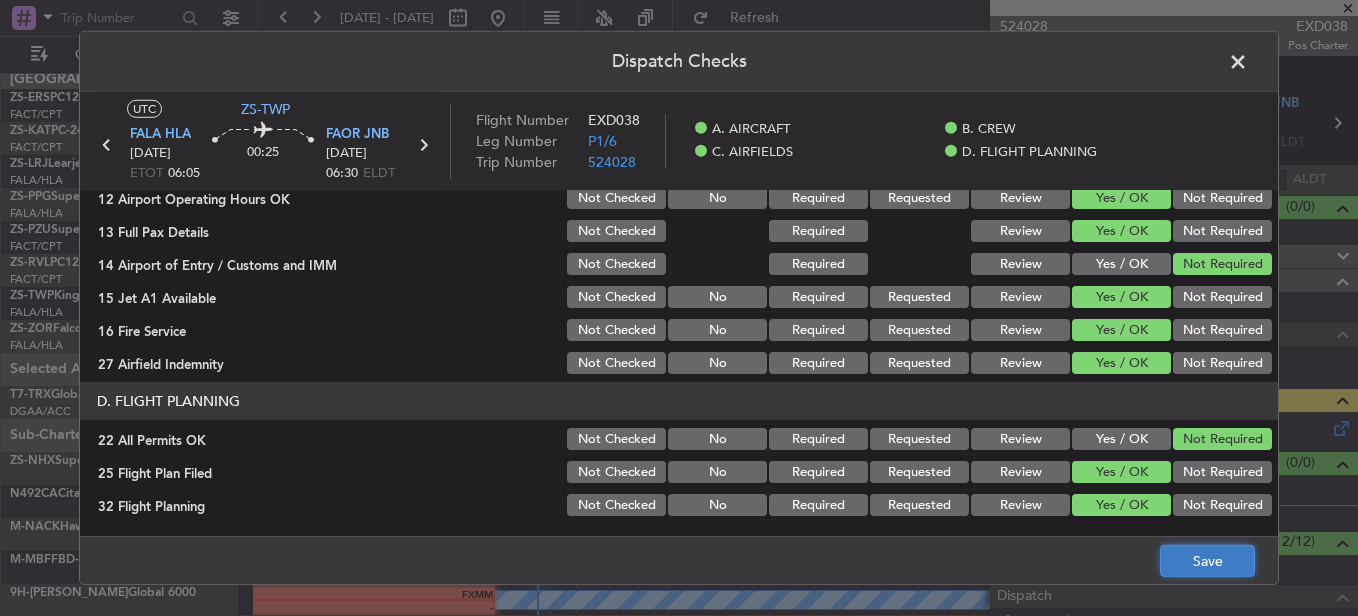 click on "Save" 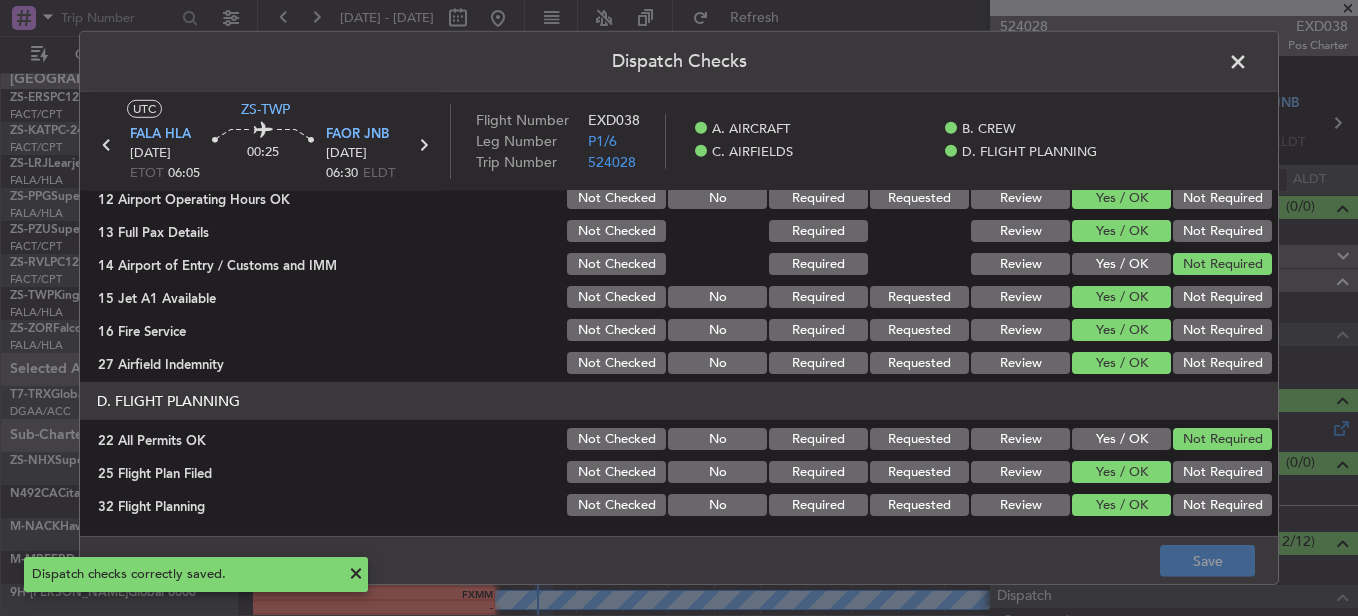 click 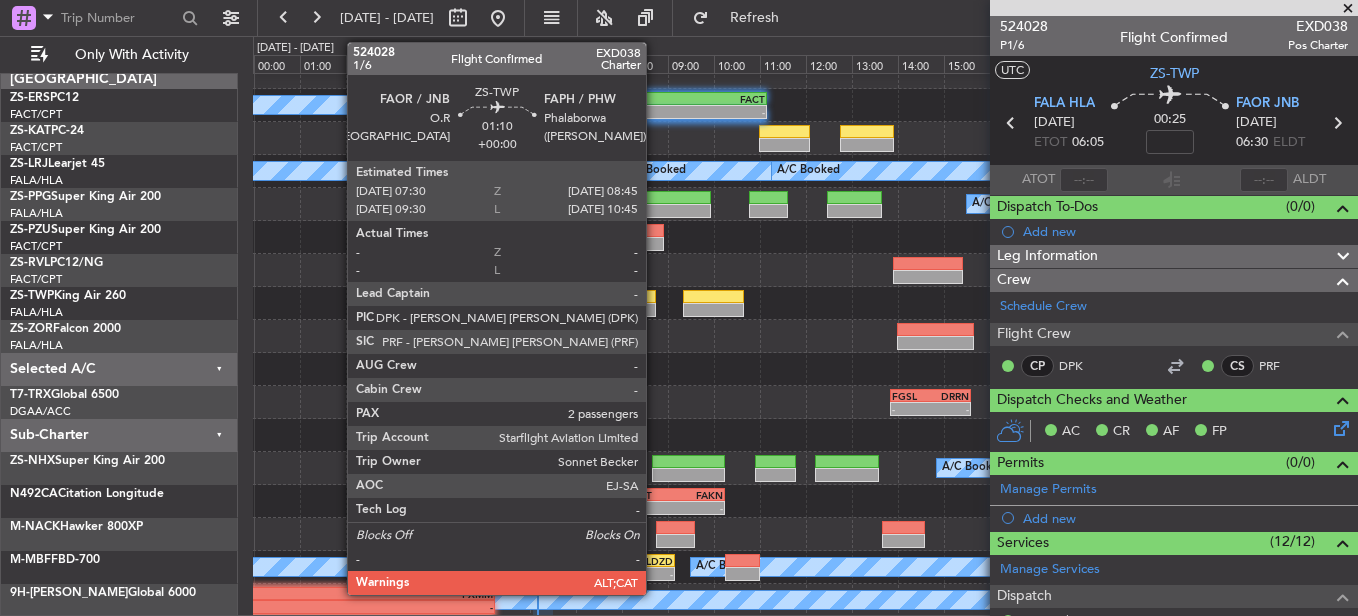 click 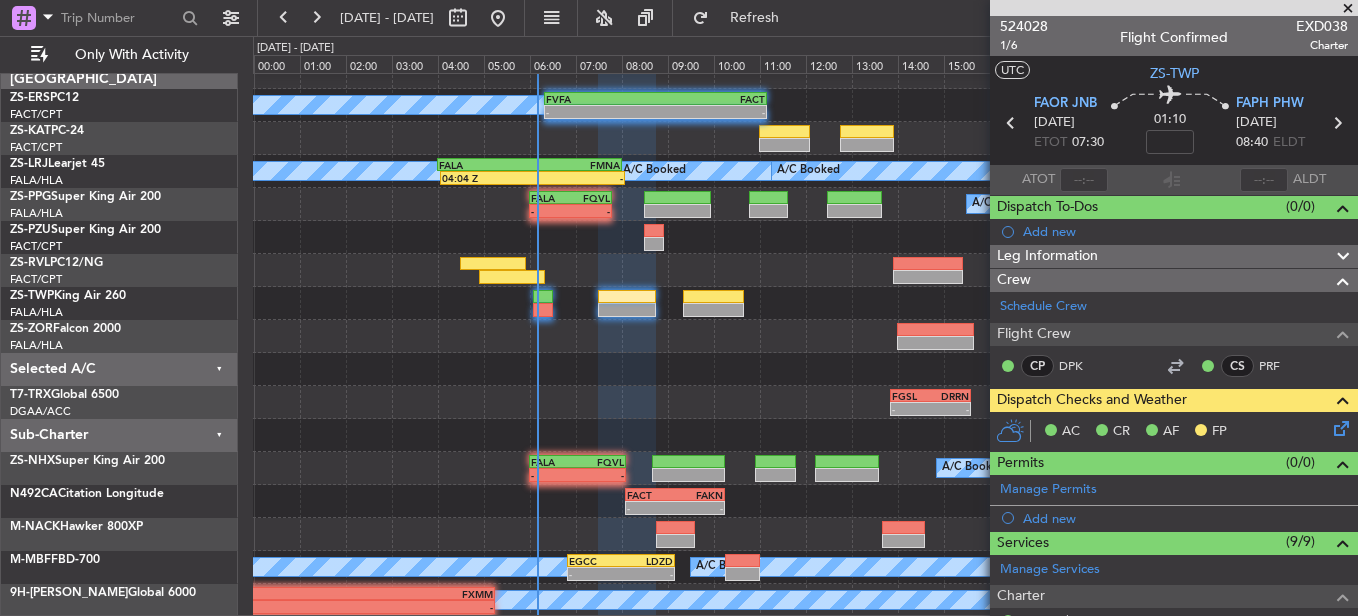 click 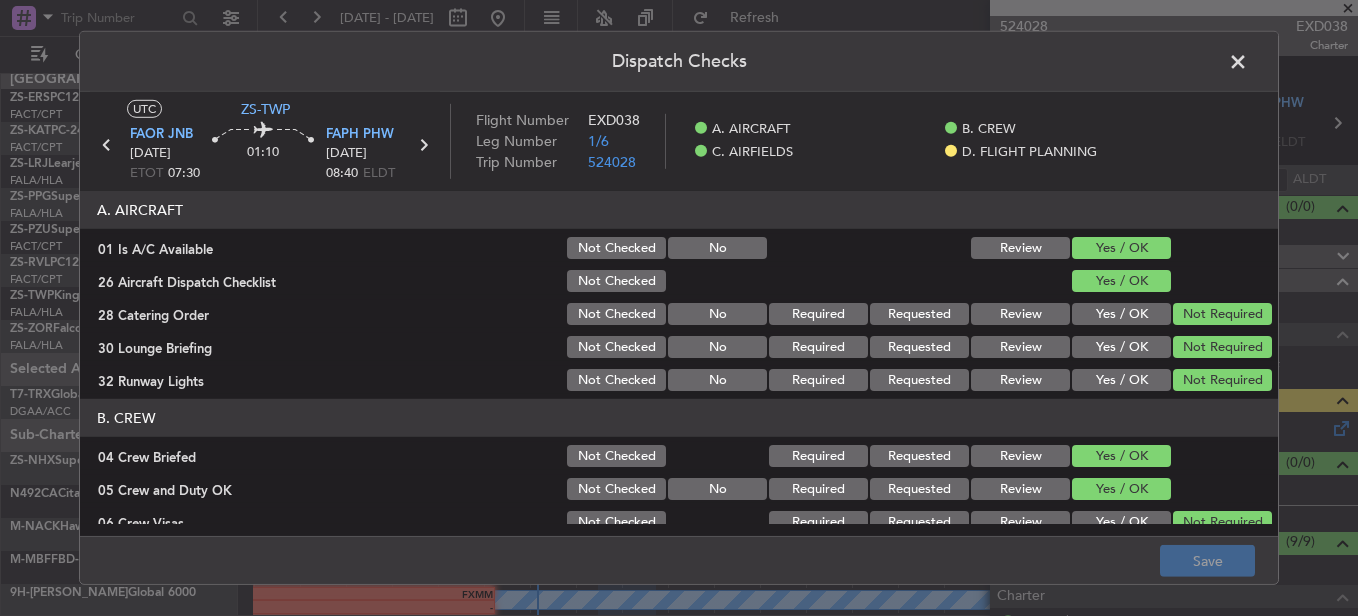 scroll, scrollTop: 565, scrollLeft: 0, axis: vertical 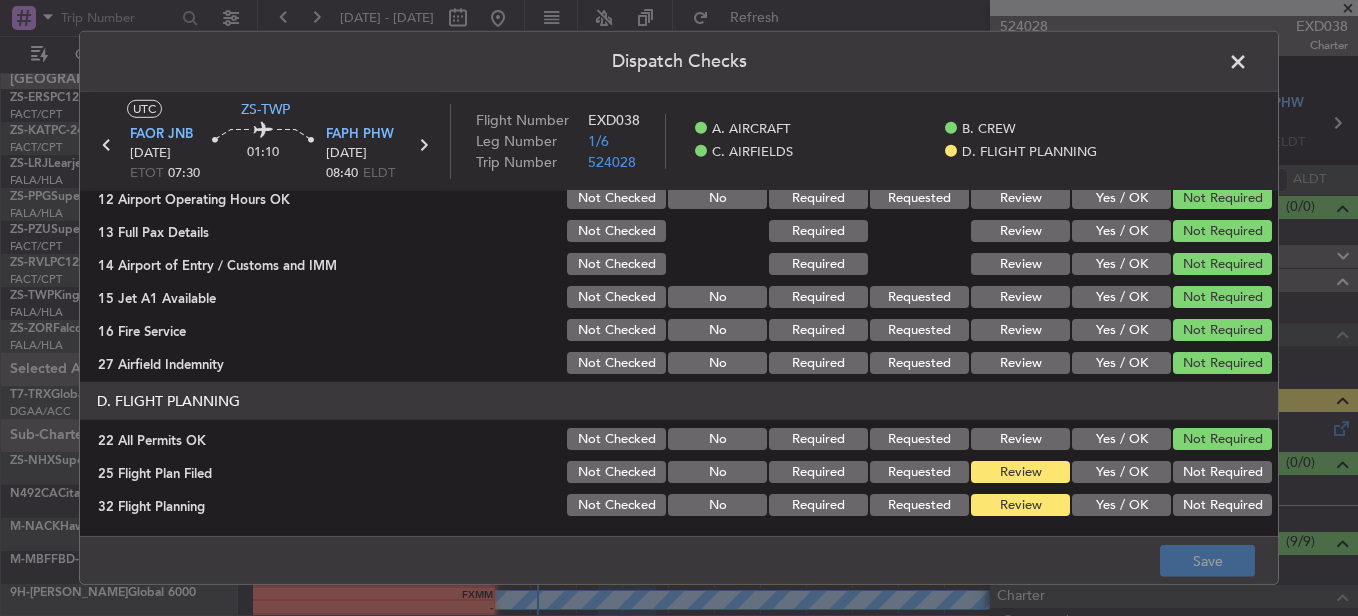 drag, startPoint x: 1111, startPoint y: 458, endPoint x: 1116, endPoint y: 474, distance: 16.763054 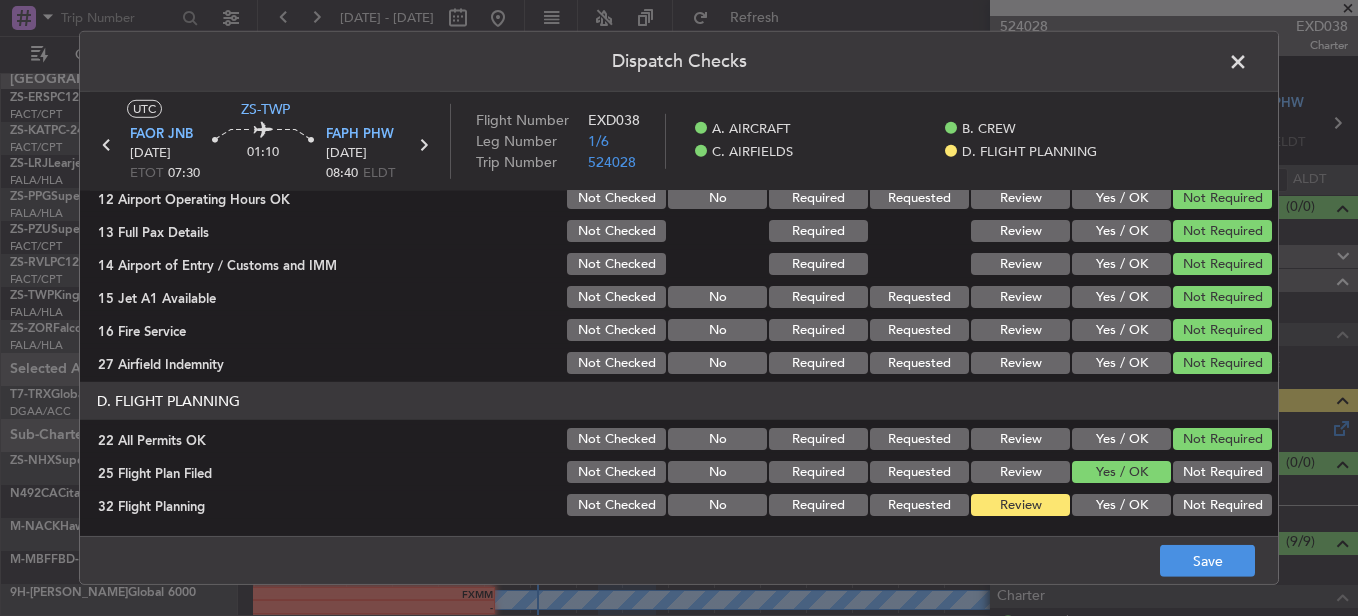 click on "Yes / OK" 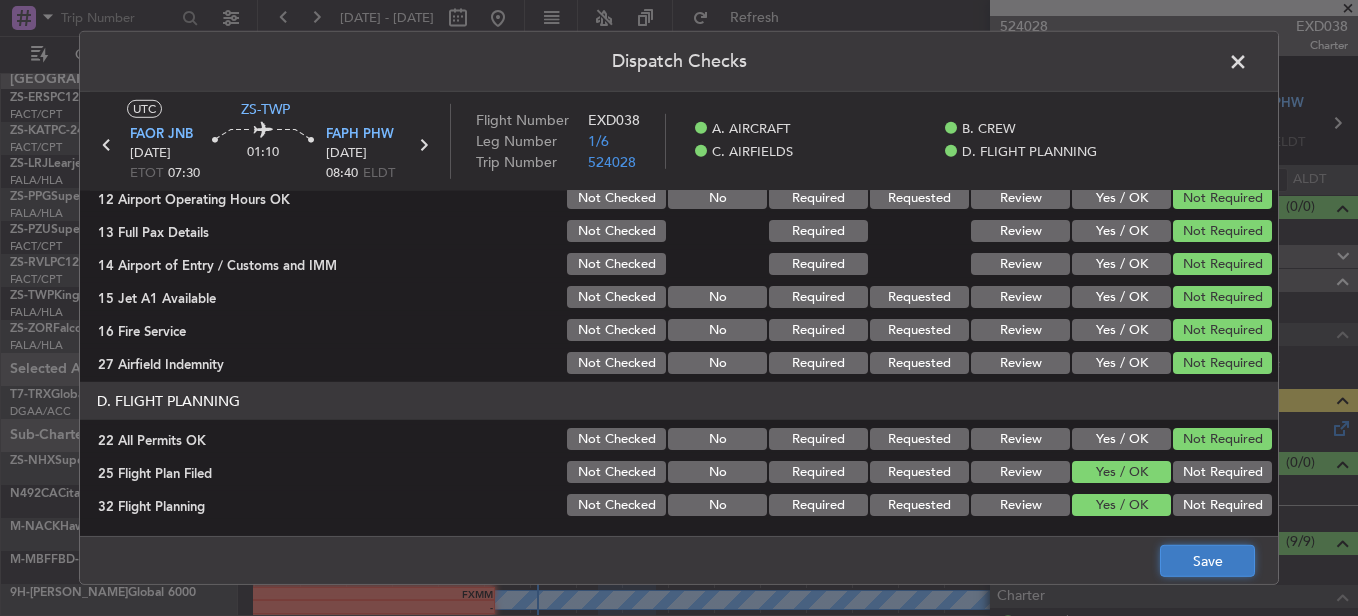 click on "Save" 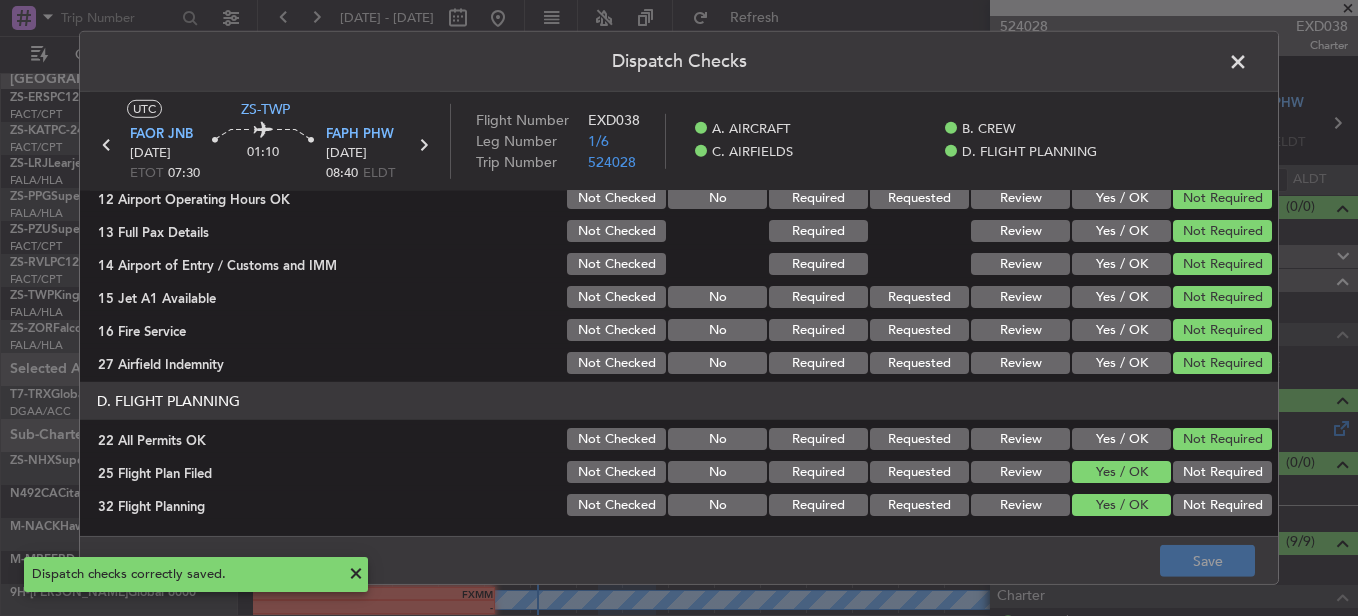 click 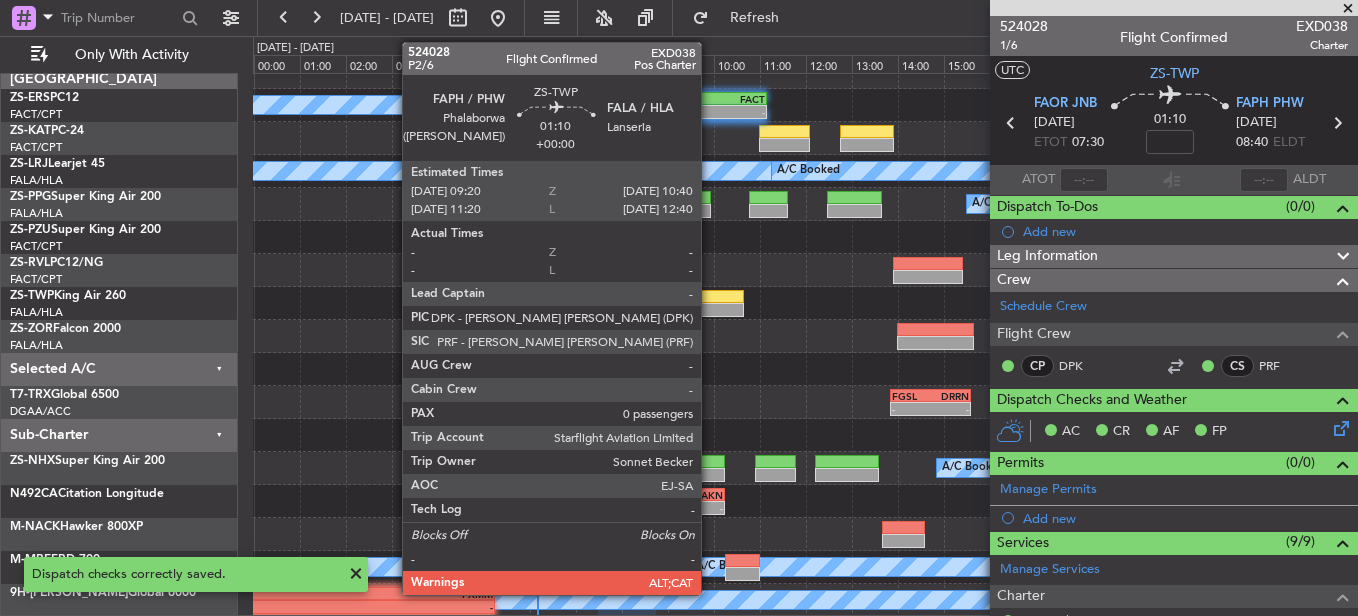 click 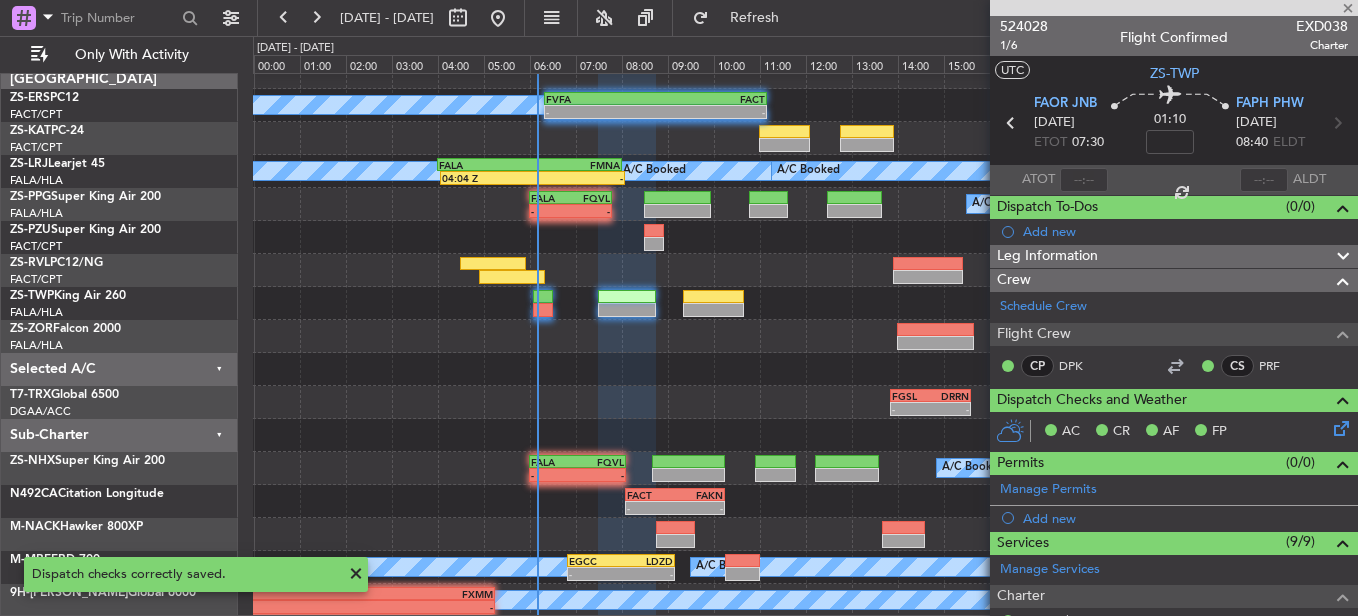 type on "0" 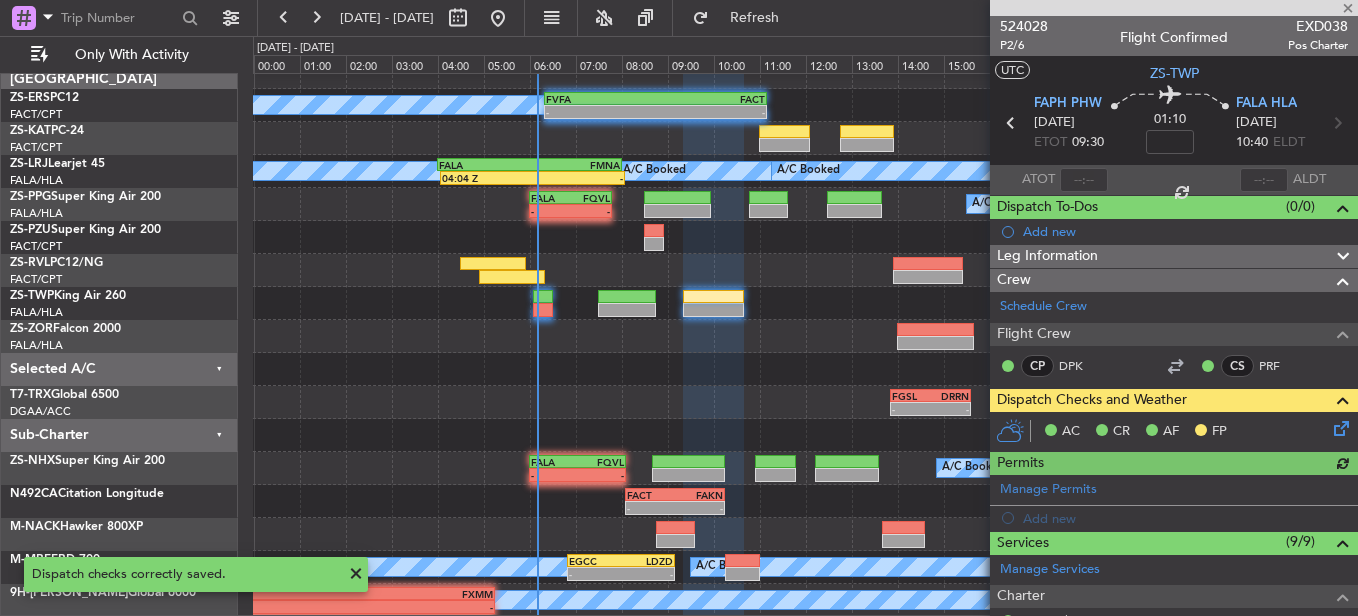 click 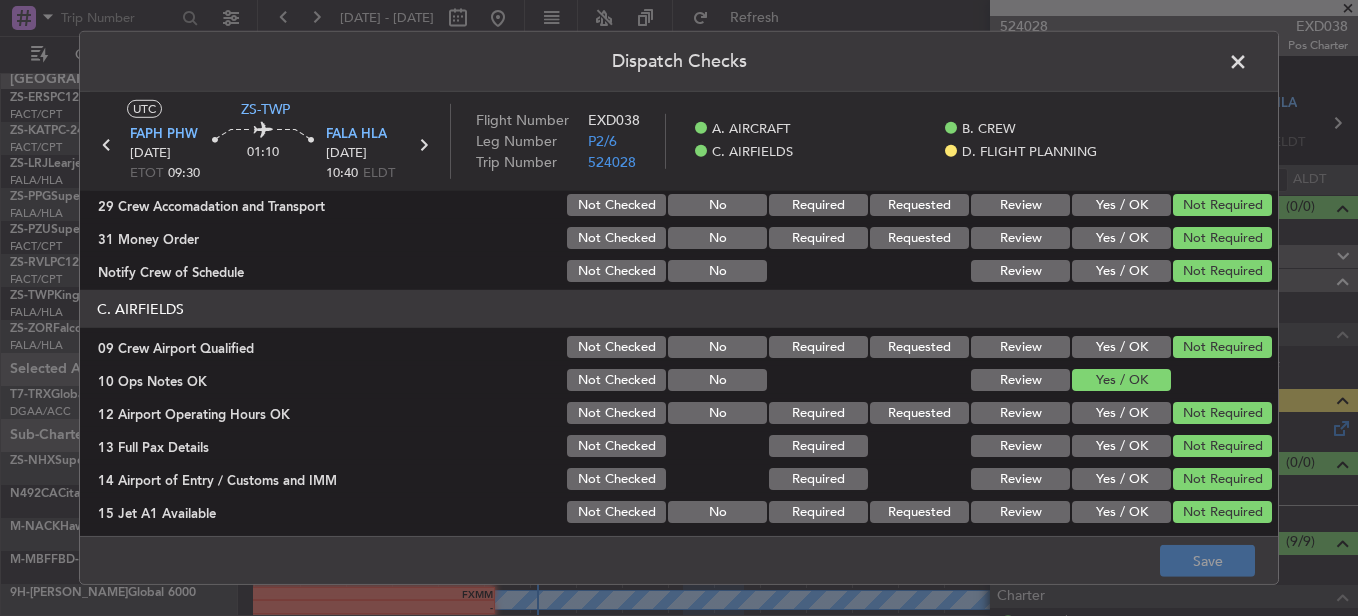 scroll, scrollTop: 565, scrollLeft: 0, axis: vertical 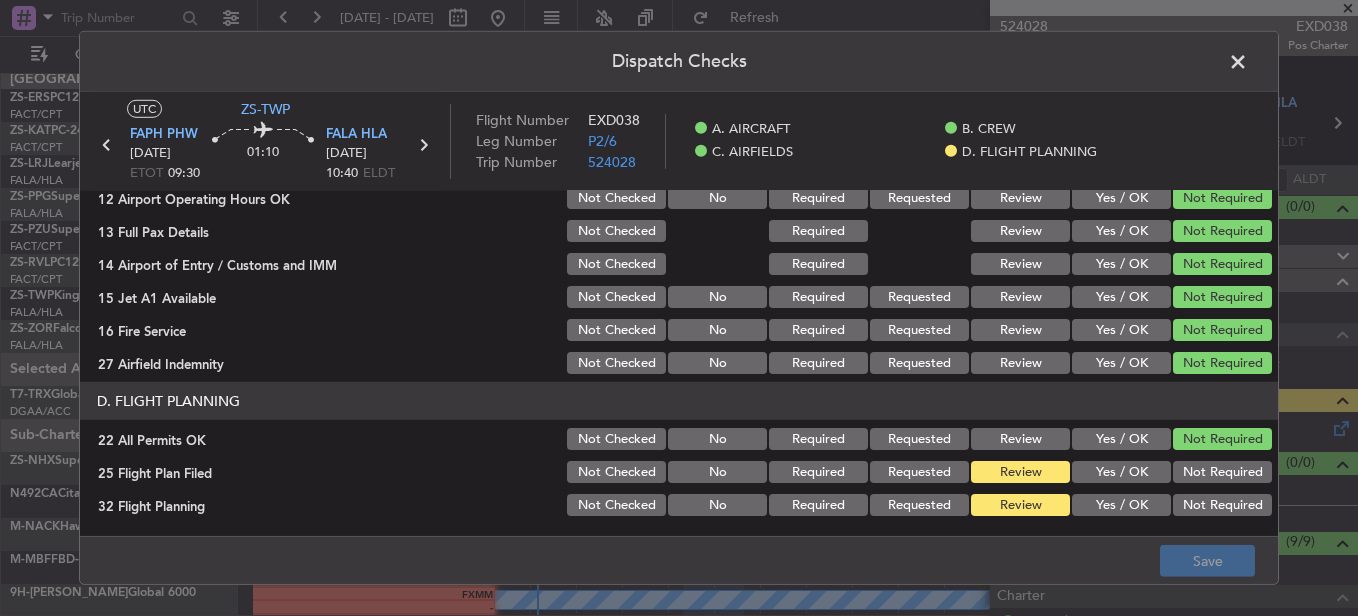 click on "Yes / OK" 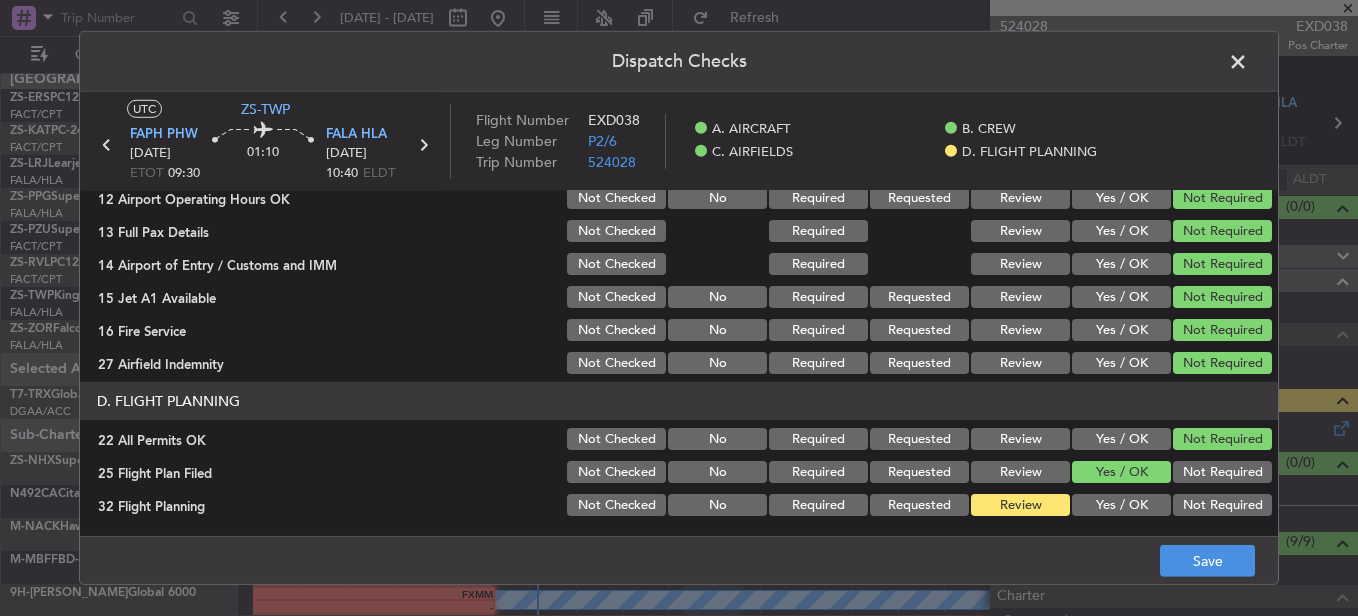 click on "Yes / OK" 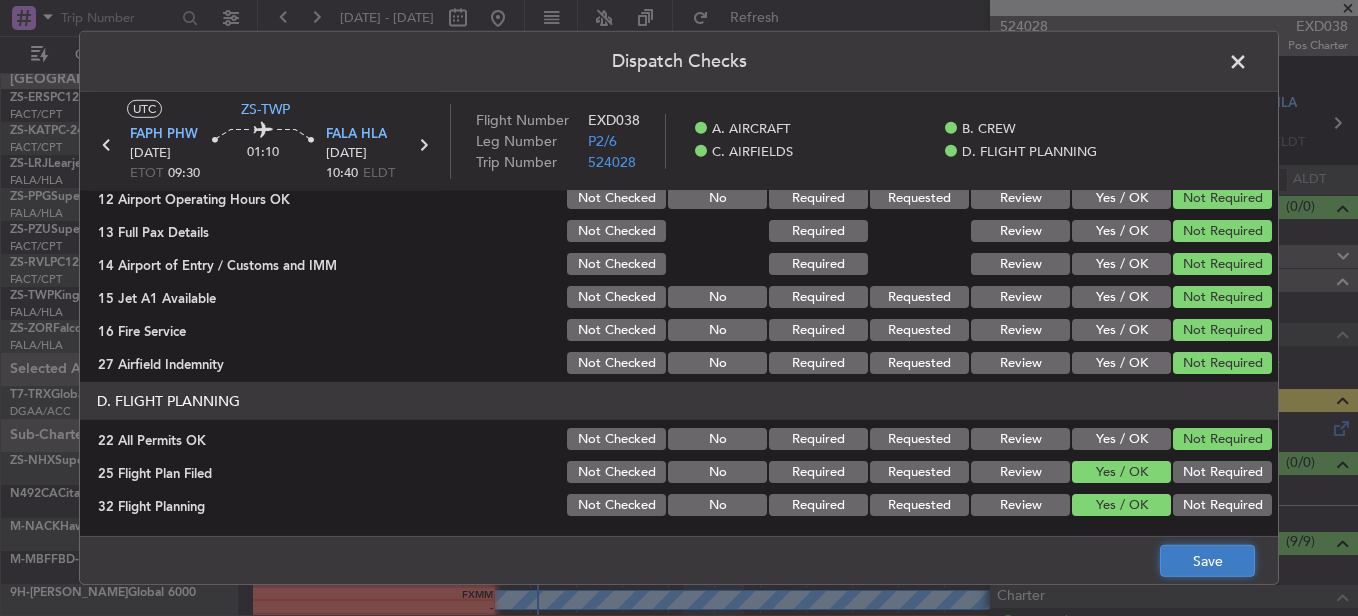 click on "Save" 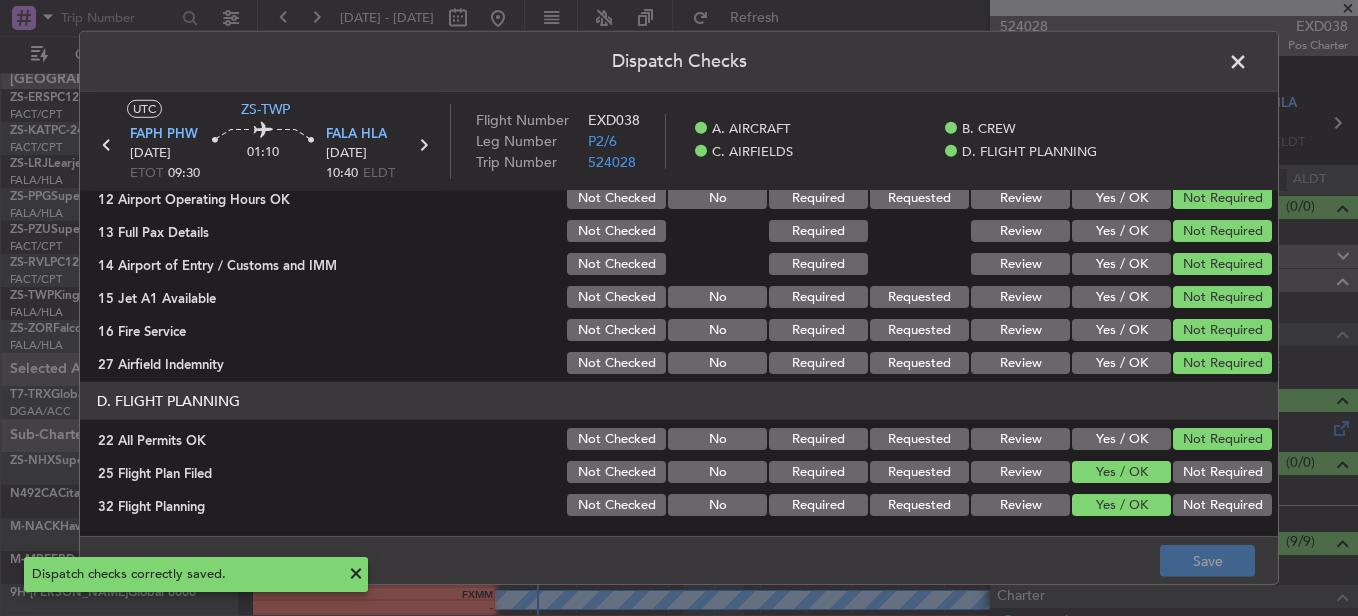 click 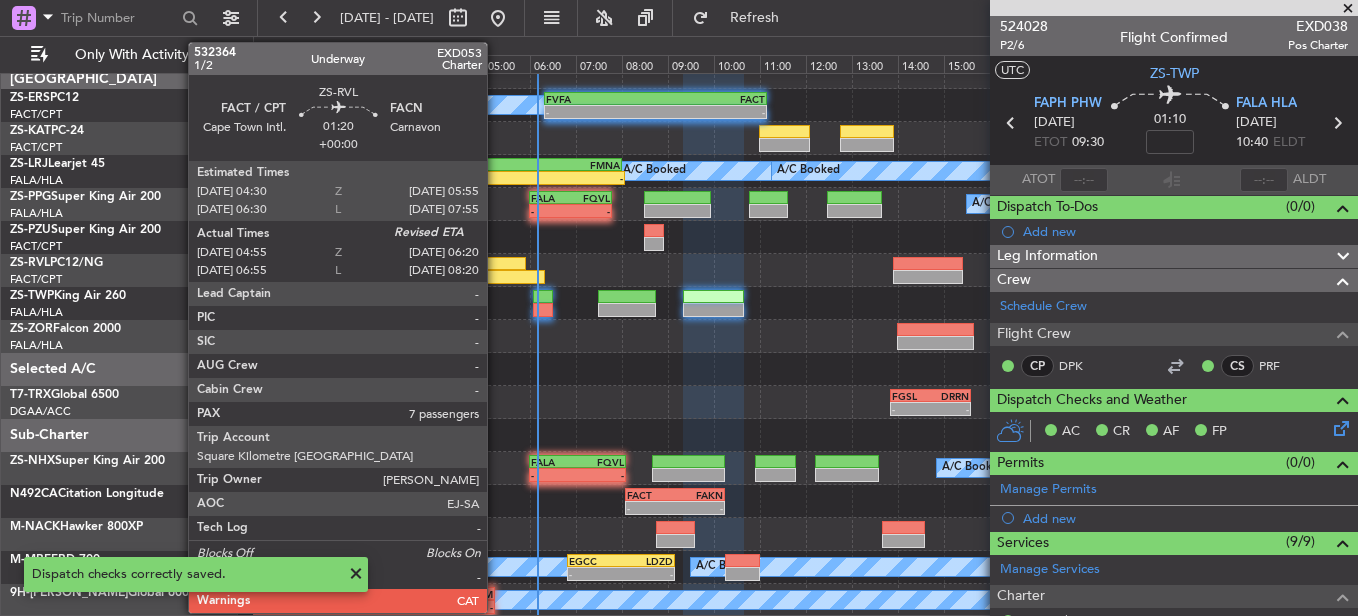 click 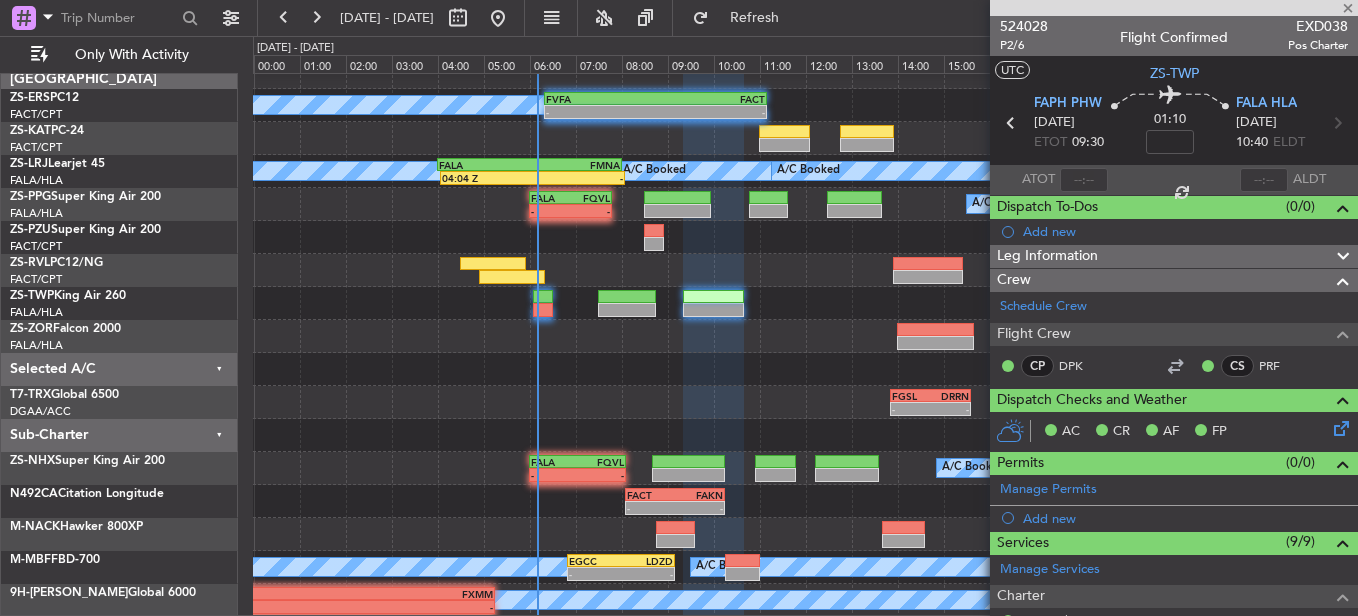 type on "04:55" 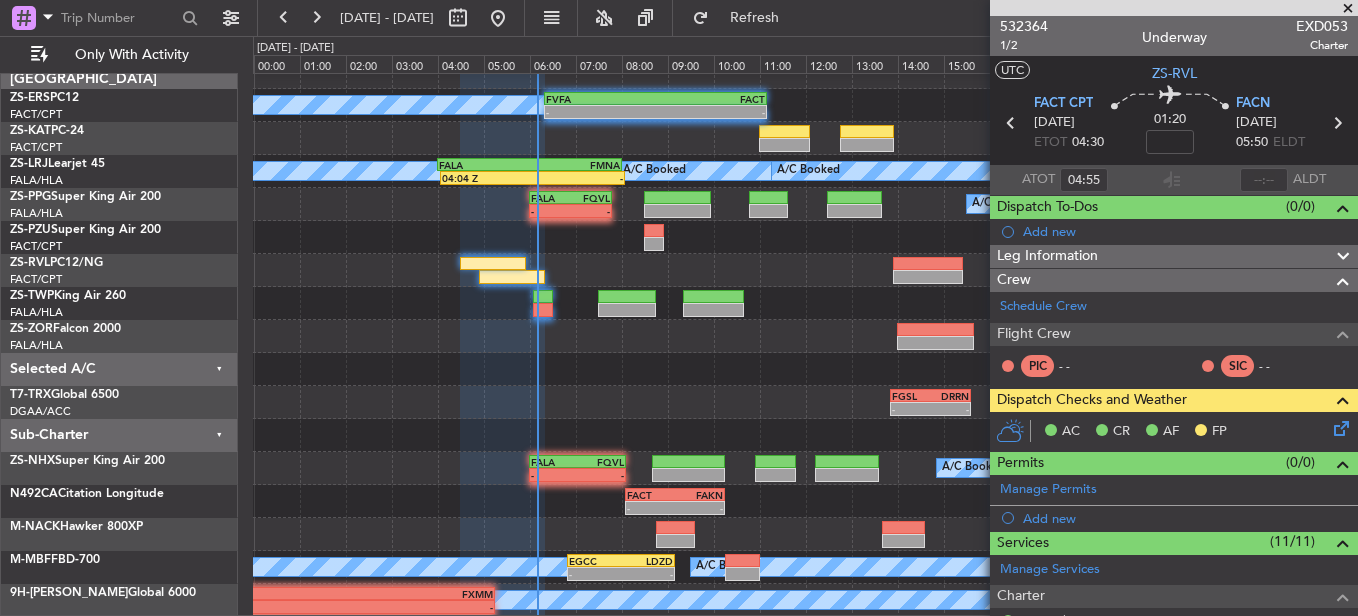 click 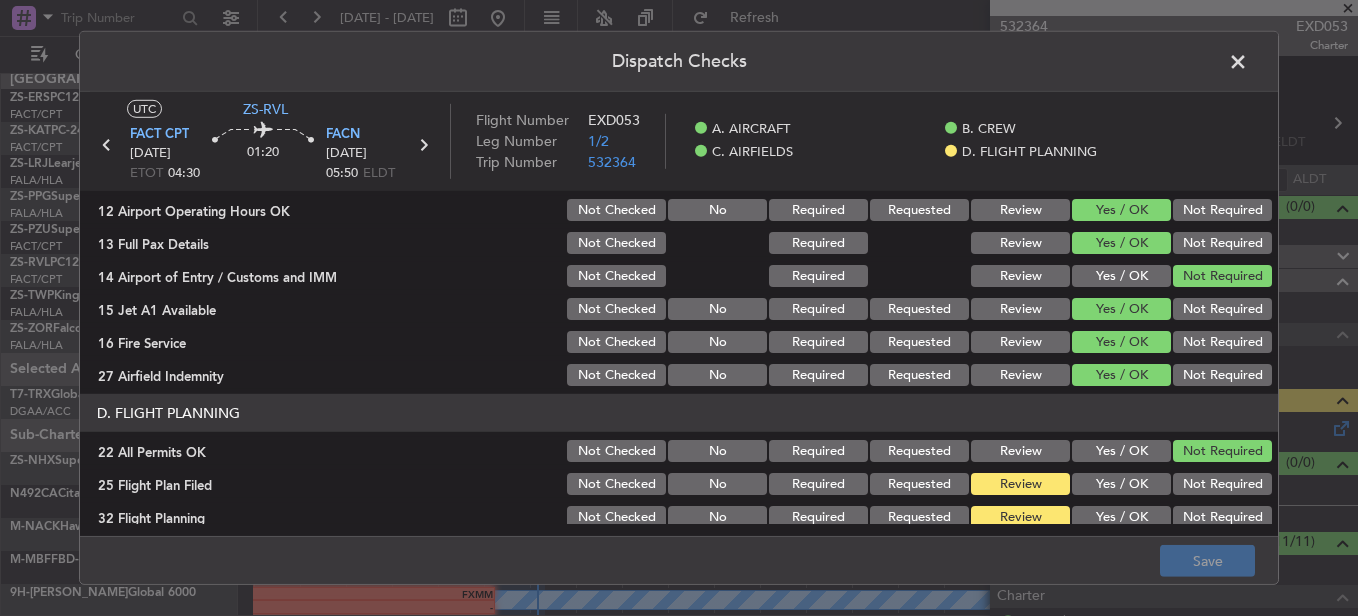 scroll, scrollTop: 565, scrollLeft: 0, axis: vertical 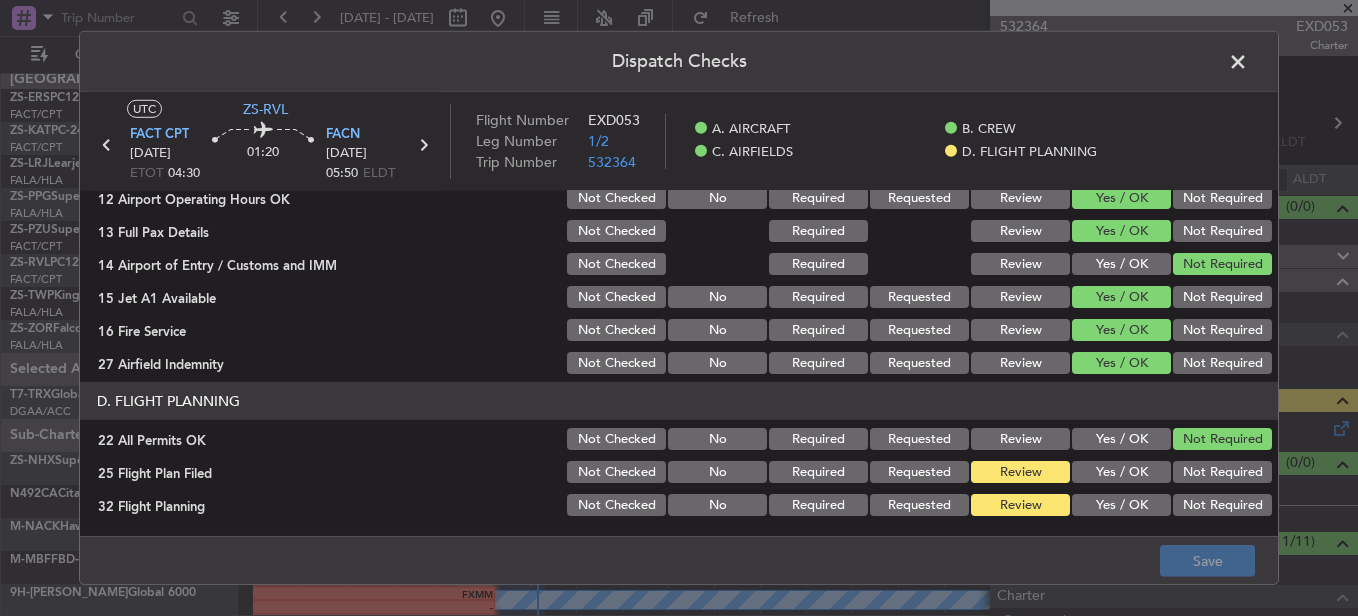 click on "Yes / OK" 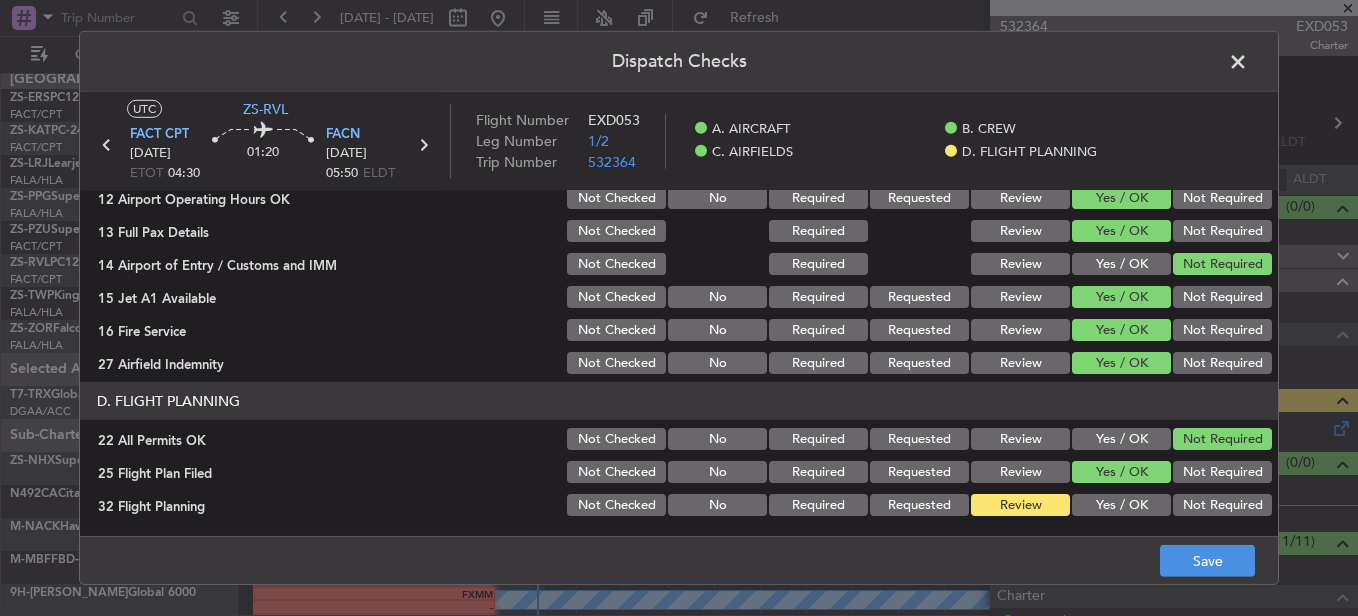 click on "Yes / OK" 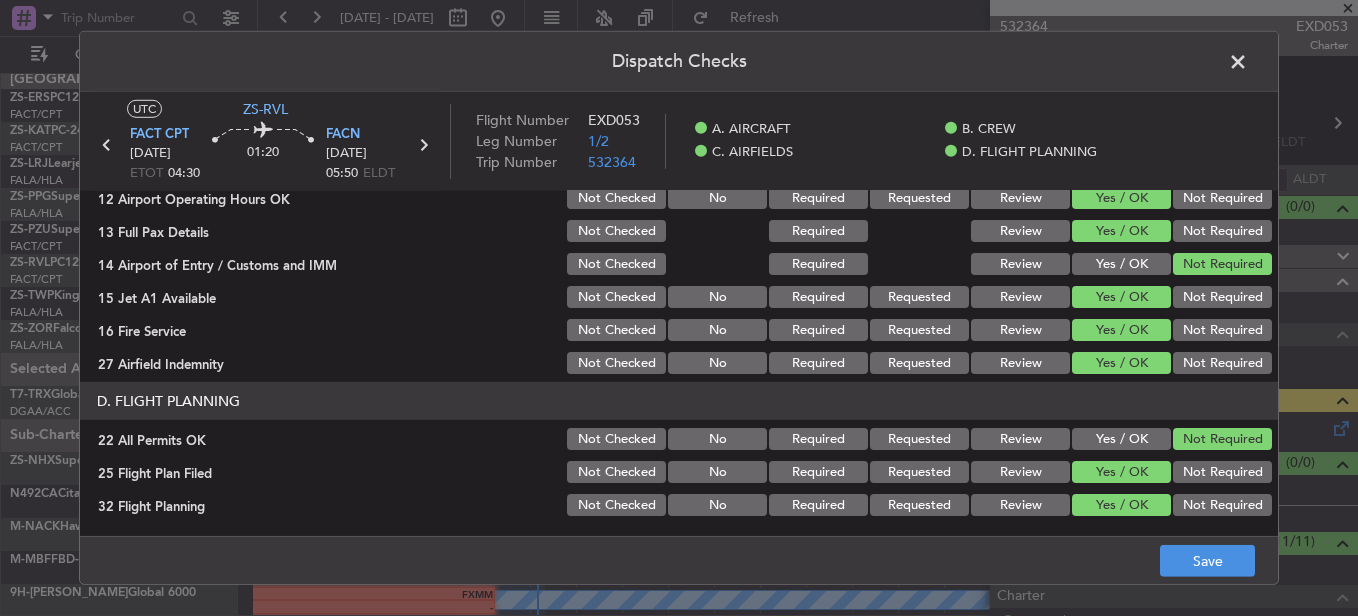 click on "Dispatch Checks  UTC  ZS-RVL FACT  CPT [DATE] ETOT 04:30 01:20 FACN [DATE] 05:50 ELDT Flight Number EXD053 Leg Number 1/2 Trip Number 532364    A. AIRCRAFT    B. CREW    C. AIRFIELDS    D. FLIGHT PLANNING  A. AIRCRAFT   01 Is A/C Available  Not Checked No Review Yes / OK  26 Aircraft Dispatch Checklist  Not Checked Yes / OK  28 Catering Order  Not Checked No Required Requested Review Yes / OK Not Required  30 Lounge Briefing  Not Checked No Required Requested Review Yes / OK Not Required  32 Runway Lights  Not Checked No Required Requested Review Yes / OK Not Required  B. CREW   04 Crew Briefed  Not Checked Required Requested Review Yes / OK  05 Crew and Duty OK  Not Checked No Required Requested Review Yes / OK  06 Crew Visas  Not Checked Required Requested Review Yes / OK Not Required  29 Crew Accomadation and Transport  Not Checked No Required Requested Review Yes / OK Not Required  31 Money Order  Not Checked No Required Requested Review Yes / OK Not Required  Notify Crew of Schedule  Not Checked" 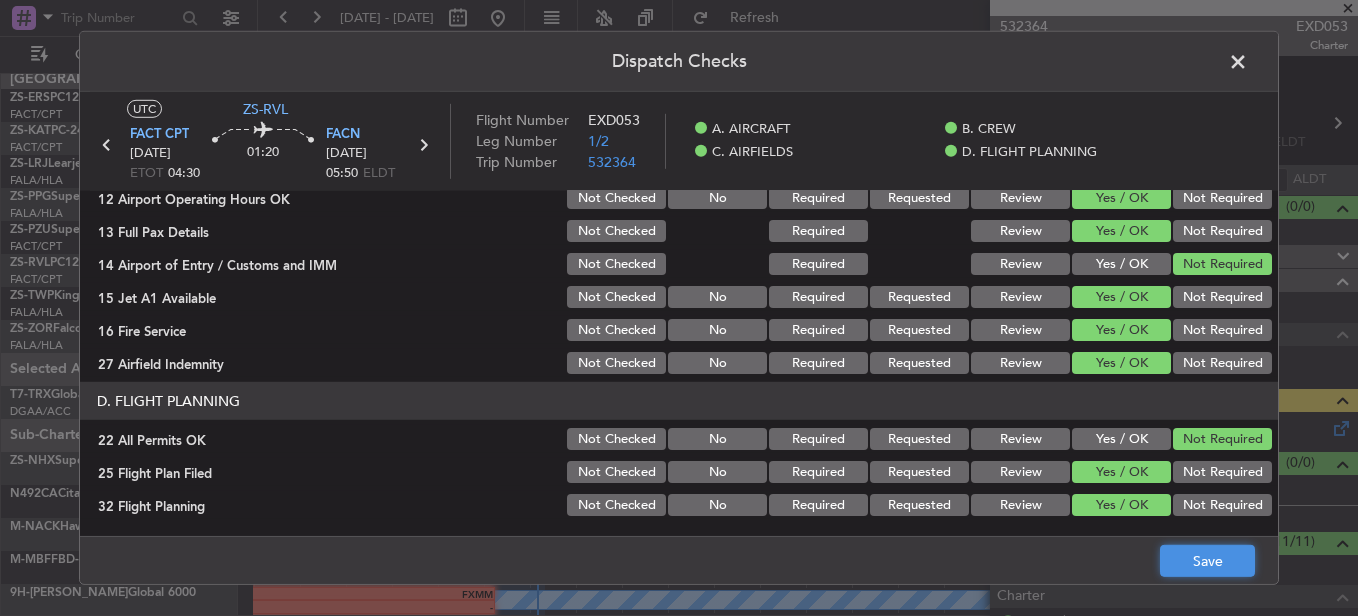 click on "Save" 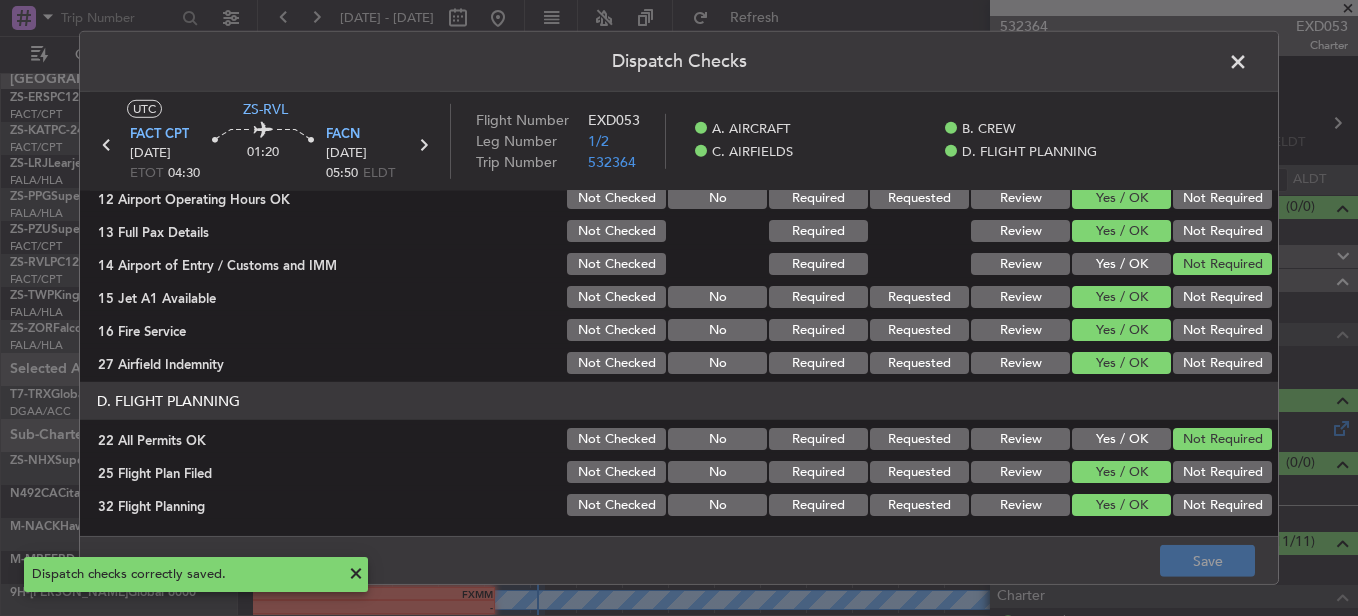 click 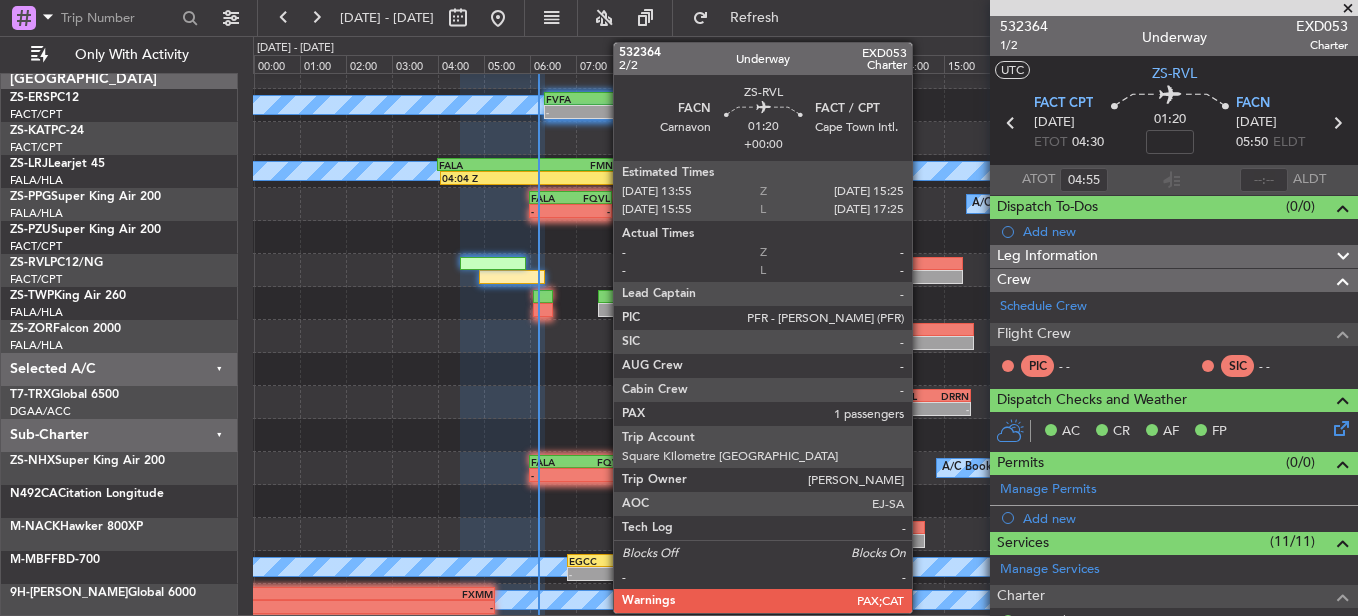 click 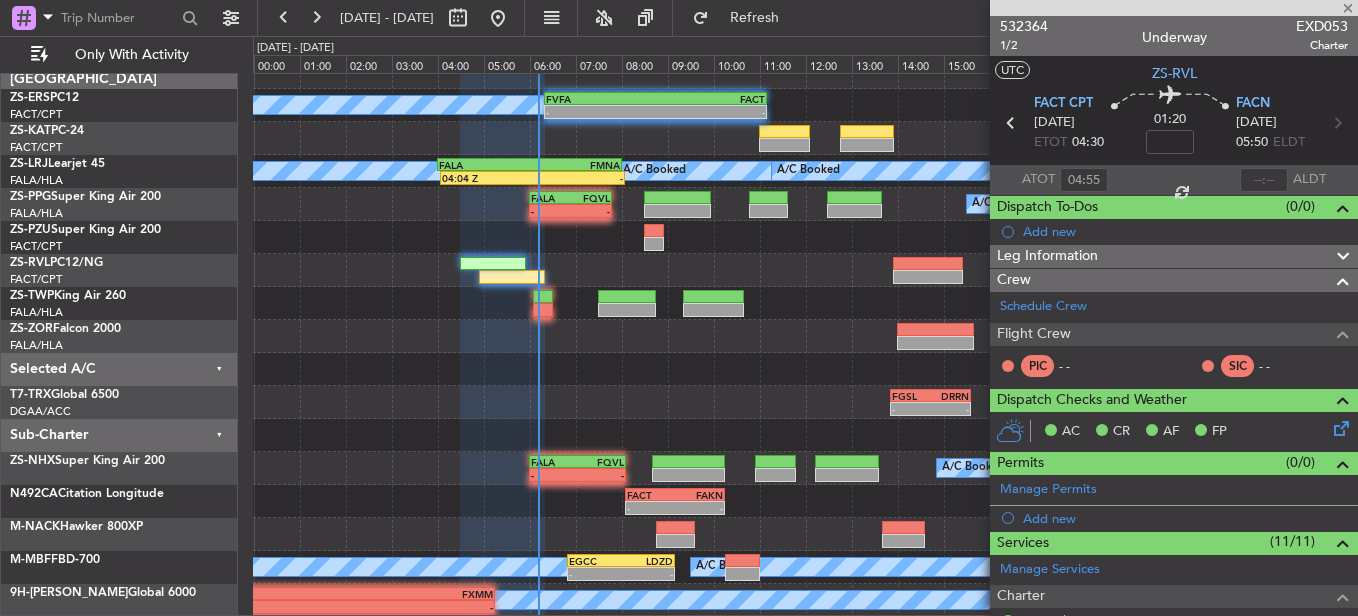 type 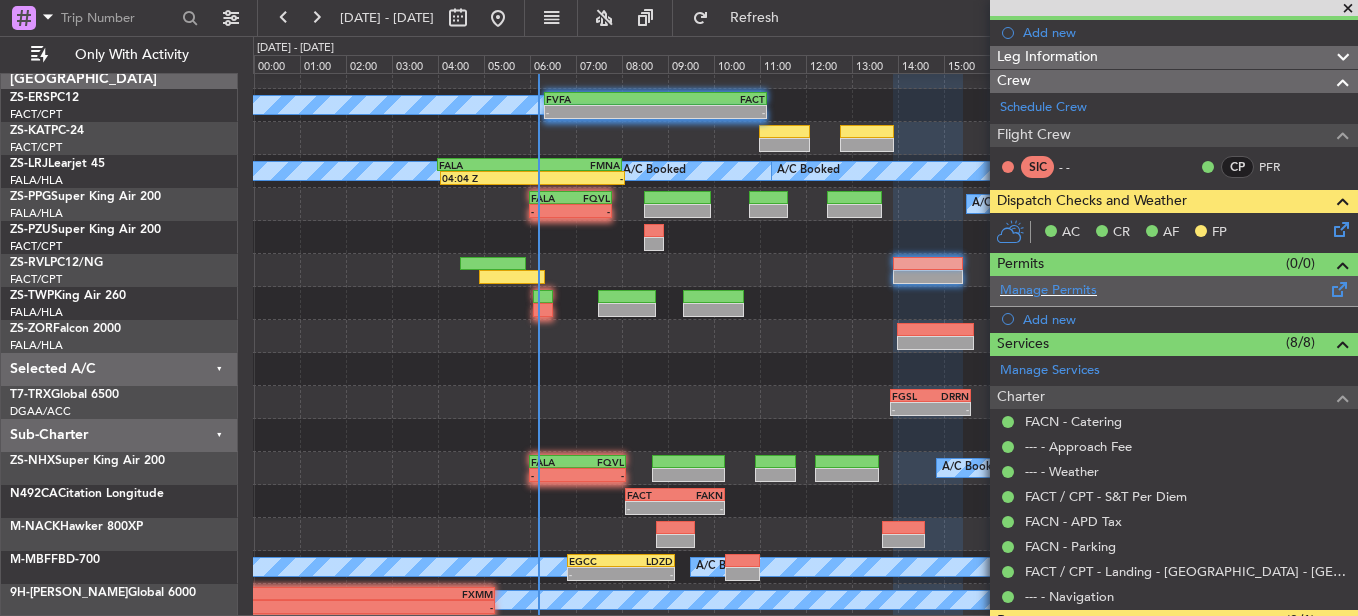 scroll, scrollTop: 200, scrollLeft: 0, axis: vertical 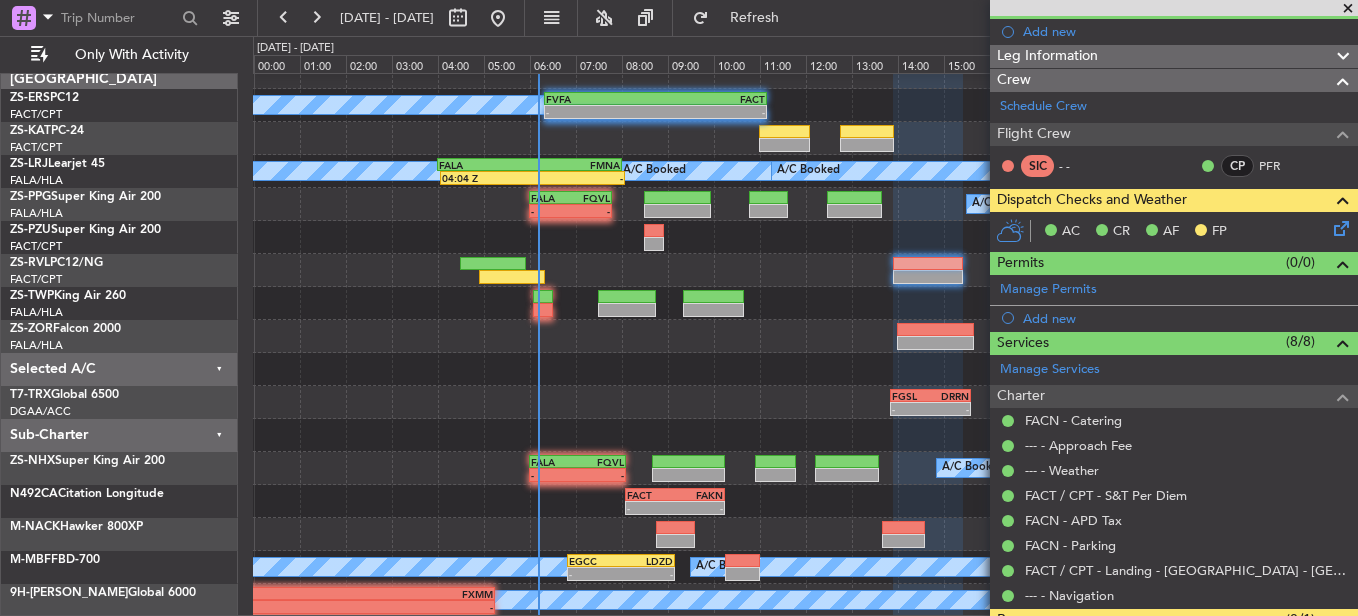 click 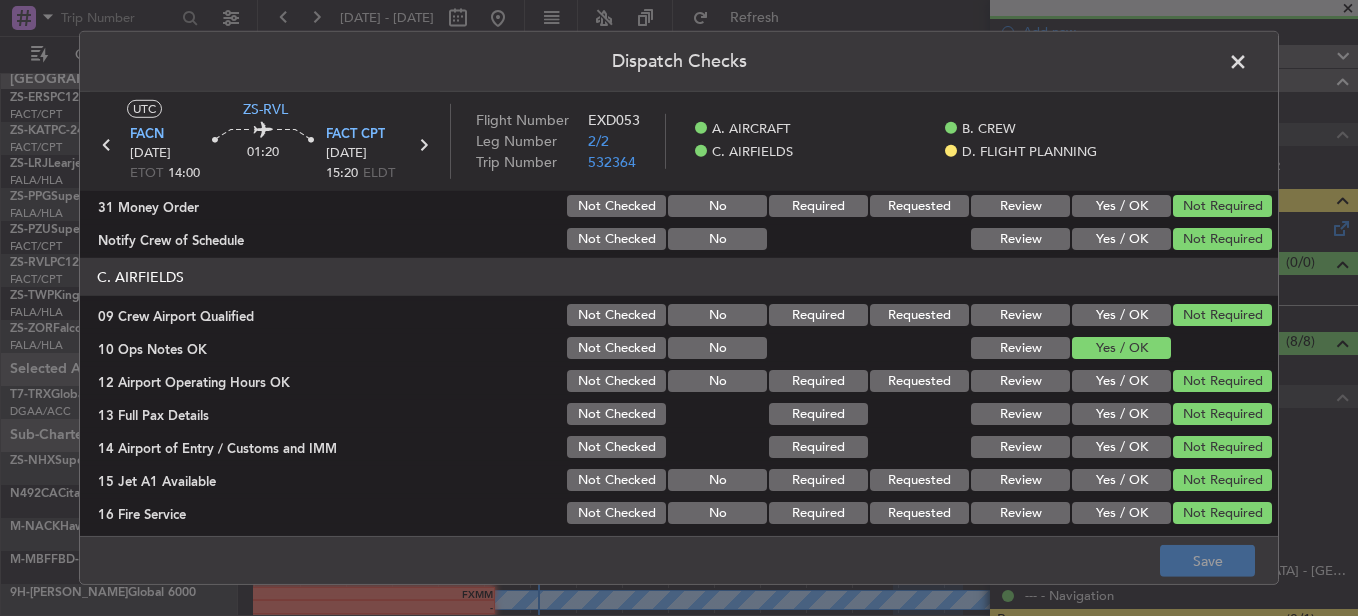 scroll, scrollTop: 565, scrollLeft: 0, axis: vertical 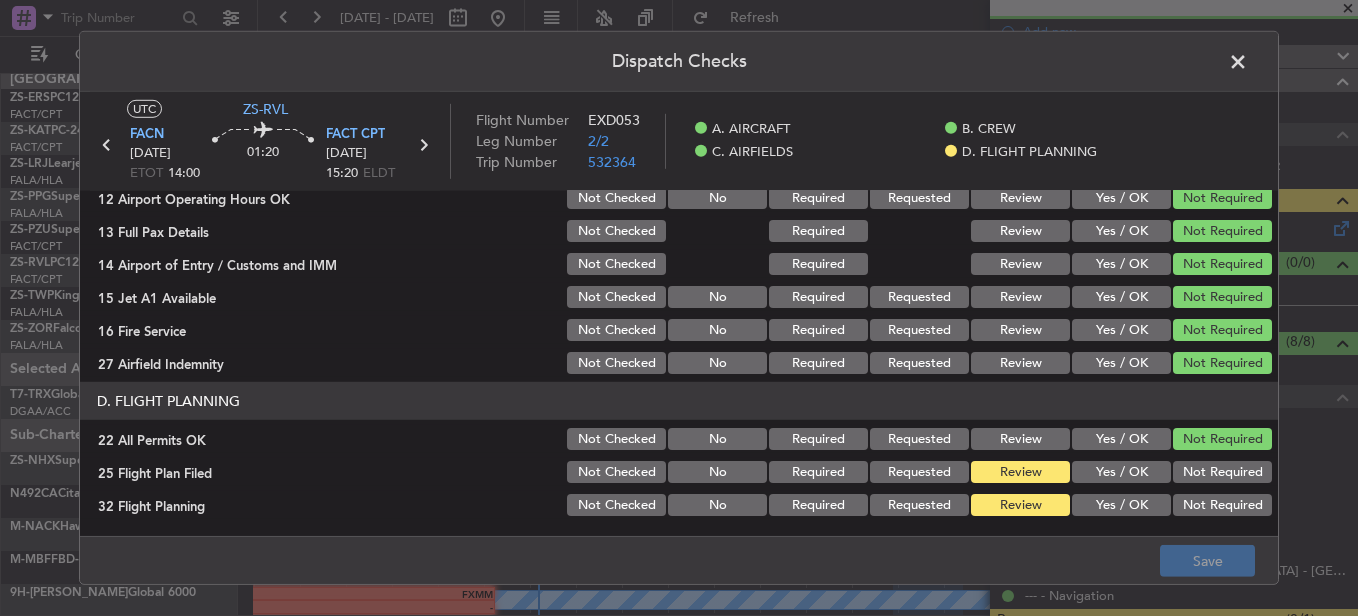 drag, startPoint x: 1080, startPoint y: 473, endPoint x: 1089, endPoint y: 515, distance: 42.953465 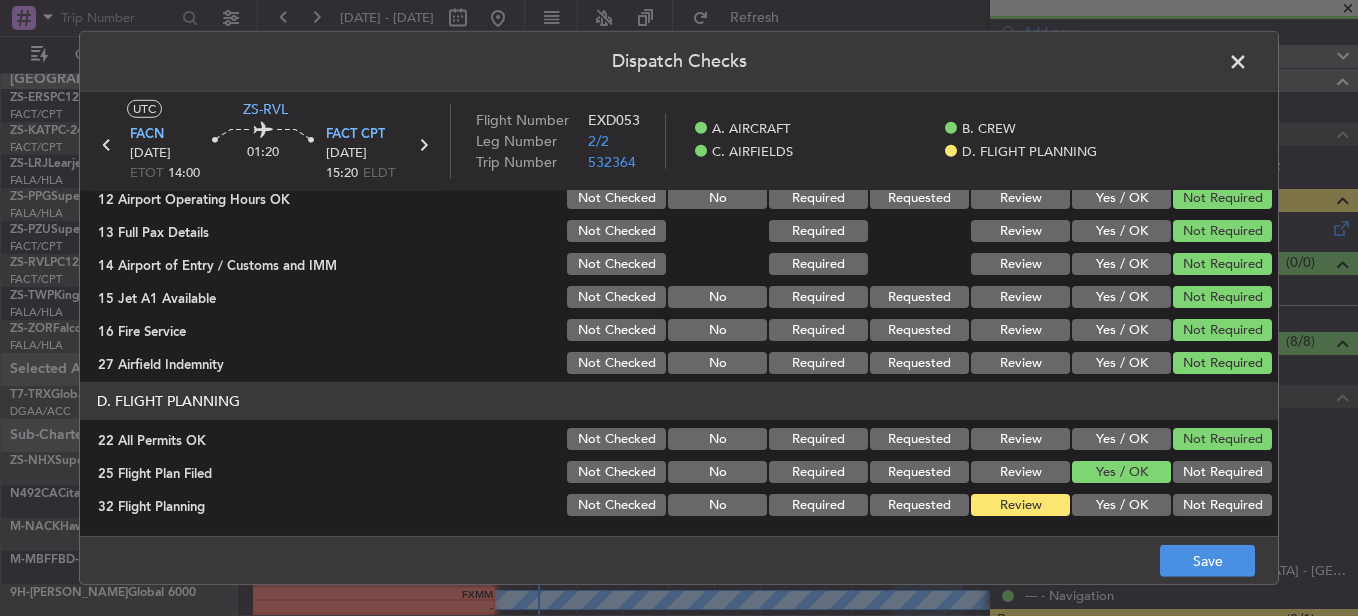 click on "UTC  ZS-RVL FACN [DATE] ETOT 14:00 01:20 FACT  CPT [DATE] 15:20 ELDT Flight Number EXD053 Leg Number 2/2 Trip Number 532364    A. AIRCRAFT    B. CREW    C. AIRFIELDS    D. FLIGHT PLANNING  A. AIRCRAFT   01 Is A/C Available  Not Checked No Review Yes / OK  26 Aircraft Dispatch Checklist  Not Checked Yes / OK  28 Catering Order  Not Checked No Required Requested Review Yes / OK Not Required  30 Lounge Briefing  Not Checked No Required Requested Review Yes / OK Not Required  32 Runway Lights  Not Checked No Required Requested Review Yes / OK Not Required  B. CREW   04 Crew Briefed  Not Checked Required Requested Review Yes / OK  05 Crew and Duty OK  Not Checked No Required Requested Review Yes / OK  06 Crew Visas  Not Checked Required Requested Review Yes / OK Not Required  29 Crew Accomadation and Transport  Not Checked No Required Requested Review Yes / OK Not Required  31 Money Order  Not Checked No Required Requested Review Yes / OK Not Required  Notify Crew of Schedule  Not Checked No Review No No" 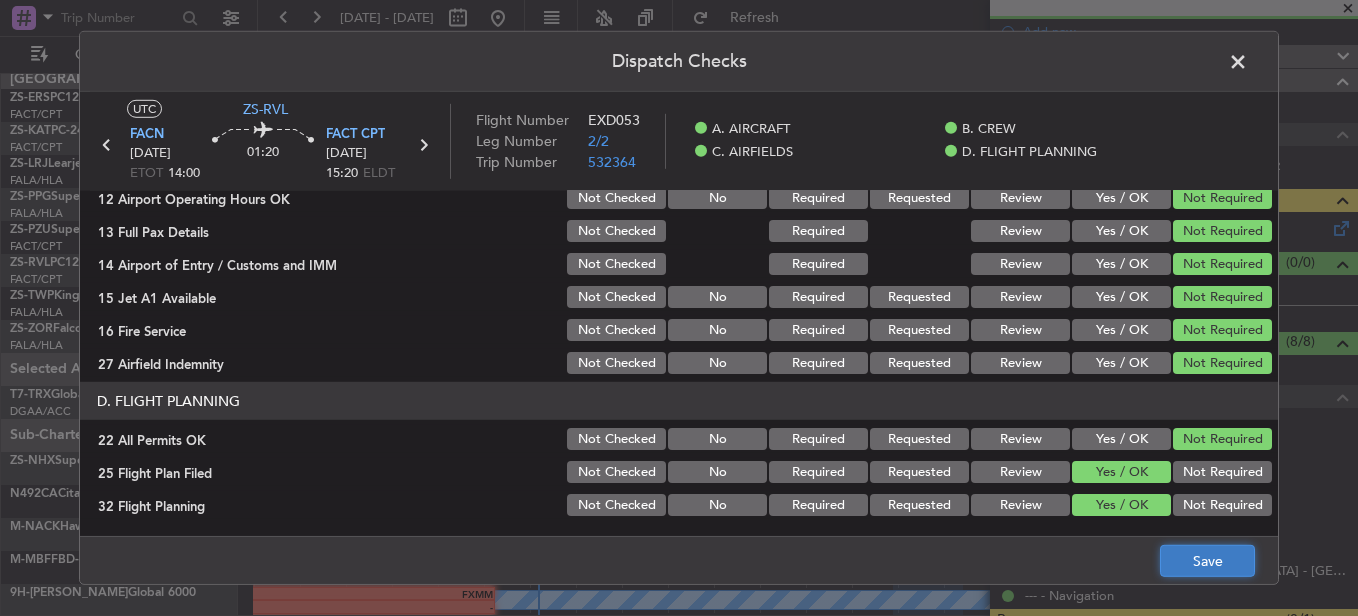 click on "Save" 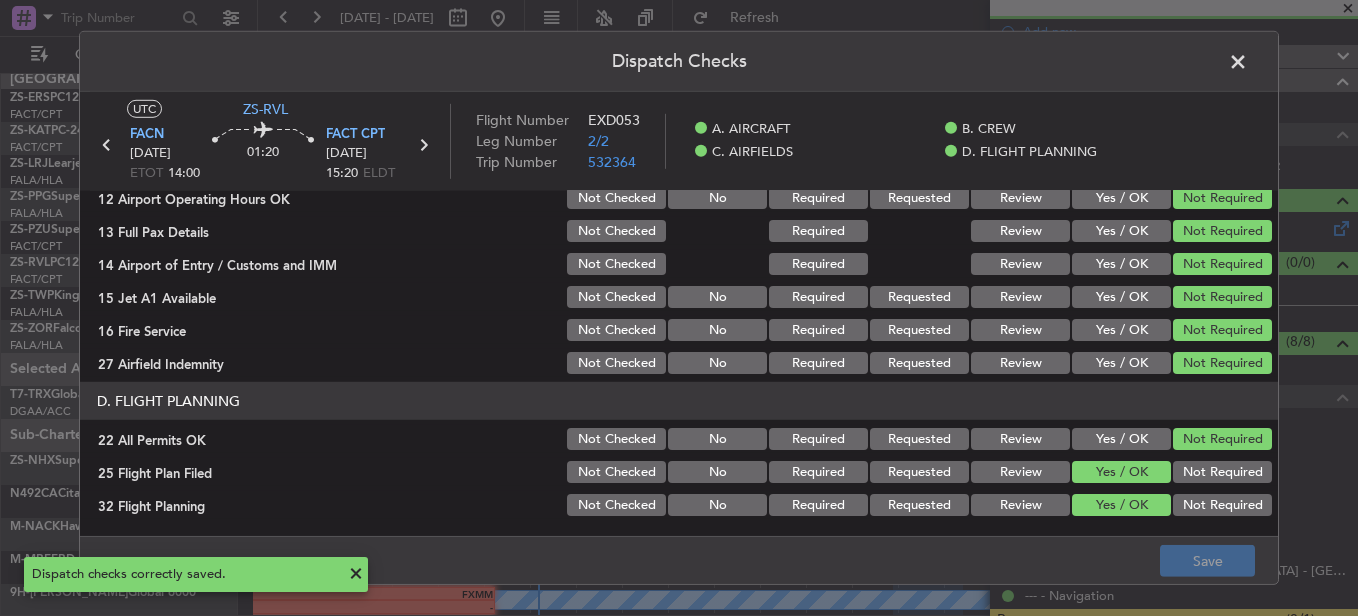 click 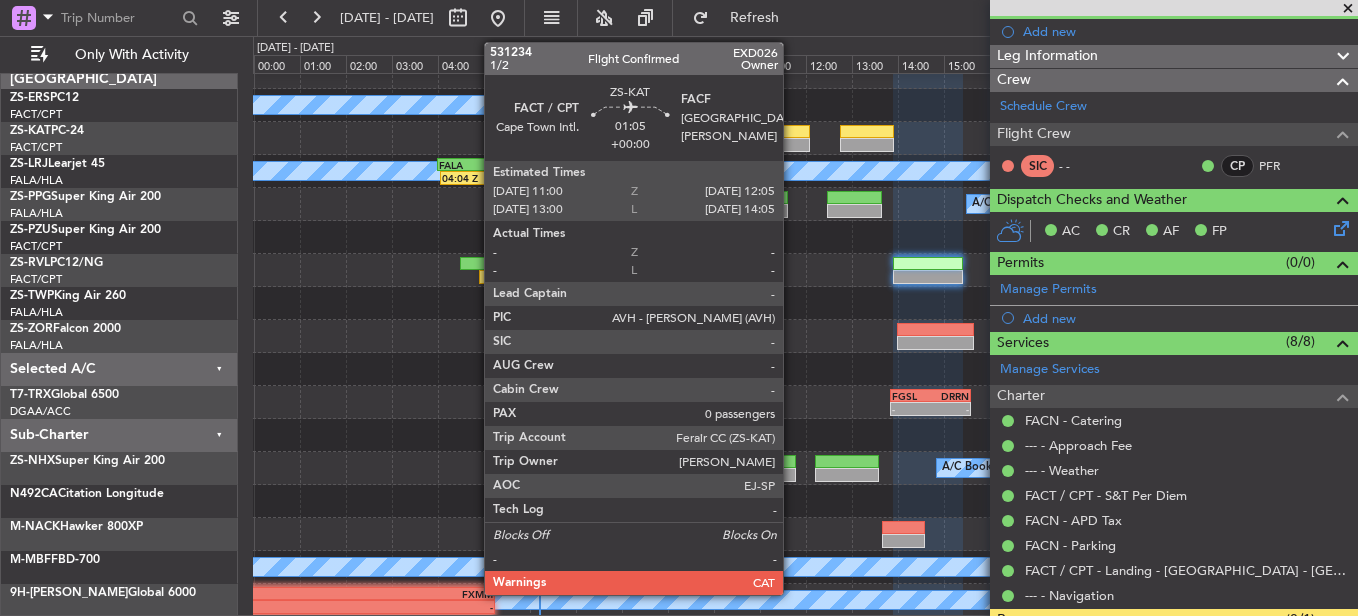 click 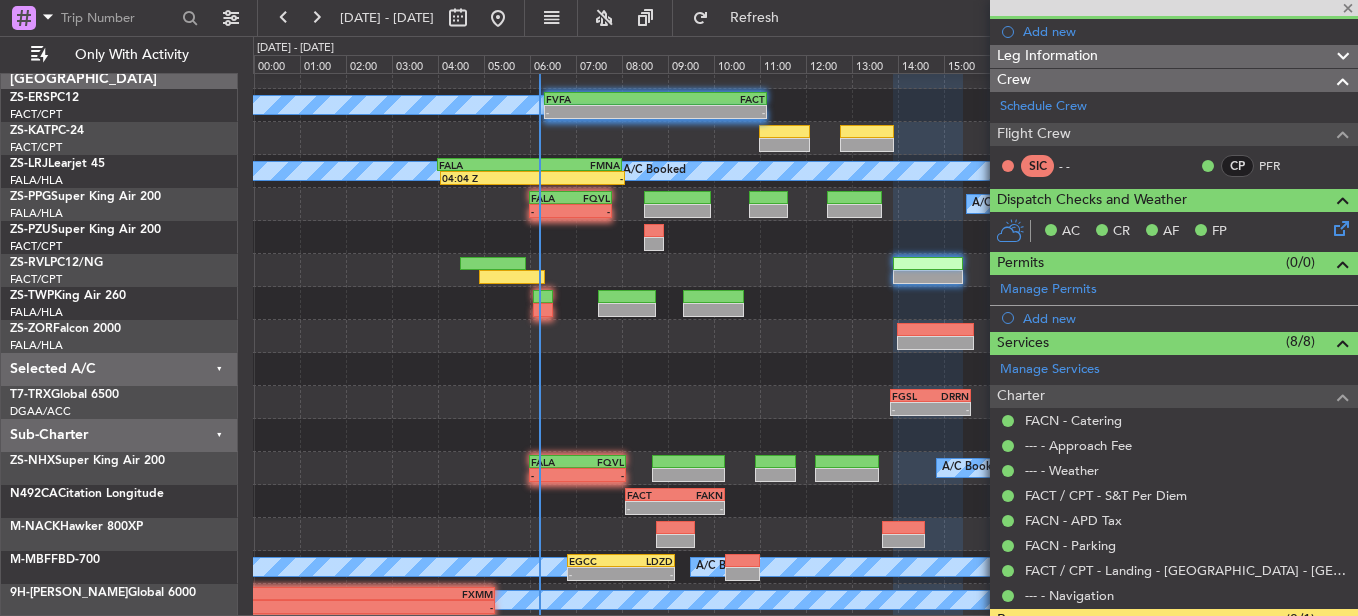 type on "0" 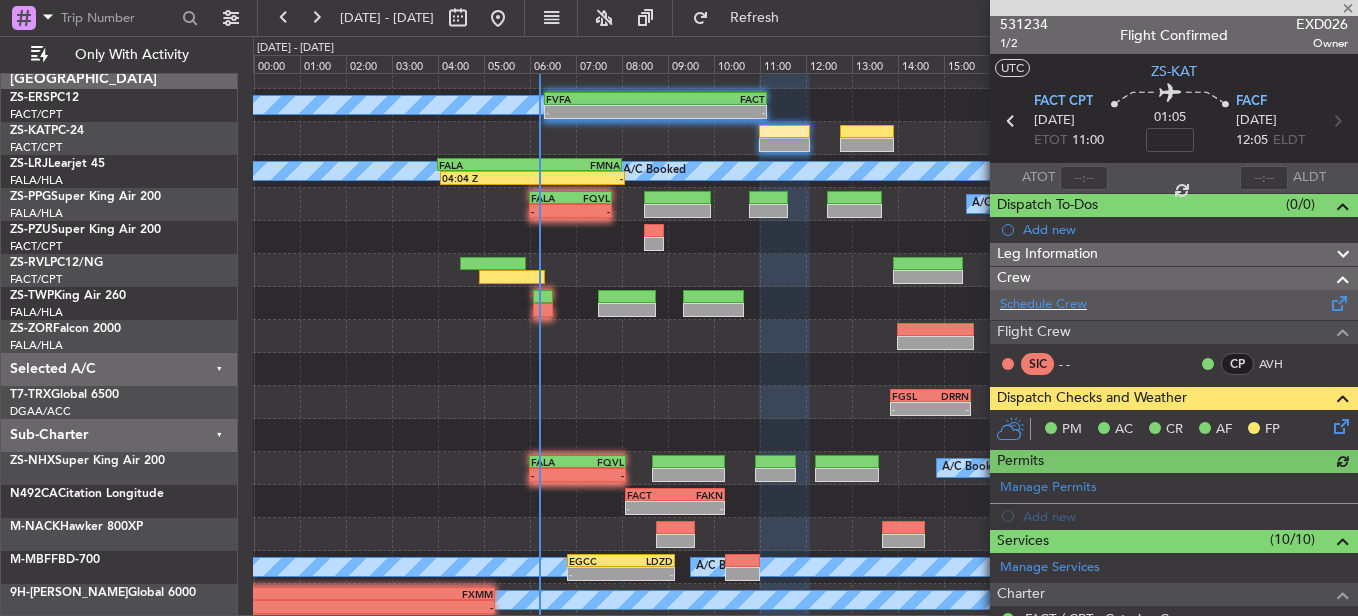 scroll, scrollTop: 0, scrollLeft: 0, axis: both 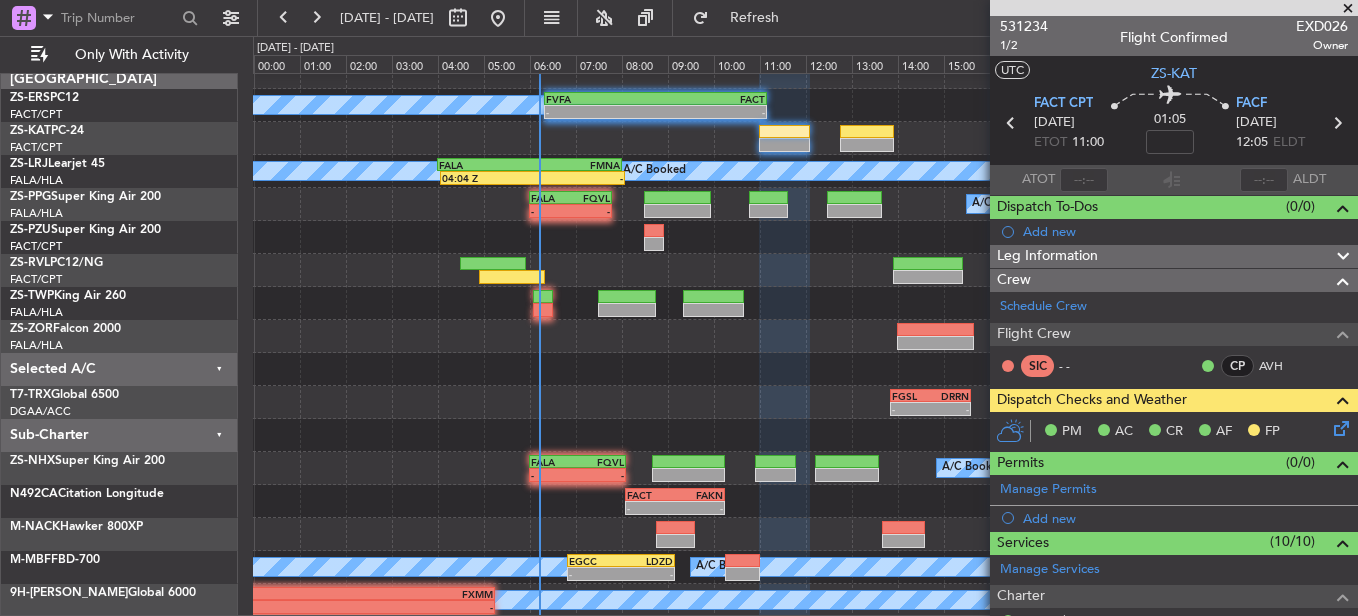click at bounding box center (1348, 9) 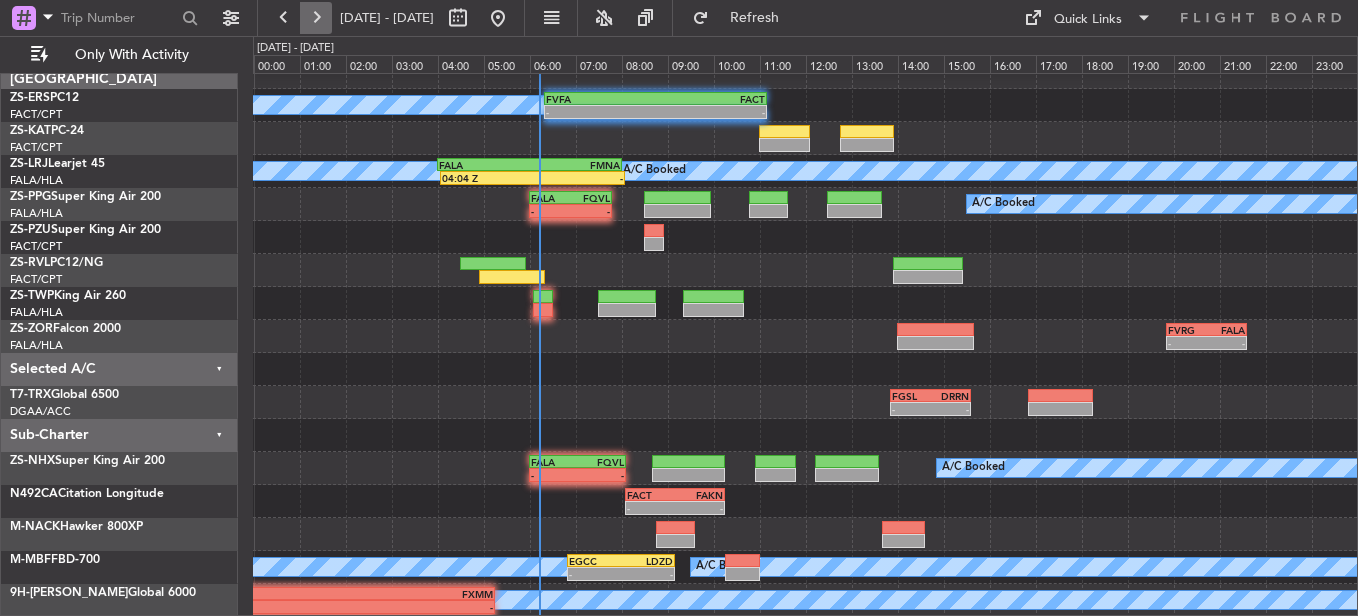 click at bounding box center (316, 18) 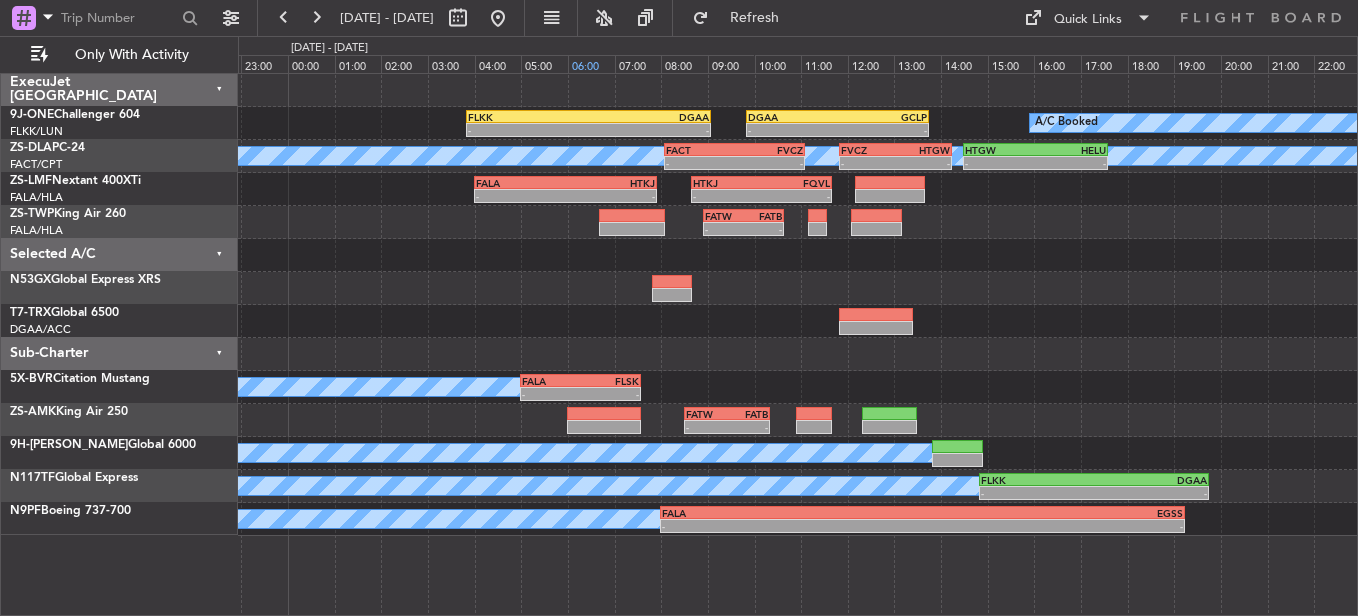 scroll, scrollTop: 0, scrollLeft: 0, axis: both 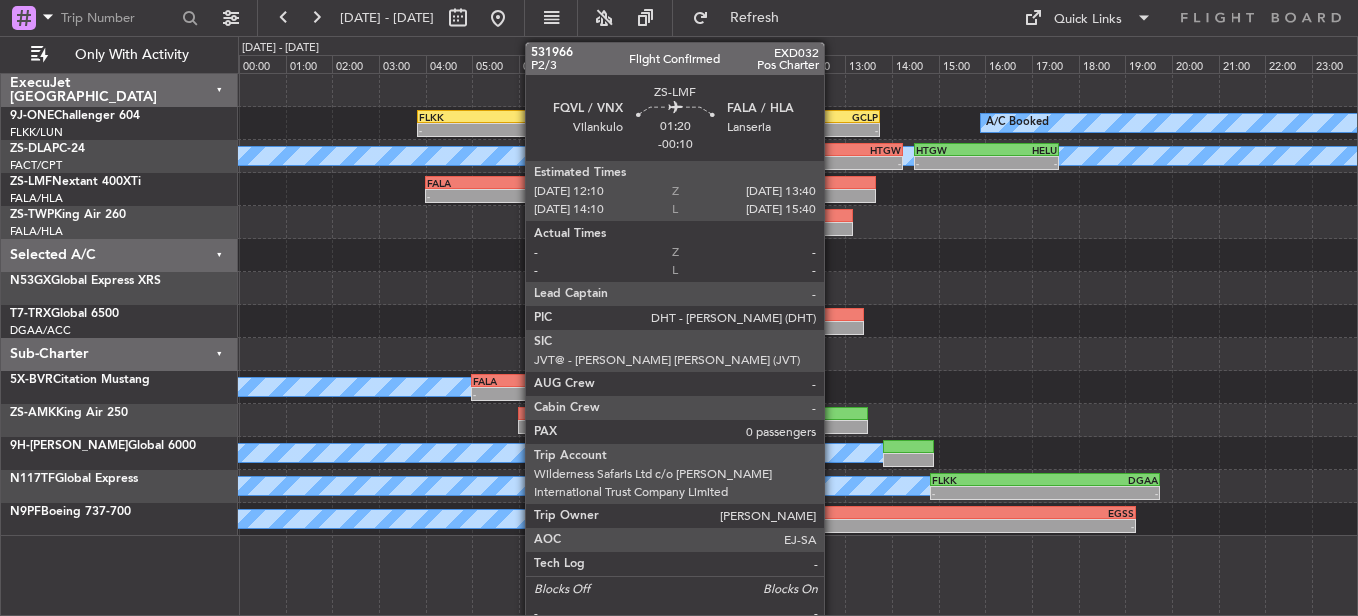 click 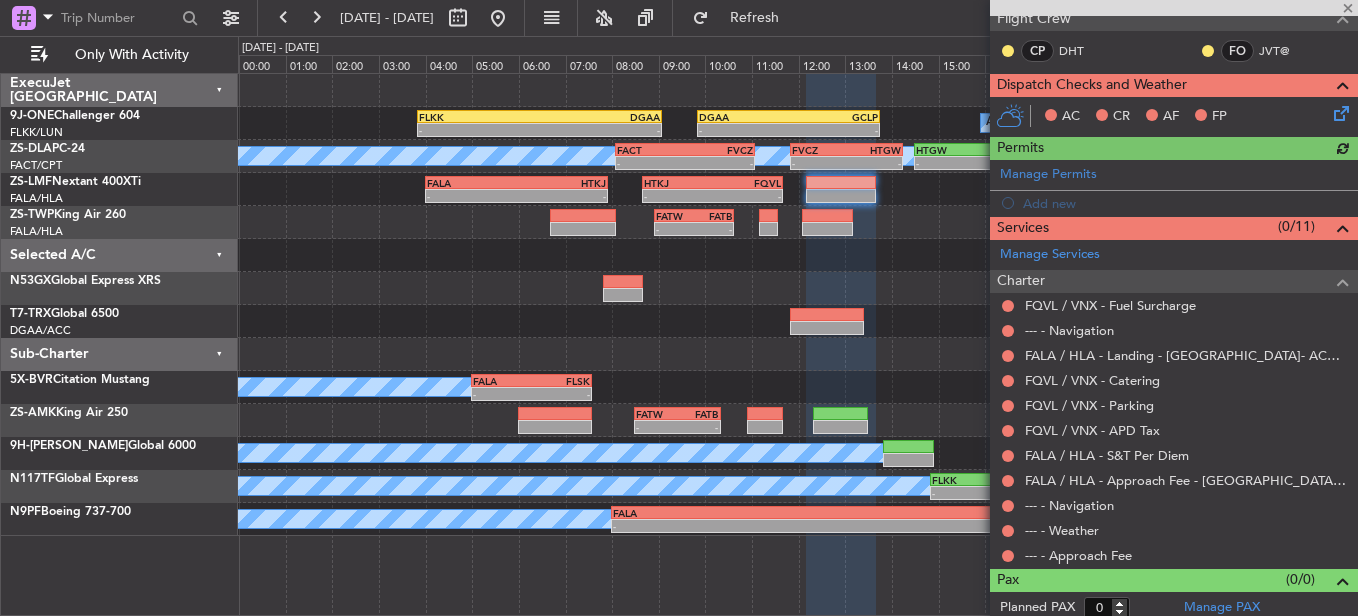 scroll, scrollTop: 323, scrollLeft: 0, axis: vertical 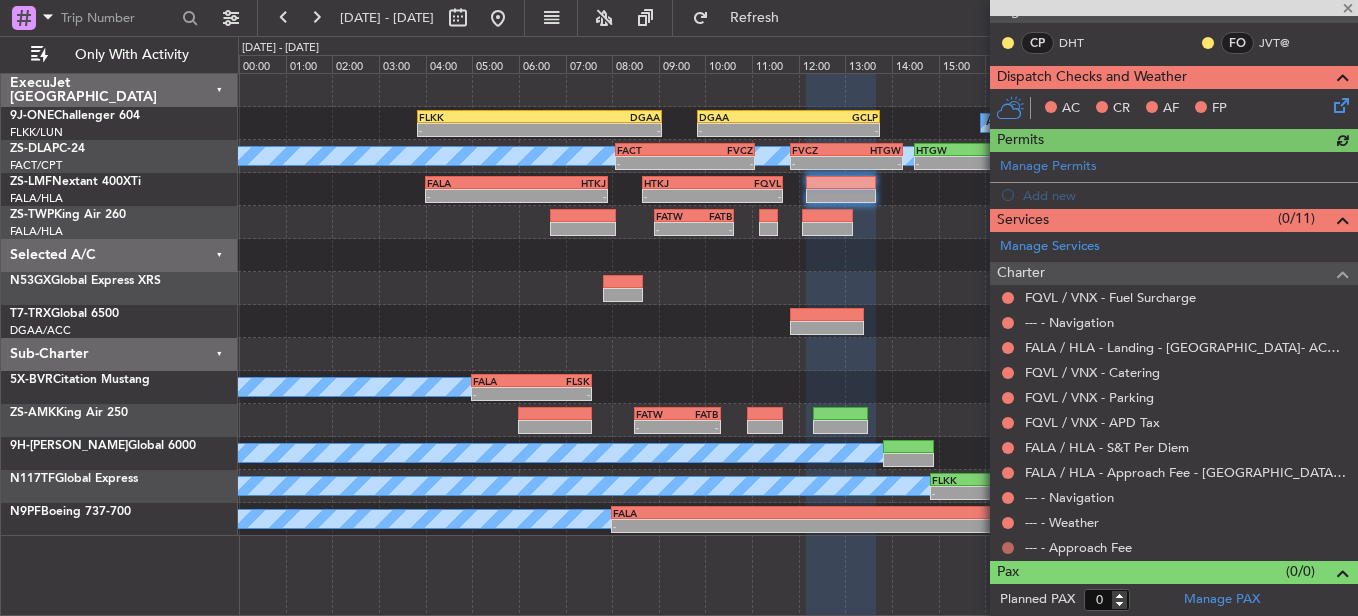 click at bounding box center (1008, 548) 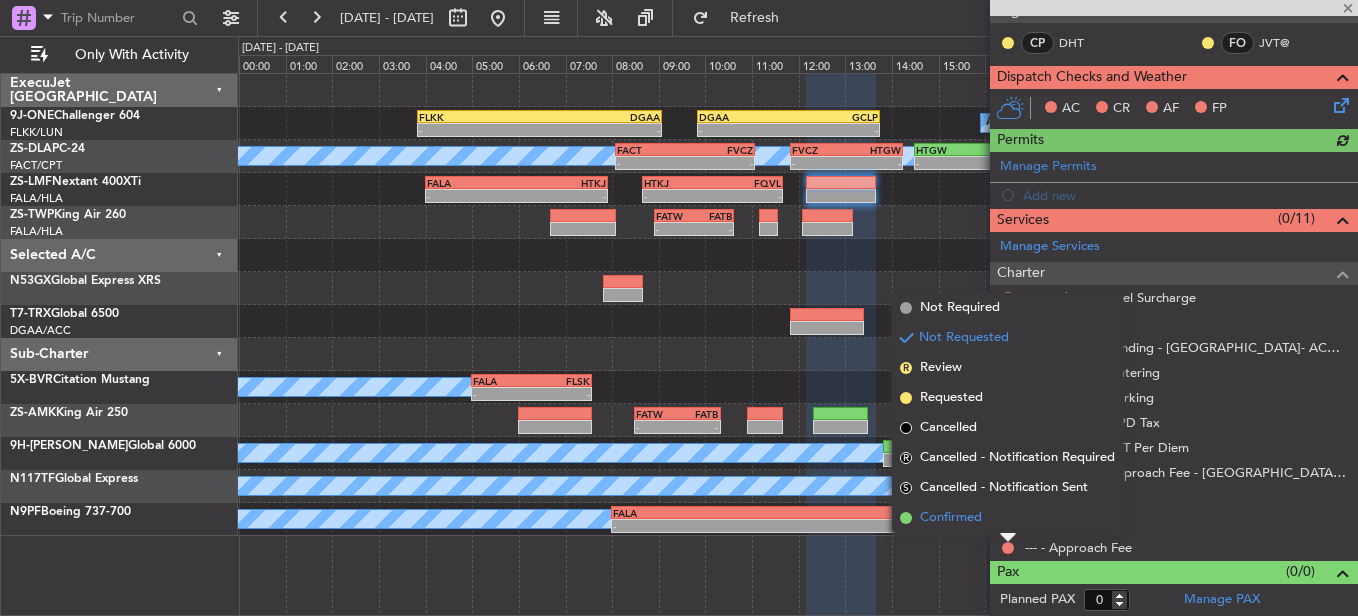 click on "Confirmed" at bounding box center [1007, 518] 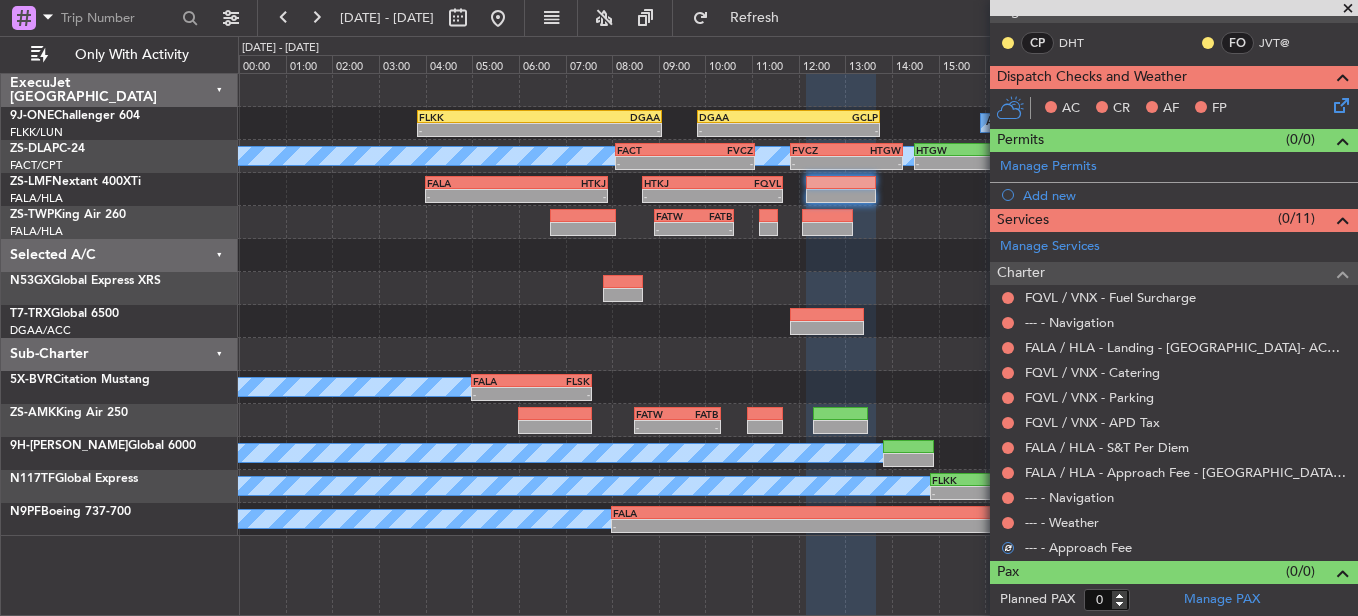 click on "Not Requested" at bounding box center (1008, 554) 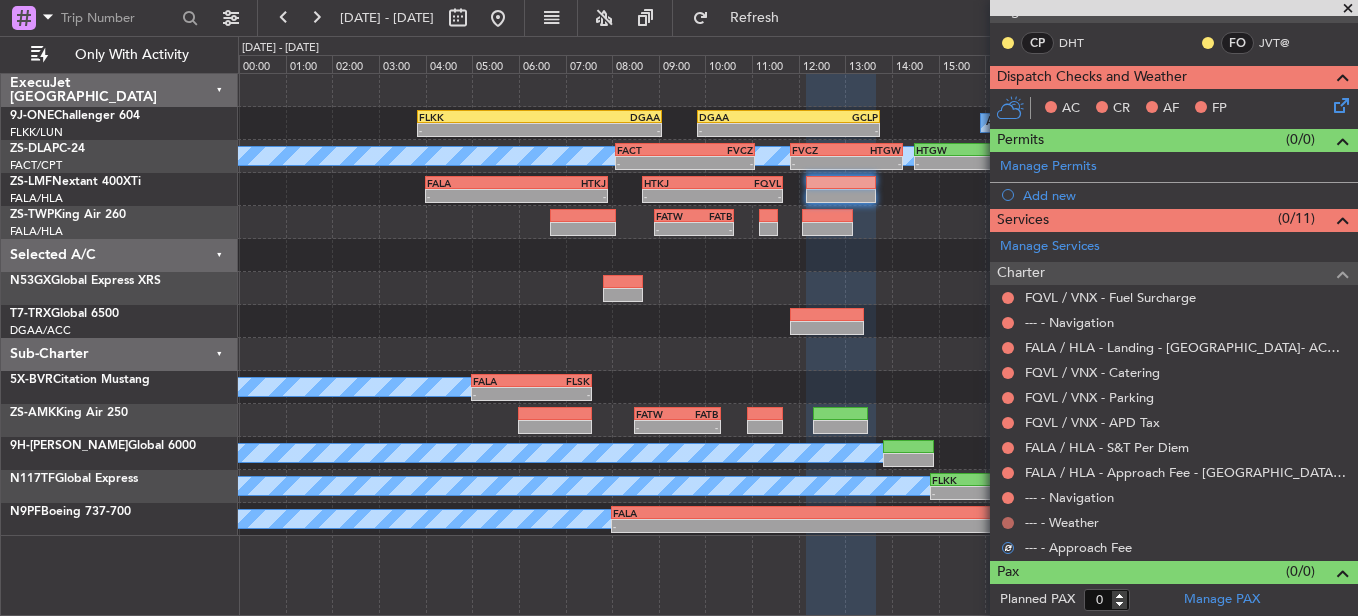click at bounding box center [1008, 523] 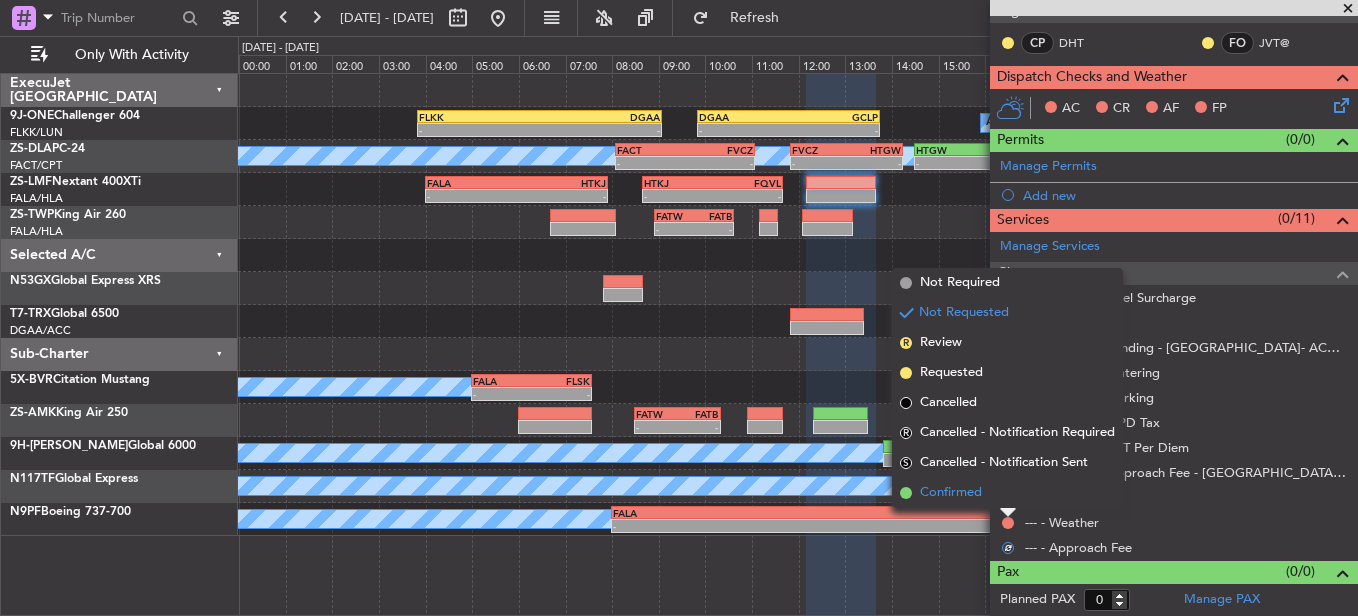 click on "Confirmed" at bounding box center (1007, 493) 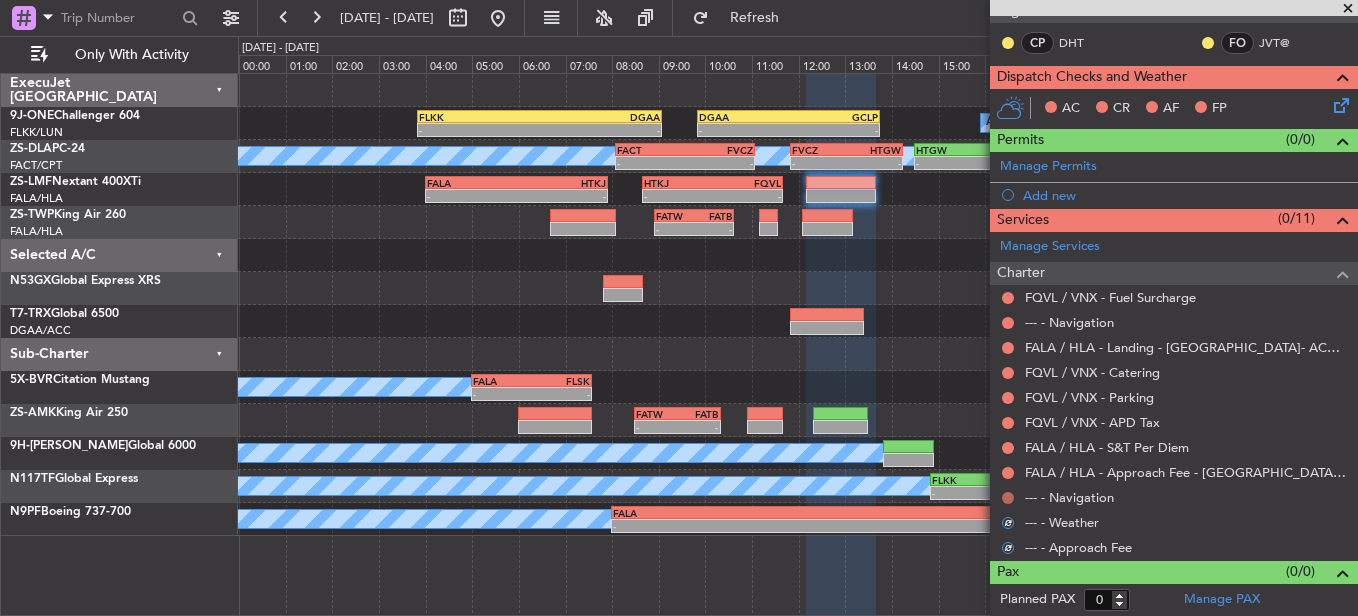 click on "Not Requested" at bounding box center [1008, 529] 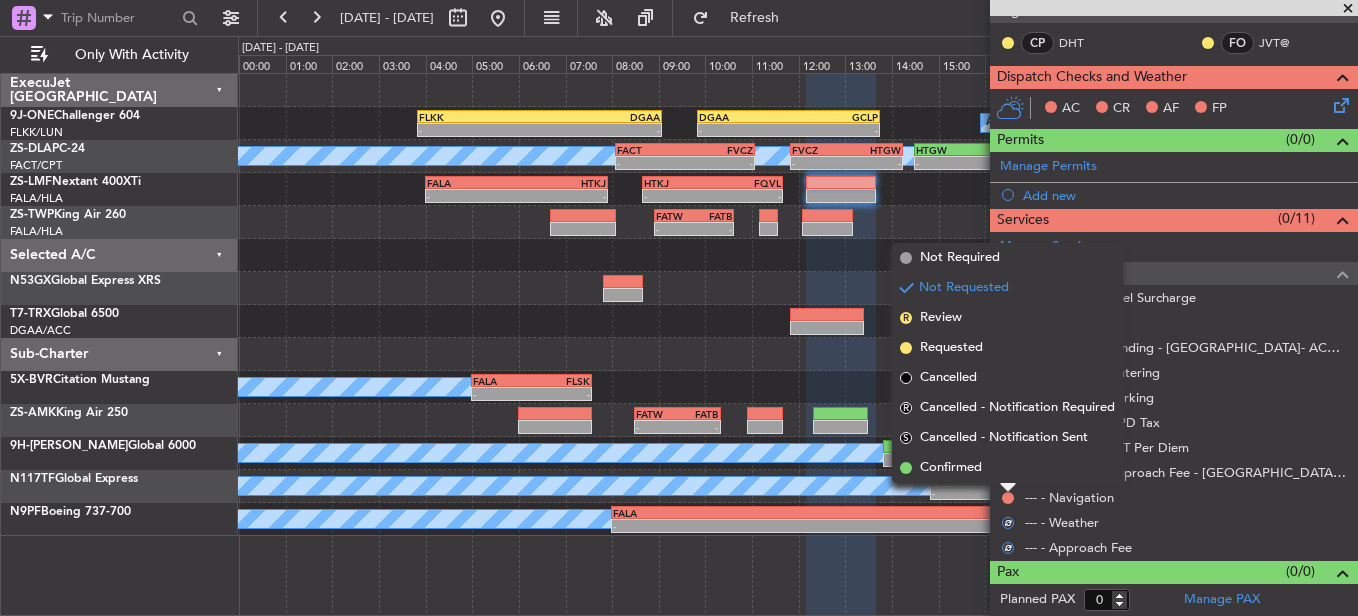 click on "Not Required Not Requested  R  Review    Requested    Cancelled  R  Cancelled - Notification Required  S  Cancelled - Notification Sent    Confirmed" at bounding box center [1007, 363] 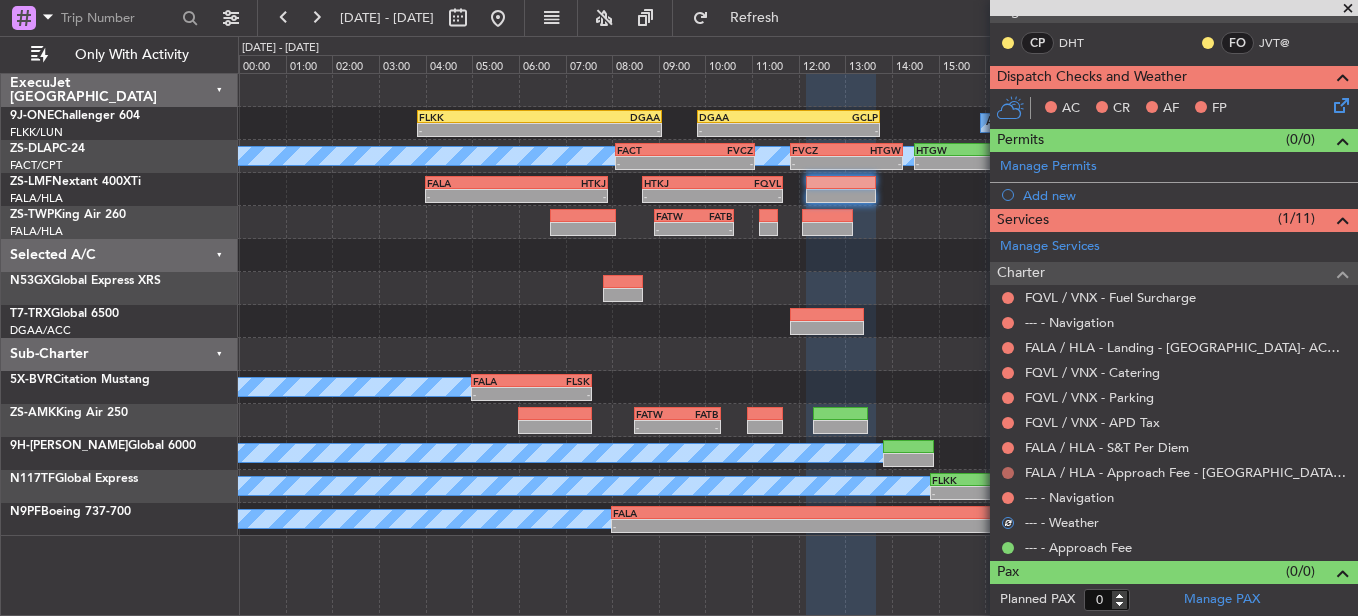 click at bounding box center [1008, 473] 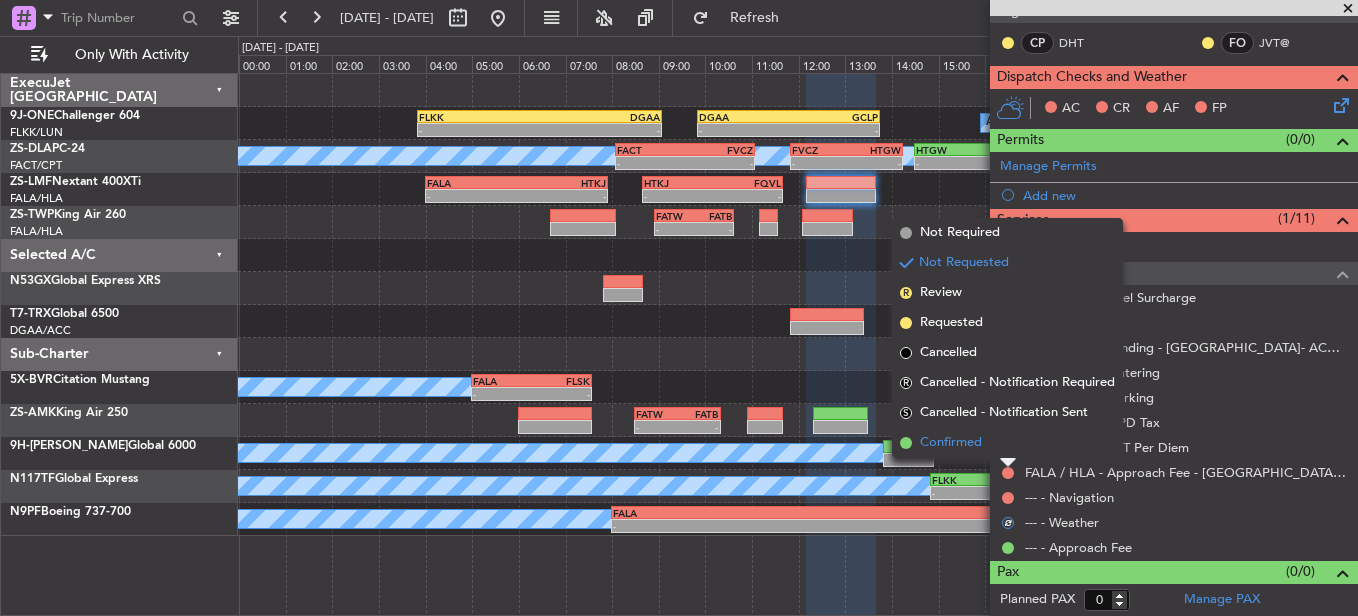 click on "Confirmed" at bounding box center [1007, 443] 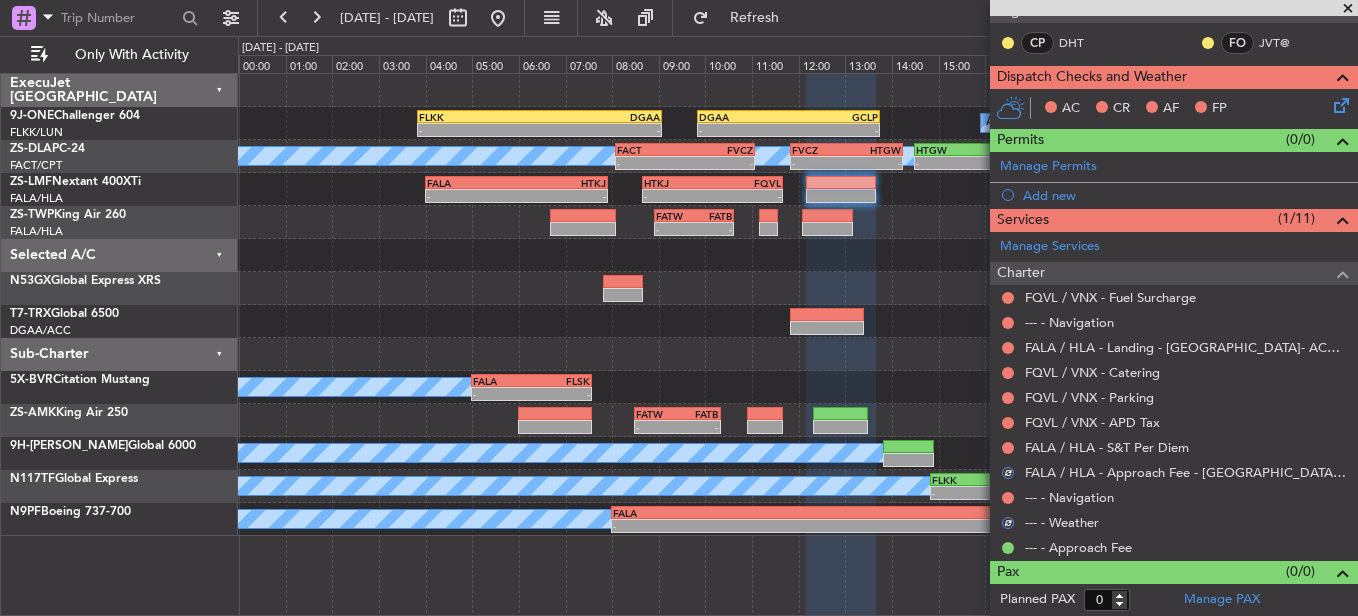 click on "Not Requested" at bounding box center (1008, 479) 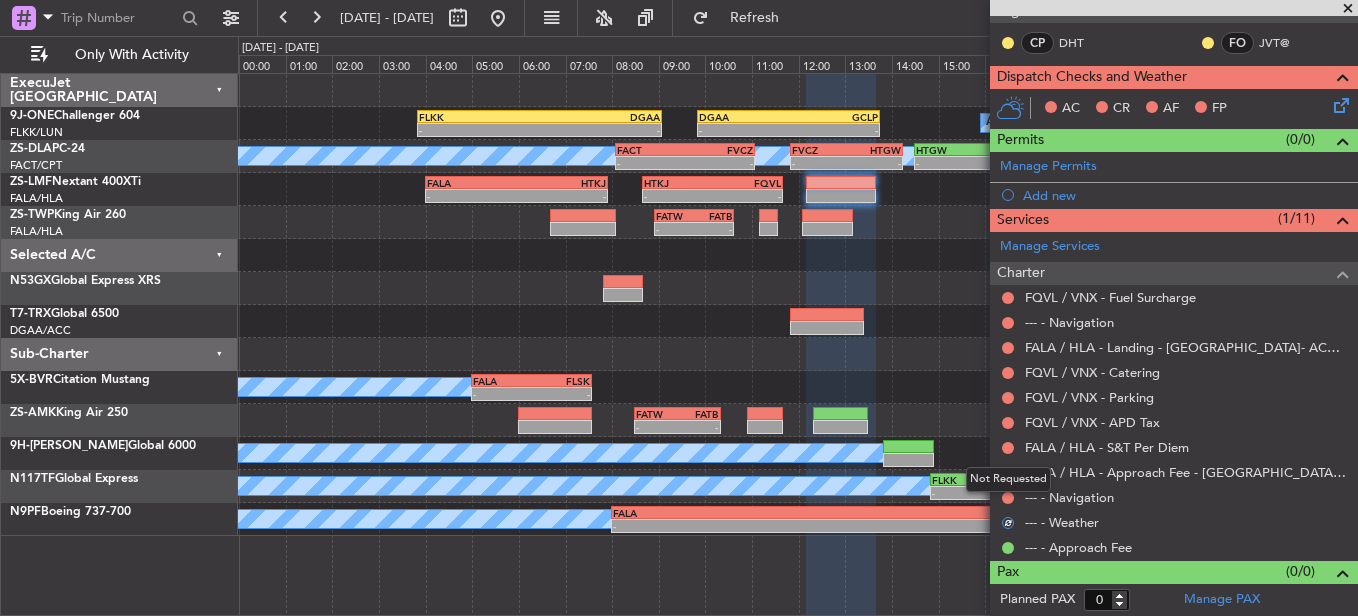 click on "Not Requested" at bounding box center [1008, 479] 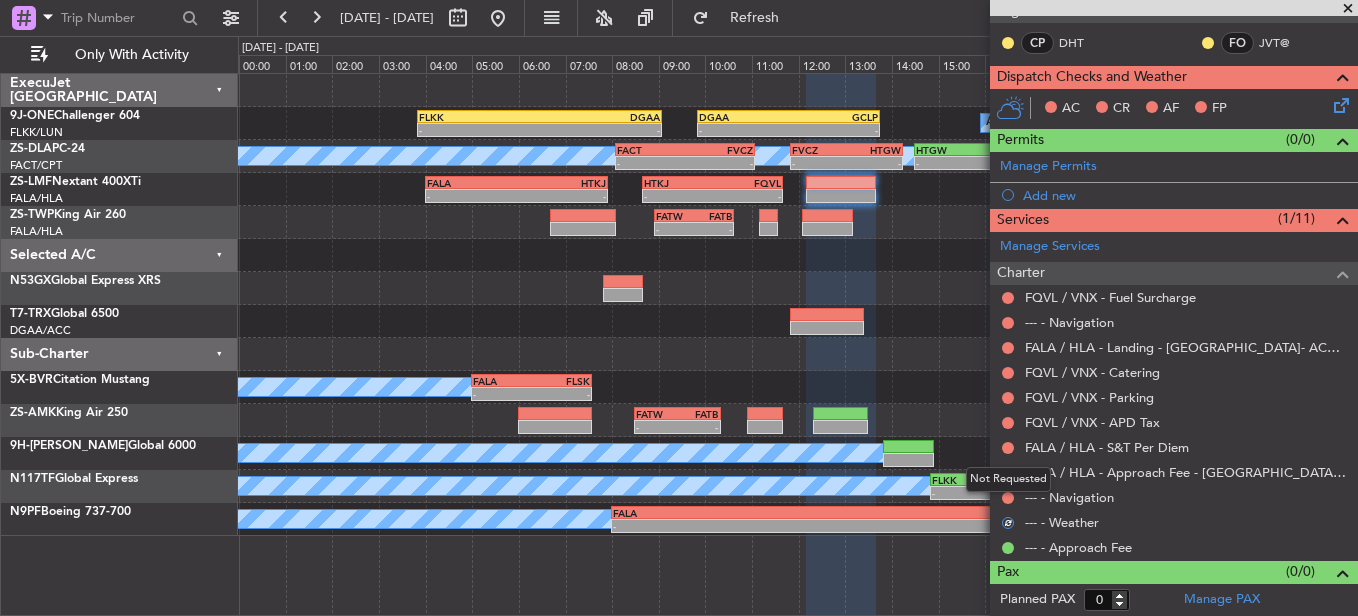 click on "Not Requested" at bounding box center (1008, 479) 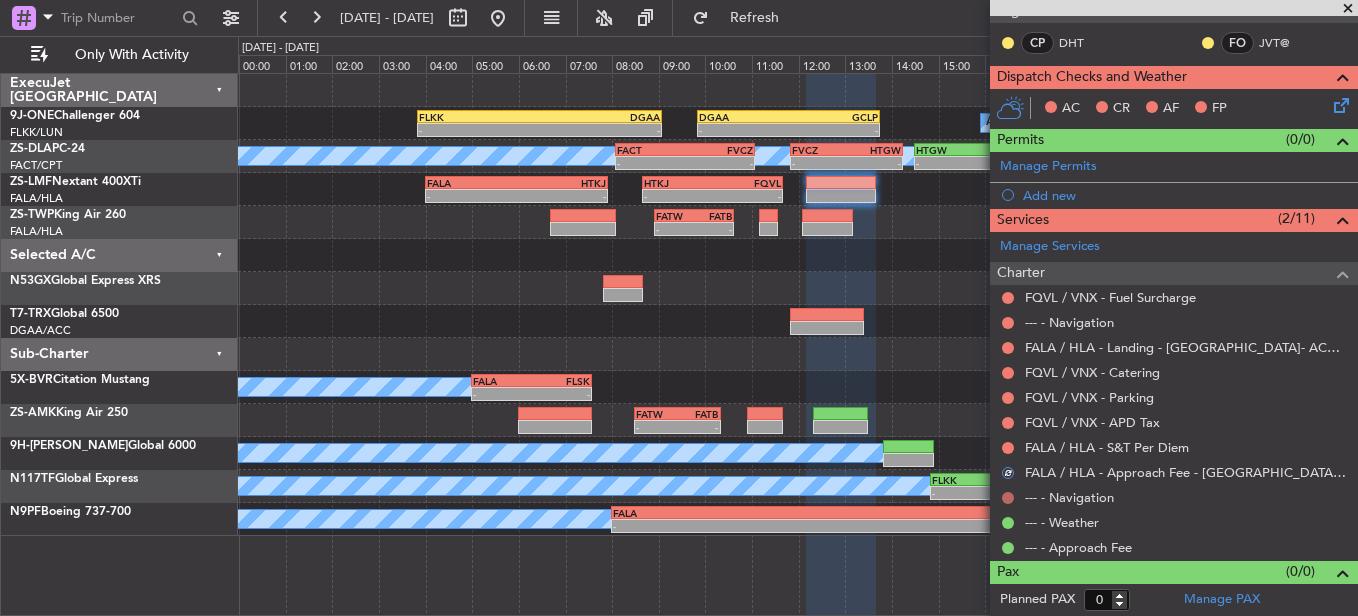 click at bounding box center [1008, 498] 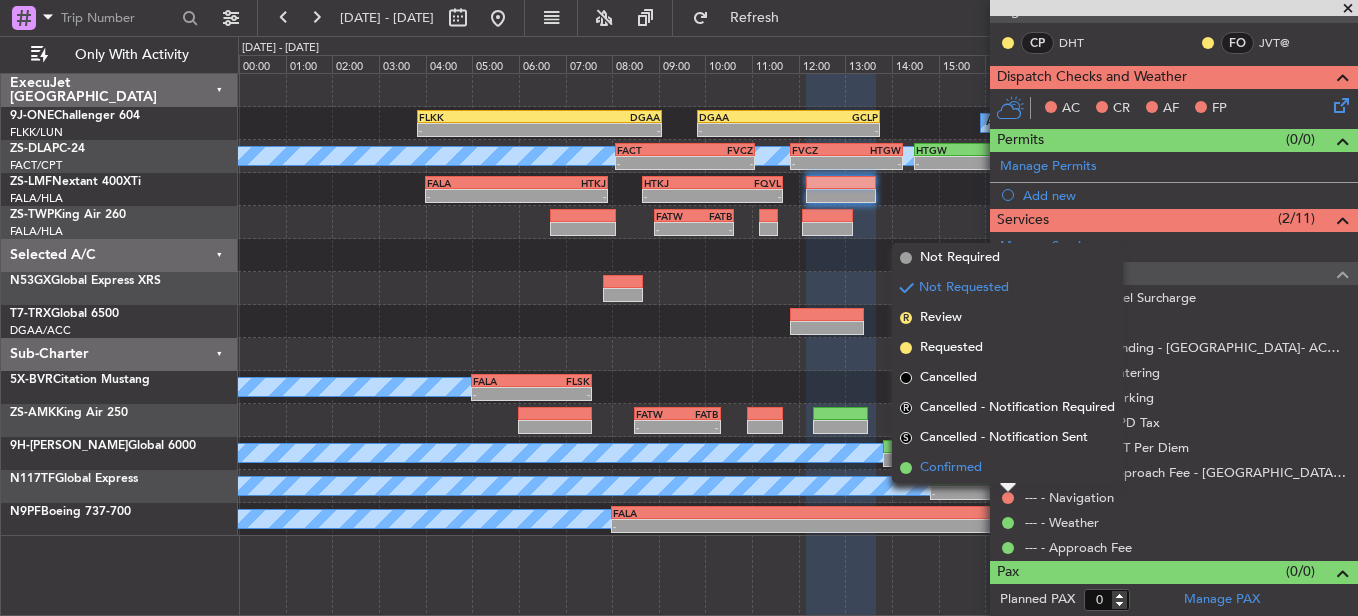 click on "Confirmed" at bounding box center [1007, 468] 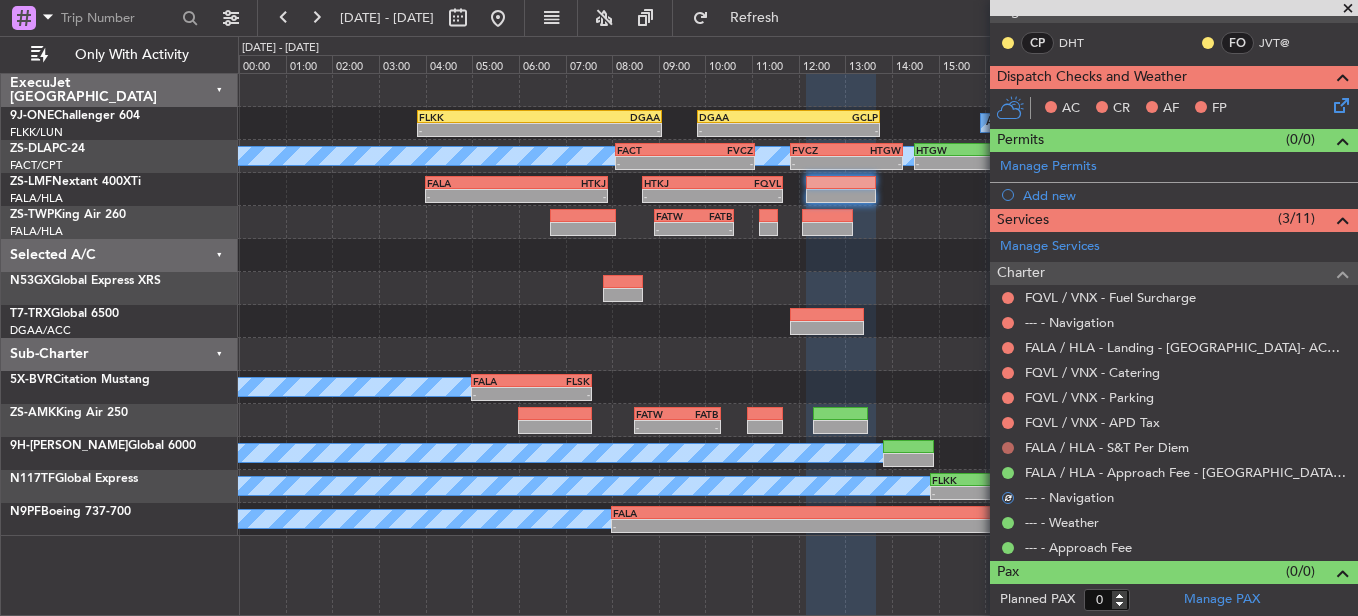 click at bounding box center [1008, 448] 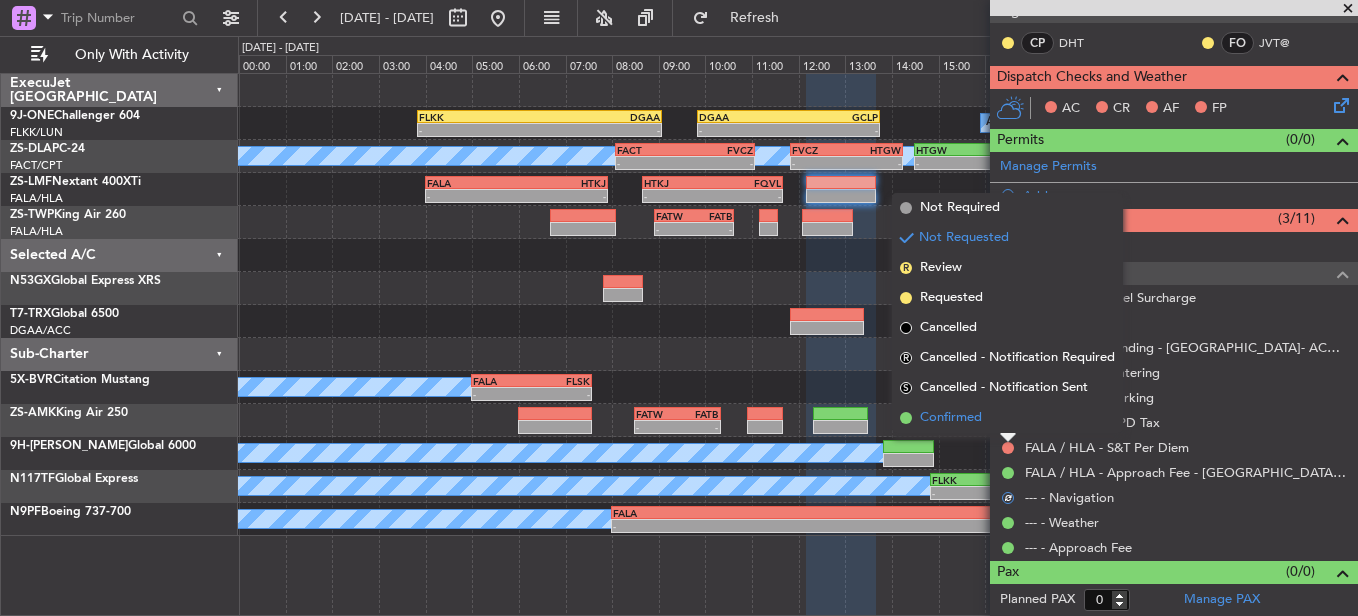 click on "Confirmed" at bounding box center [1007, 418] 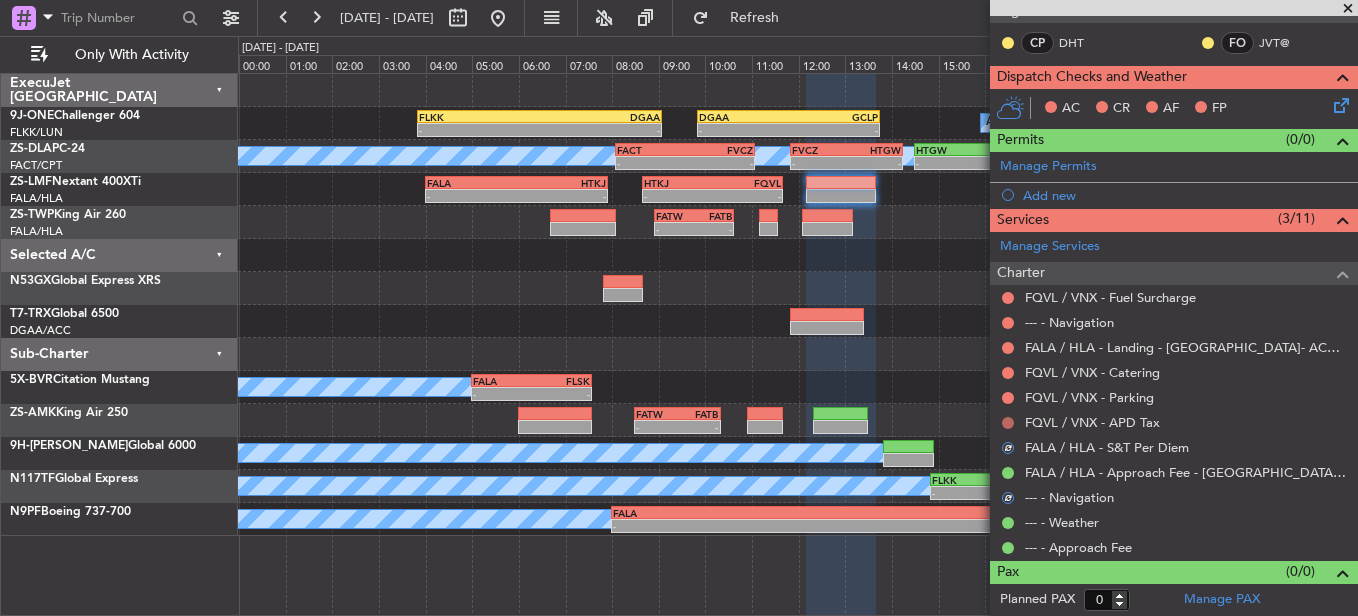 click at bounding box center [1008, 423] 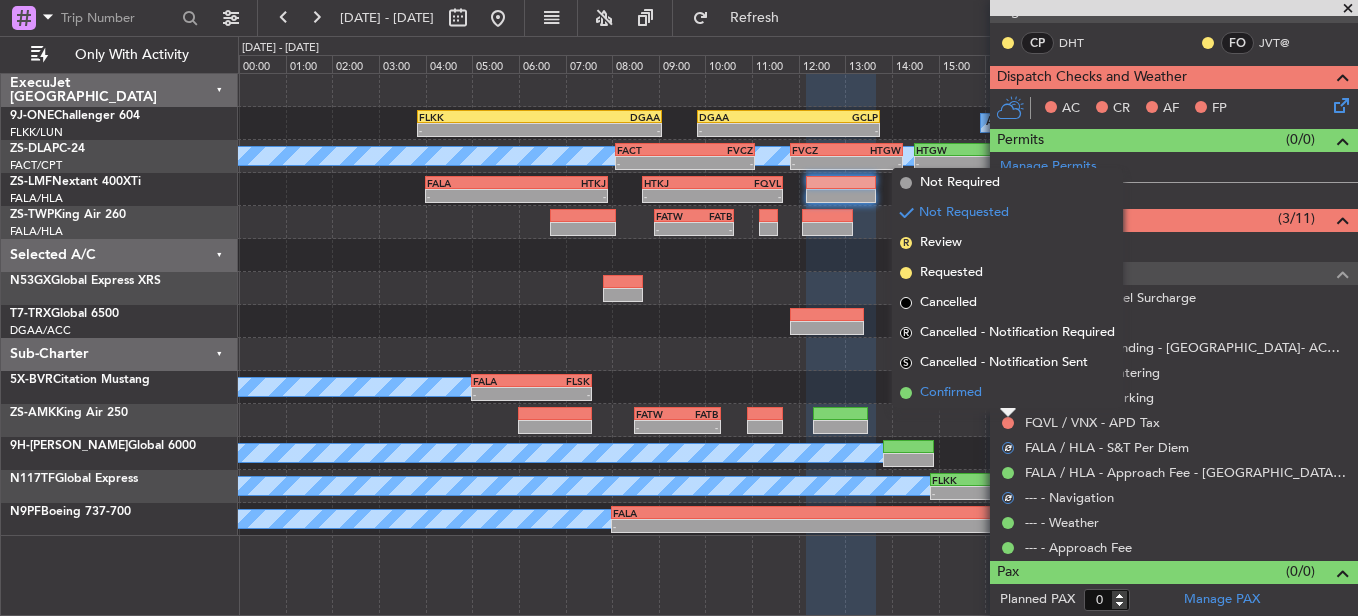 click on "Confirmed" at bounding box center (1007, 393) 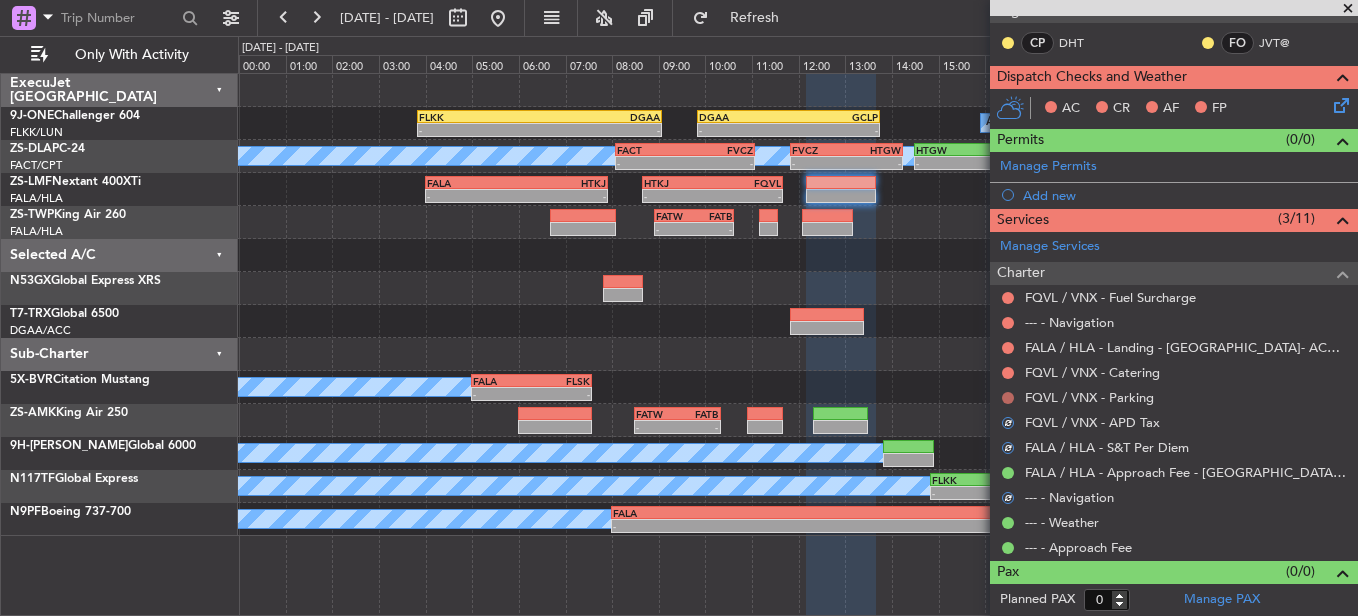 click at bounding box center [1008, 398] 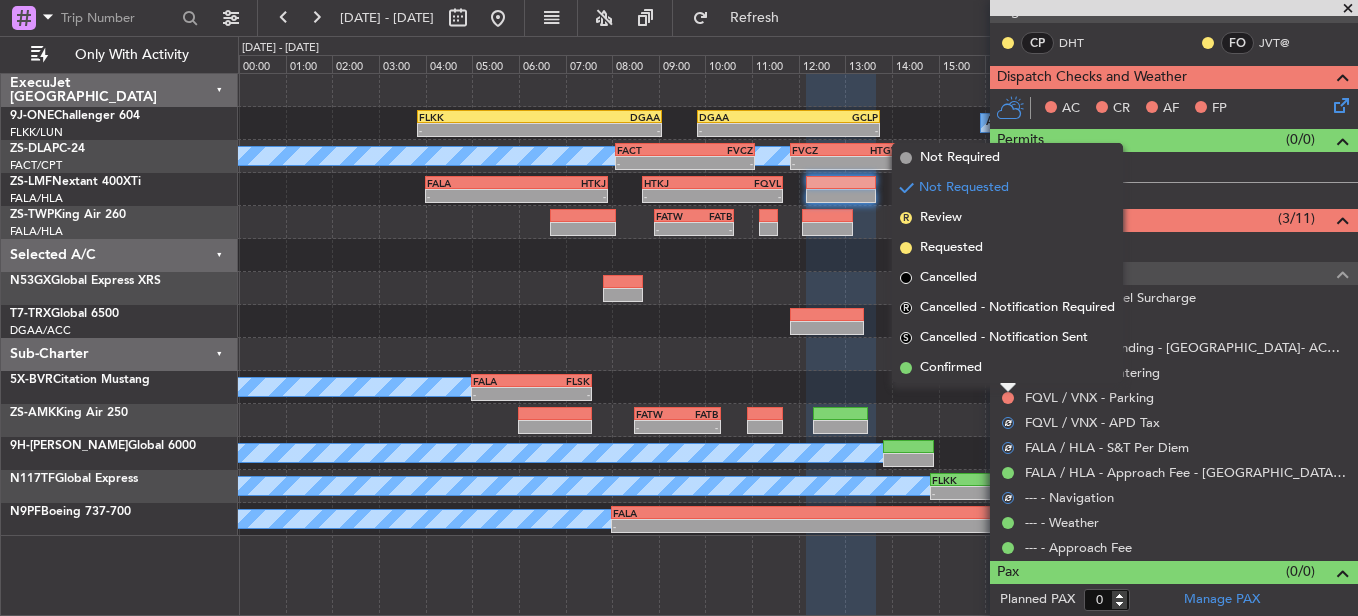 click at bounding box center (1008, 388) 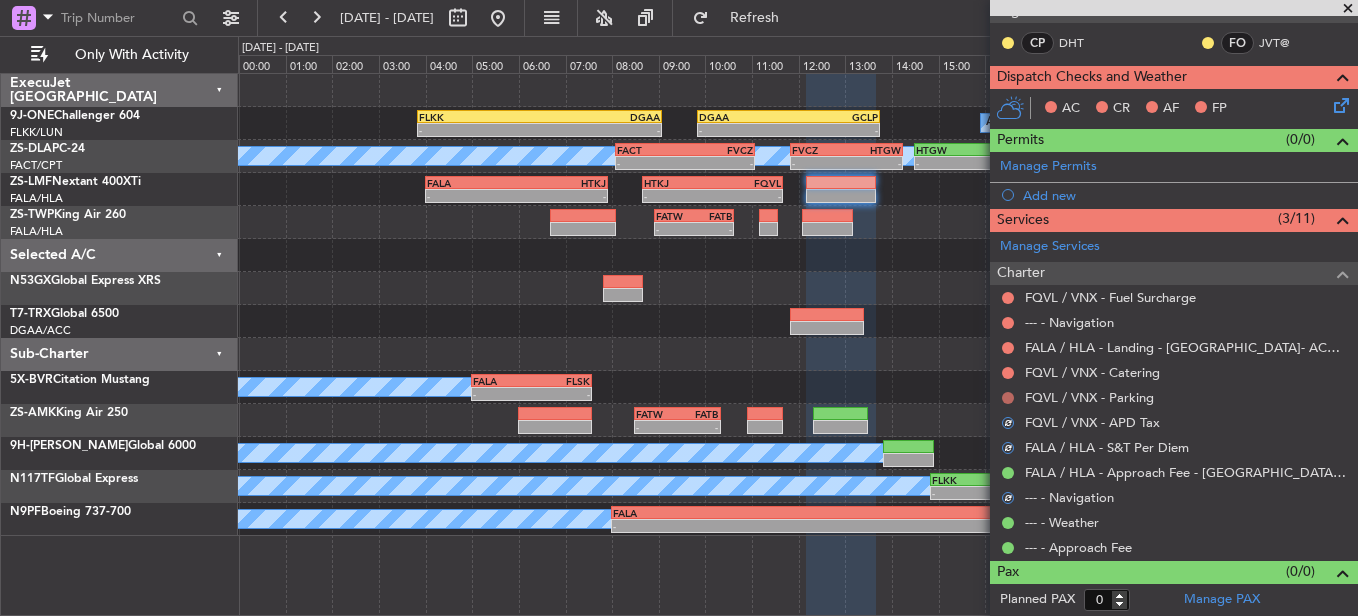 click at bounding box center [1008, 398] 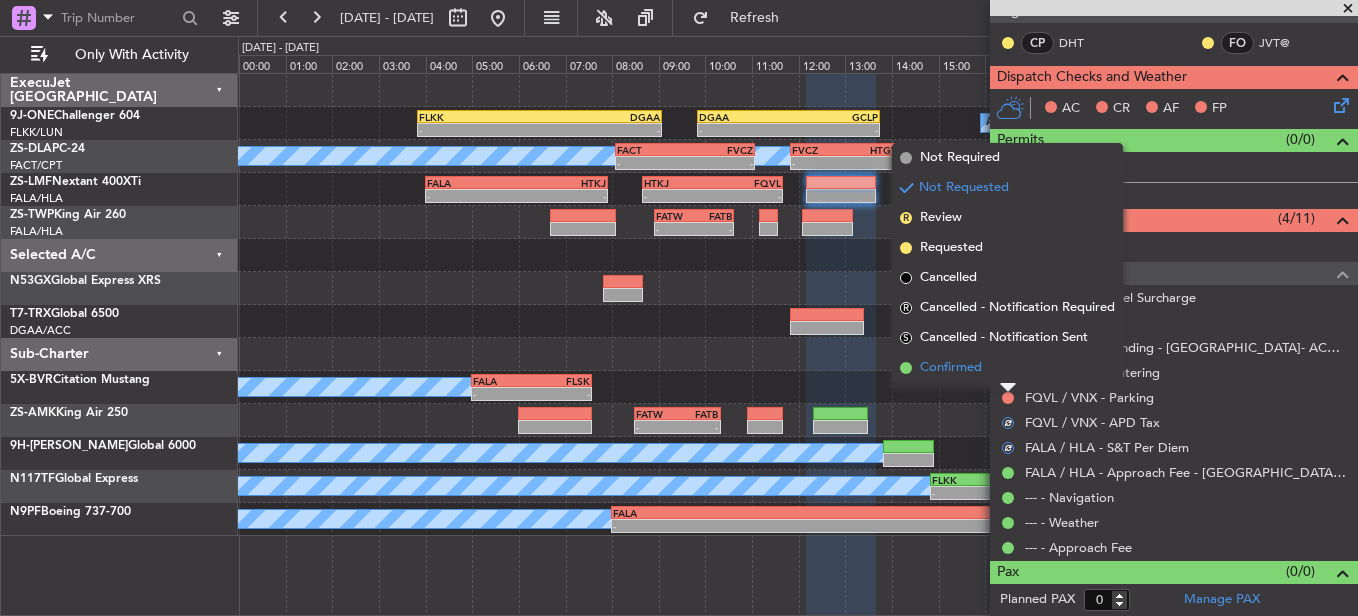 click on "Confirmed" at bounding box center (1007, 368) 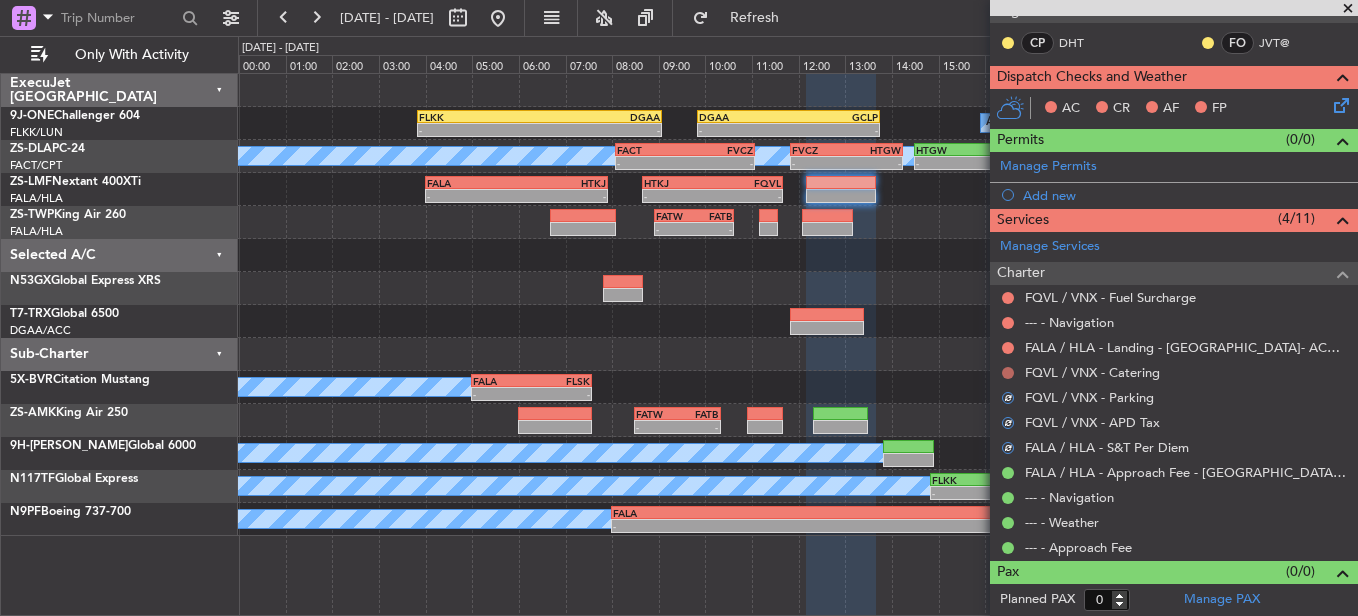 click at bounding box center [1008, 373] 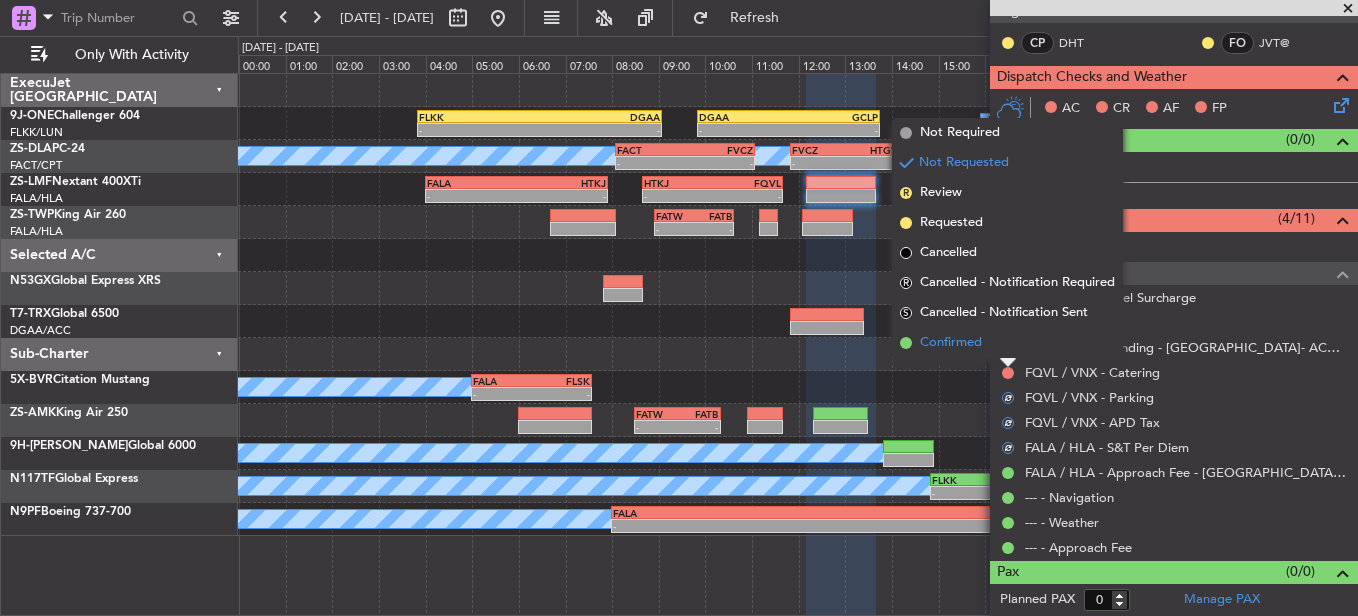 click on "Confirmed" at bounding box center (1007, 343) 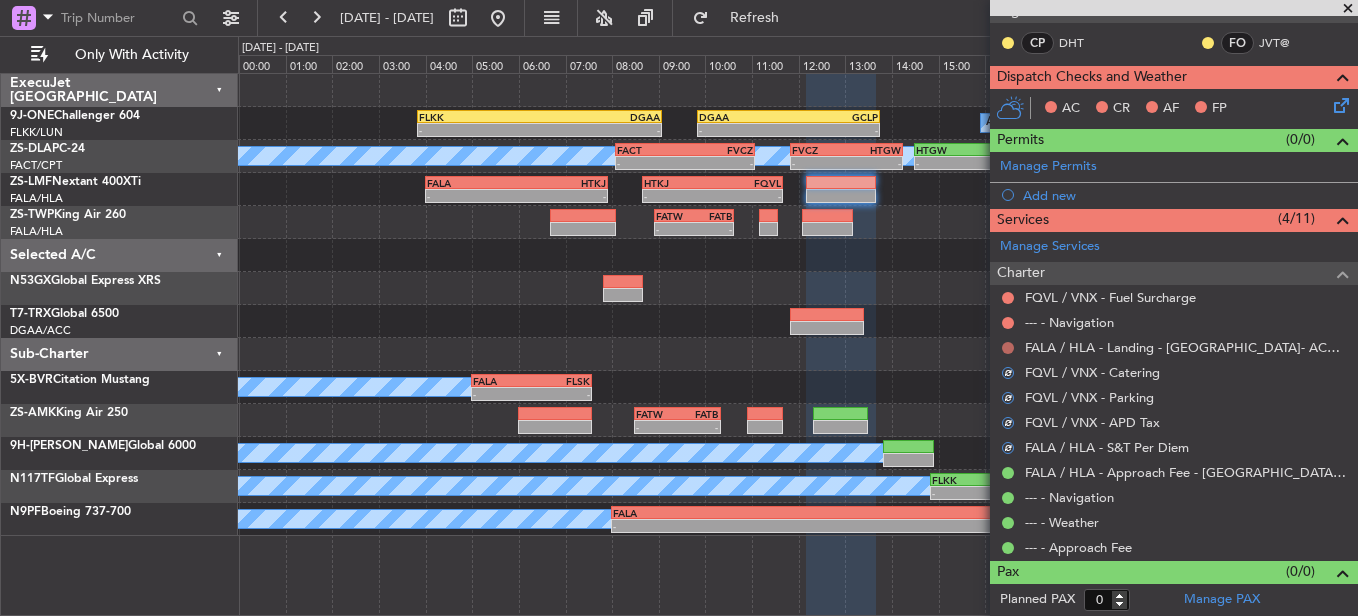 click at bounding box center [1008, 348] 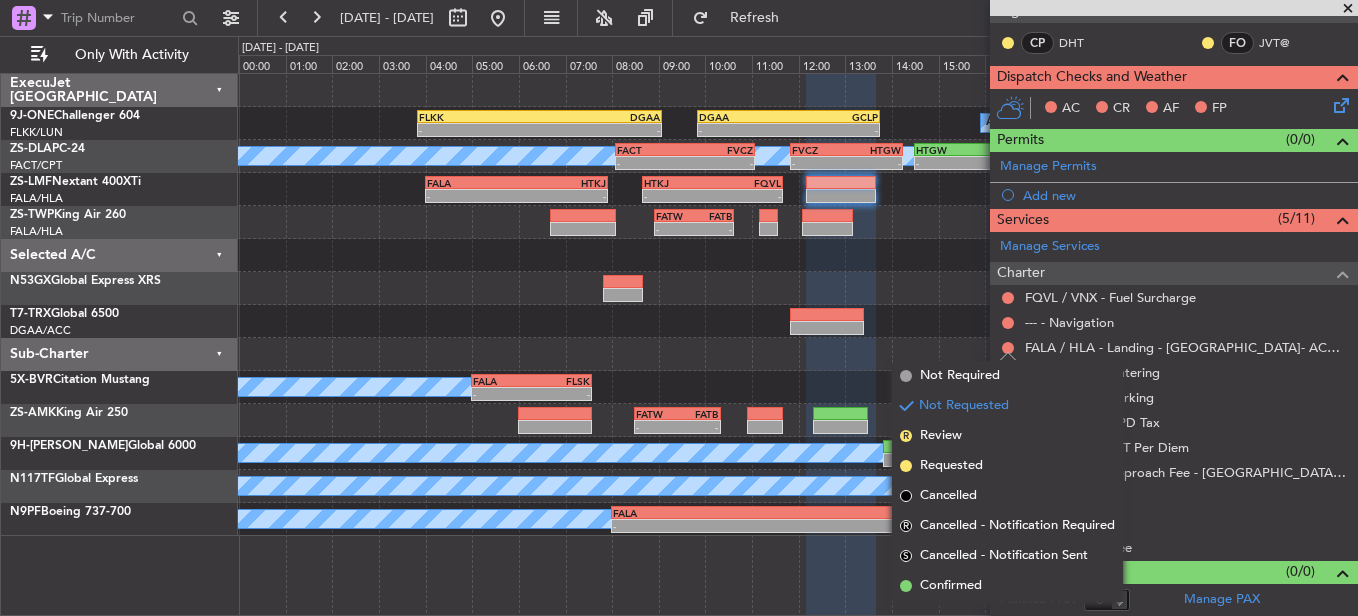 click on "Confirmed" at bounding box center (1007, 586) 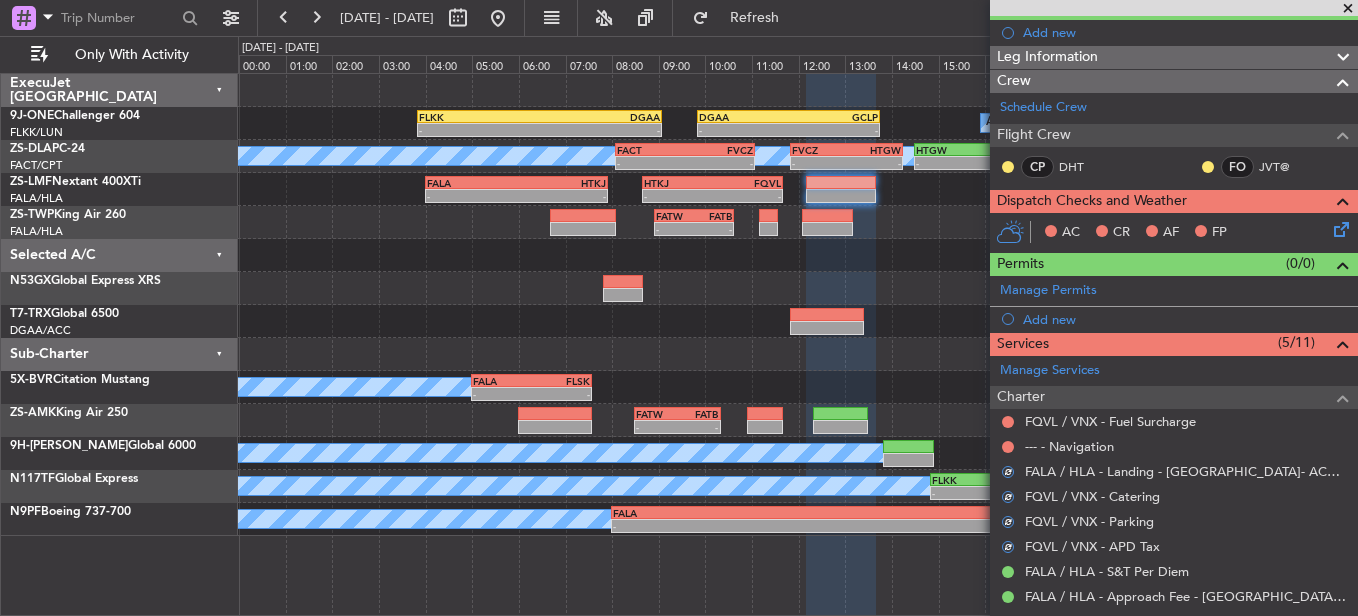 scroll, scrollTop: 200, scrollLeft: 0, axis: vertical 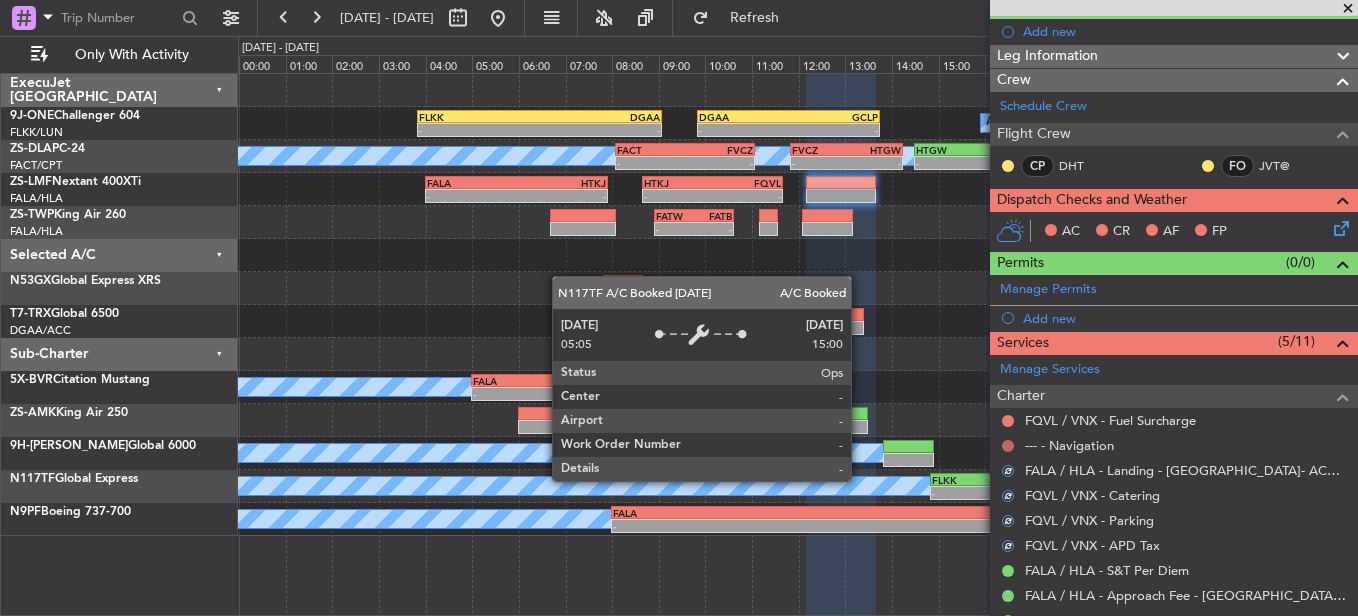 click at bounding box center (1008, 446) 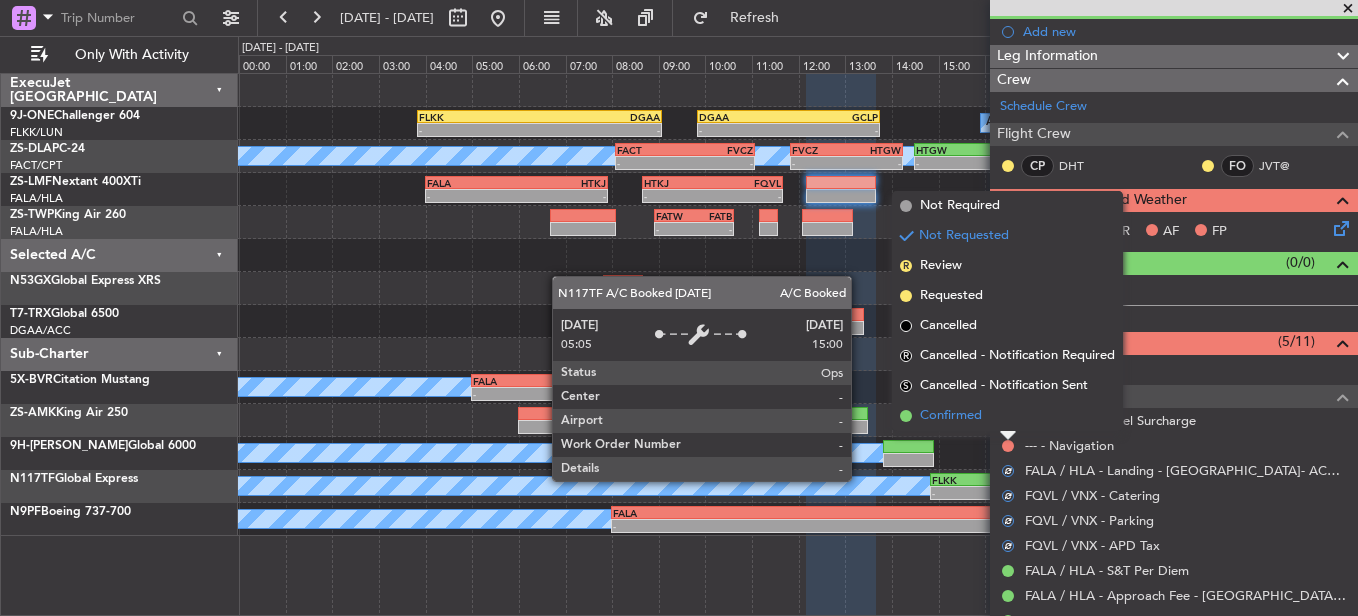 click on "Confirmed" at bounding box center [1007, 416] 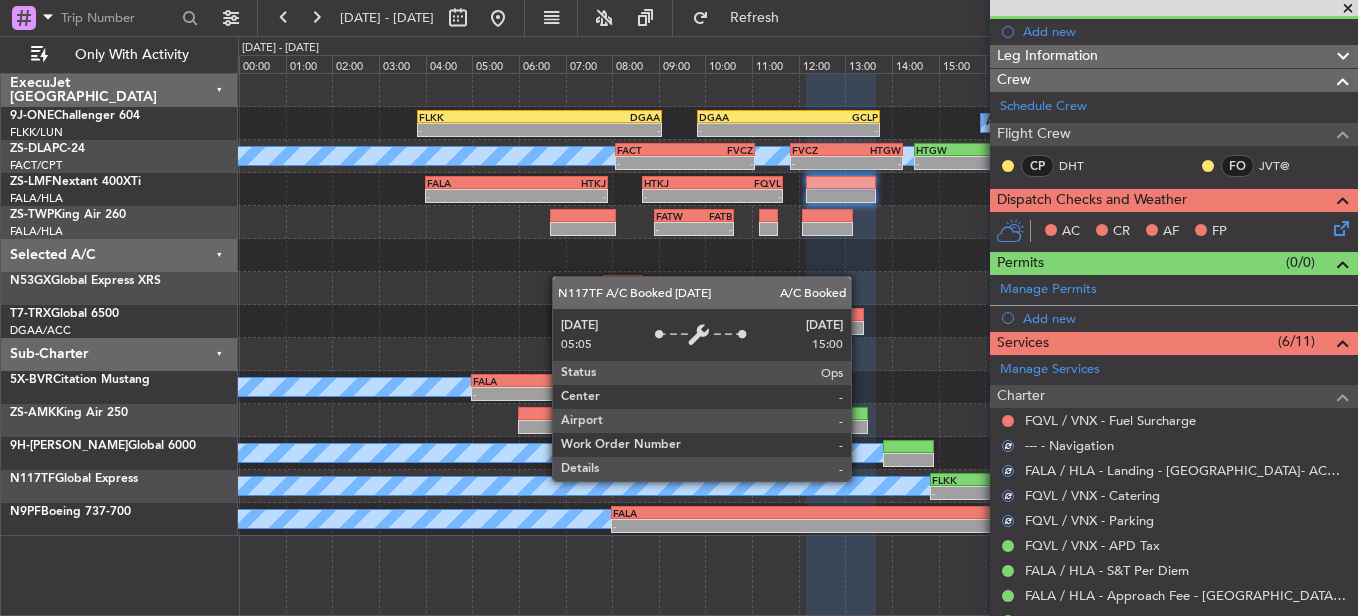 click at bounding box center [1008, 421] 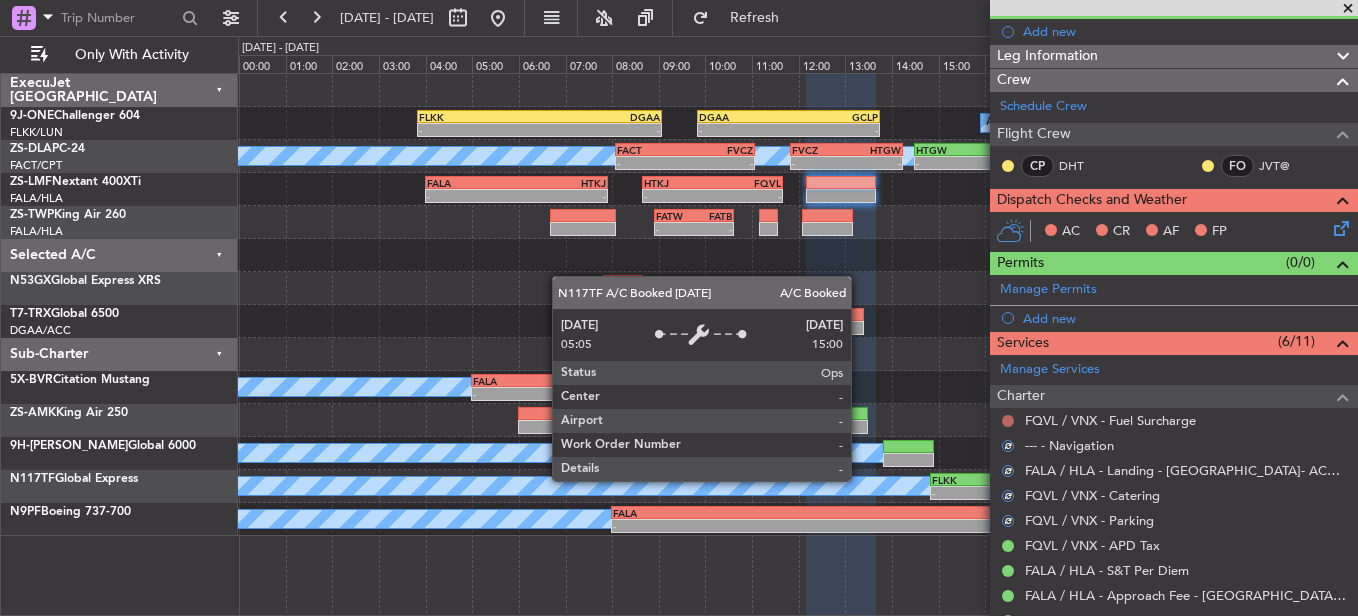 click at bounding box center (1008, 421) 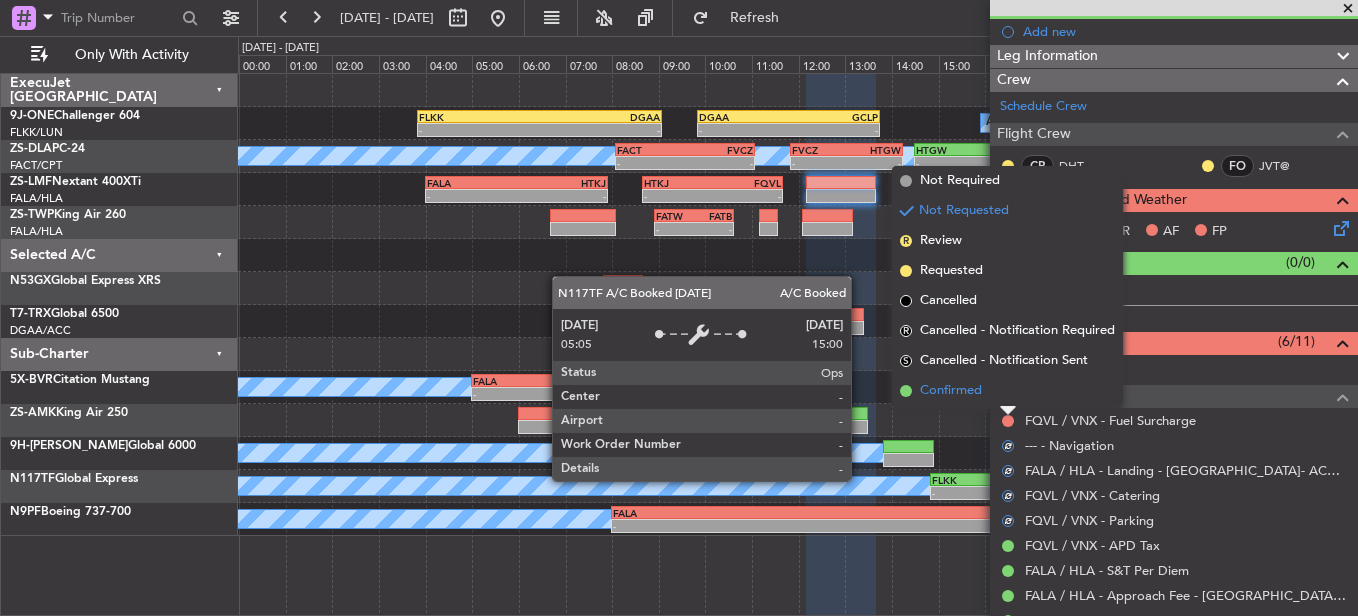 click on "Confirmed" at bounding box center (1007, 391) 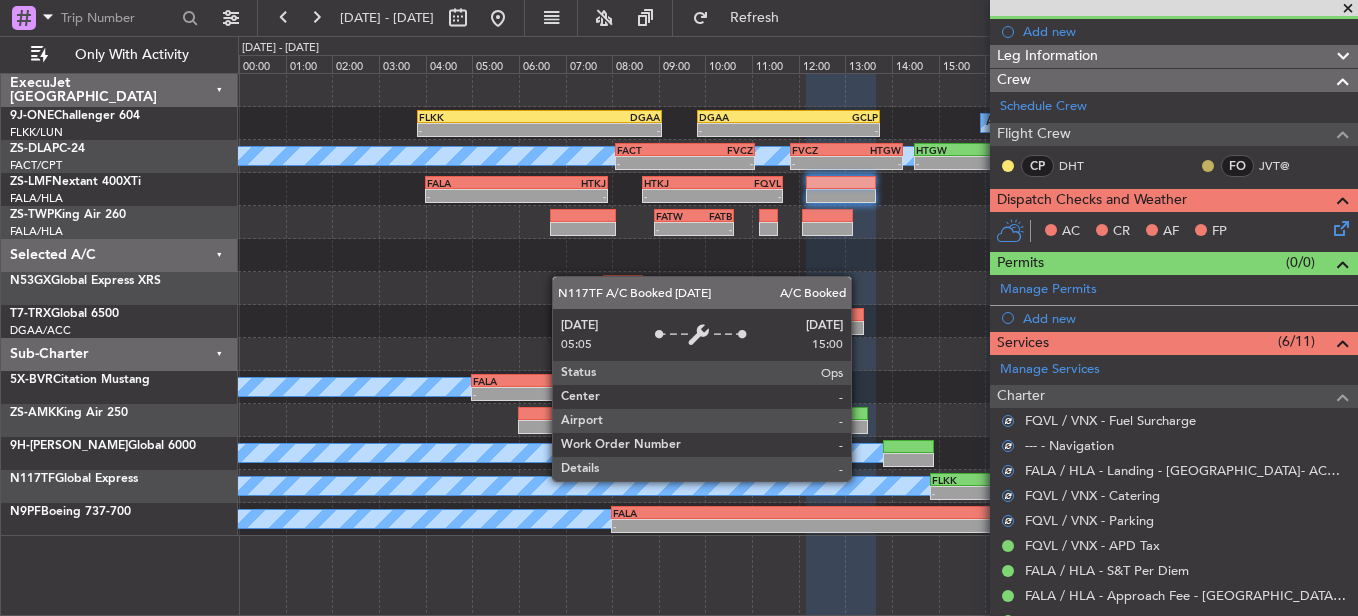 click 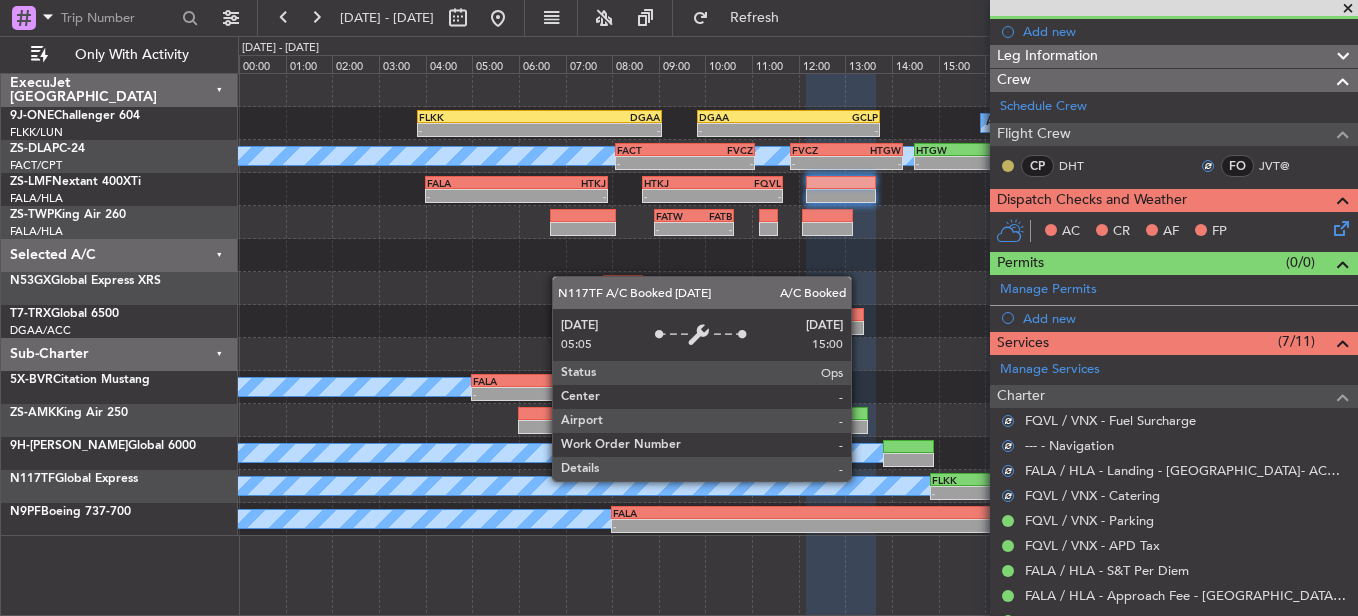click 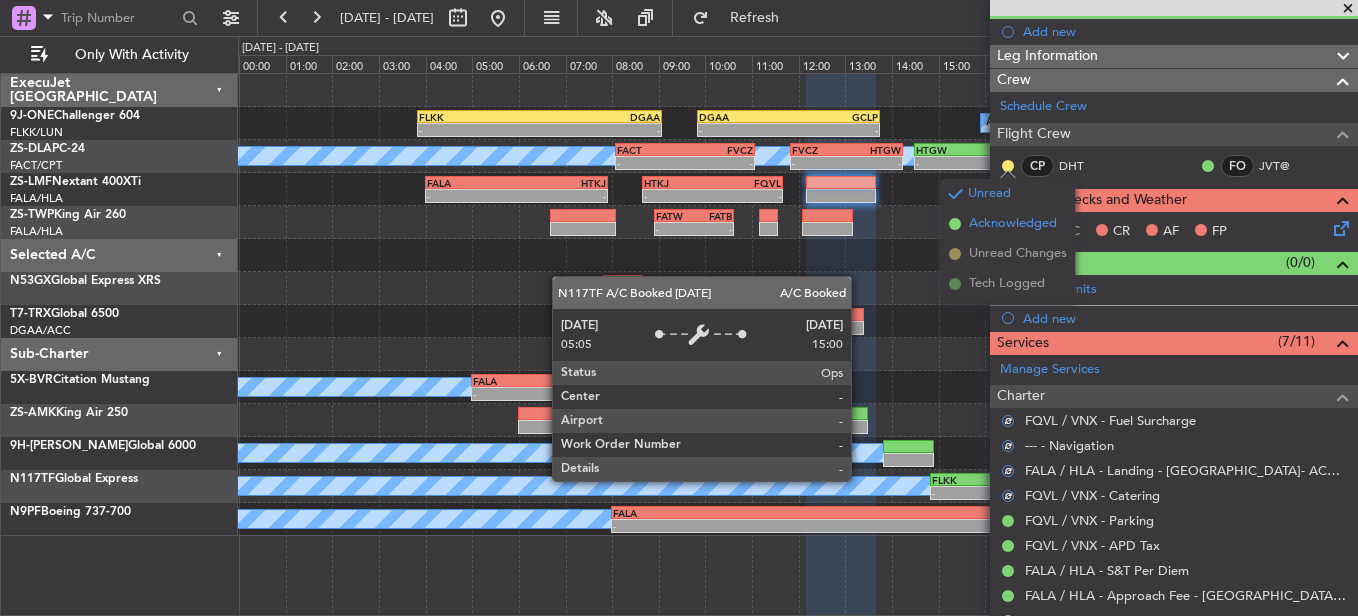 click on "Acknowledged" at bounding box center (1013, 224) 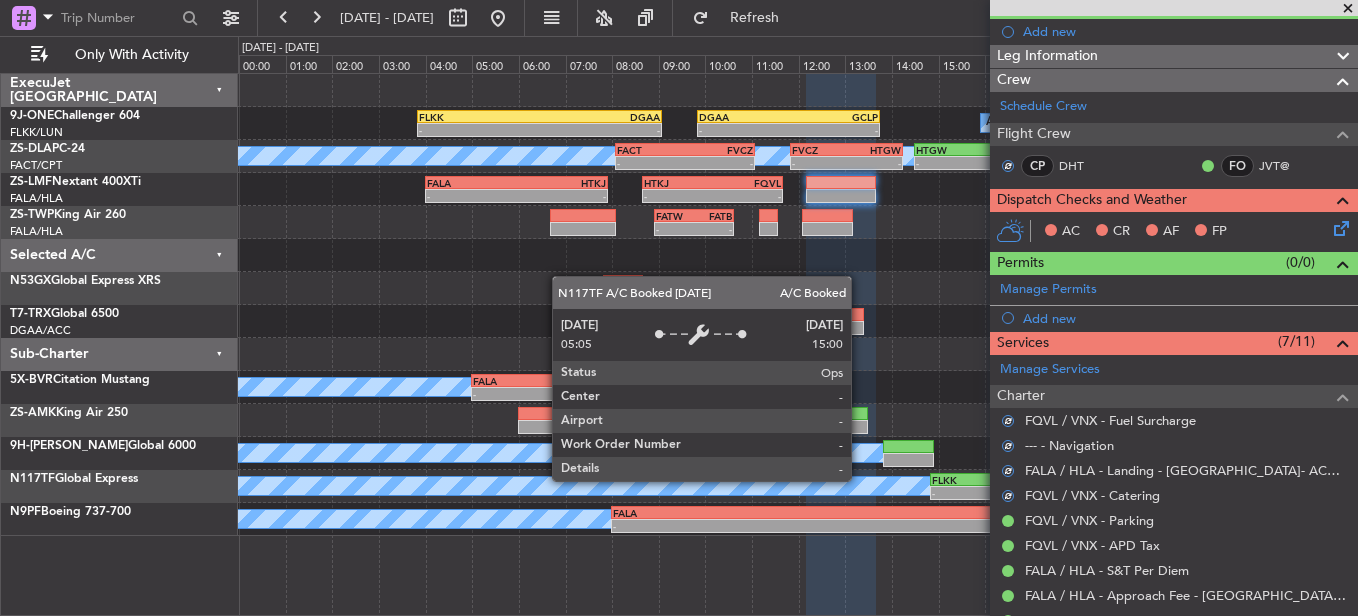 click 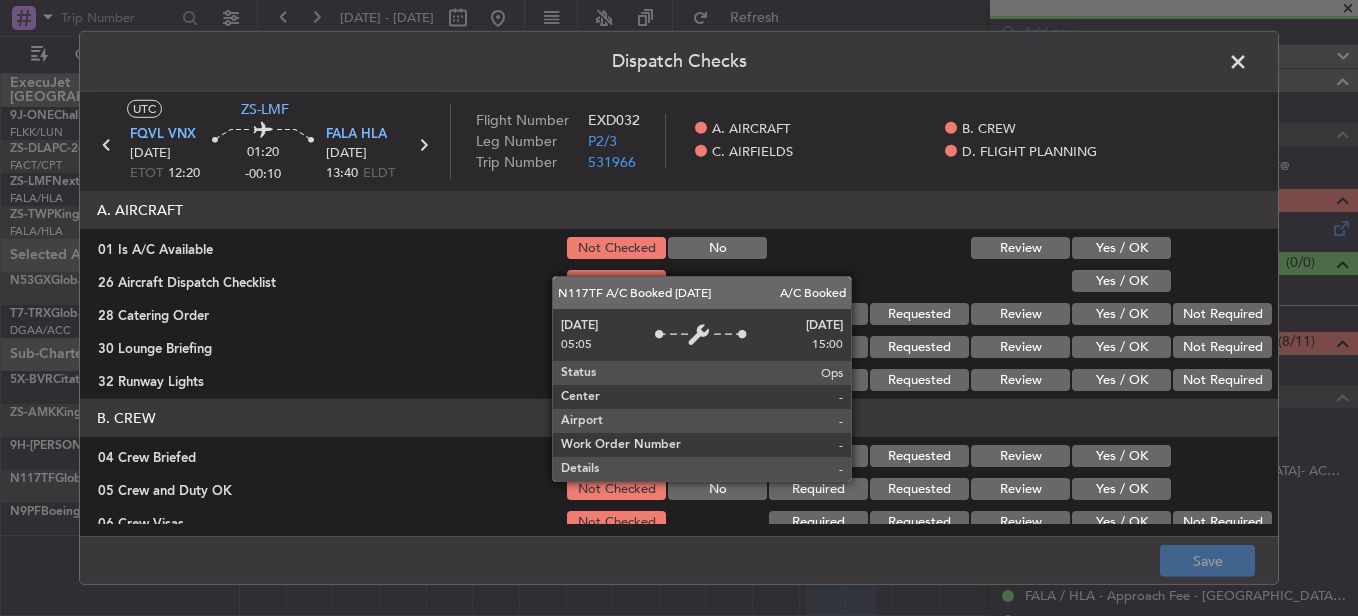 click on "Yes / OK" 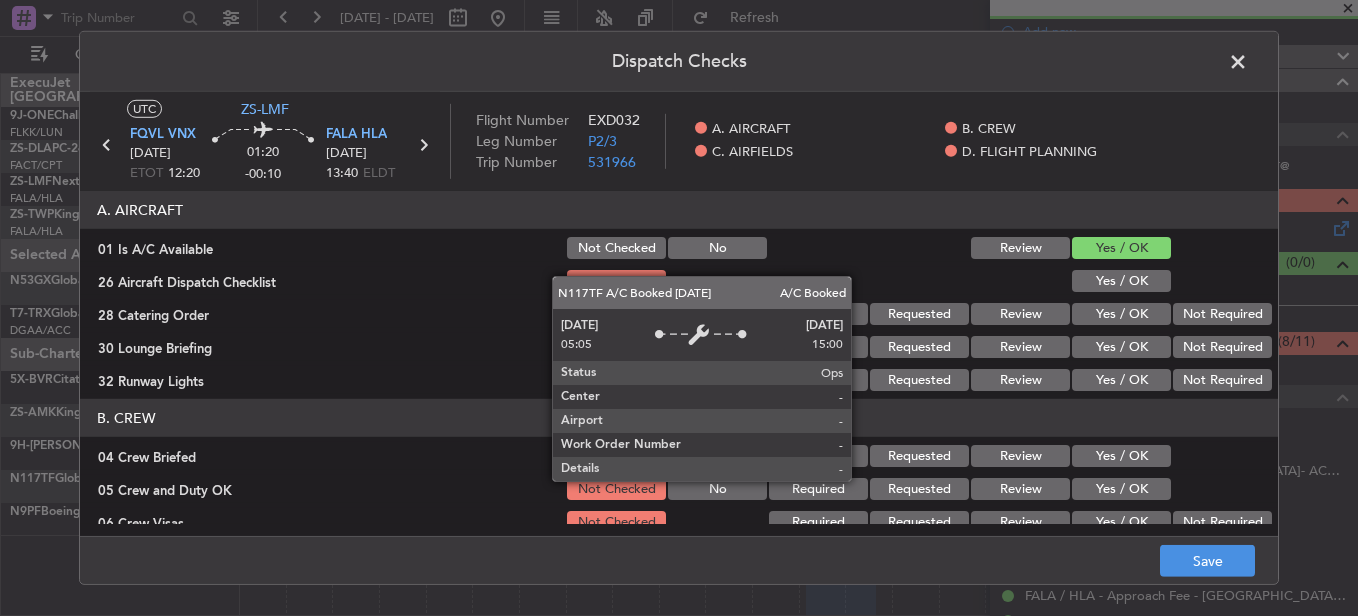 click on "Yes / OK" 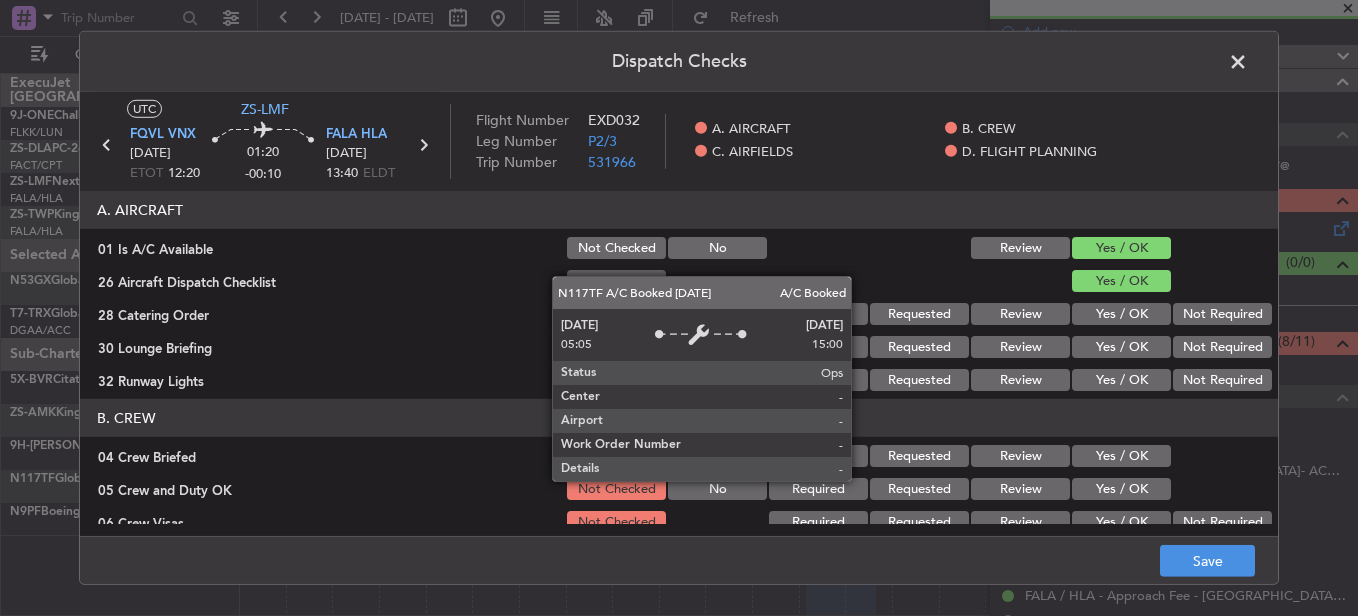 click on "UTC  ZS-LMF FQVL  VNX [DATE] ETOT 12:20 01:20 -00:10 FALA  HLA [DATE] 13:40 ELDT Flight Number EXD032 Leg Number P2/3 Trip Number 531966    A. AIRCRAFT    B. CREW    C. AIRFIELDS    D. FLIGHT PLANNING" 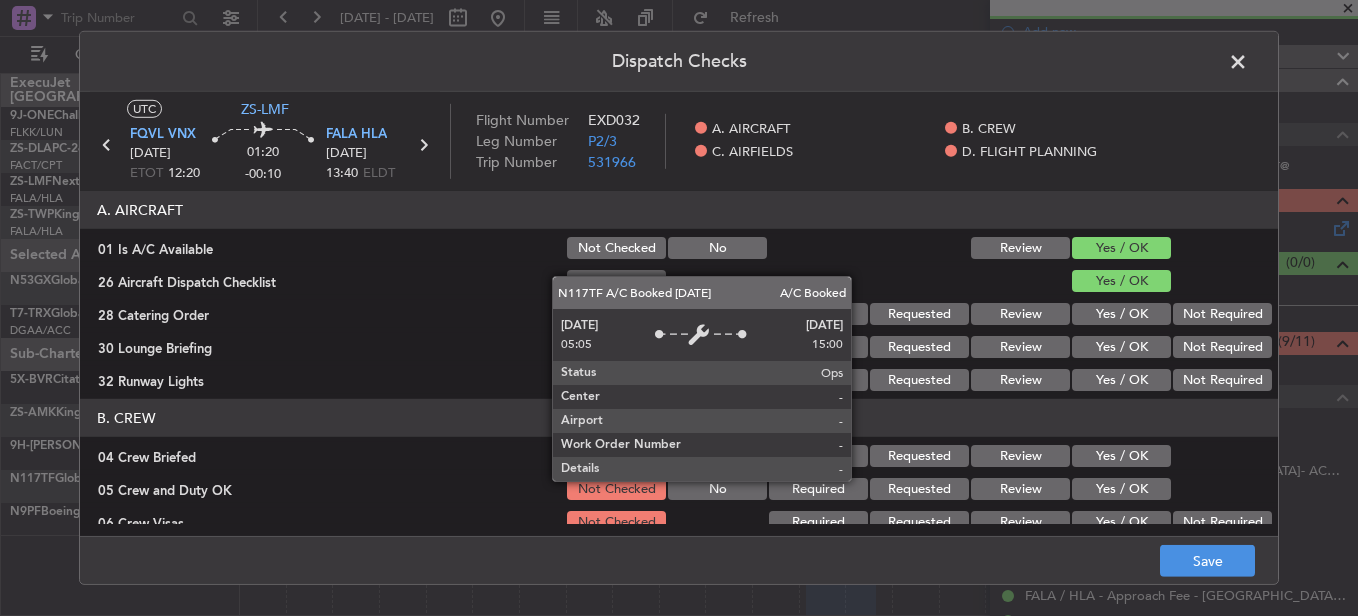 click on "Review" 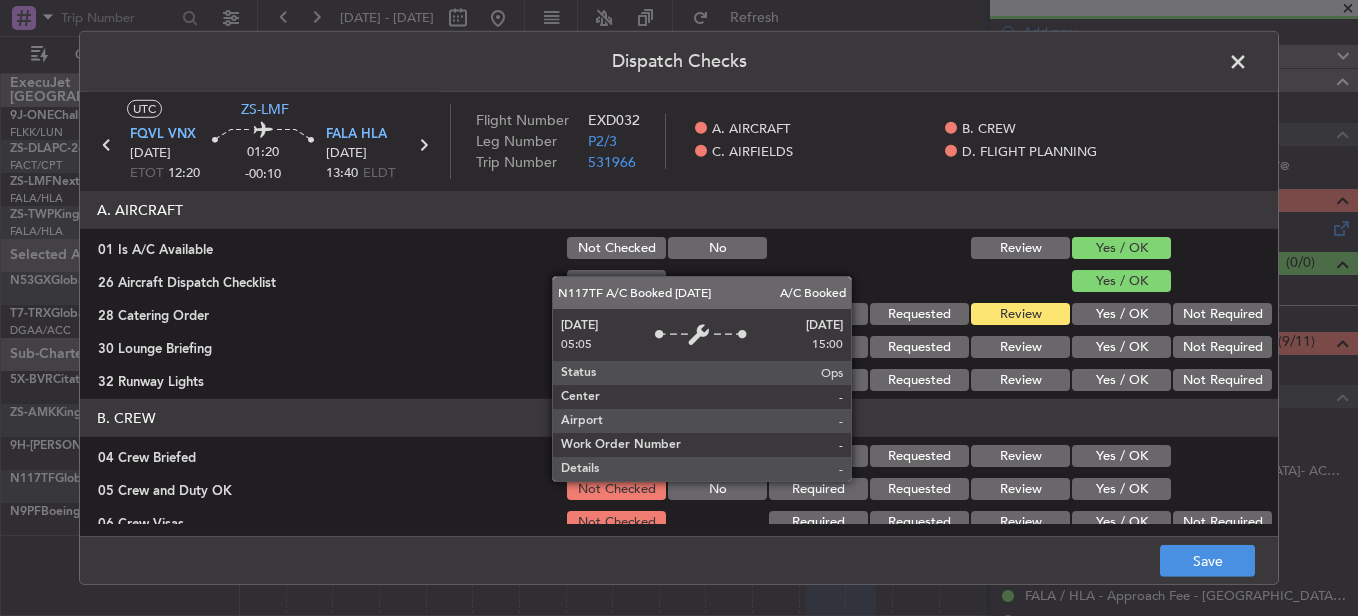 click on "Yes / OK" 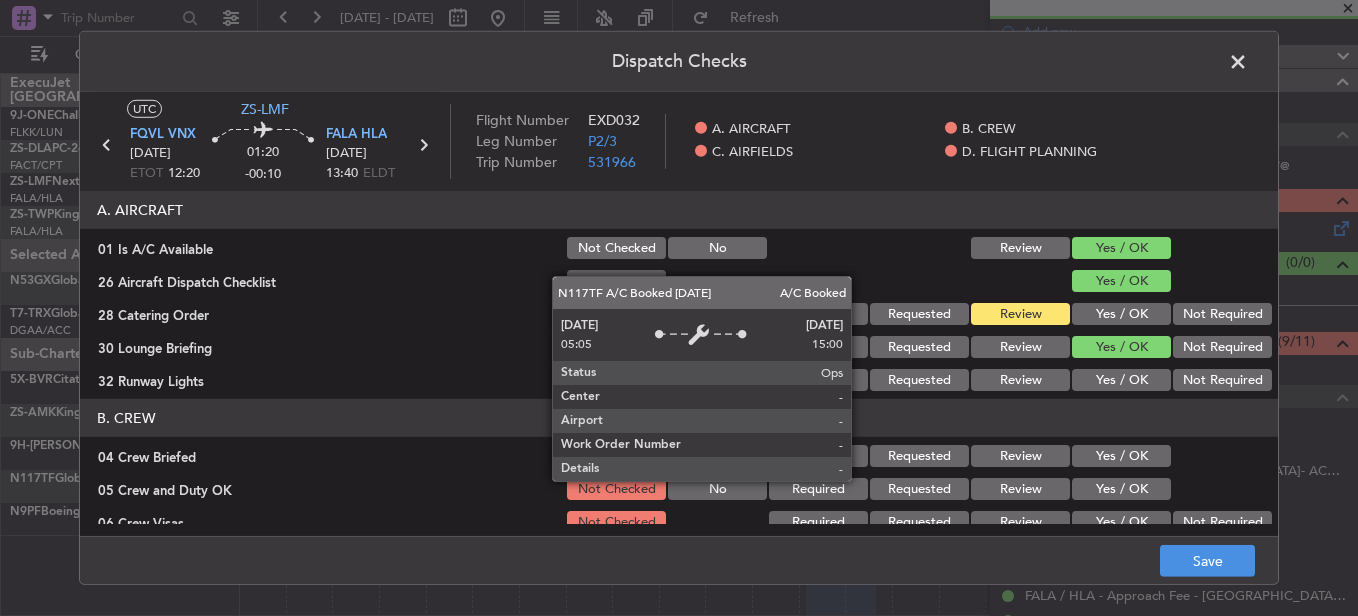click on "A. AIRCRAFT" 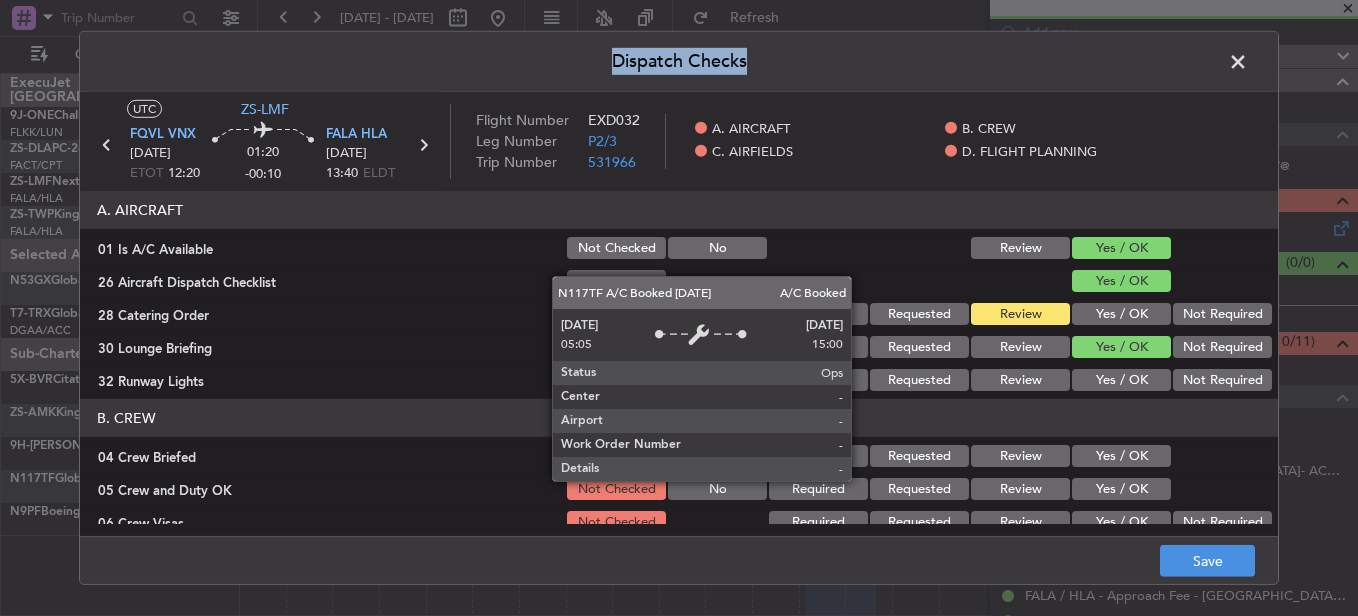 click on "Dispatch Checks  UTC  ZS-LMF FQVL  VNX [DATE] ETOT 12:20 01:20 -00:10 FALA  HLA [DATE] 13:40 ELDT Flight Number EXD032 Leg Number P2/3 Trip Number 531966    A. AIRCRAFT    B. CREW    C. AIRFIELDS    D. FLIGHT PLANNING  A. AIRCRAFT   01 Is A/C Available  Not Checked No Review Yes / OK  26 Aircraft Dispatch Checklist  Not Checked Yes / OK  28 Catering Order  Not Checked No Required Requested Review Yes / OK Not Required  30 Lounge Briefing  Not Checked No Required Requested Review Yes / OK Not Required  32 Runway Lights  Not Checked No Required Requested Review Yes / OK Not Required  B. CREW   04 Crew Briefed  Not Checked Required Requested Review Yes / OK  05 Crew and Duty OK  Not Checked No Required Requested Review Yes / OK  06 Crew Visas  Not Checked Required Requested Review Yes / OK Not Required  29 Crew Accomadation and Transport  Not Checked No Required Requested Review Yes / OK Not Required  31 Money Order  Not Checked No Required Requested Review Yes / OK Not Required  Notify Crew of Schedule" 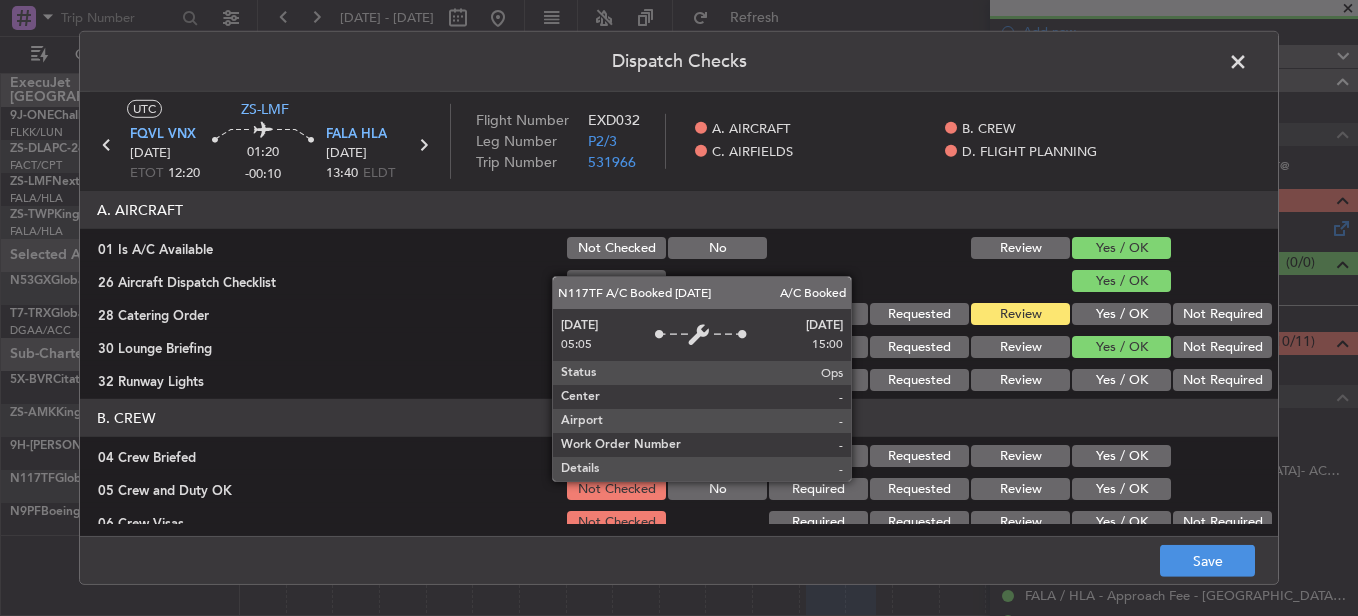click 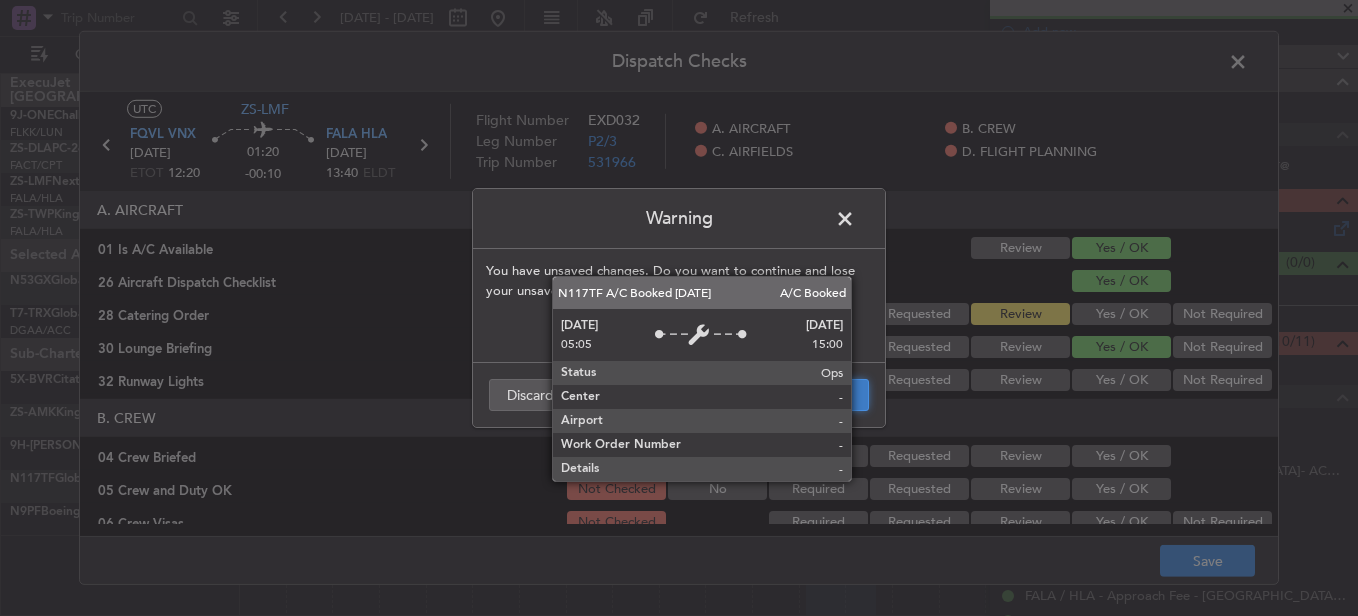 click on "Save Changes" 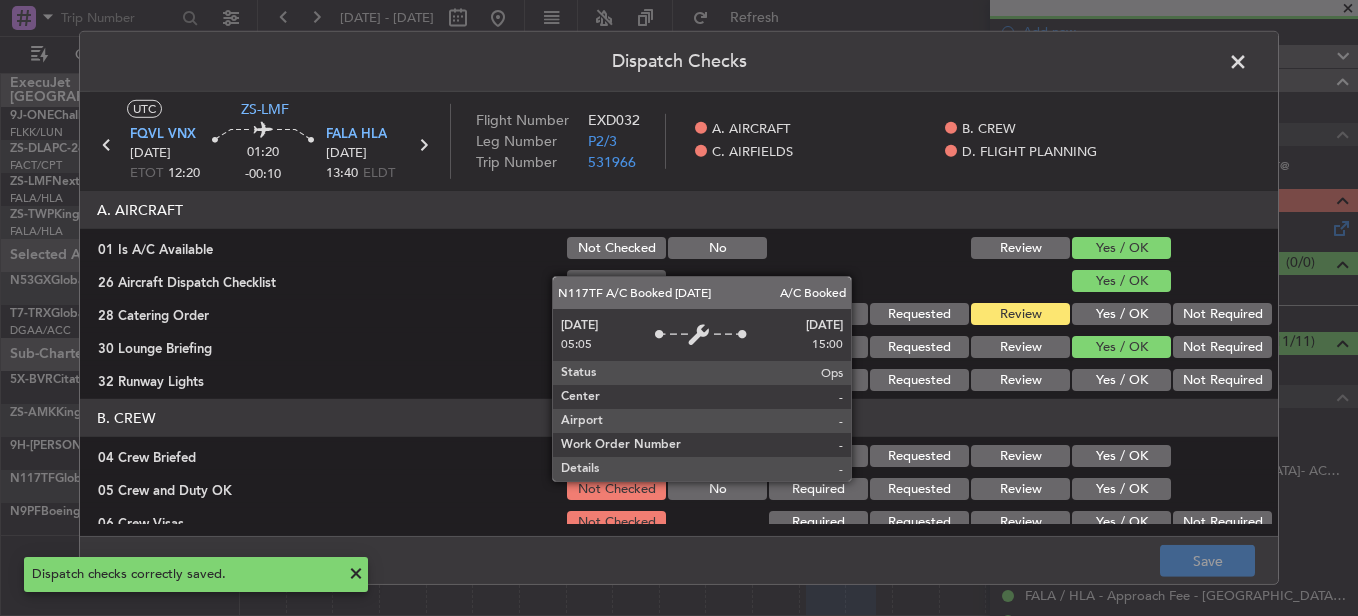 click 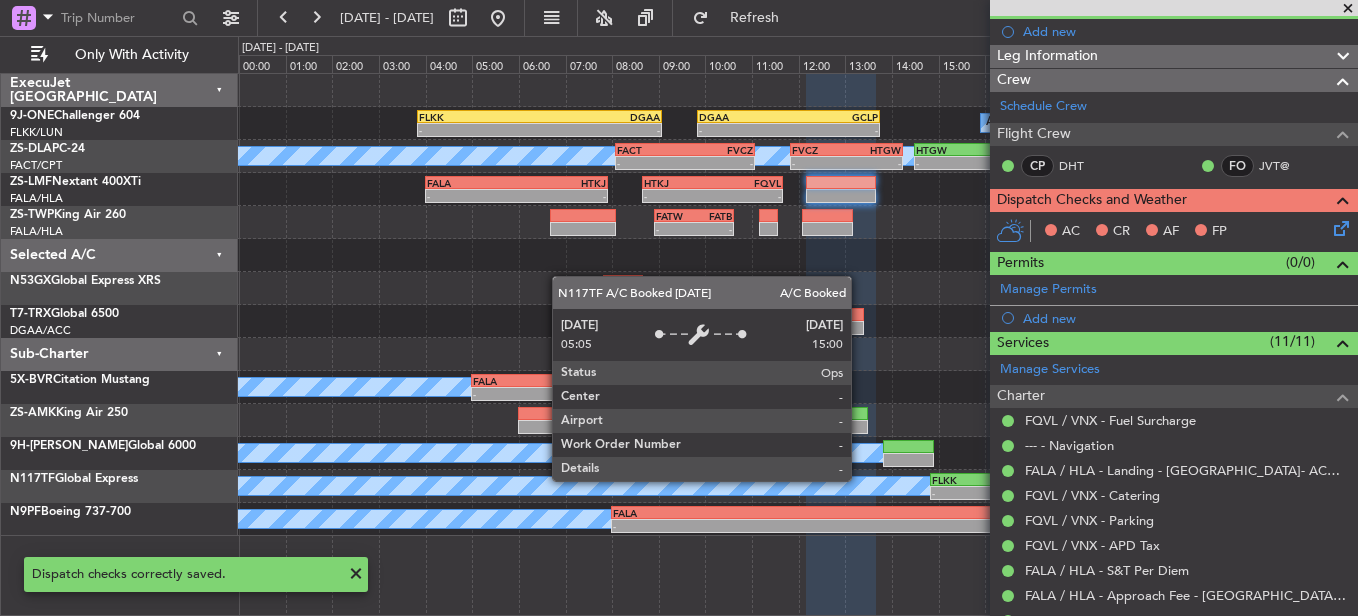 click on "-
-
FATW
08:55 Z
FATB
10:38 Z" 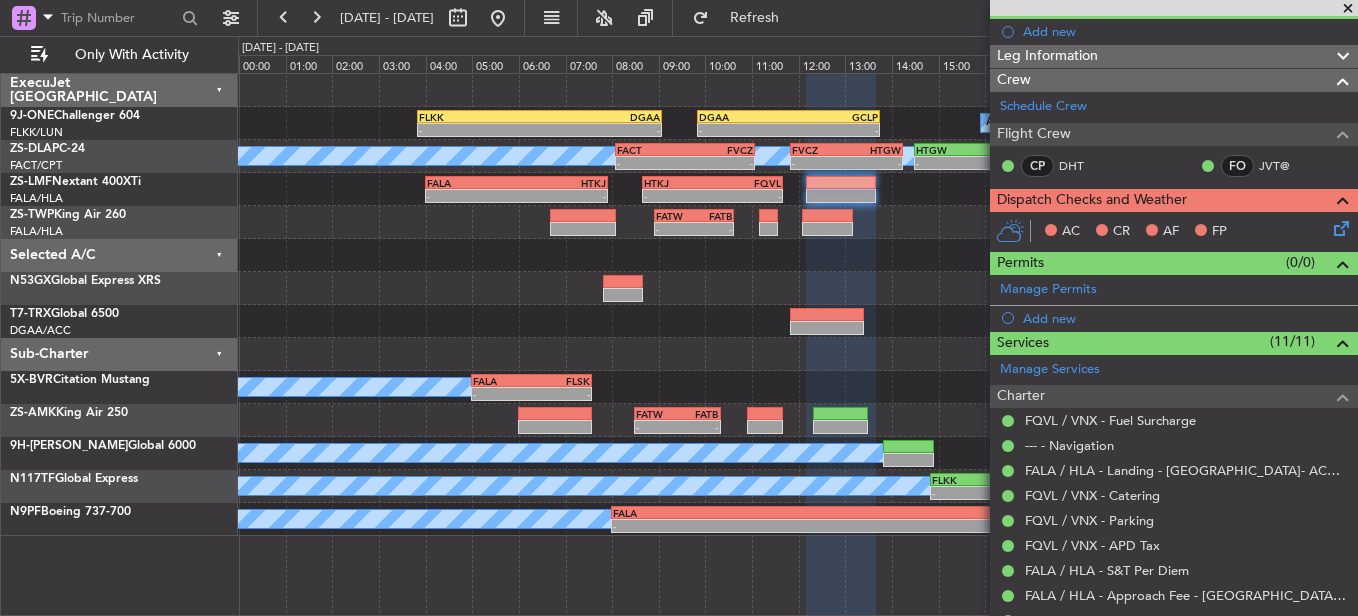 click 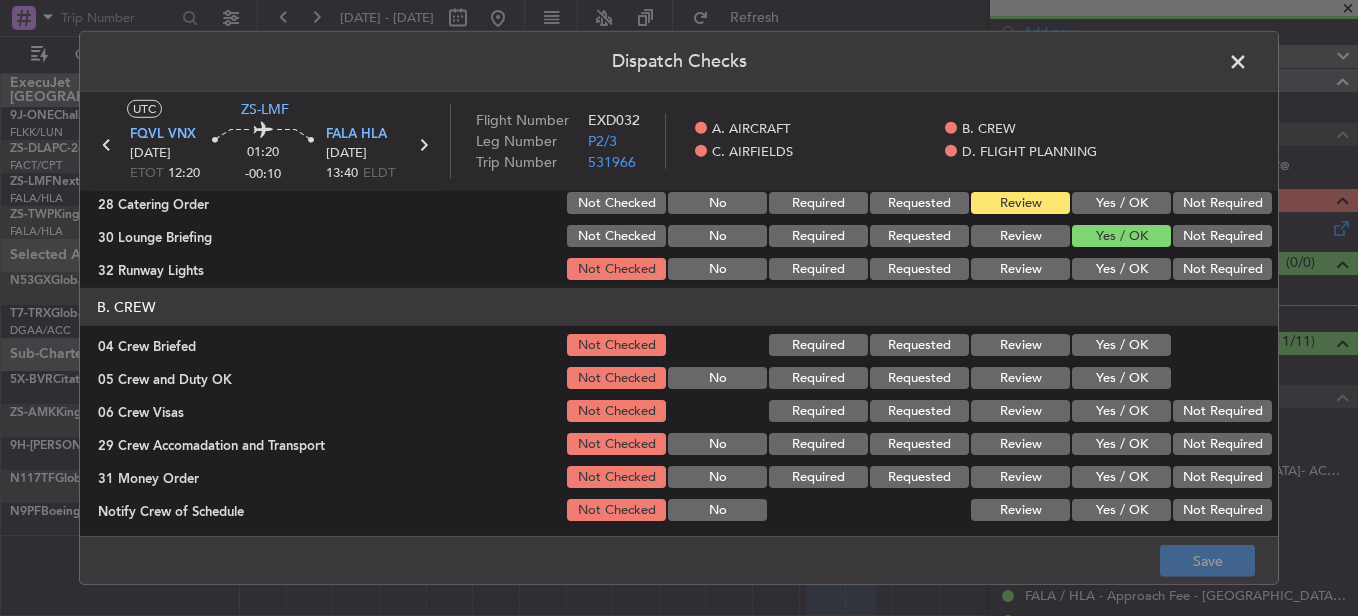scroll, scrollTop: 100, scrollLeft: 0, axis: vertical 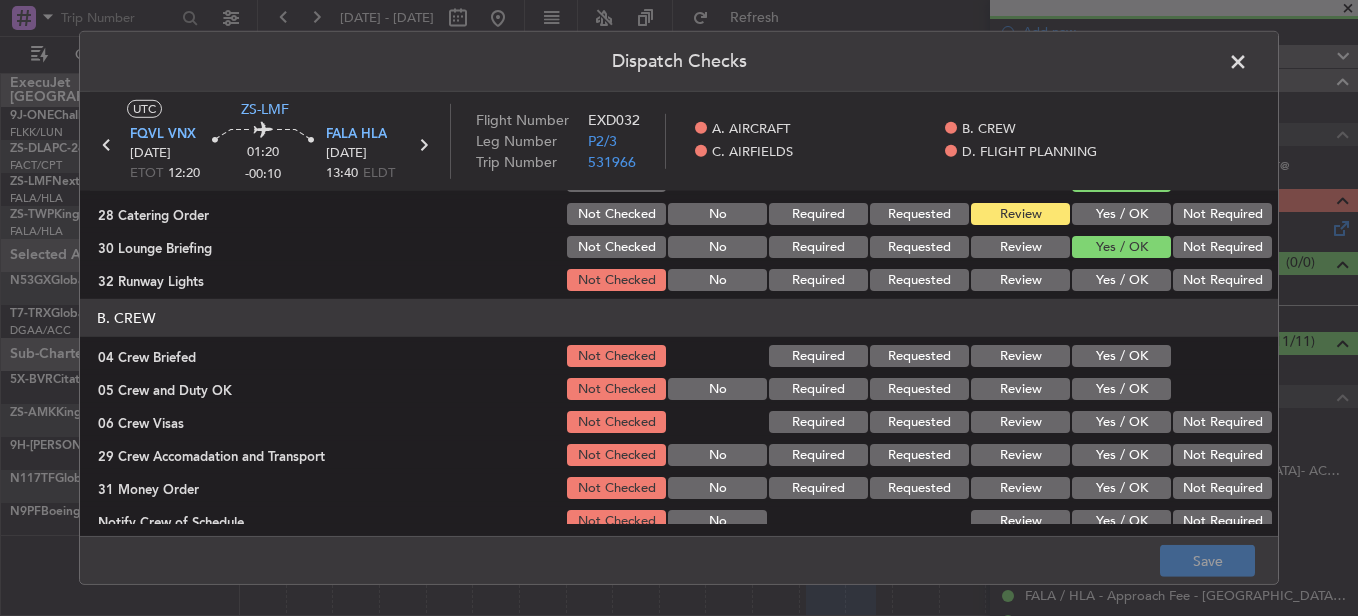 click on "Yes / OK" 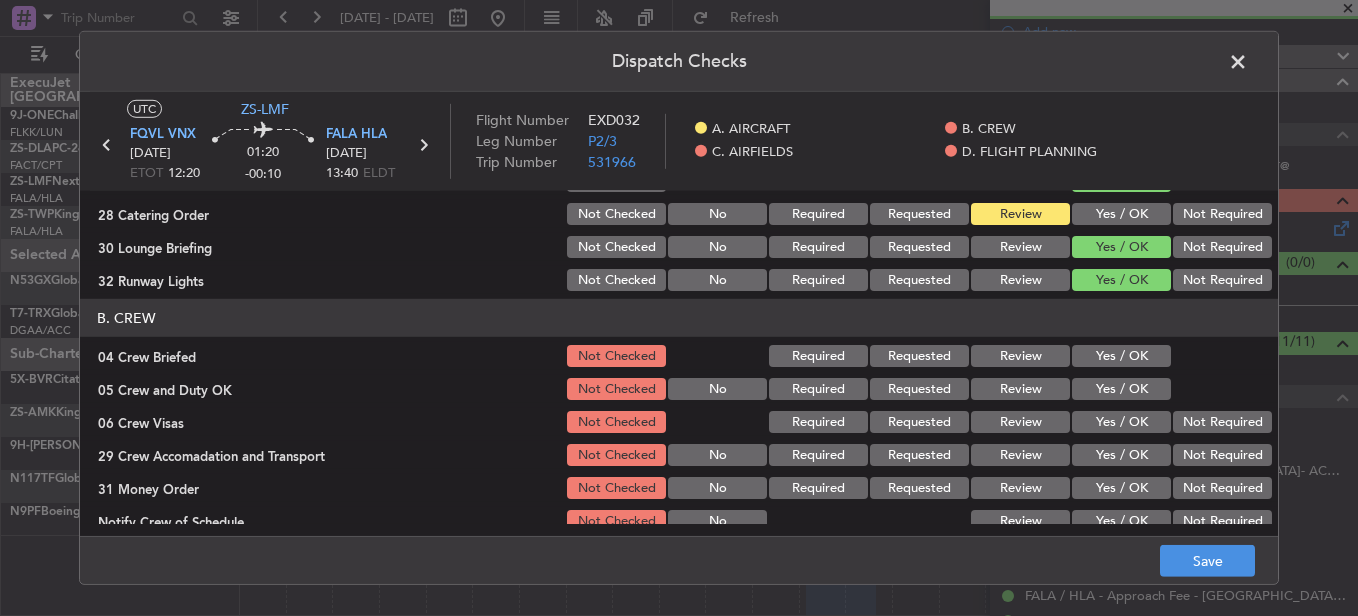 click on "Review" 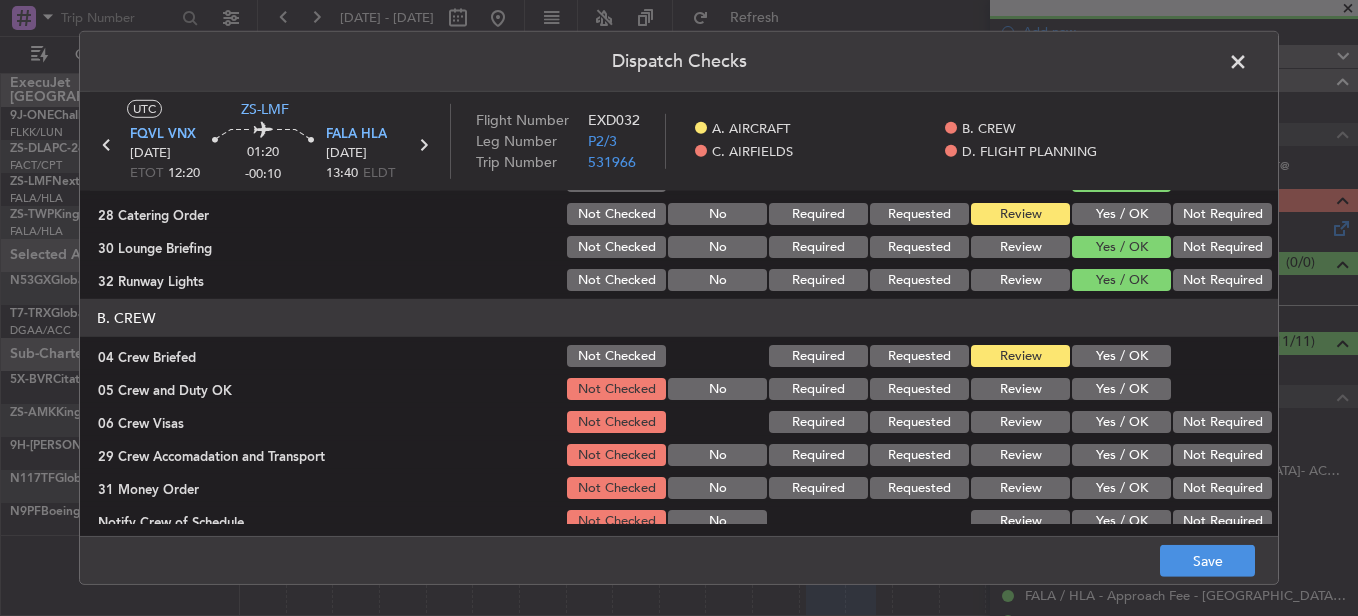 click on "B. CREW   04 Crew Briefed  Not Checked Required Requested Review Yes / OK  05 Crew and Duty OK  Not Checked No Required Requested Review Yes / OK  06 Crew Visas  Not Checked Required Requested Review Yes / OK Not Required  29 Crew Accomadation and Transport  Not Checked No Required Requested Review Yes / OK Not Required  31 Money Order  Not Checked No Required Requested Review Yes / OK Not Required  Notify Crew of Schedule  Not Checked No Review Yes / OK Not Required" 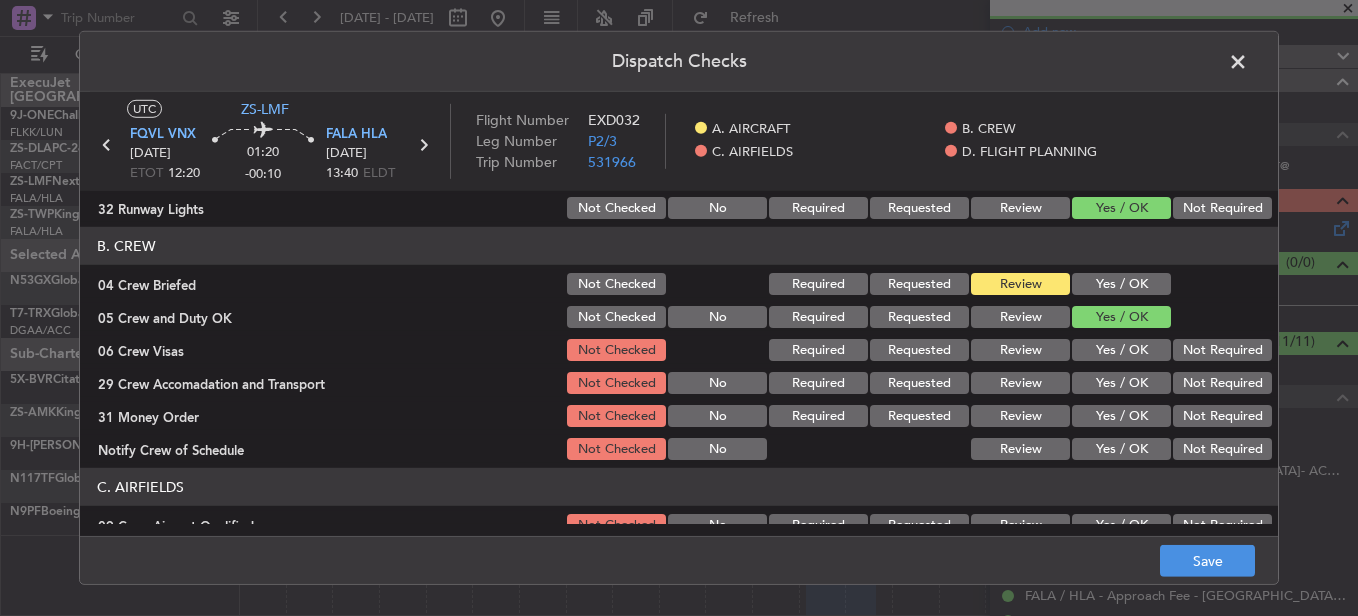 scroll, scrollTop: 200, scrollLeft: 0, axis: vertical 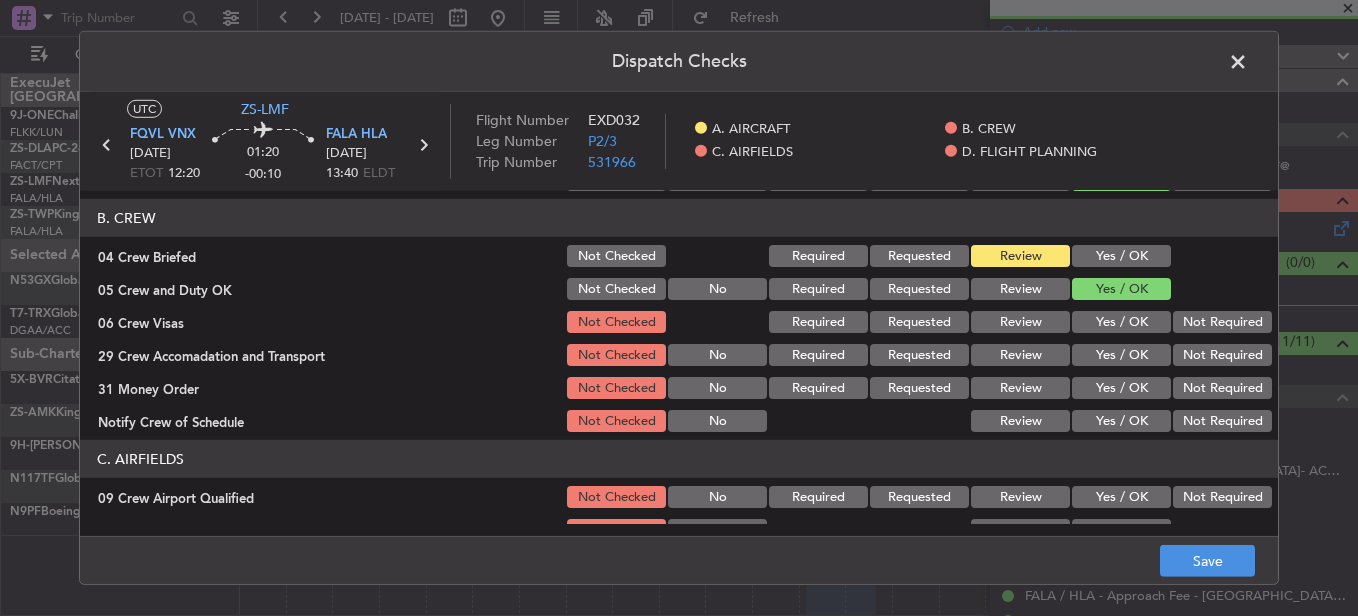 click on "Not Required" 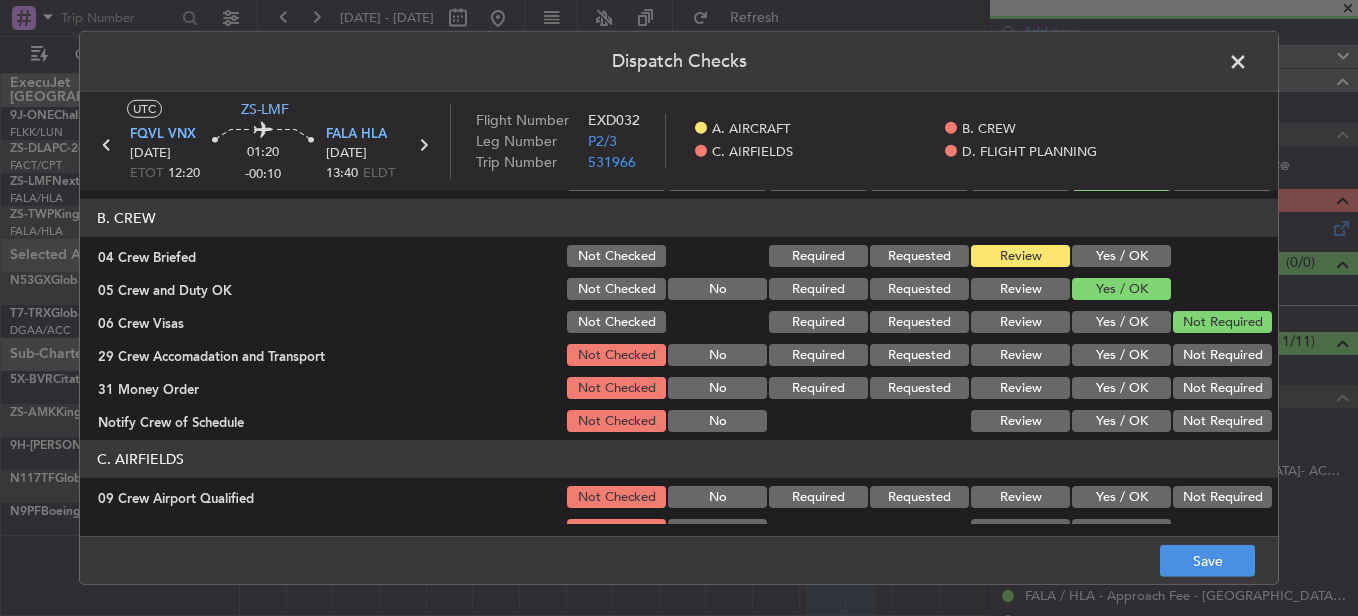 click on "Not Required" 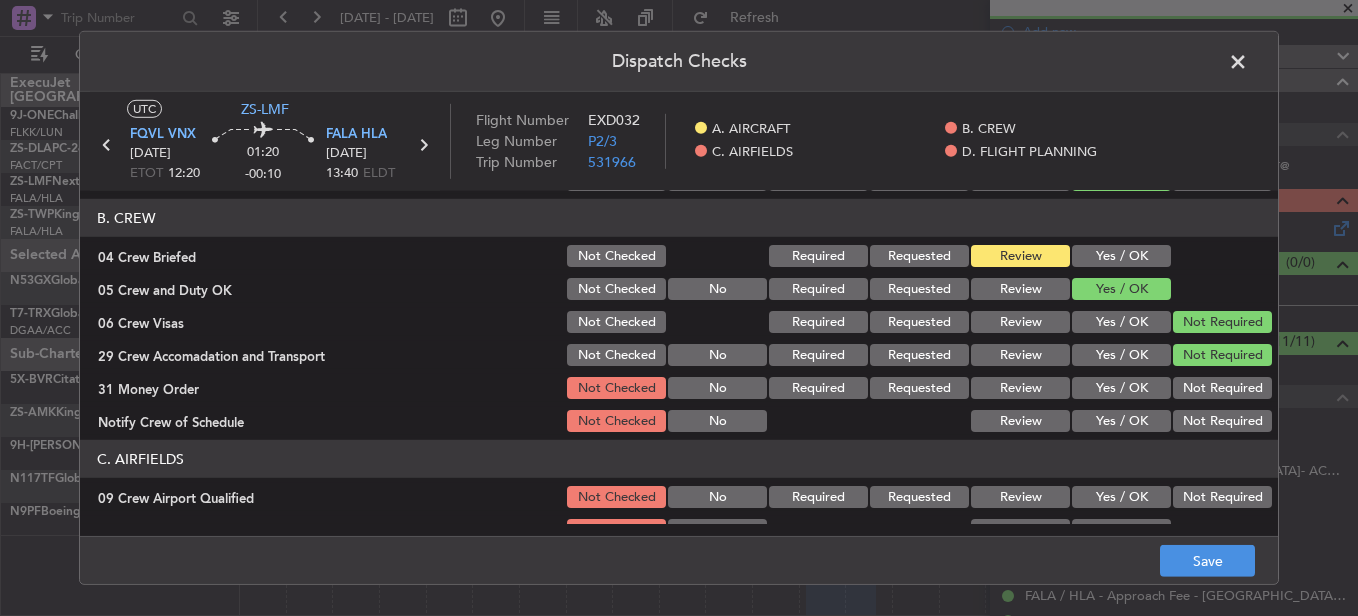 click on "Review" 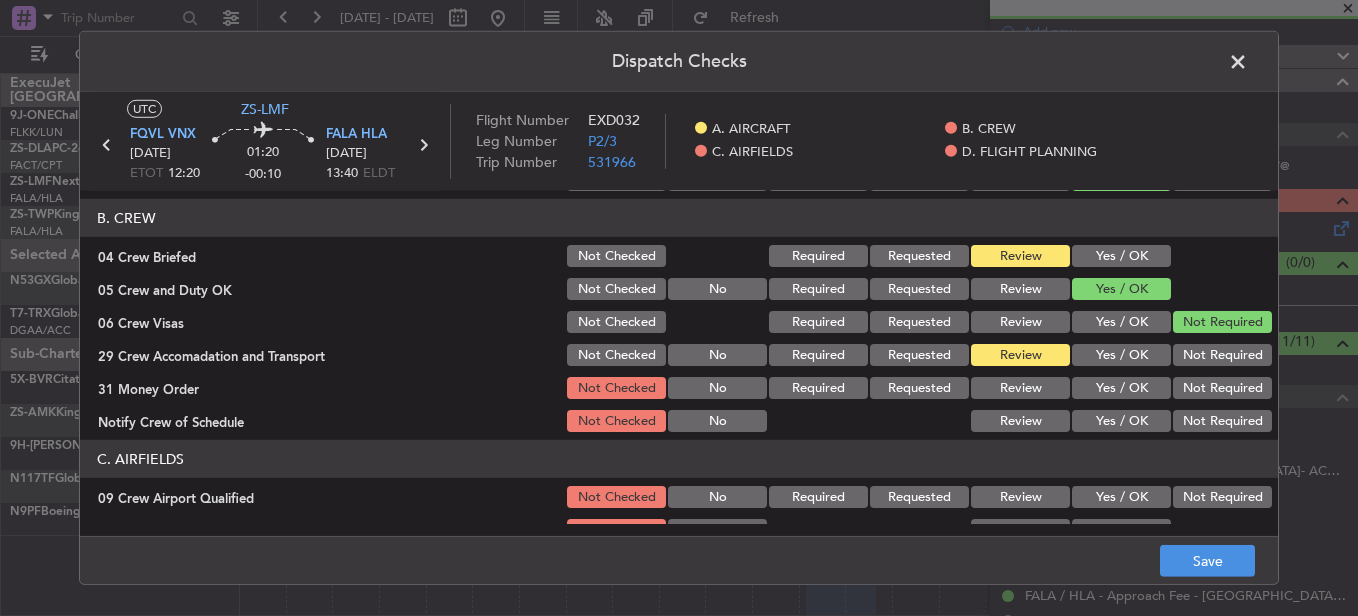 click on "Review" 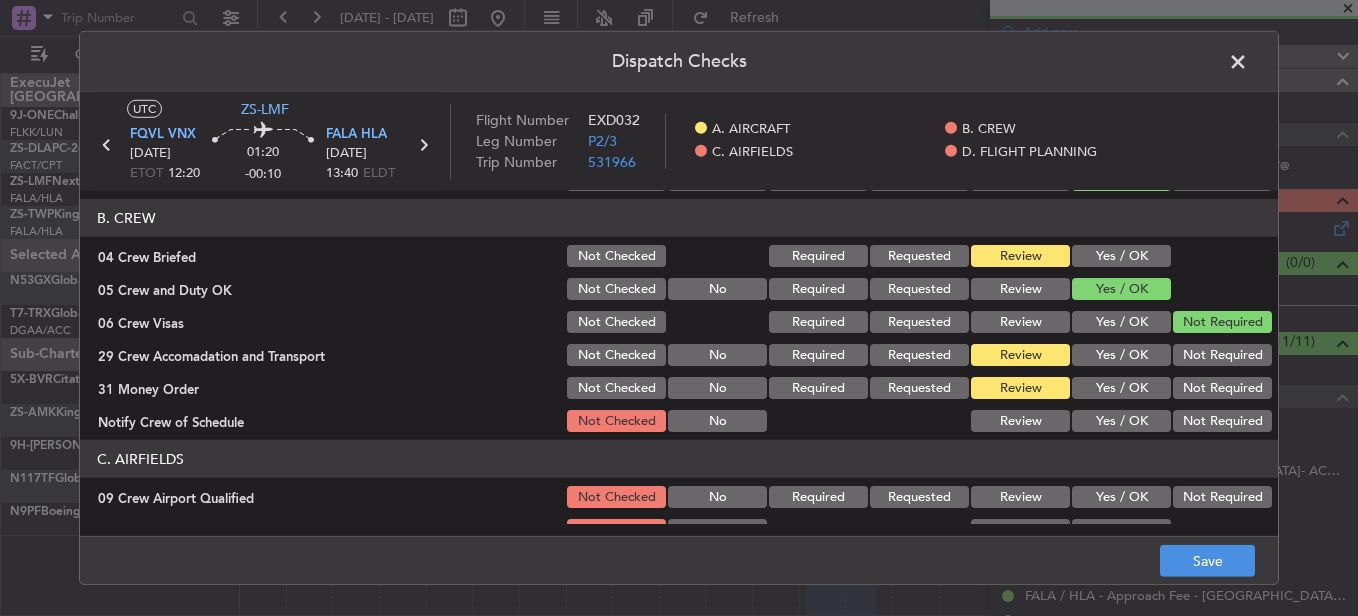 click on "Yes / OK" 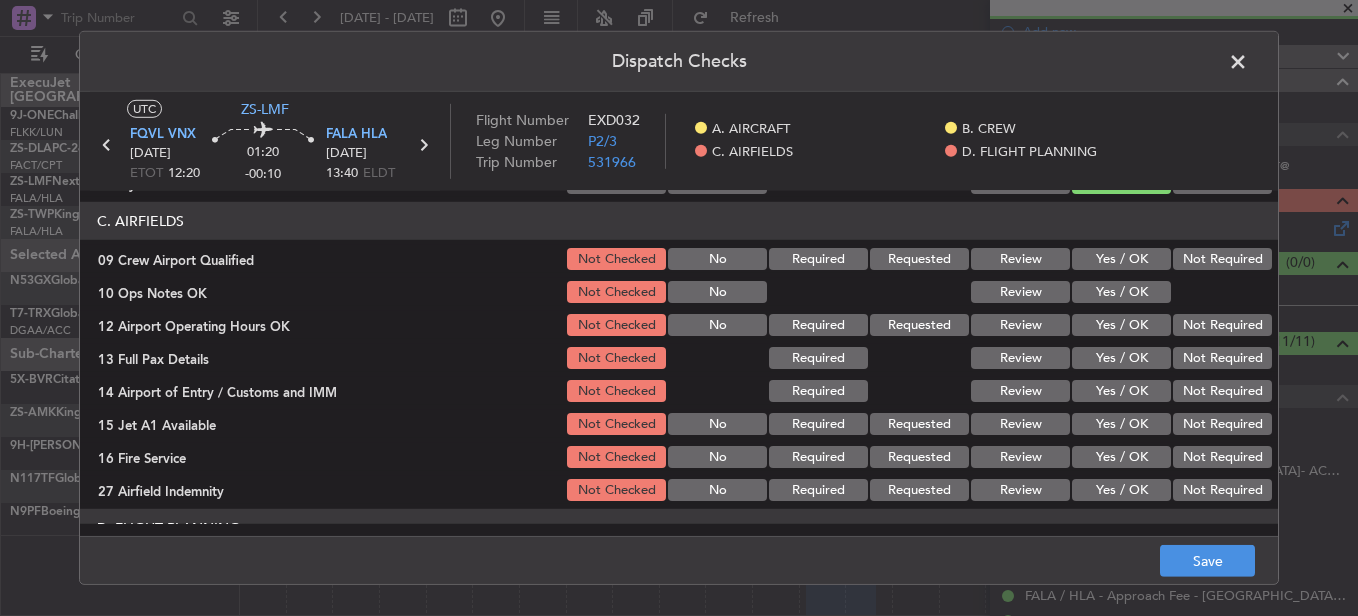 scroll, scrollTop: 400, scrollLeft: 0, axis: vertical 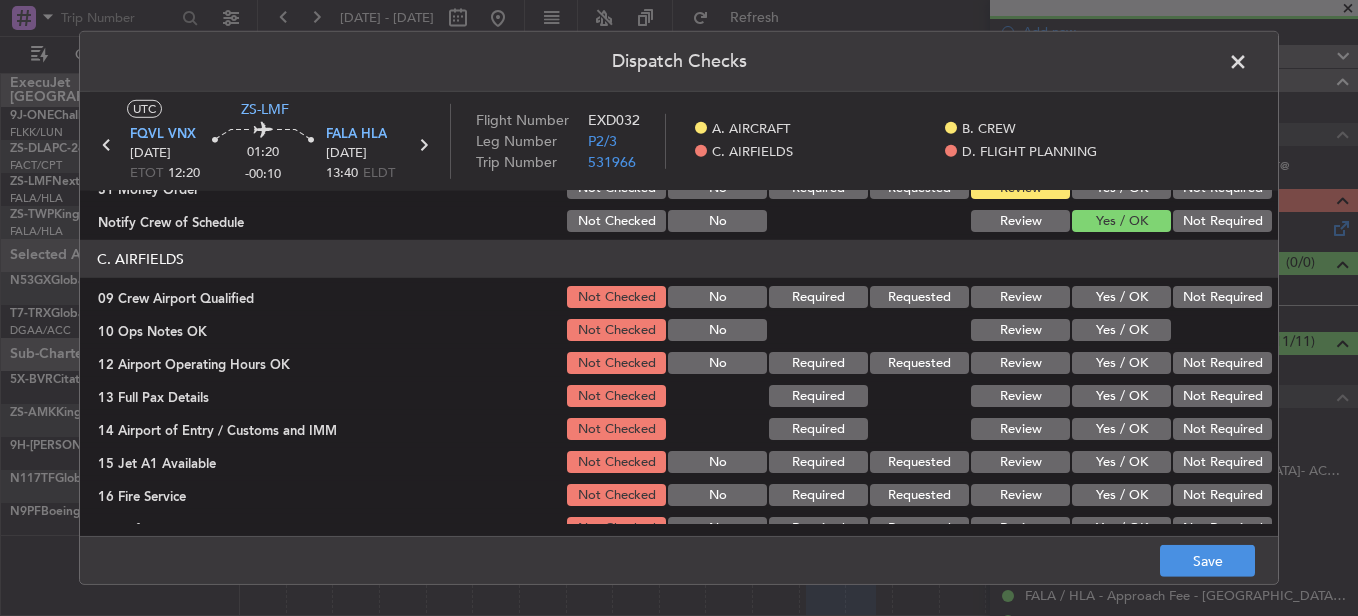 click on "Yes / OK" 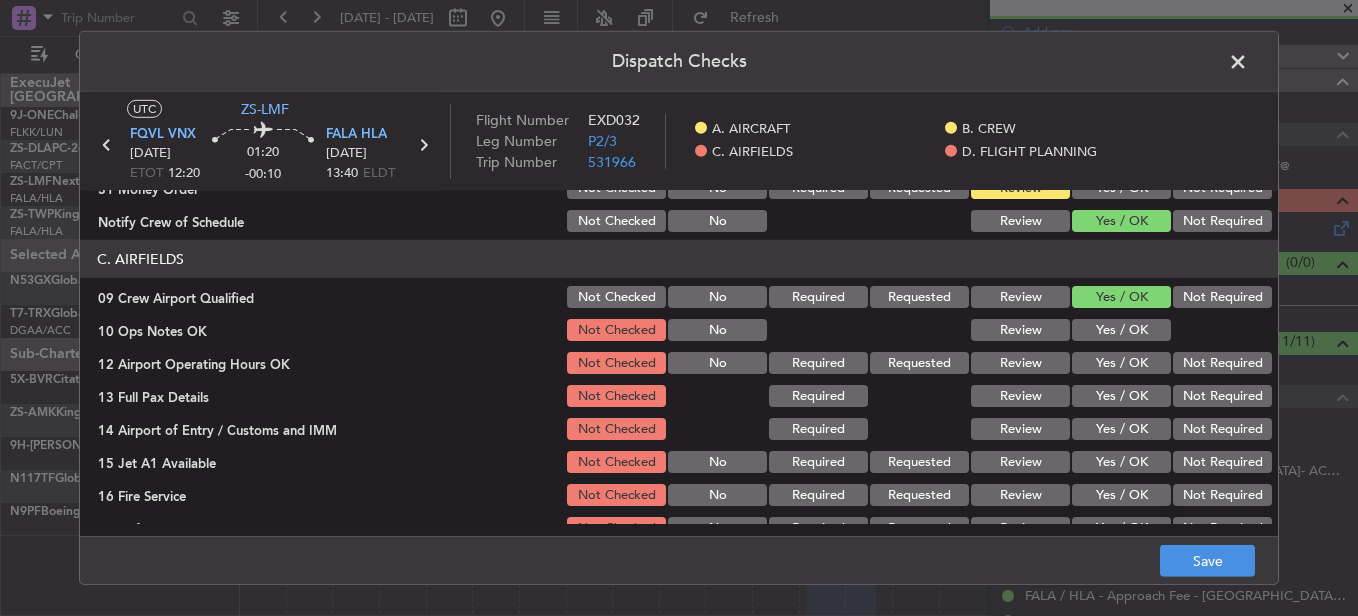 click on "C. AIRFIELDS   09 Crew Airport Qualified  Not Checked No Required Requested Review Yes / OK Not Required  10 Ops Notes OK  Not Checked No Review Yes / OK  12 Airport Operating Hours OK  Not Checked No Required Requested Review Yes / OK Not Required  13 Full Pax Details  Not Checked Required Review Yes / OK Not Required  14 Airport of Entry / Customs and IMM  Not Checked Required Review Yes / OK Not Required  15 Jet A1 Available  Not Checked No Required Requested Review Yes / OK Not Required  16 Fire Service  Not Checked No Required Requested Review Yes / OK Not Required  27 Airfield Indemnity  Not Checked No Required Requested Review Yes / OK Not Required" 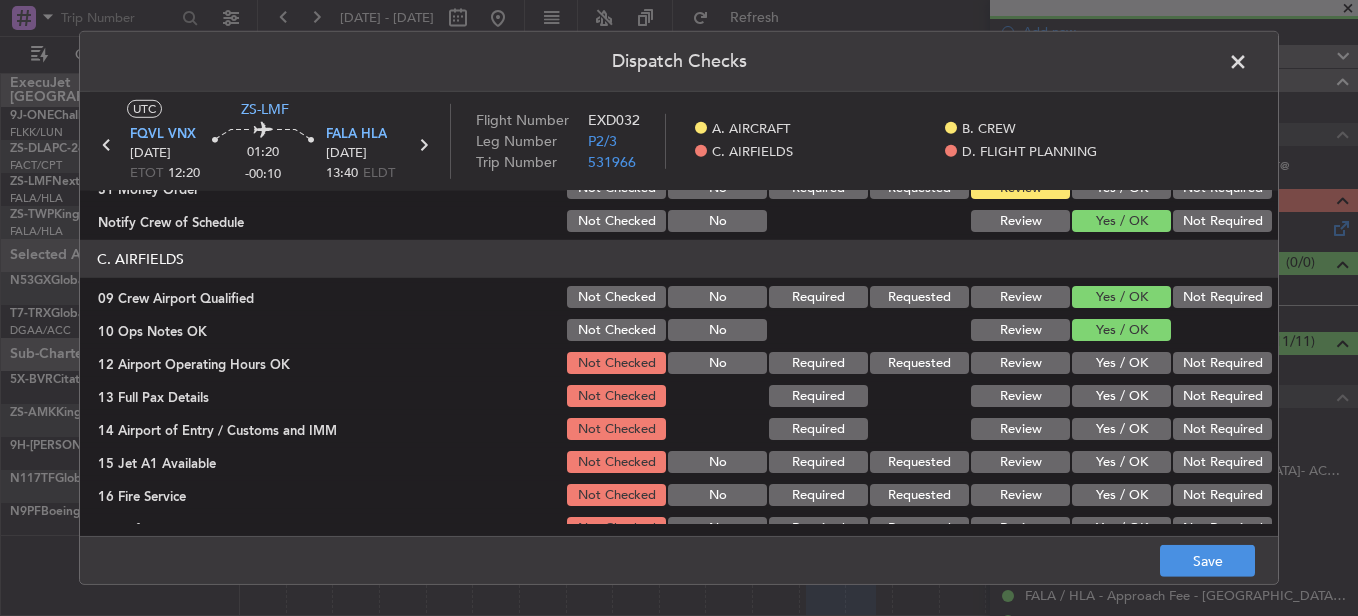 click on "Not Required" 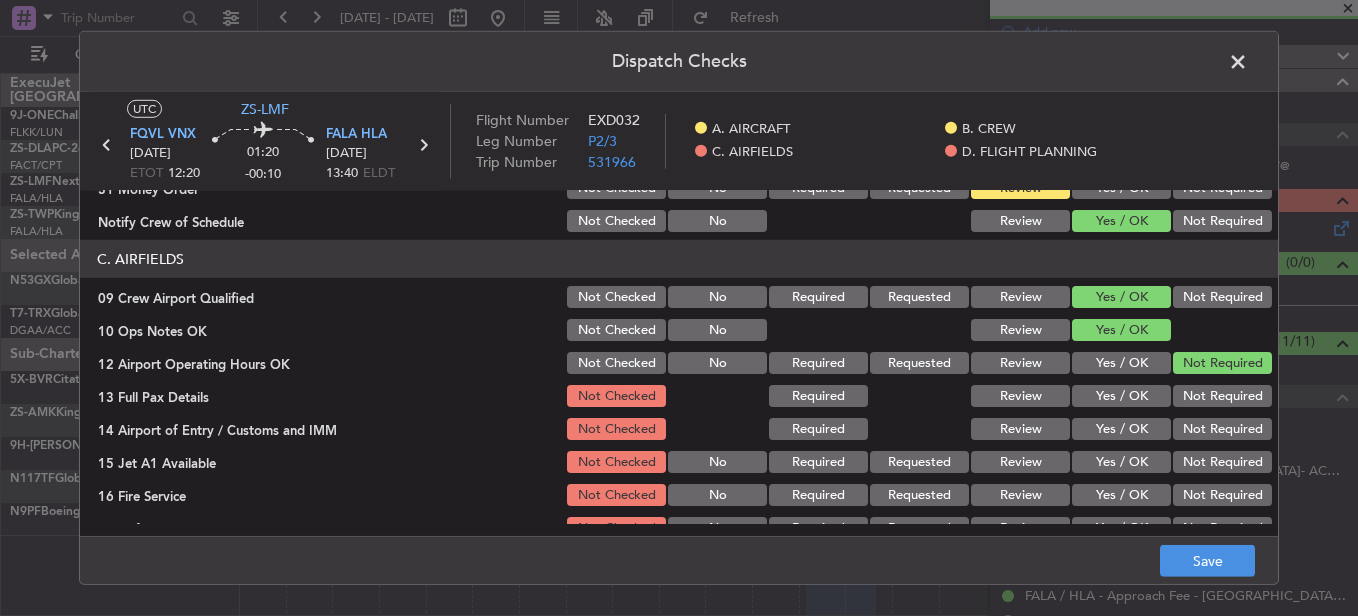 scroll, scrollTop: 500, scrollLeft: 0, axis: vertical 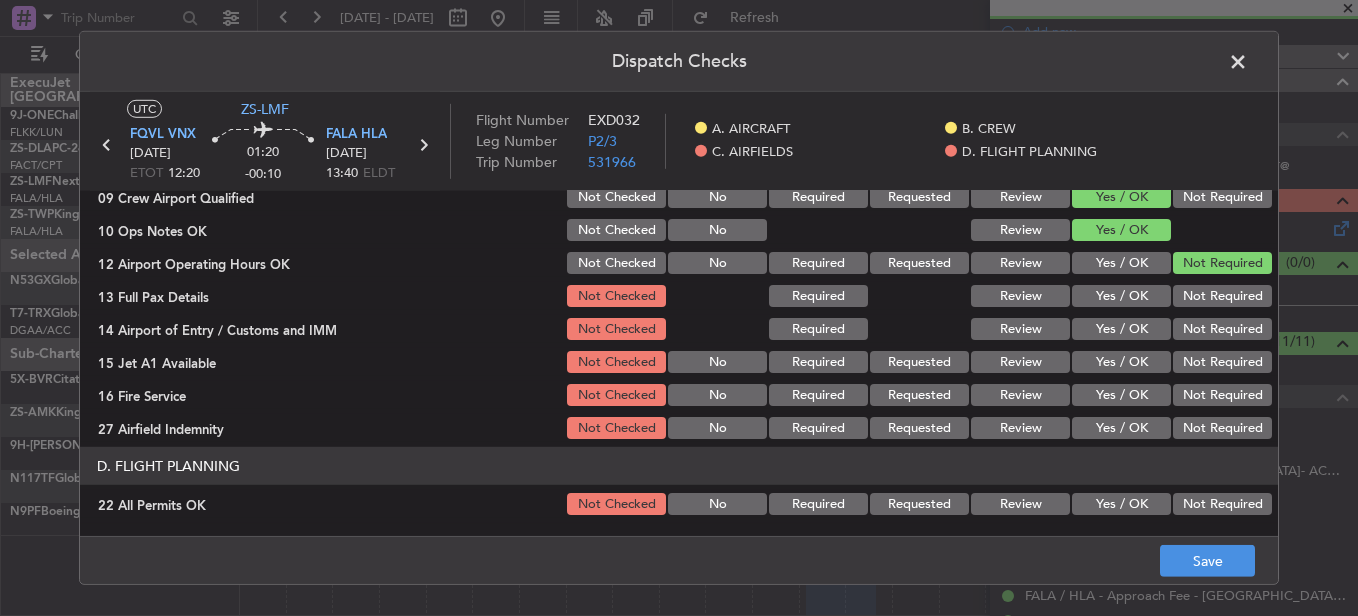 click on "Review" 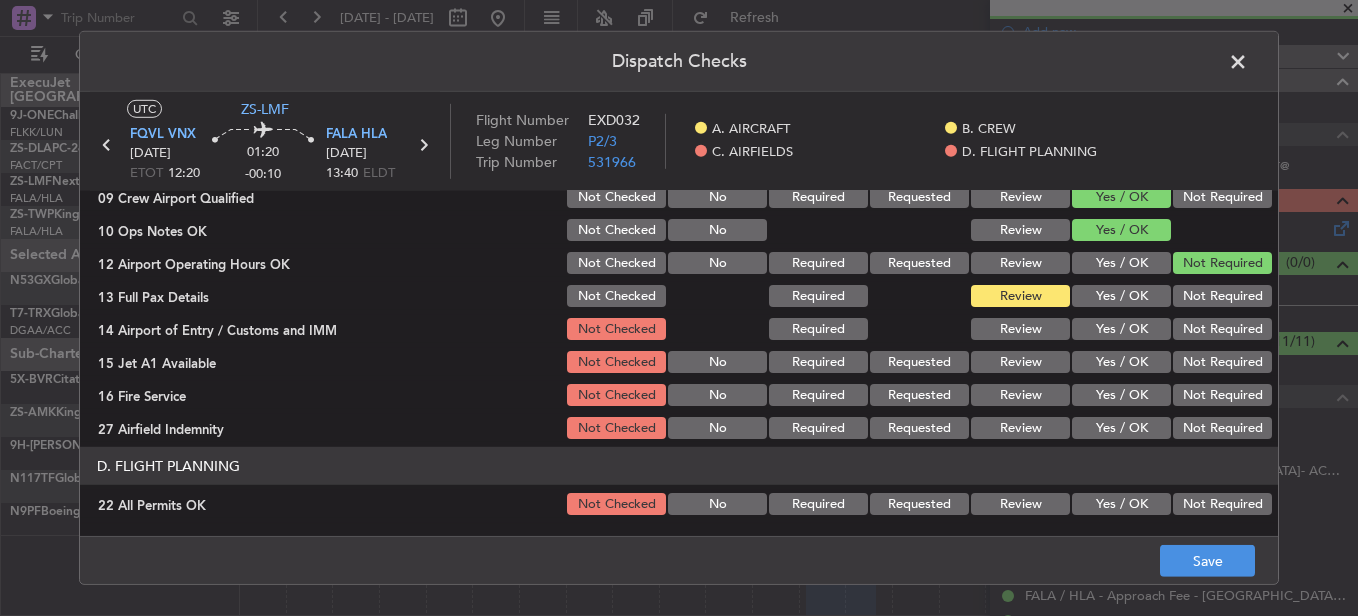 click on "Review" 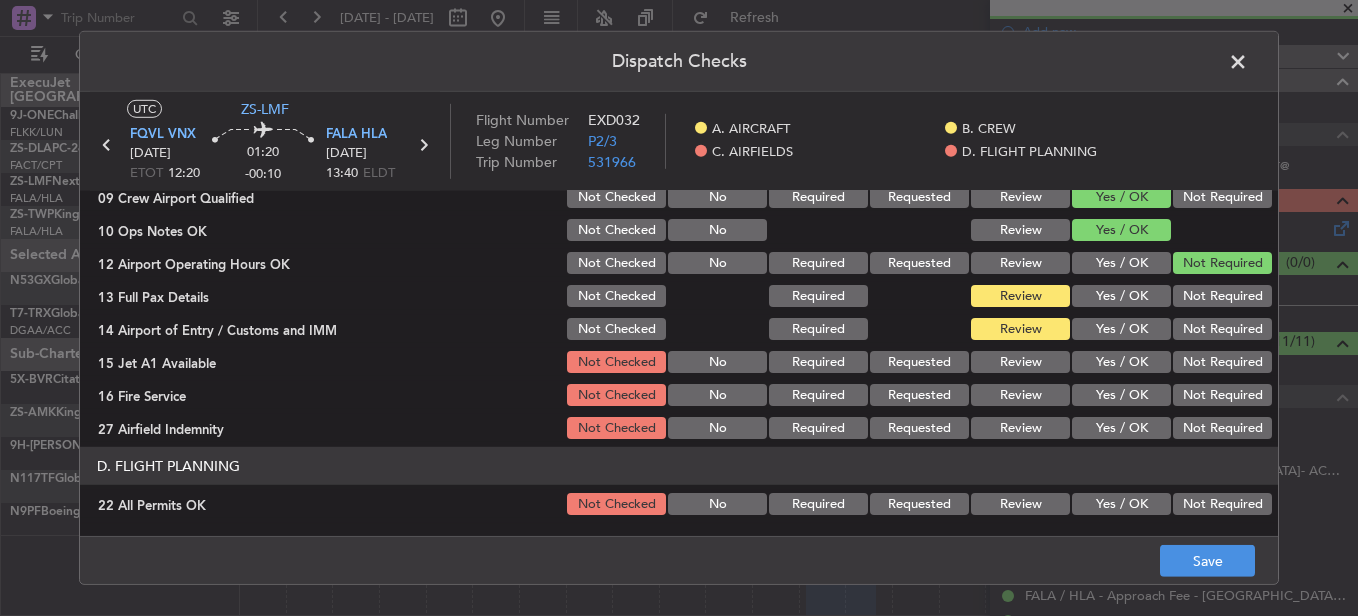 click on "Yes / OK" 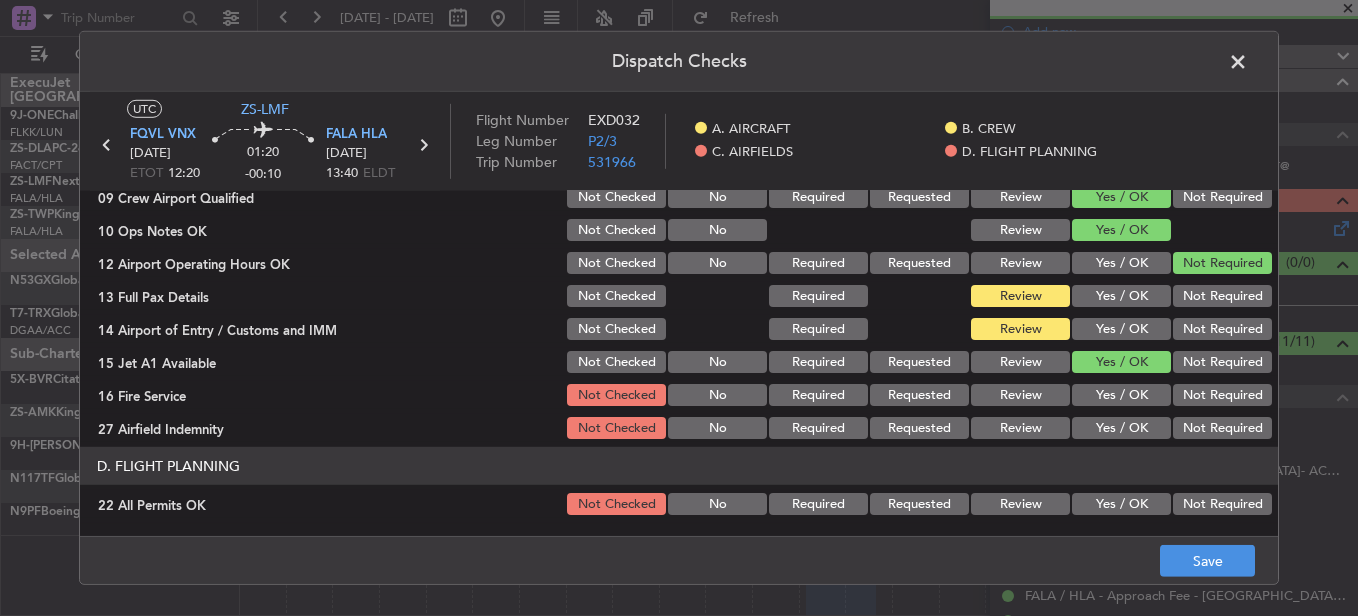 click on "C. AIRFIELDS   09 Crew Airport Qualified  Not Checked No Required Requested Review Yes / OK Not Required  10 Ops Notes OK  Not Checked No Review Yes / OK  12 Airport Operating Hours OK  Not Checked No Required Requested Review Yes / OK Not Required  13 Full Pax Details  Not Checked Required Review Yes / OK Not Required  14 Airport of Entry / Customs and IMM  Not Checked Required Review Yes / OK Not Required  15 Jet A1 Available  Not Checked No Required Requested Review Yes / OK Not Required  16 Fire Service  Not Checked No Required Requested Review Yes / OK Not Required  27 Airfield Indemnity  Not Checked No Required Requested Review Yes / OK Not Required" 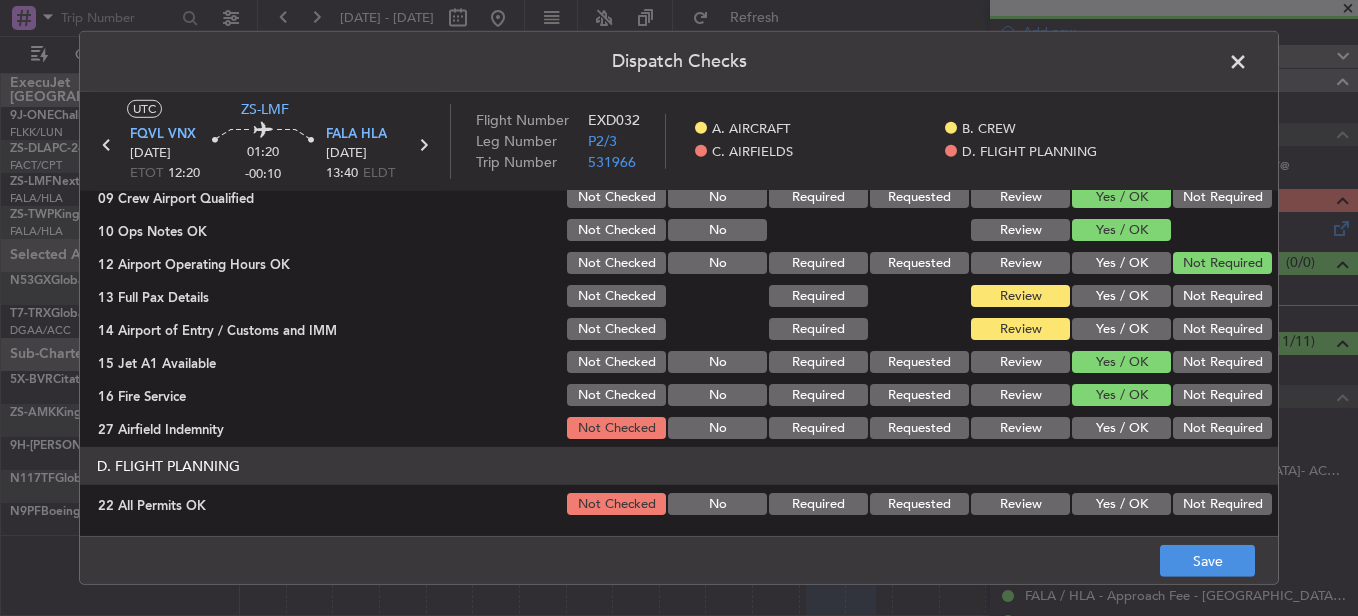 click on "Review" 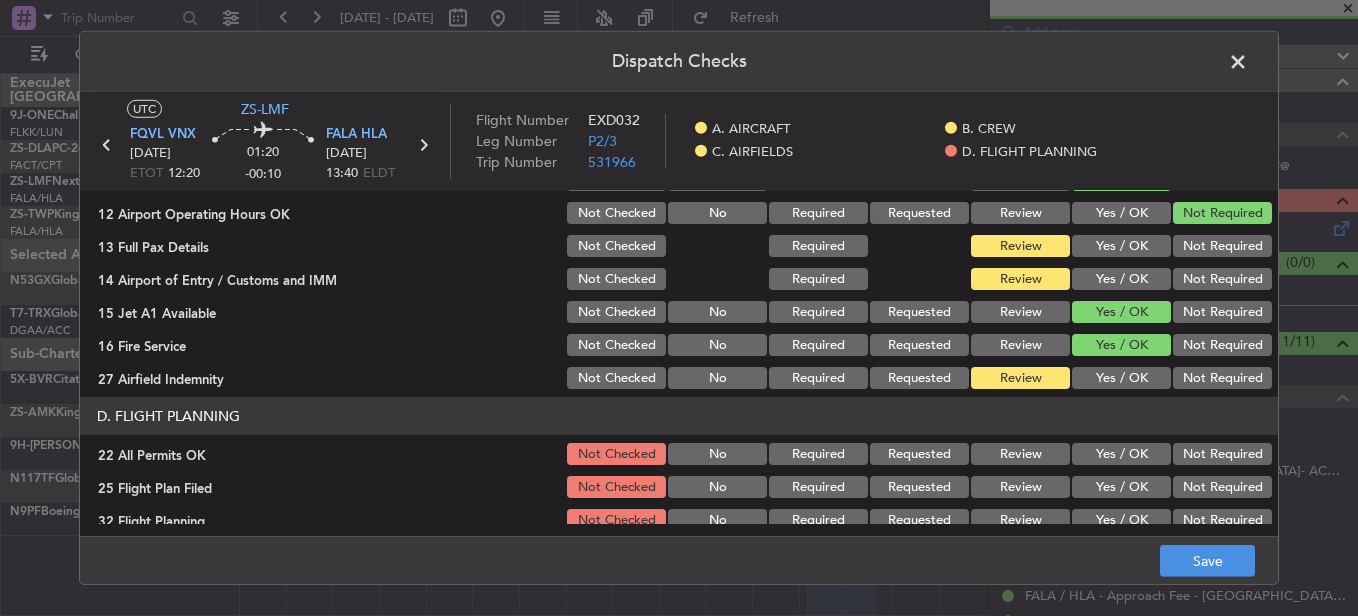 scroll, scrollTop: 565, scrollLeft: 0, axis: vertical 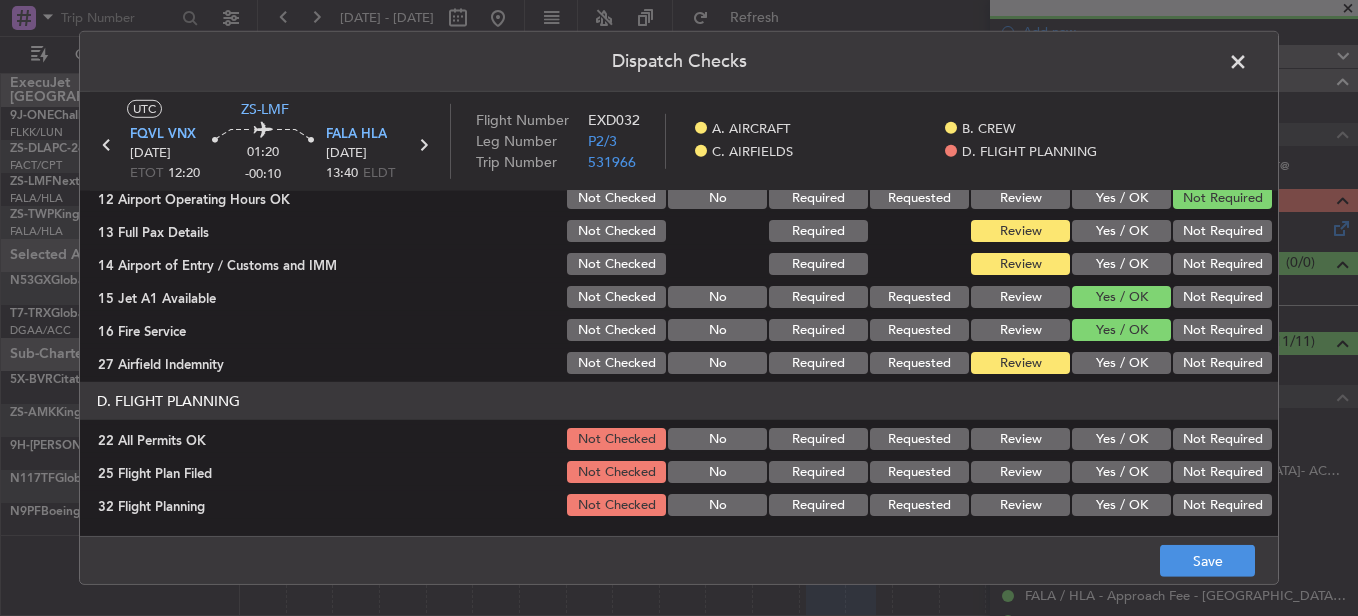 click on "D. FLIGHT PLANNING   22 All Permits OK  Not Checked No Required Requested Review Yes / OK Not Required  25 Flight Plan Filed  Not Checked No Required Requested Review Yes / OK Not Required  32 Flight Planning  Not Checked No Required Requested Review Yes / OK Not Required" 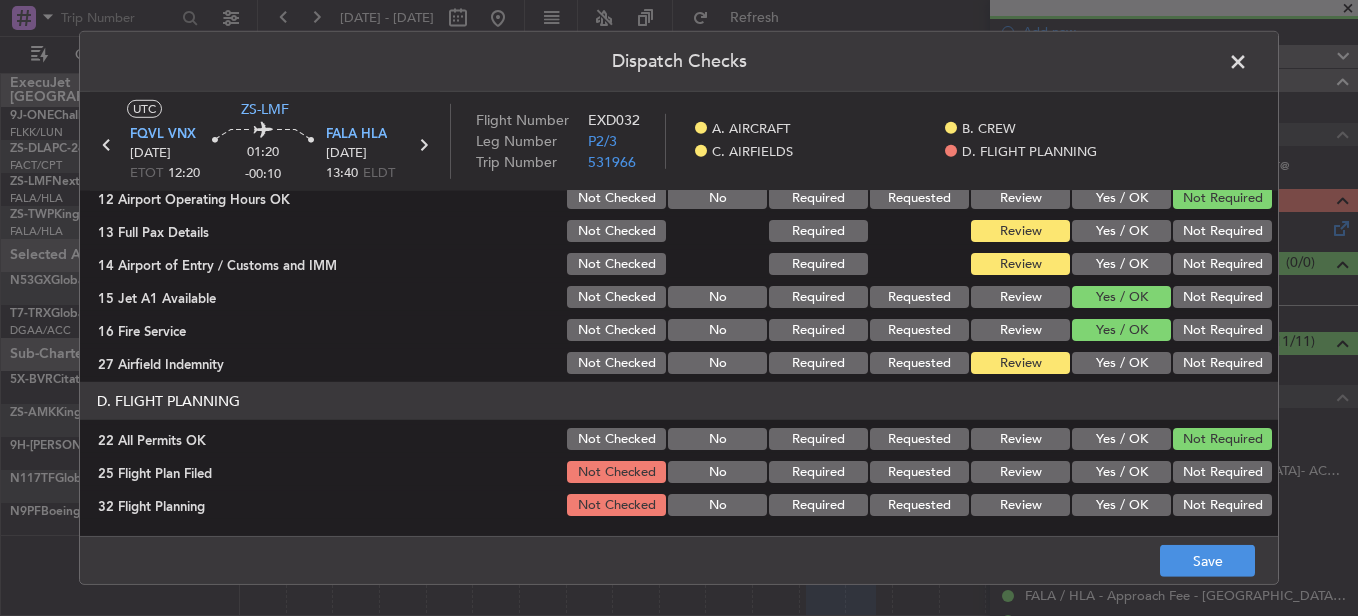 drag, startPoint x: 1006, startPoint y: 476, endPoint x: 1012, endPoint y: 494, distance: 18.973665 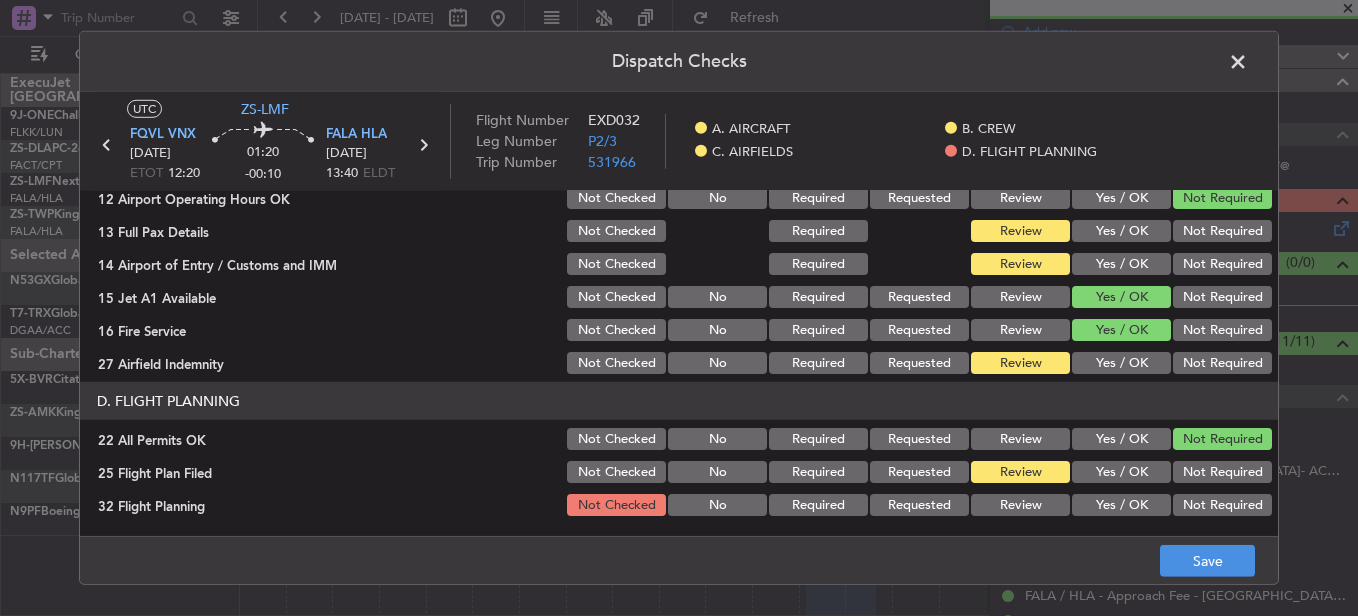 click on "Review" 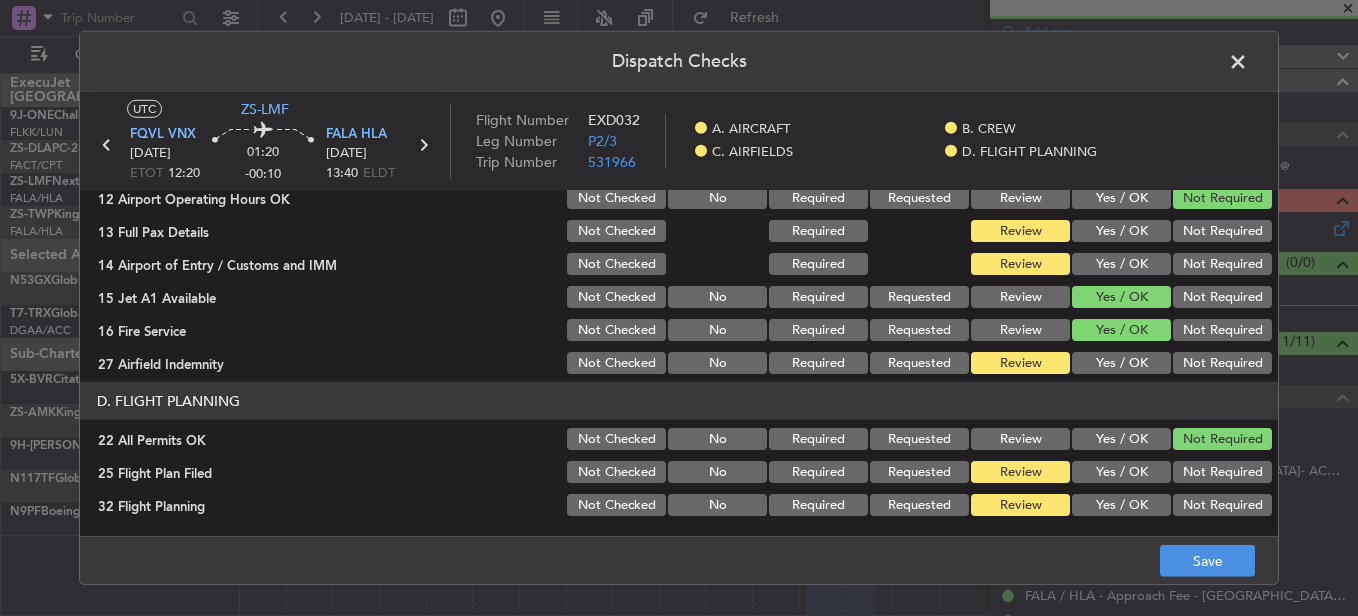 click on "Review" 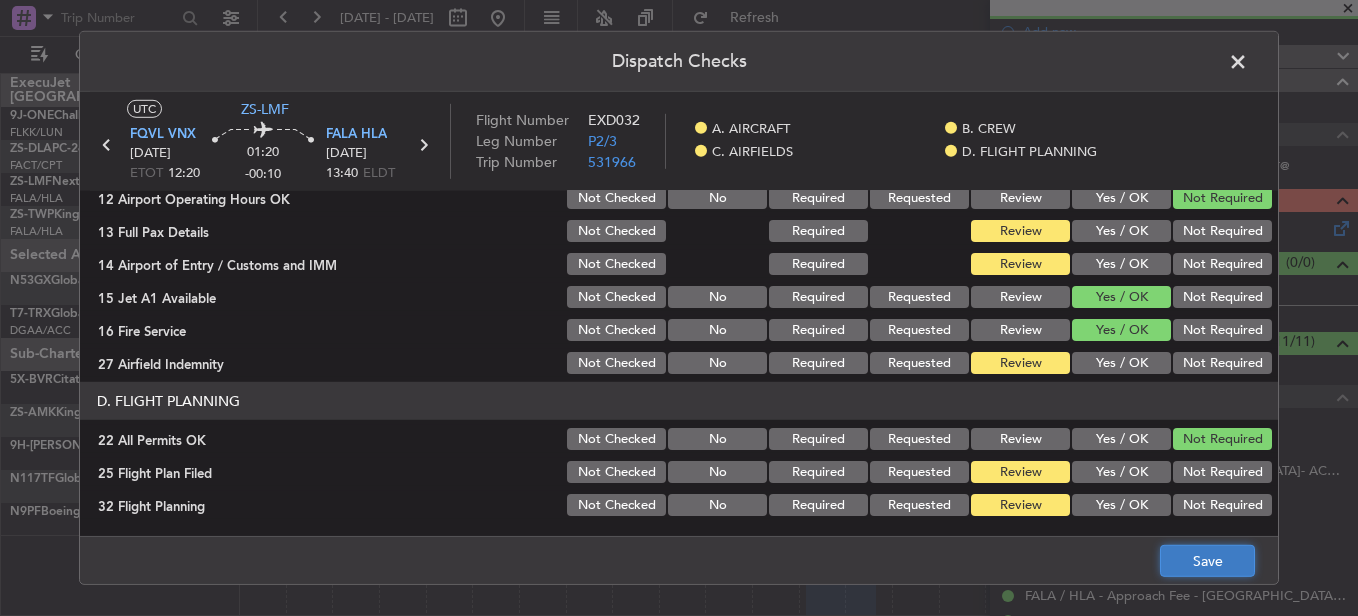 click on "Save" 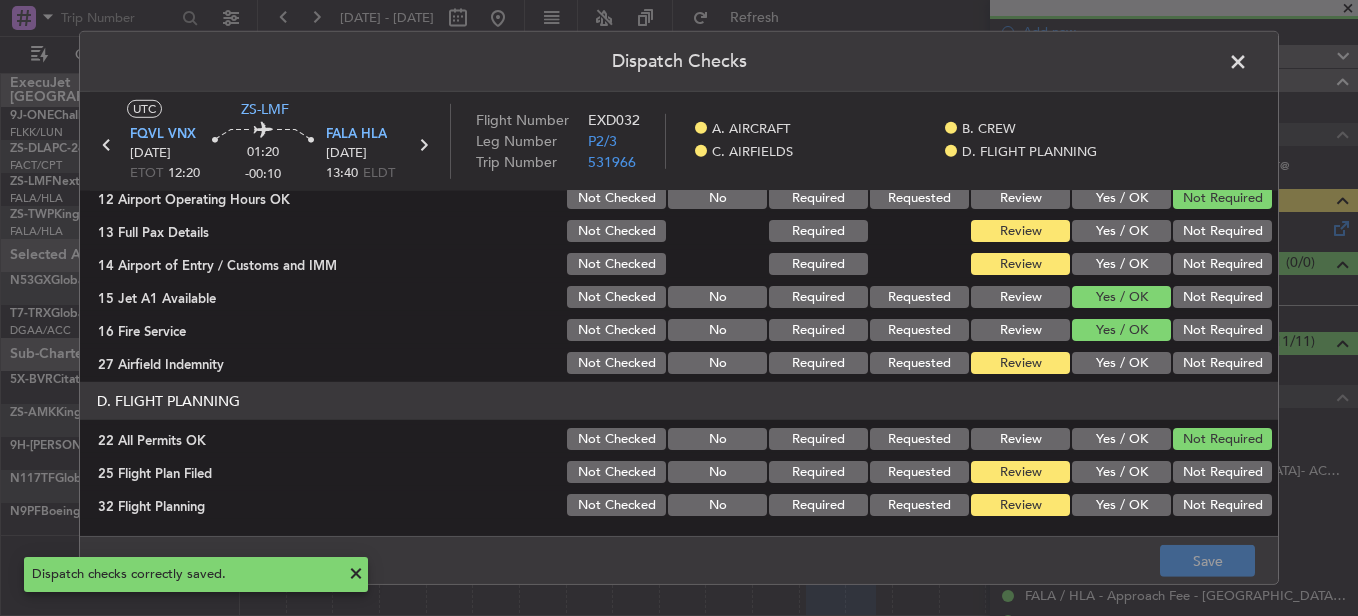 click on "Not Required" 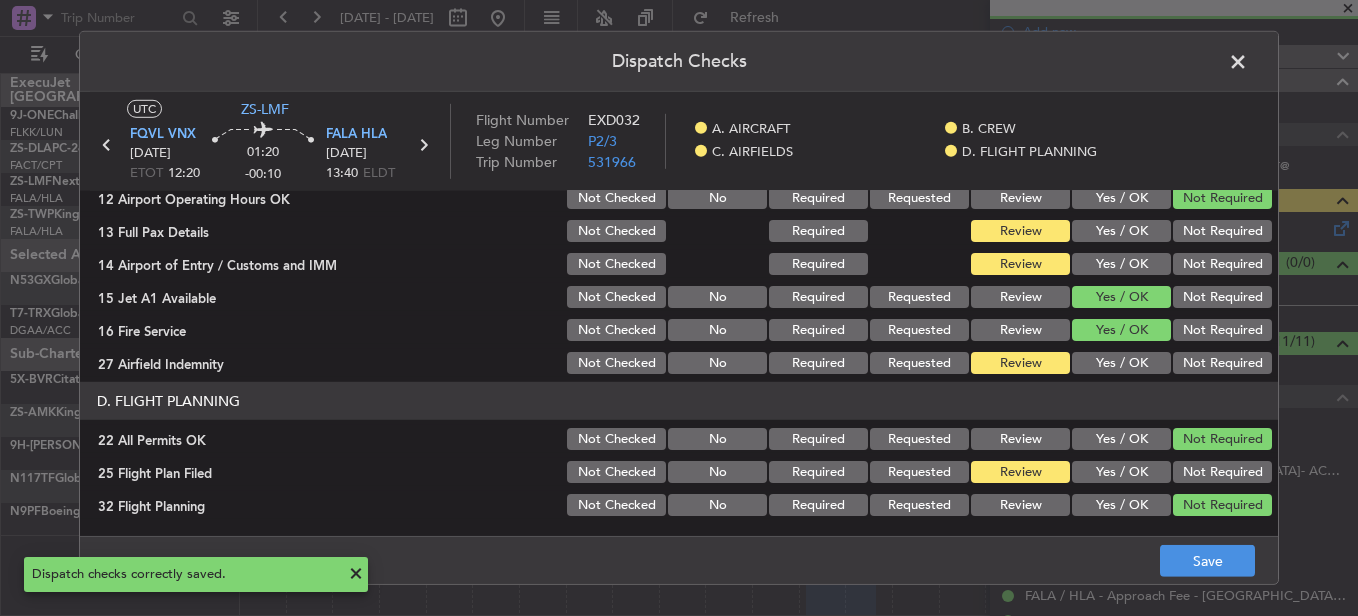 click on "Not Required" 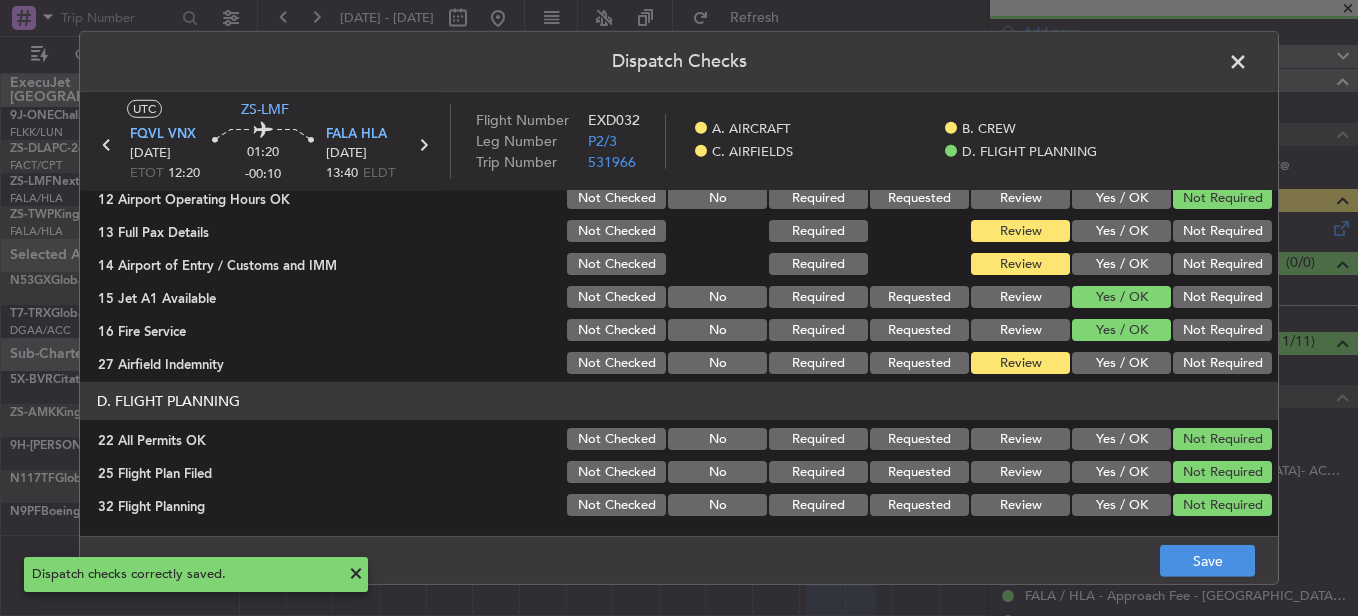 click on "Not Required" 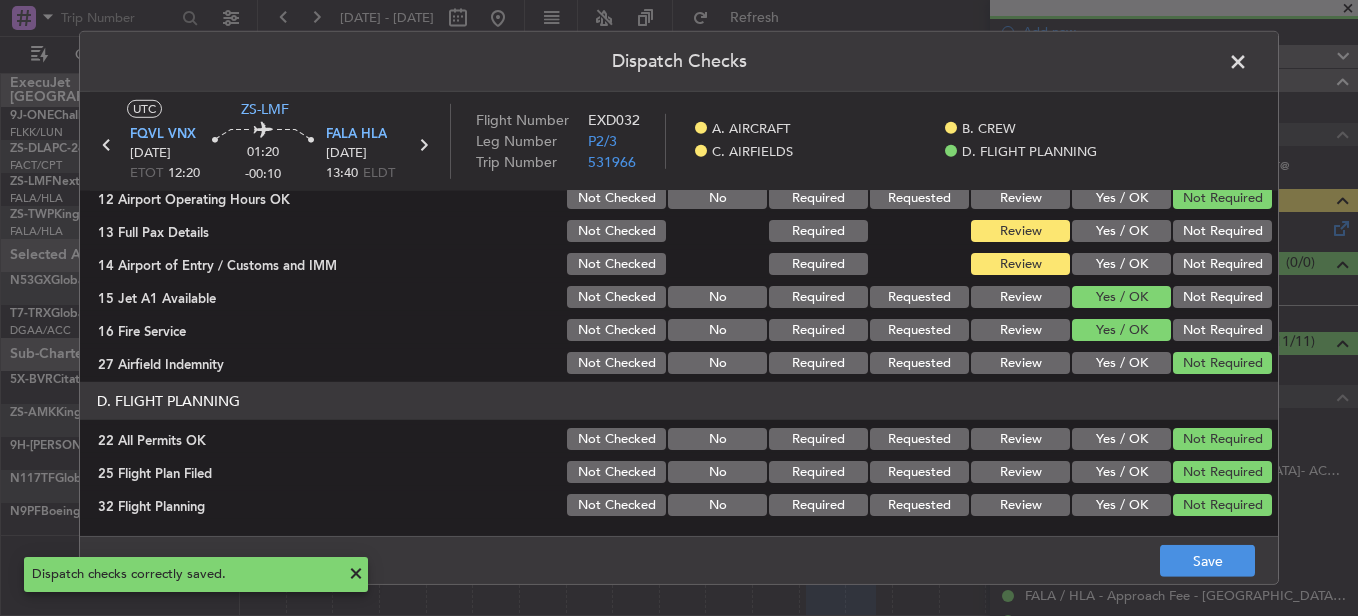 click on "Not Required" 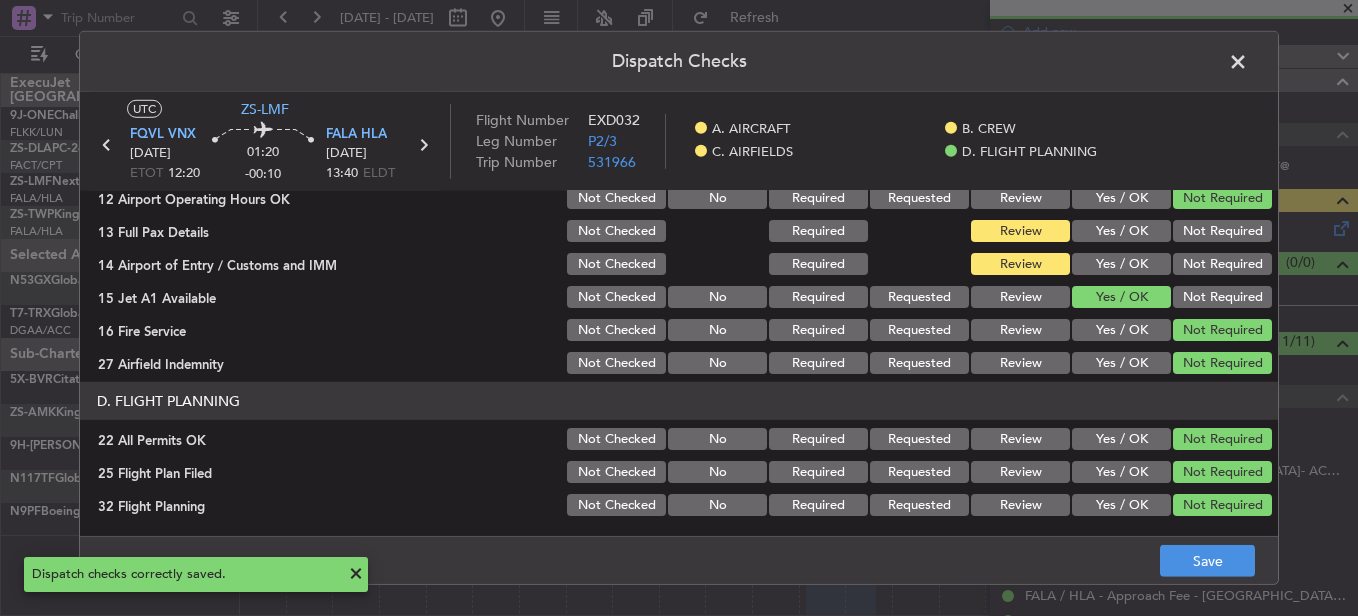 click on "Not Required" 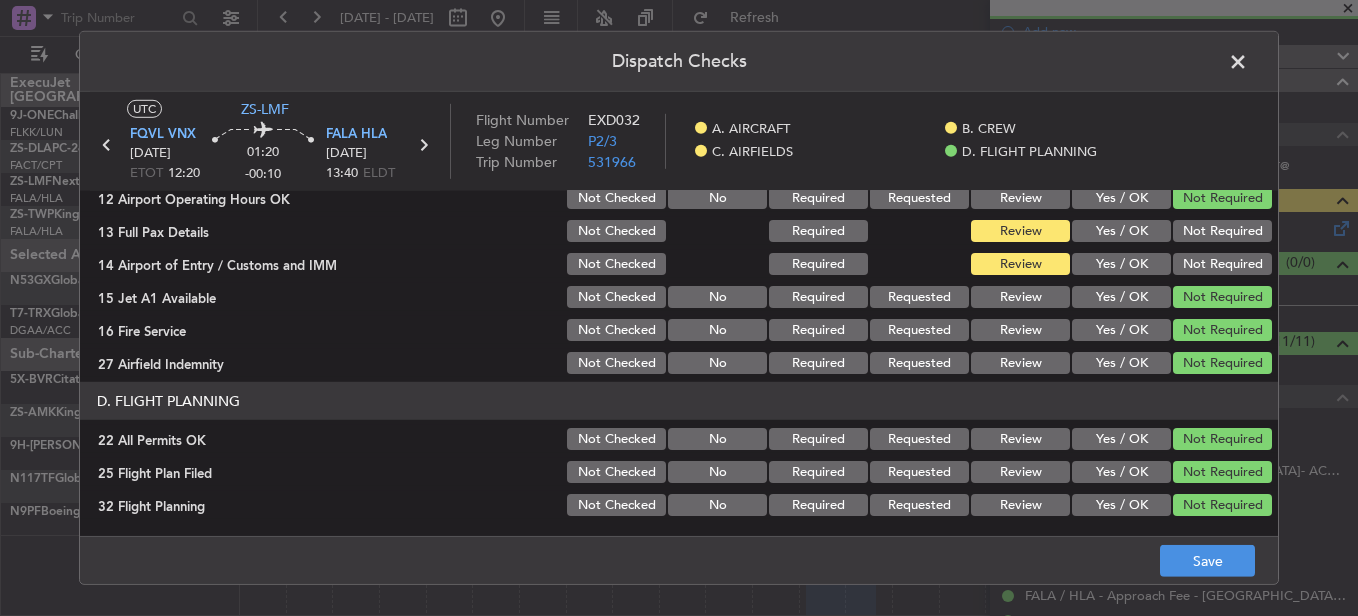 click on "Not Required" 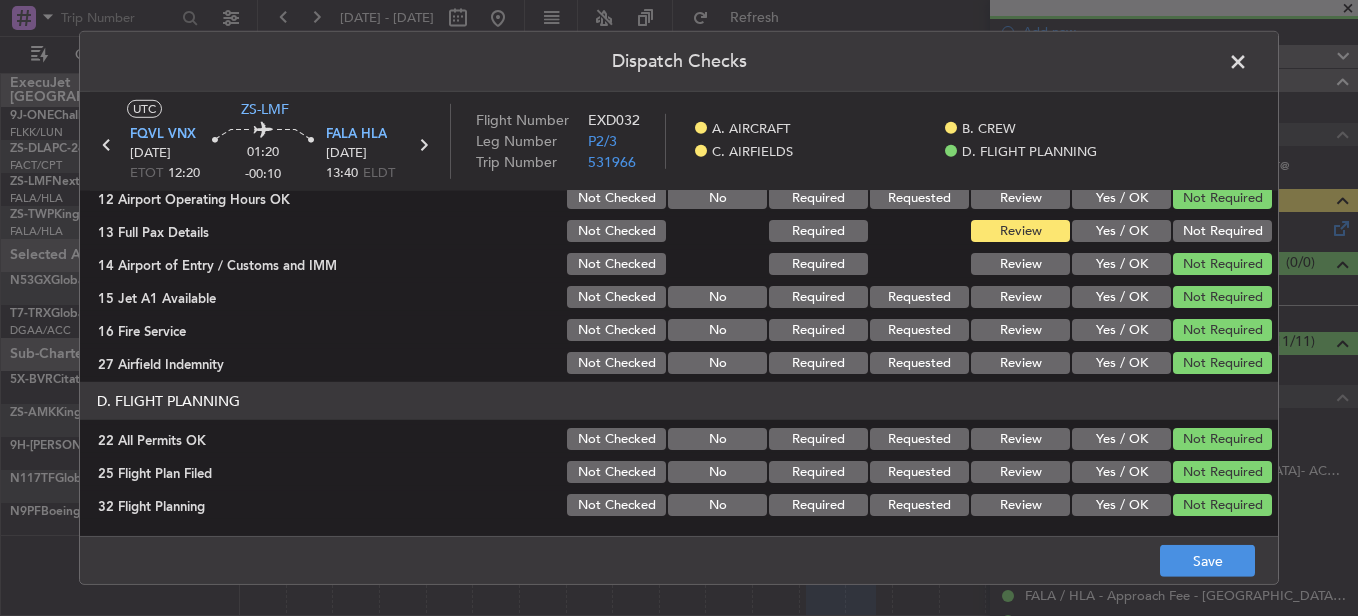 click on "UTC  ZS-LMF FQVL  VNX [DATE] ETOT 12:20 01:20 -00:10 FALA  HLA [DATE] 13:40 ELDT Flight Number EXD032 Leg Number P2/3 Trip Number 531966    A. AIRCRAFT    B. CREW    C. AIRFIELDS    D. FLIGHT PLANNING" 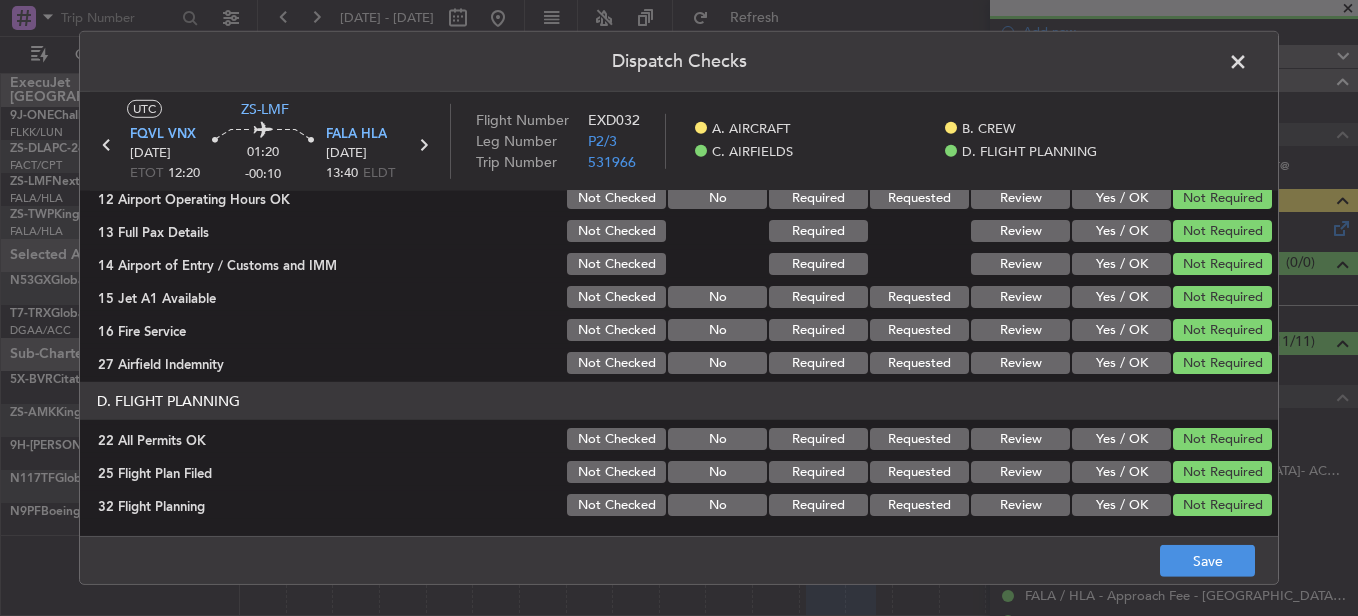 scroll, scrollTop: 365, scrollLeft: 0, axis: vertical 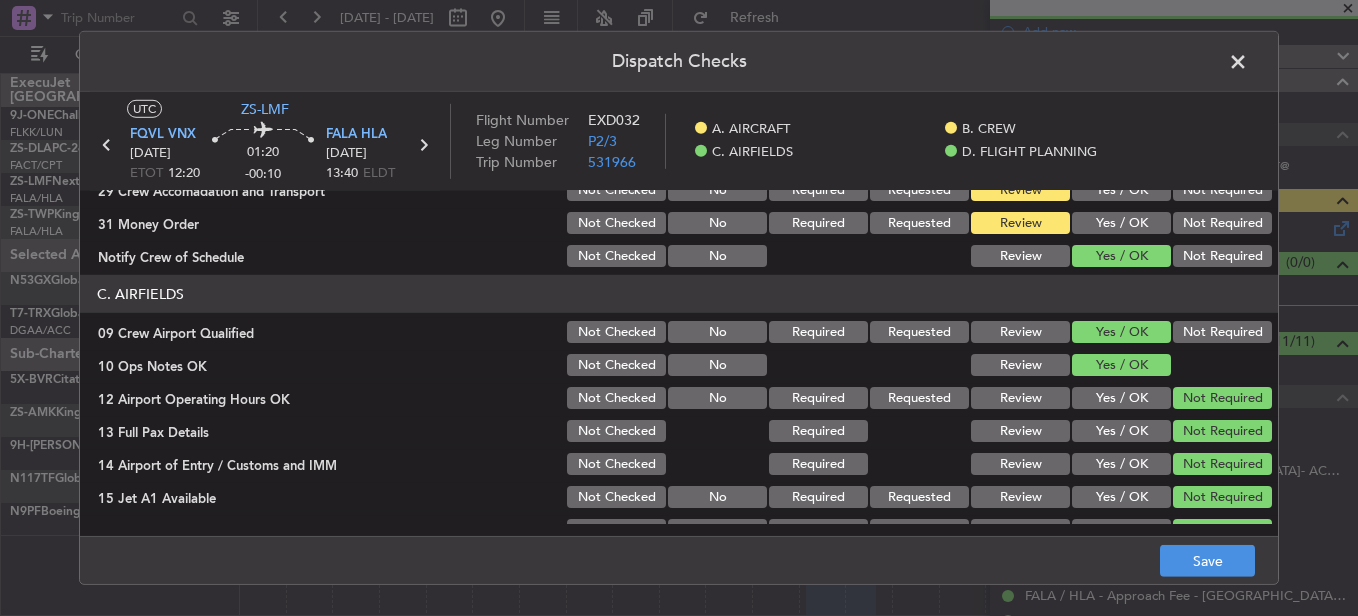 click on "Not Required" 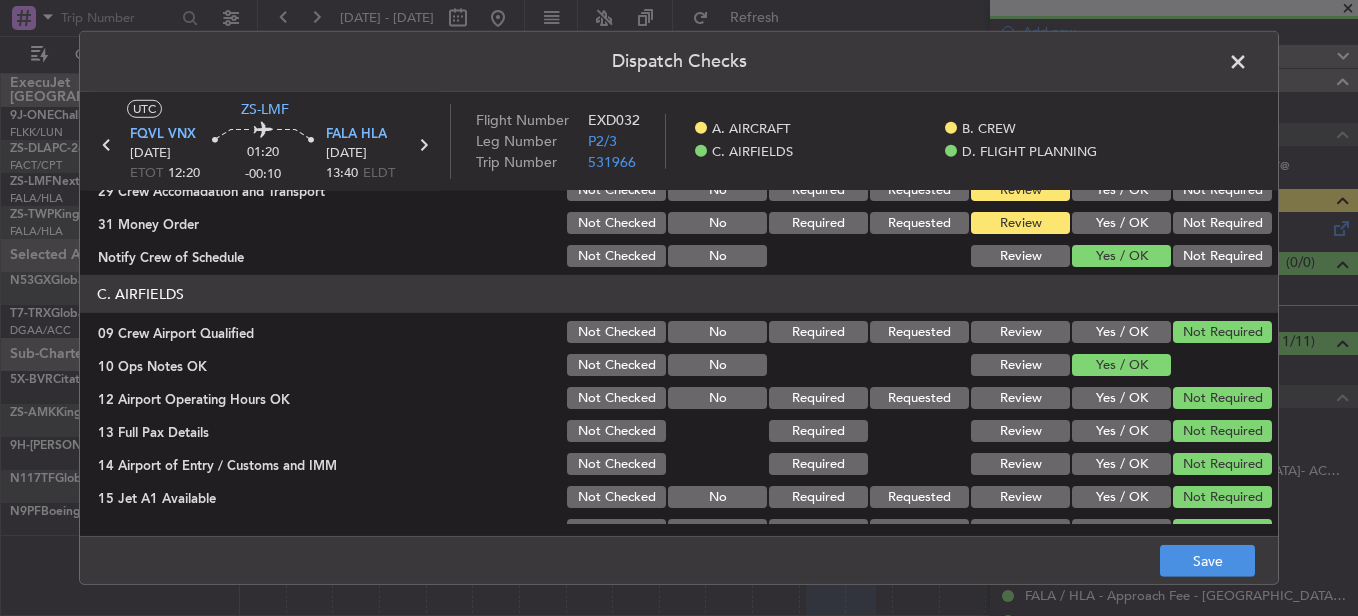 click on "Not Required" 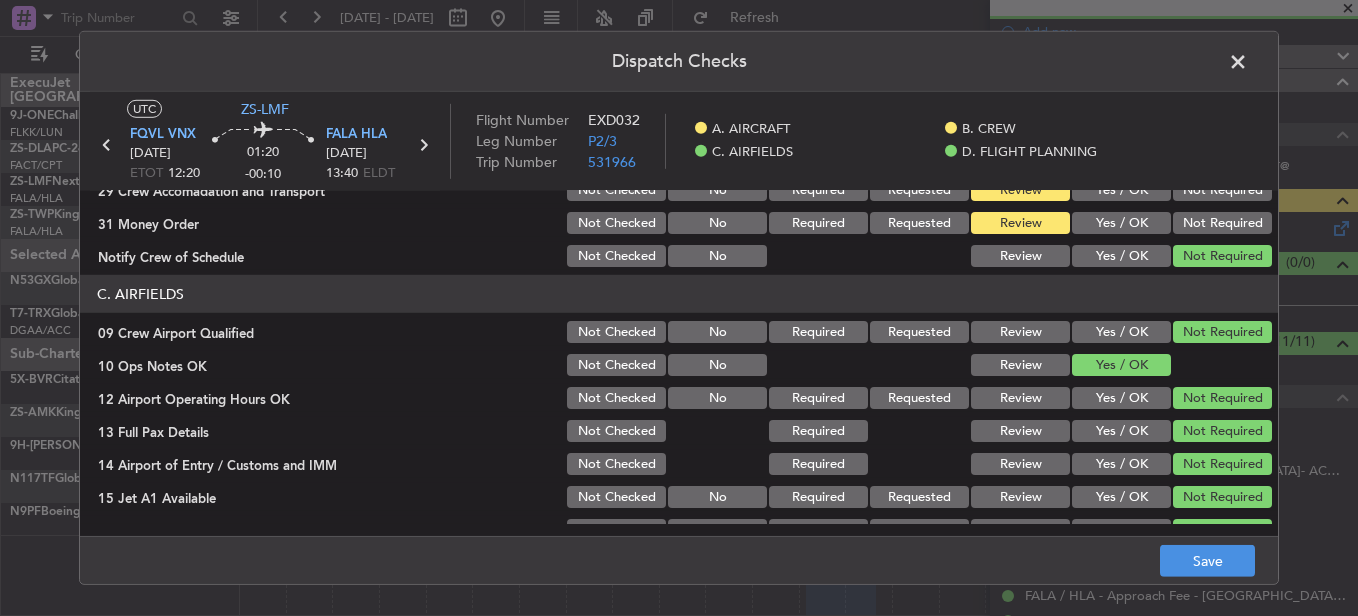 click on "Not Required" 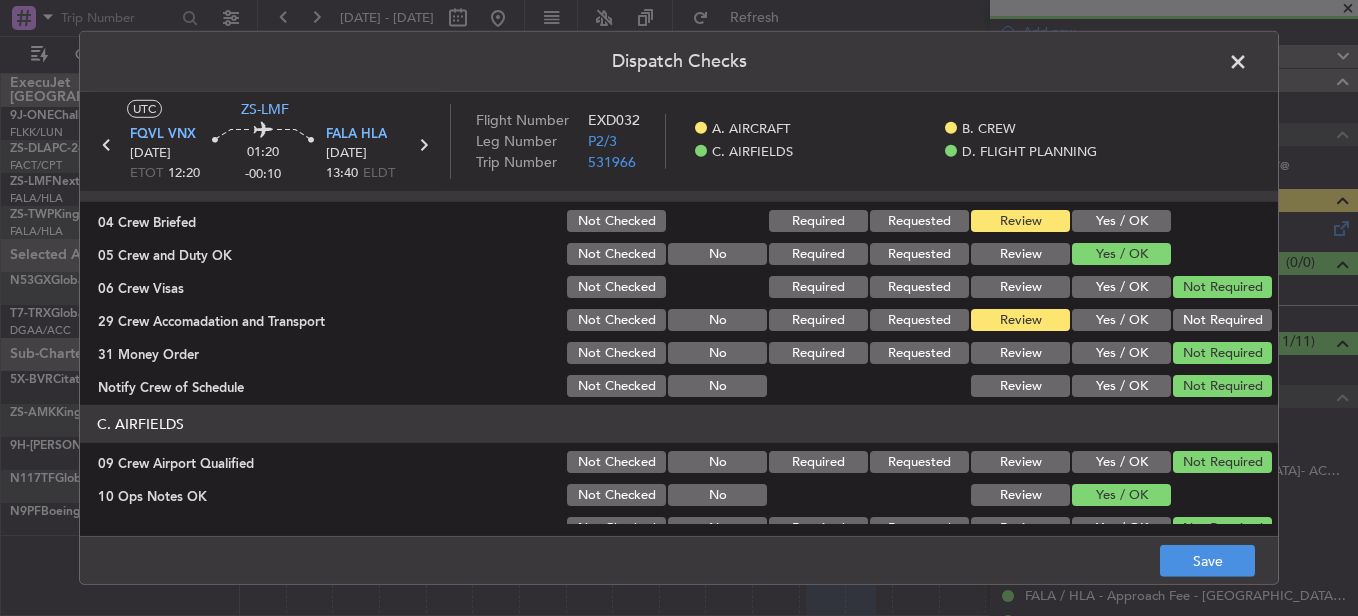 scroll, scrollTop: 165, scrollLeft: 0, axis: vertical 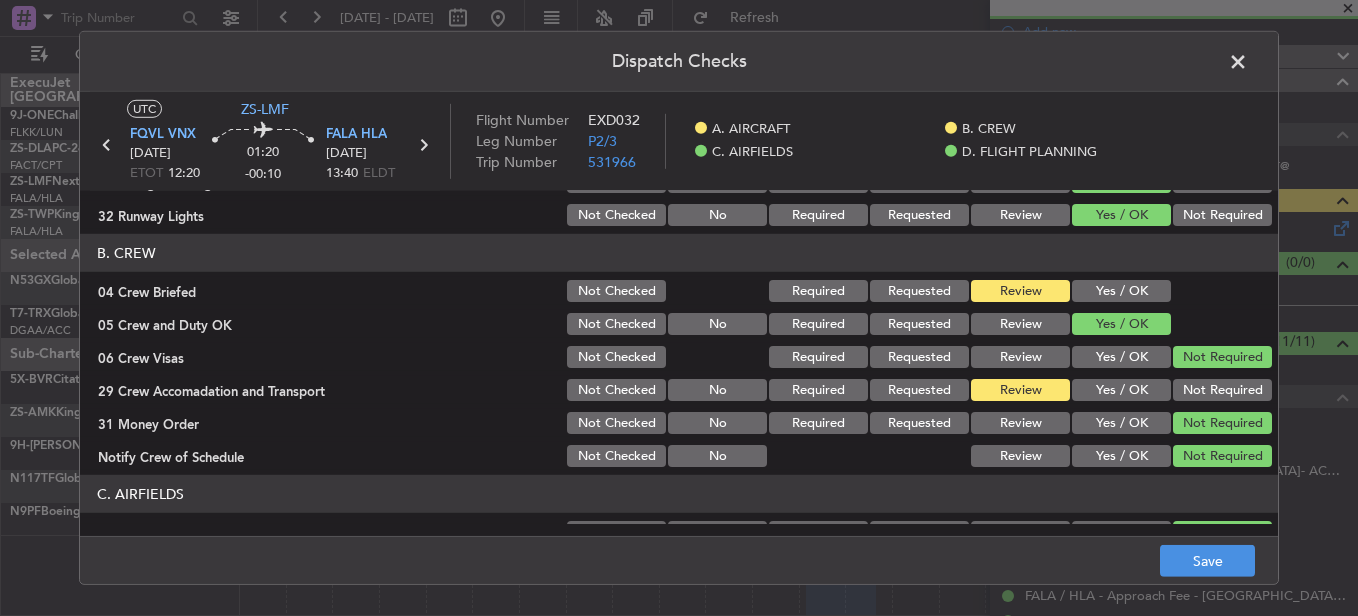click on "Not Required" 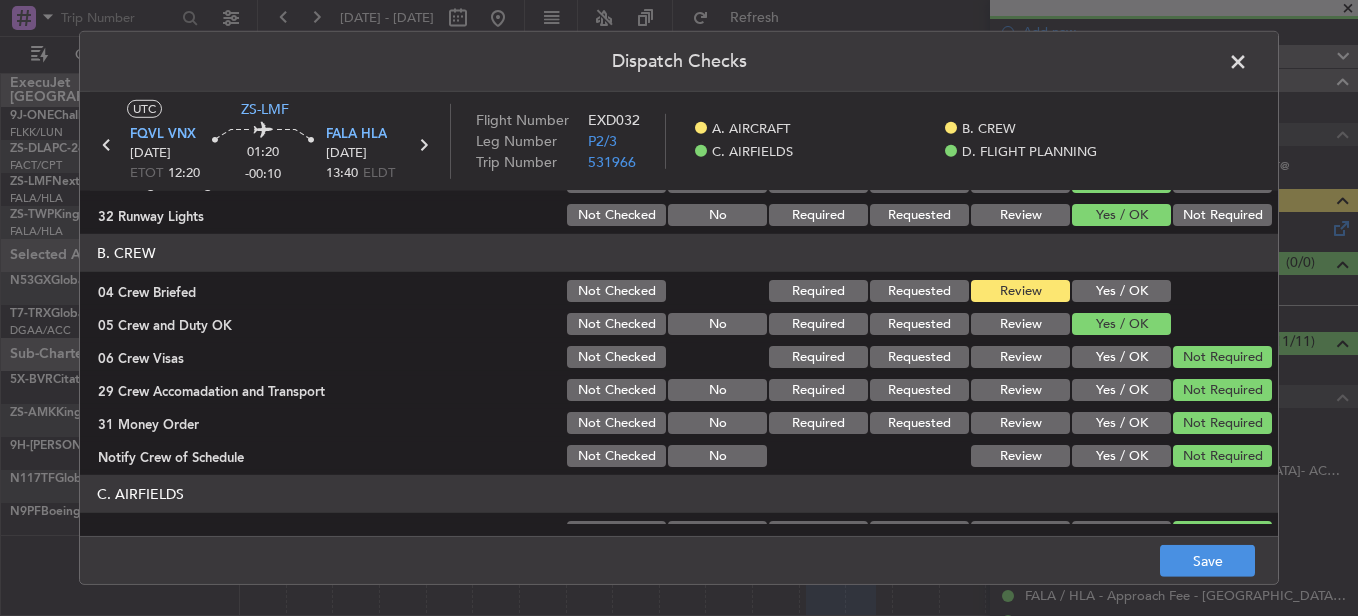 click on "Yes / OK" 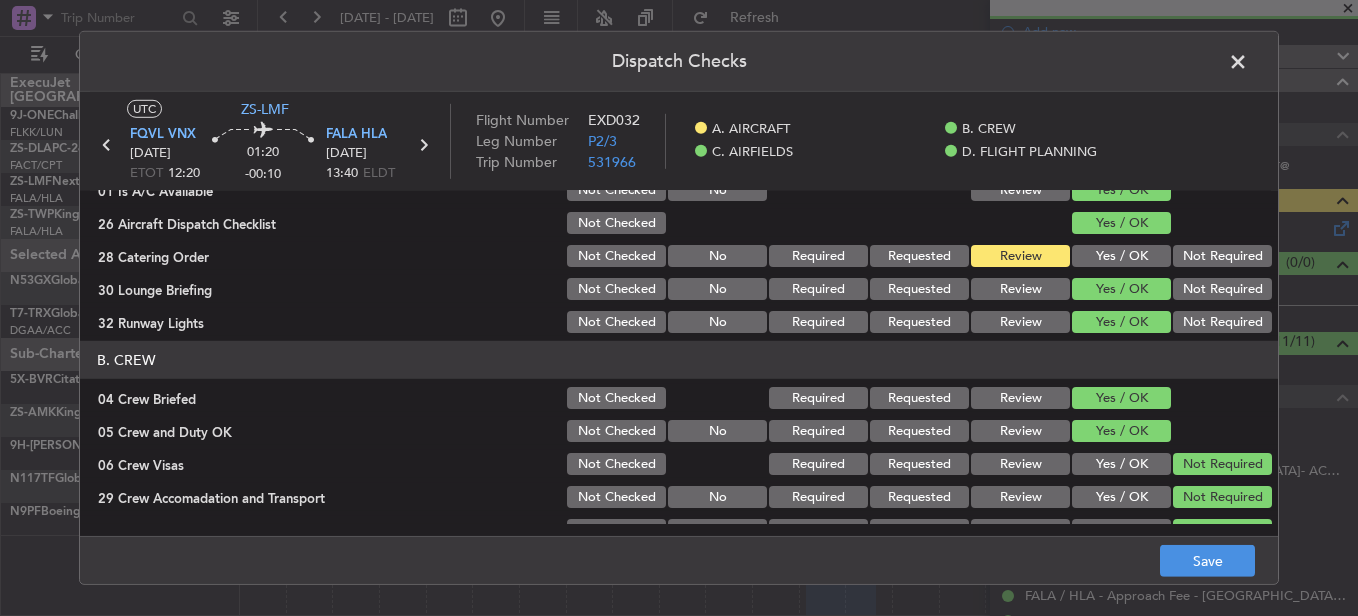 scroll, scrollTop: 0, scrollLeft: 0, axis: both 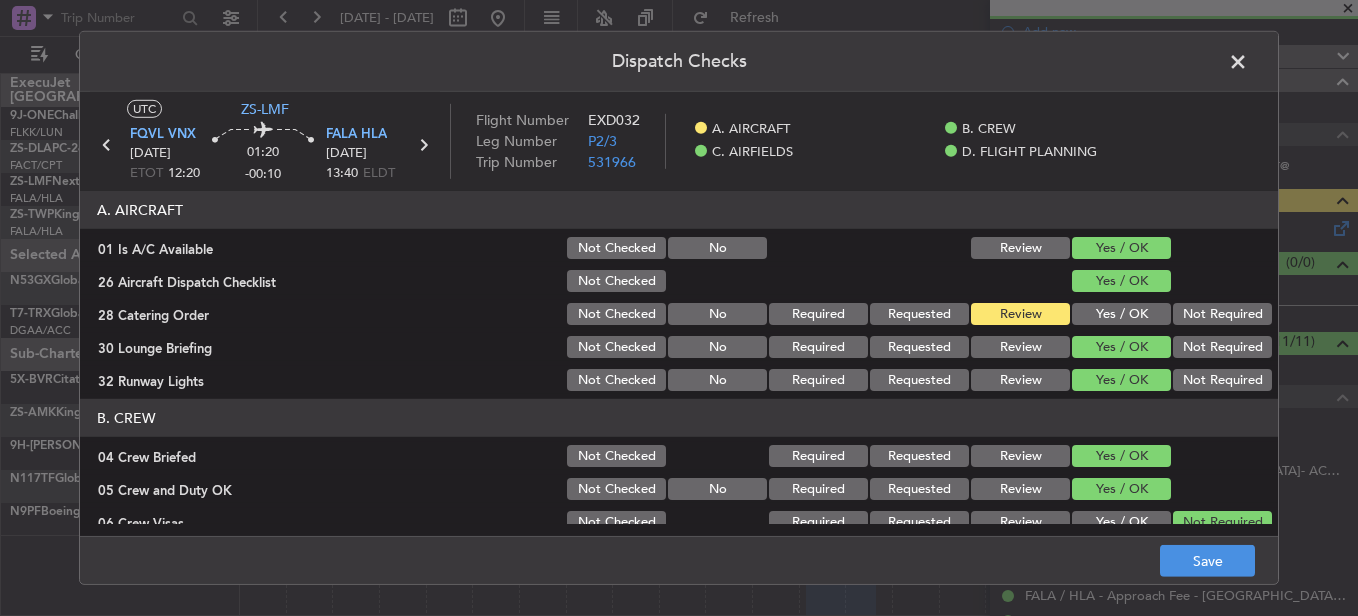 click on "Not Required" 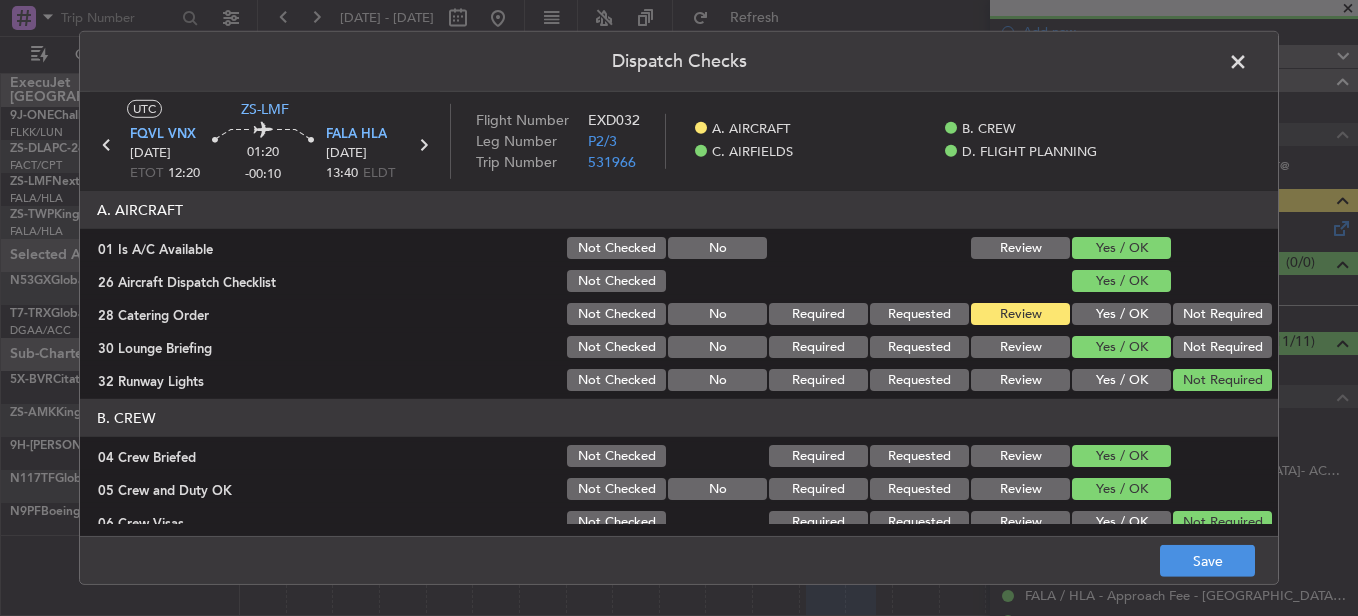 click on "Not Required" 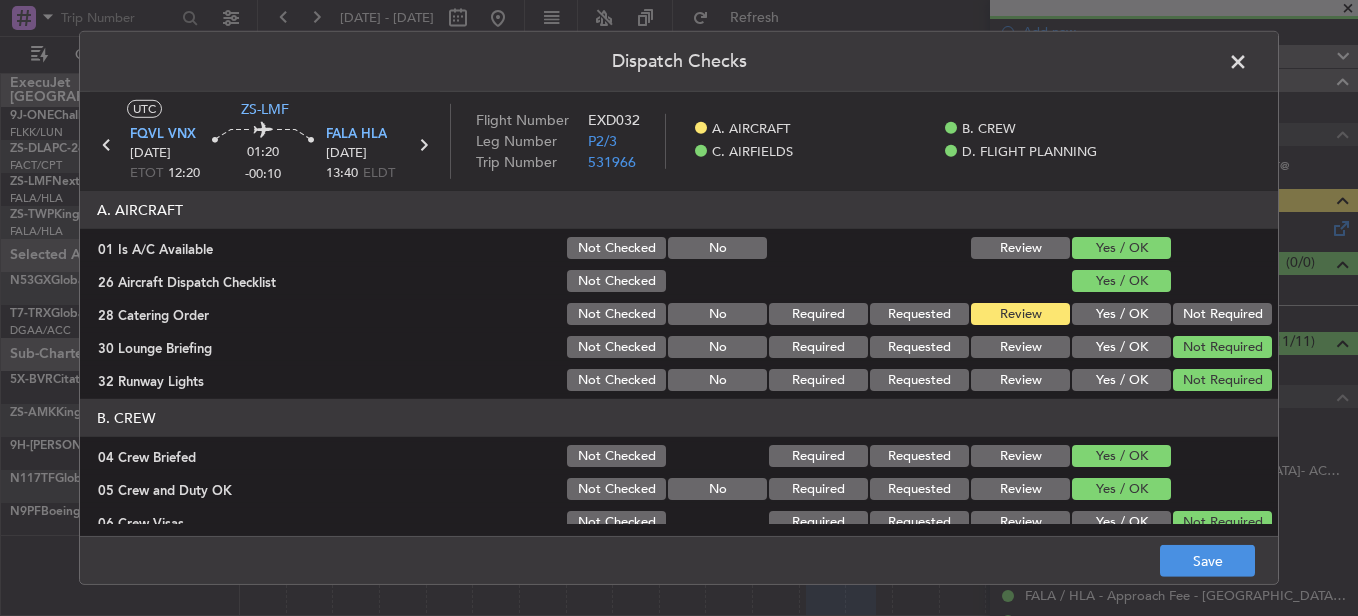 click on "Not Required" 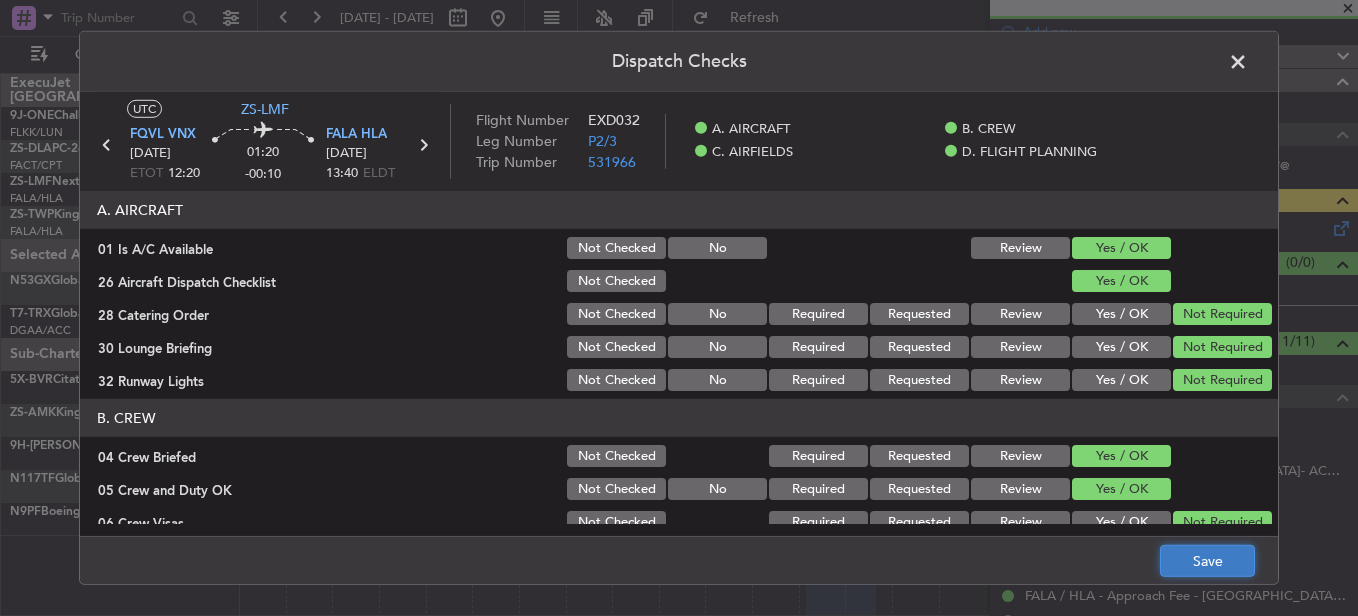 click on "Save" 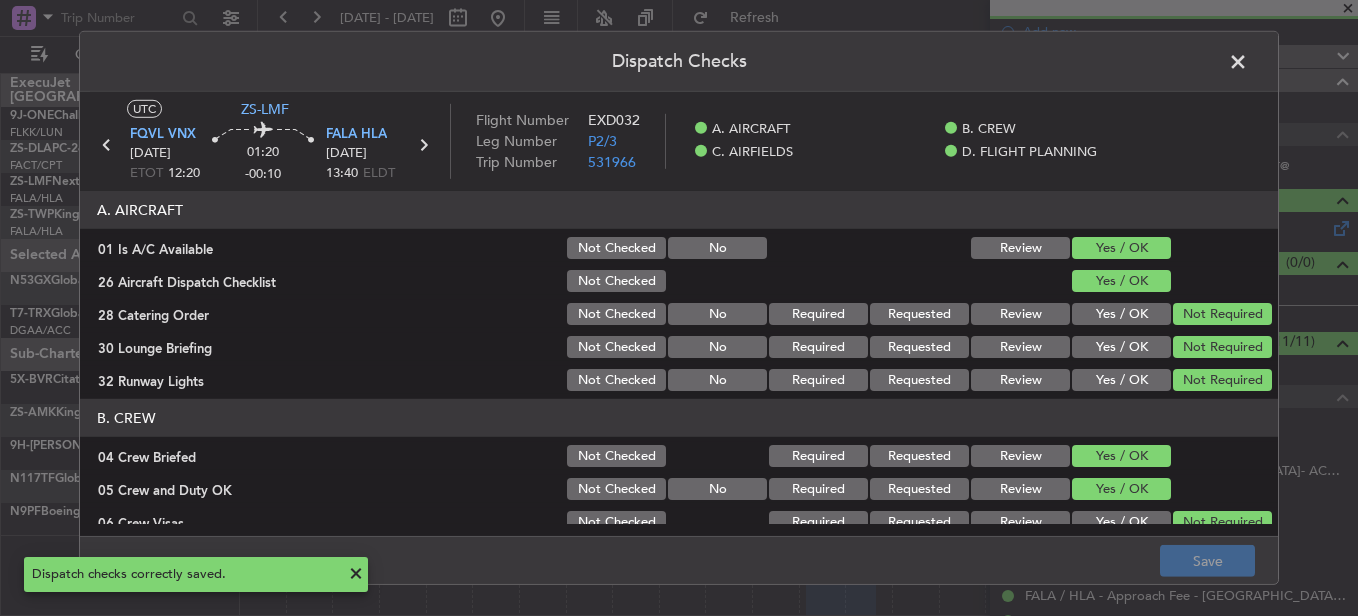 click 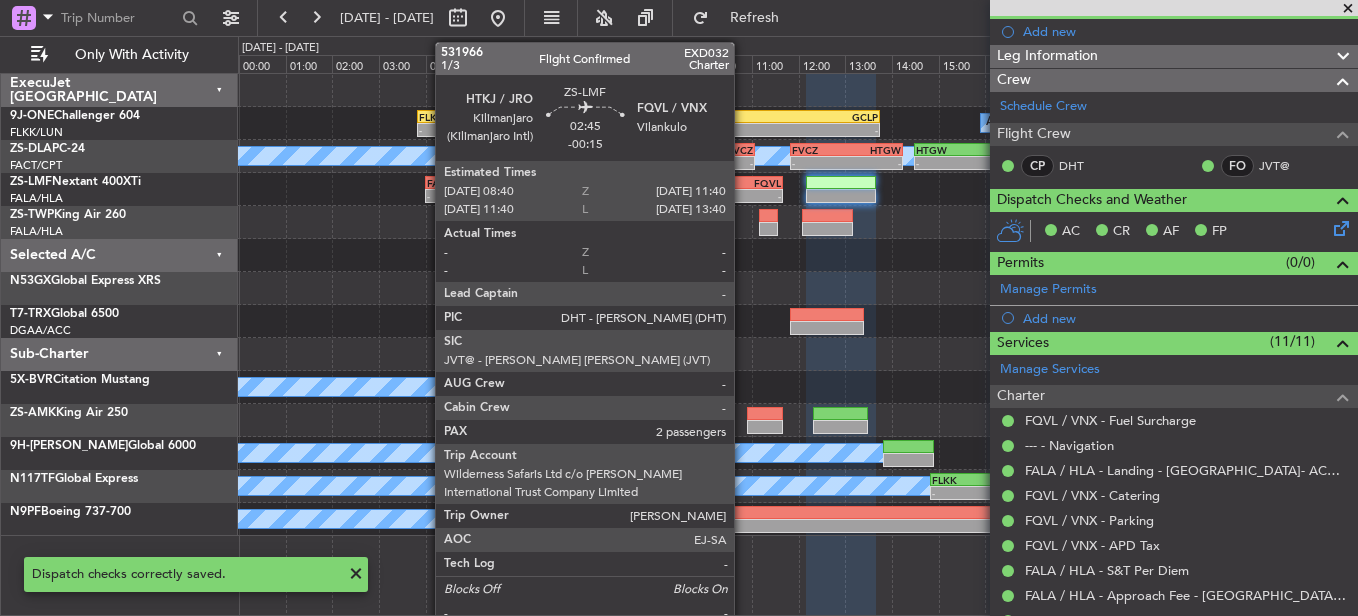 click on "FQVL" 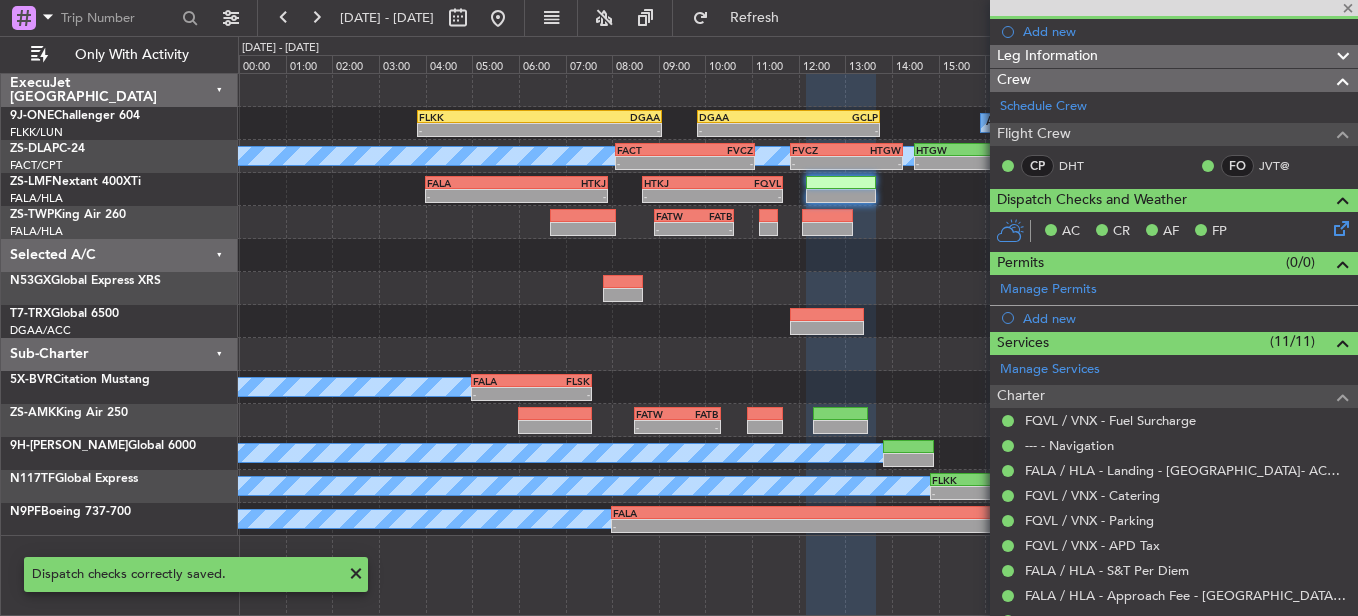 type on "-00:15" 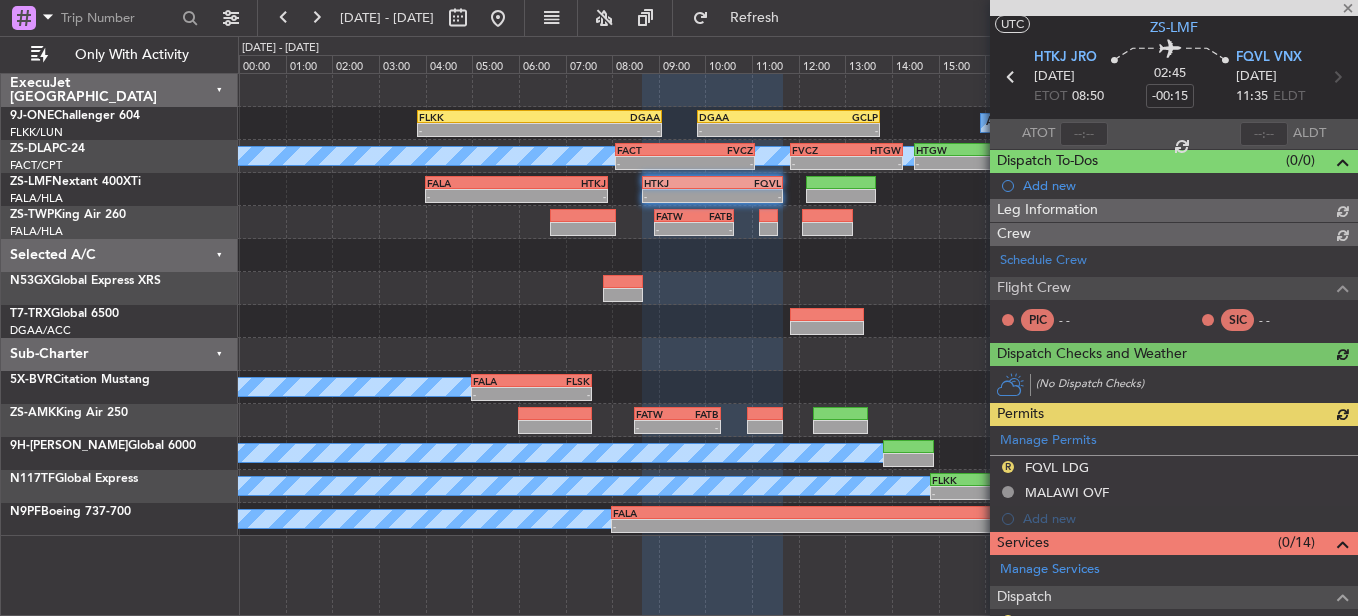 scroll, scrollTop: 200, scrollLeft: 0, axis: vertical 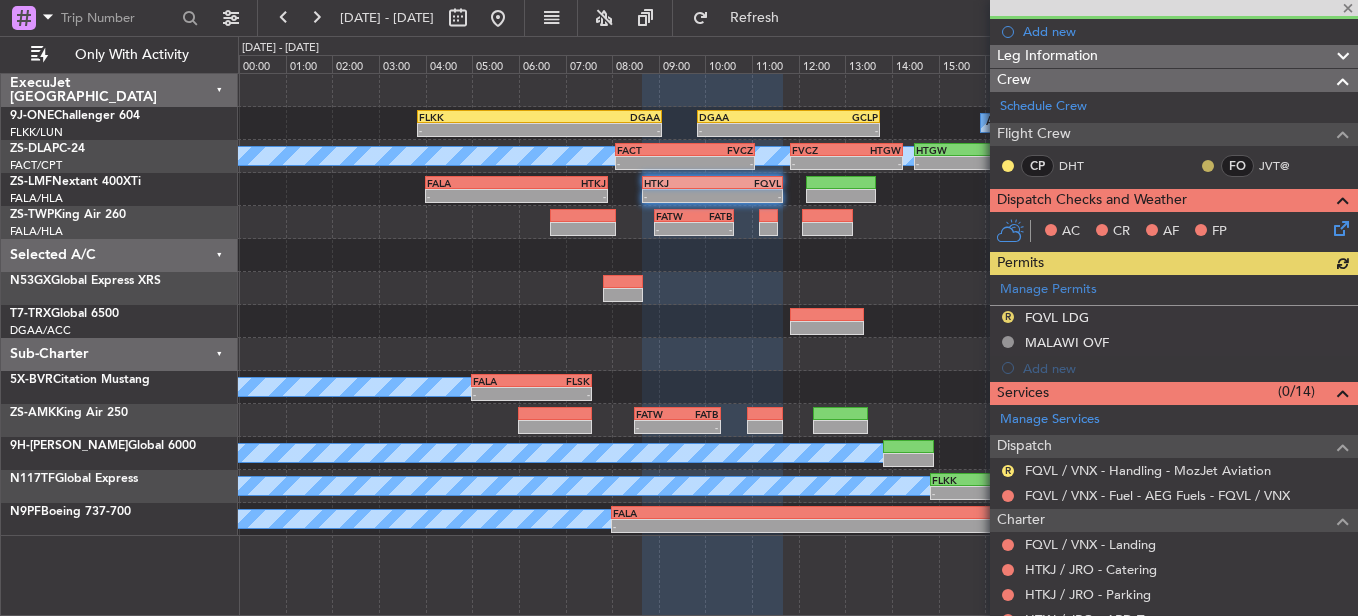 click 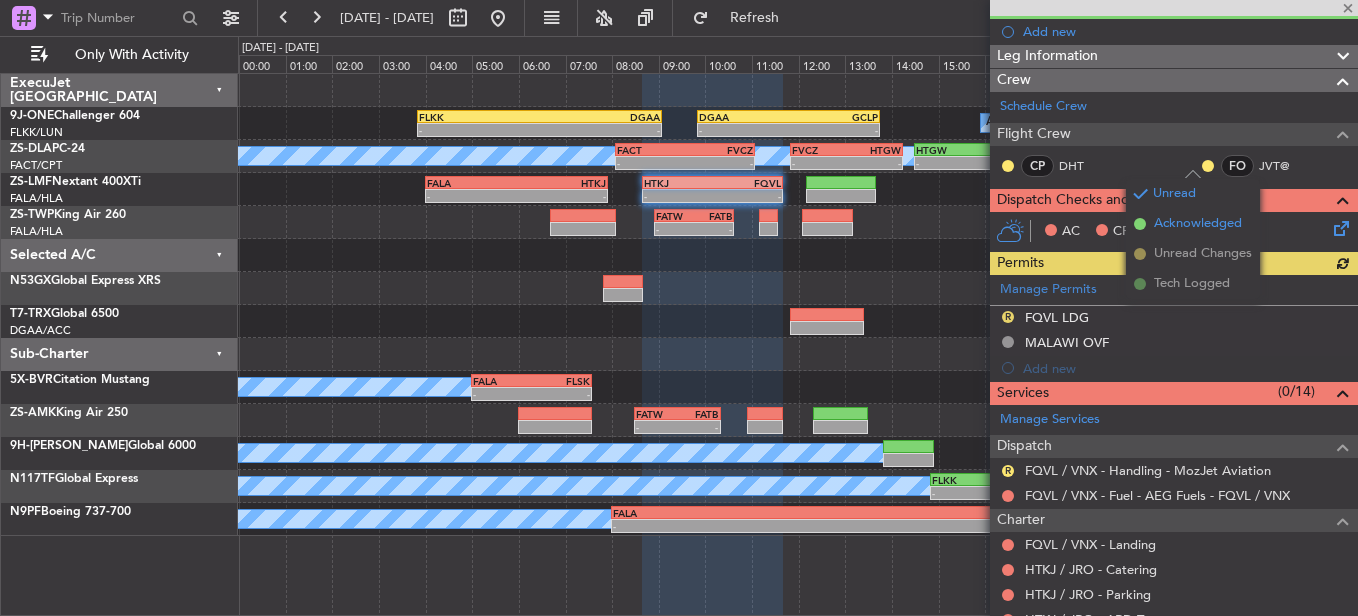 click on "Acknowledged" at bounding box center [1198, 224] 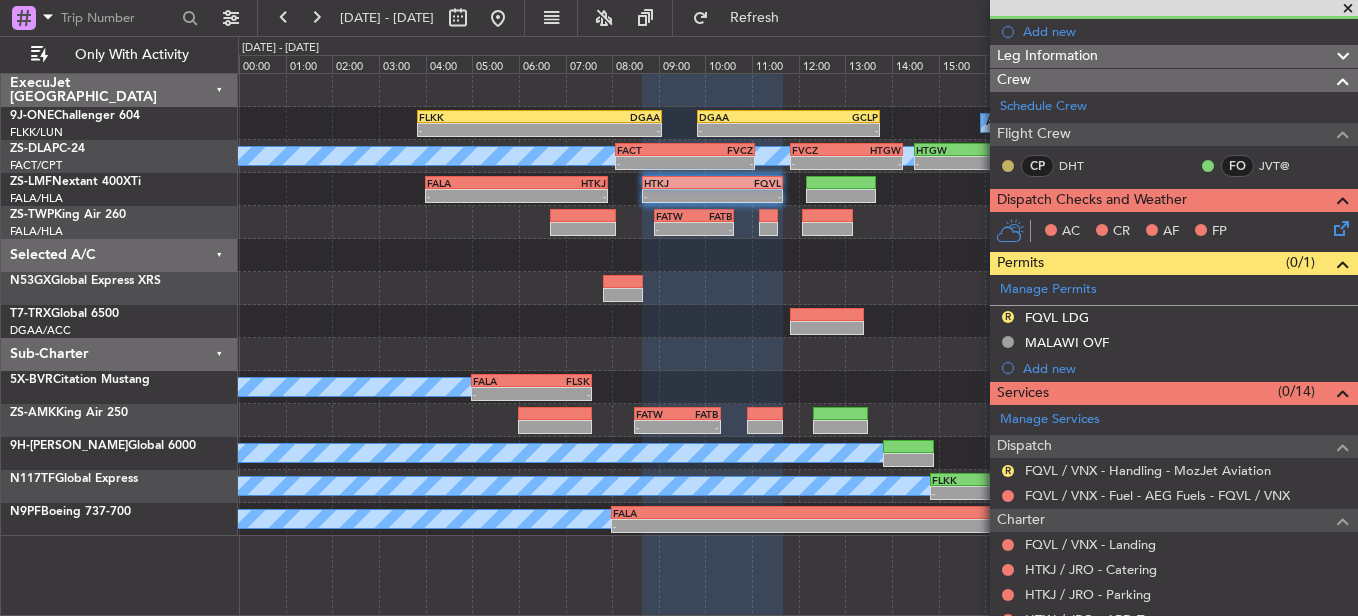 click 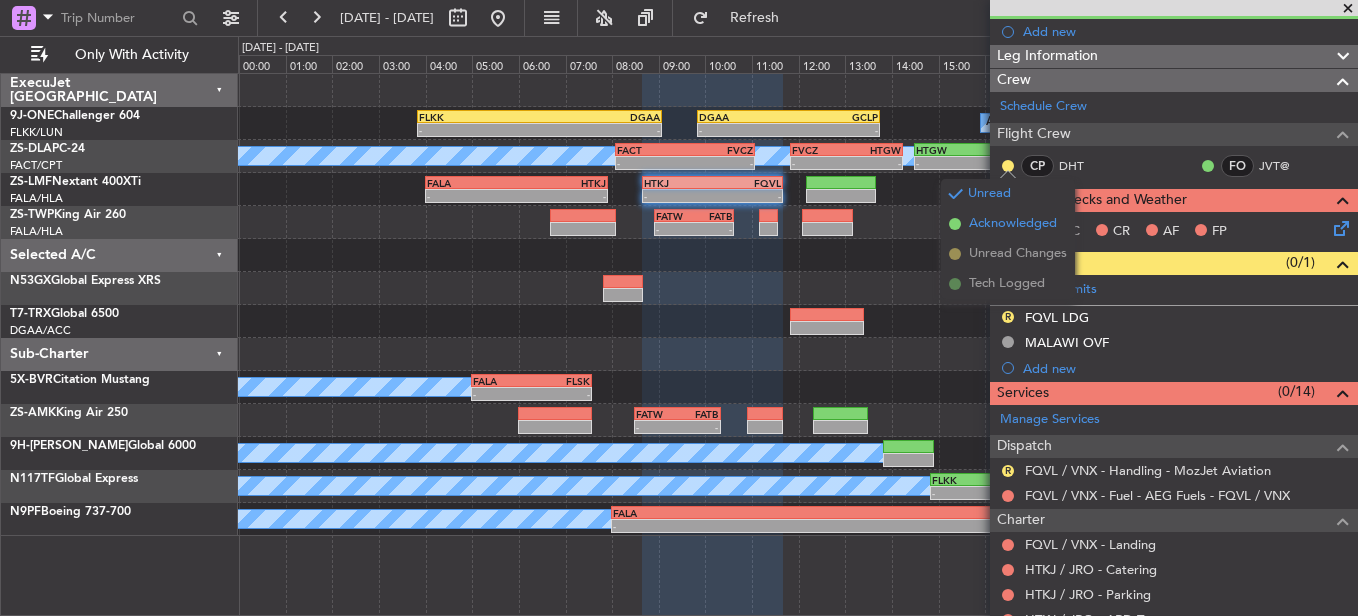 click on "Acknowledged" at bounding box center (1013, 224) 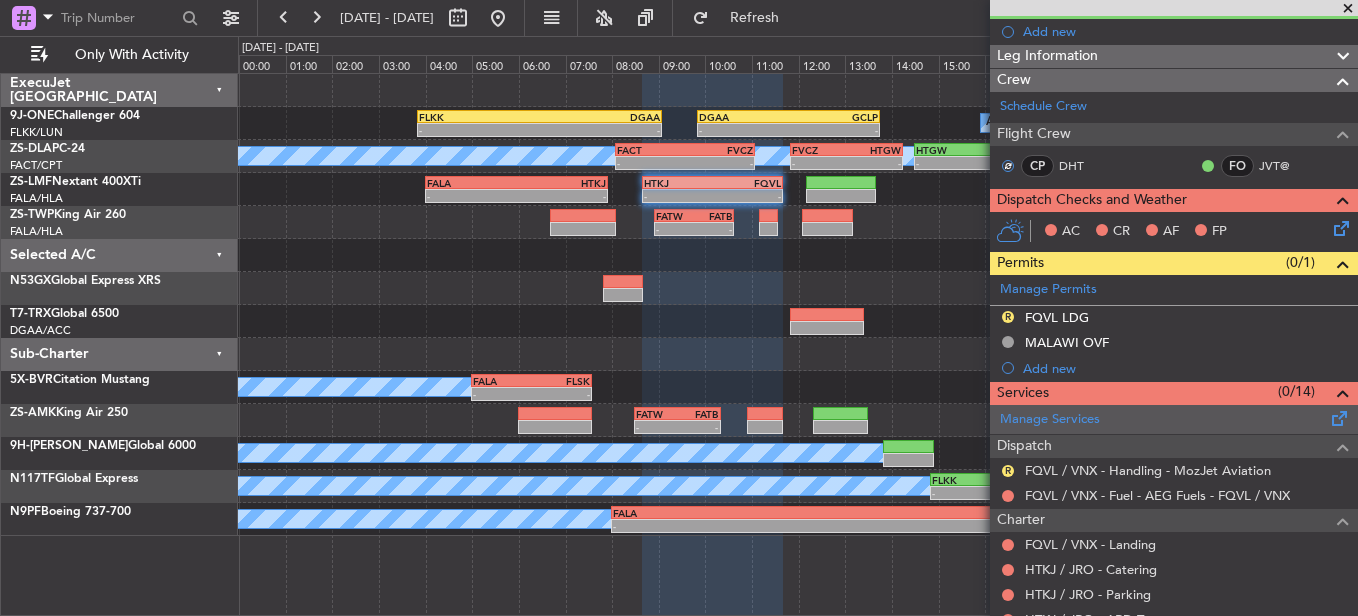 scroll, scrollTop: 562, scrollLeft: 0, axis: vertical 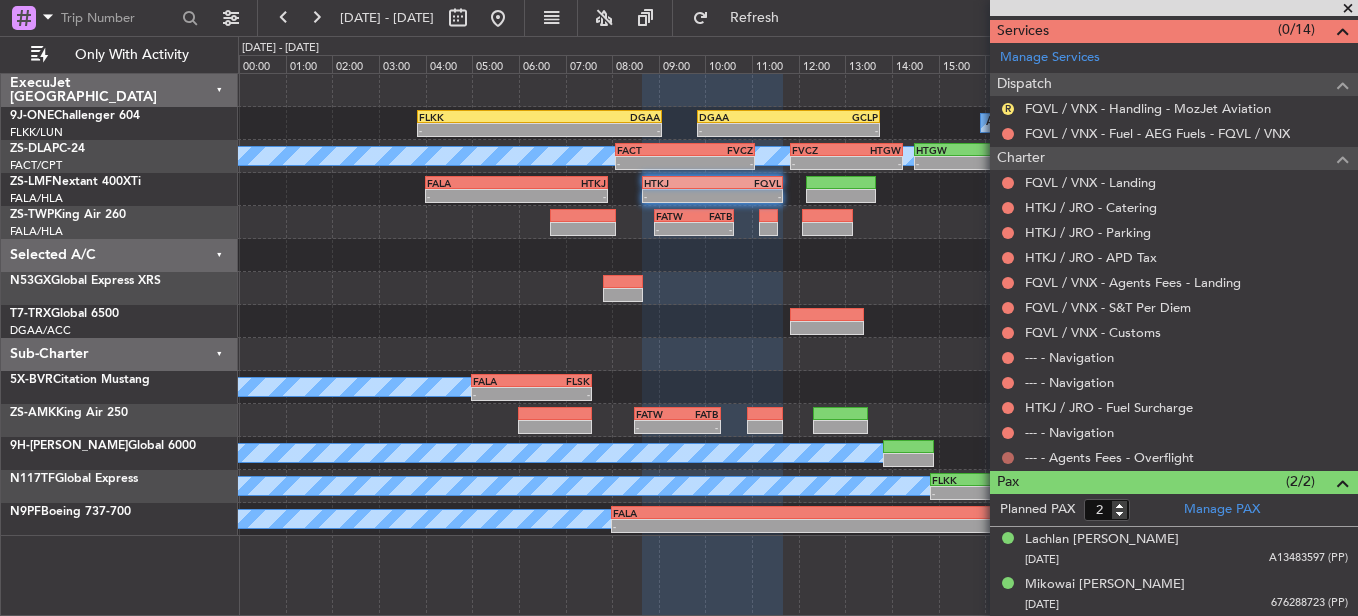 click at bounding box center [1008, 458] 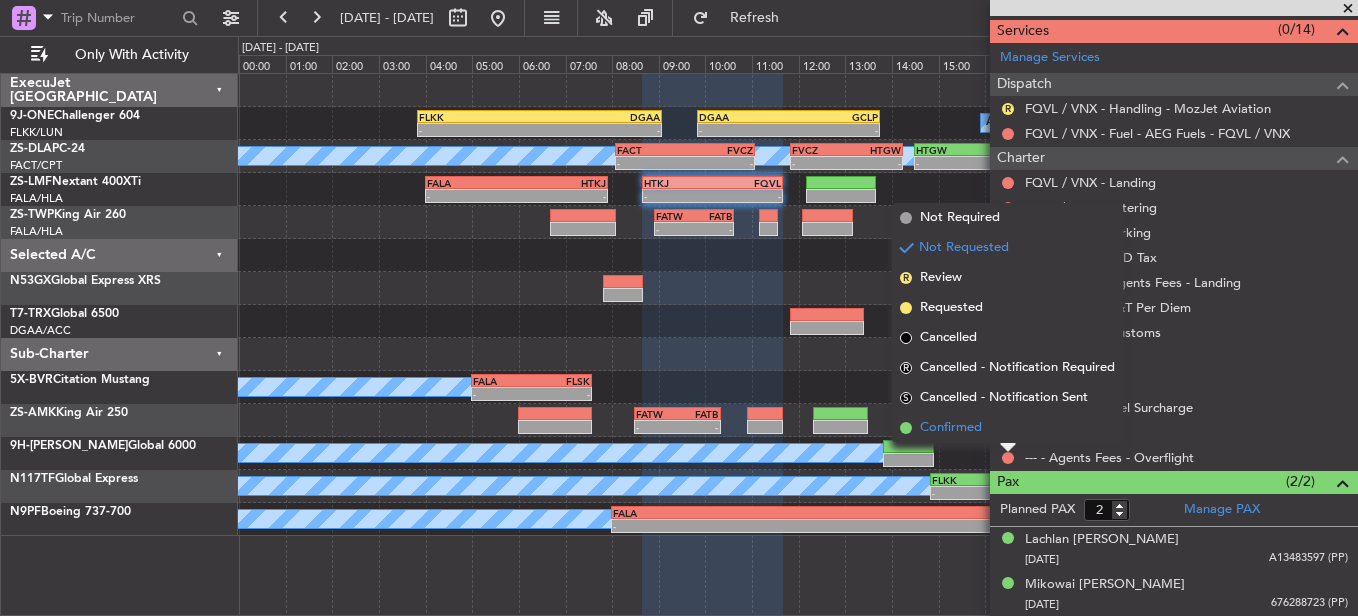 click on "Confirmed" at bounding box center (1007, 428) 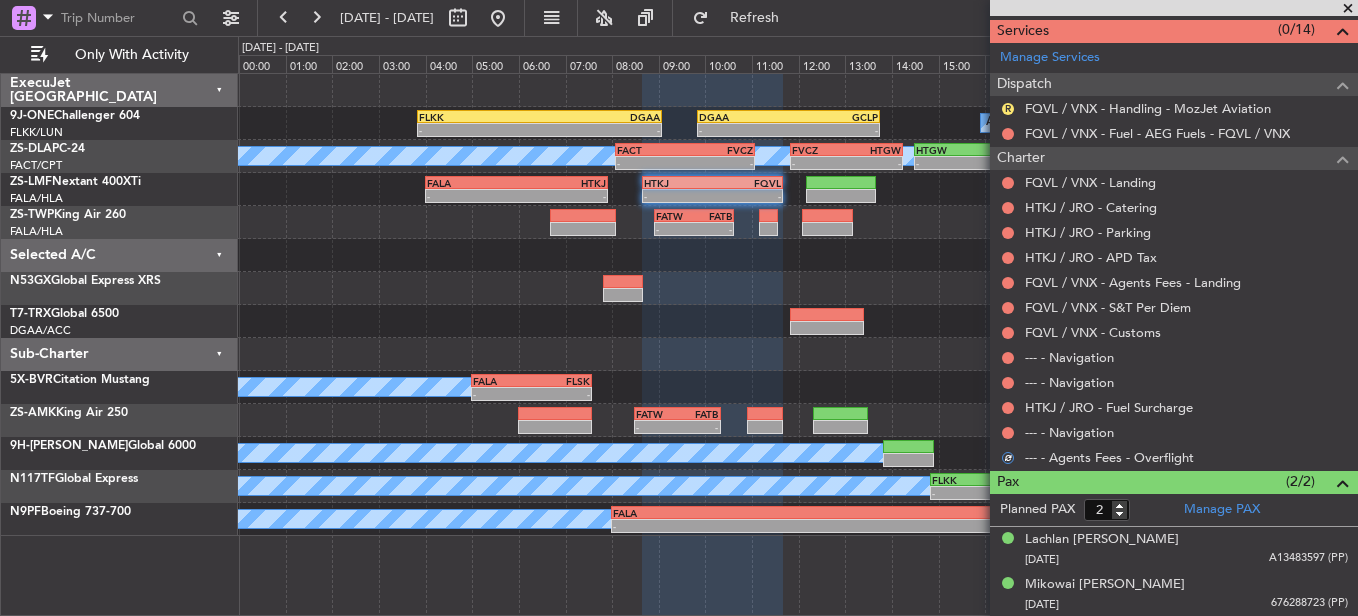click at bounding box center (1008, 433) 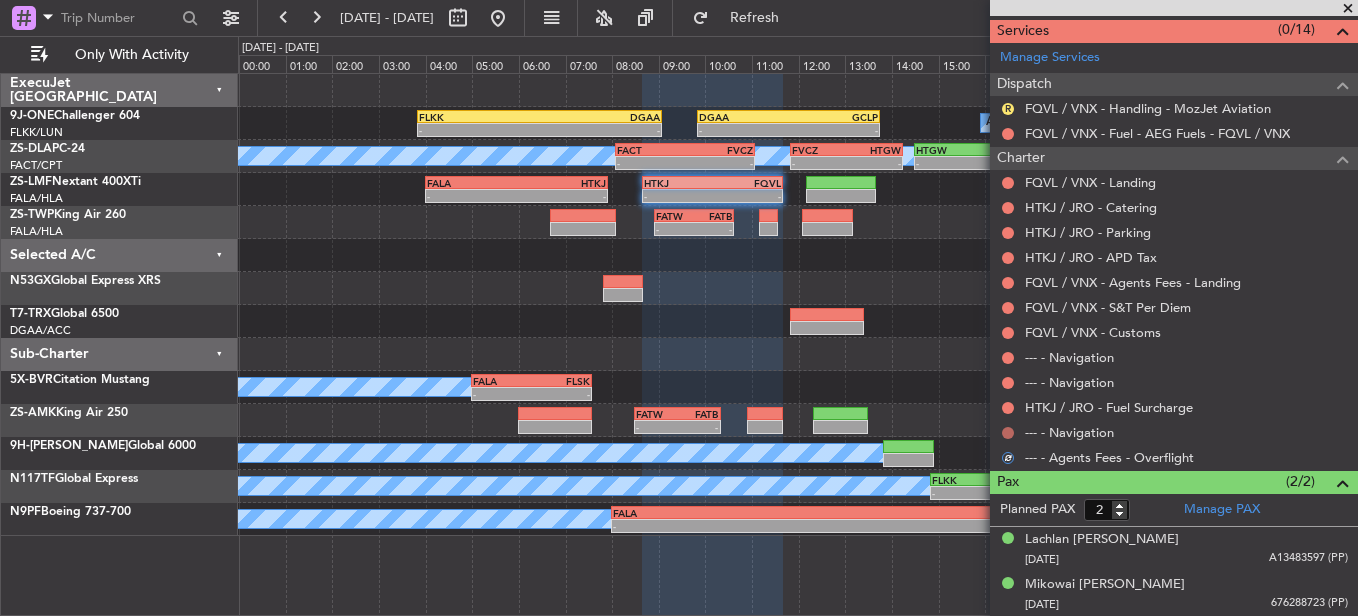 click at bounding box center [1008, 433] 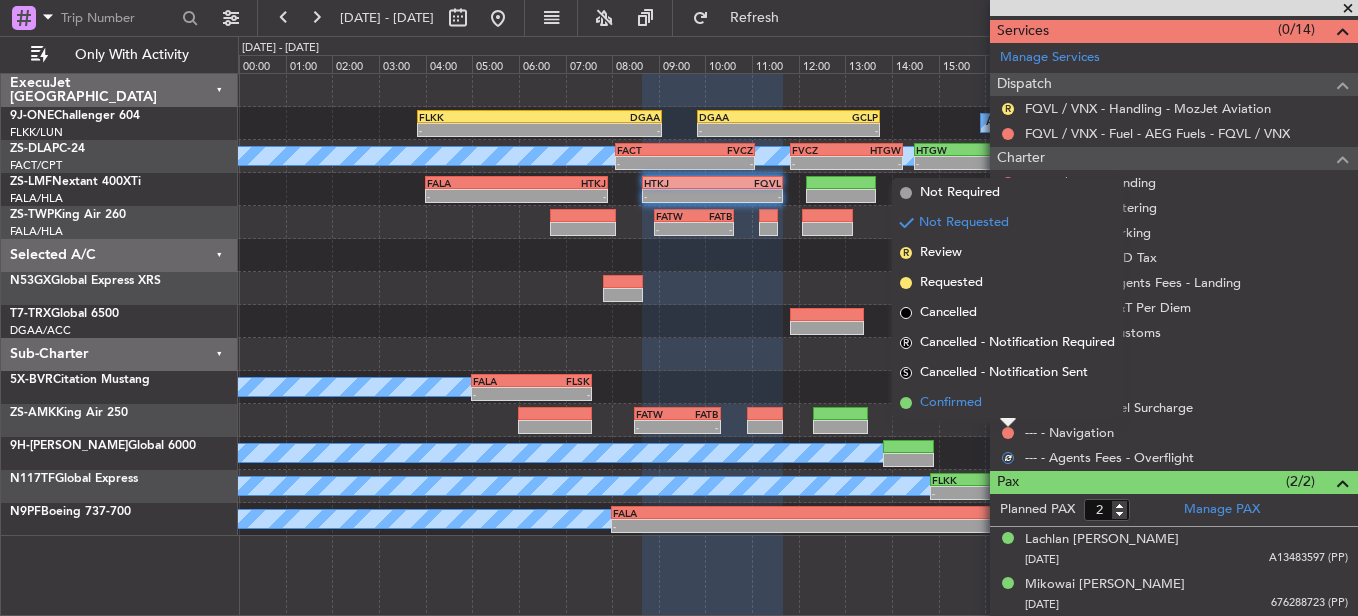 click on "Confirmed" at bounding box center [1007, 403] 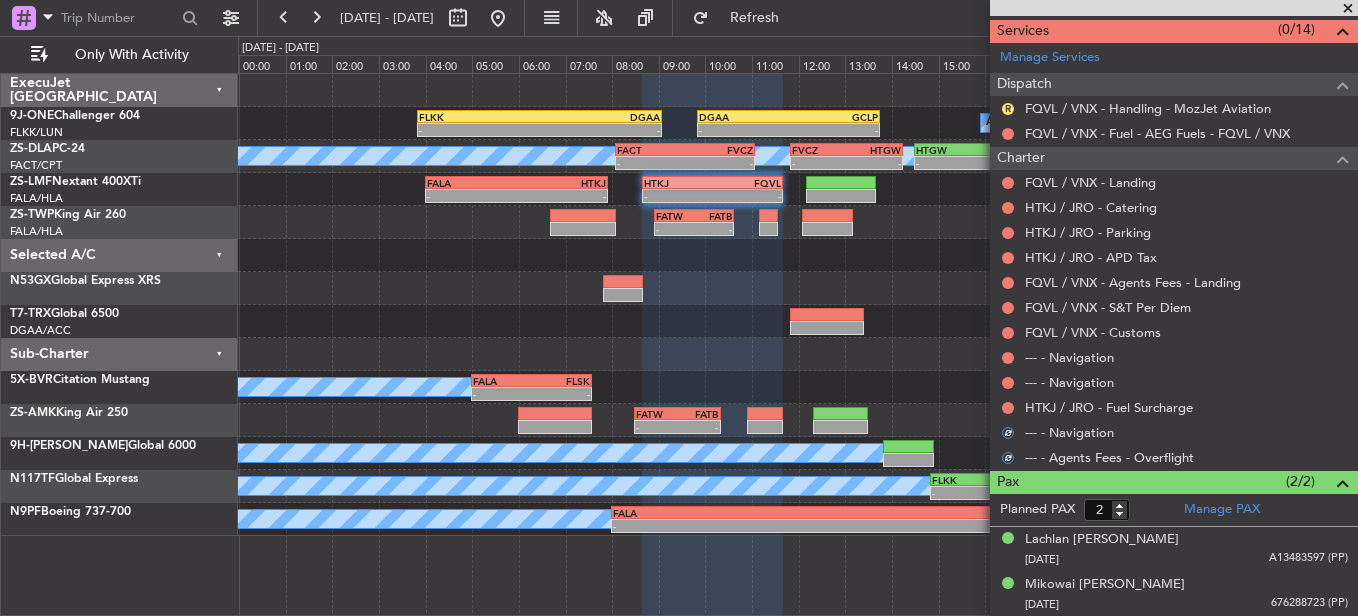 click at bounding box center (1008, 408) 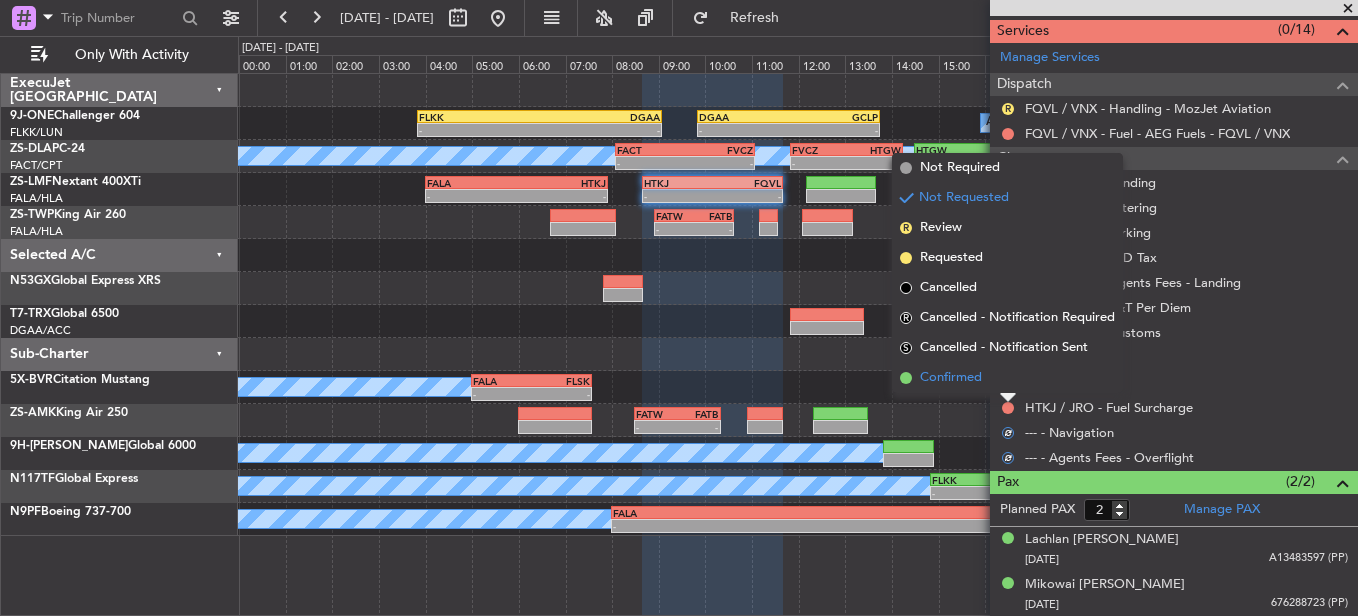 click on "Confirmed" at bounding box center (1007, 378) 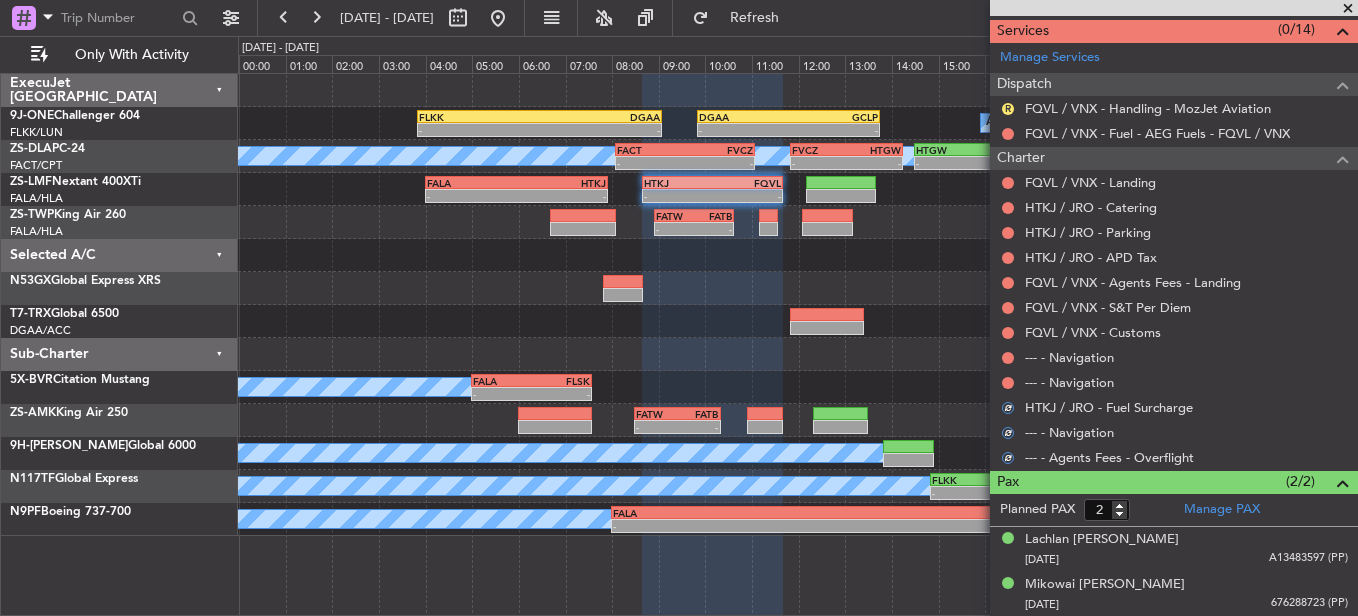 click on "--- - Navigation" at bounding box center (1174, 382) 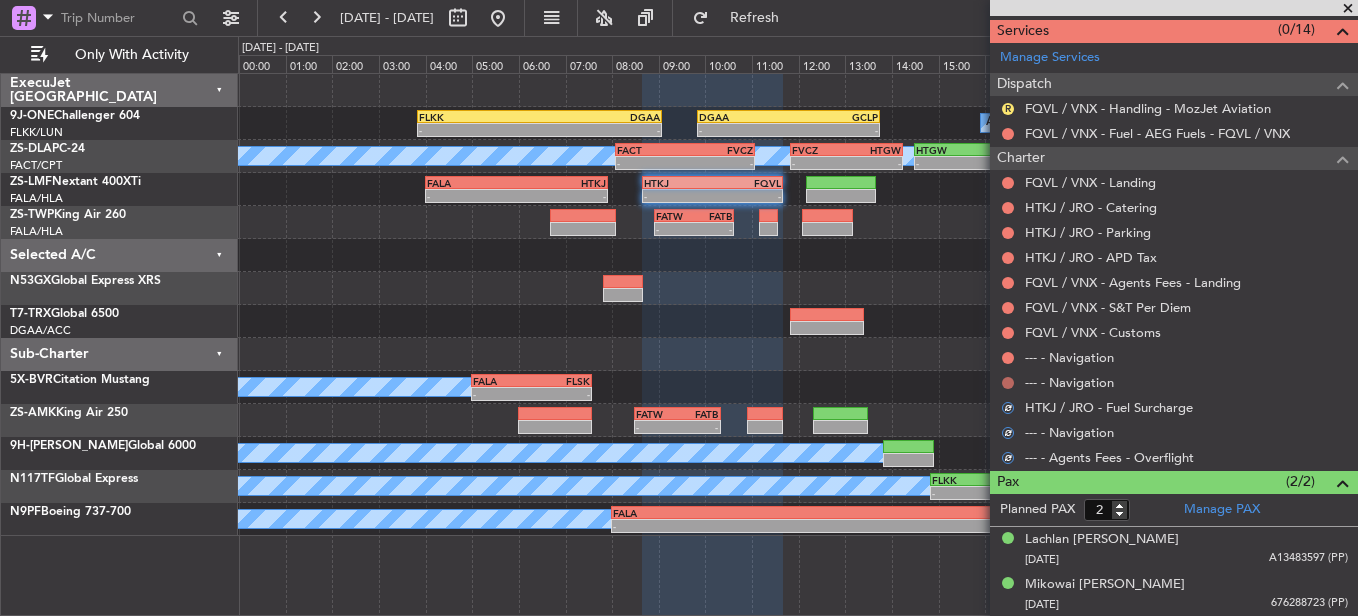 click at bounding box center [1008, 383] 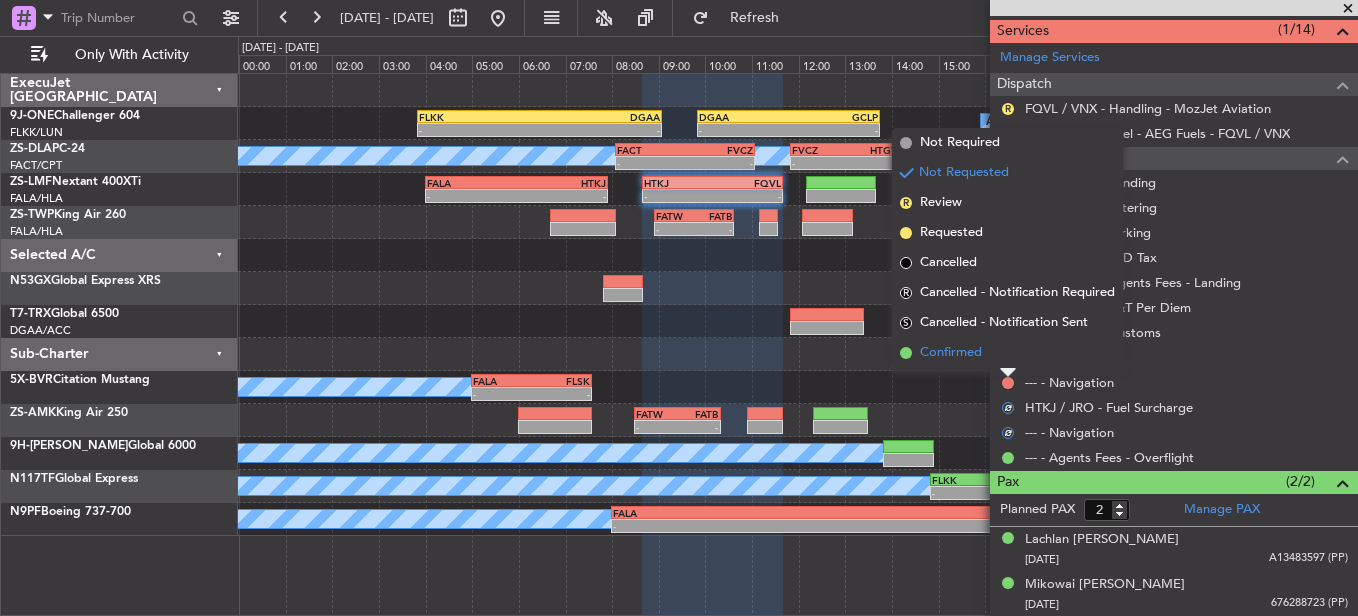 click on "Confirmed" at bounding box center (1007, 353) 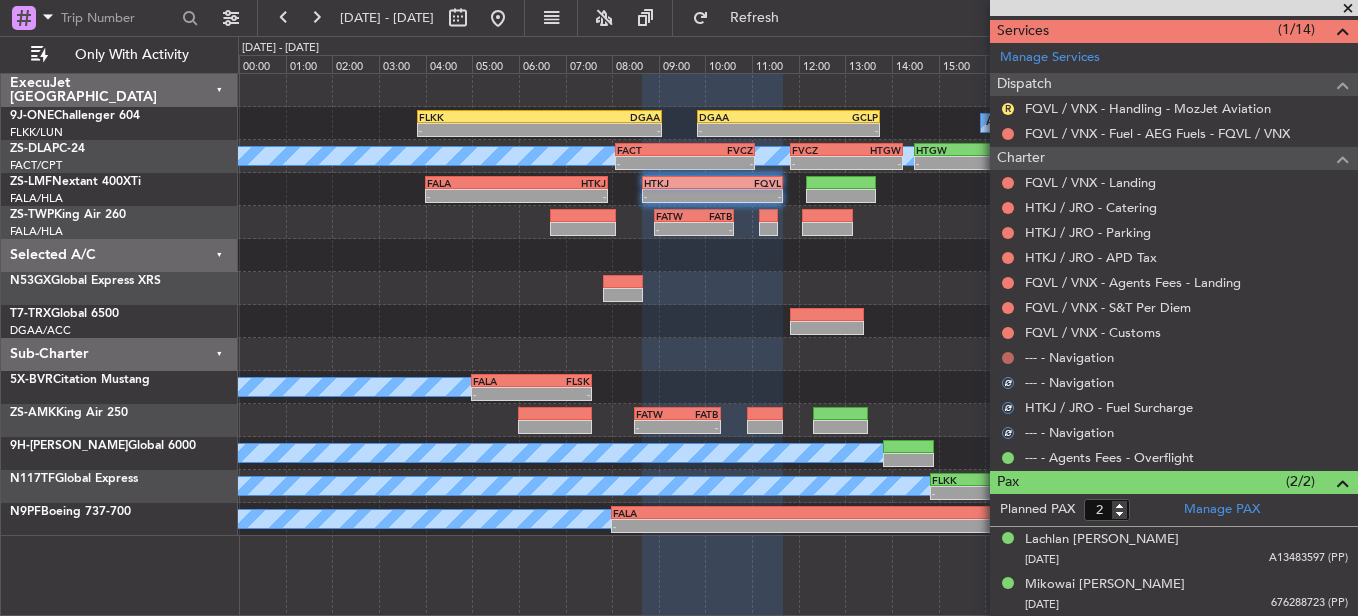 click at bounding box center [1008, 358] 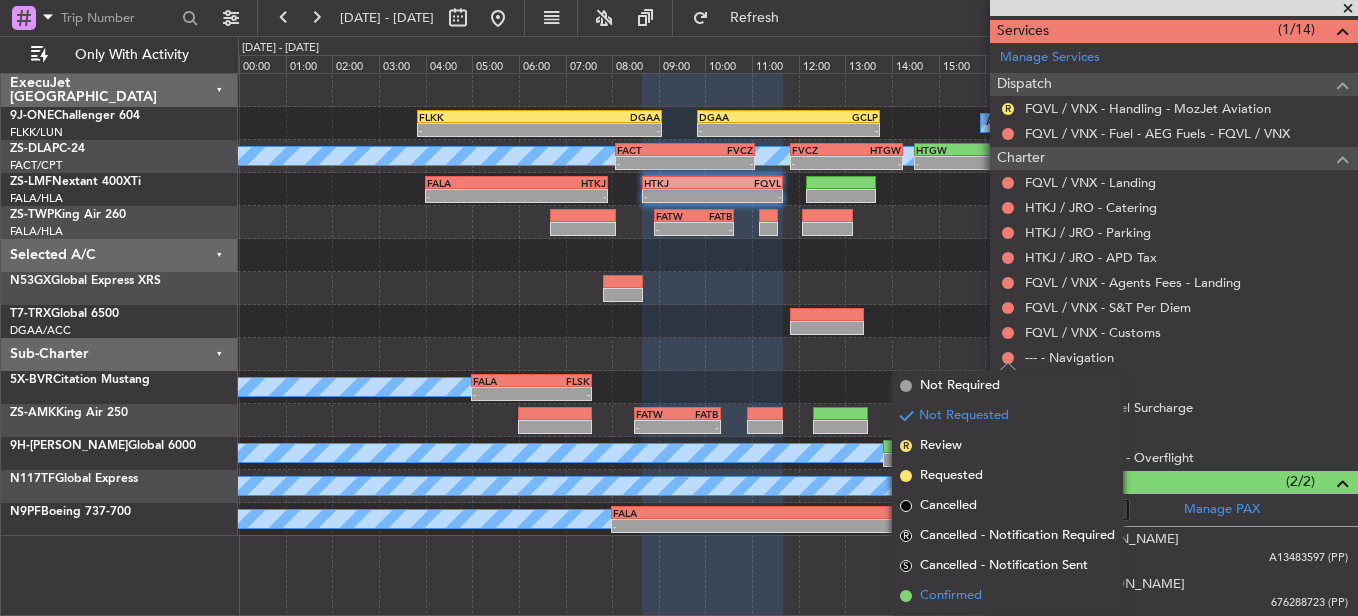 click on "Confirmed" at bounding box center (1007, 596) 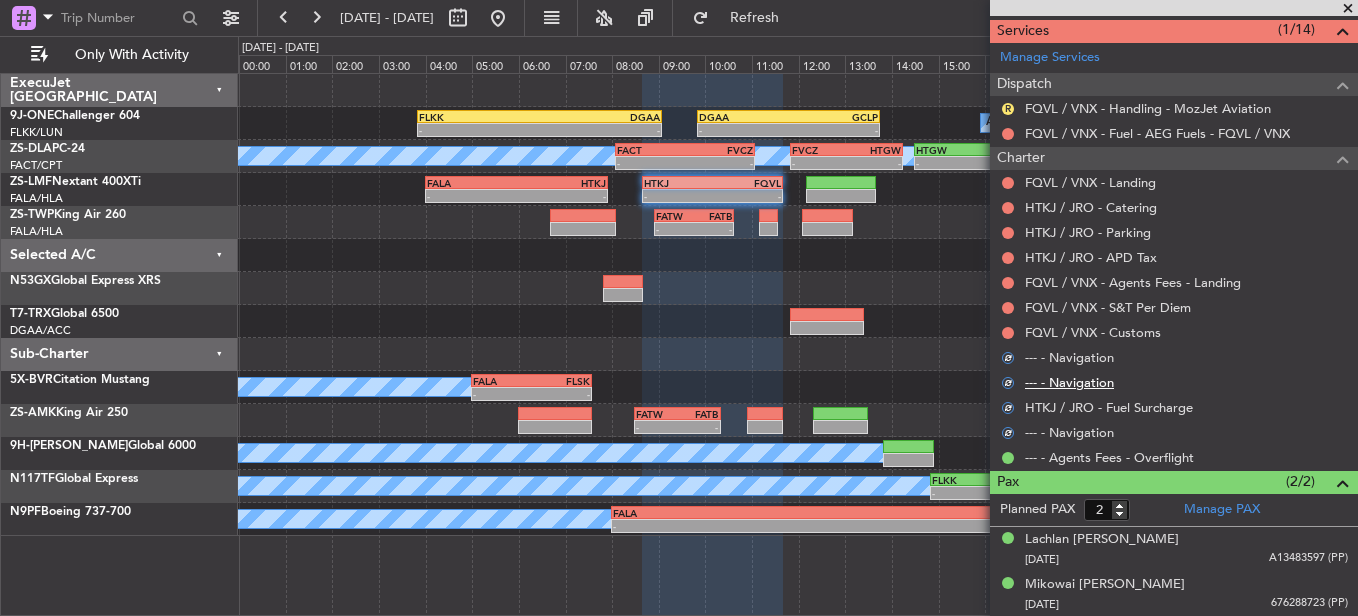 scroll, scrollTop: 262, scrollLeft: 0, axis: vertical 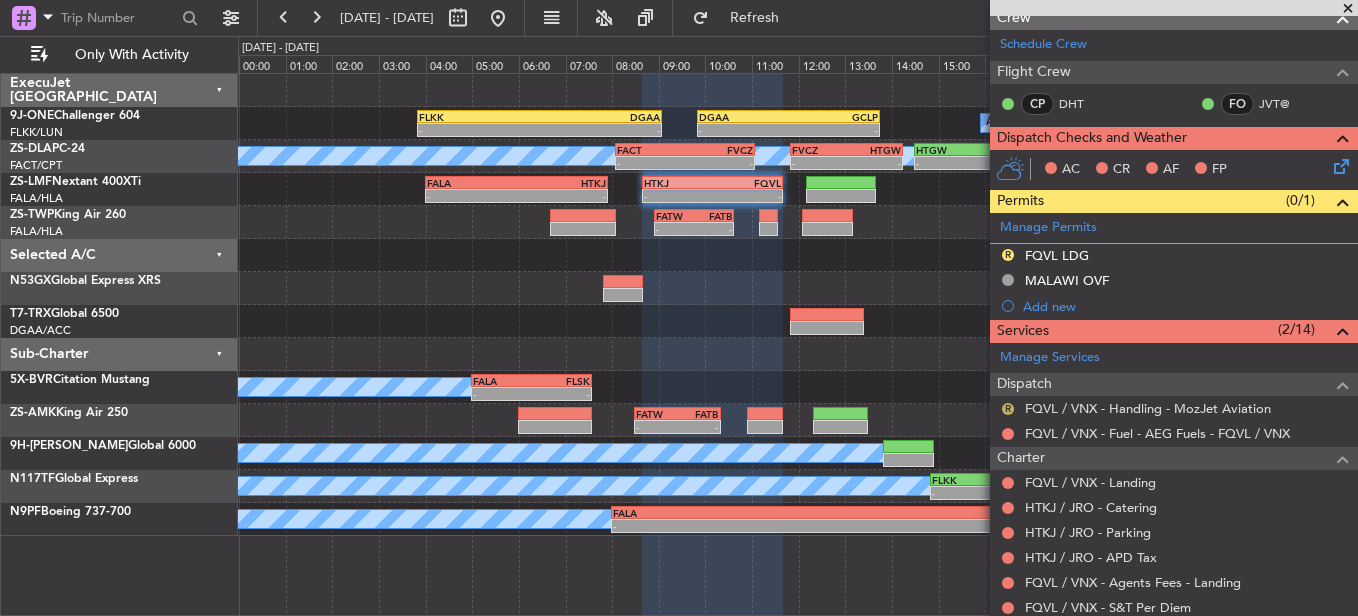 click on "R" at bounding box center (1008, 409) 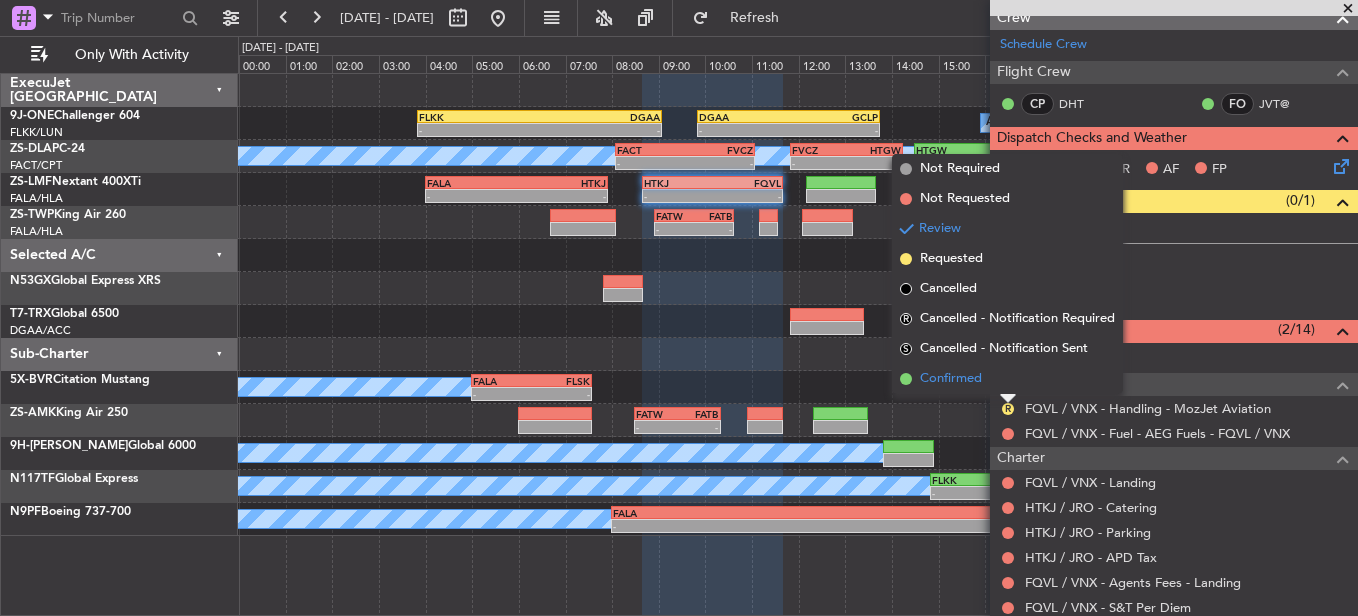click on "Confirmed" at bounding box center [1007, 379] 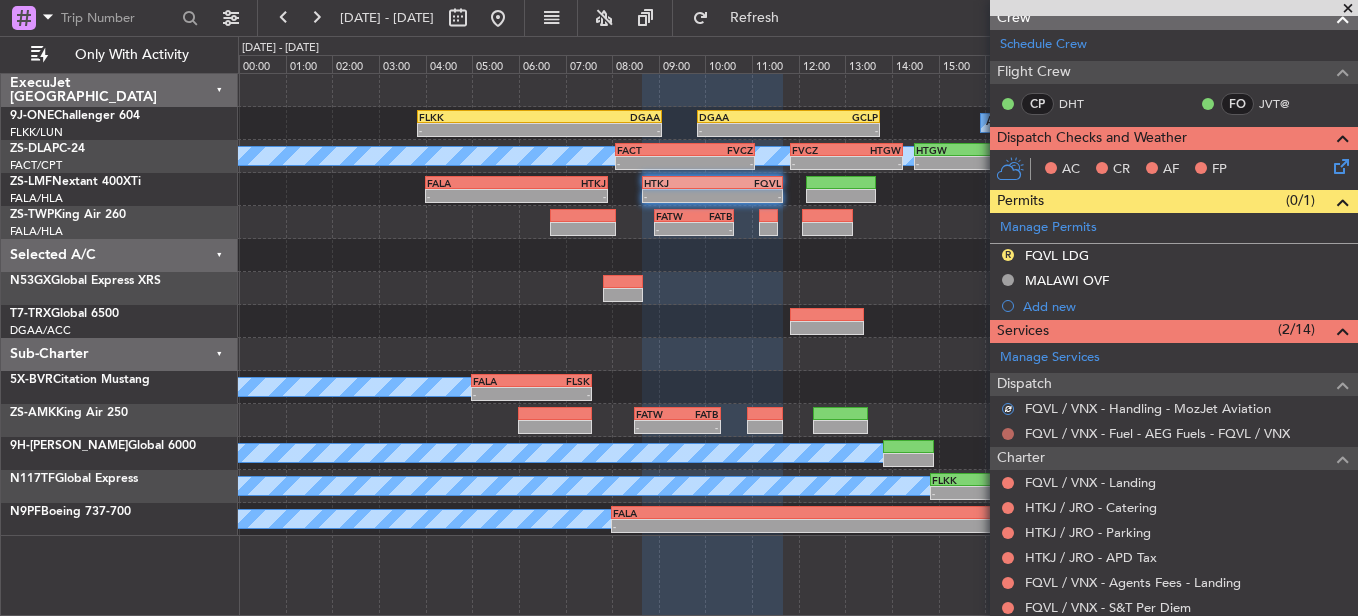 click at bounding box center (1008, 434) 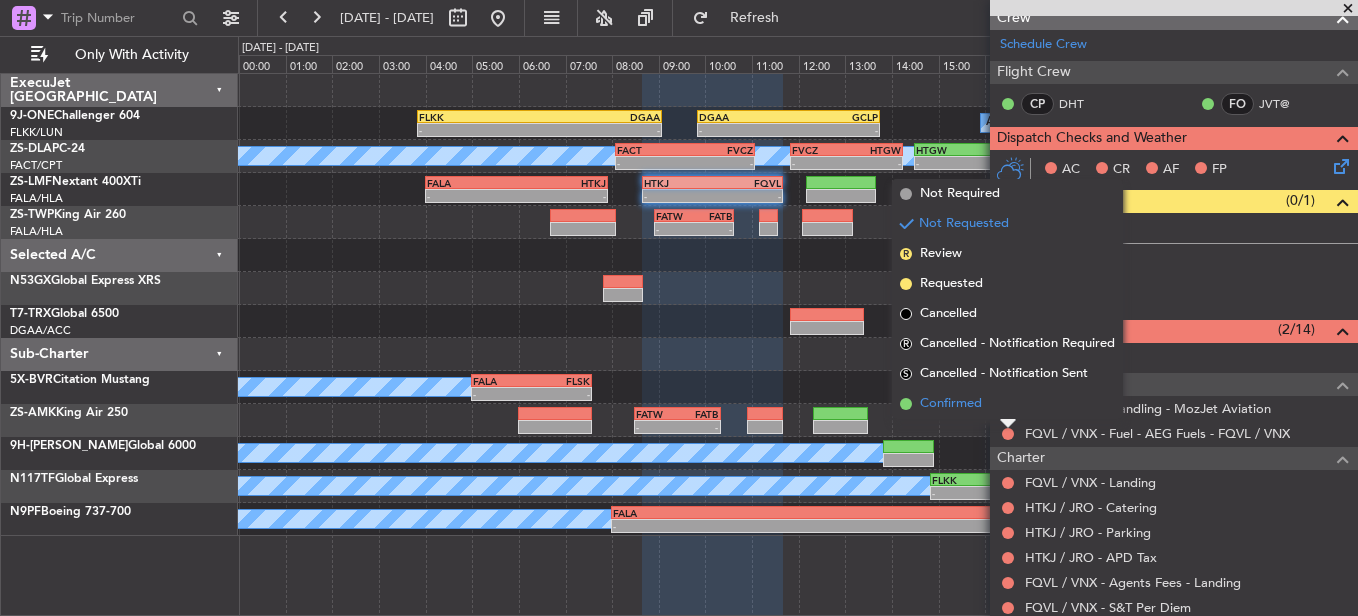 click on "Confirmed" at bounding box center (1007, 404) 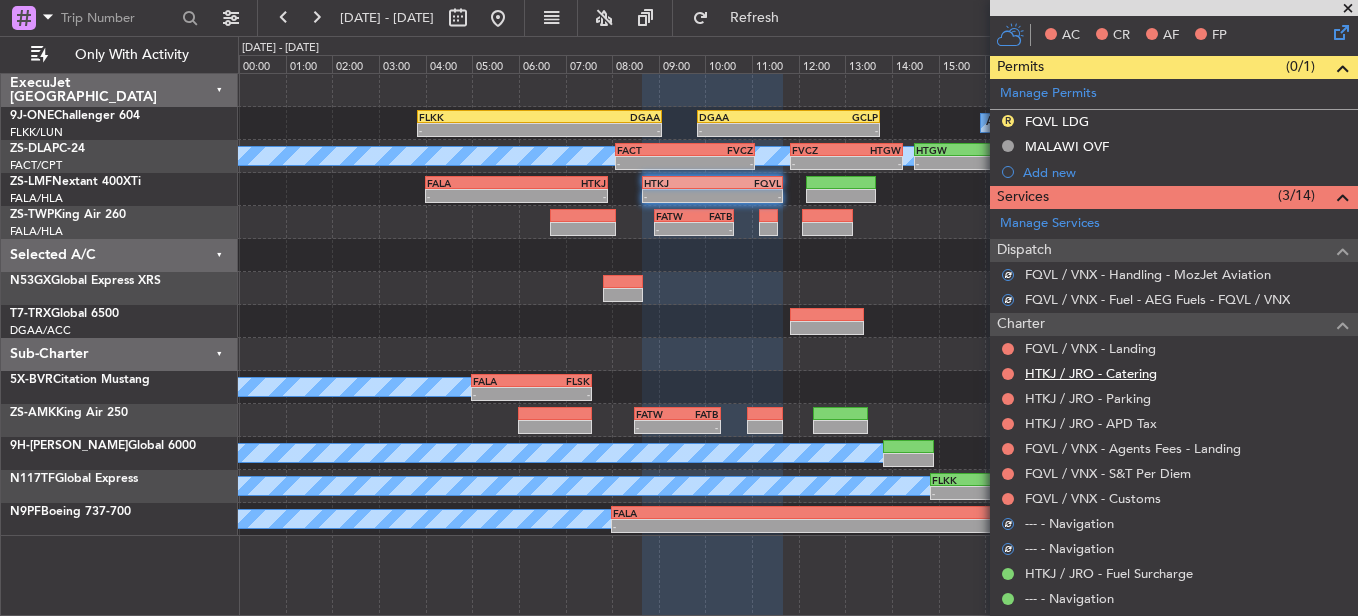 scroll, scrollTop: 462, scrollLeft: 0, axis: vertical 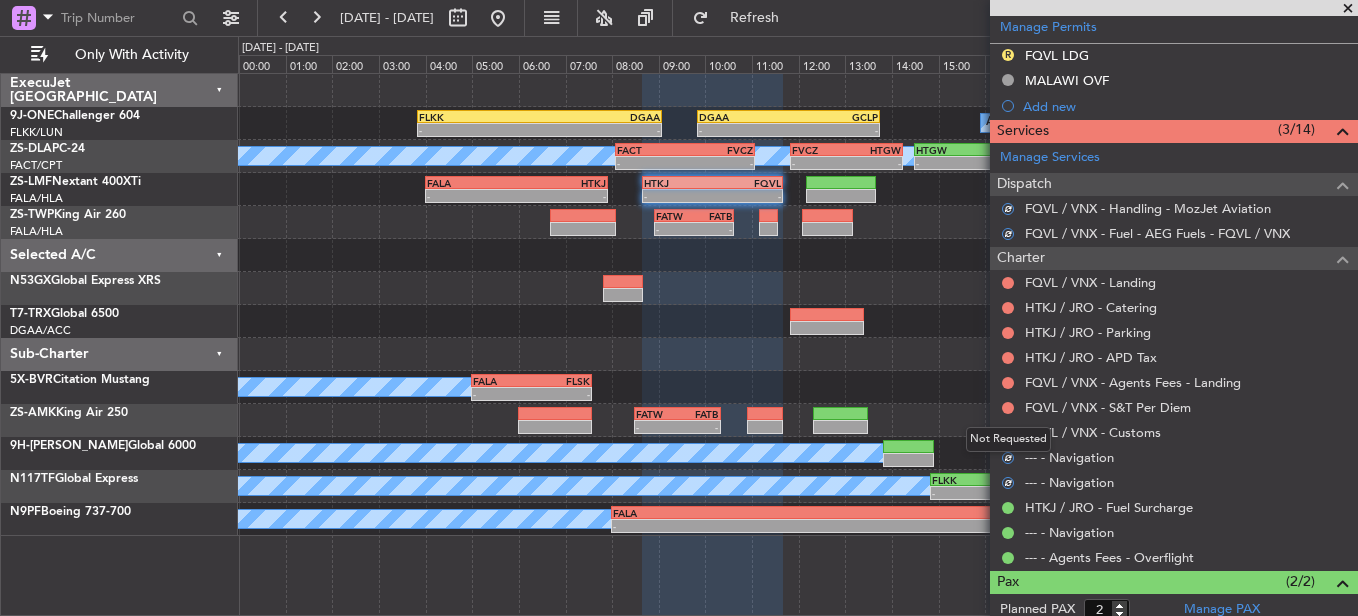 click on "Not Requested" at bounding box center (1008, 439) 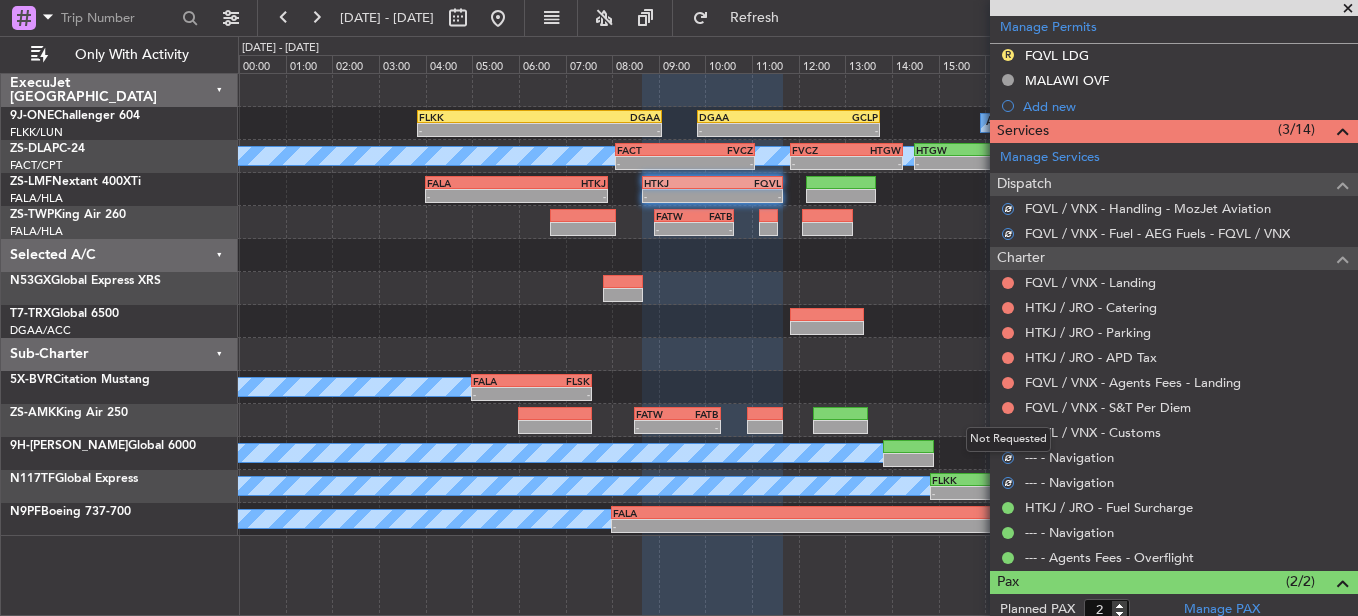 click on "Not Requested" at bounding box center (1008, 439) 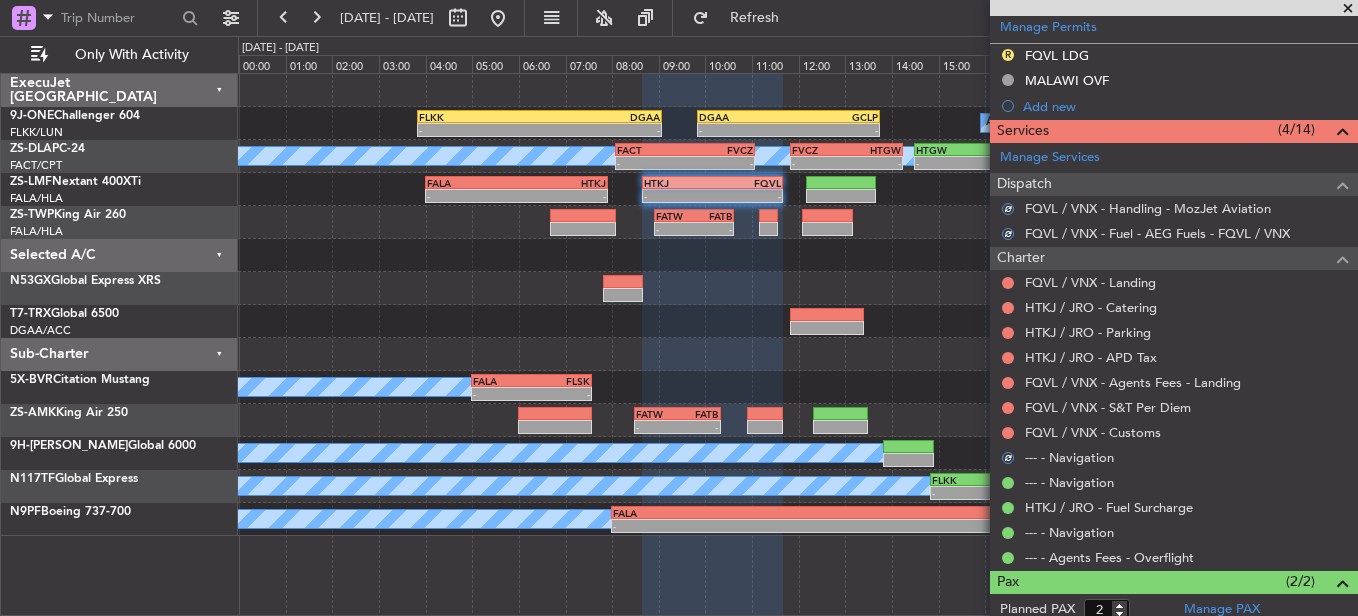 click on "FQVL / VNX - Customs" at bounding box center [1174, 432] 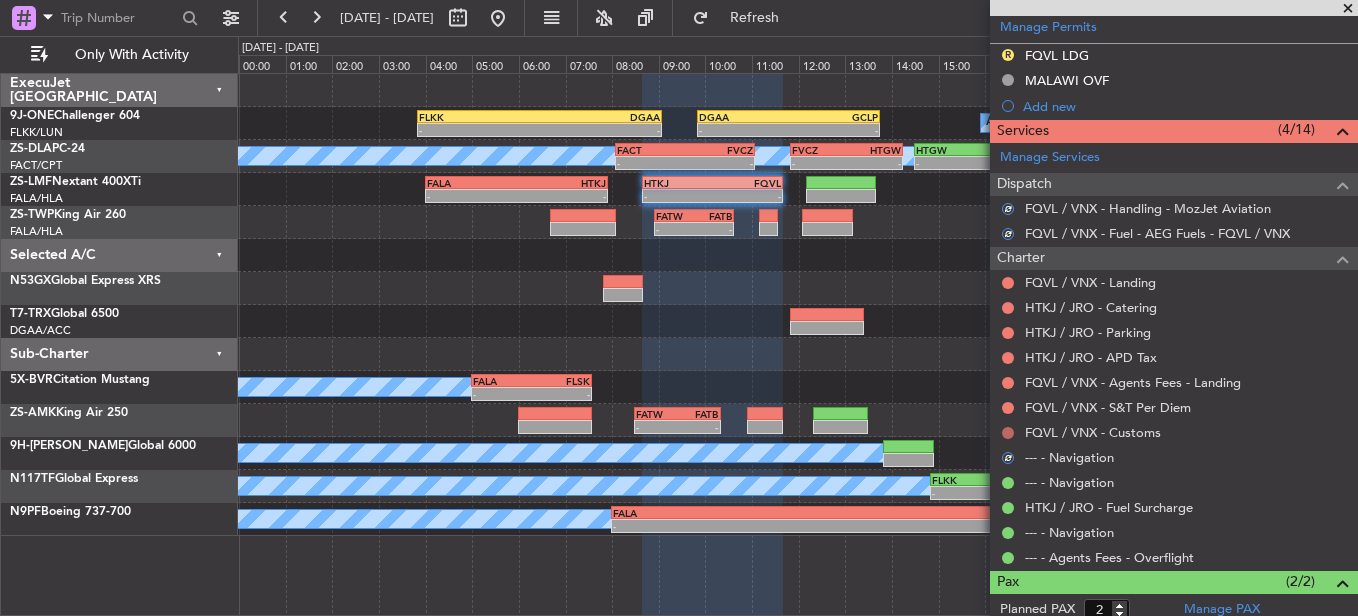 click at bounding box center (1008, 433) 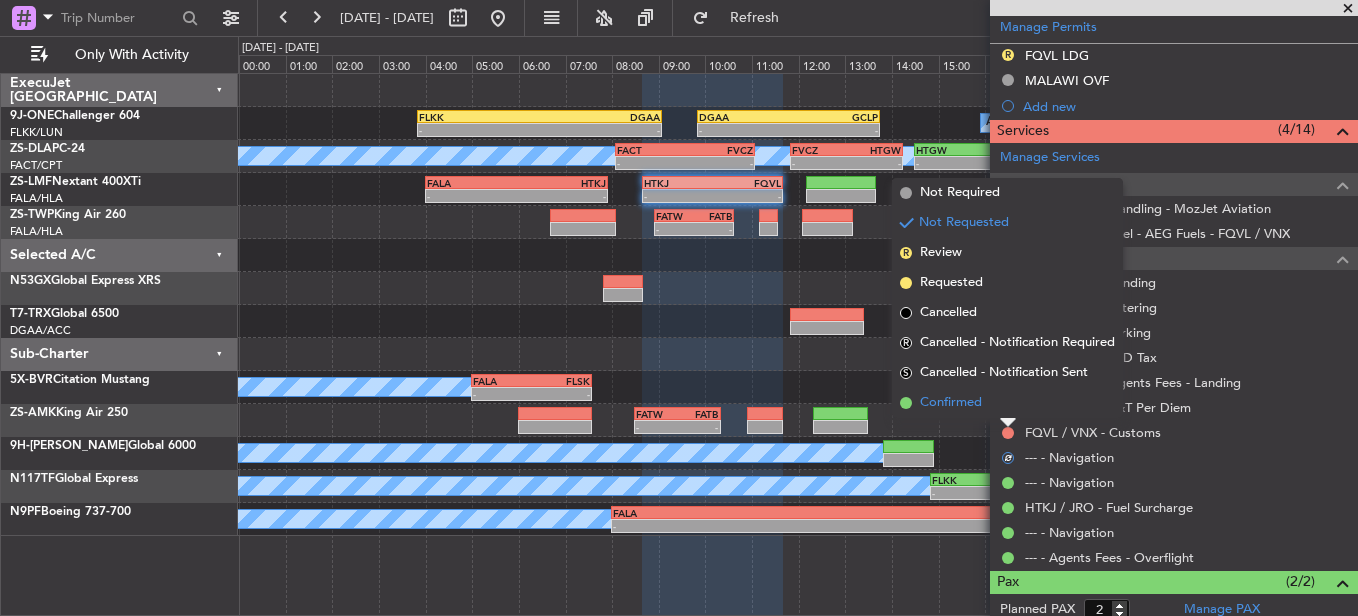 click on "Confirmed" at bounding box center (1007, 403) 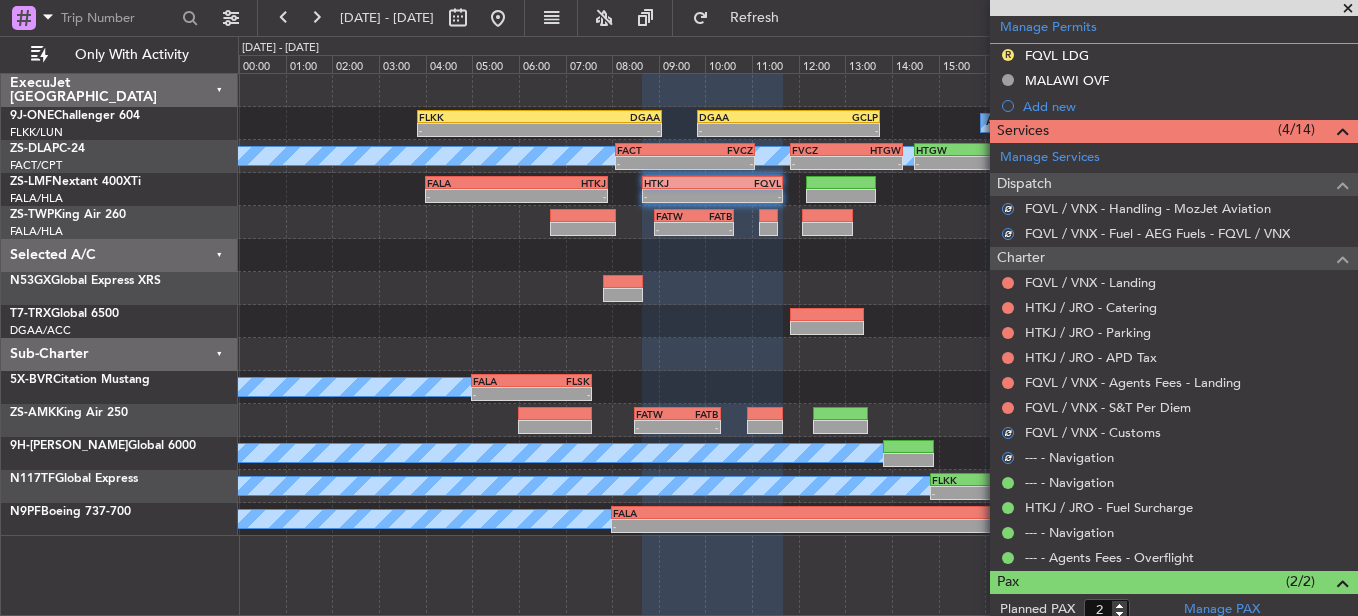 click at bounding box center (1008, 408) 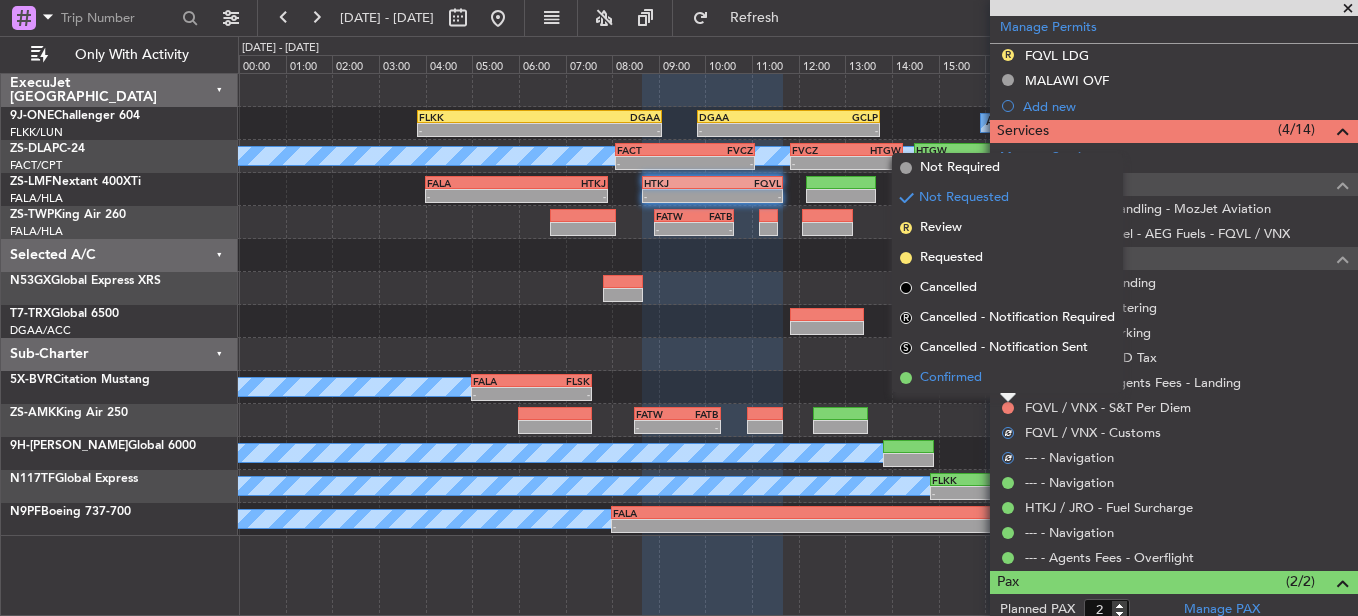 click on "Confirmed" at bounding box center (1007, 378) 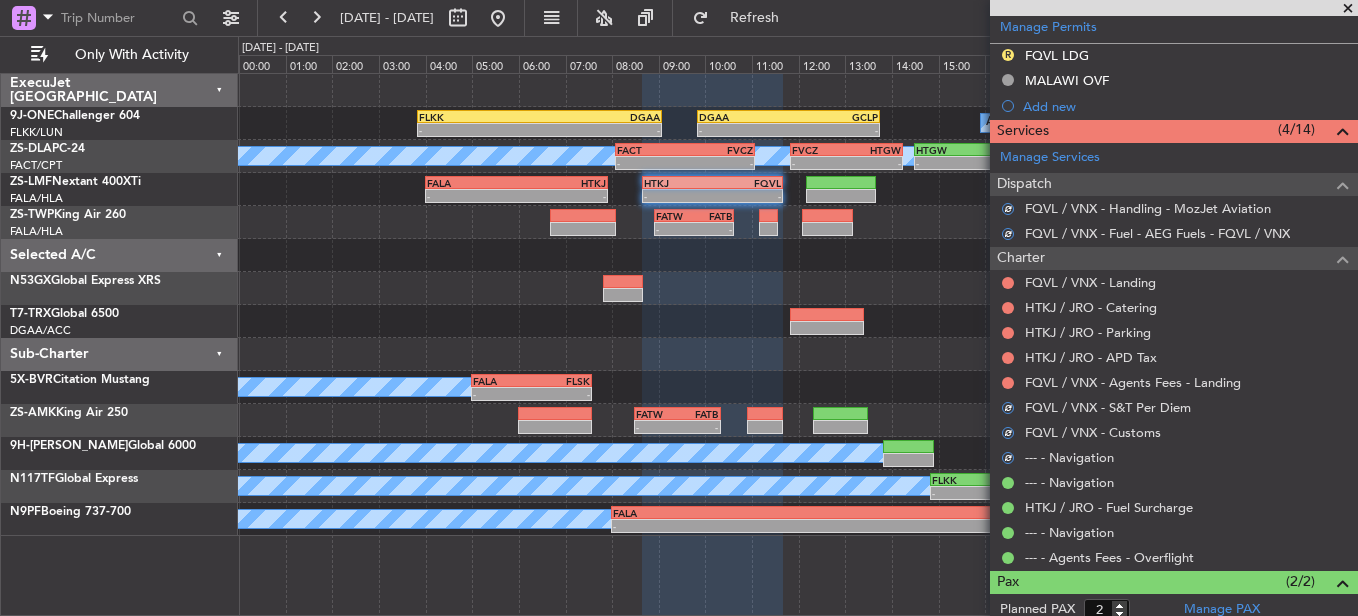 click at bounding box center [1008, 383] 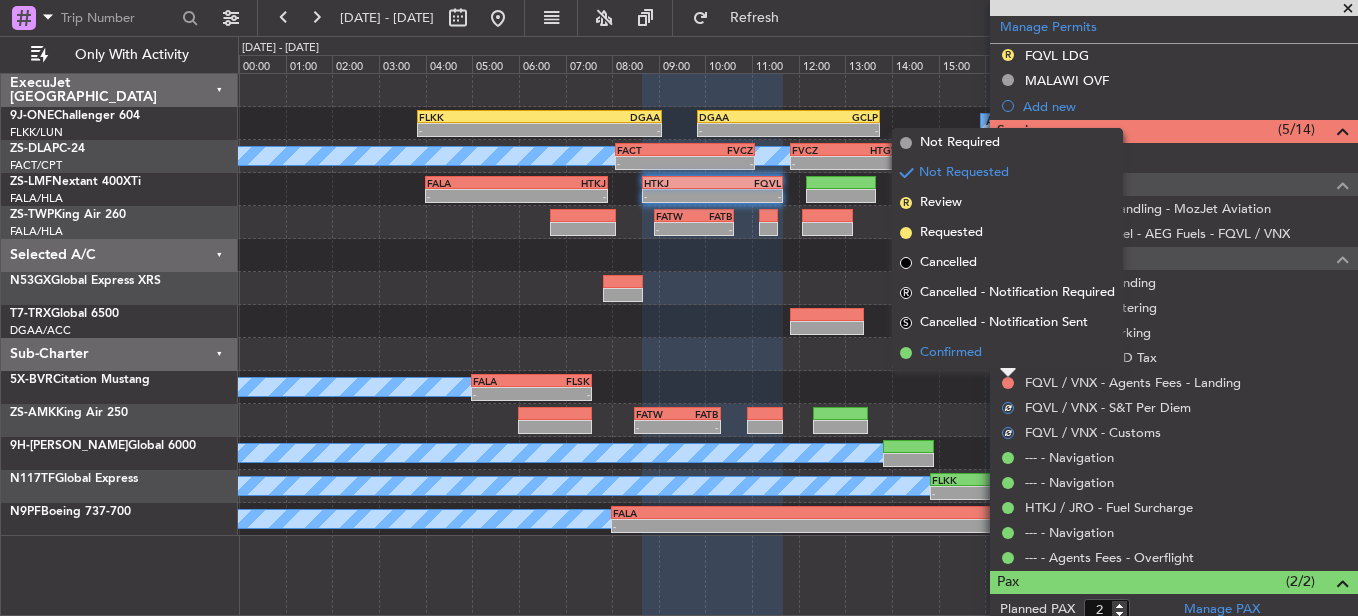 click on "Confirmed" at bounding box center (1007, 353) 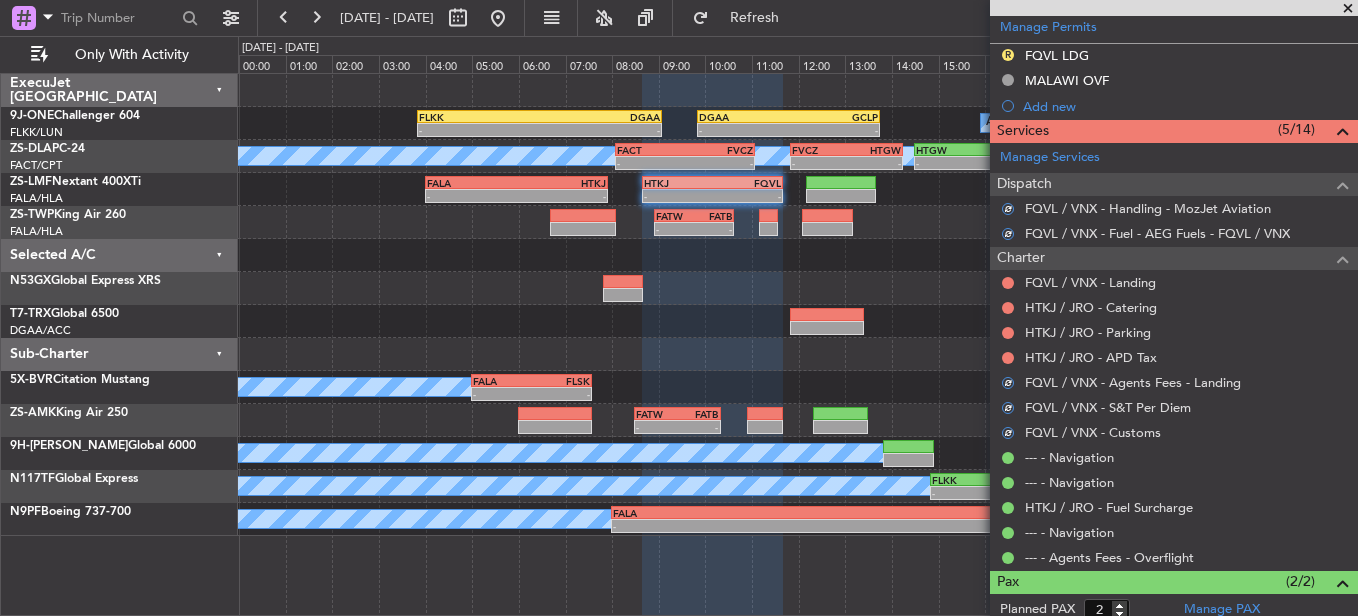 click at bounding box center (1008, 358) 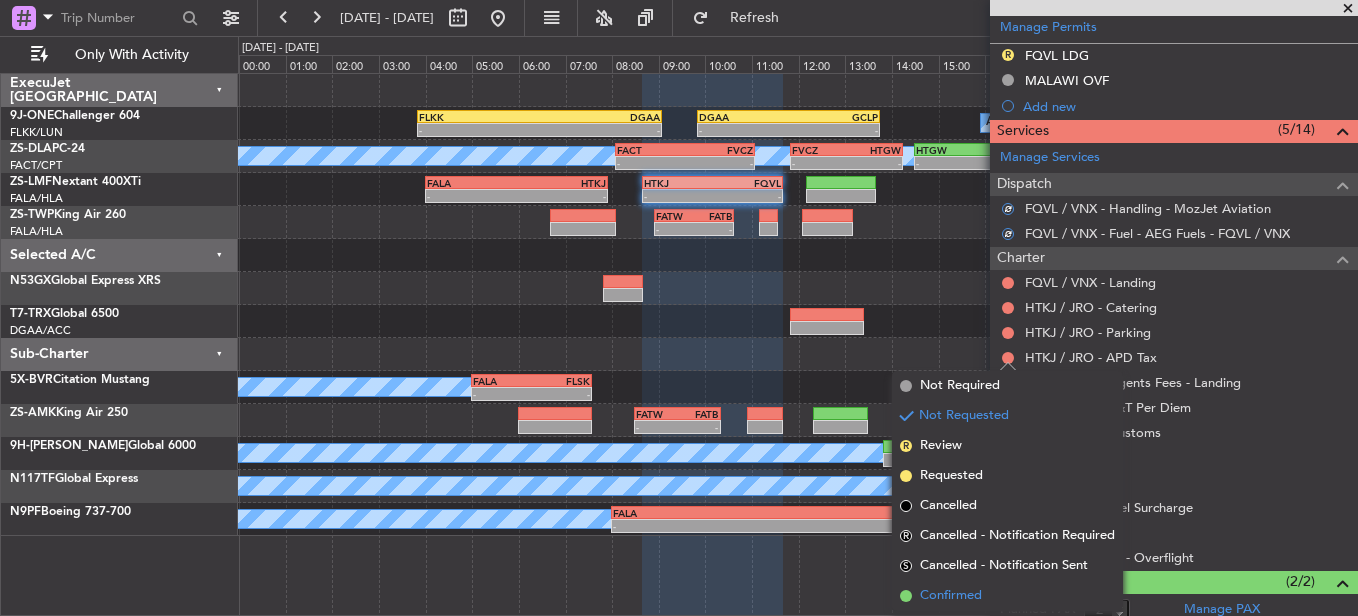 click on "Confirmed" at bounding box center (951, 596) 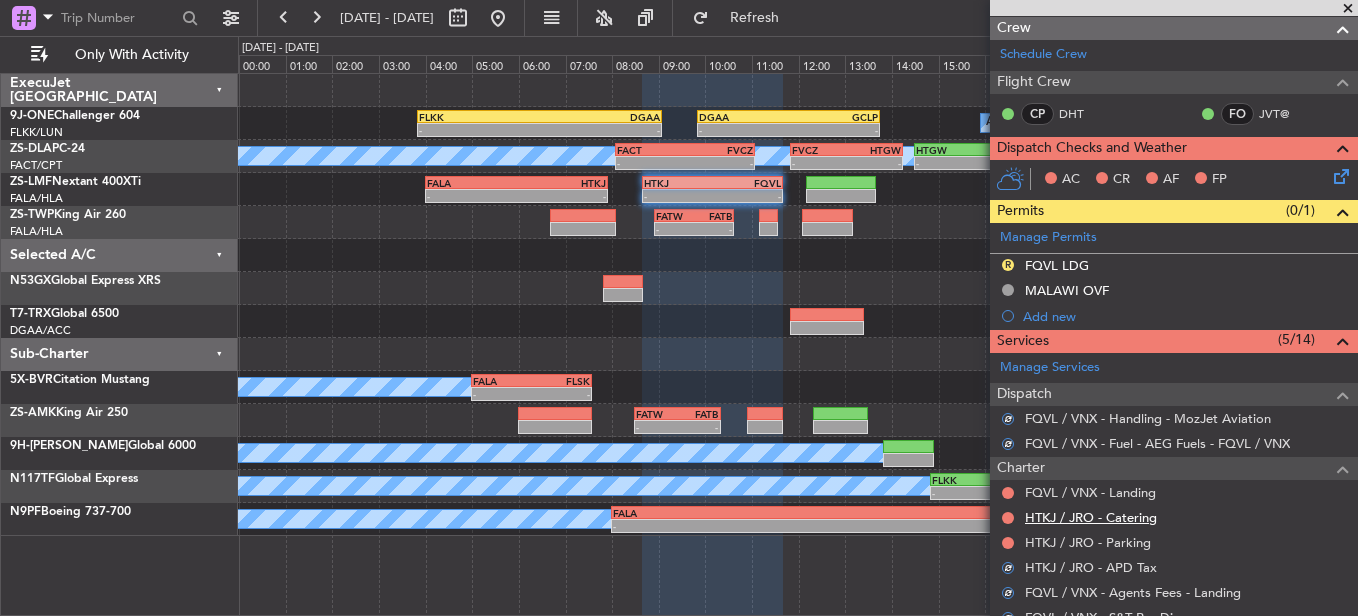 scroll, scrollTop: 262, scrollLeft: 0, axis: vertical 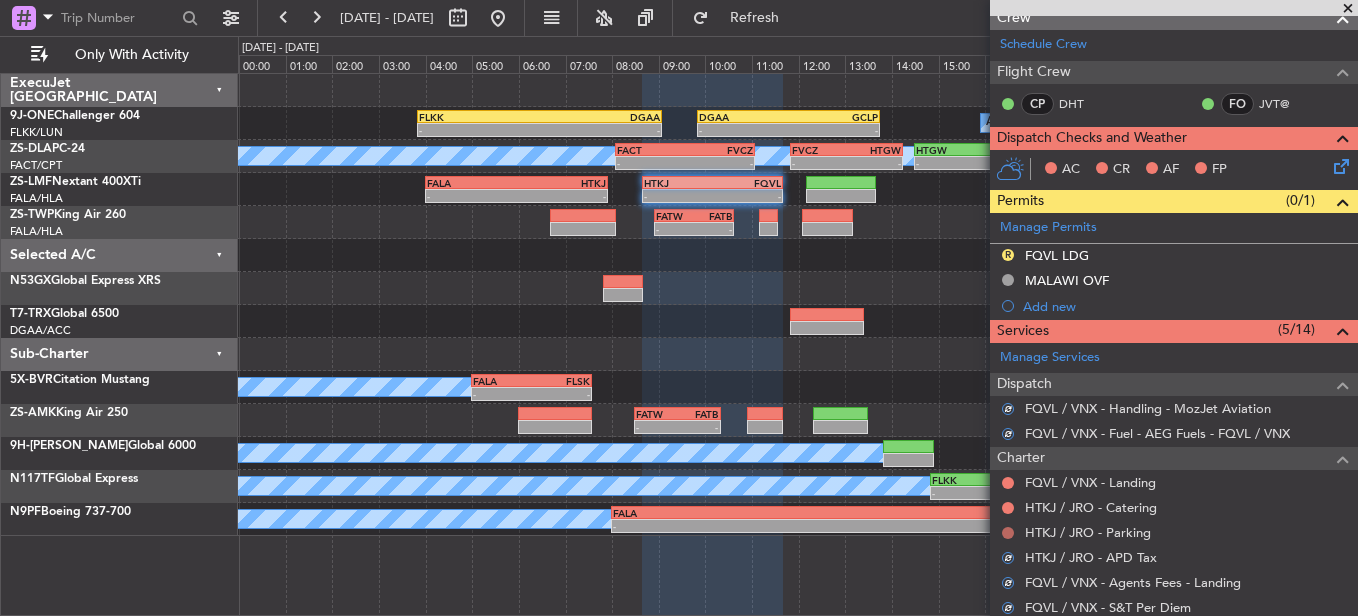 click at bounding box center (1008, 533) 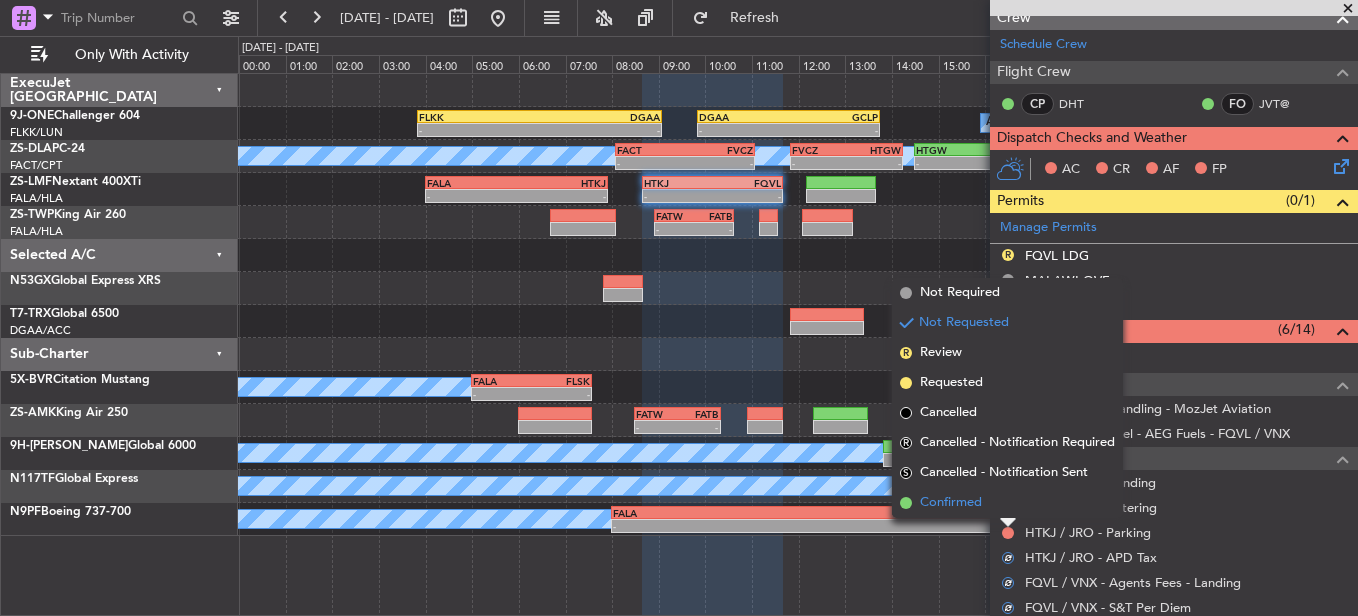 click on "Confirmed" at bounding box center (1007, 503) 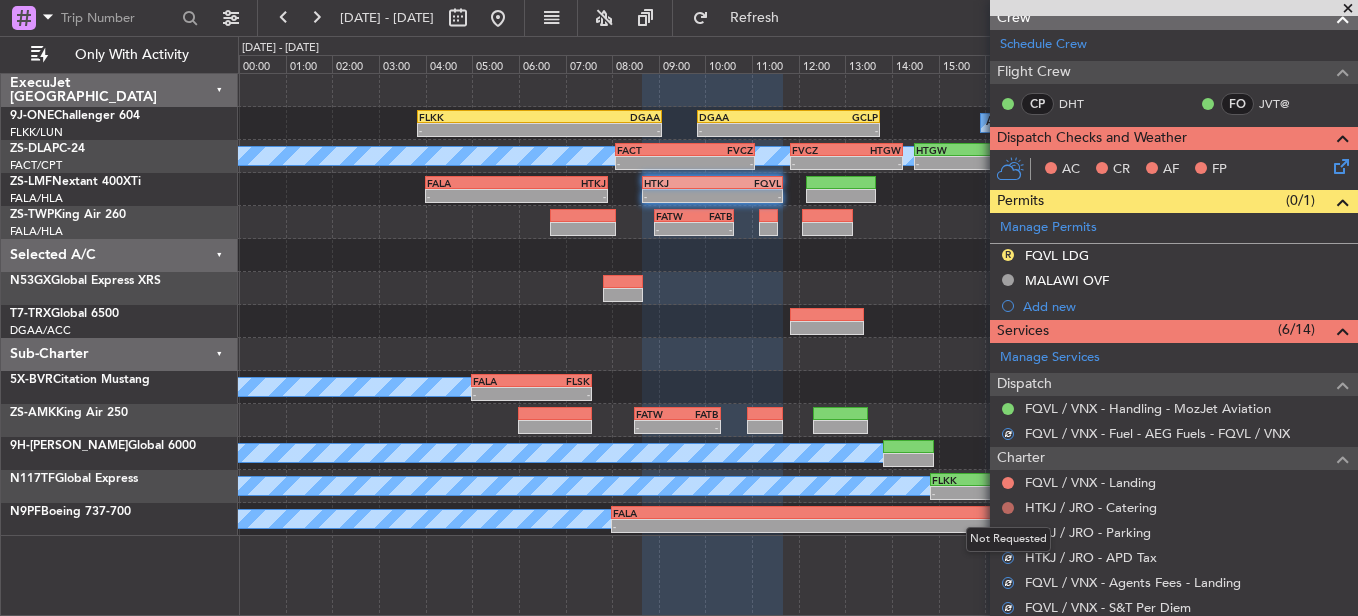 click at bounding box center (1008, 508) 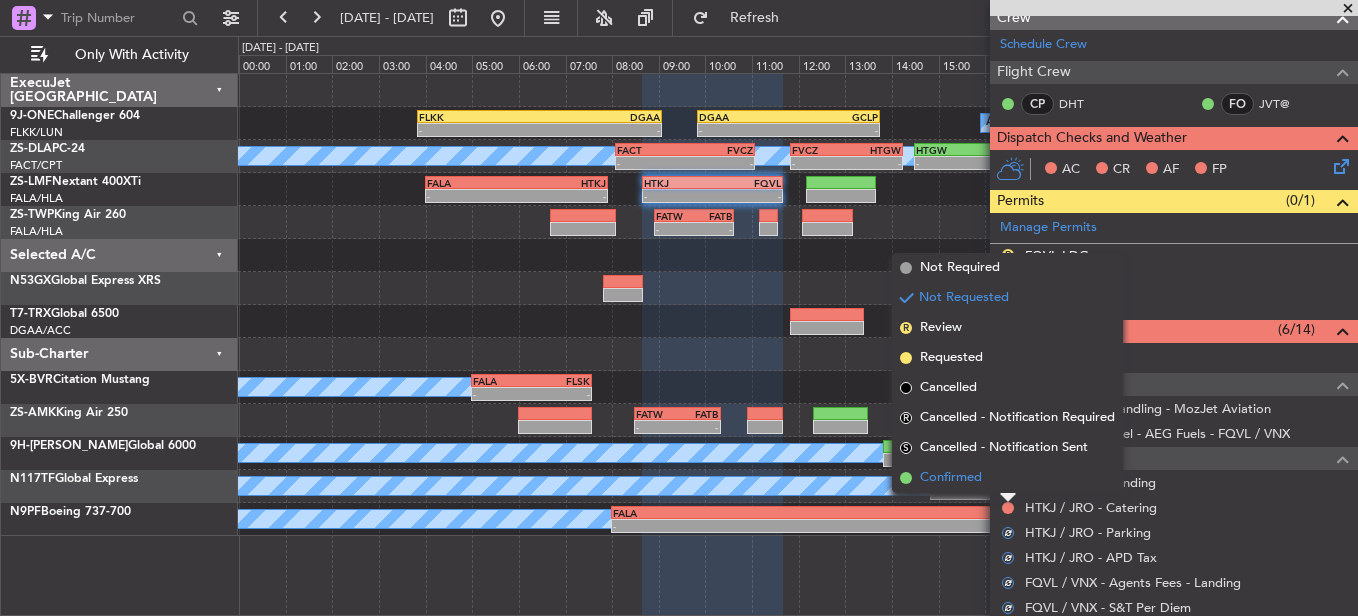 click on "Confirmed" at bounding box center (1007, 478) 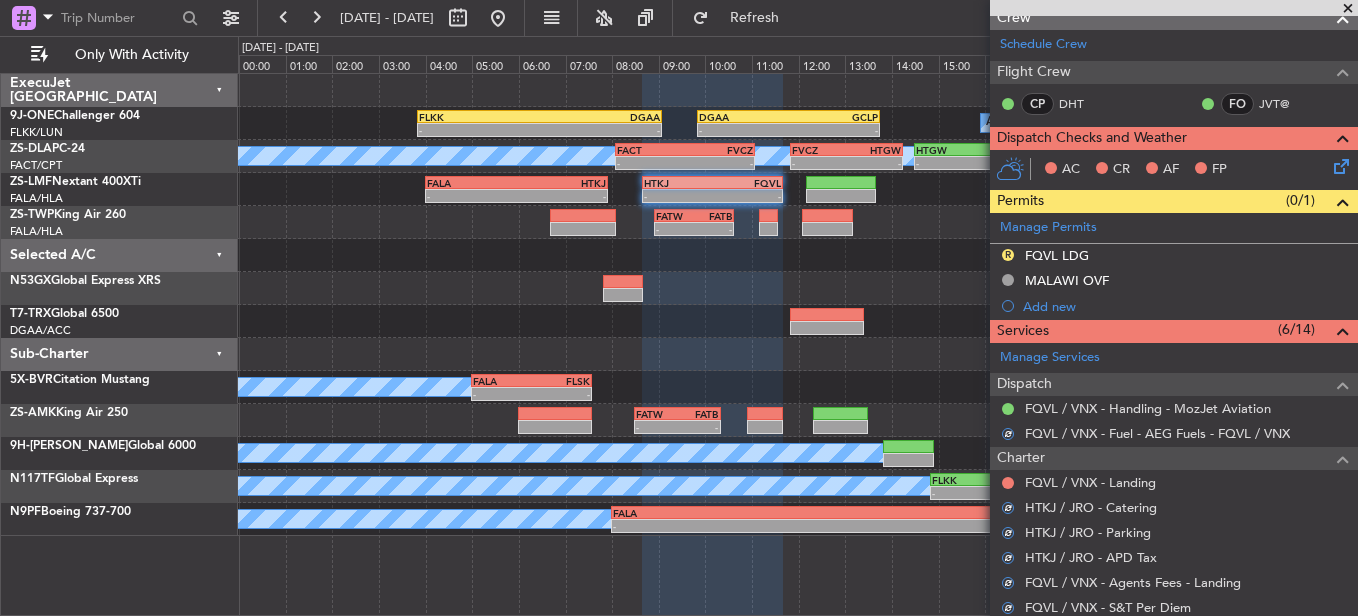 click at bounding box center [1008, 483] 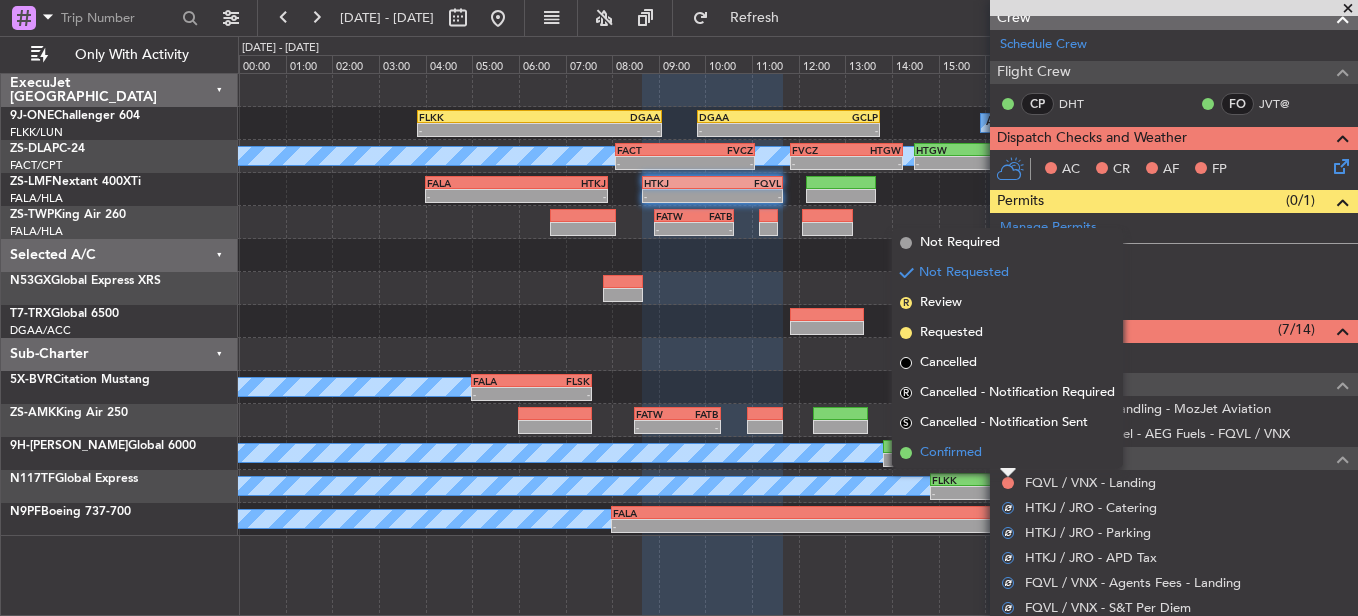 click on "Confirmed" at bounding box center [1007, 453] 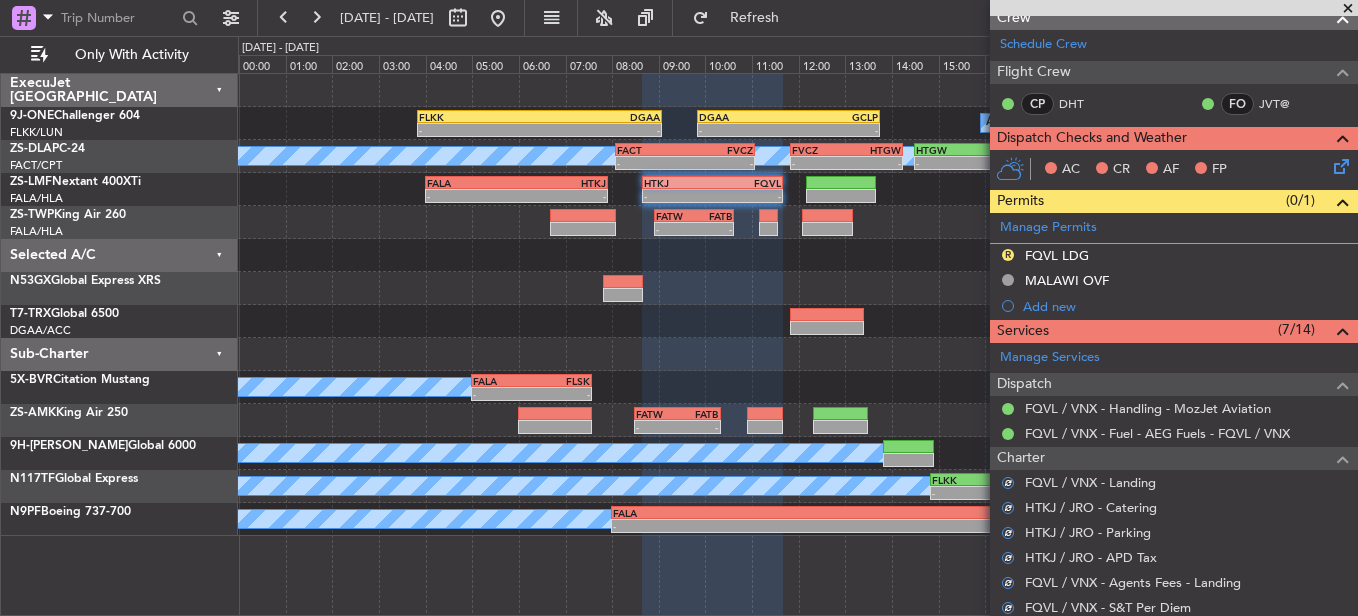 click 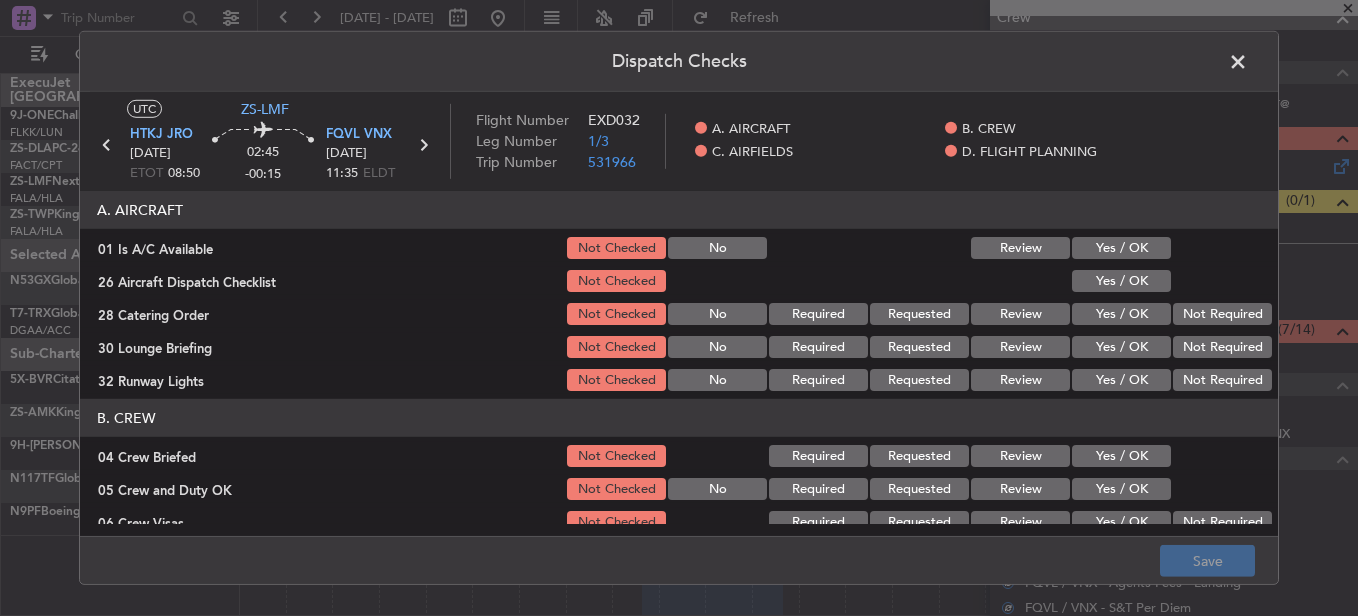 click on "Yes / OK" 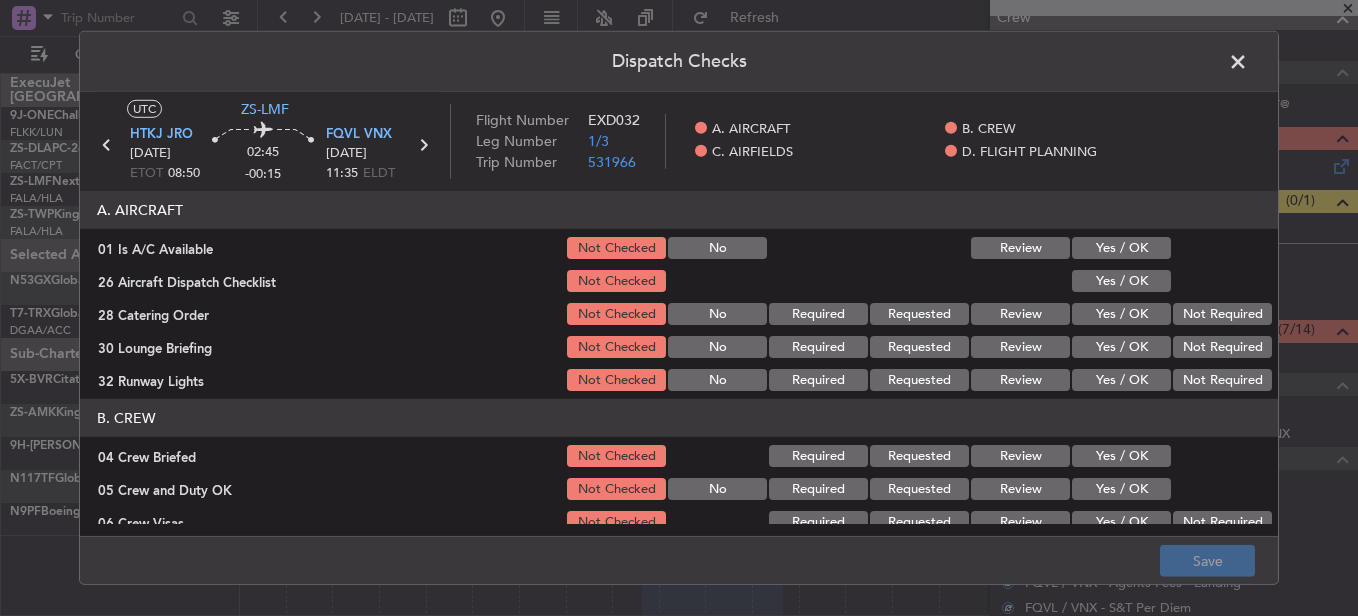 click on "Yes / OK" 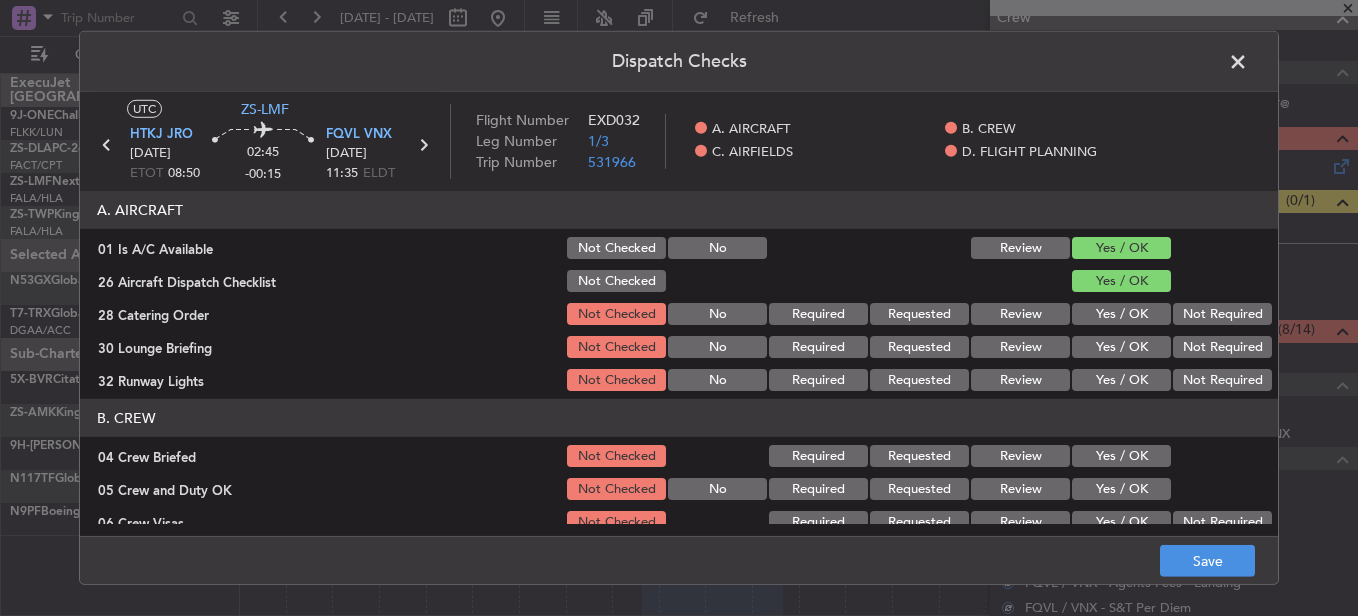 click on "Not Required" 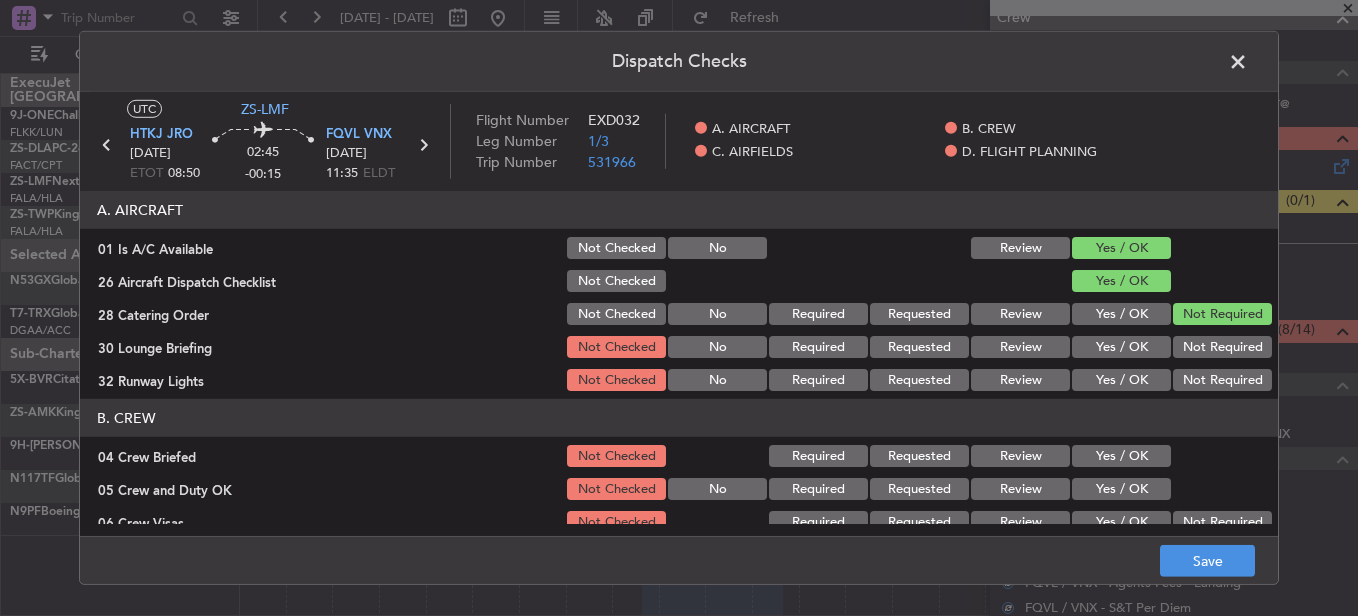 drag, startPoint x: 1230, startPoint y: 340, endPoint x: 1225, endPoint y: 351, distance: 12.083046 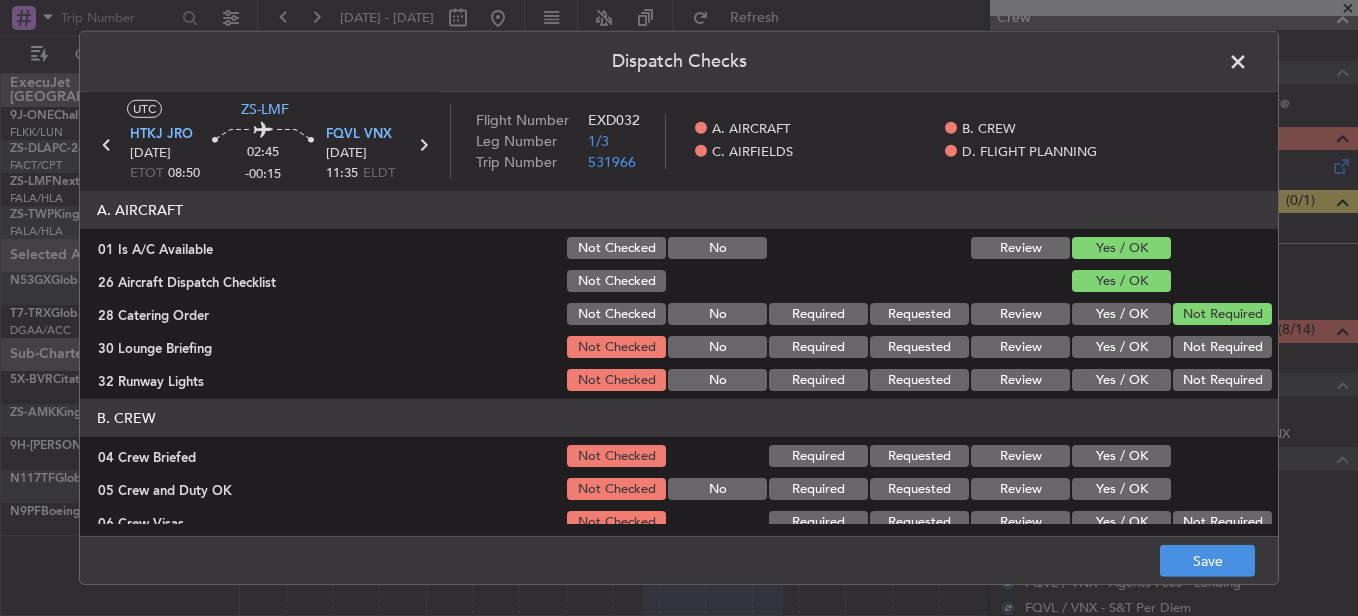 click on "Not Required" 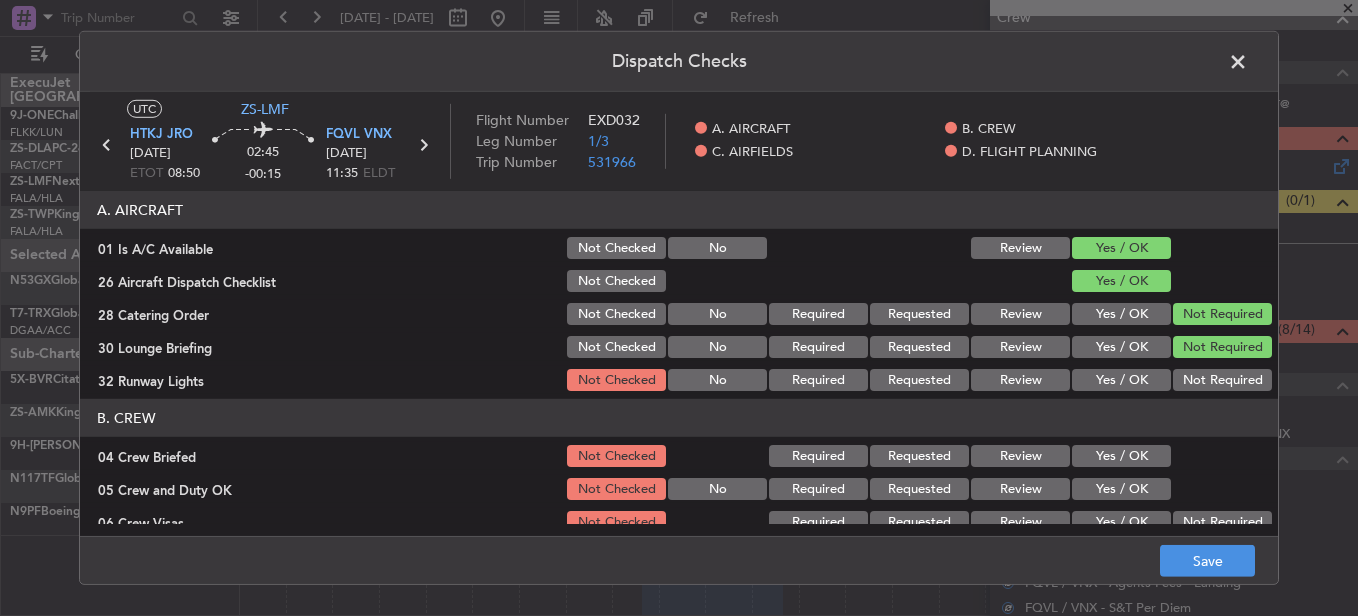 click on "Not Required" 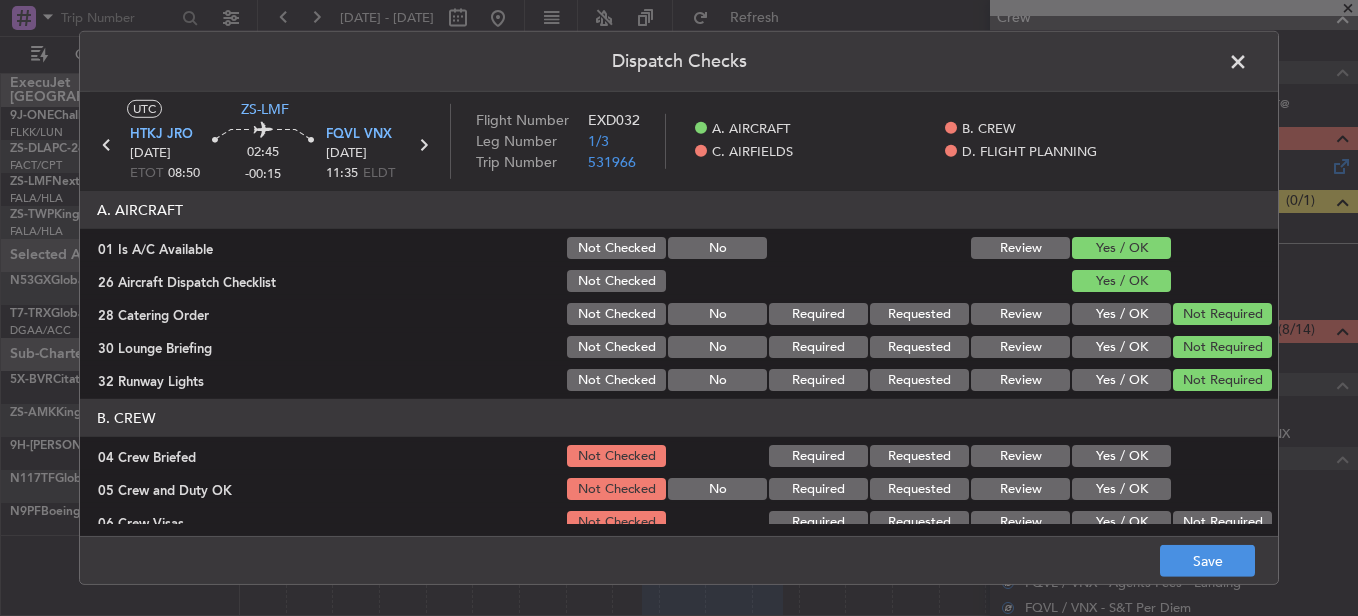 click on "Yes / OK" 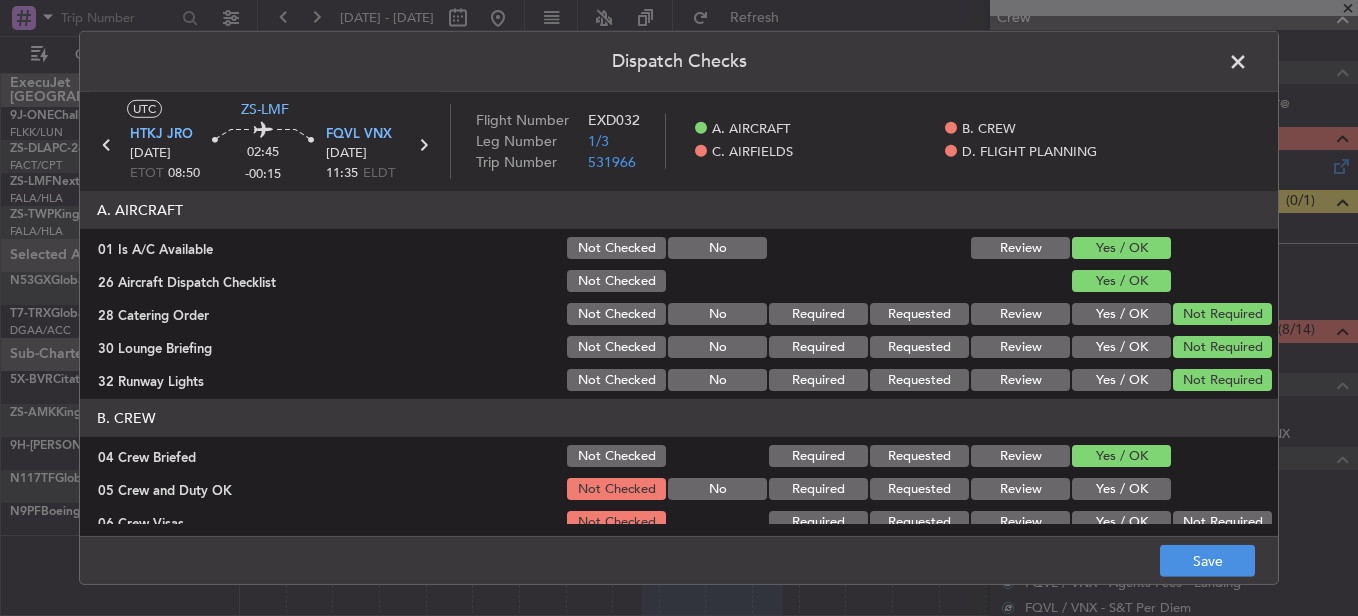 click on "B. CREW   04 Crew Briefed  Not Checked Required Requested Review Yes / OK  05 Crew and Duty OK  Not Checked No Required Requested Review Yes / OK  06 Crew Visas  Not Checked Required Requested Review Yes / OK Not Required  29 Crew Accomadation and Transport  Not Checked No Required Requested Review Yes / OK Not Required  31 Money Order  Not Checked No Required Requested Review Yes / OK Not Required  Notify Crew of Schedule  Not Checked No Review Yes / OK Not Required" 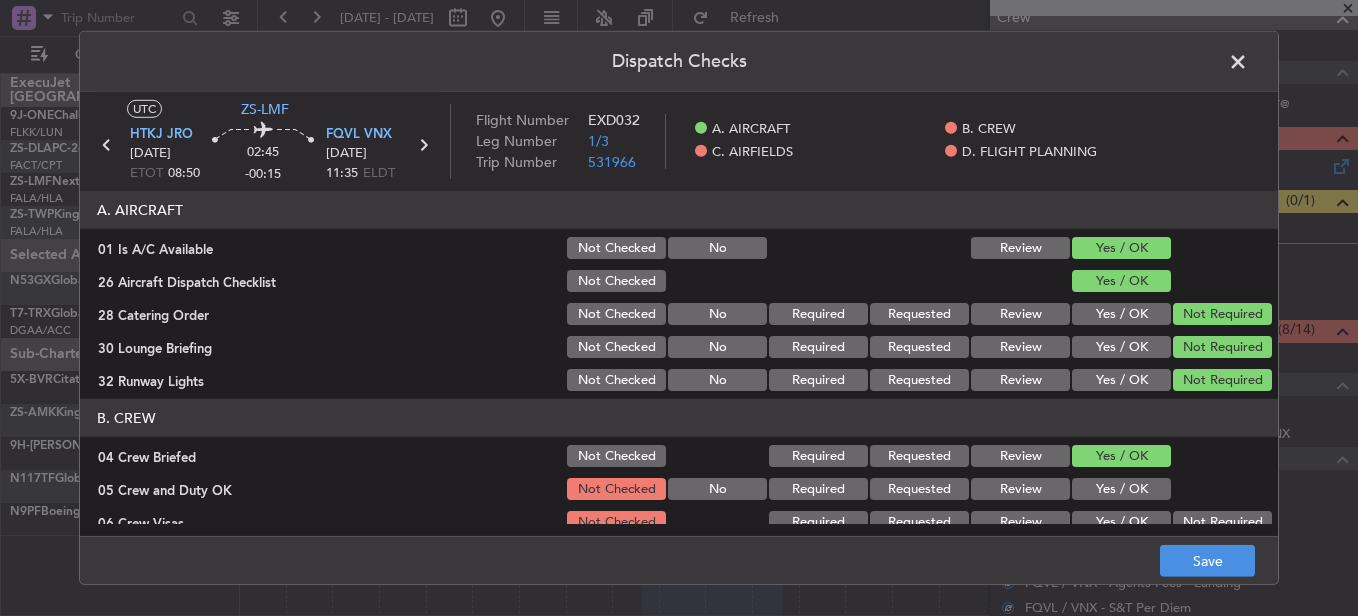 click on "Yes / OK" 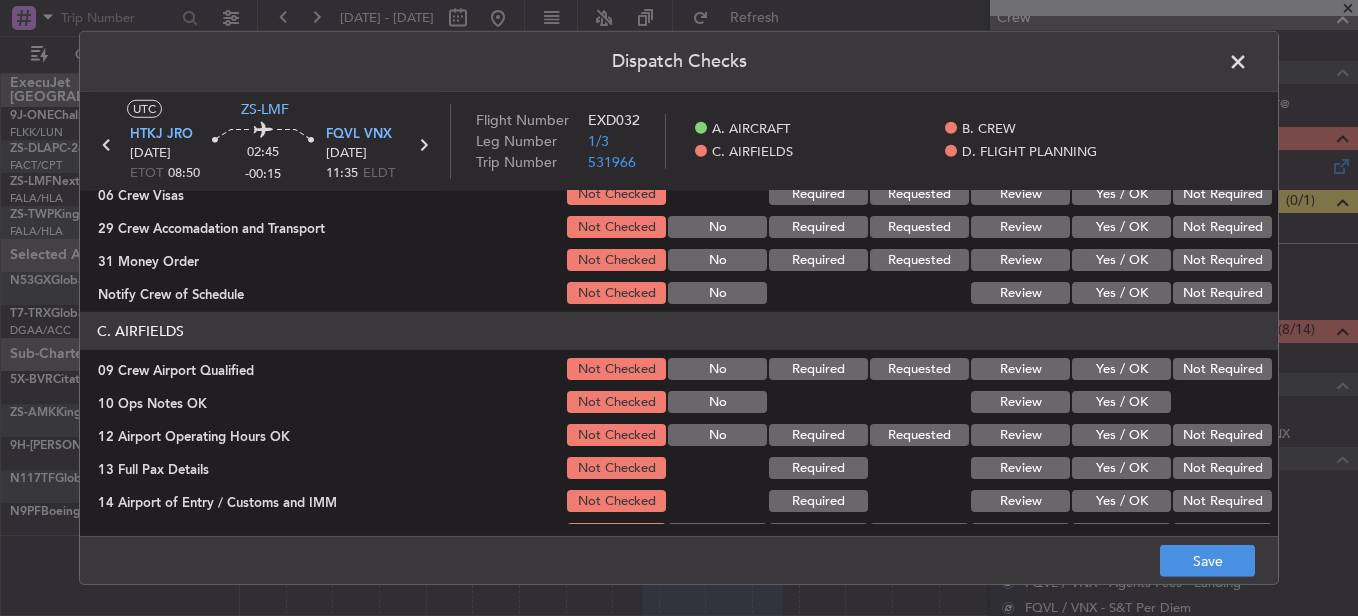 scroll, scrollTop: 300, scrollLeft: 0, axis: vertical 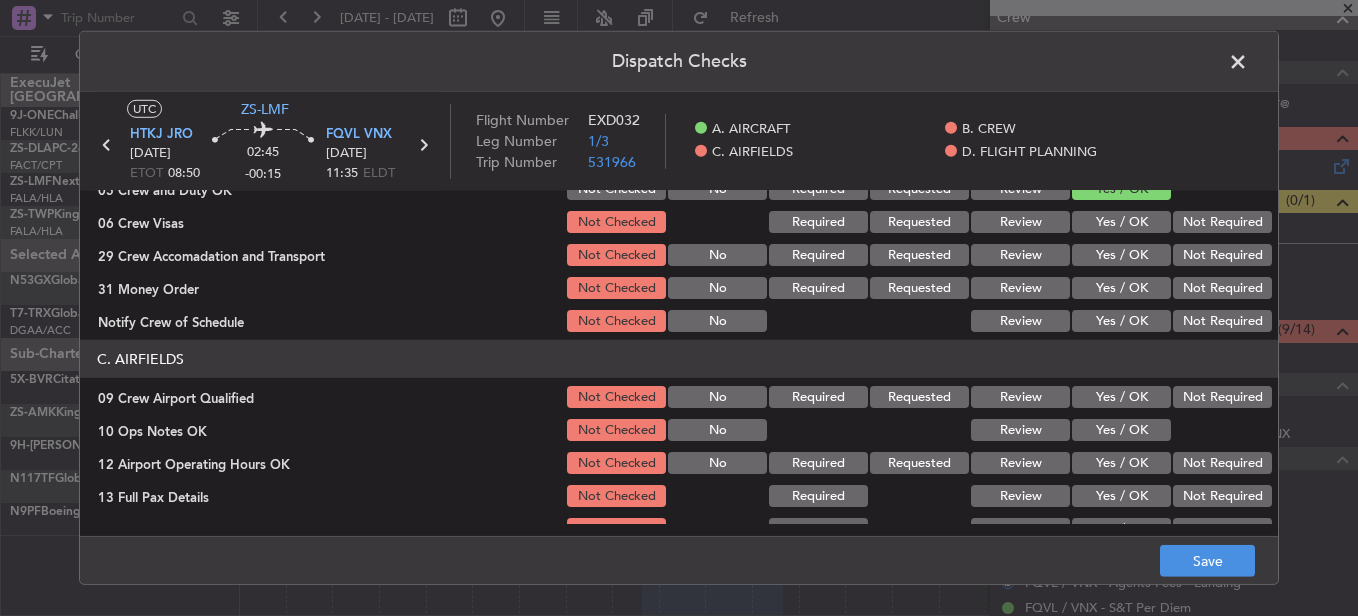 click on "B. CREW   04 Crew Briefed  Not Checked Required Requested Review Yes / OK  05 Crew and Duty OK  Not Checked No Required Requested Review Yes / OK  06 Crew Visas  Not Checked Required Requested Review Yes / OK Not Required  29 Crew Accomadation and Transport  Not Checked No Required Requested Review Yes / OK Not Required  31 Money Order  Not Checked No Required Requested Review Yes / OK Not Required  Notify Crew of Schedule  Not Checked No Review Yes / OK Not Required" 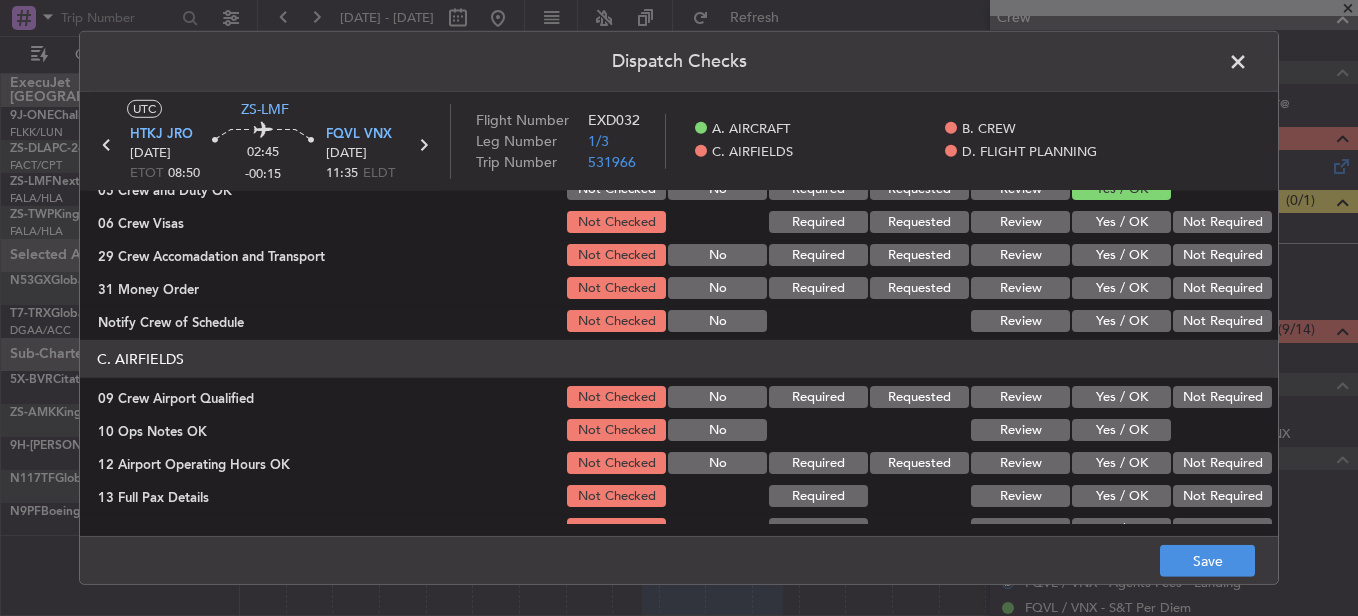 click on "Yes / OK" 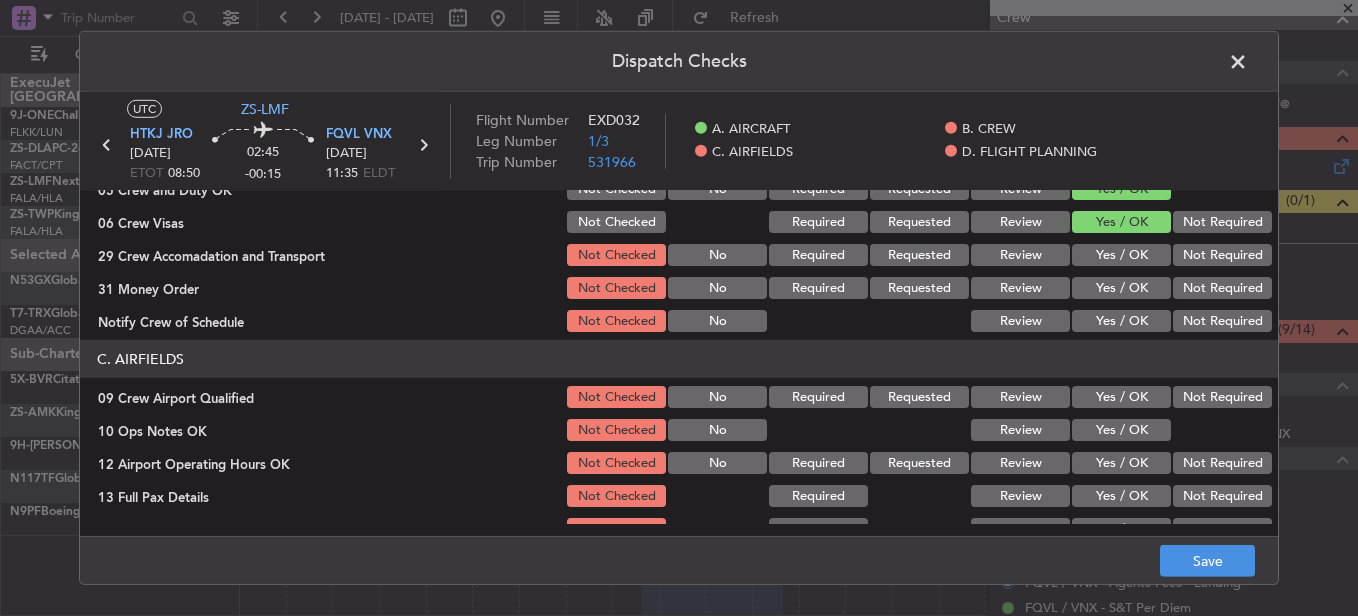 drag, startPoint x: 1184, startPoint y: 222, endPoint x: 1187, endPoint y: 235, distance: 13.341664 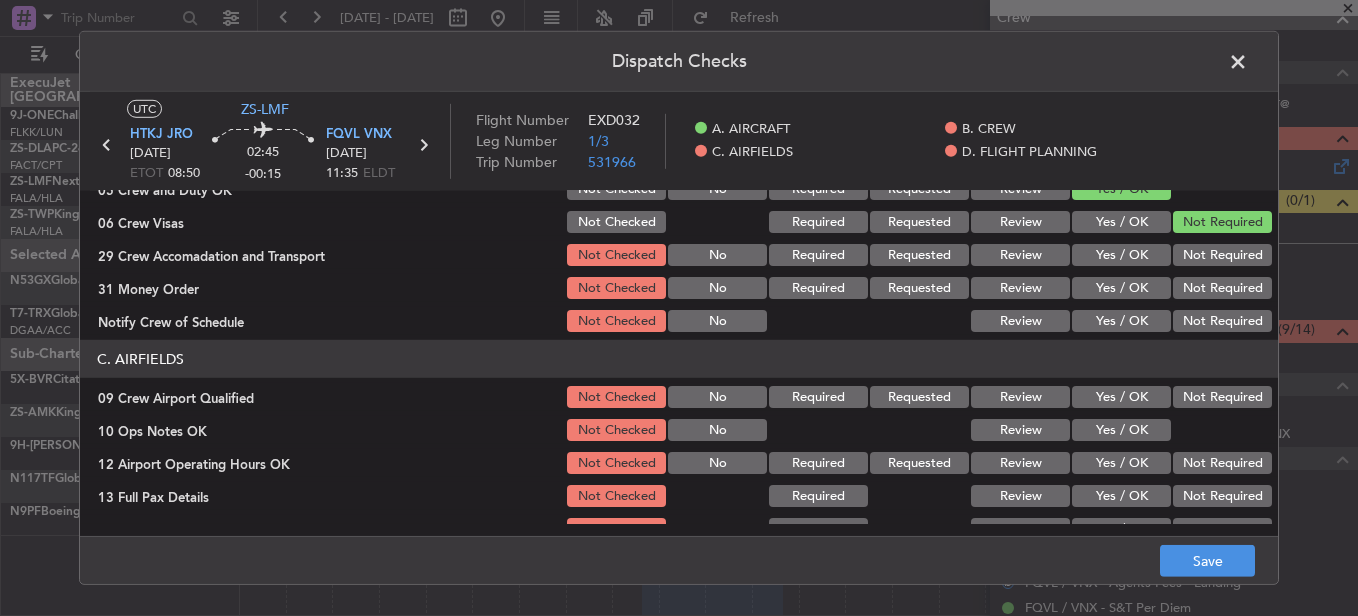 click on "Not Required" 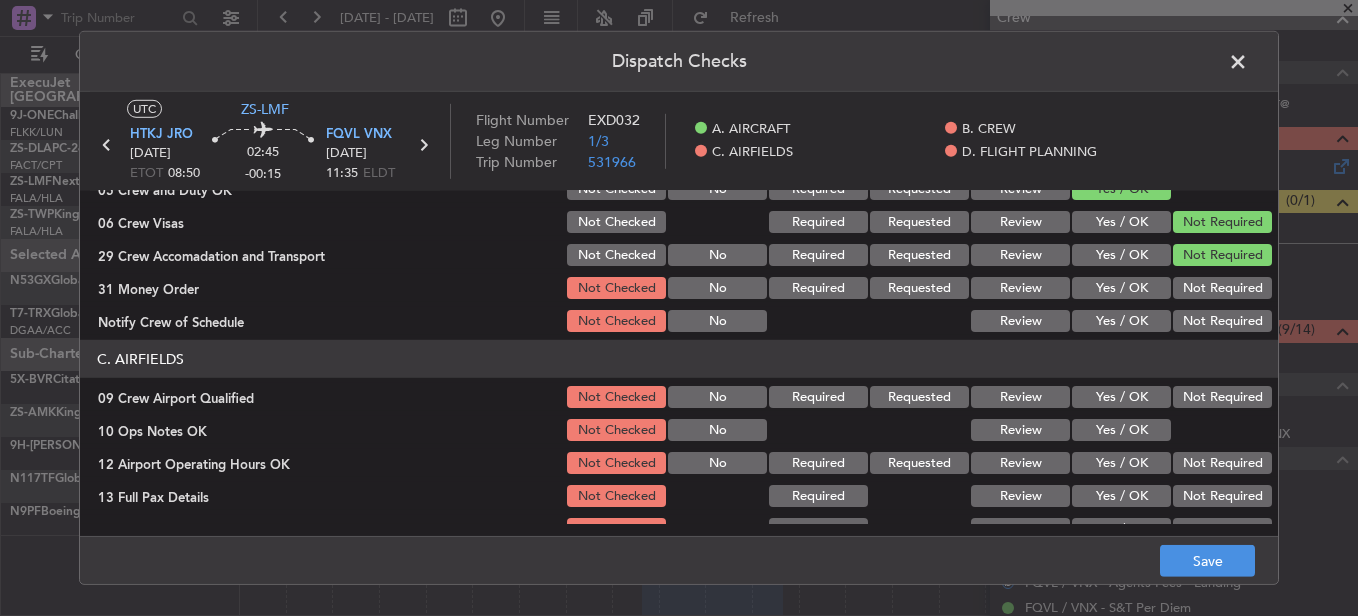 click on "Not Required" 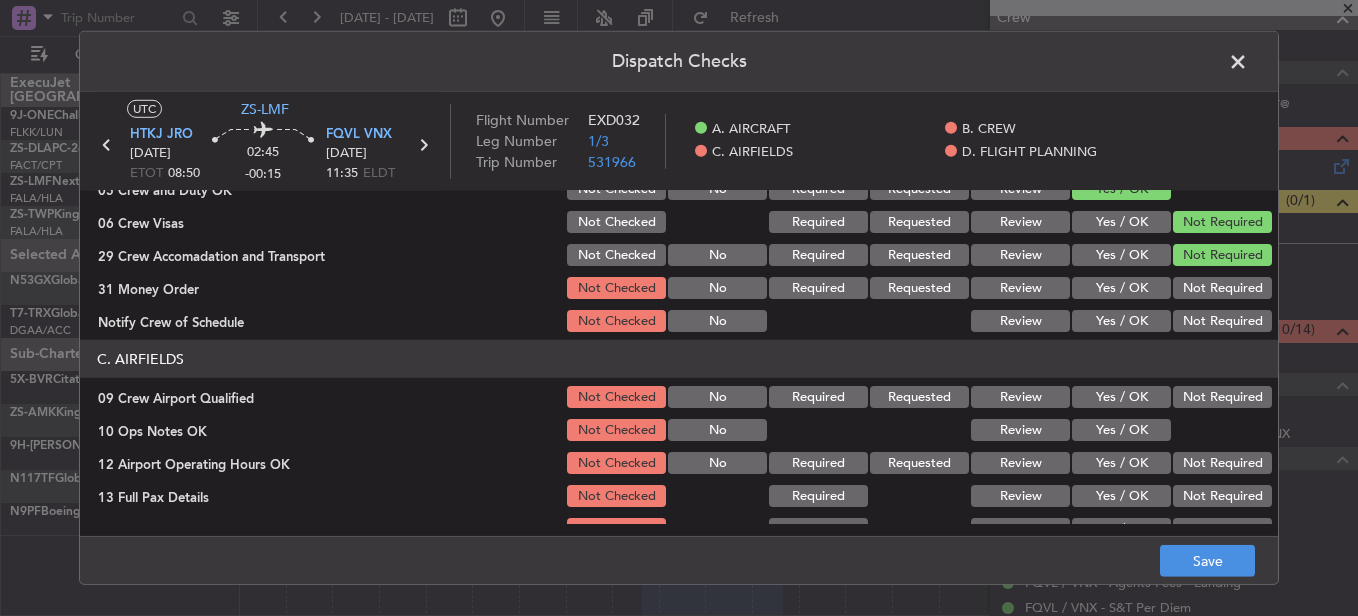click on "Not Required" 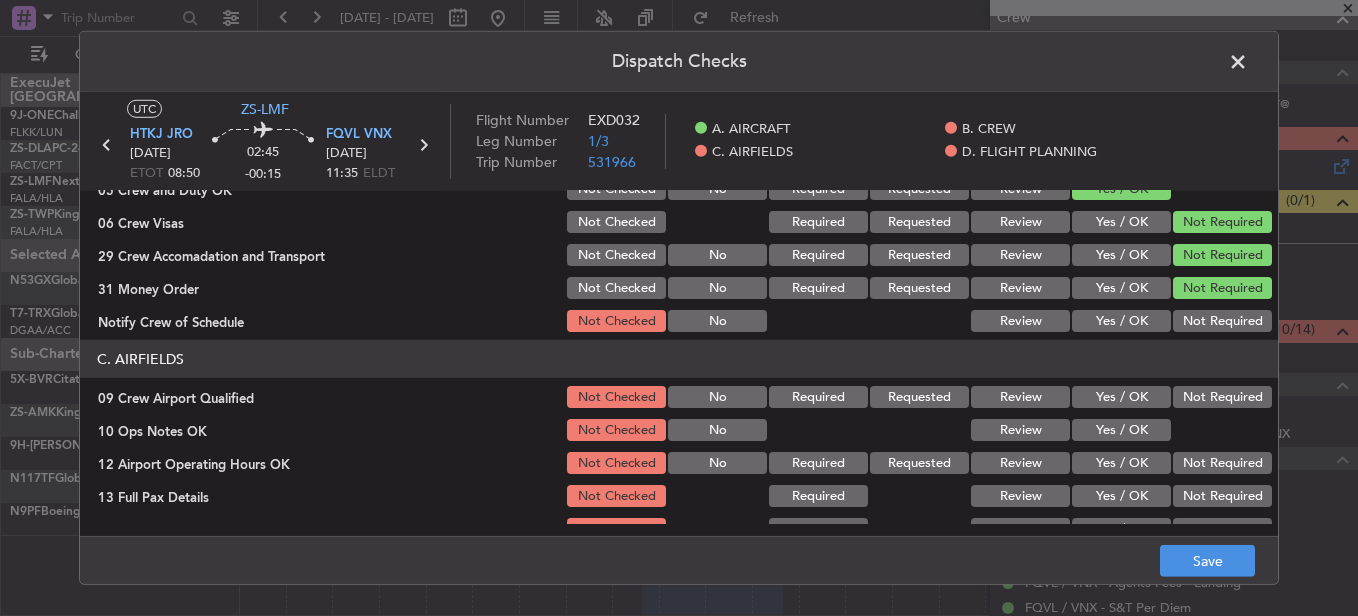 click on "Not Required" 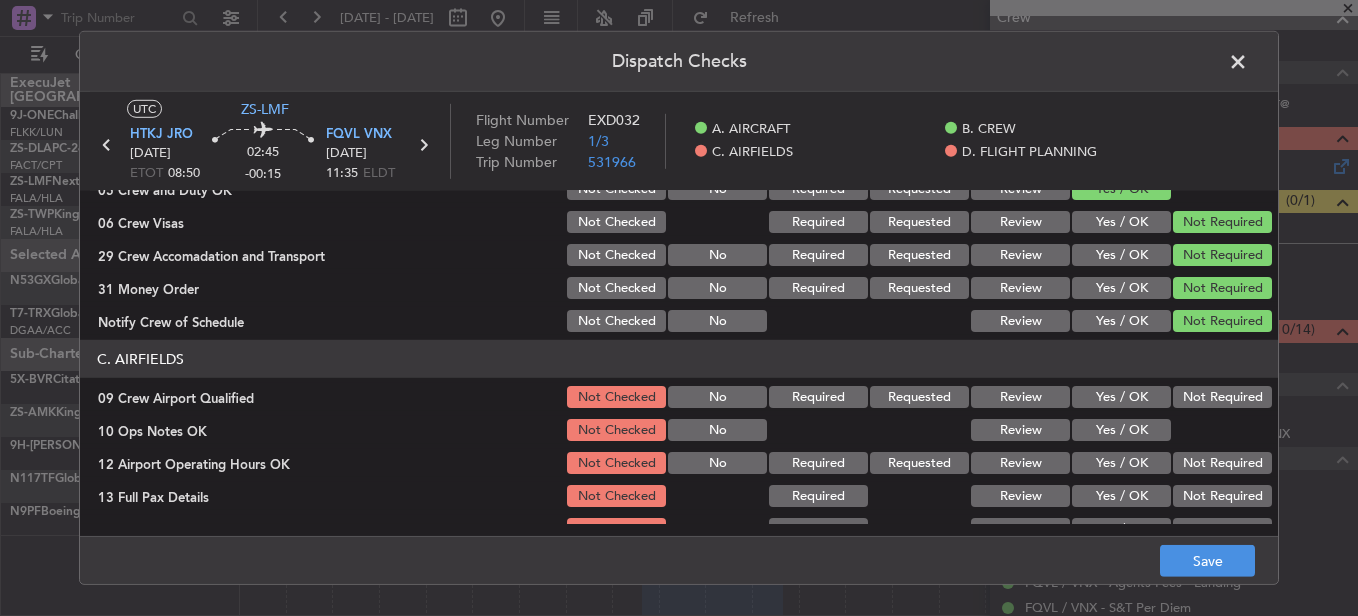 click on "Not Required" 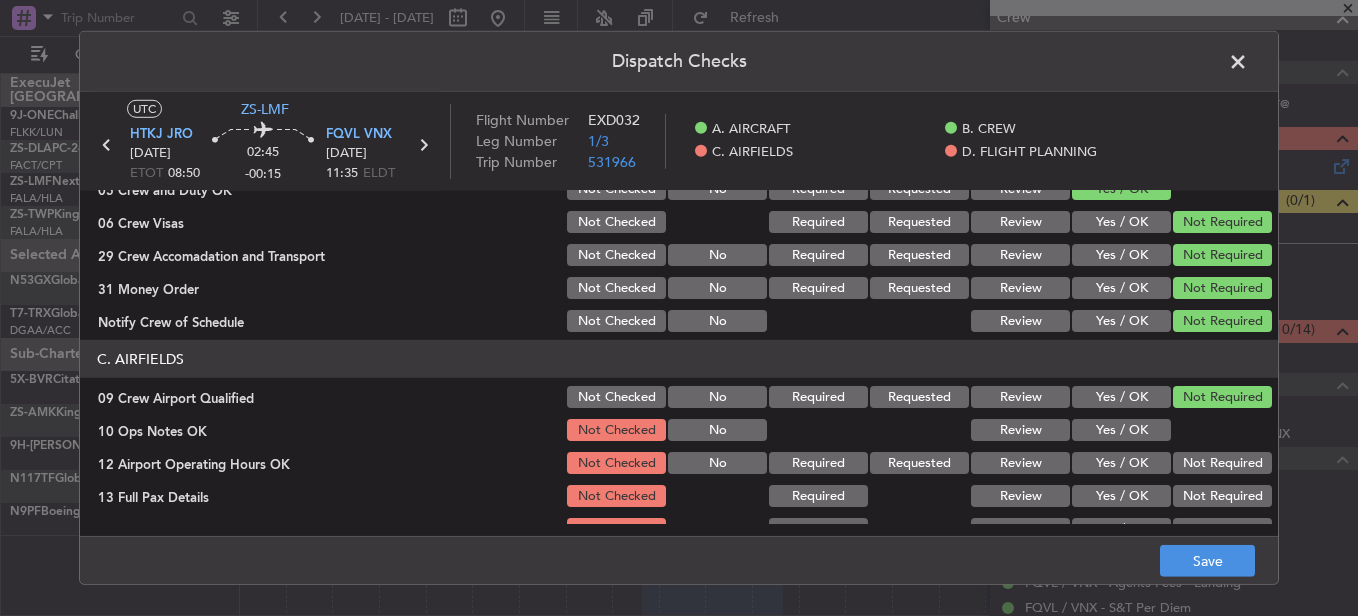 click on "Yes / OK" 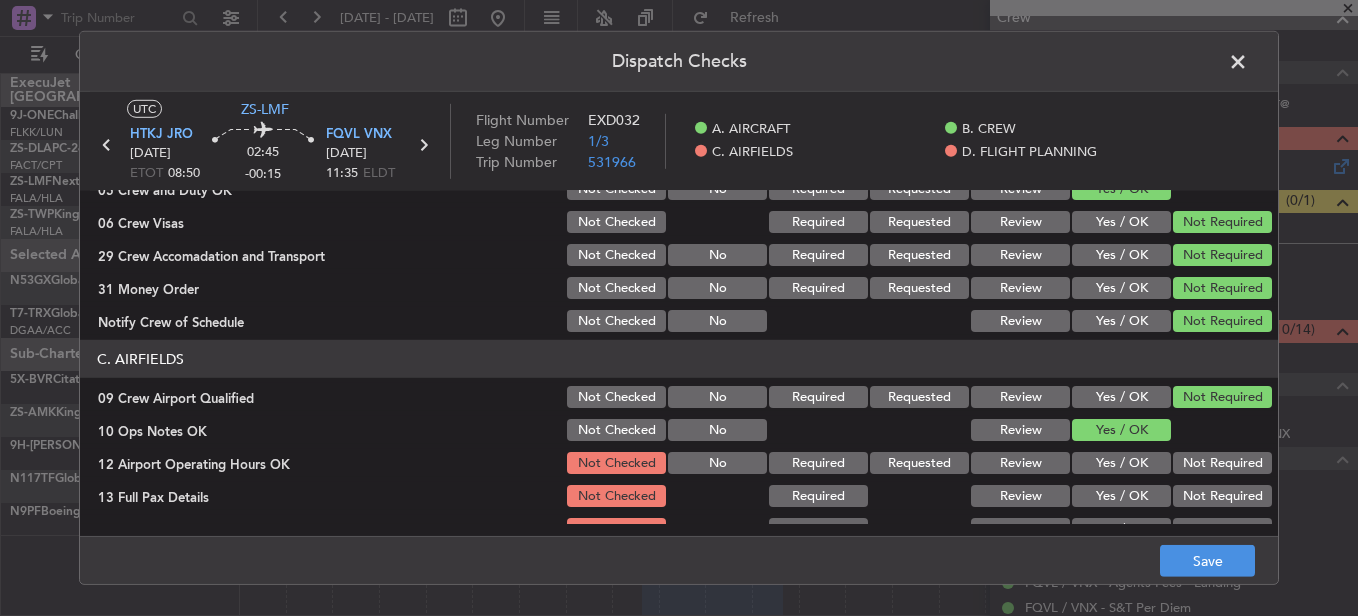 click on "Not Required" 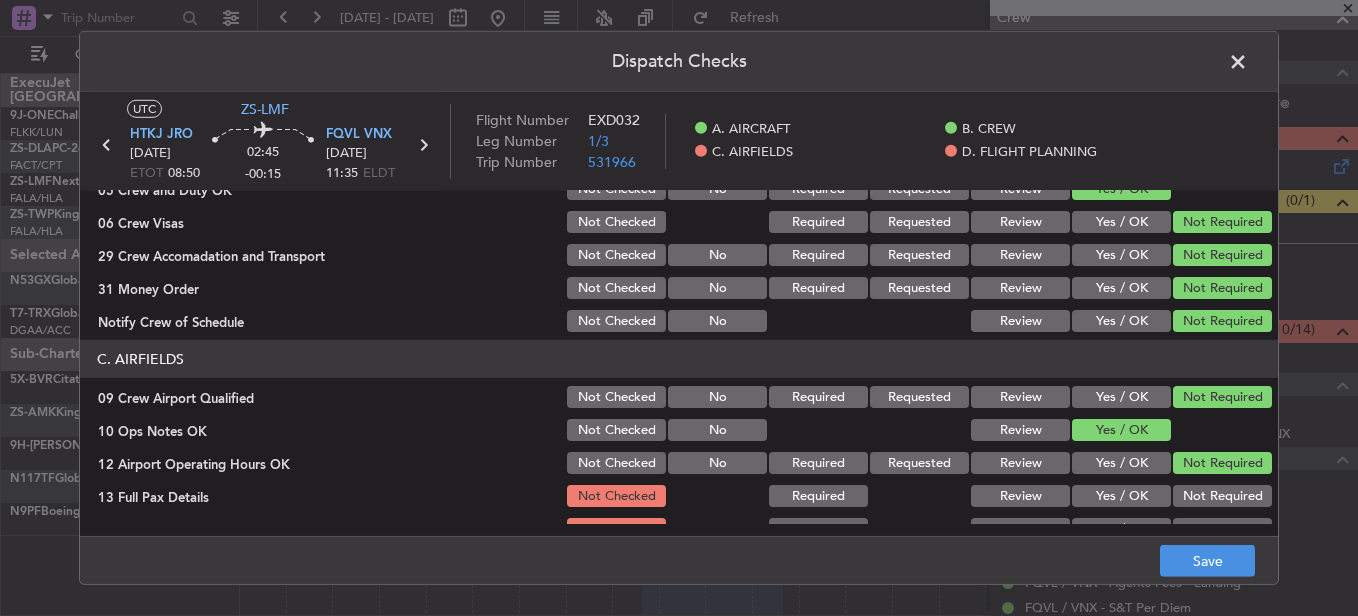 click on "Not Required" 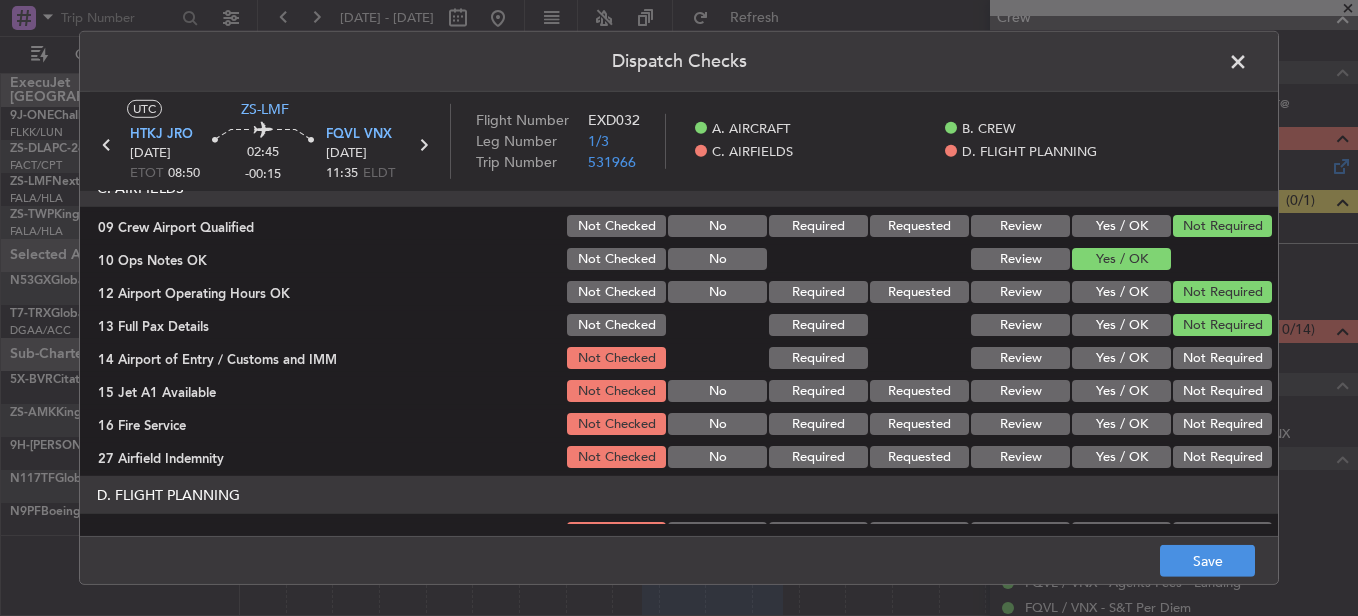 scroll, scrollTop: 565, scrollLeft: 0, axis: vertical 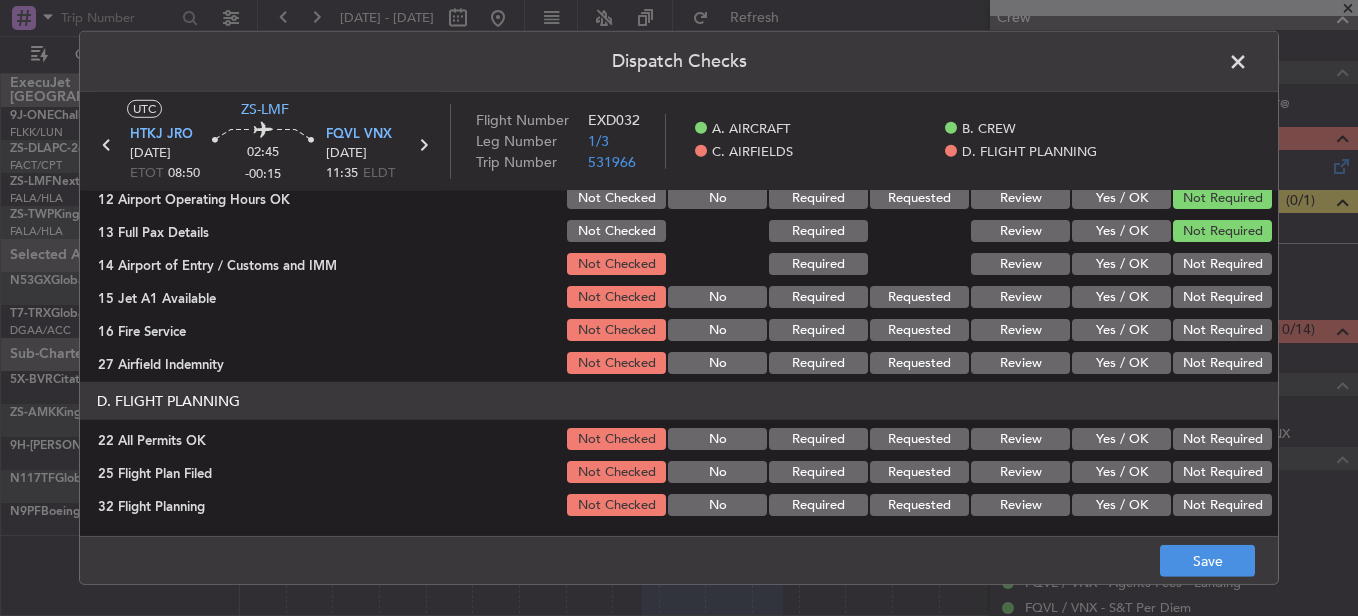 click on "Not Required" 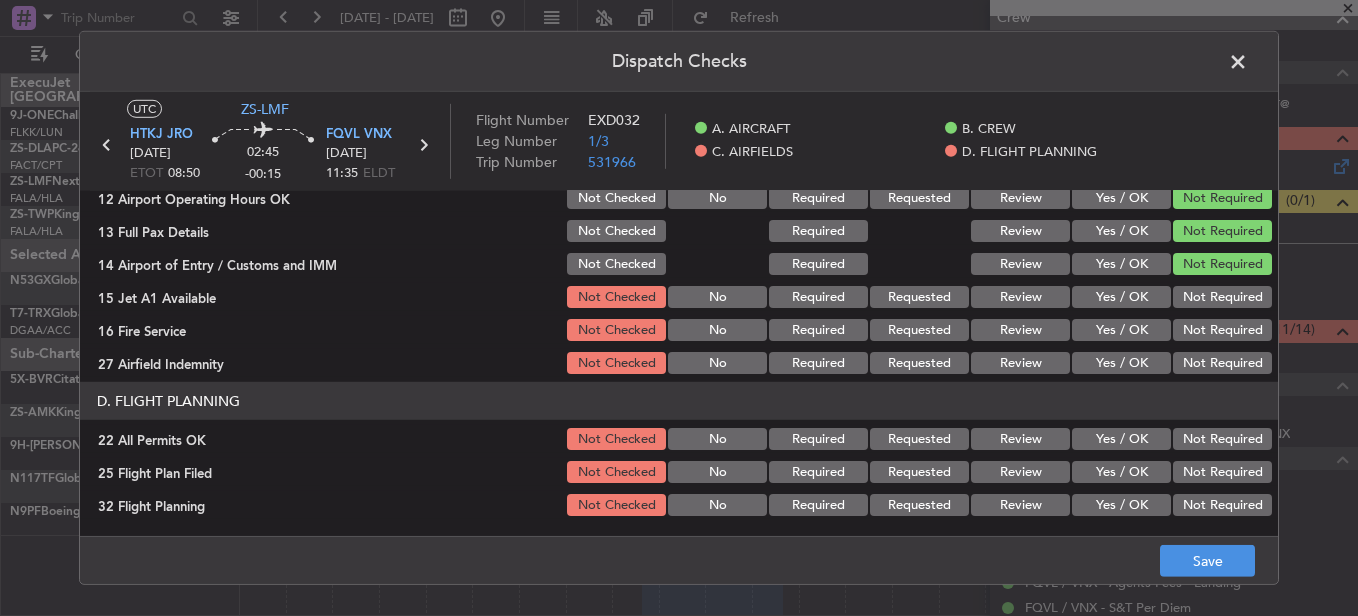 click on "Not Required" 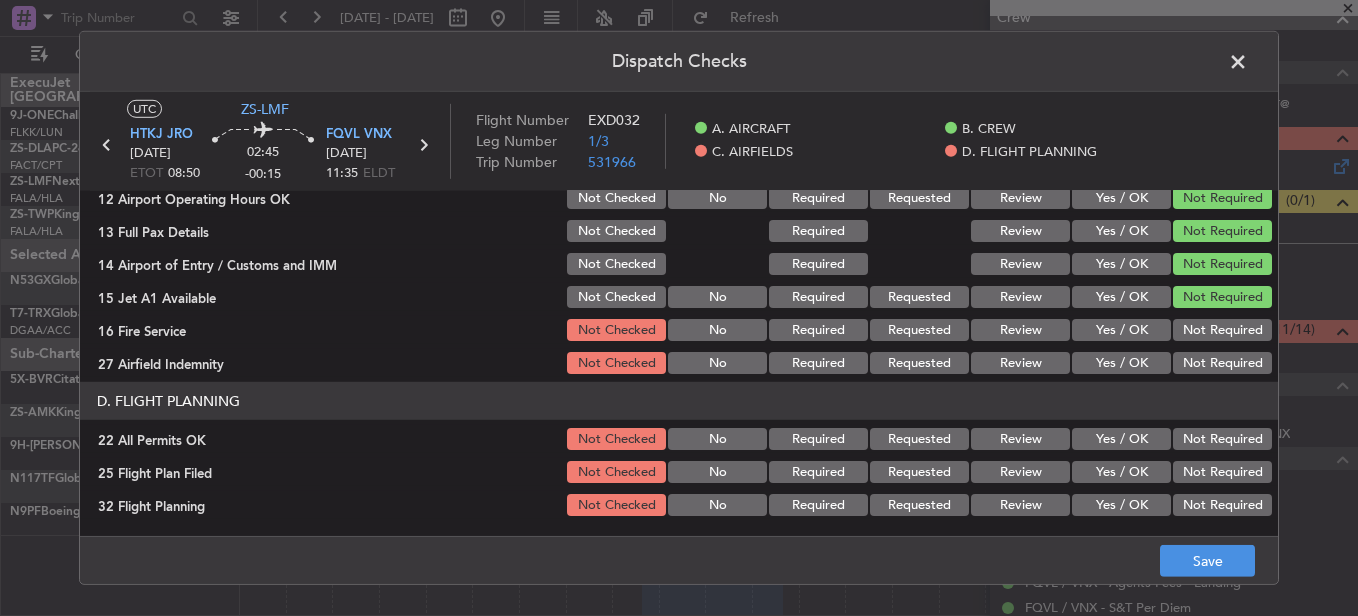 click on "Not Required" 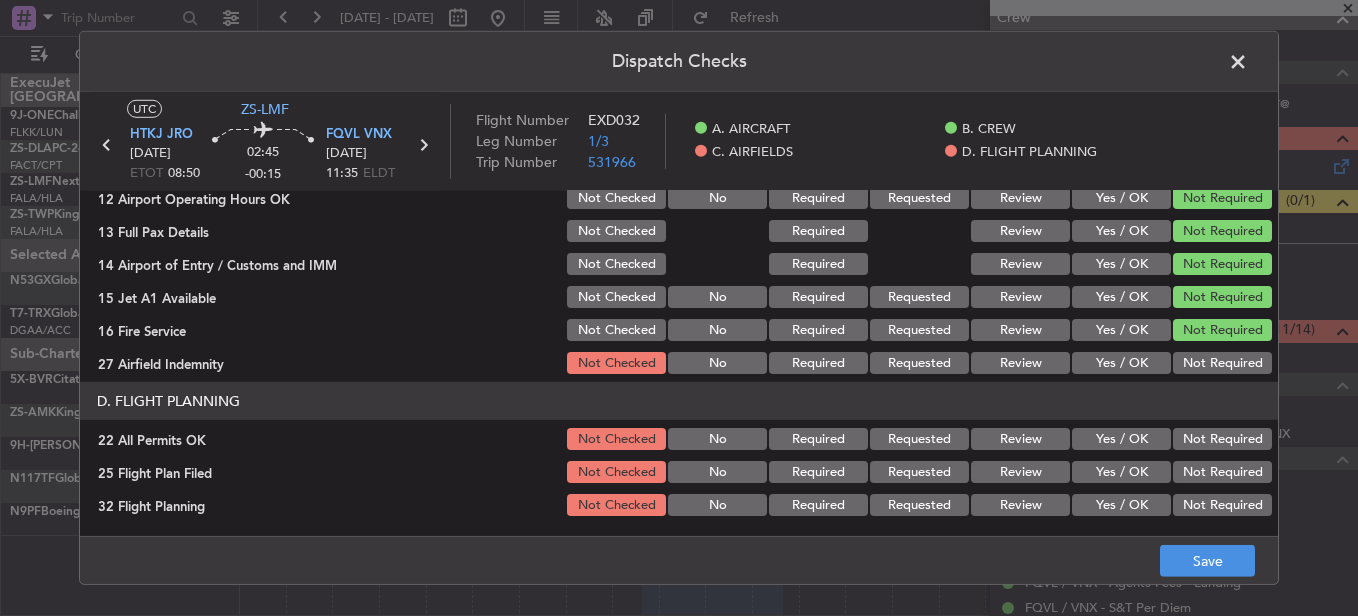 click on "Not Required" 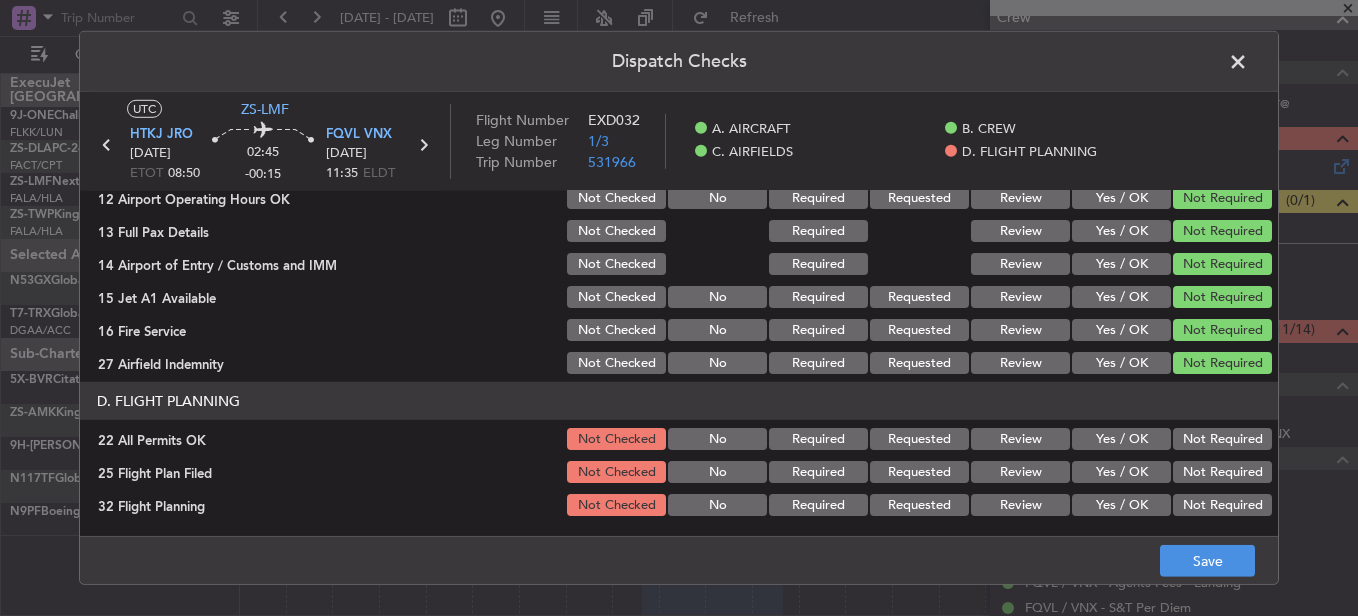 click on "Not Required" 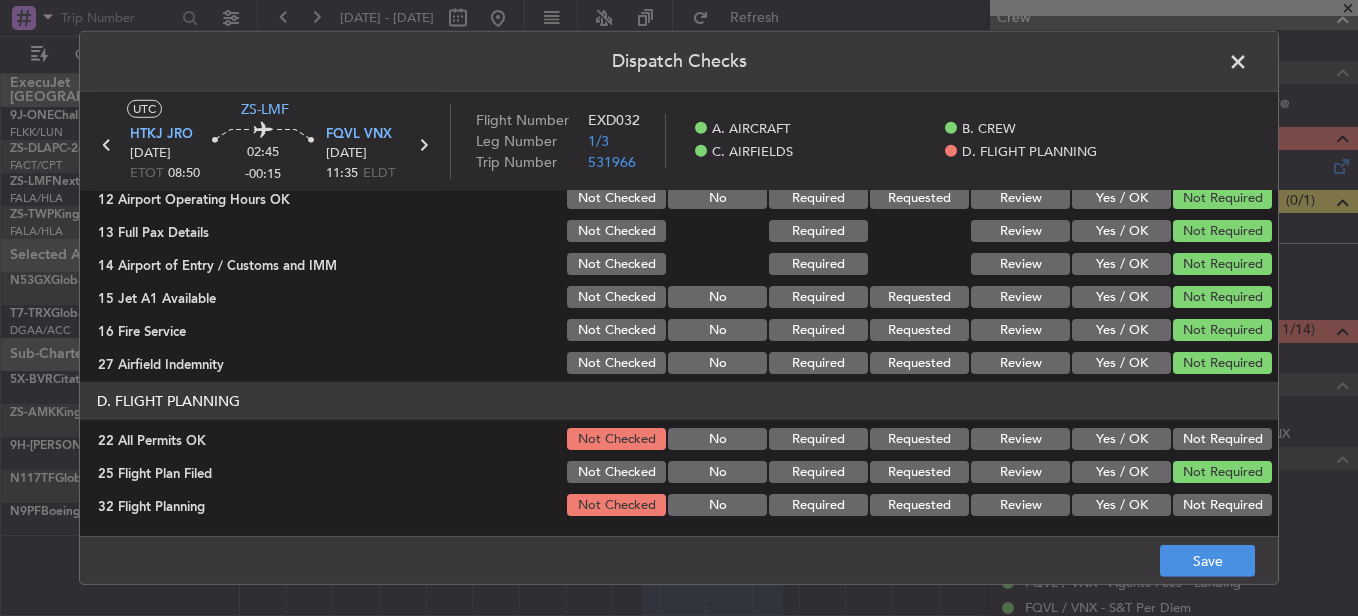 click on "Not Required" 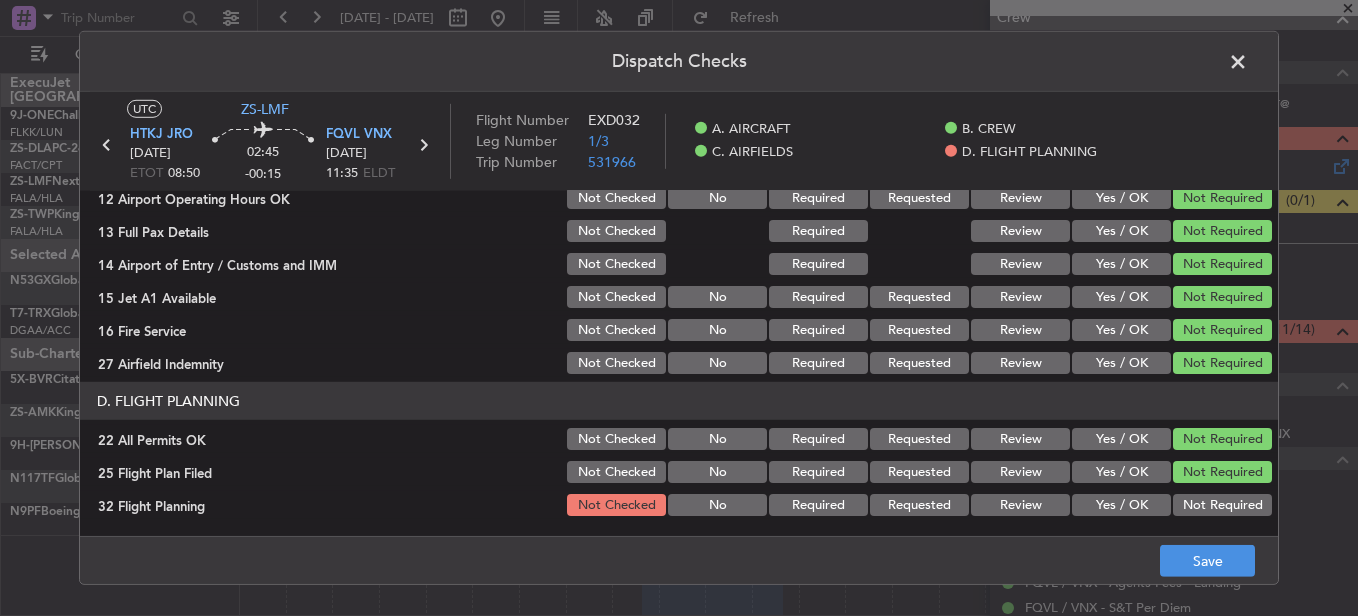 click on "Not Required" 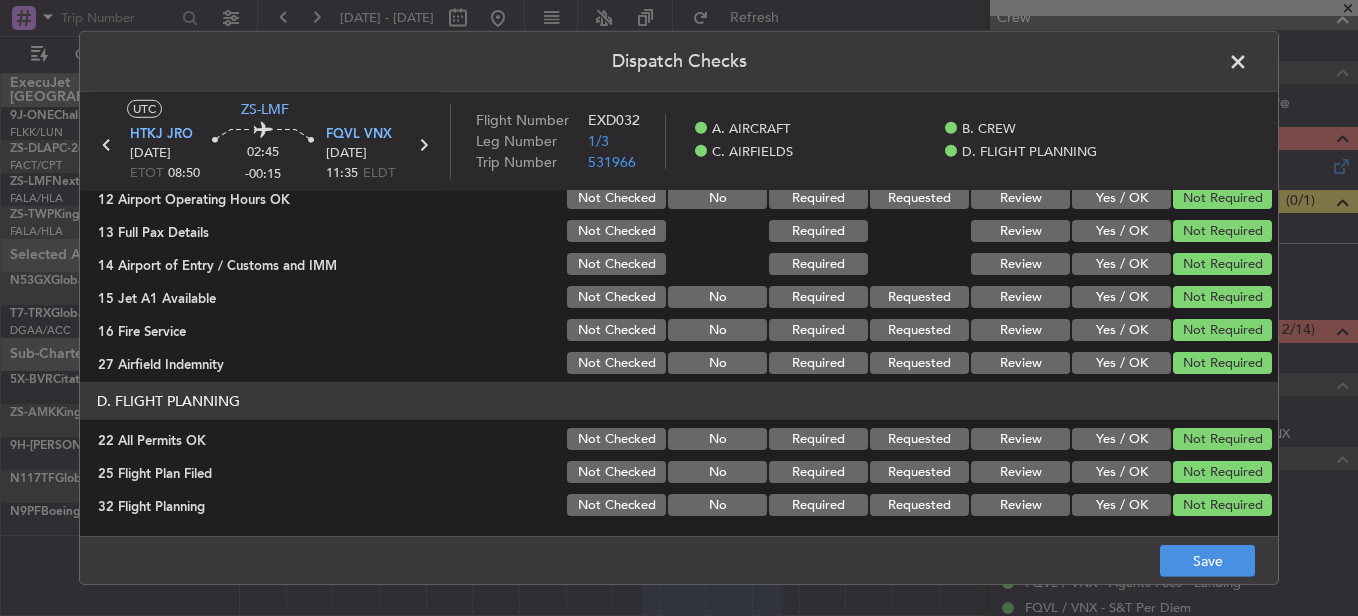 drag, startPoint x: 1022, startPoint y: 477, endPoint x: 1043, endPoint y: 493, distance: 26.400757 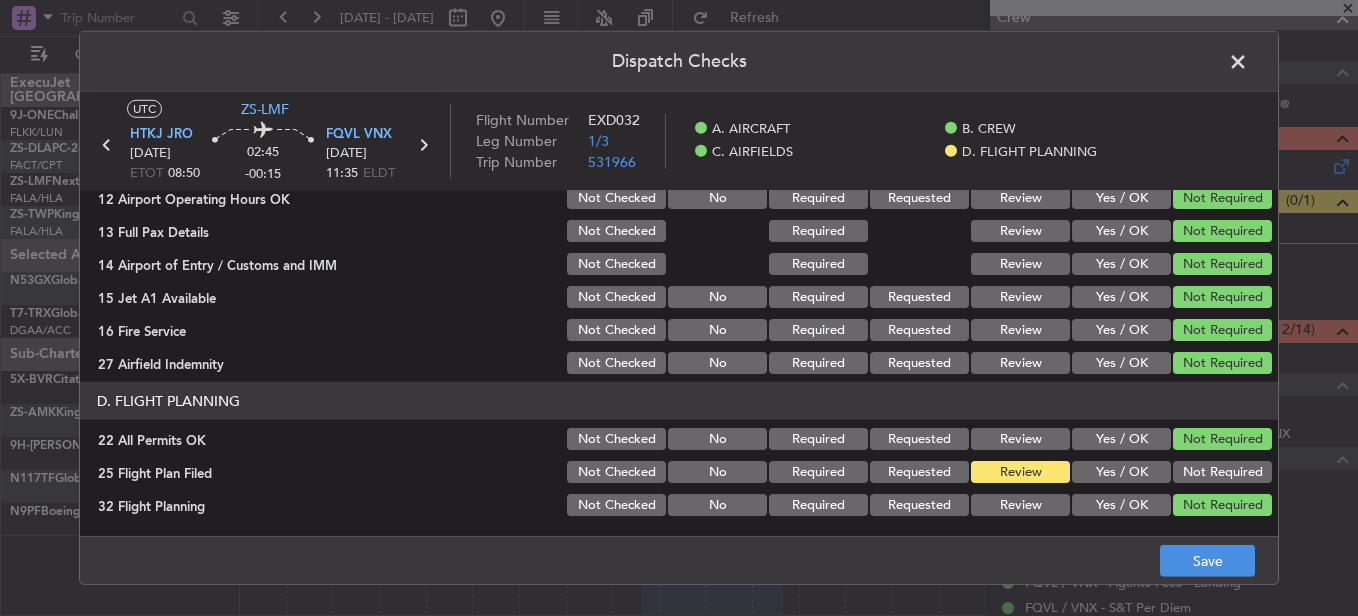 drag, startPoint x: 1043, startPoint y: 493, endPoint x: 1119, endPoint y: 520, distance: 80.65358 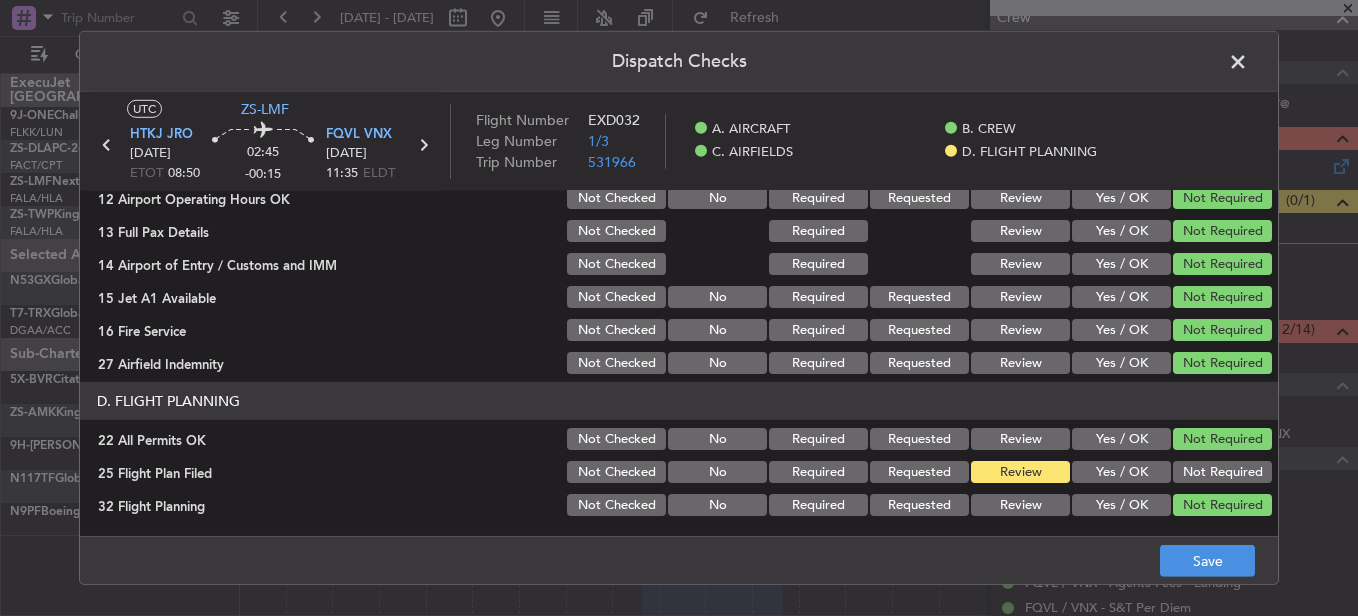 click on "Review" 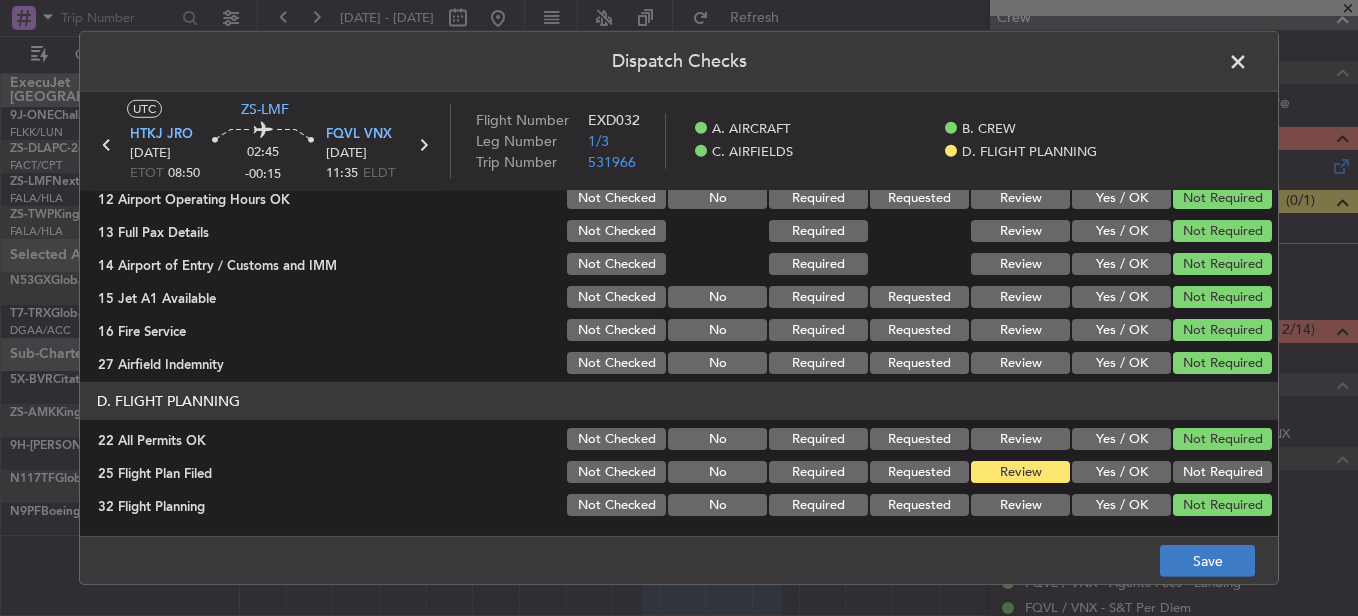 drag, startPoint x: 1008, startPoint y: 497, endPoint x: 1209, endPoint y: 545, distance: 206.65189 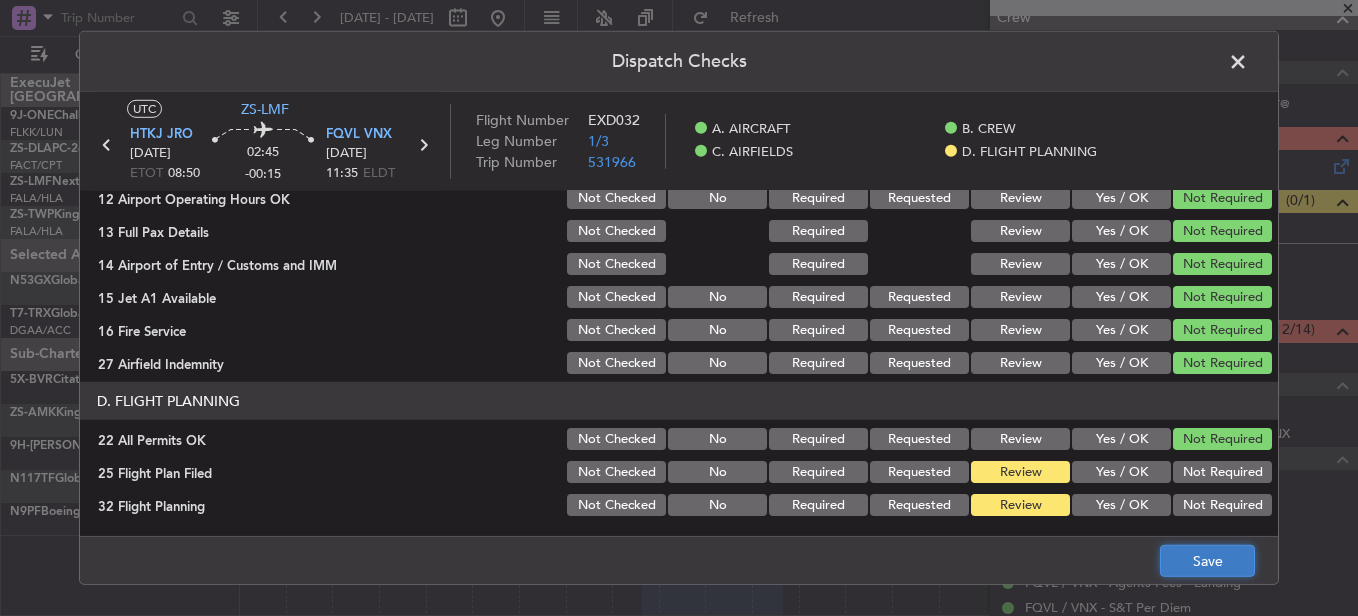 click on "Save" 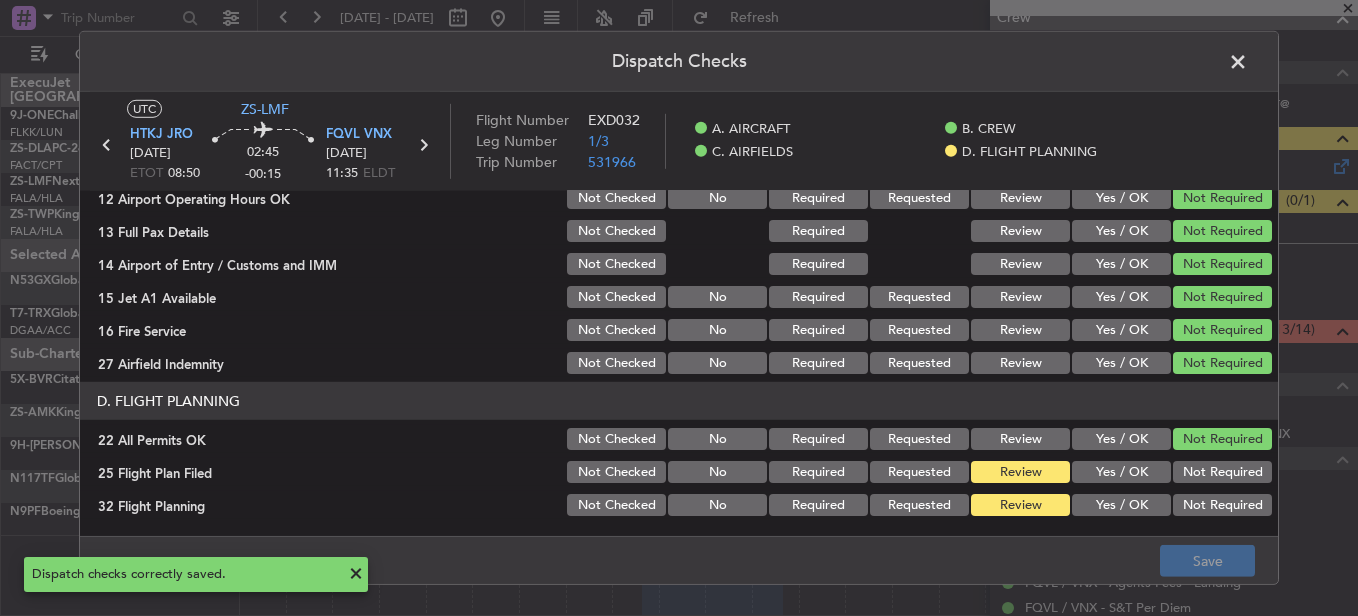 click 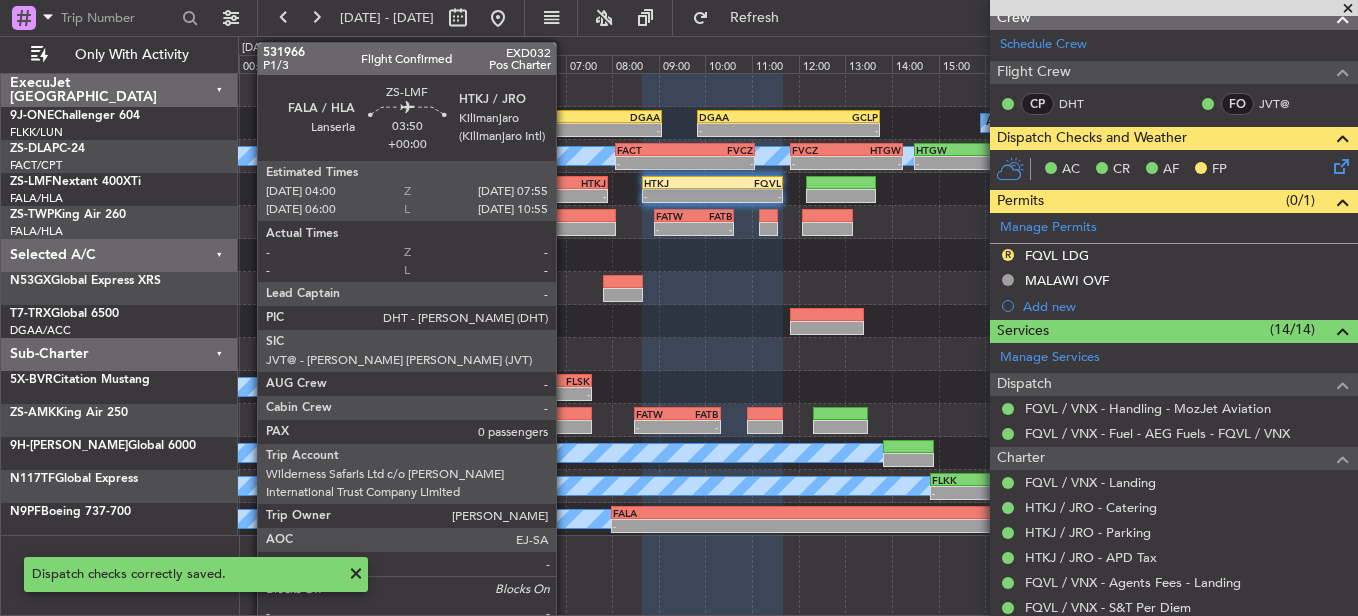 click on "-" 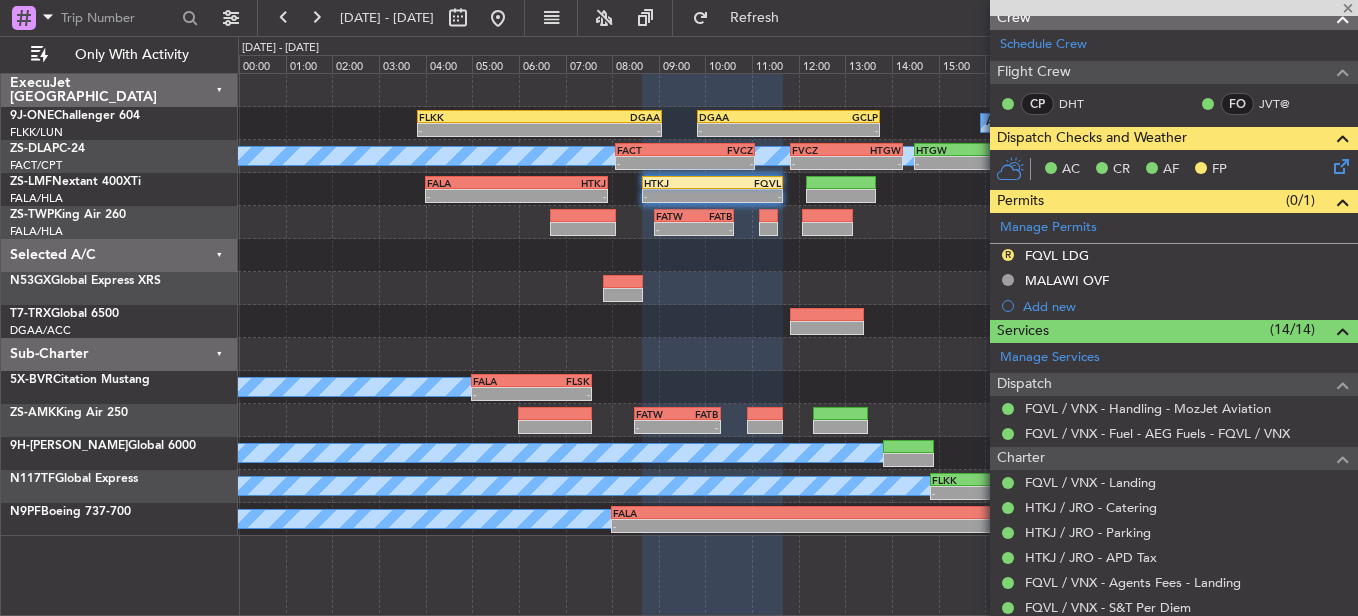 type 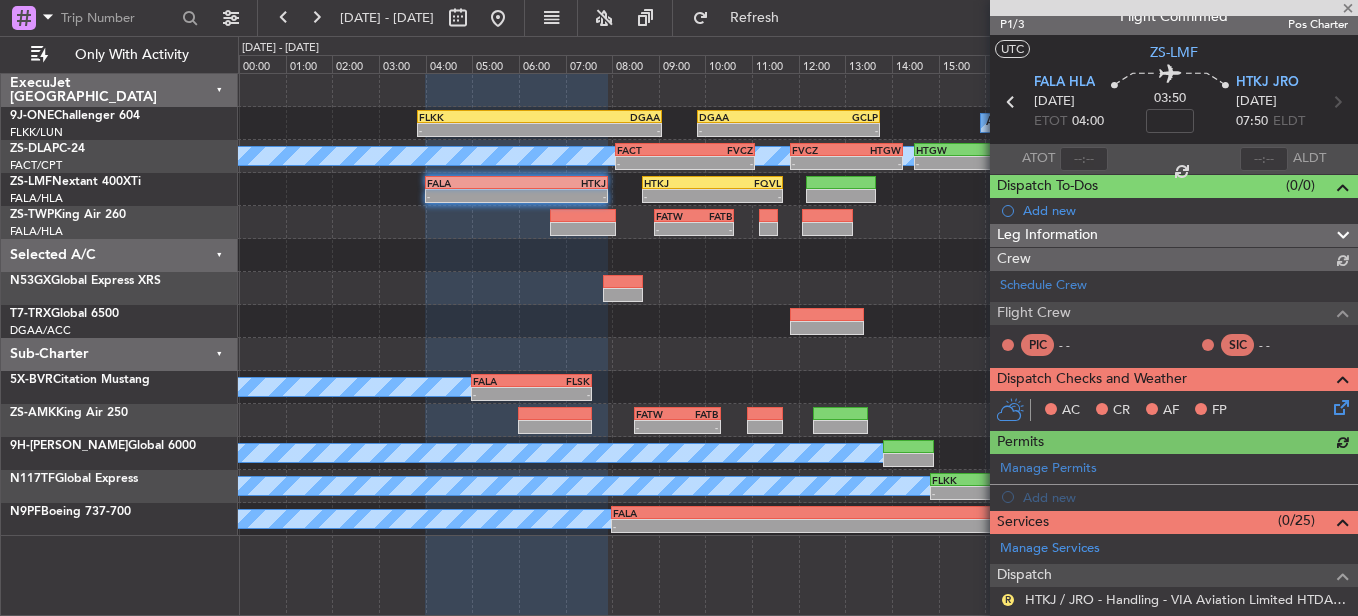scroll, scrollTop: 262, scrollLeft: 0, axis: vertical 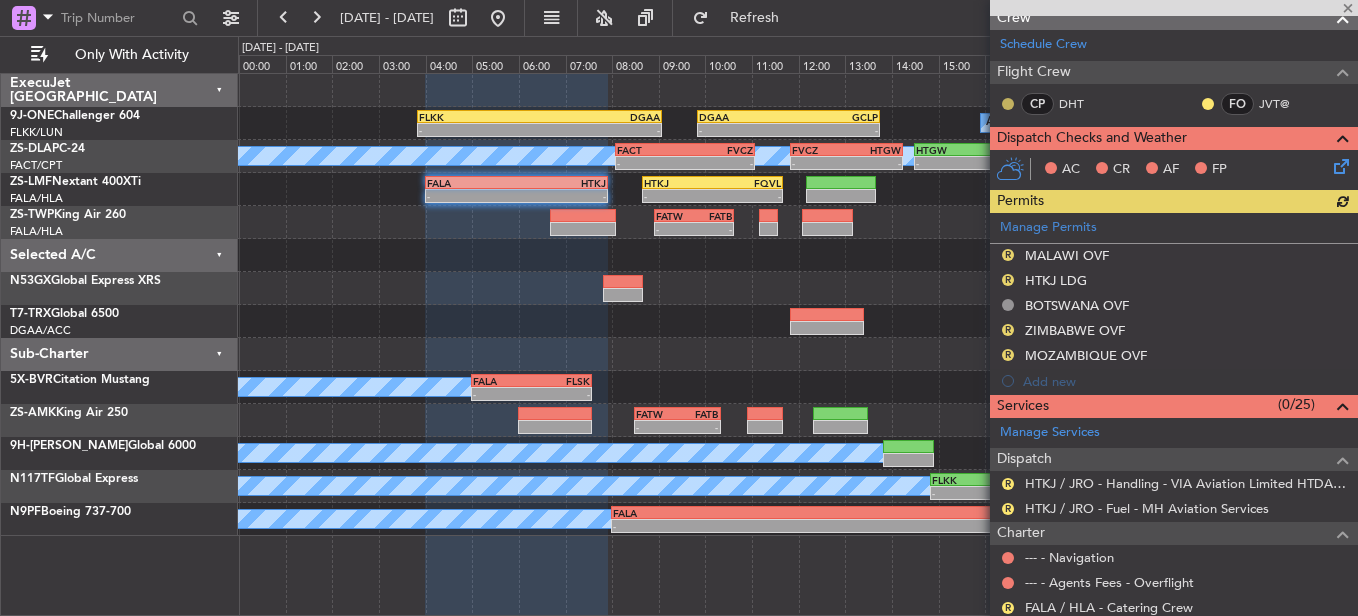 click 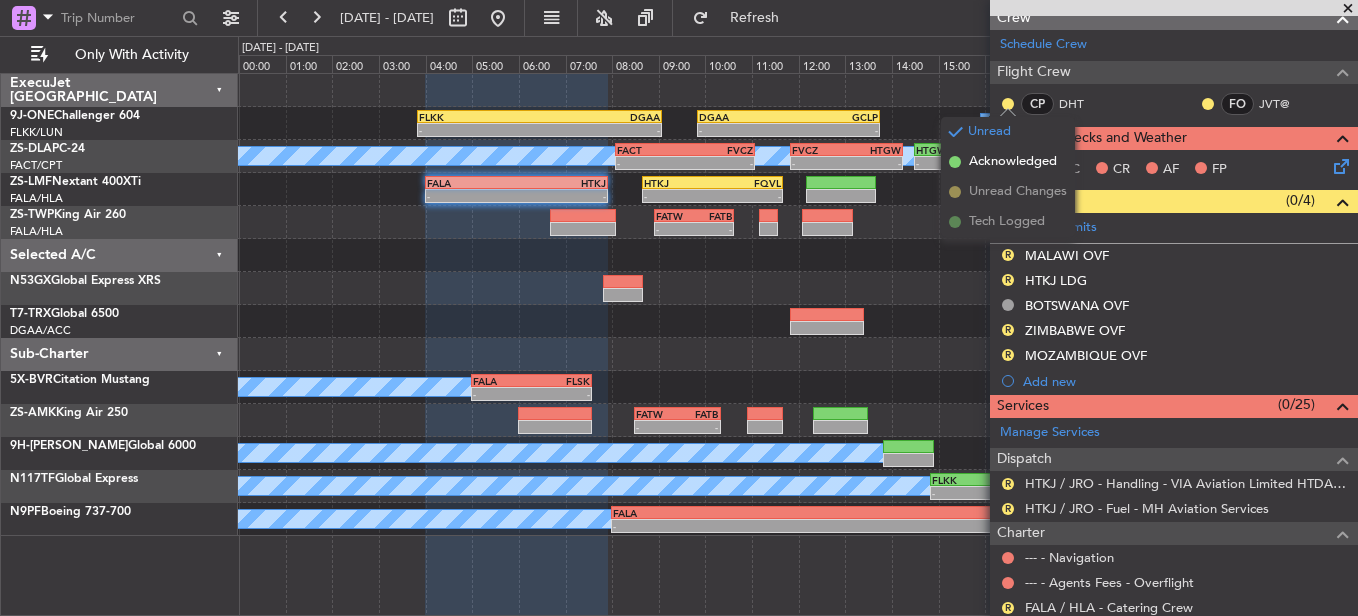 click on "Acknowledged" at bounding box center [1013, 162] 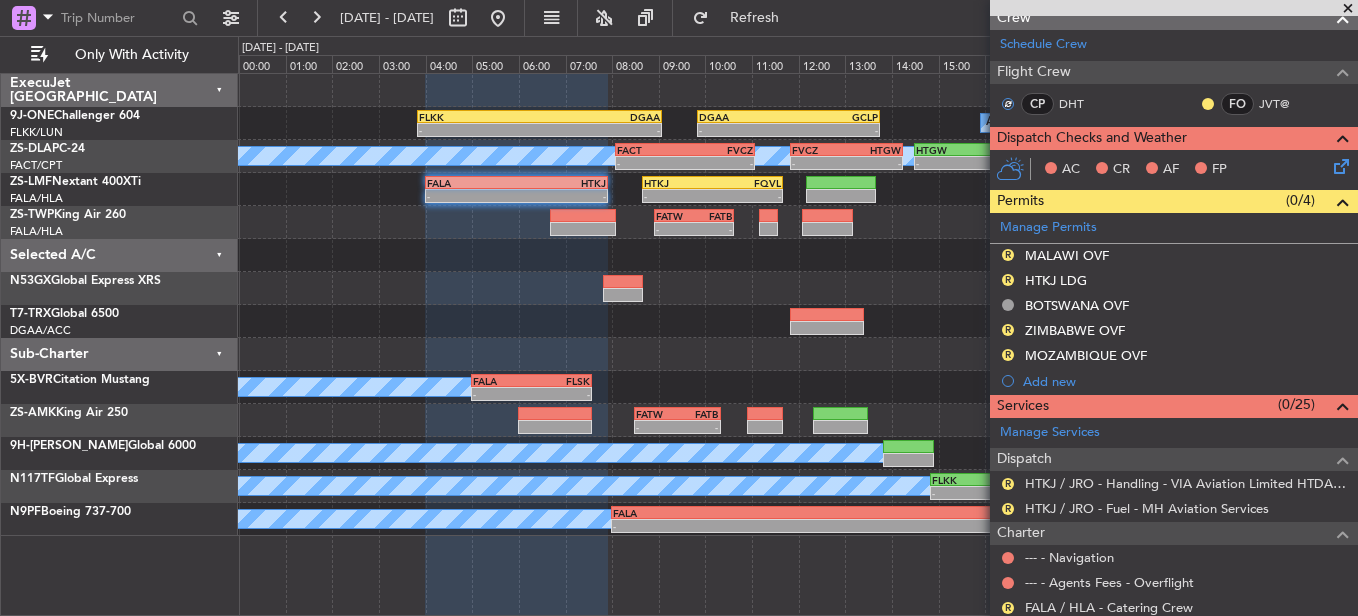 click on "CP DHT    FO JVT@" 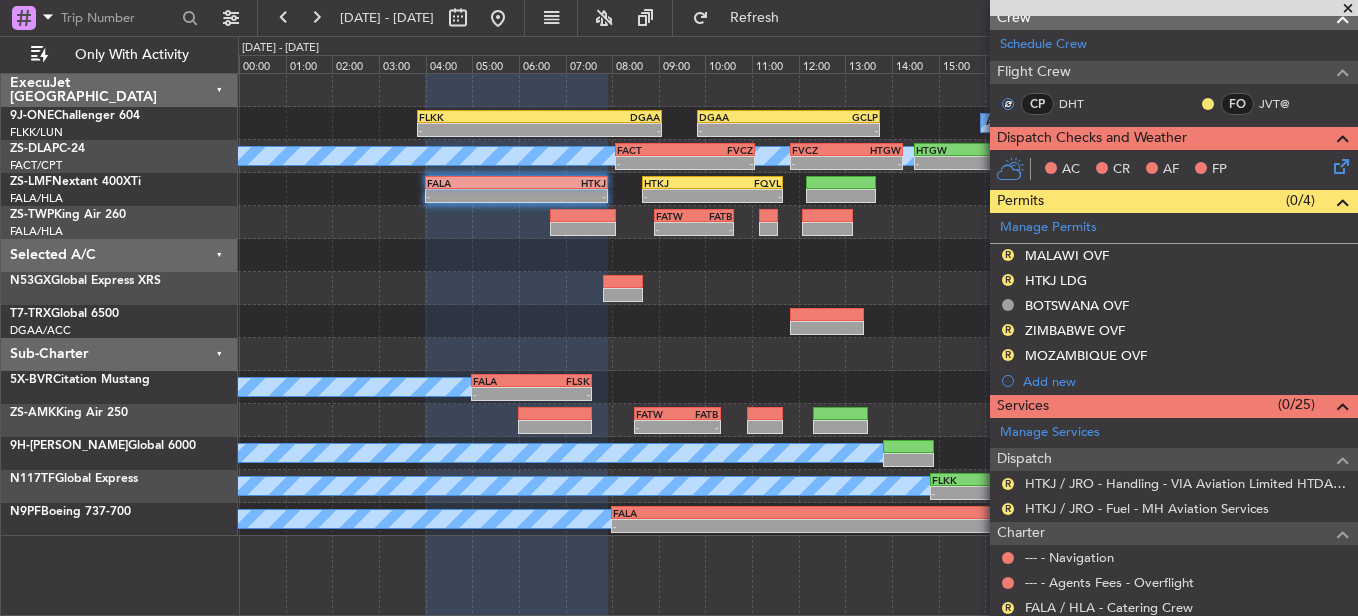 click 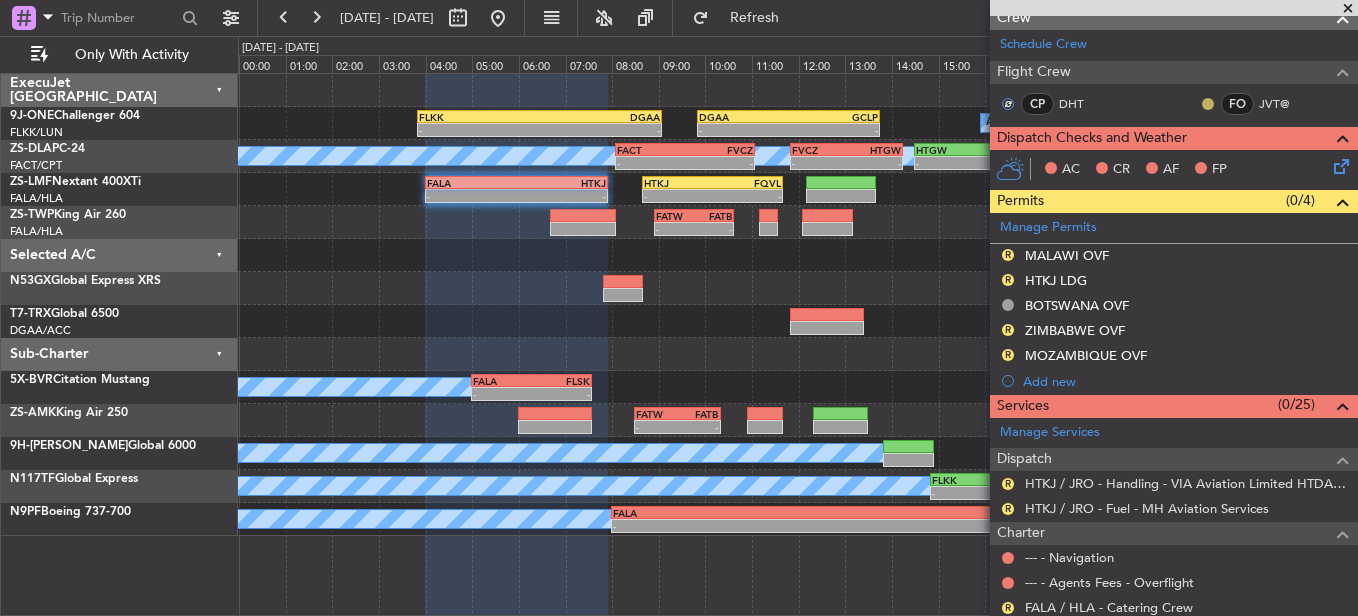 click 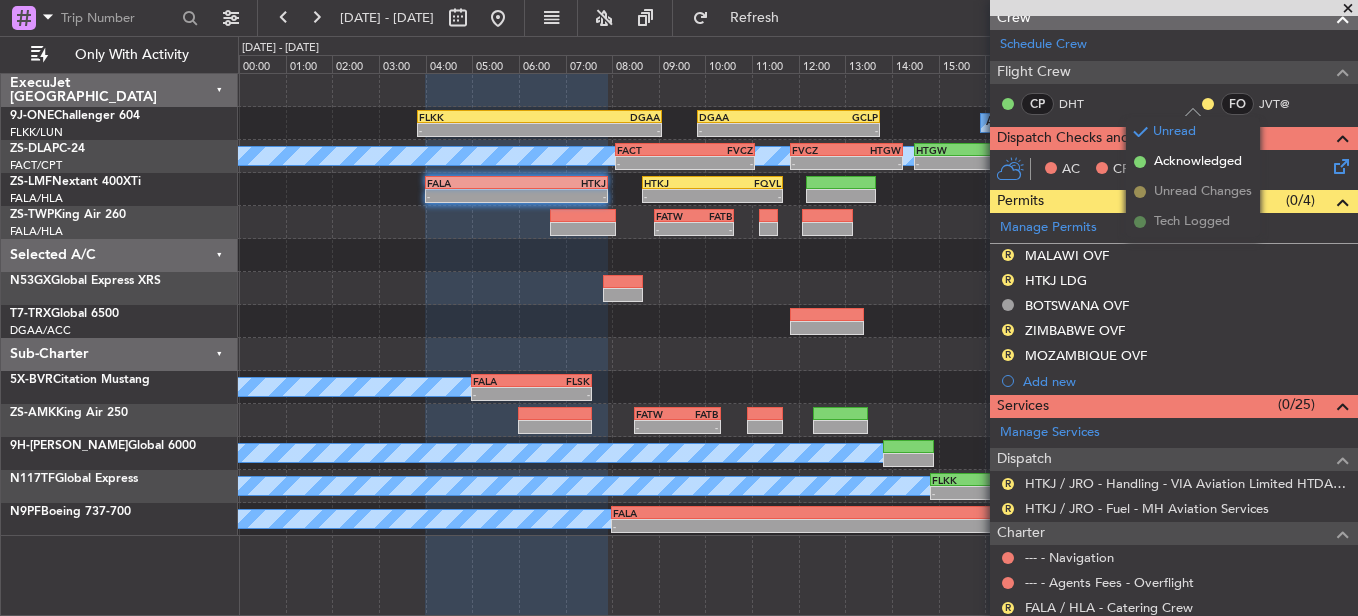 click on "Acknowledged" at bounding box center (1198, 162) 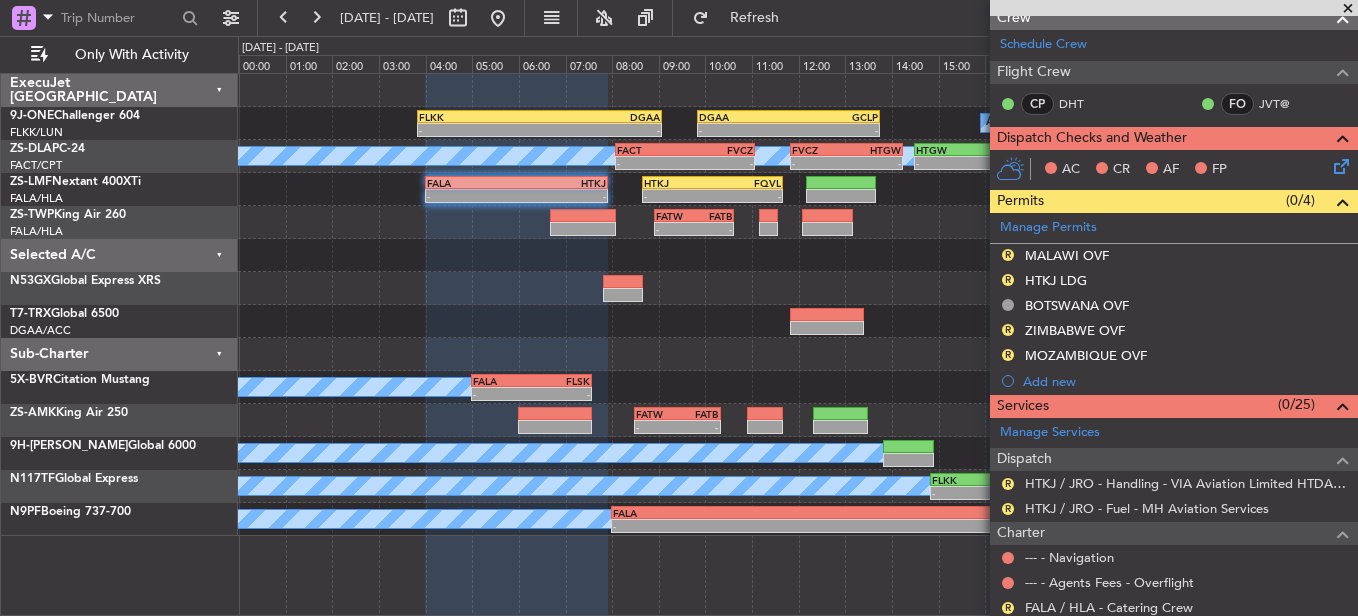 click 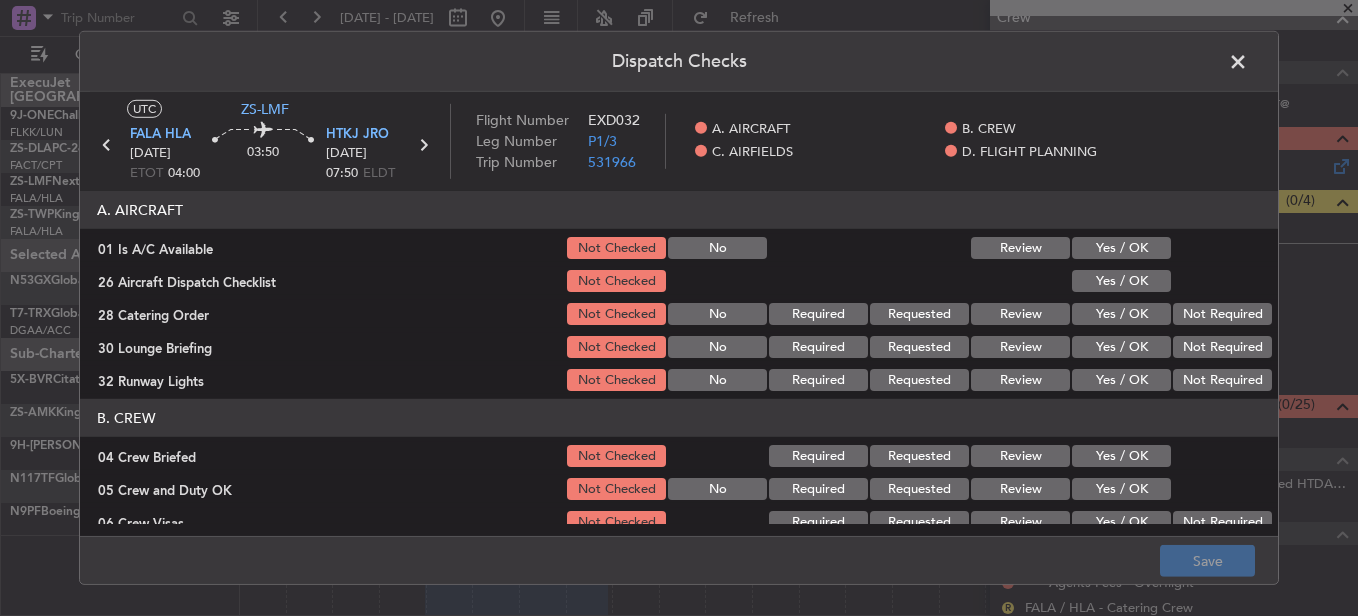 click on "Yes / OK" 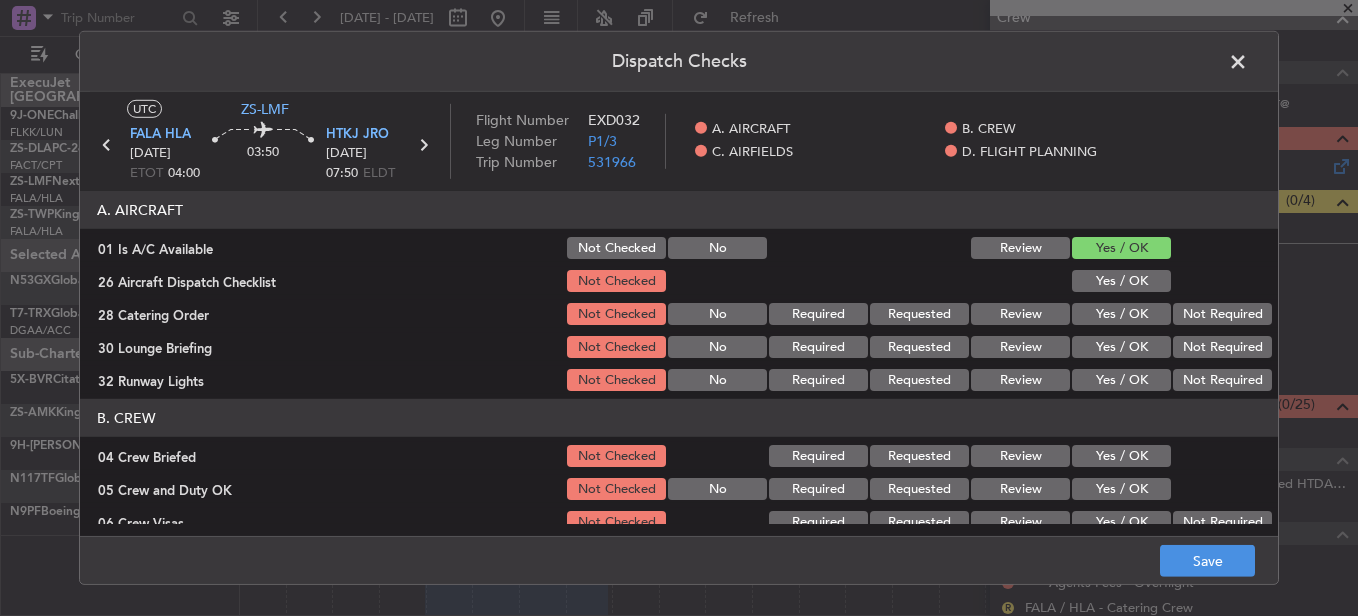 drag, startPoint x: 1120, startPoint y: 283, endPoint x: 1173, endPoint y: 305, distance: 57.384666 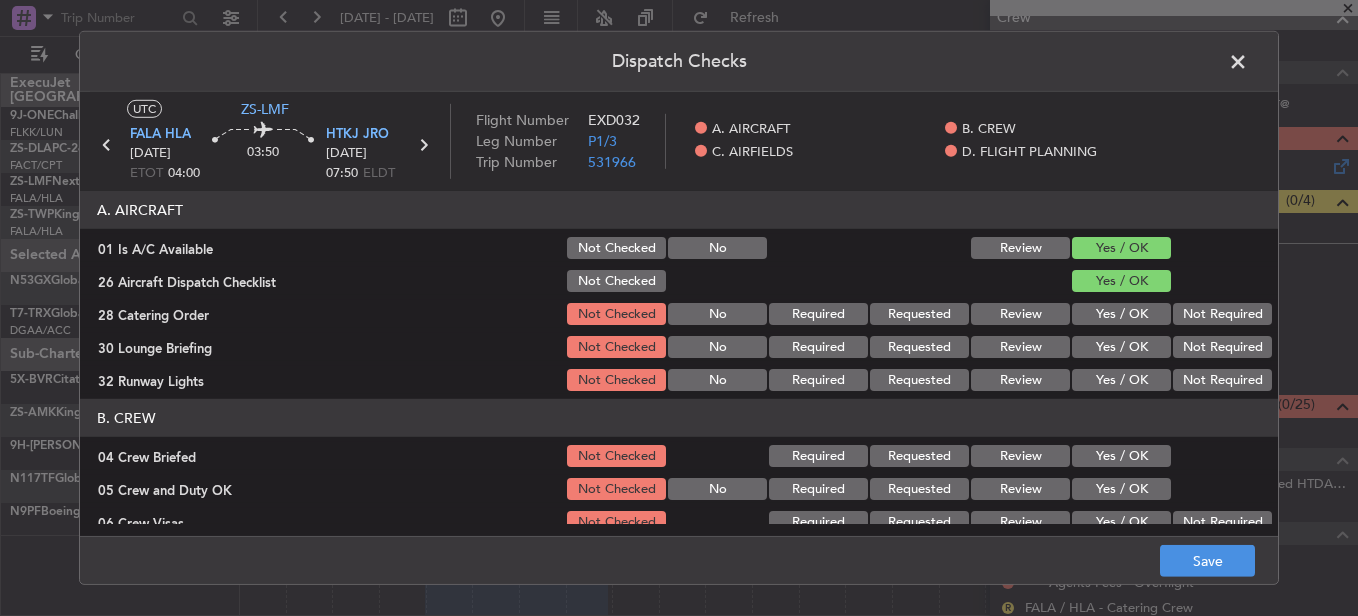 click on "Not Required" 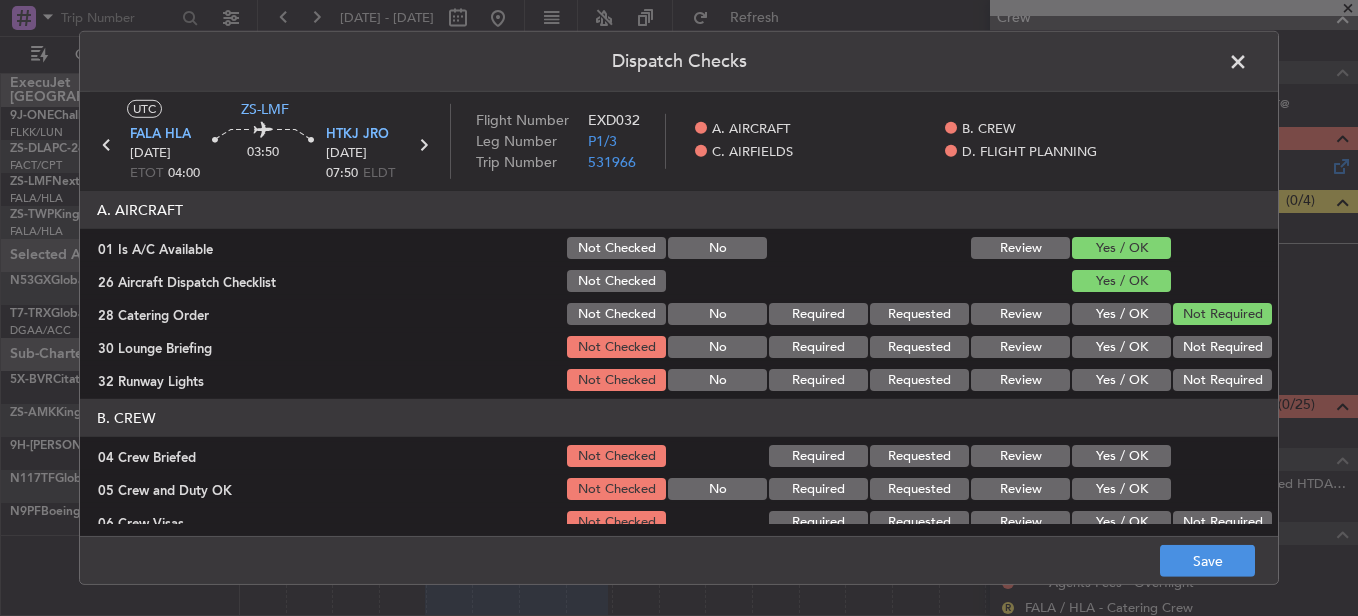 click on "A. AIRCRAFT   01 Is A/C Available  Not Checked No Review Yes / OK  26 Aircraft Dispatch Checklist  Not Checked Yes / OK  28 Catering Order  Not Checked No Required Requested Review Yes / OK Not Required  30 Lounge Briefing  Not Checked No Required Requested Review Yes / OK Not Required  32 Runway Lights  Not Checked No Required Requested Review Yes / OK Not Required" 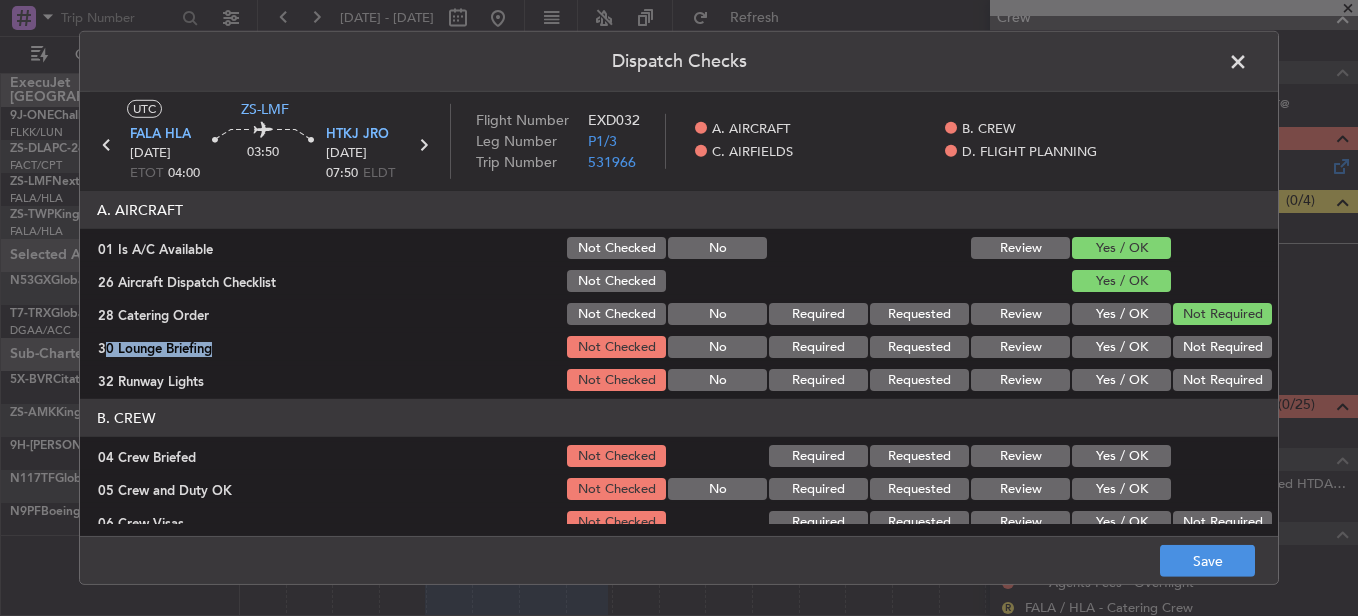 drag, startPoint x: 1186, startPoint y: 338, endPoint x: 1190, endPoint y: 355, distance: 17.464249 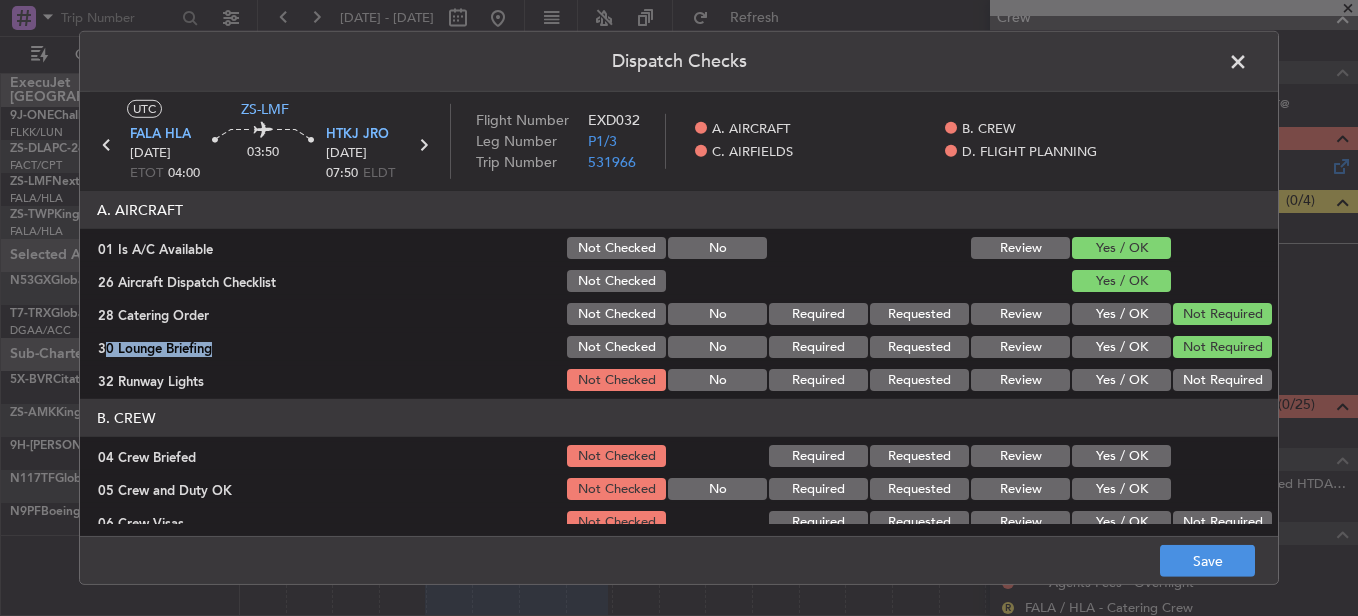 drag, startPoint x: 1214, startPoint y: 382, endPoint x: 1118, endPoint y: 428, distance: 106.451866 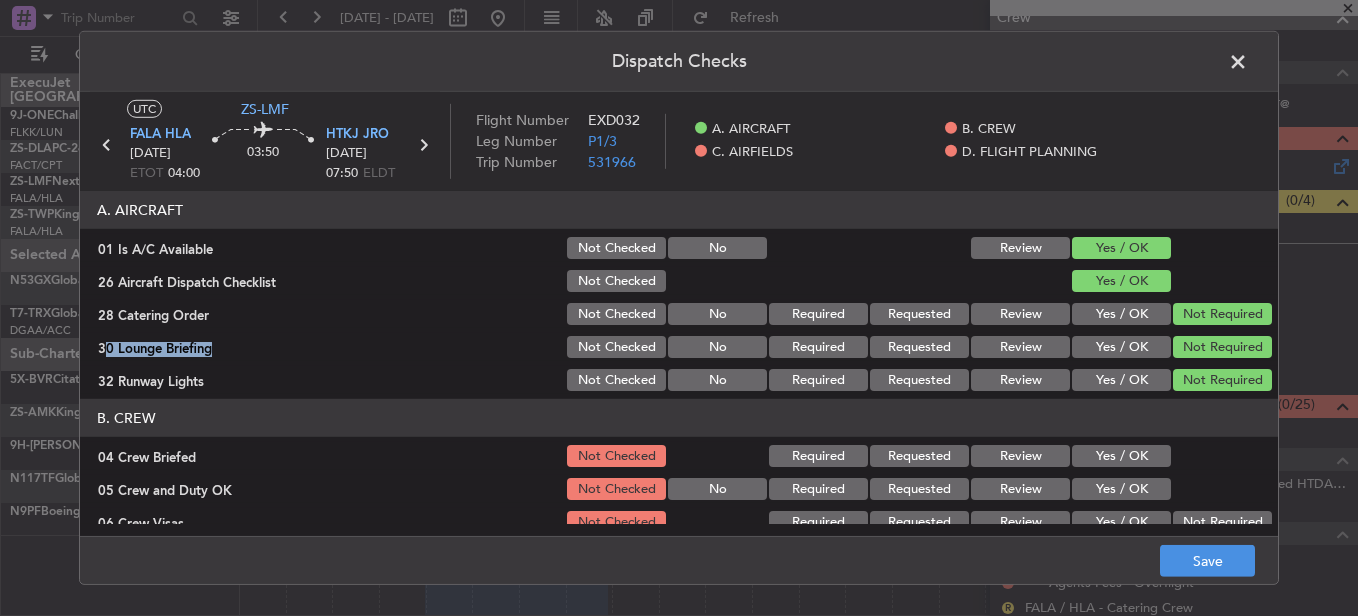 drag, startPoint x: 1121, startPoint y: 446, endPoint x: 1121, endPoint y: 465, distance: 19 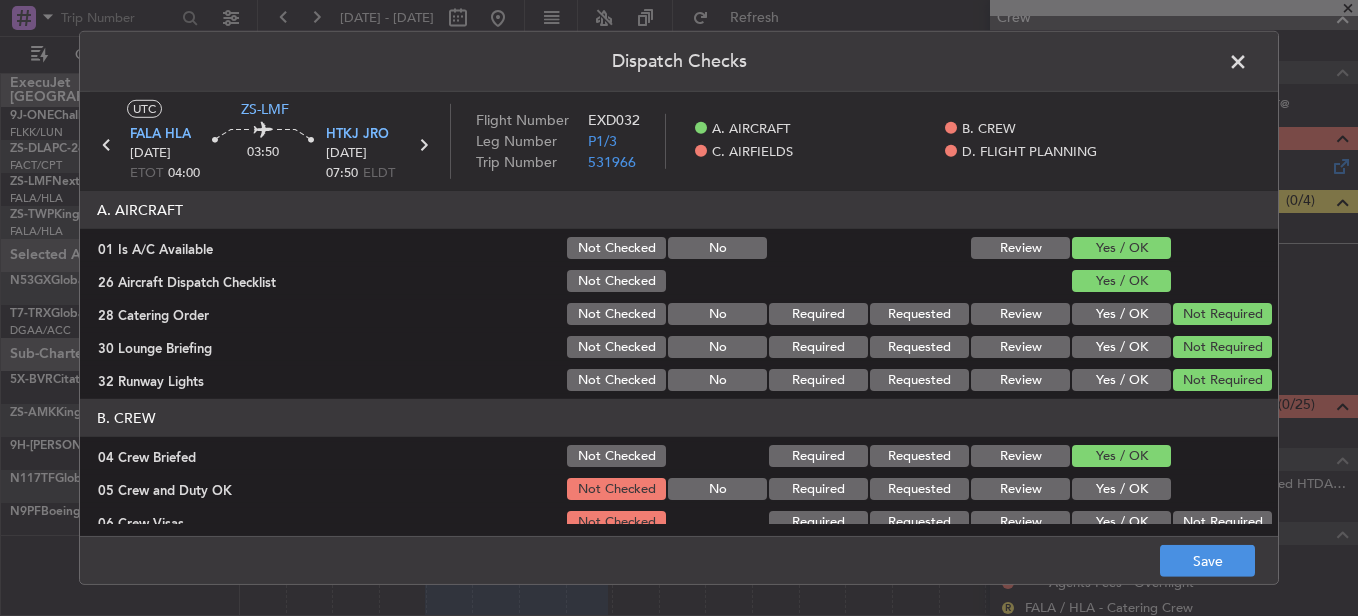 drag, startPoint x: 1121, startPoint y: 477, endPoint x: 1130, endPoint y: 485, distance: 12.0415945 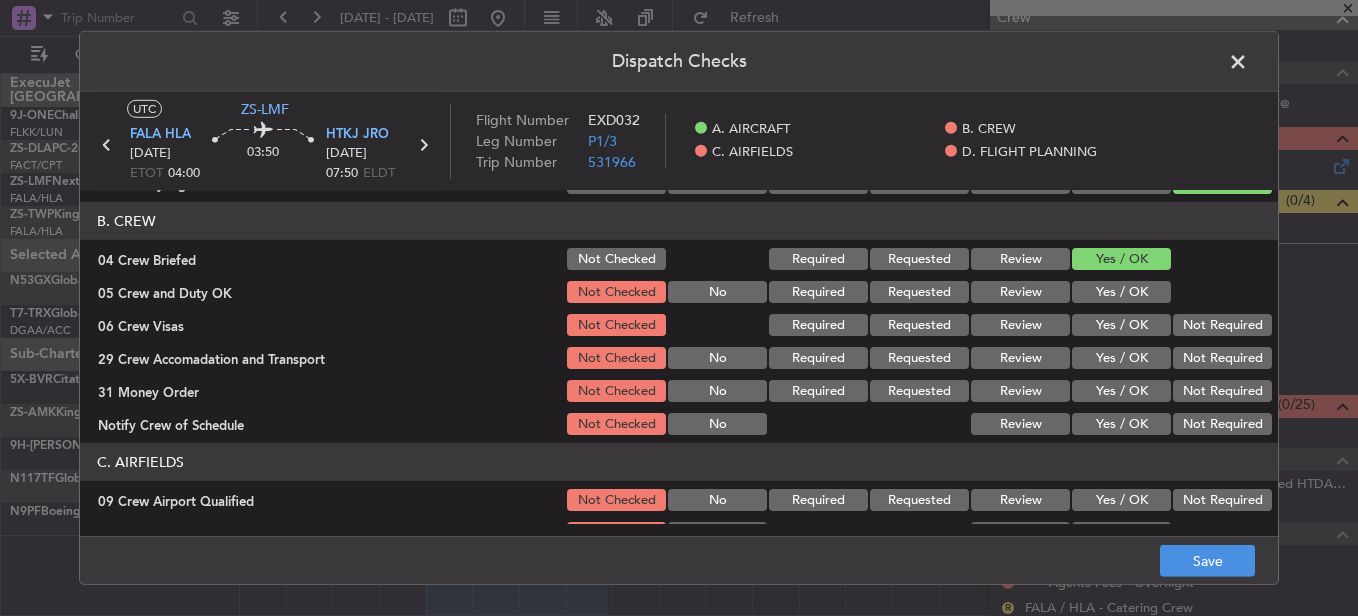 scroll, scrollTop: 200, scrollLeft: 0, axis: vertical 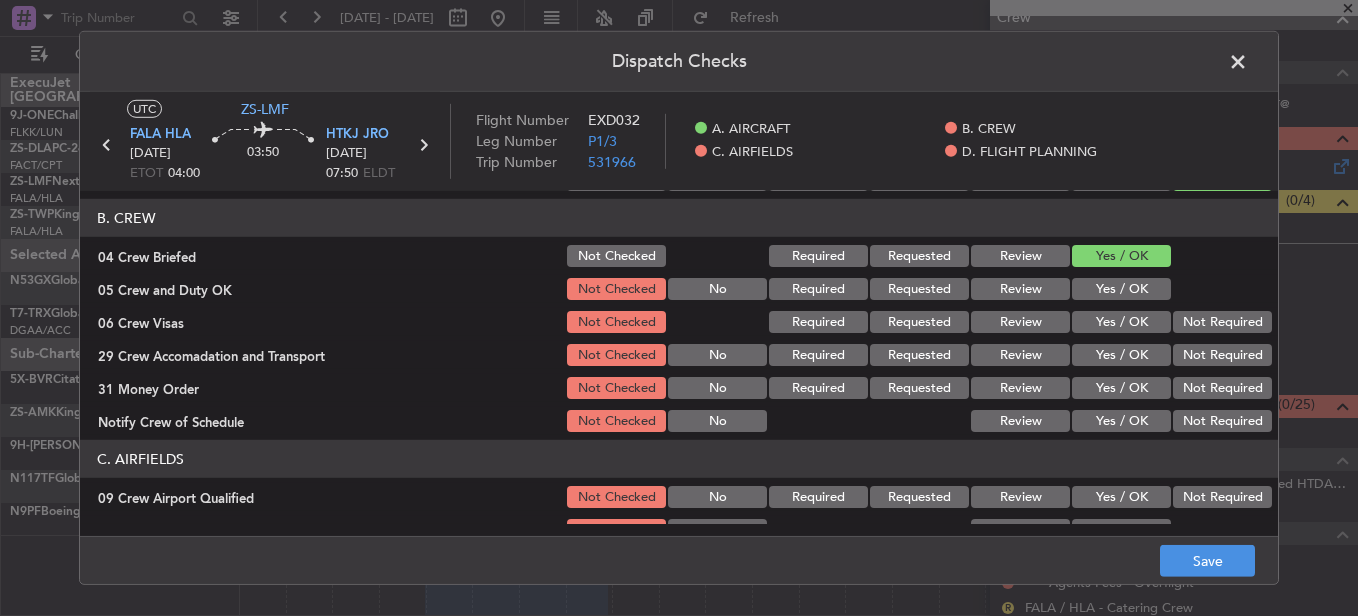click 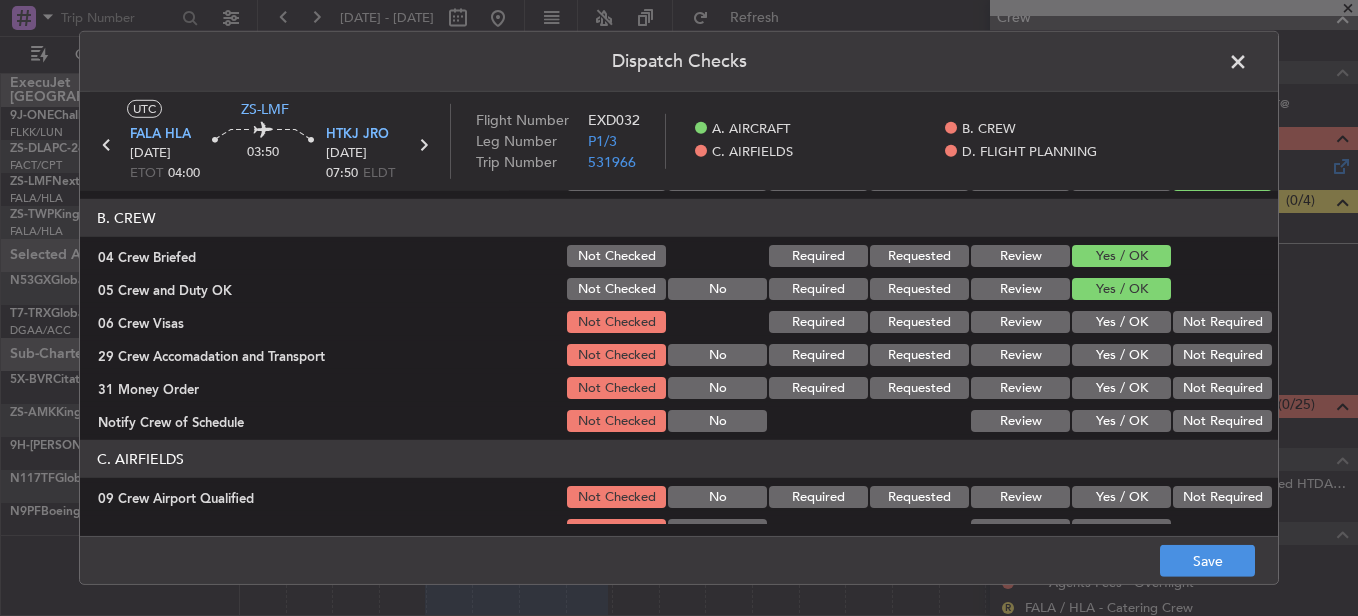 click on "Not Required" 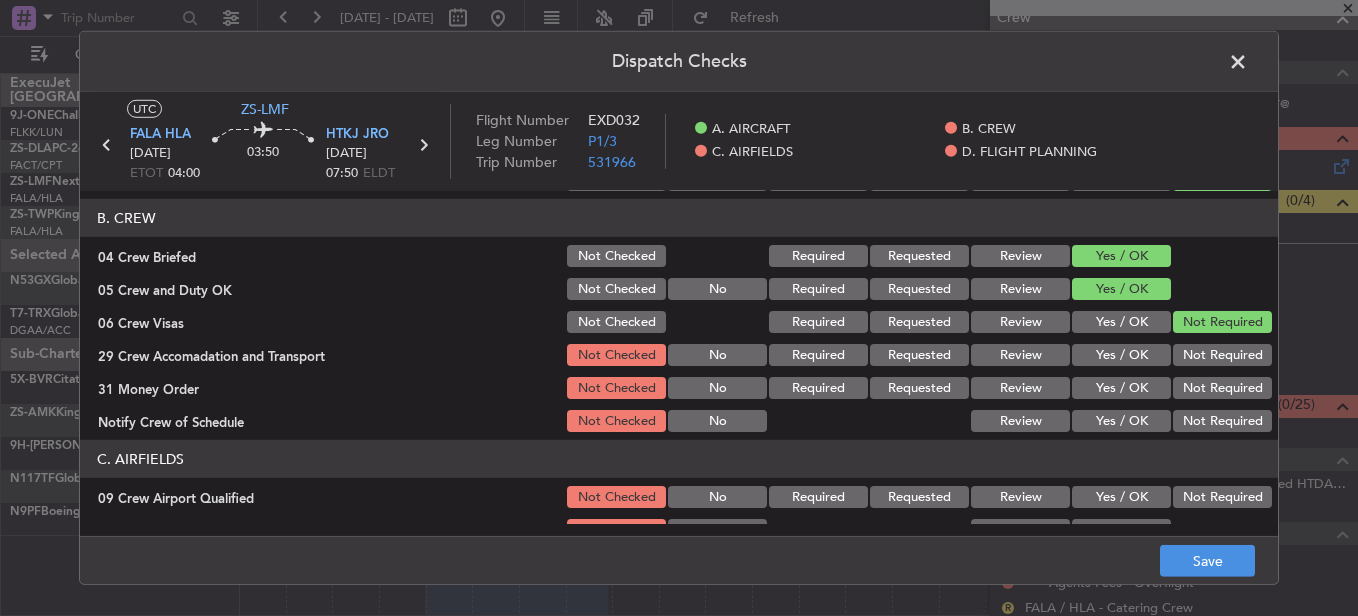 click on "Not Required" 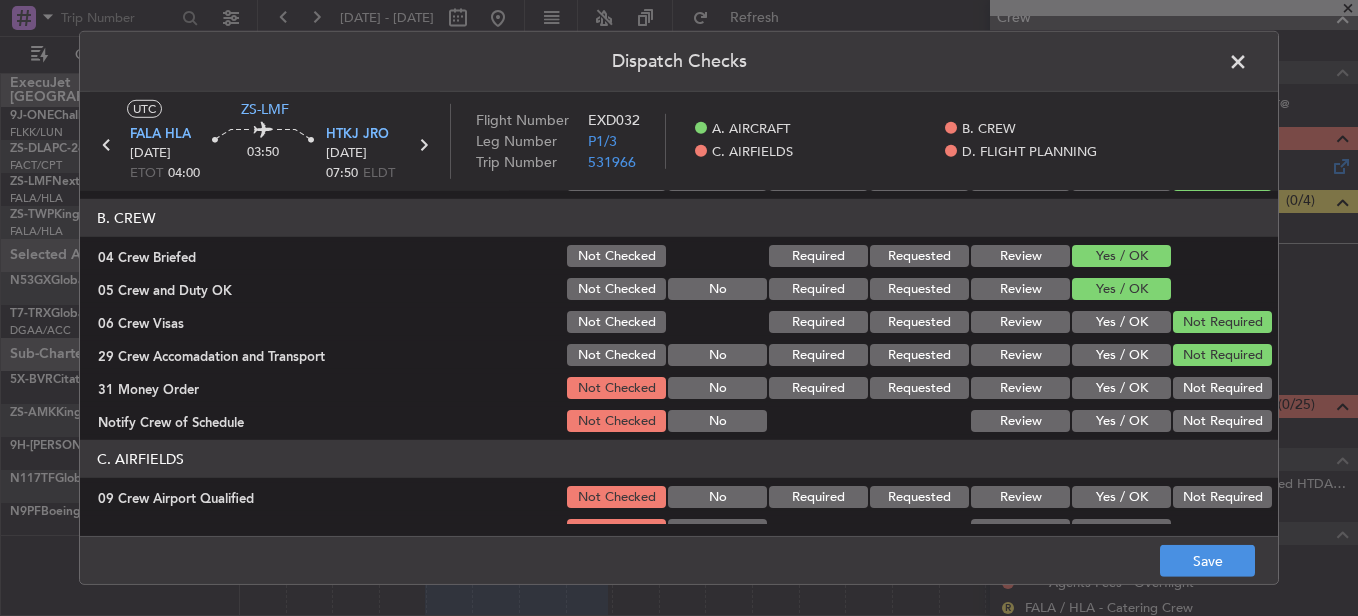 click on "Not Required" 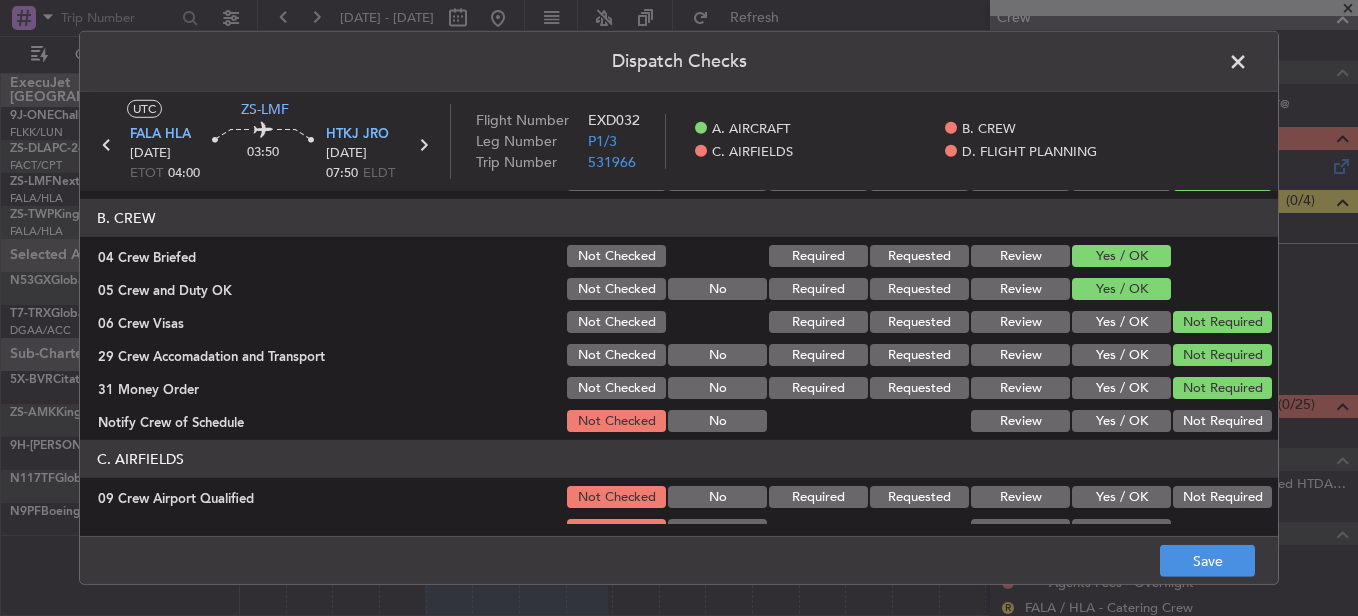 drag, startPoint x: 1203, startPoint y: 395, endPoint x: 1212, endPoint y: 413, distance: 20.12461 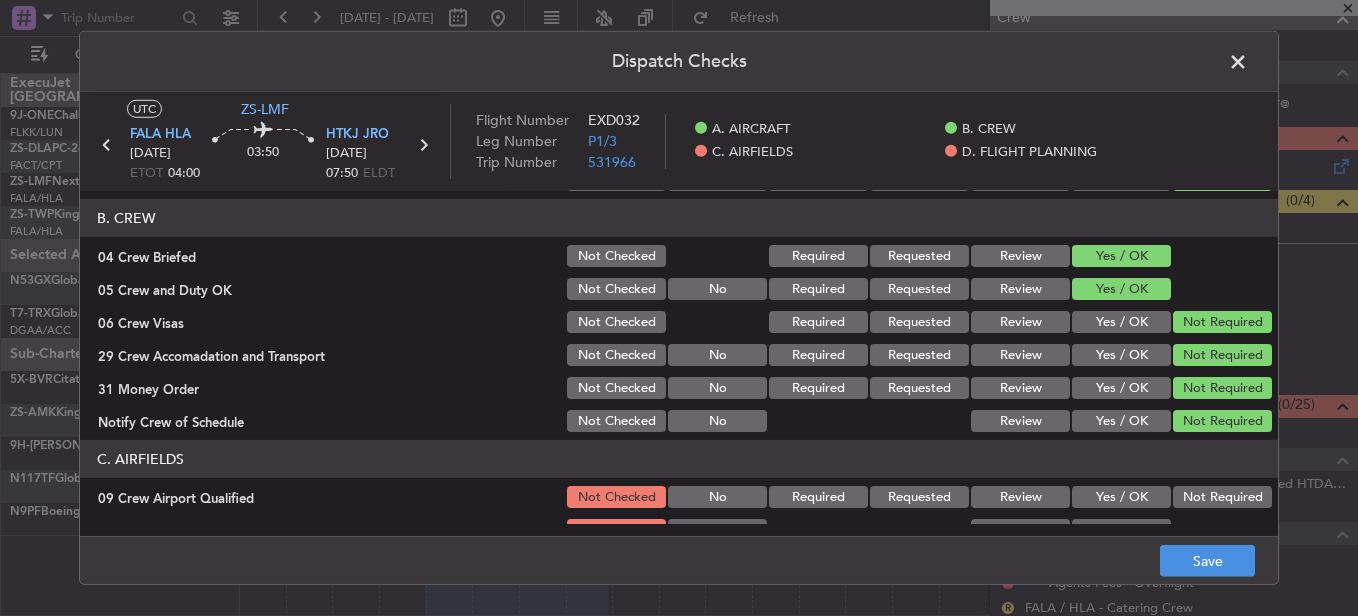 drag, startPoint x: 1206, startPoint y: 496, endPoint x: 1203, endPoint y: 482, distance: 14.3178215 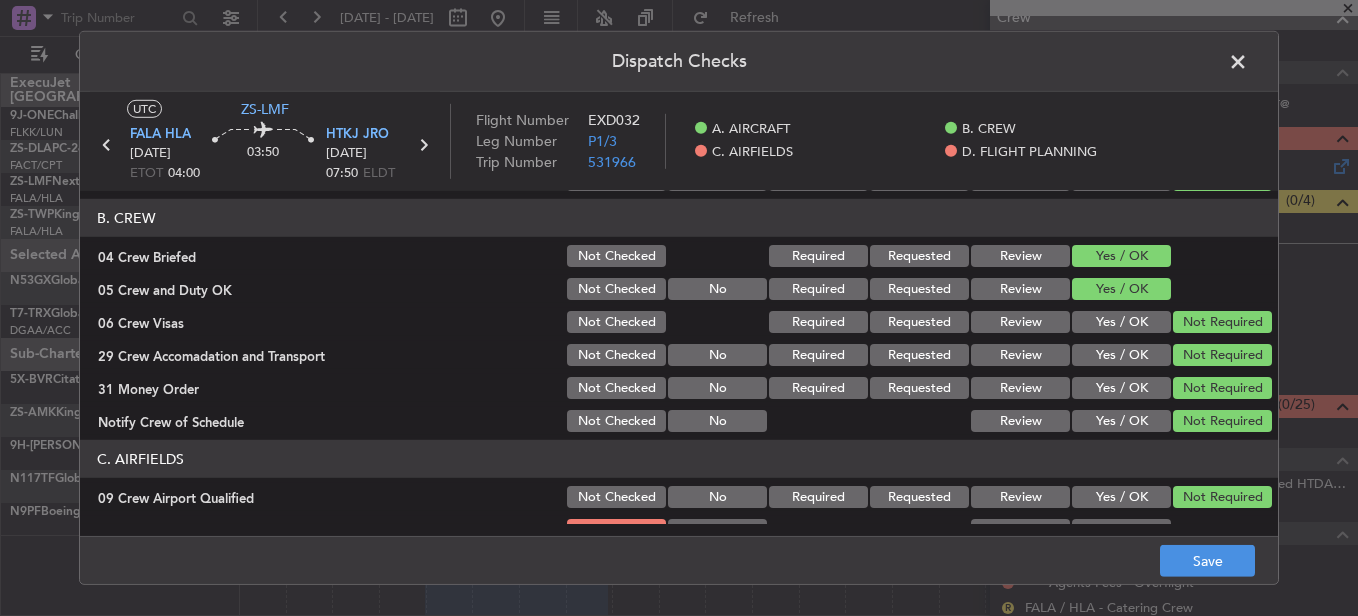scroll, scrollTop: 400, scrollLeft: 0, axis: vertical 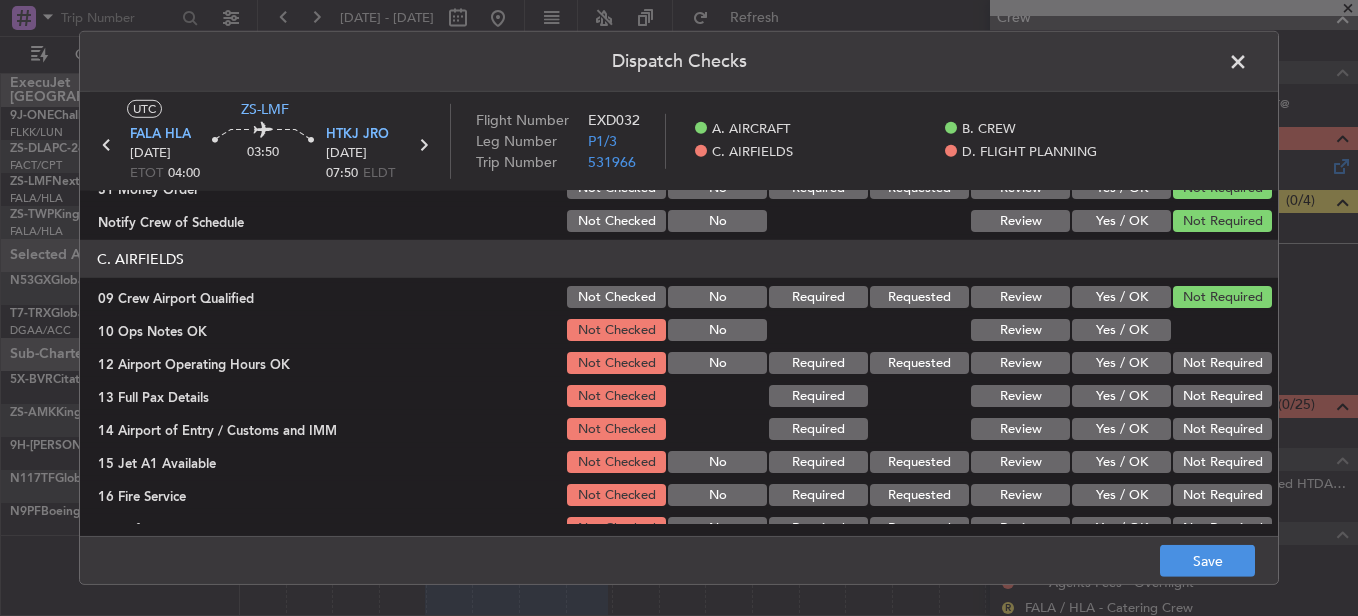 drag, startPoint x: 1141, startPoint y: 340, endPoint x: 1154, endPoint y: 350, distance: 16.40122 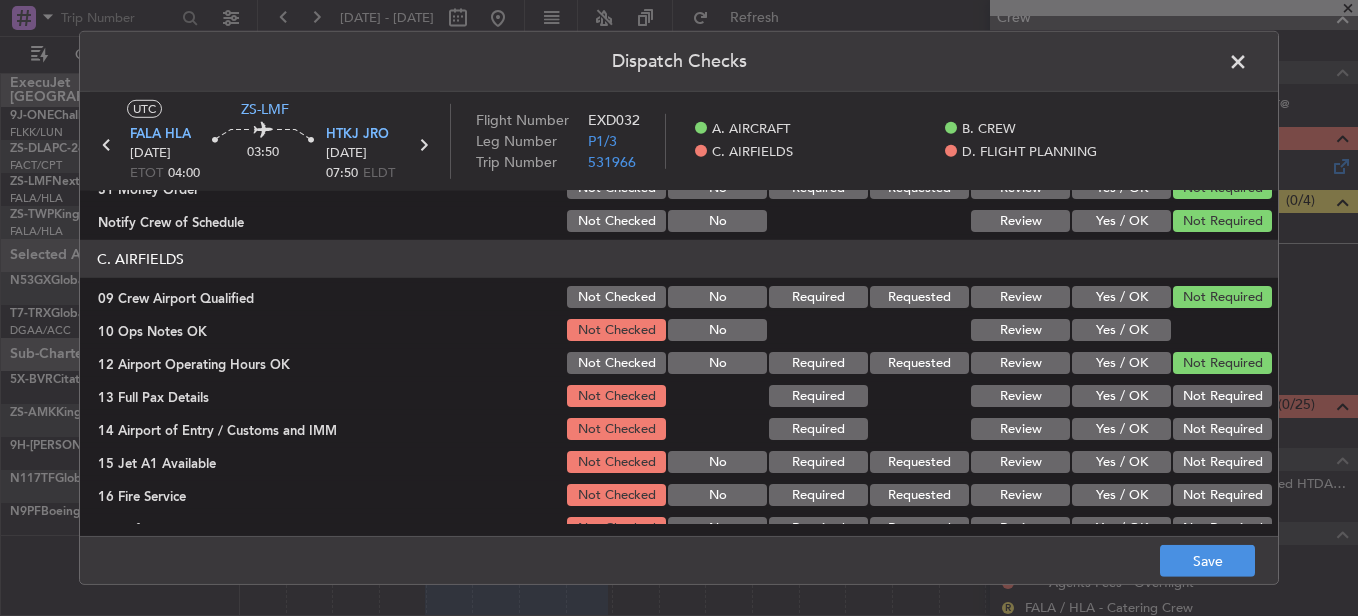 click on "Yes / OK" 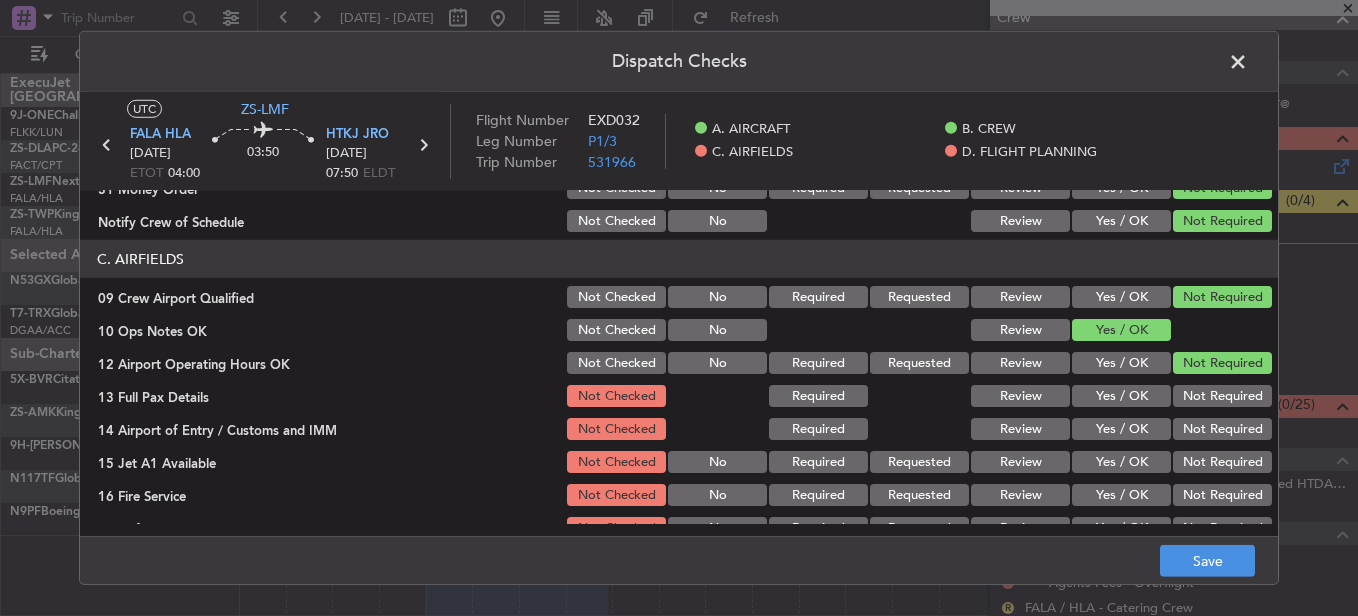 scroll, scrollTop: 403, scrollLeft: 0, axis: vertical 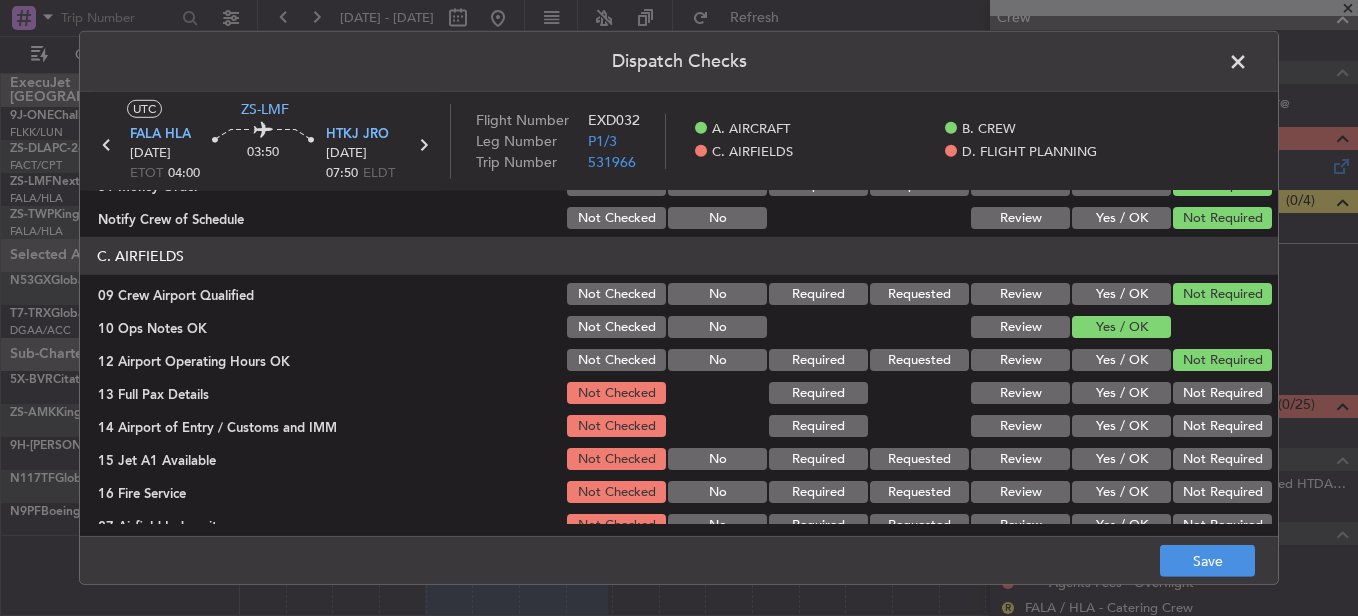 click on "Not Required" 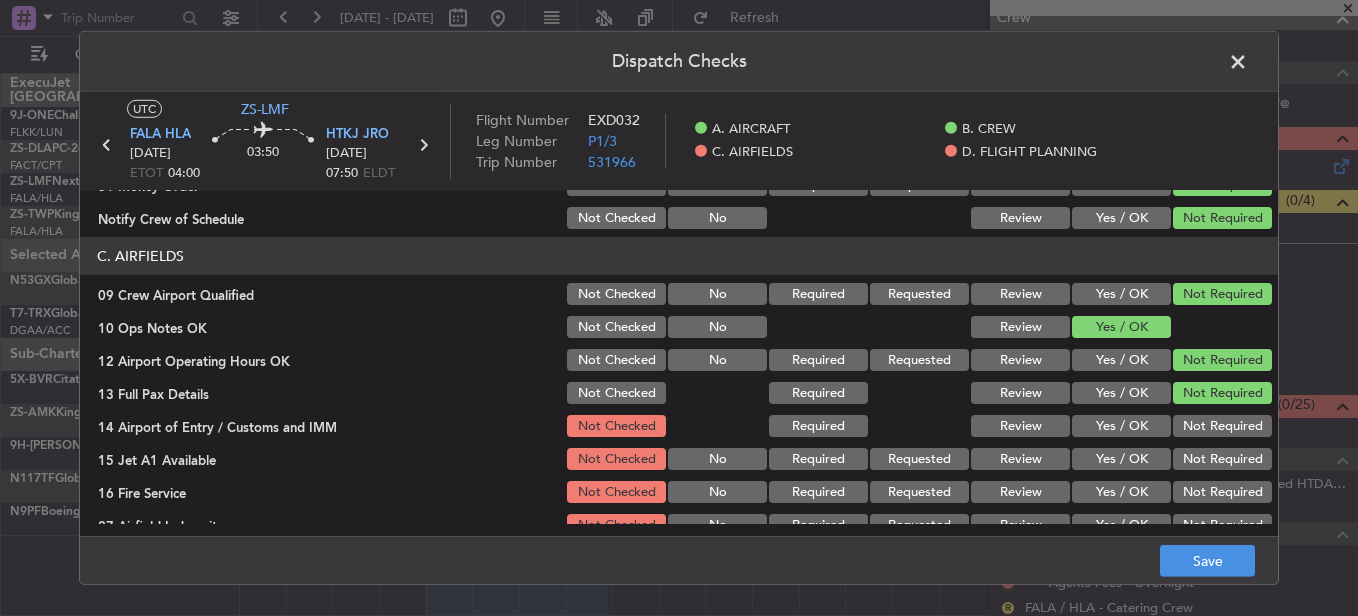 drag, startPoint x: 1229, startPoint y: 417, endPoint x: 1229, endPoint y: 435, distance: 18 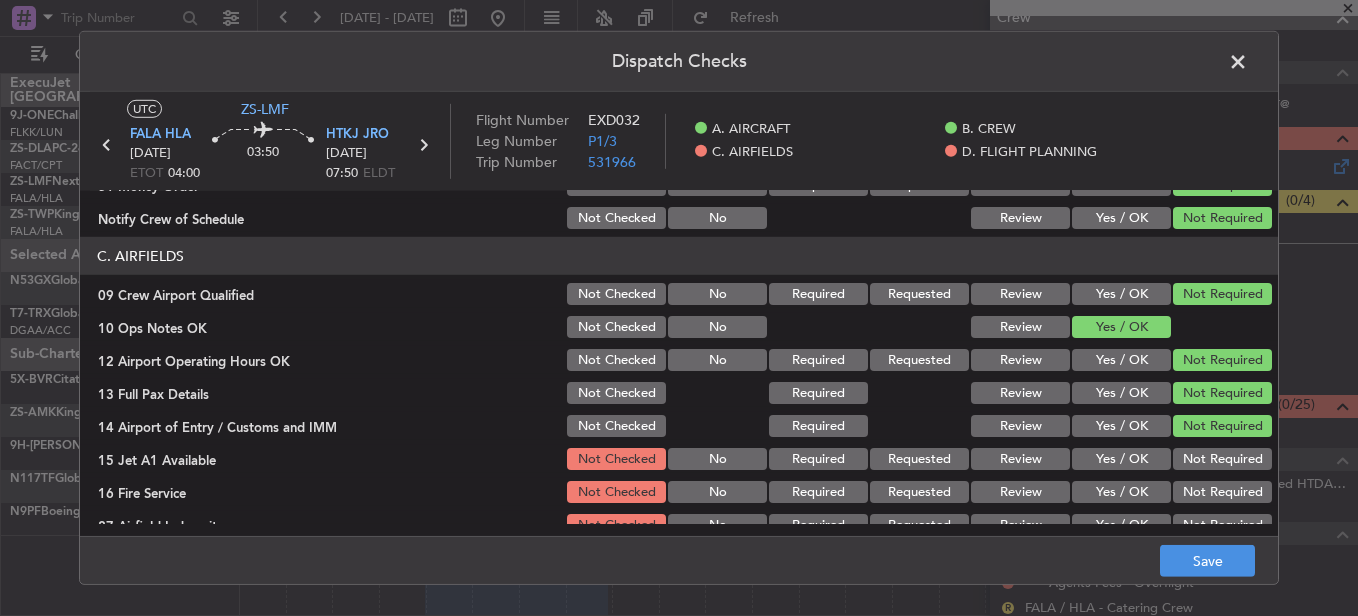 click on "Not Required" 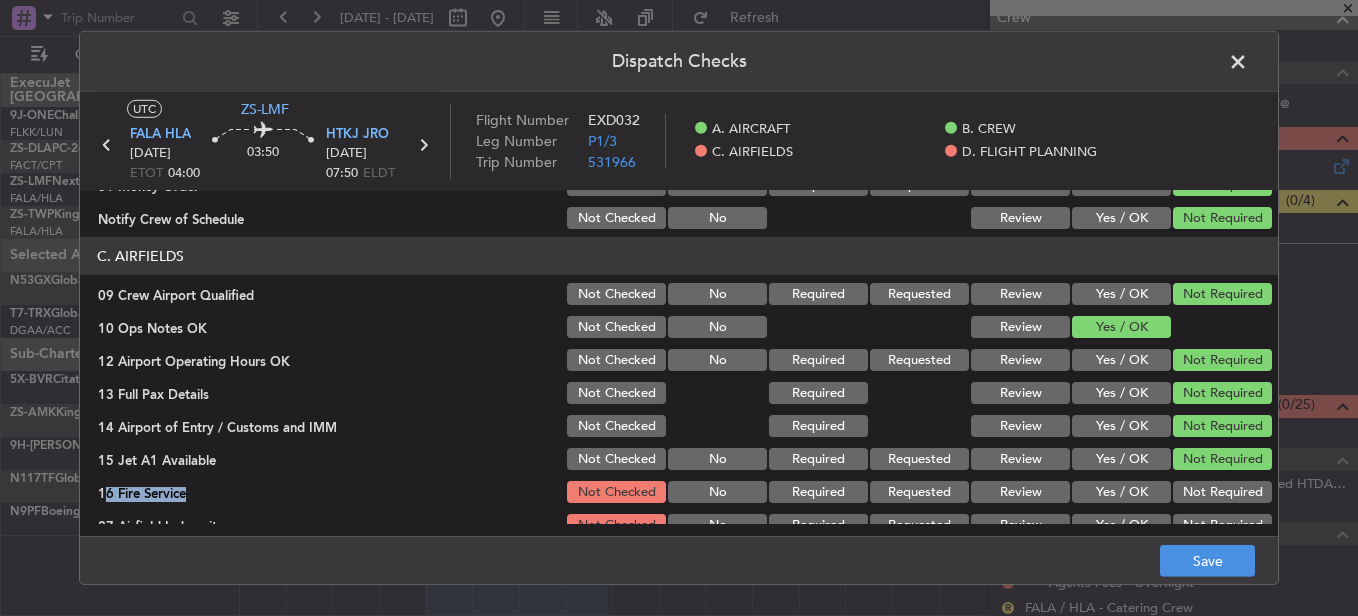 click on "C. AIRFIELDS   09 Crew Airport Qualified  Not Checked No Required Requested Review Yes / OK Not Required  10 Ops Notes OK  Not Checked No Review Yes / OK  12 Airport Operating Hours OK  Not Checked No Required Requested Review Yes / OK Not Required  13 Full Pax Details  Not Checked Required Review Yes / OK Not Required  14 Airport of Entry / Customs and IMM  Not Checked Required Review Yes / OK Not Required  15 Jet A1 Available  Not Checked No Required Requested Review Yes / OK Not Required  16 Fire Service  Not Checked No Required Requested Review Yes / OK Not Required  27 Airfield Indemnity  Not Checked No Required Requested Review Yes / OK Not Required" 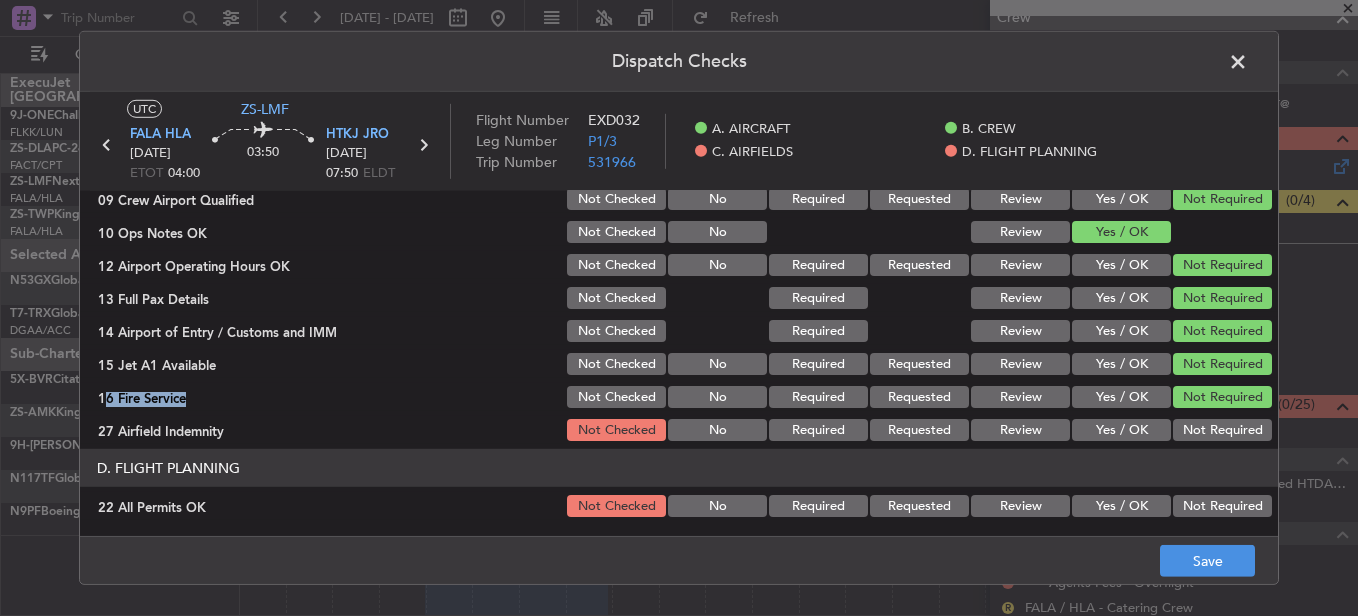scroll, scrollTop: 565, scrollLeft: 0, axis: vertical 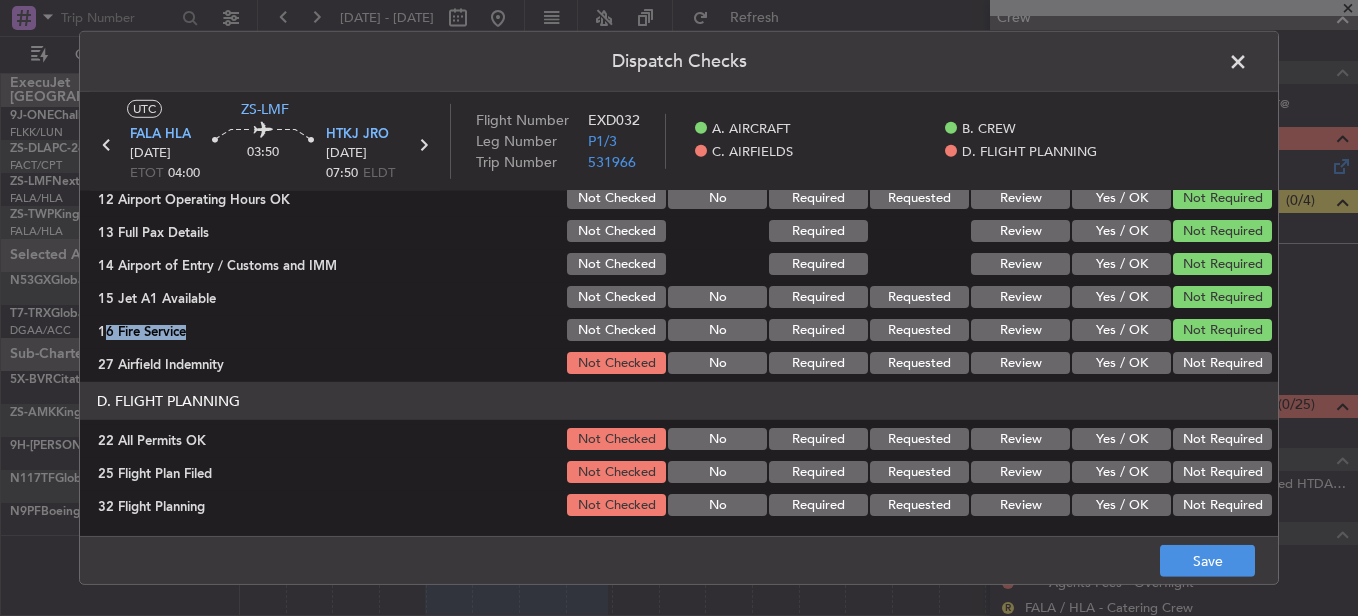 drag, startPoint x: 1201, startPoint y: 352, endPoint x: 1214, endPoint y: 378, distance: 29.068884 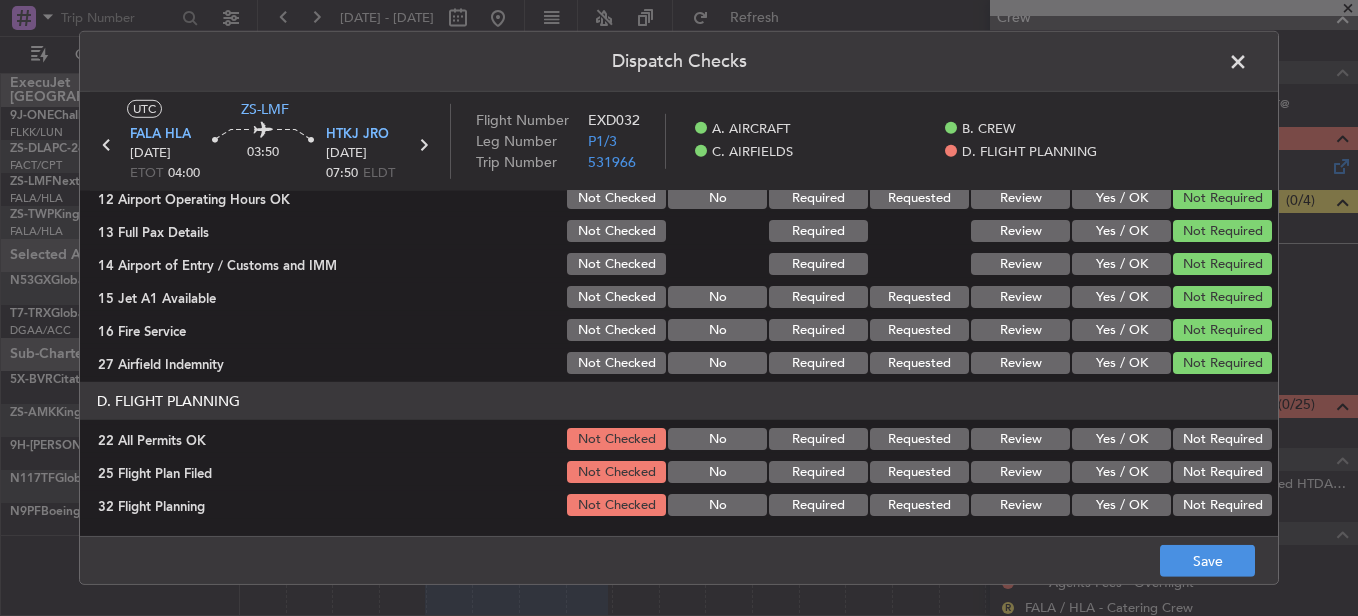 click on "A. AIRCRAFT   01 Is A/C Available  Not Checked No Review Yes / OK  26 Aircraft Dispatch Checklist  Not Checked Yes / OK  28 Catering Order  Not Checked No Required Requested Review Yes / OK Not Required  30 Lounge Briefing  Not Checked No Required Requested Review Yes / OK Not Required  32 Runway Lights  Not Checked No Required Requested Review Yes / OK Not Required  B. CREW   04 Crew Briefed  Not Checked Required Requested Review Yes / OK  05 Crew and Duty OK  Not Checked No Required Requested Review Yes / OK  06 Crew Visas  Not Checked Required Requested Review Yes / OK Not Required  29 Crew Accomadation and Transport  Not Checked No Required Requested Review Yes / OK Not Required  31 Money Order  Not Checked No Required Requested Review Yes / OK Not Required  Notify Crew of Schedule  Not Checked No Review Yes / OK Not Required  C. AIRFIELDS   09 Crew Airport Qualified  Not Checked No Required Requested Review Yes / OK Not Required  10 Ops Notes OK  Not Checked No Review Yes / OK Not Checked No Required No" 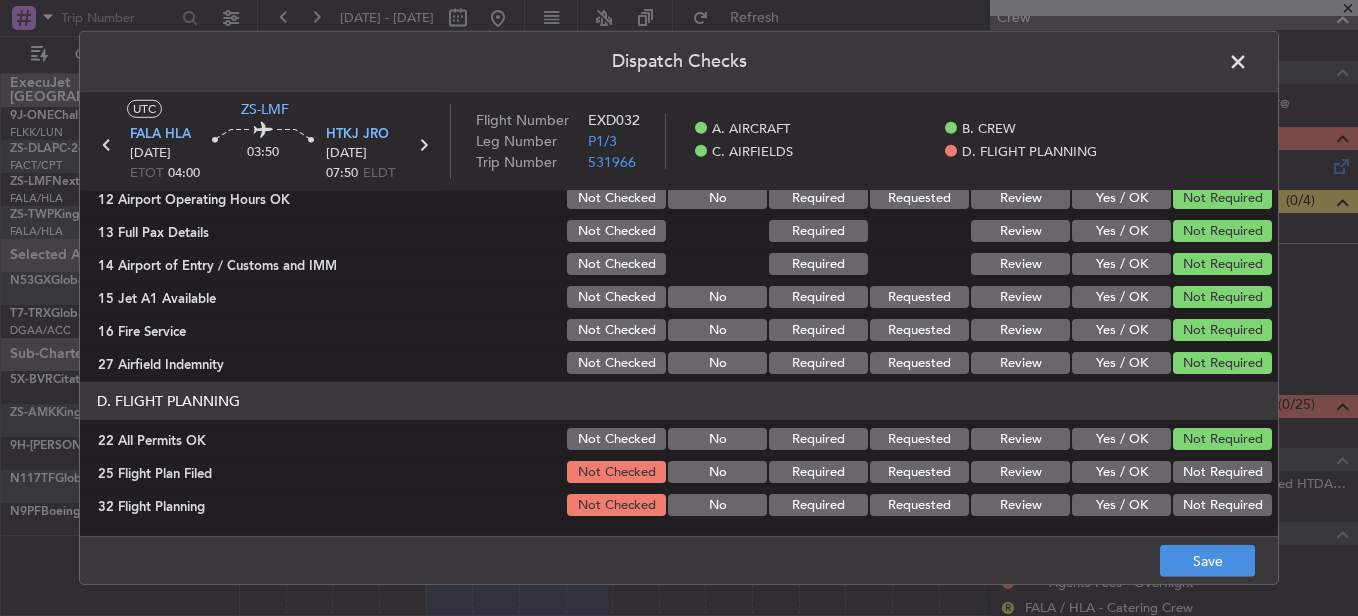 drag, startPoint x: 1011, startPoint y: 465, endPoint x: 1015, endPoint y: 517, distance: 52.153618 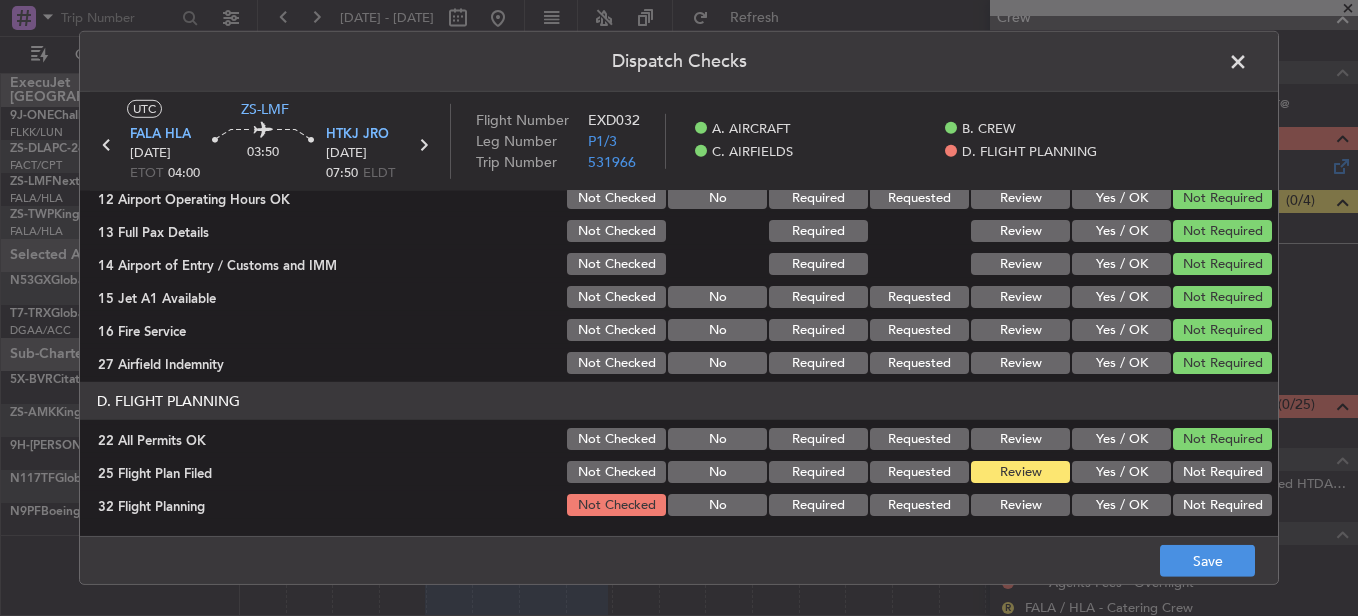 drag, startPoint x: 1017, startPoint y: 520, endPoint x: 1154, endPoint y: 552, distance: 140.68759 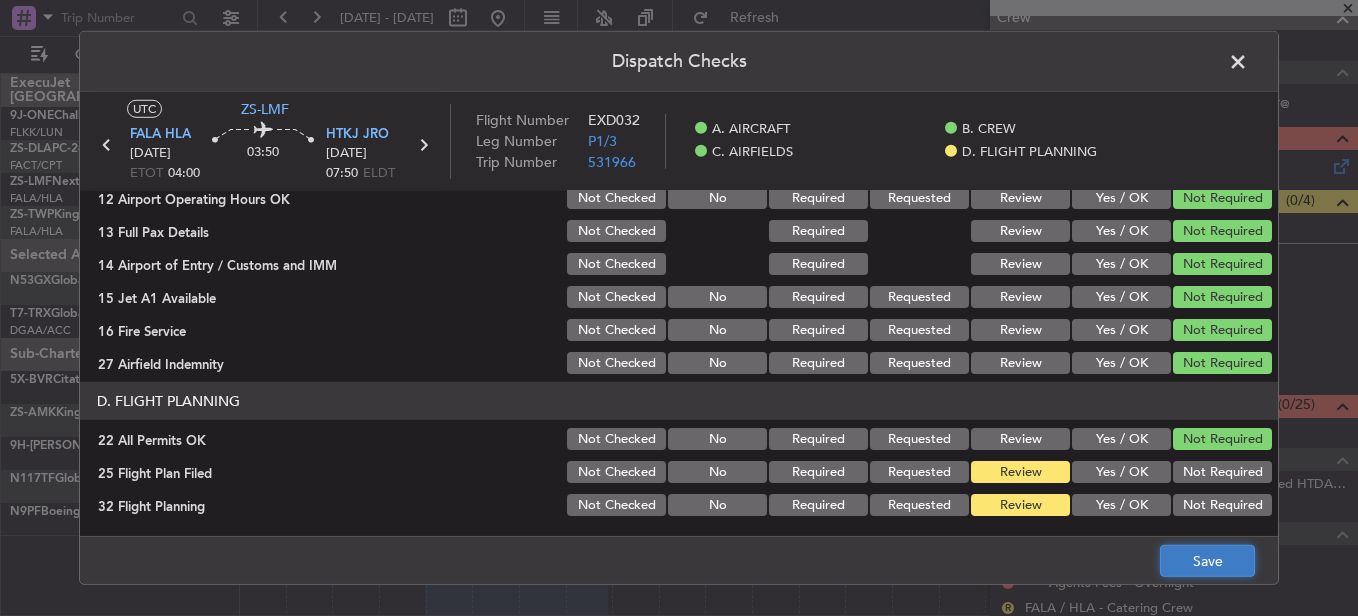 click on "Save" 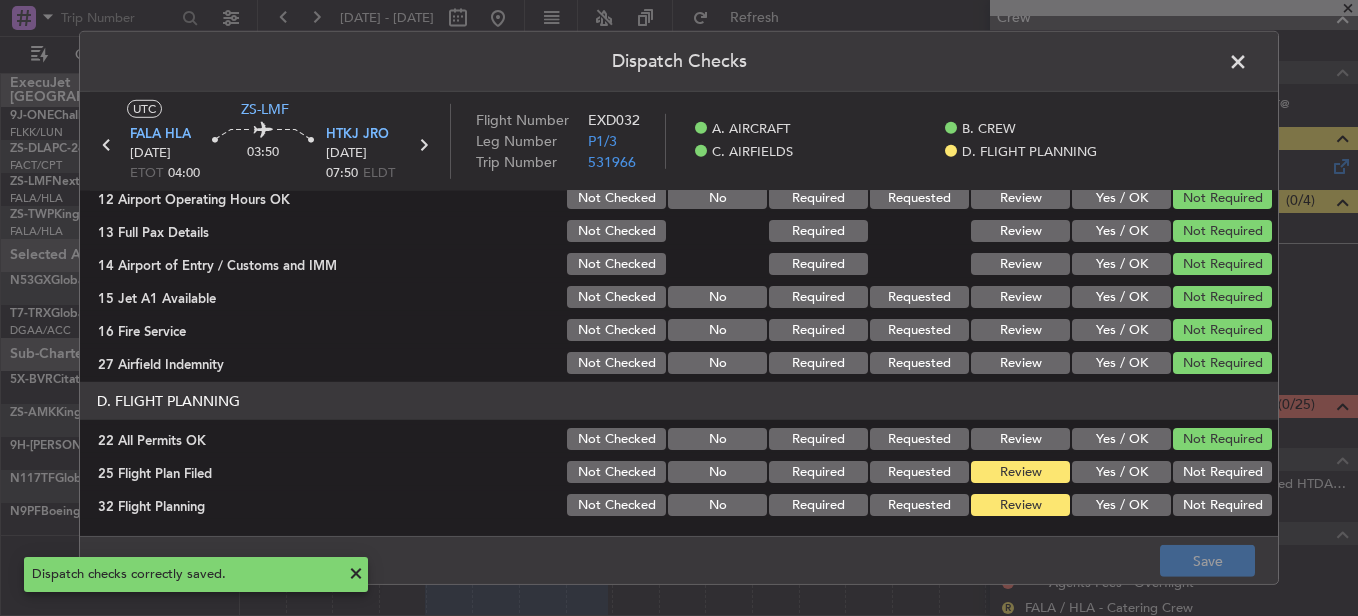 click 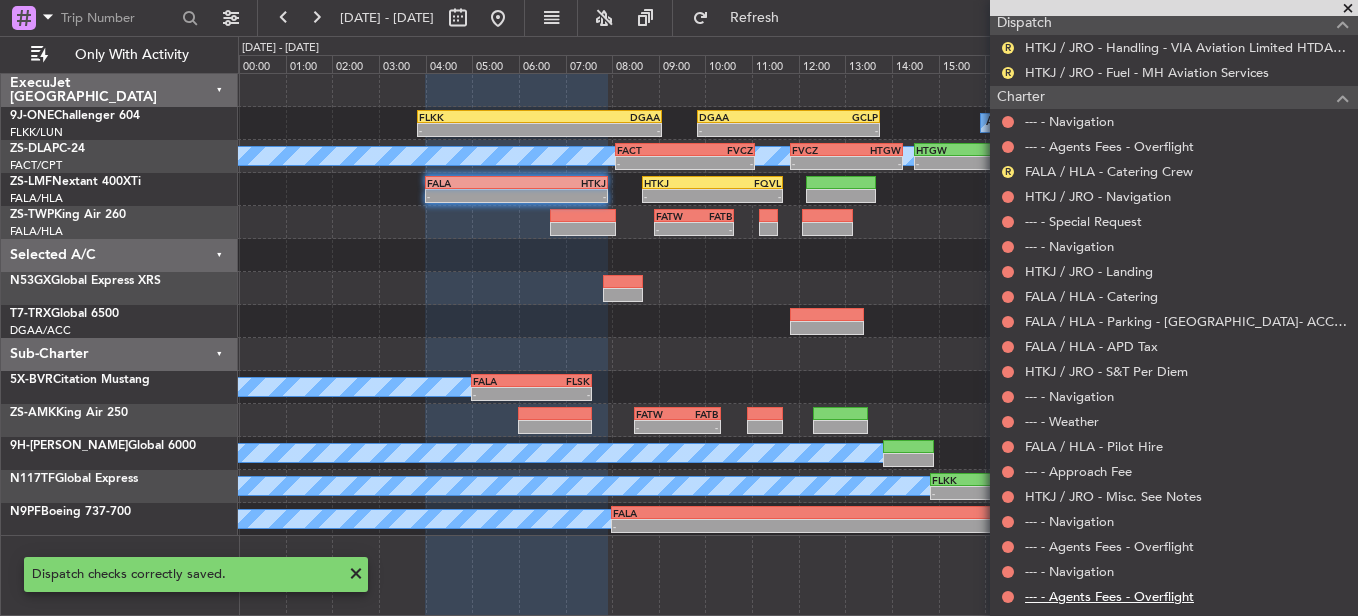 scroll, scrollTop: 822, scrollLeft: 0, axis: vertical 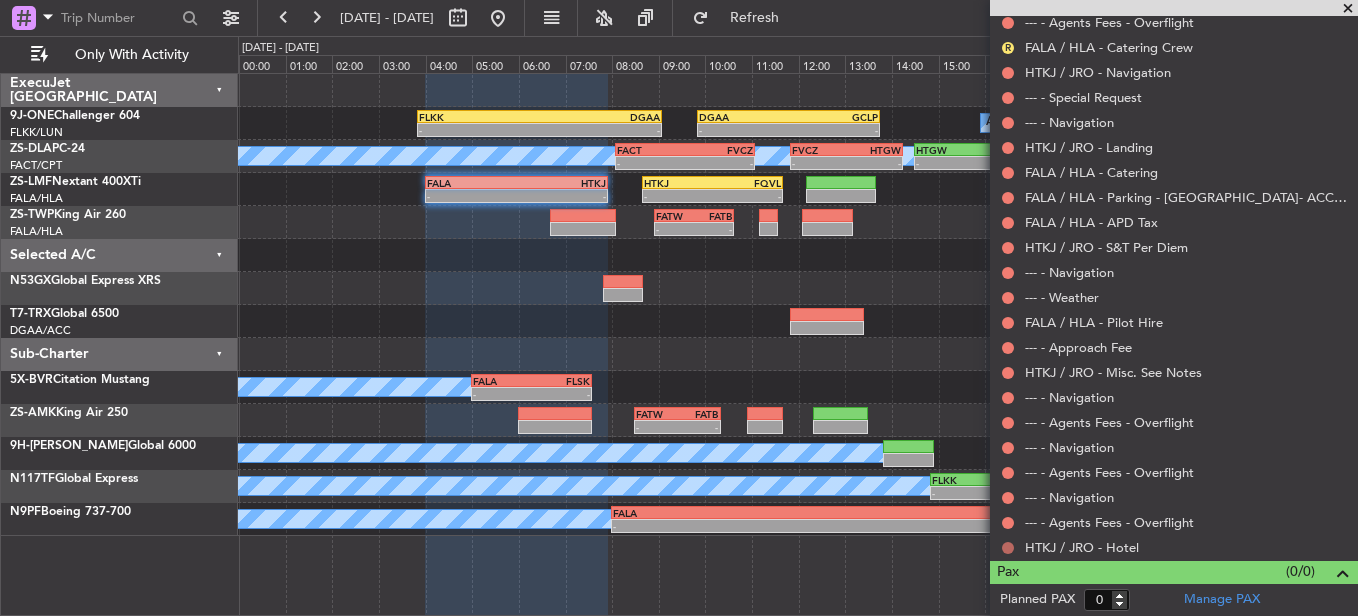 click at bounding box center [1008, 548] 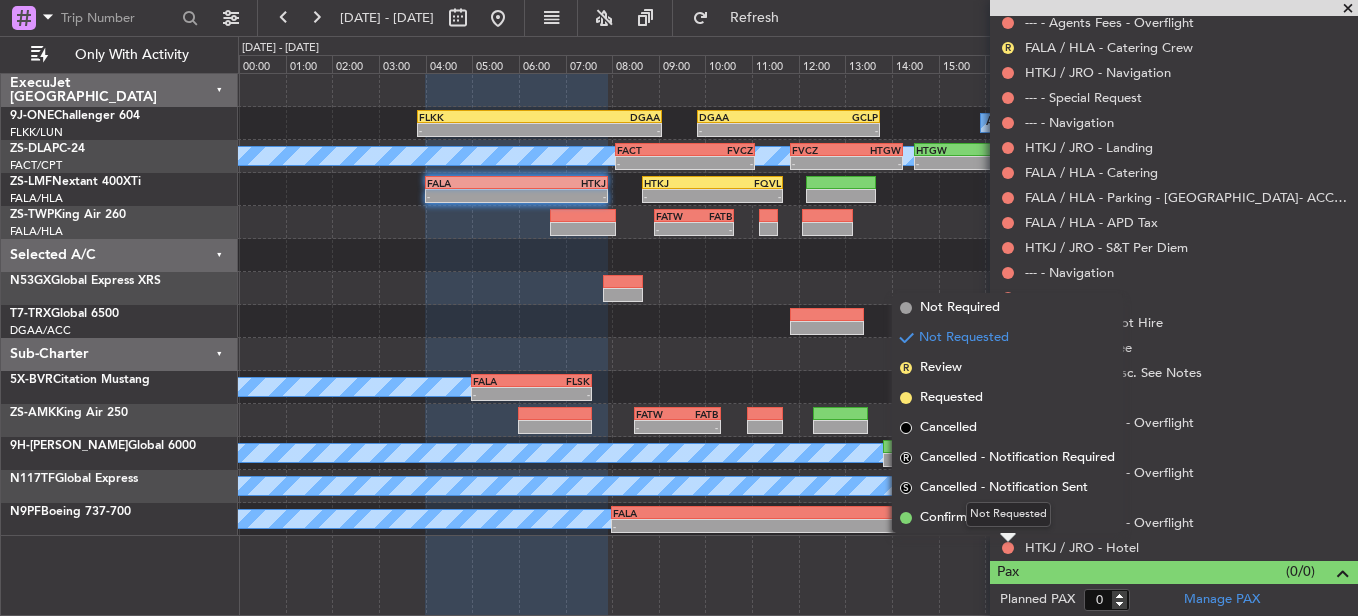 click on "Not Requested" at bounding box center (1008, 514) 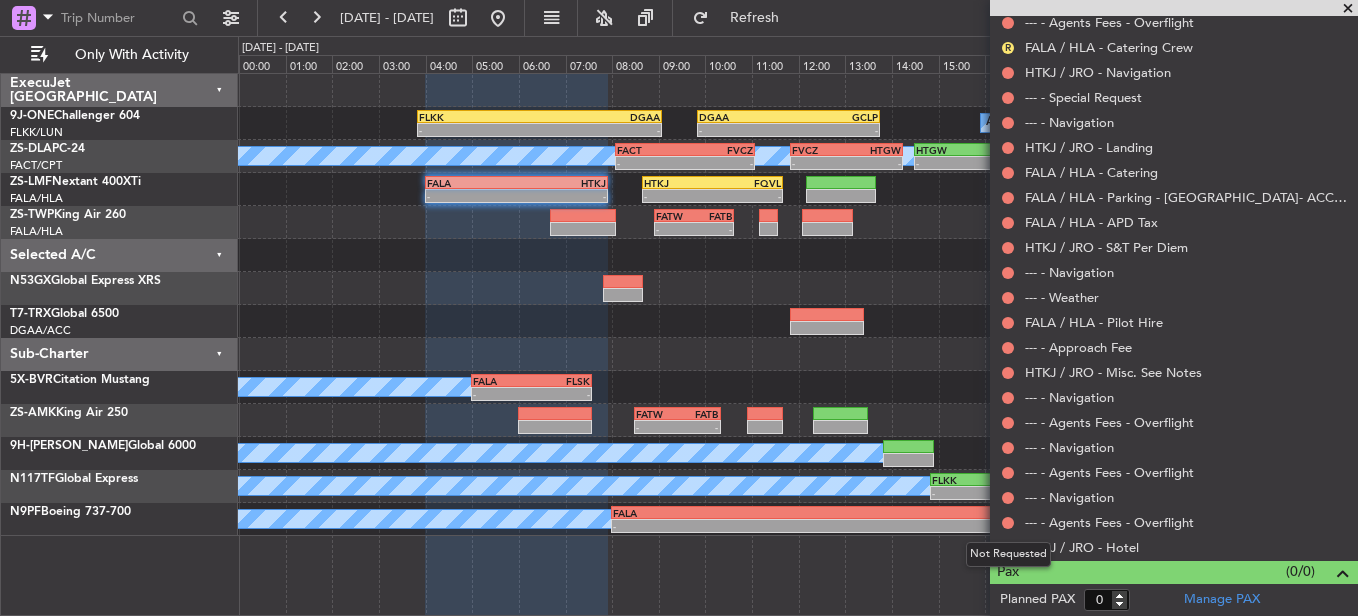 click on "Not Requested" at bounding box center (1008, 554) 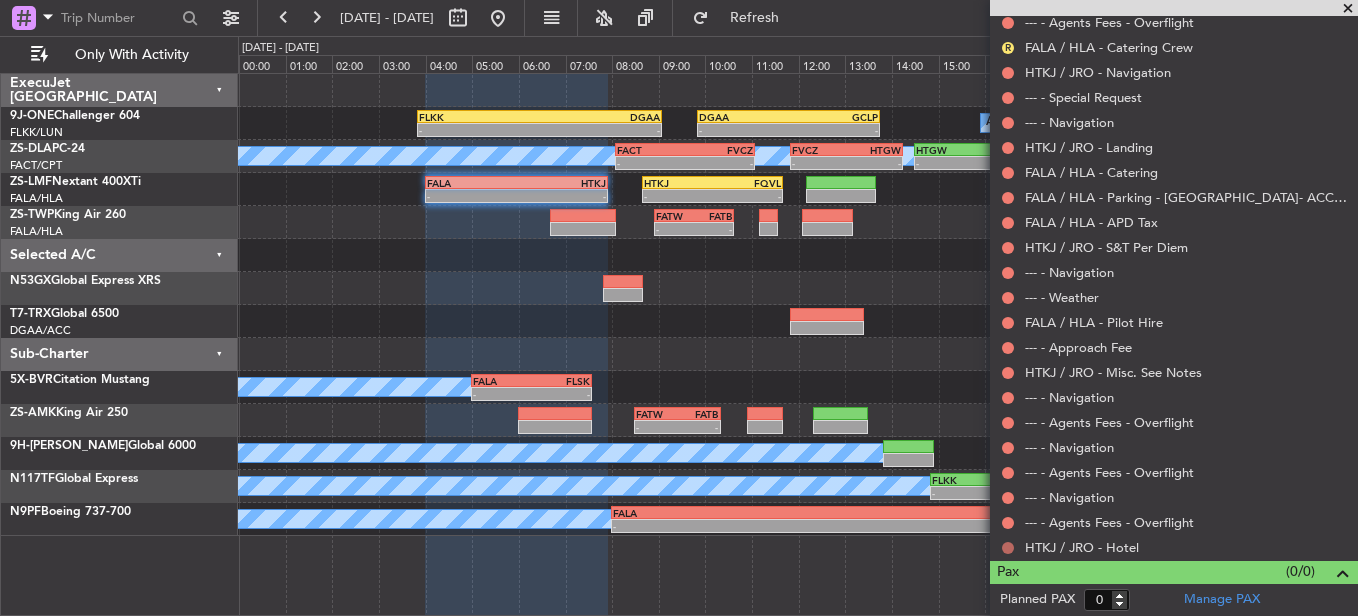 click at bounding box center [1008, 548] 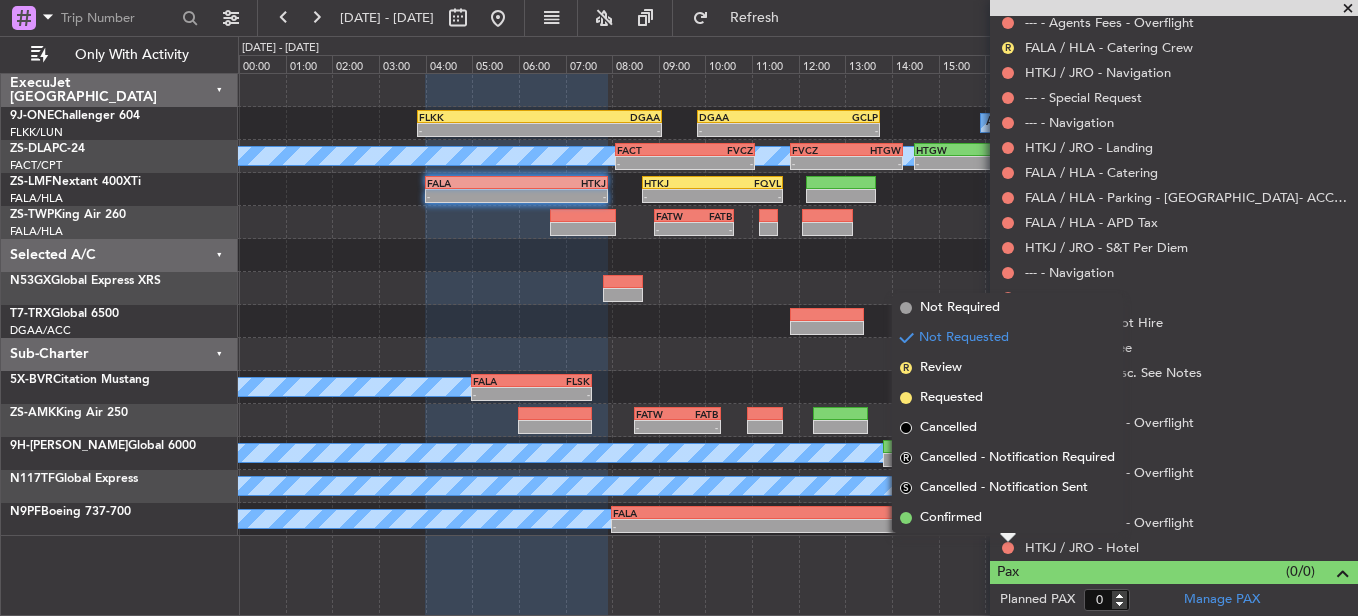 click on "Confirmed" at bounding box center [1007, 518] 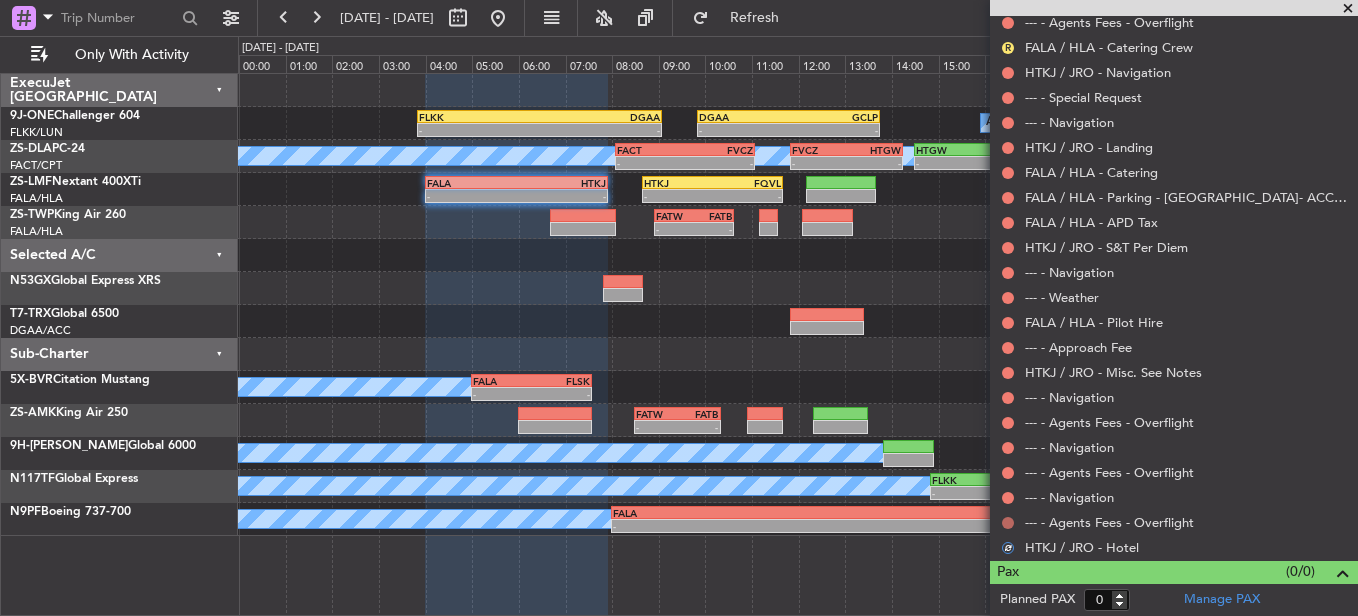 click at bounding box center (1008, 523) 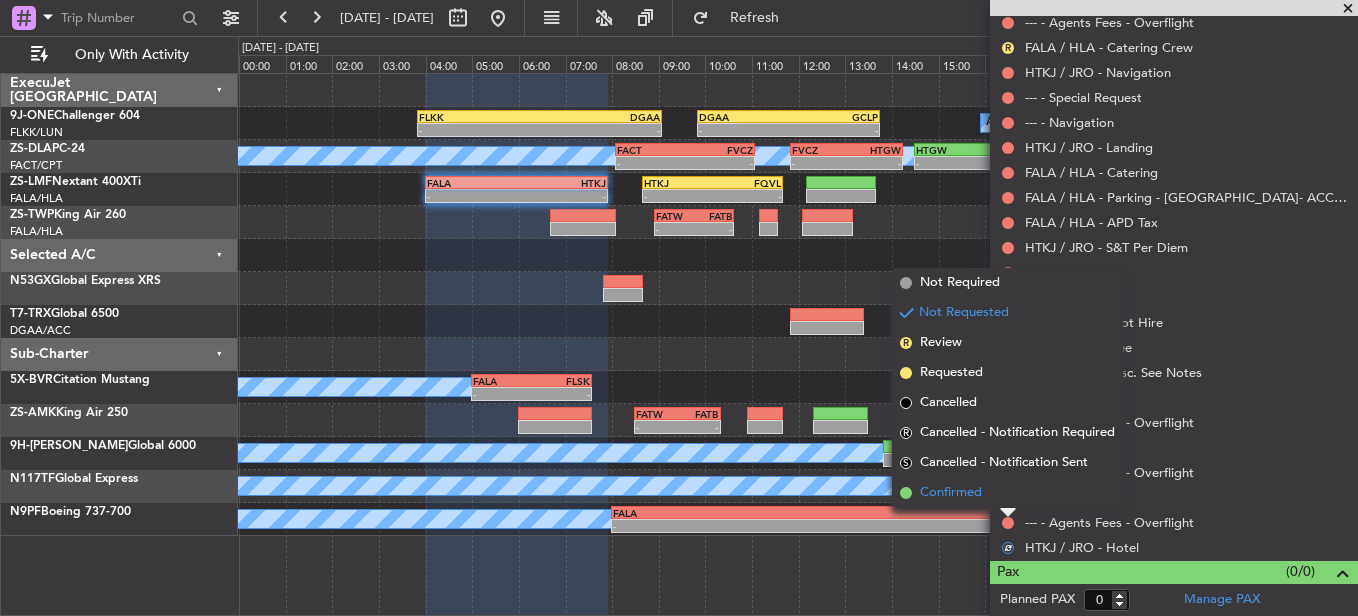 click on "Confirmed" at bounding box center (1007, 493) 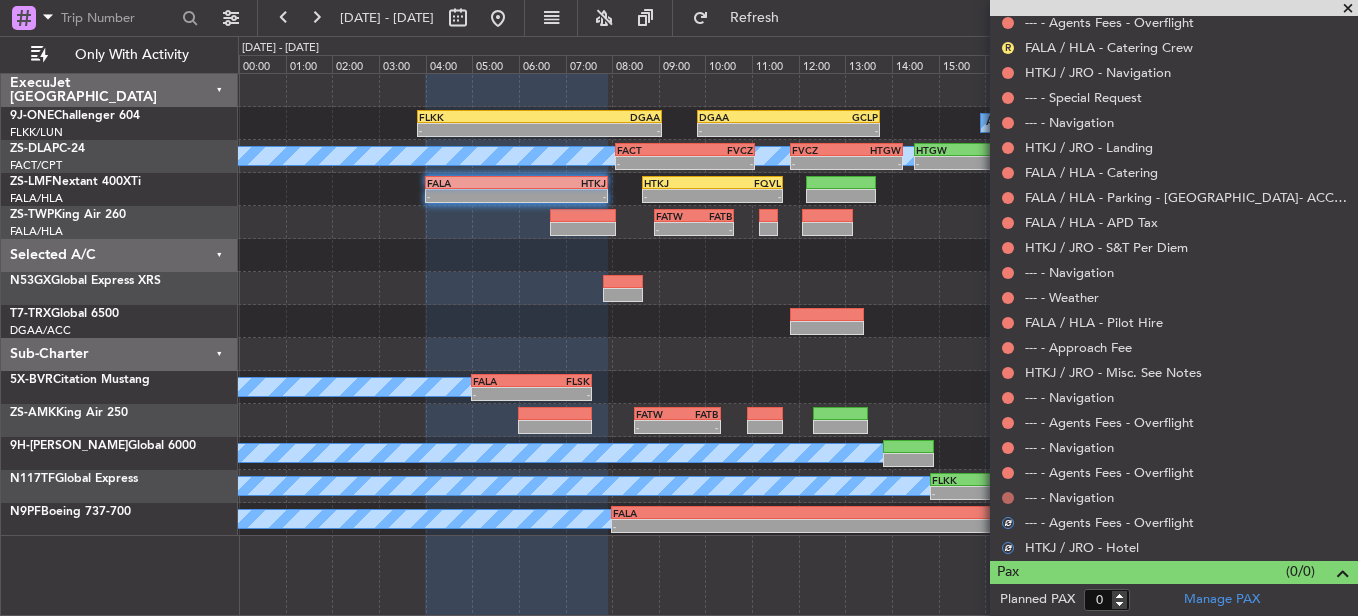 click at bounding box center [1008, 498] 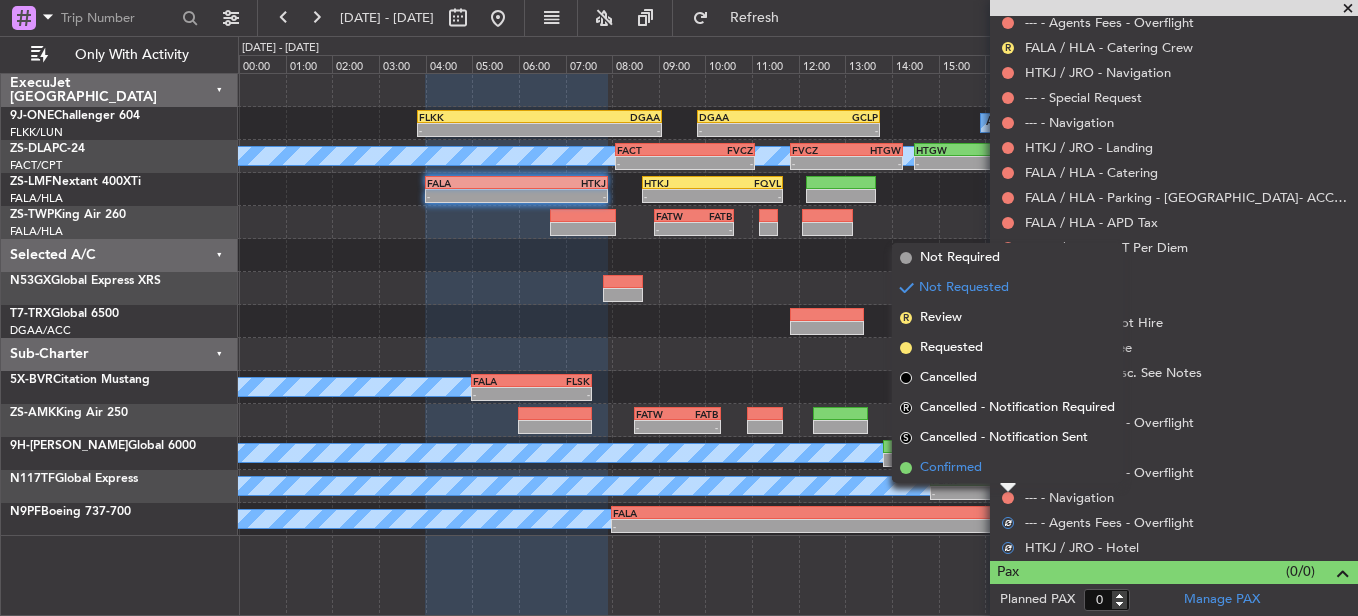 click on "Confirmed" at bounding box center (1007, 468) 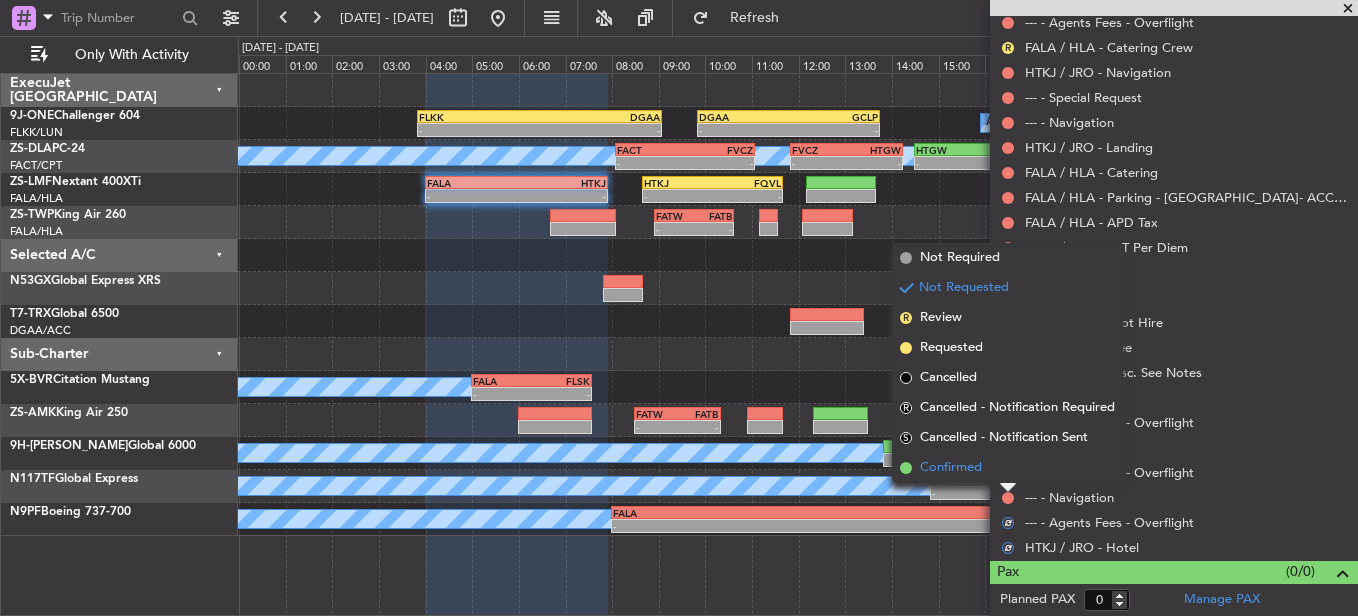 click at bounding box center [1008, 473] 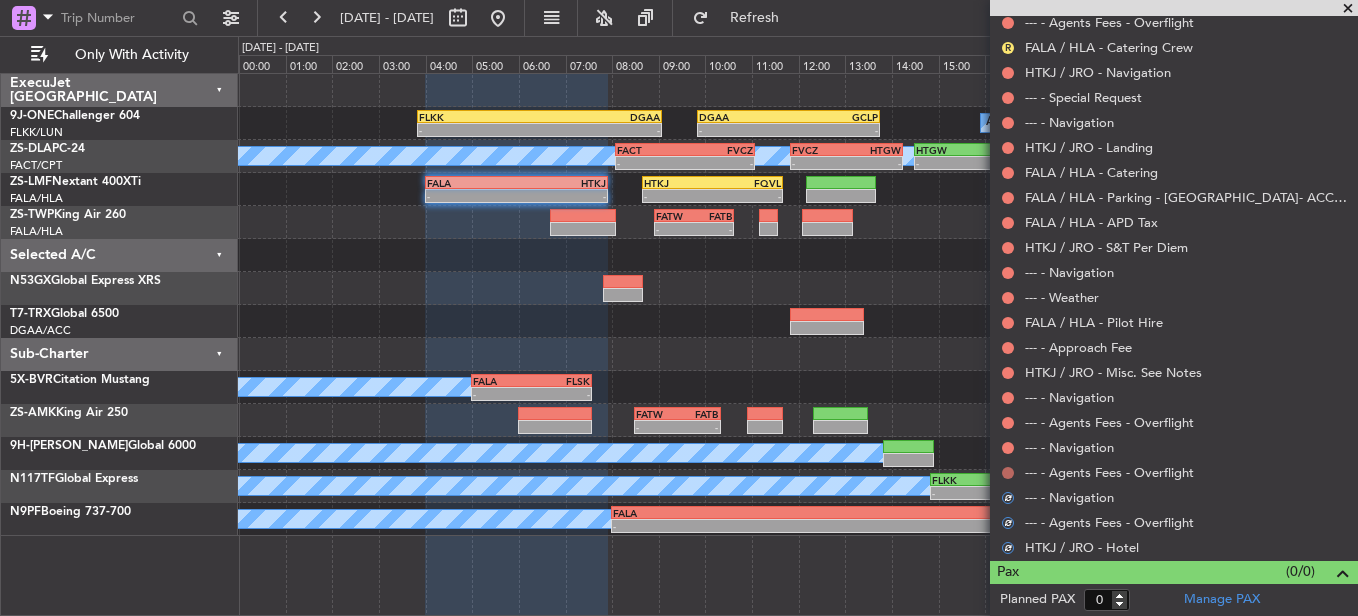 click at bounding box center (1008, 473) 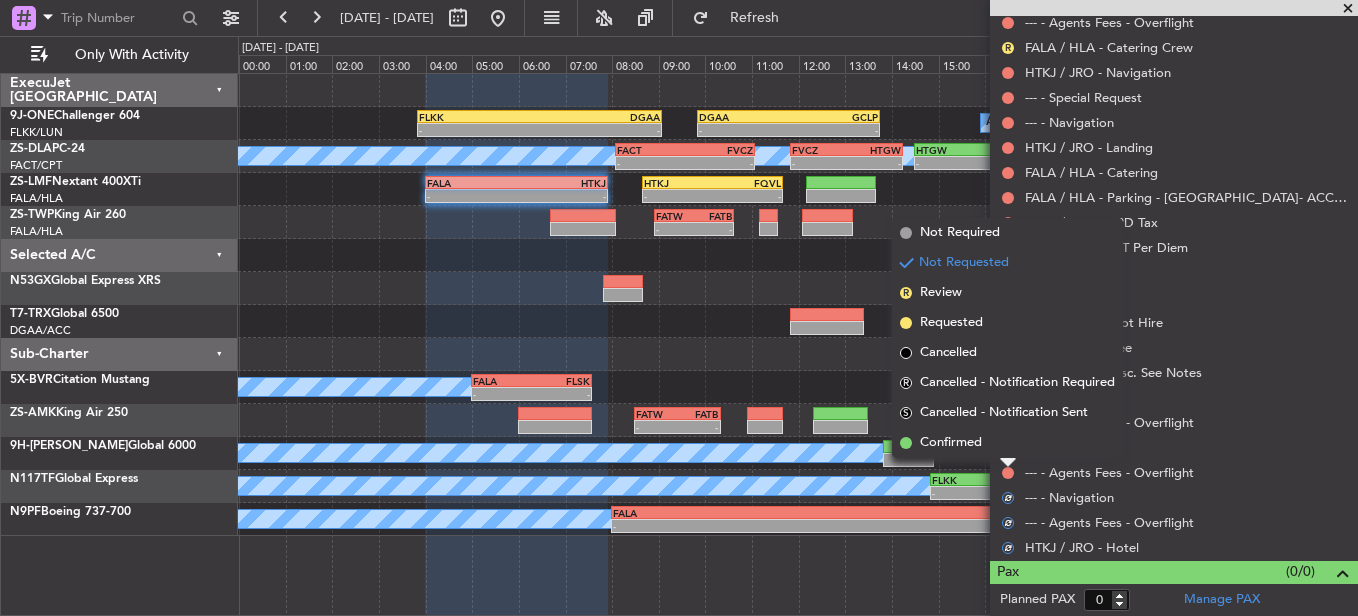 click on "Confirmed" at bounding box center [1007, 443] 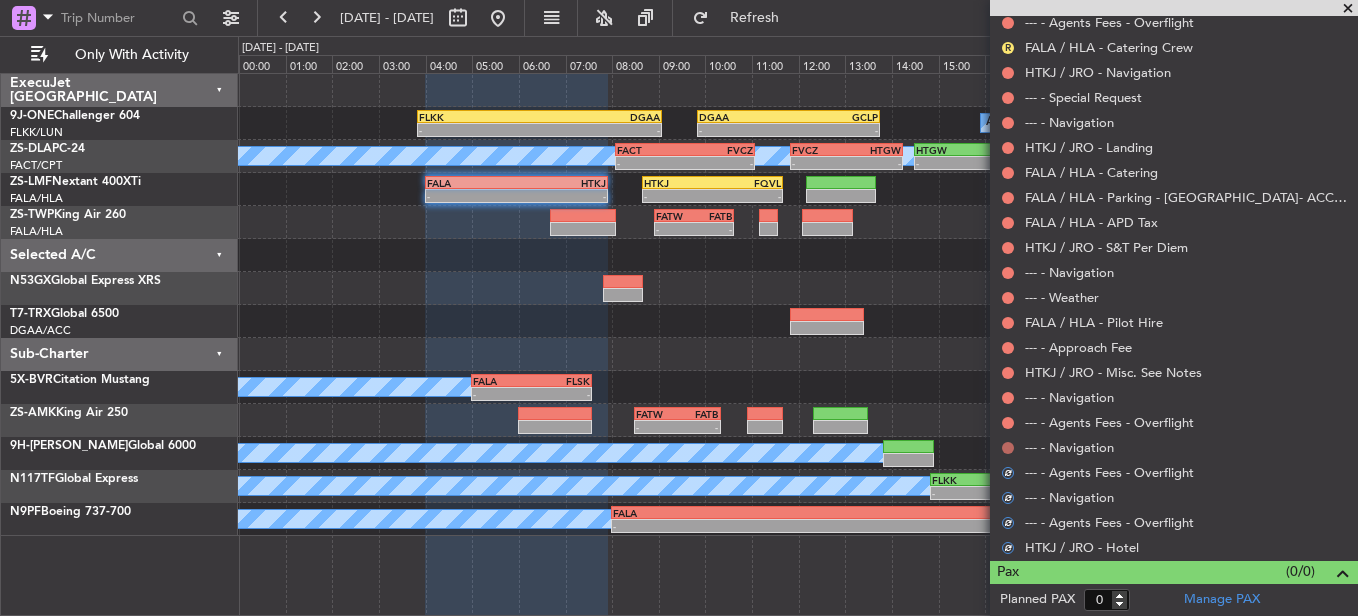 click at bounding box center (1008, 448) 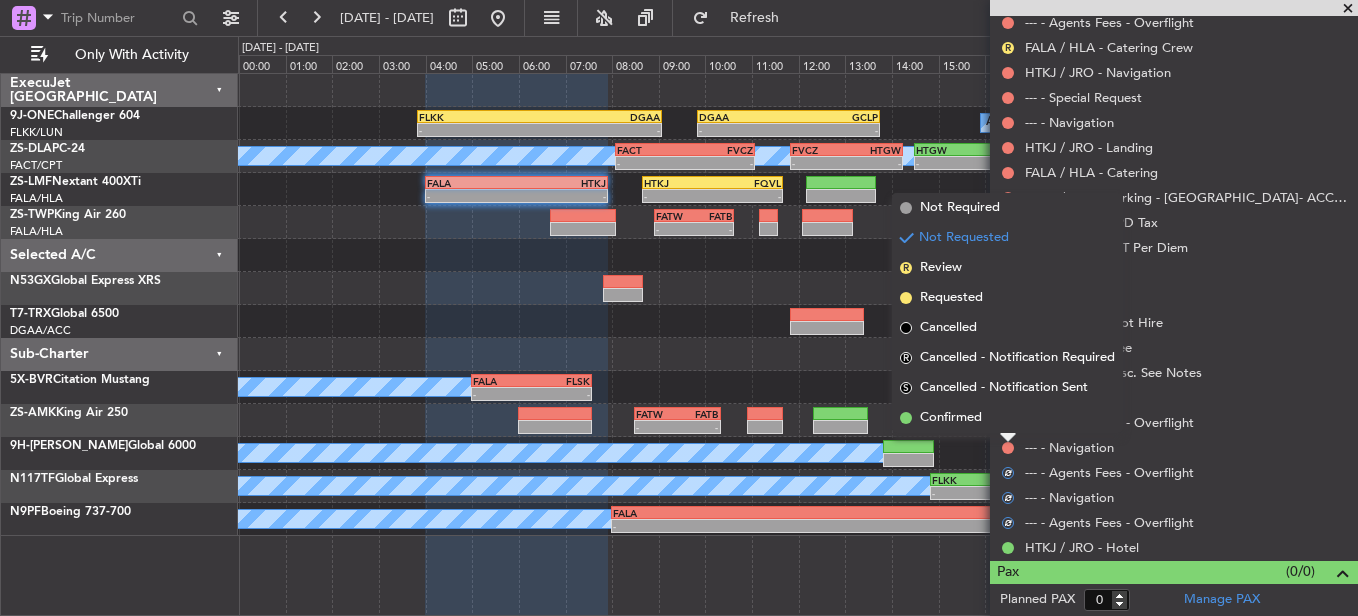 click on "Confirmed" at bounding box center (1007, 418) 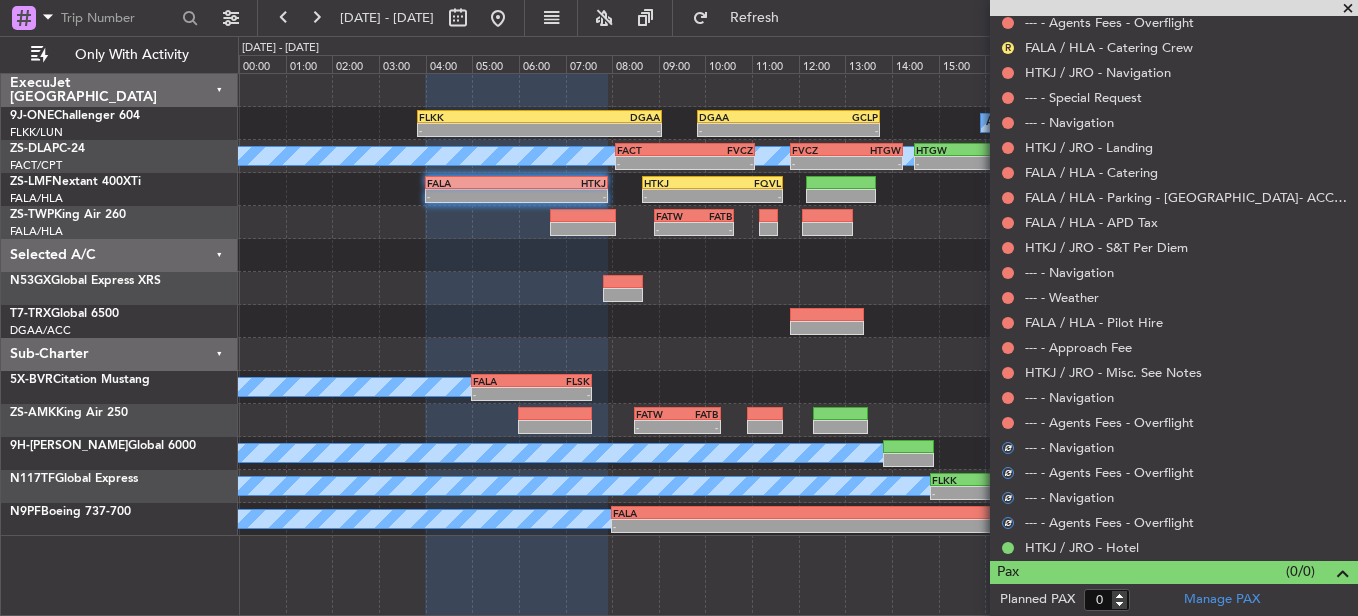 click on "Not Requested" at bounding box center [1008, 454] 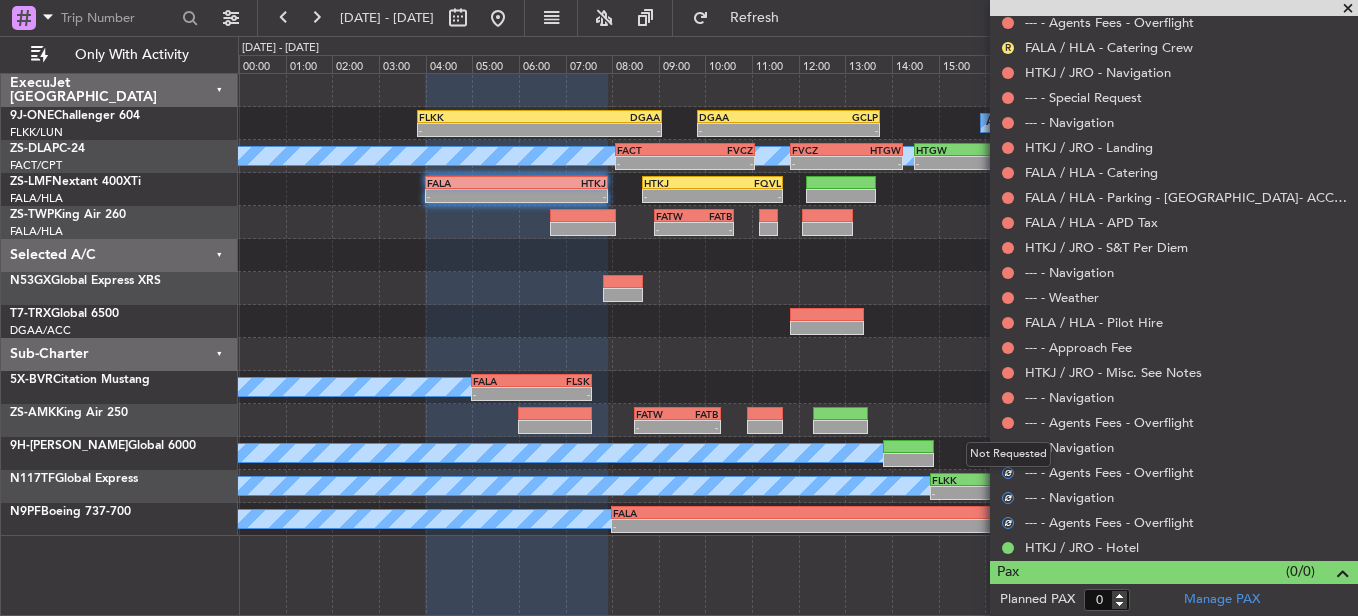 click on "[DATE] - [DATE]  Refresh Quick Links Only With Activity
A/C Booked
-
-
FLKK
03:50 Z
DGAA
09:05 Z
-
-
DGAA
09:50 Z
GCLP
13:45 Z
A/C Unavailable
-
-
FACT
08:05 Z
FVCZ
11:05 Z
-
-
FVCZ
11:50 Z
HTGW
14:15 Z
-
-
HTGW
14:30 Z
HELU
17:35 Z
-
-
FALA
04:00 Z" at bounding box center (679, 308) 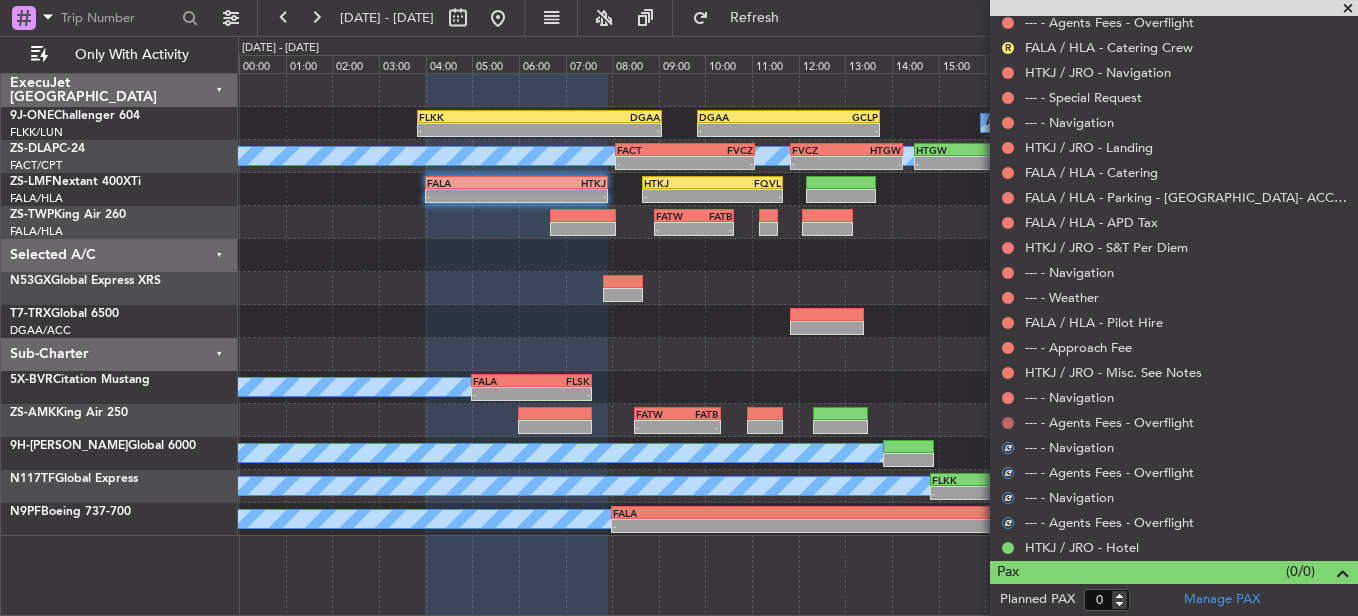 click at bounding box center (1008, 423) 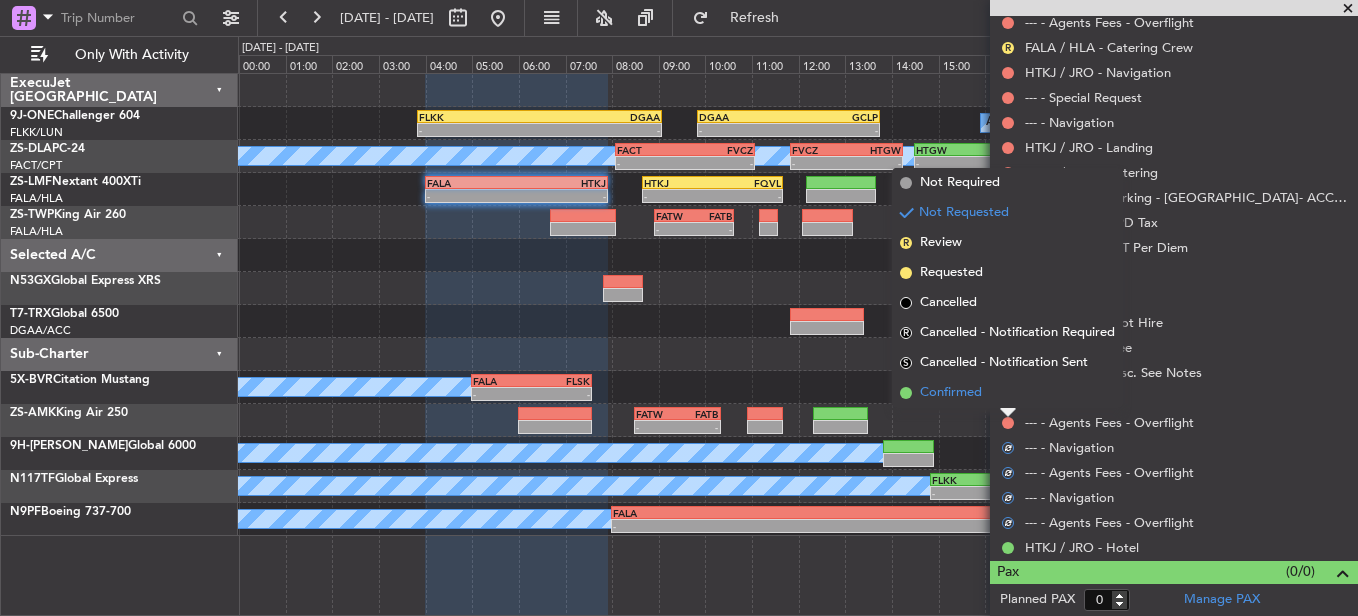 click on "Confirmed" at bounding box center [1007, 393] 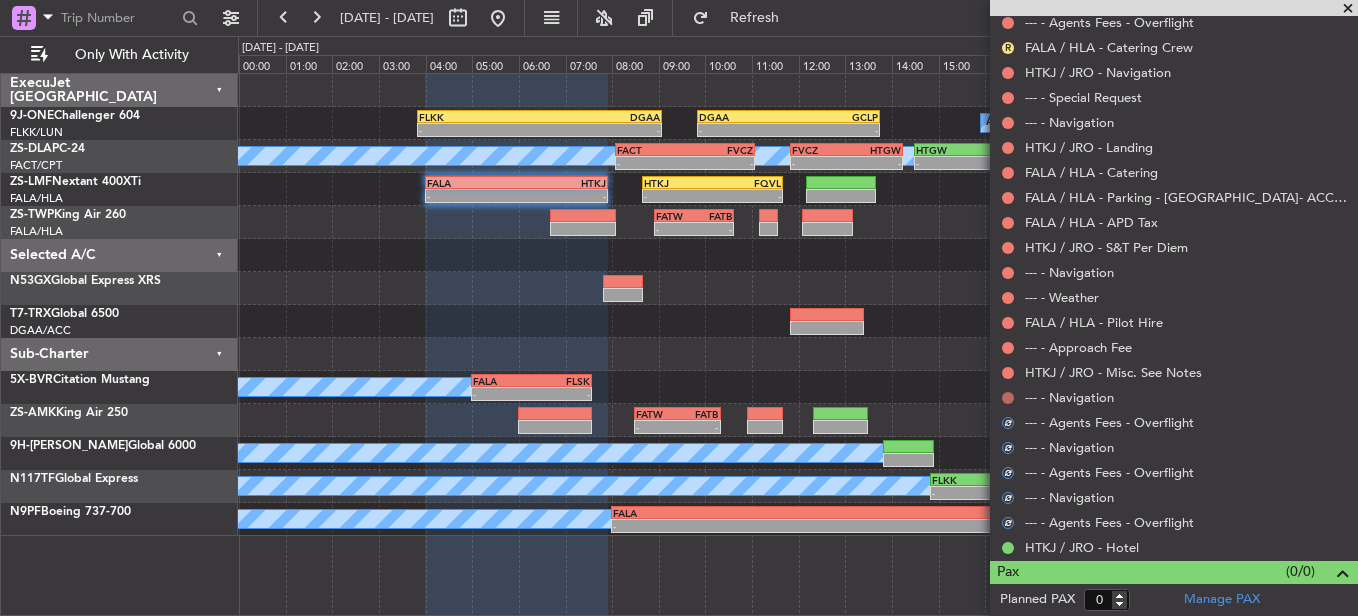 click at bounding box center [1008, 398] 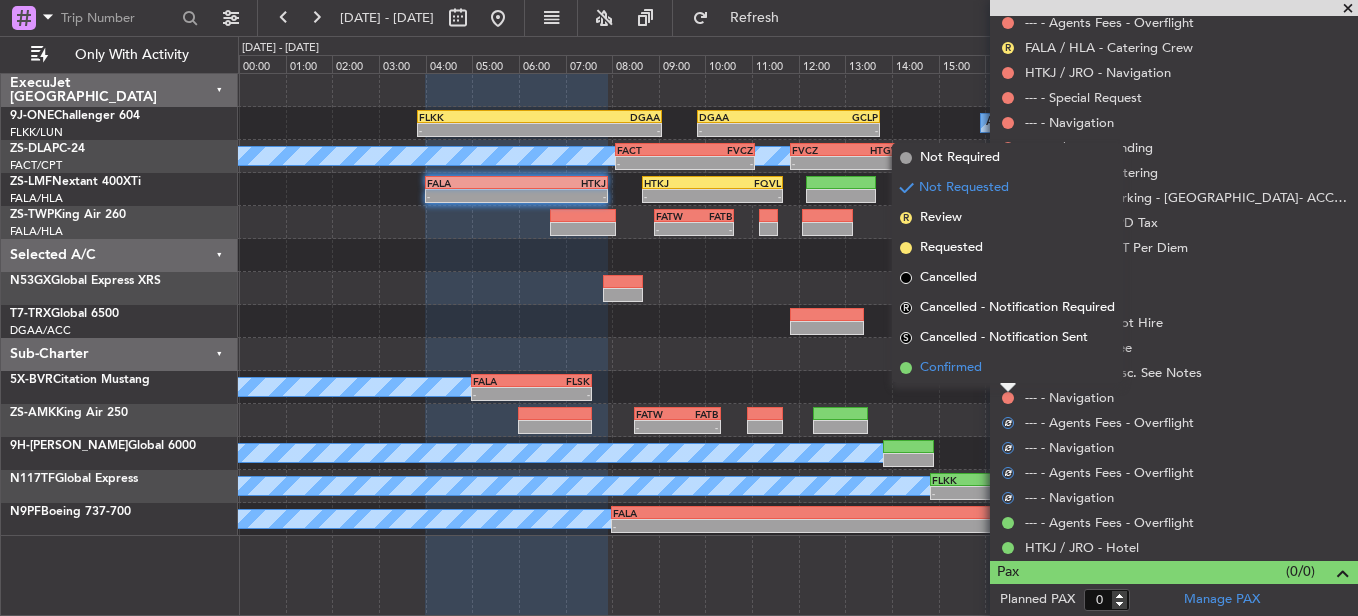 click on "Confirmed" at bounding box center (1007, 368) 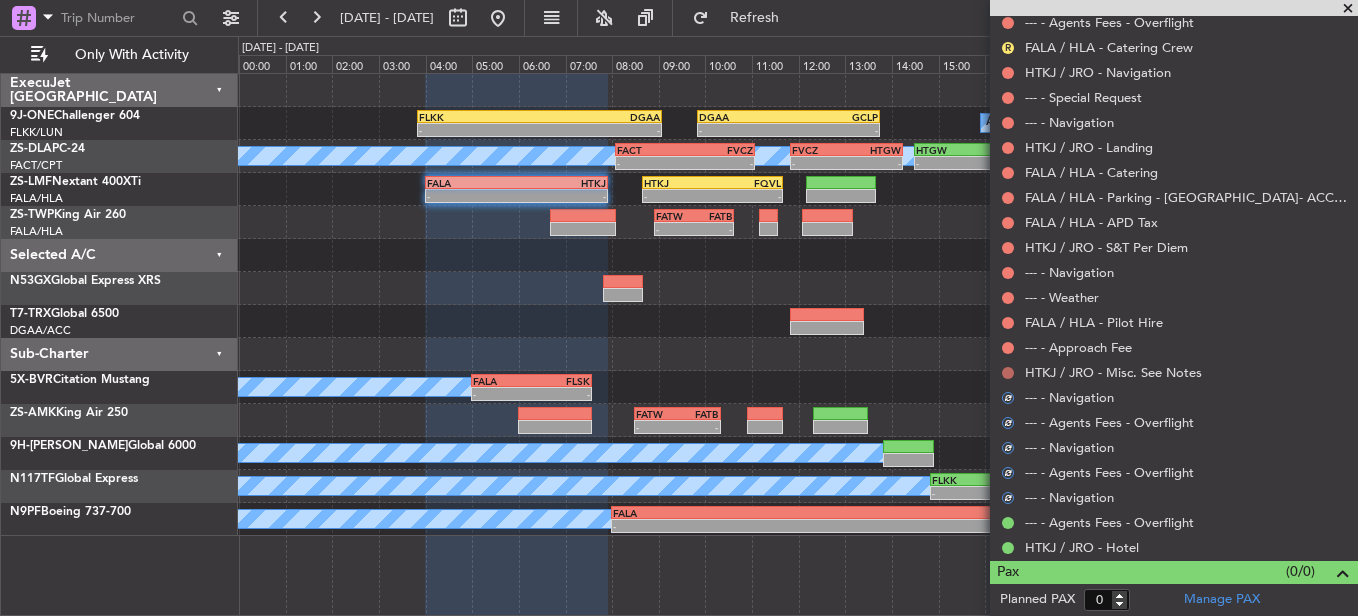 click at bounding box center (1008, 373) 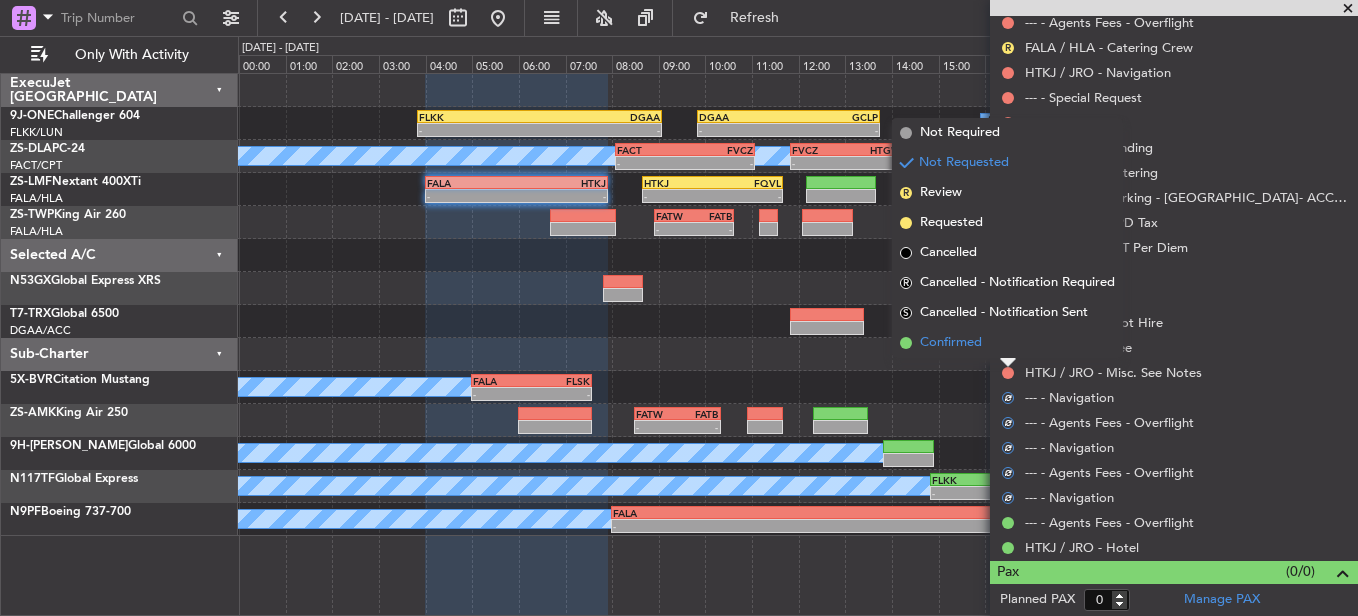 click on "Confirmed" at bounding box center (1007, 343) 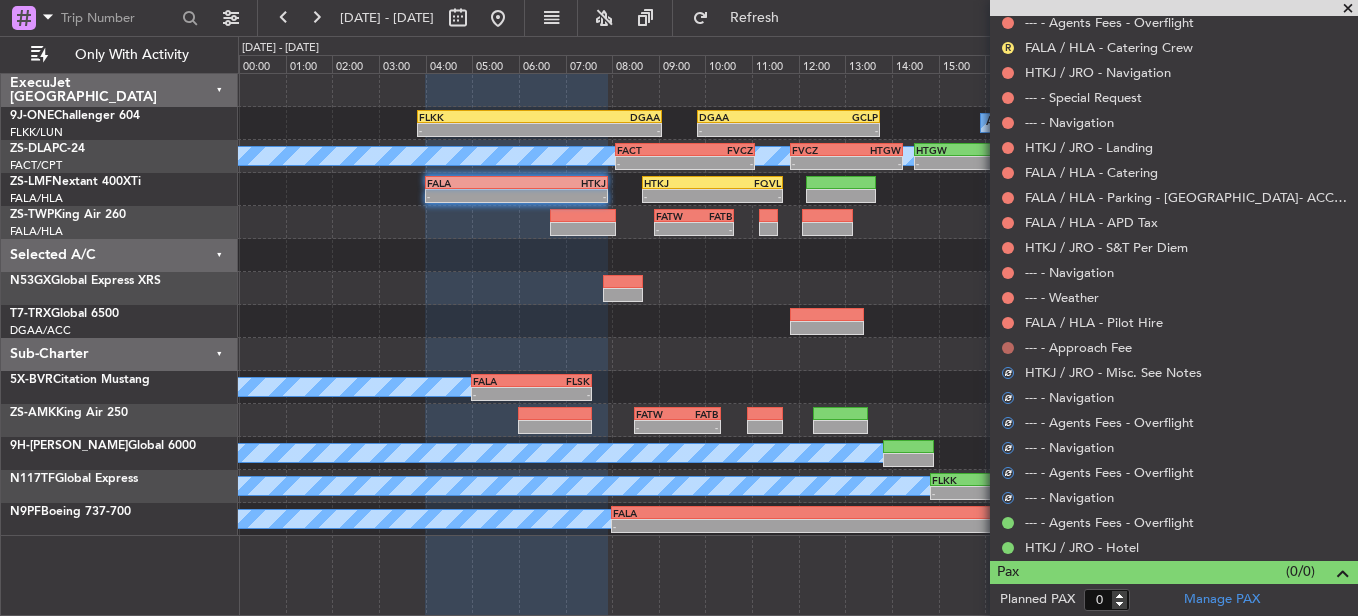 click at bounding box center (1008, 348) 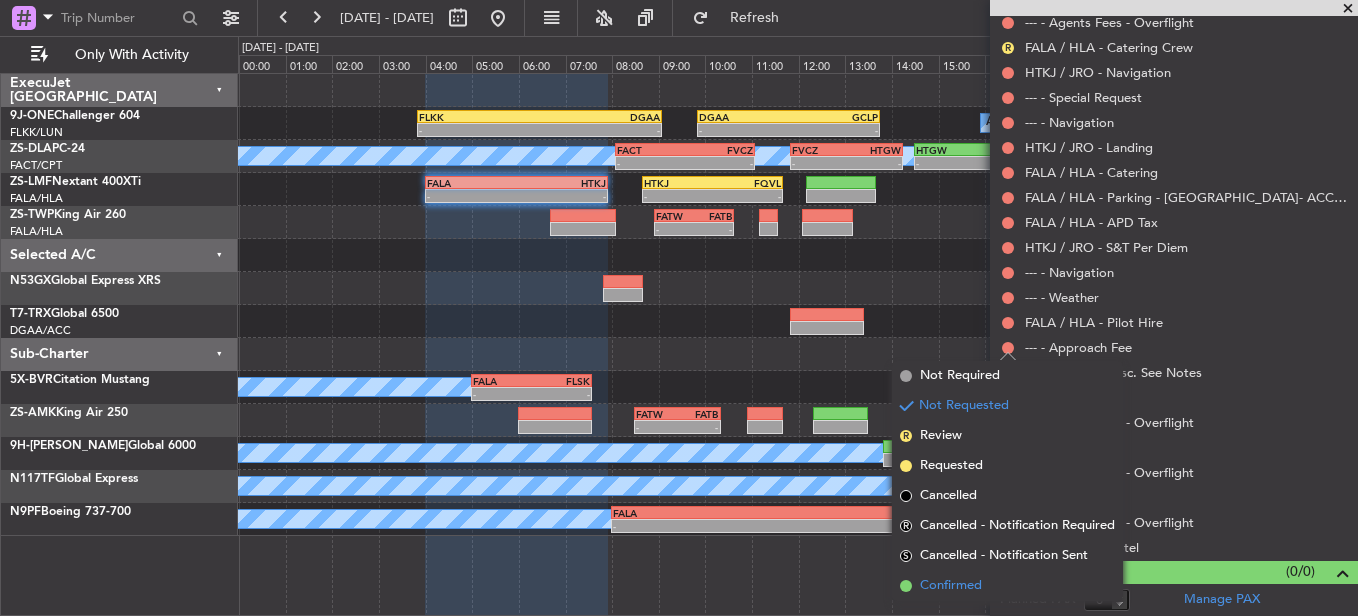 click on "Confirmed" at bounding box center [1007, 586] 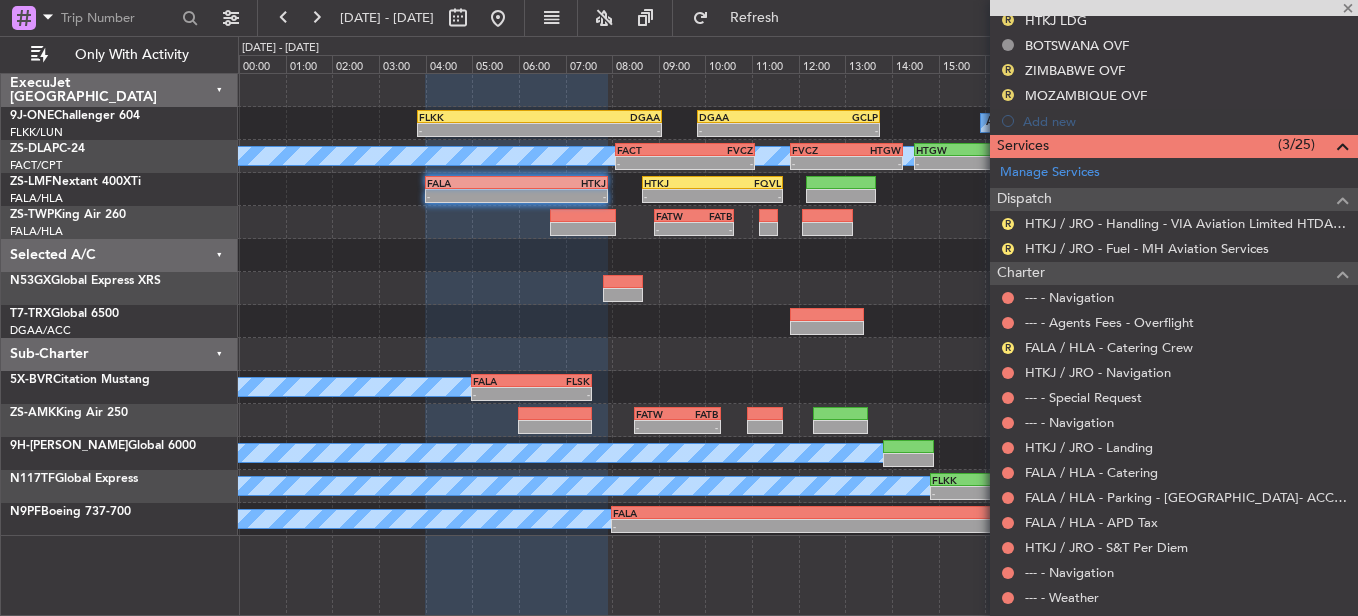 scroll, scrollTop: 622, scrollLeft: 0, axis: vertical 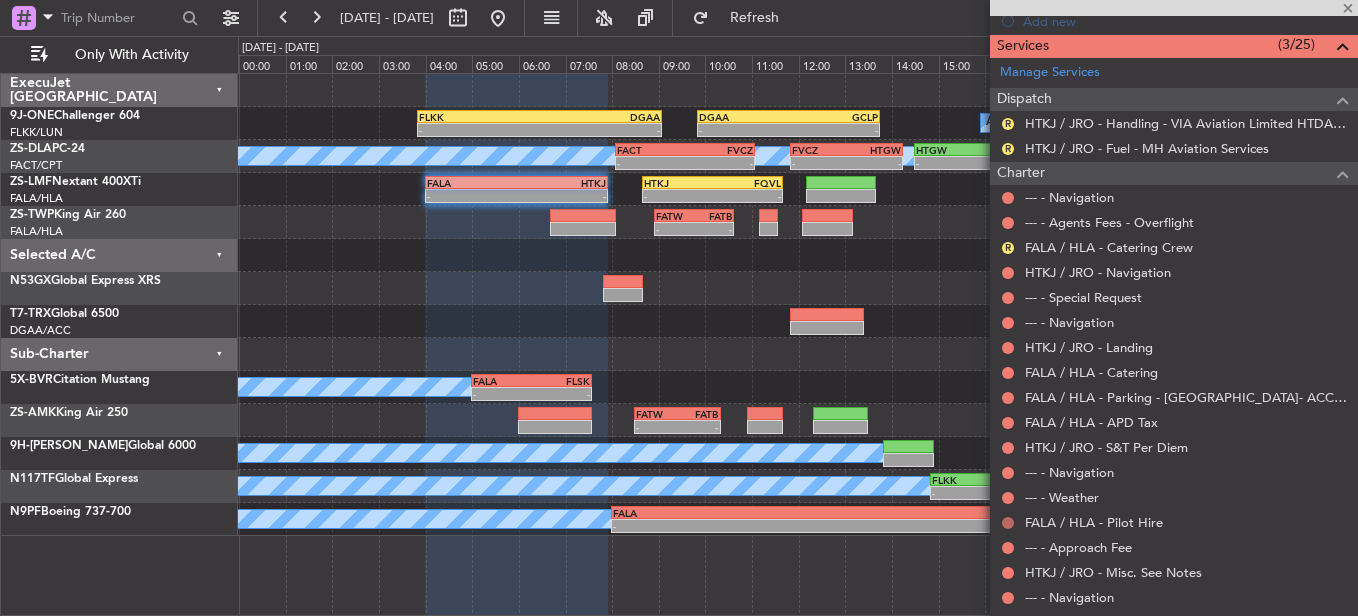 click on "Not Requested" at bounding box center [1008, 554] 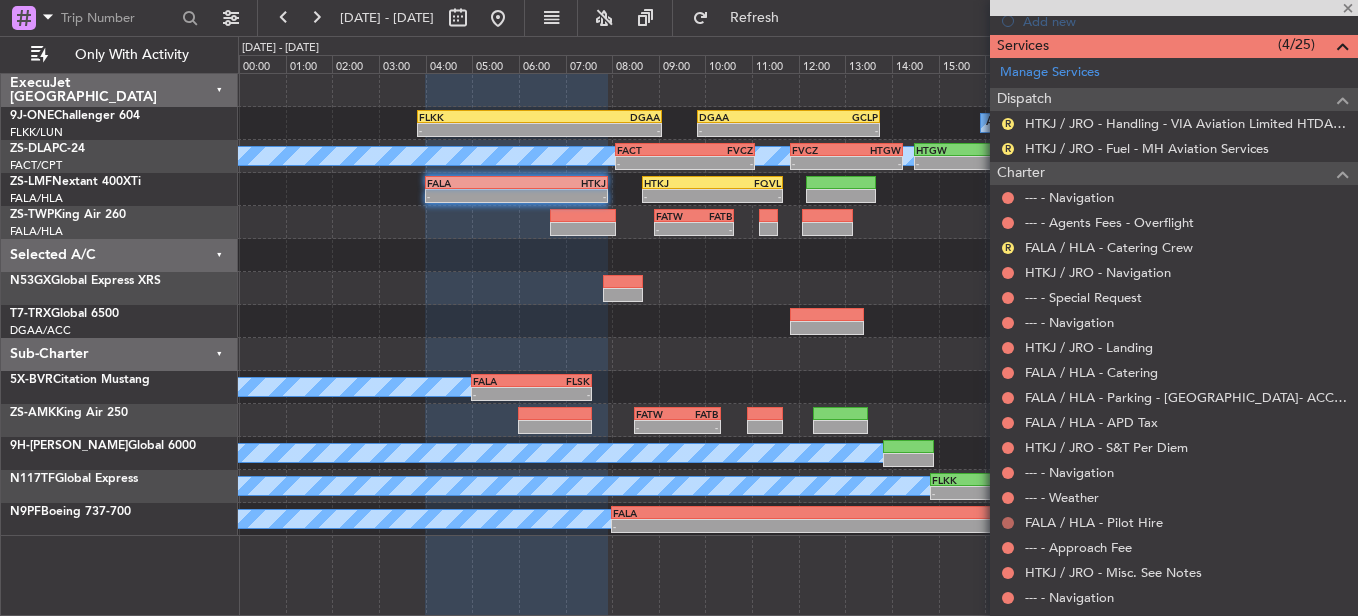 click at bounding box center (1008, 523) 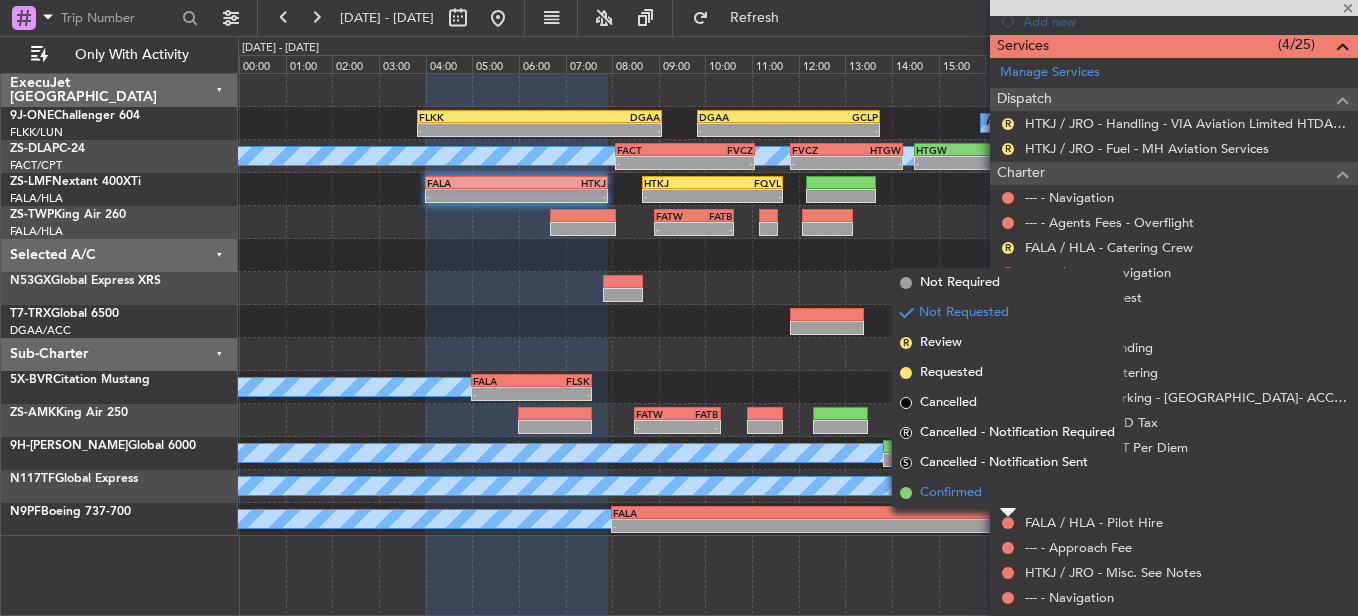 click on "Confirmed" at bounding box center [1007, 493] 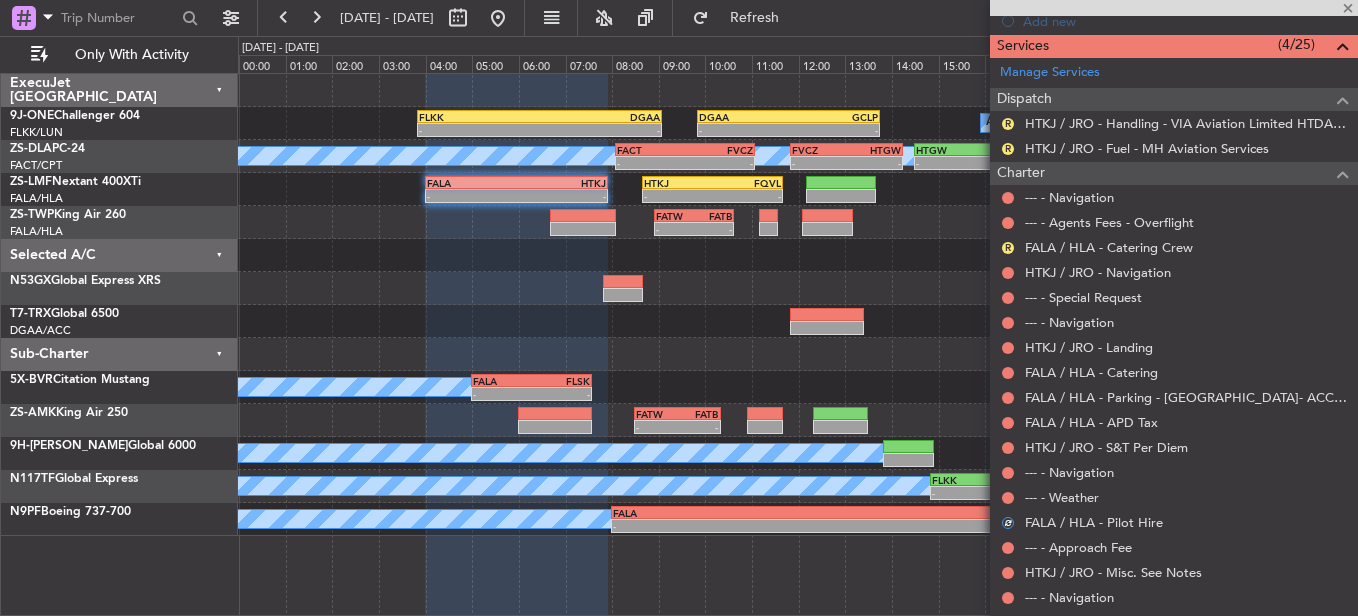 click at bounding box center [1008, 498] 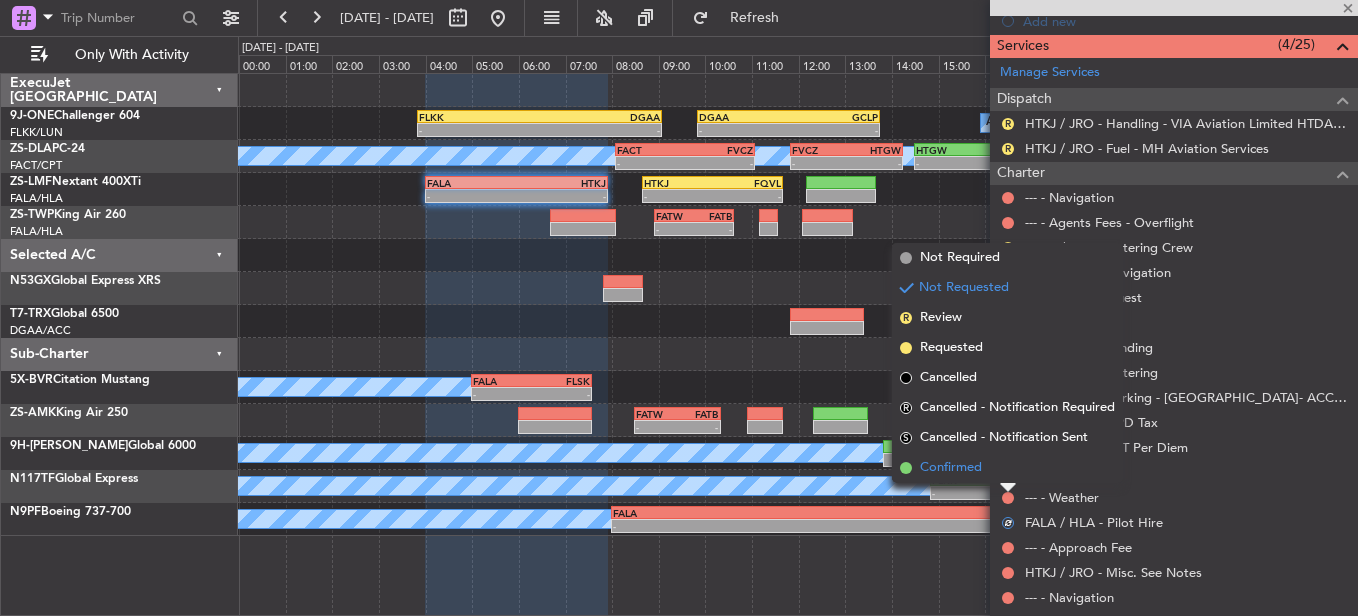 click on "Confirmed" at bounding box center (1007, 468) 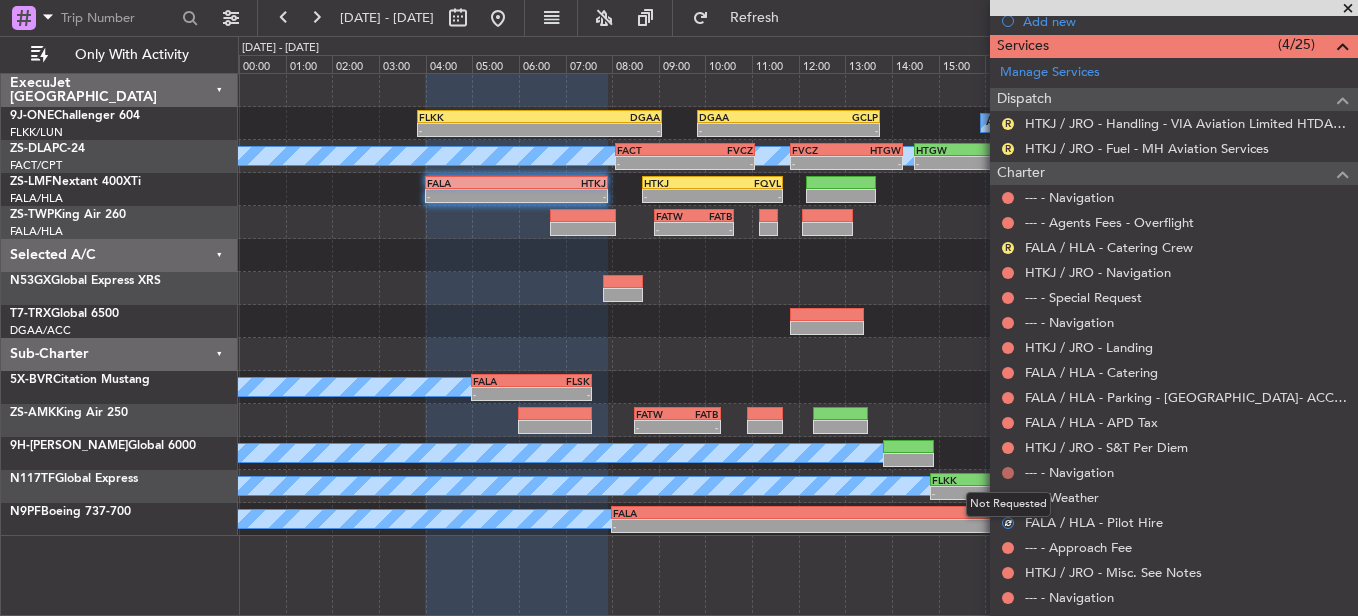 click at bounding box center (1008, 473) 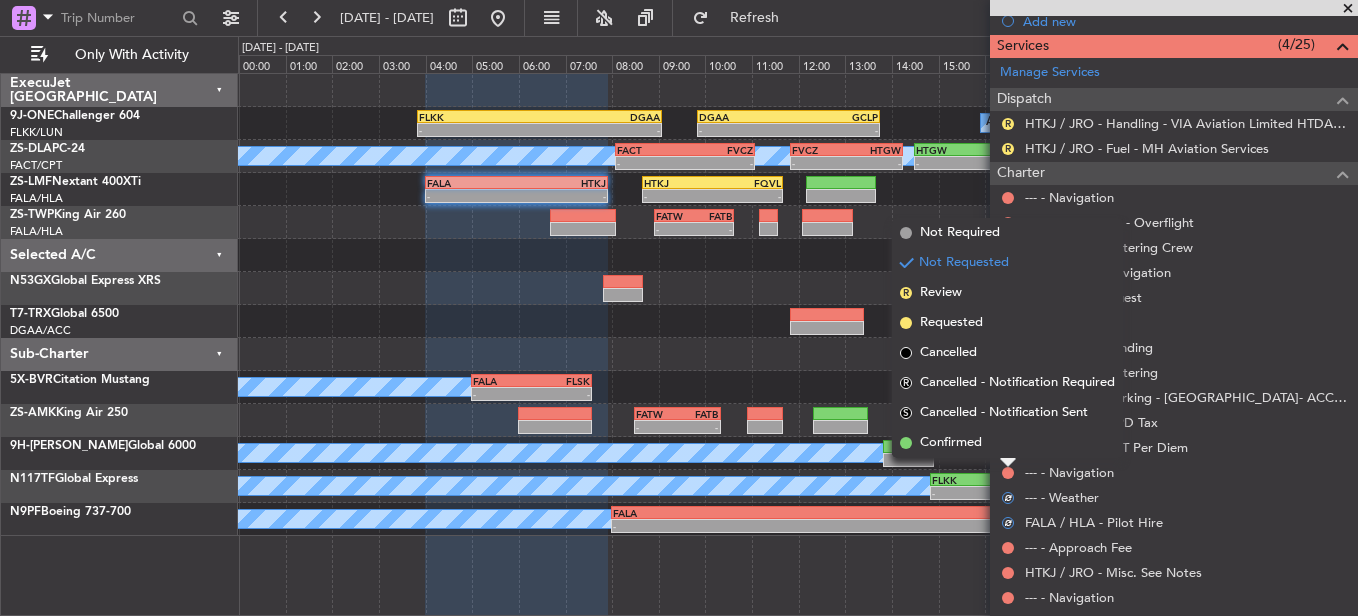 click on "Confirmed" at bounding box center (1007, 443) 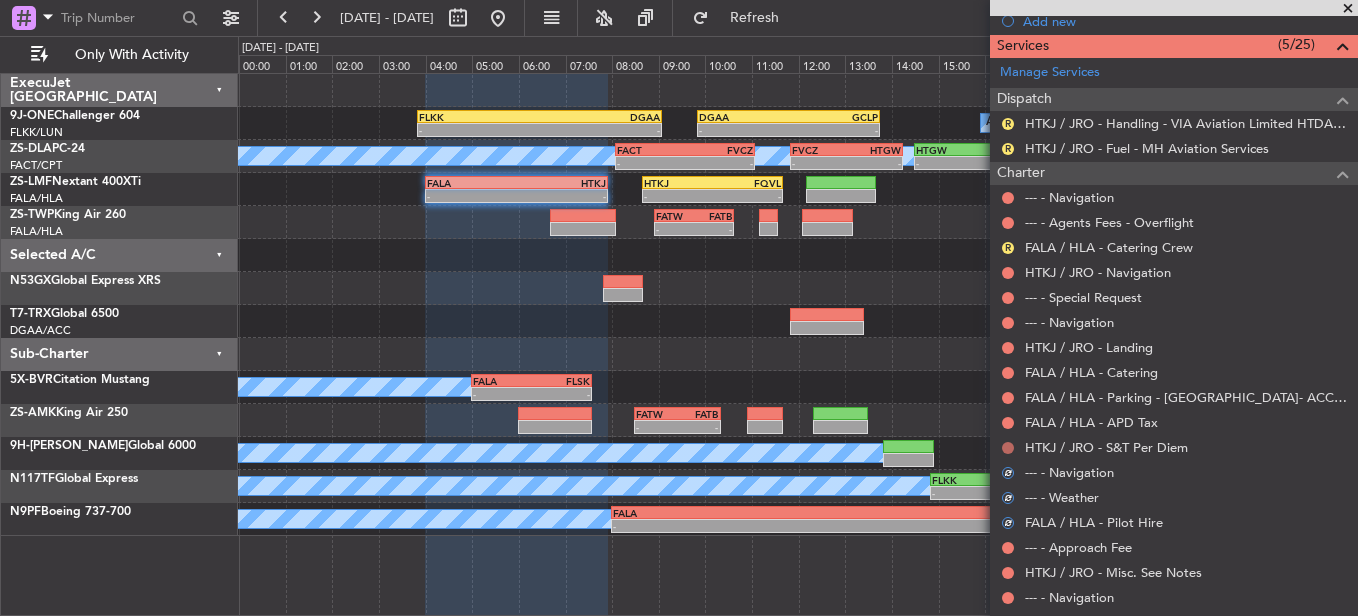 click at bounding box center [1008, 448] 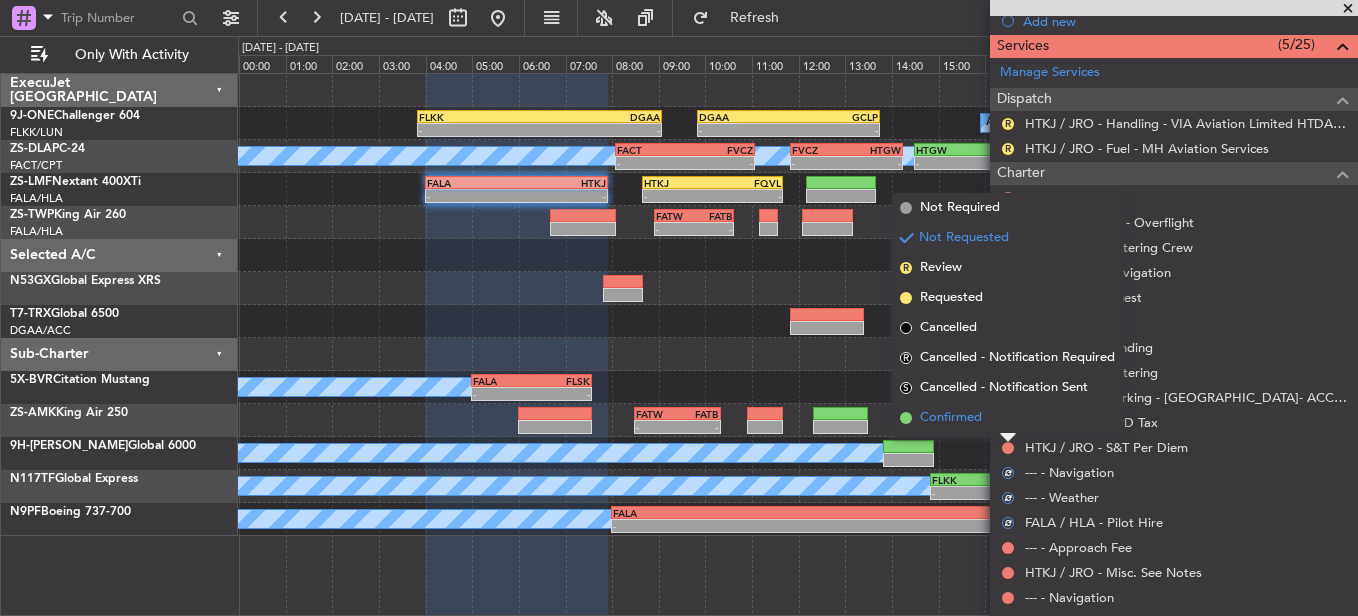 click on "Confirmed" at bounding box center (1007, 418) 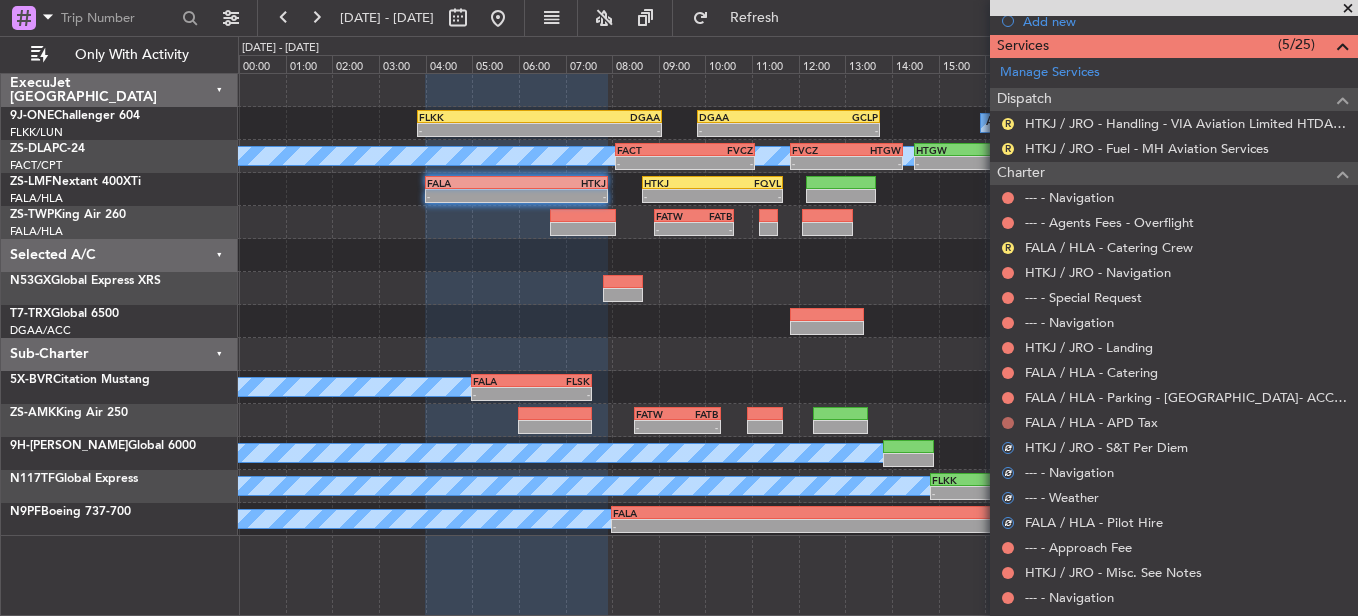 click on "Not Requested" at bounding box center (1008, 454) 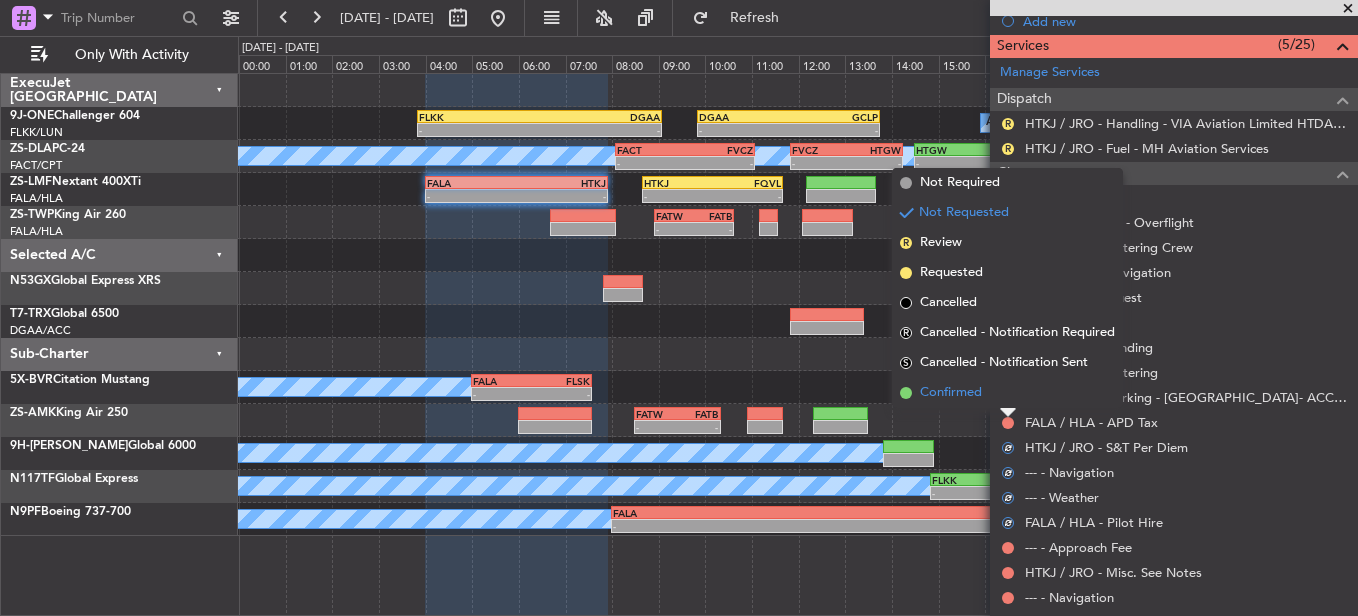 click on "Confirmed" at bounding box center [1007, 393] 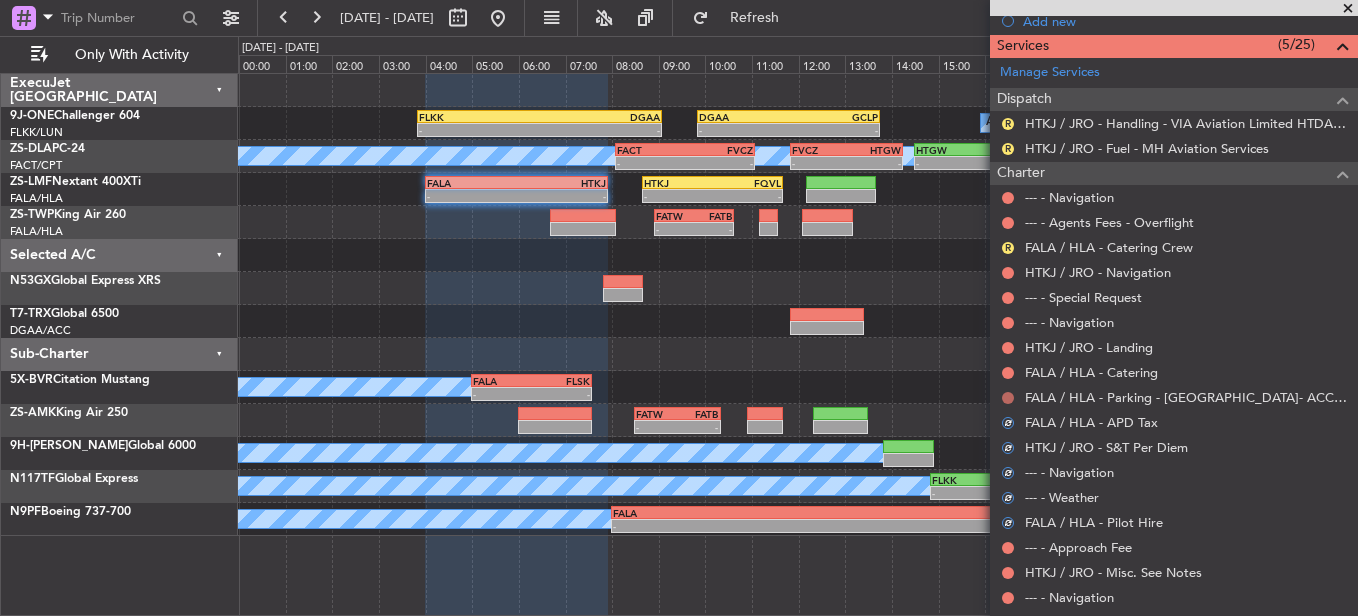 click at bounding box center [1008, 398] 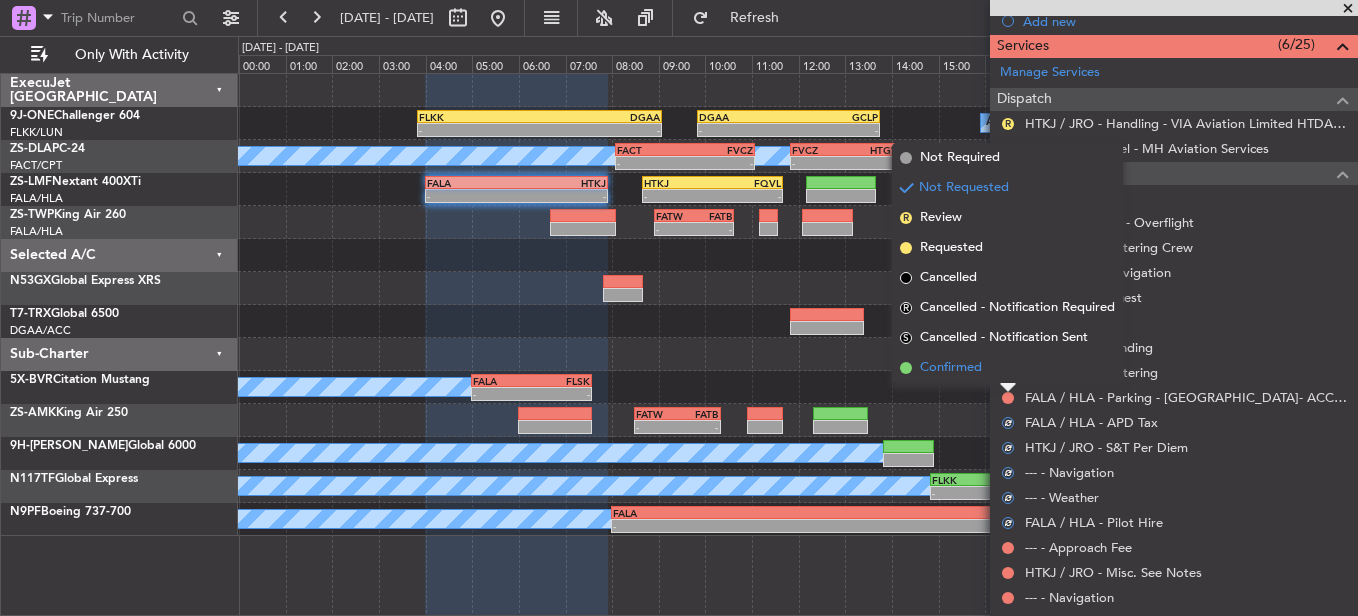 click on "Confirmed" at bounding box center [1007, 368] 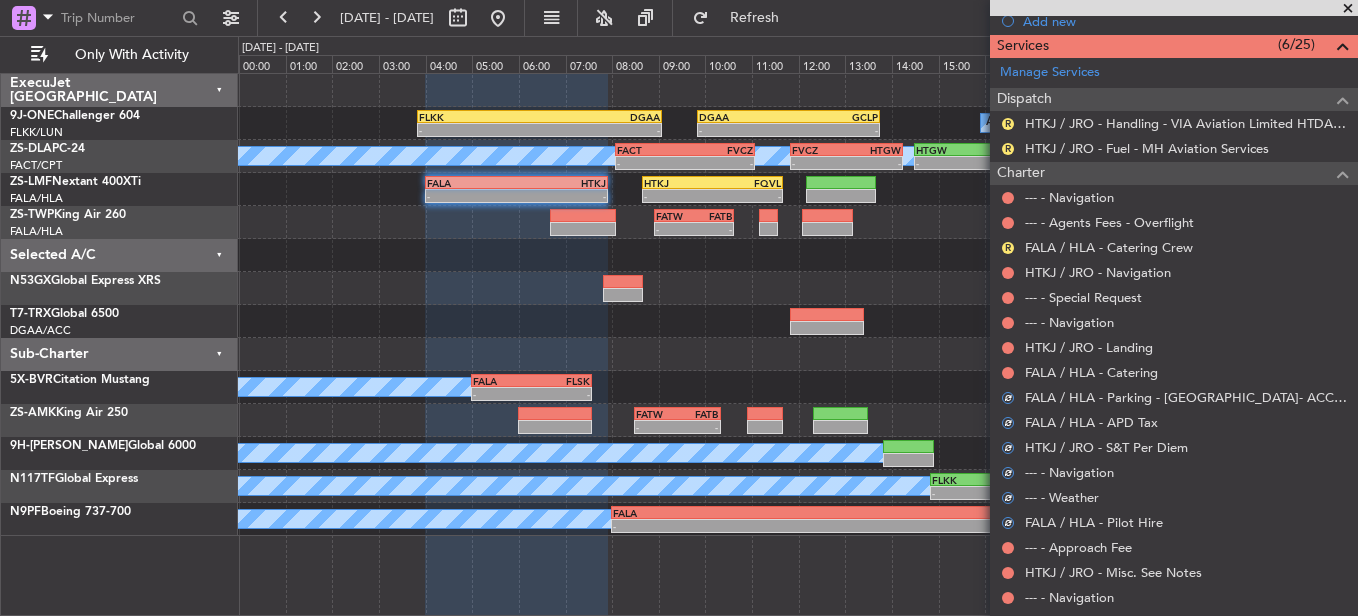 click at bounding box center (1008, 373) 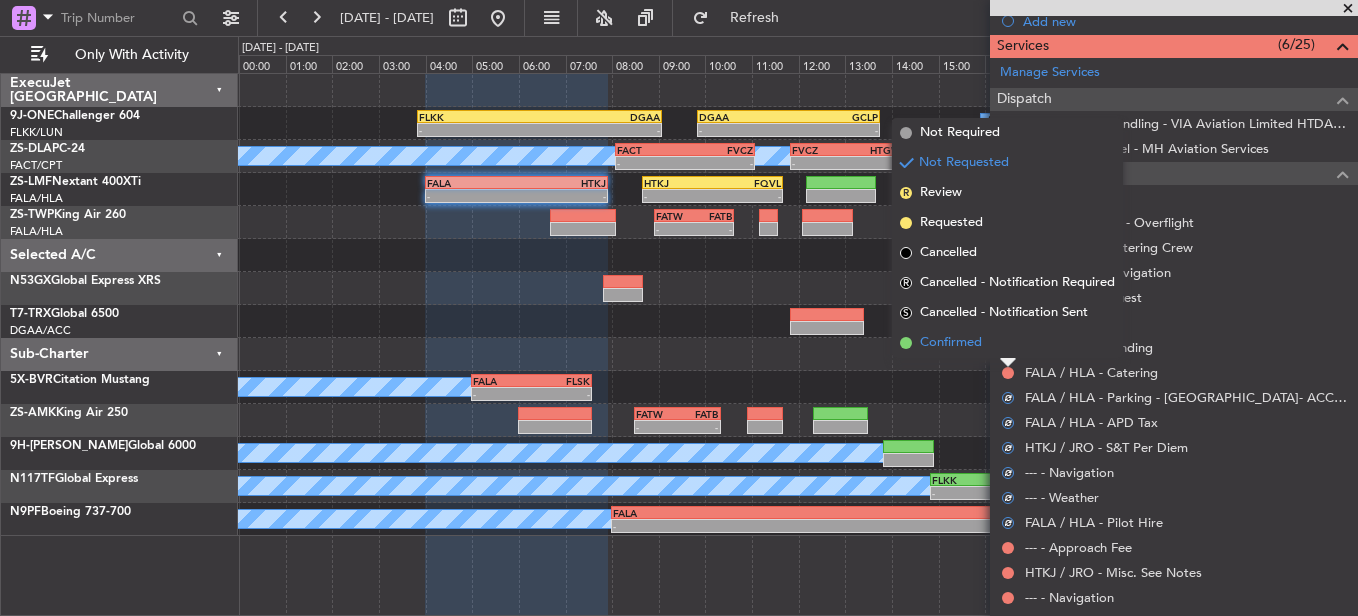 click on "Confirmed" at bounding box center [1007, 343] 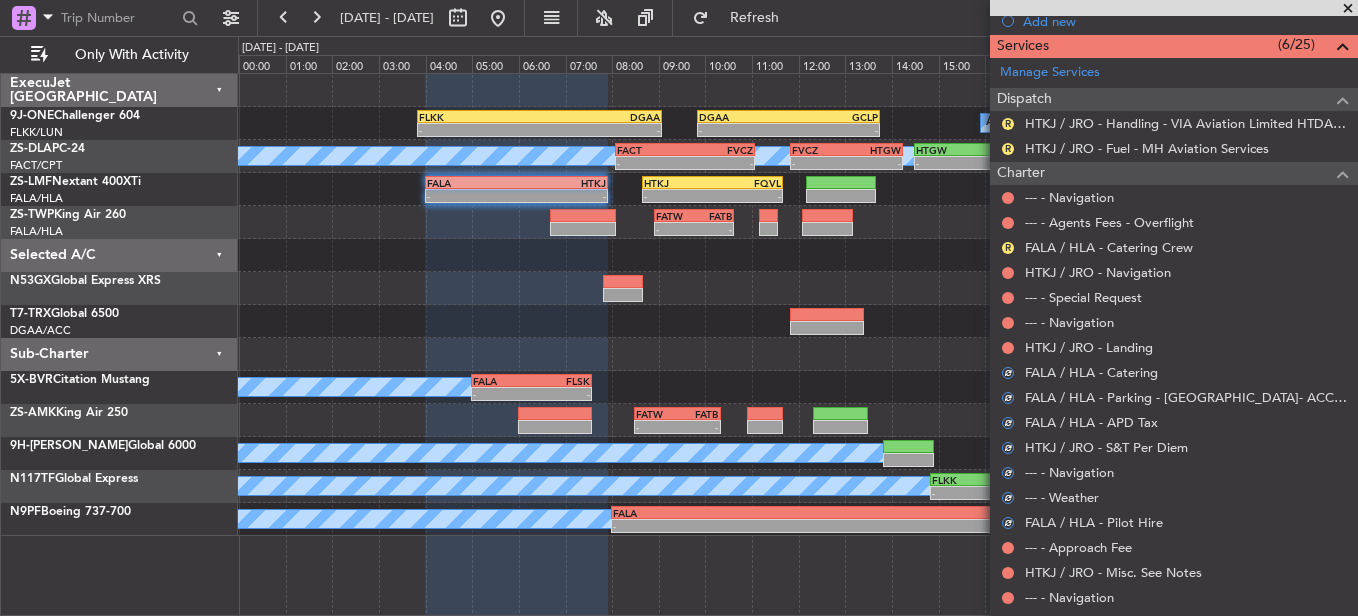 click at bounding box center (1008, 348) 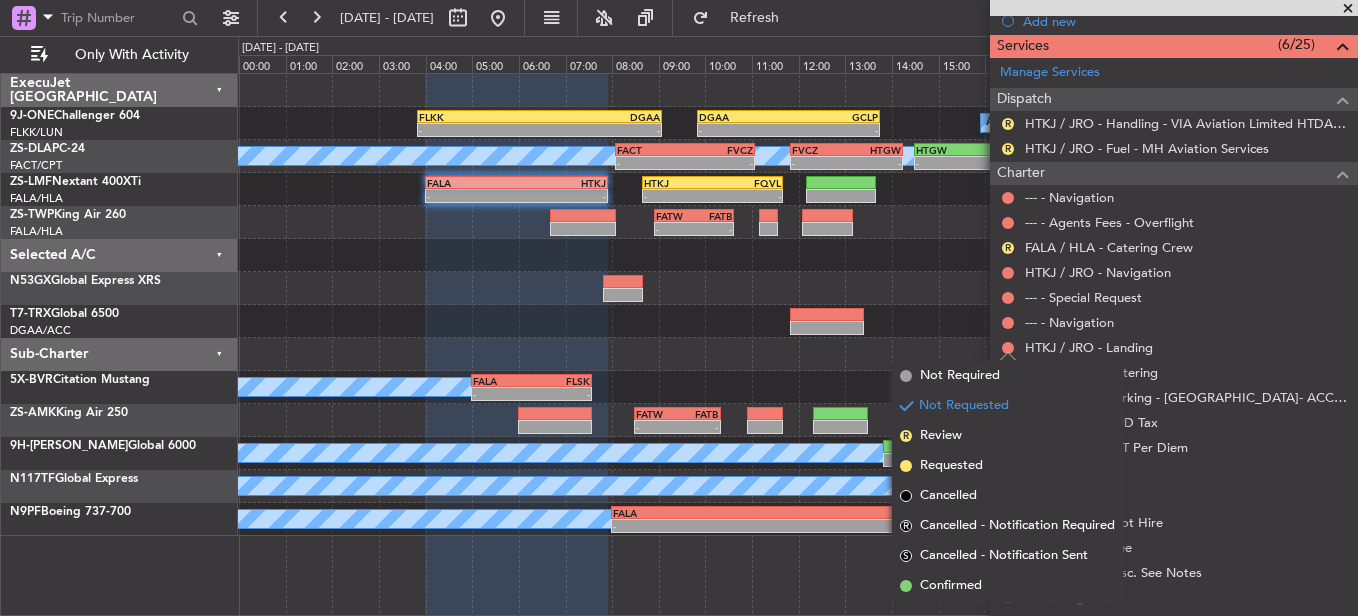click on "Confirmed" at bounding box center (951, 586) 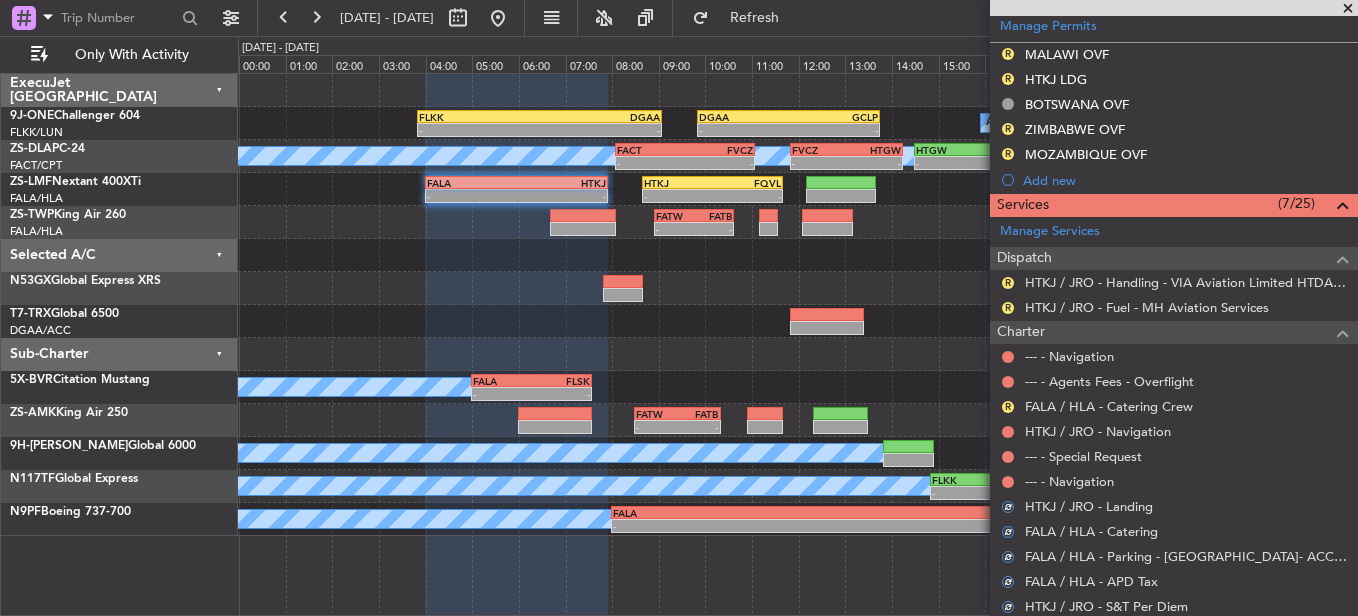 scroll, scrollTop: 422, scrollLeft: 0, axis: vertical 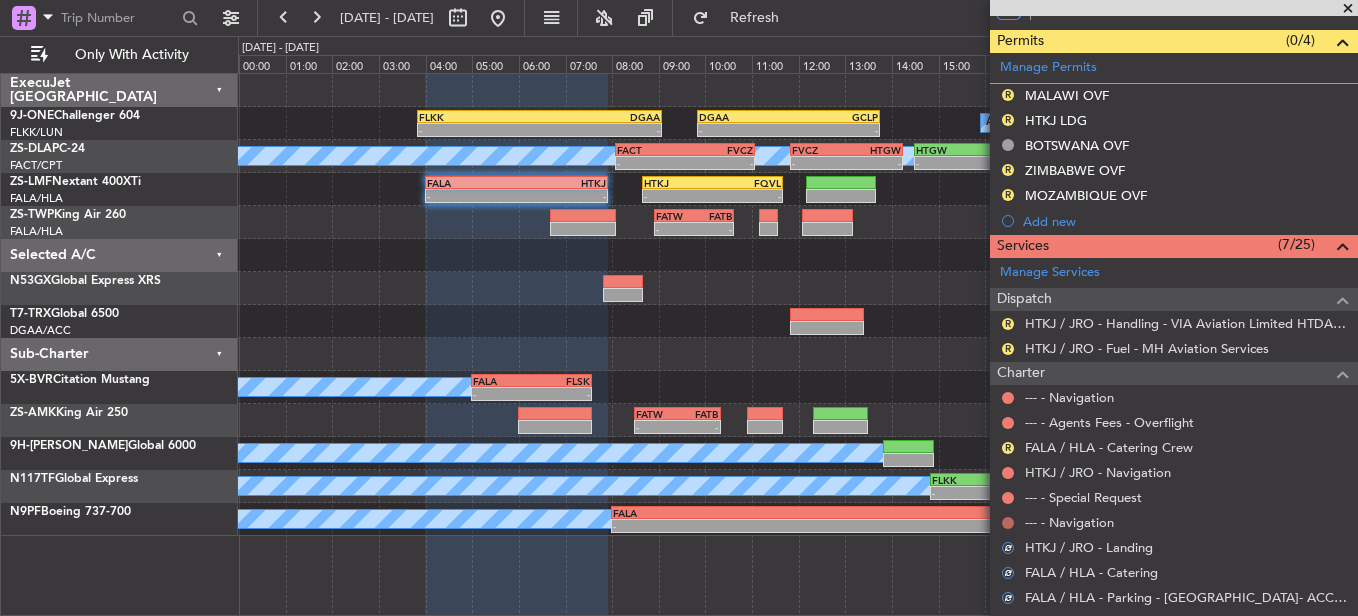 click at bounding box center [1008, 523] 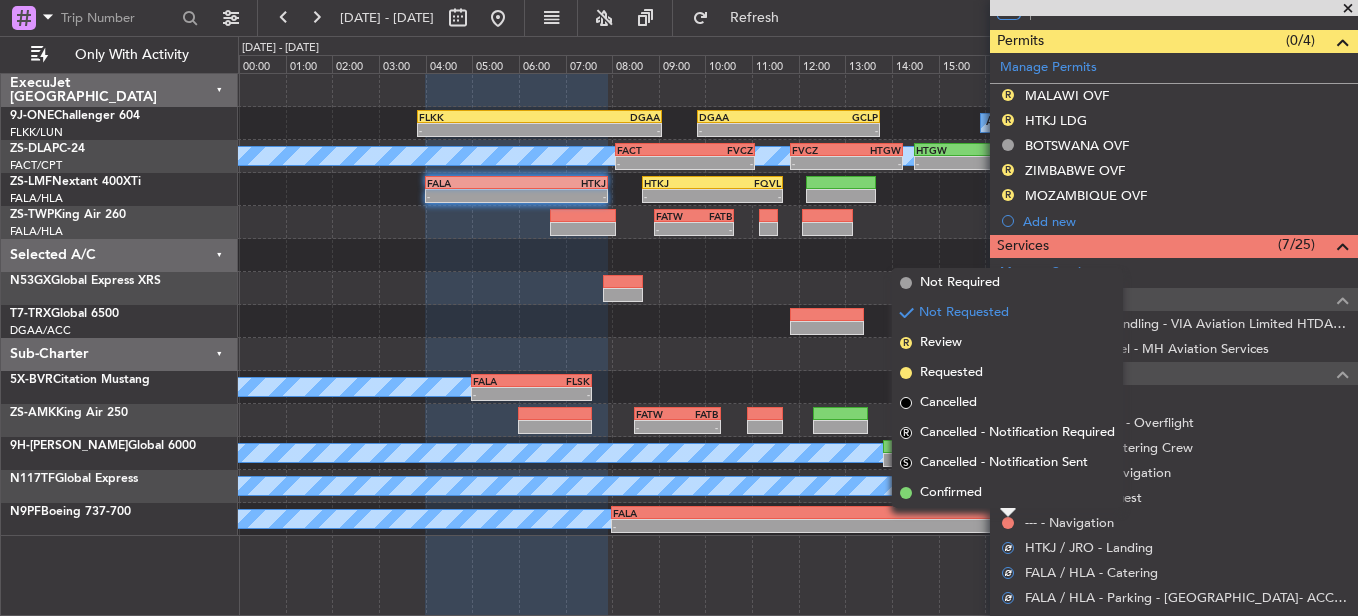 click on "Confirmed" at bounding box center (1007, 493) 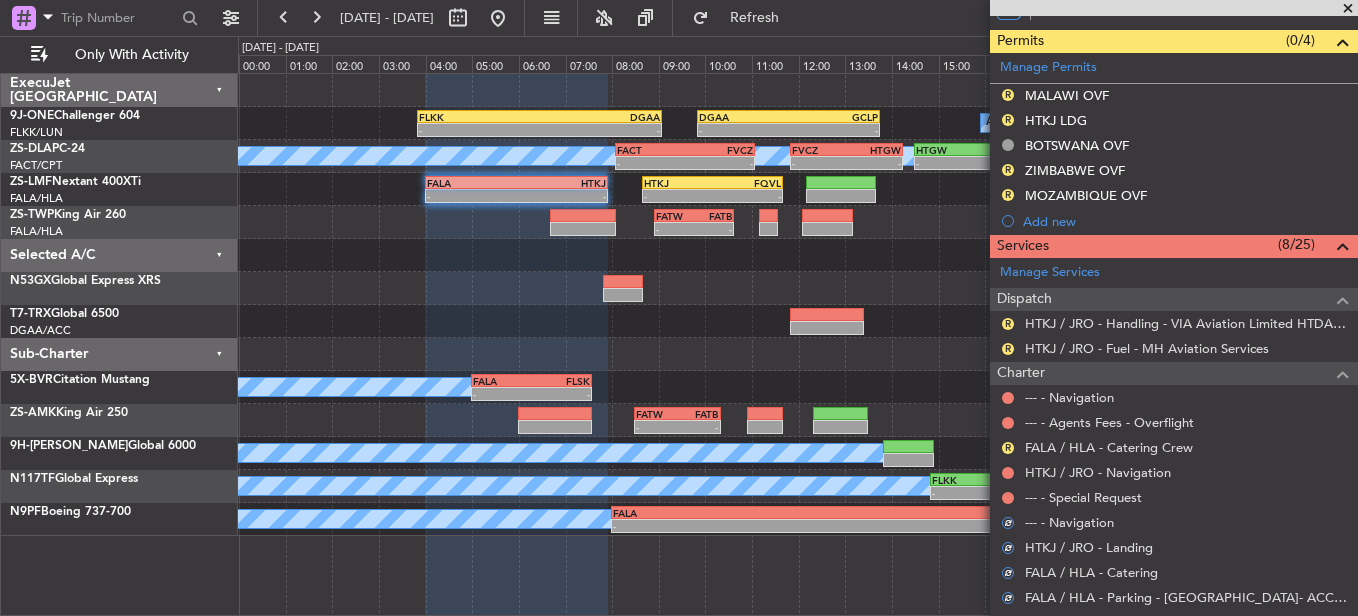 click at bounding box center [1008, 498] 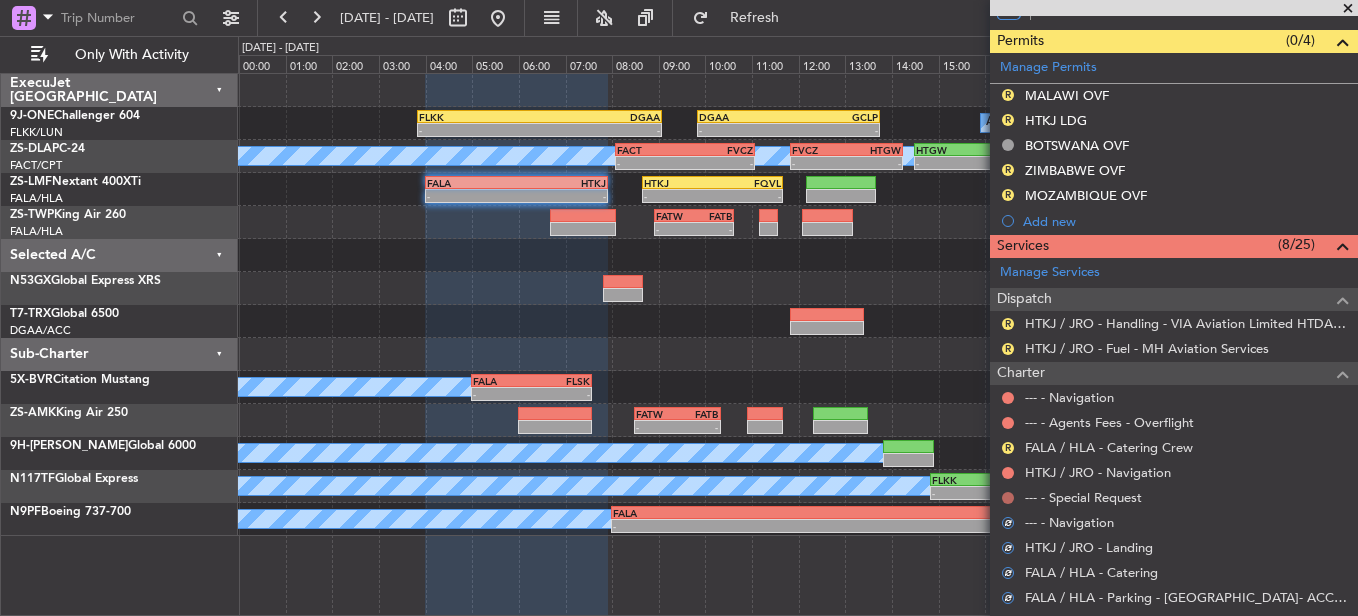 click on "Not Requested" at bounding box center (1008, 529) 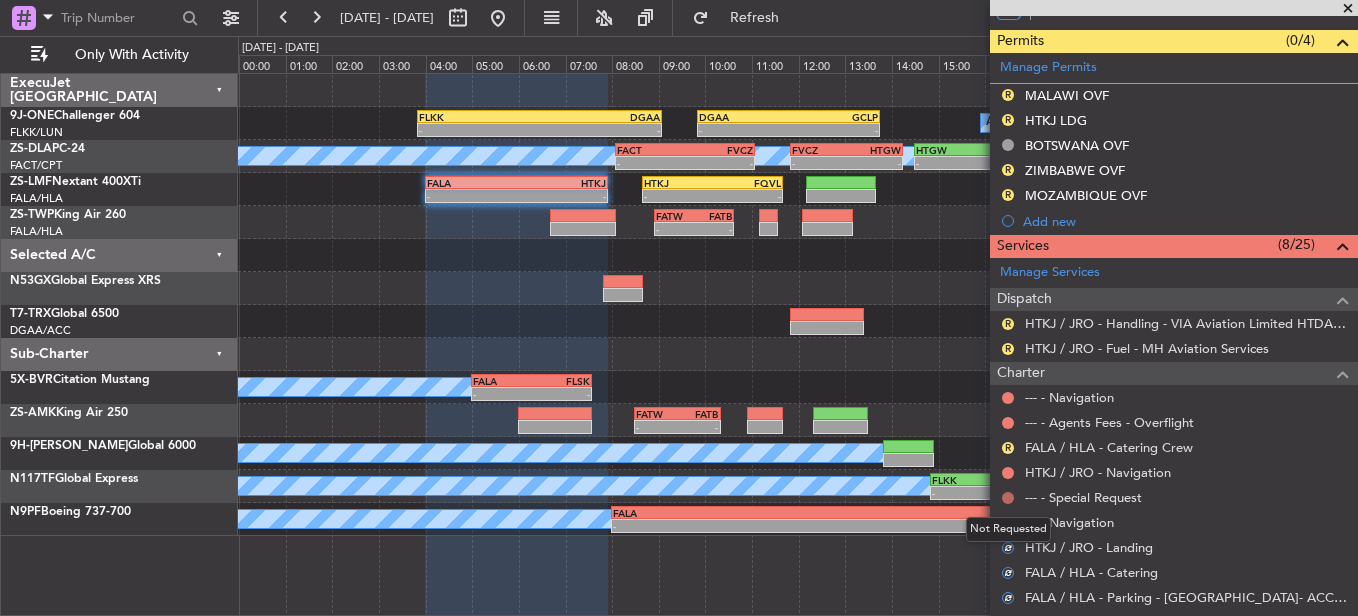 click at bounding box center (1008, 498) 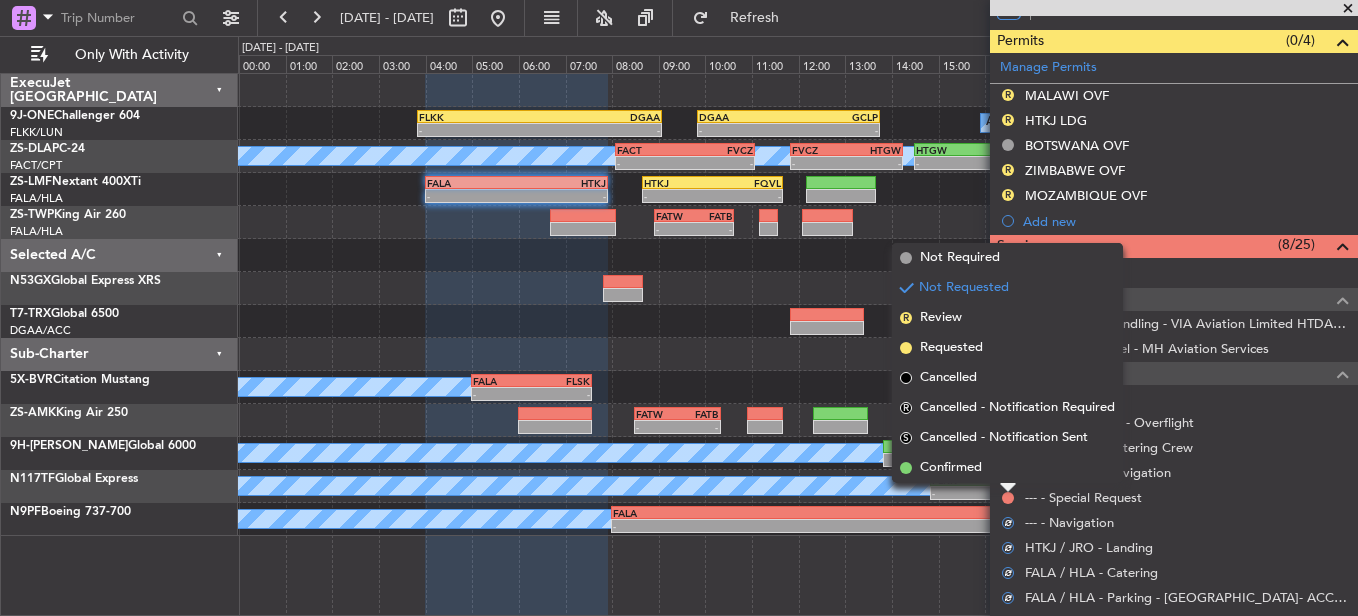 click on "Confirmed" at bounding box center (1007, 468) 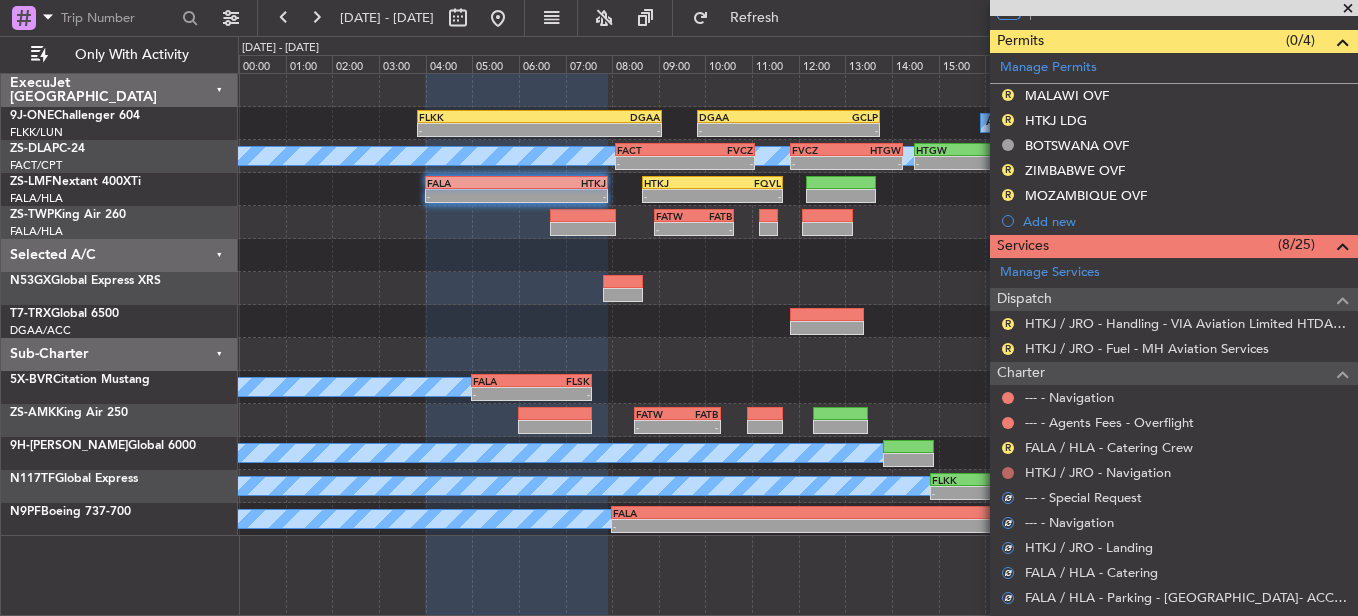 click at bounding box center [1008, 473] 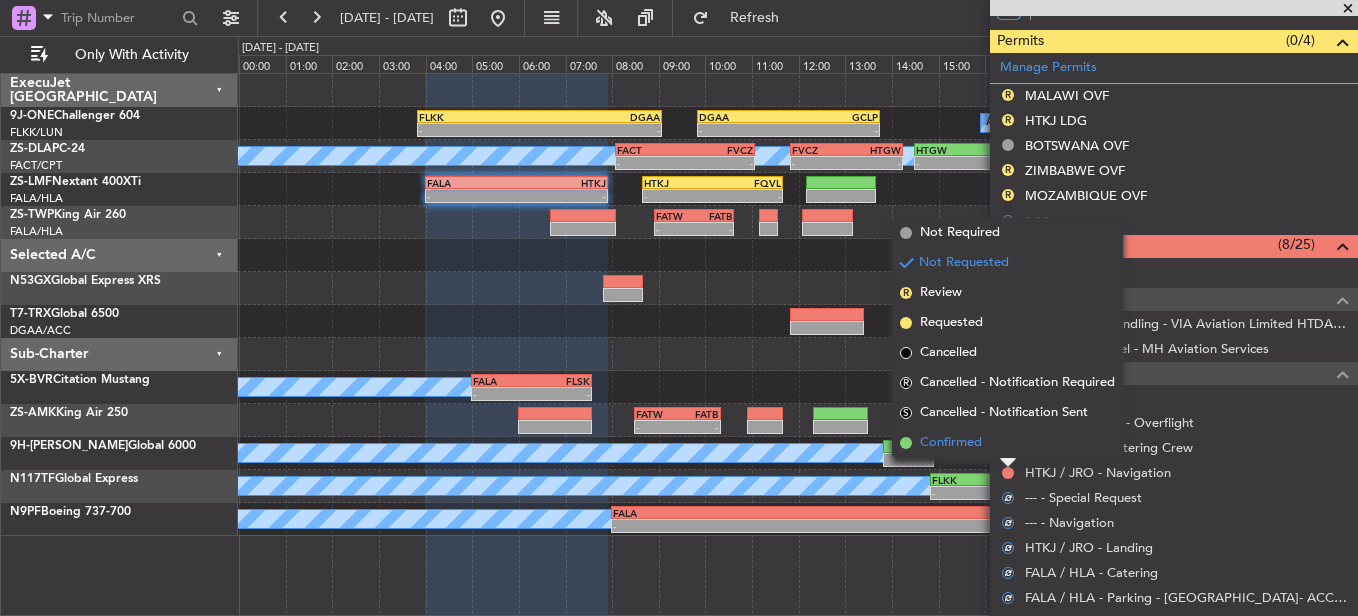 click on "Confirmed" at bounding box center (1007, 443) 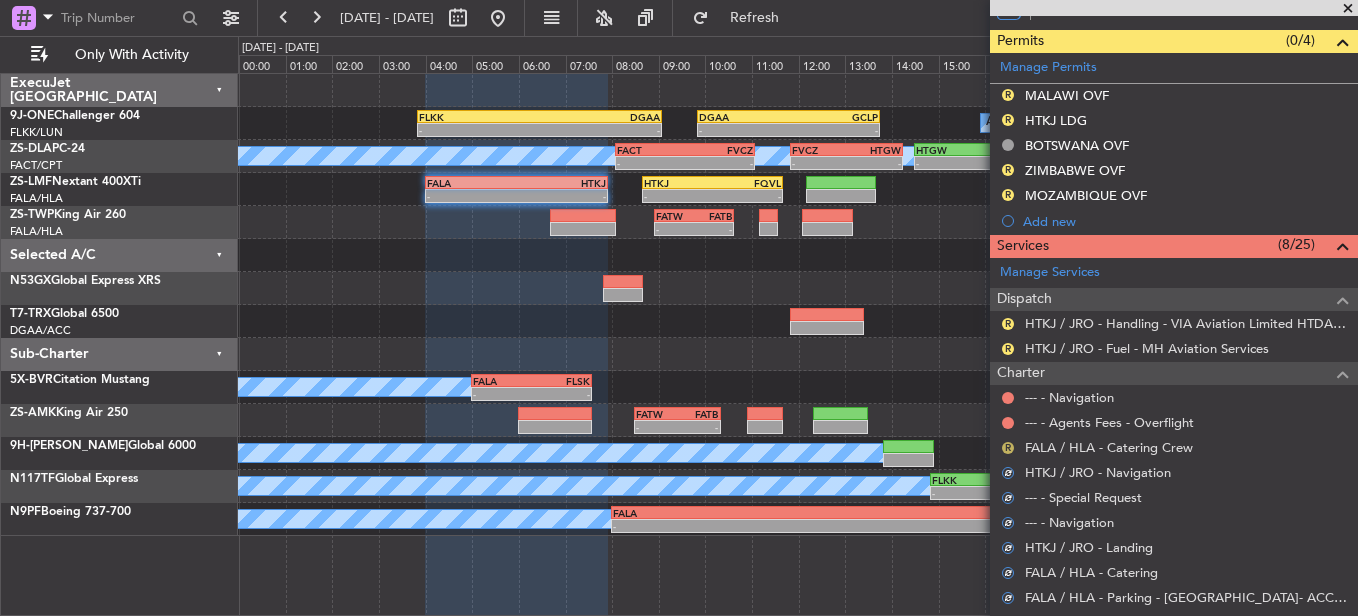 click on "R" at bounding box center [1008, 448] 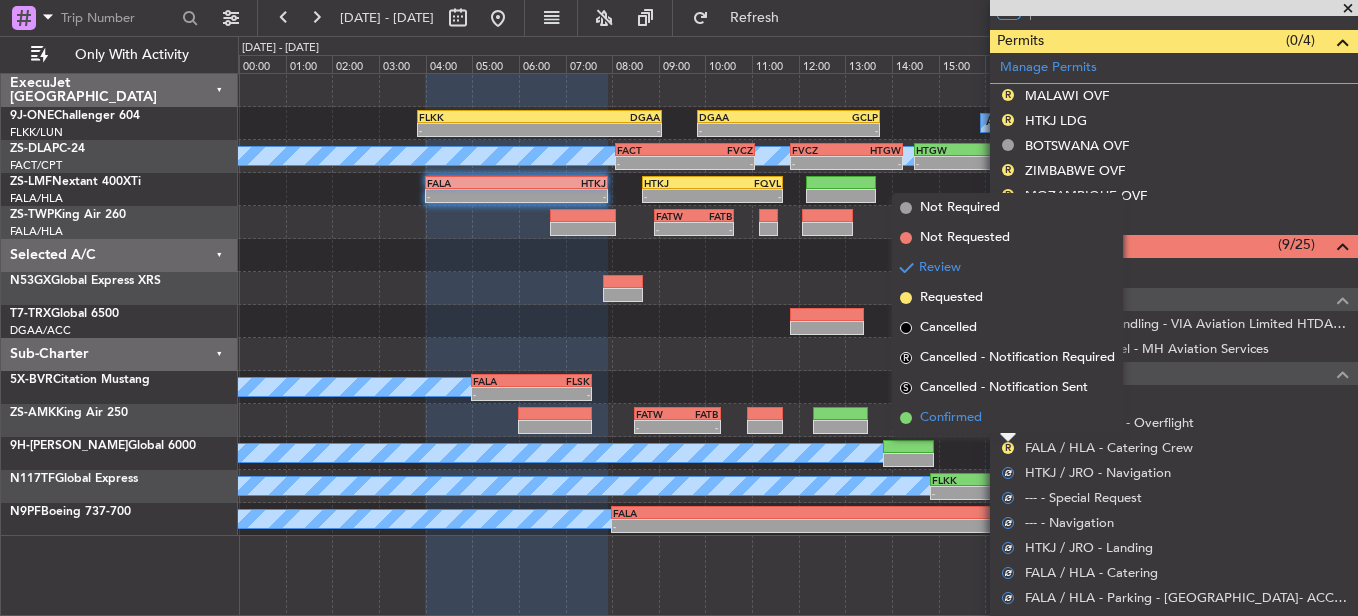 click on "Confirmed" at bounding box center [1007, 418] 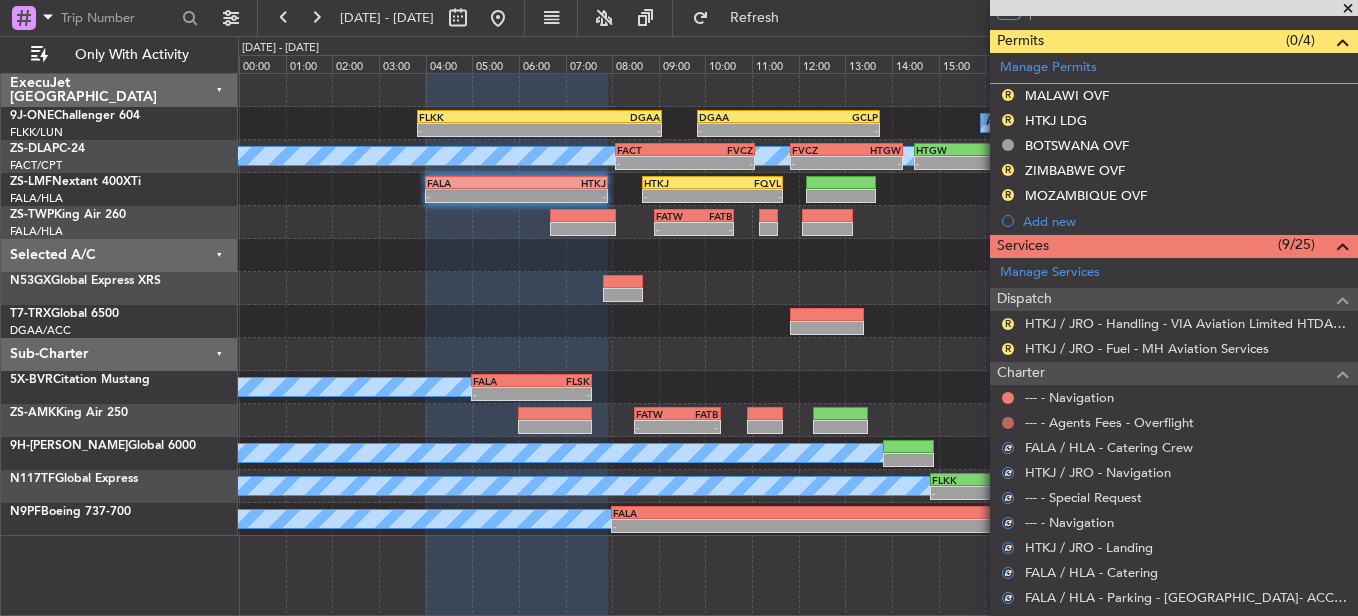 click at bounding box center [1008, 423] 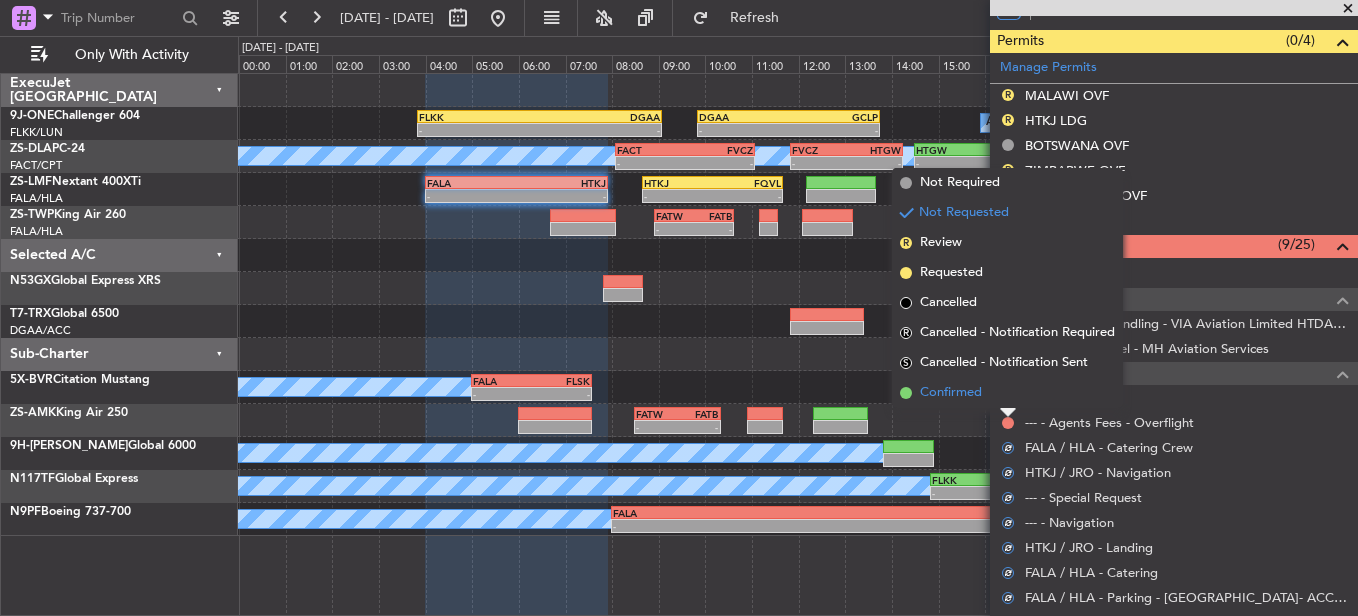 click on "Confirmed" at bounding box center [1007, 393] 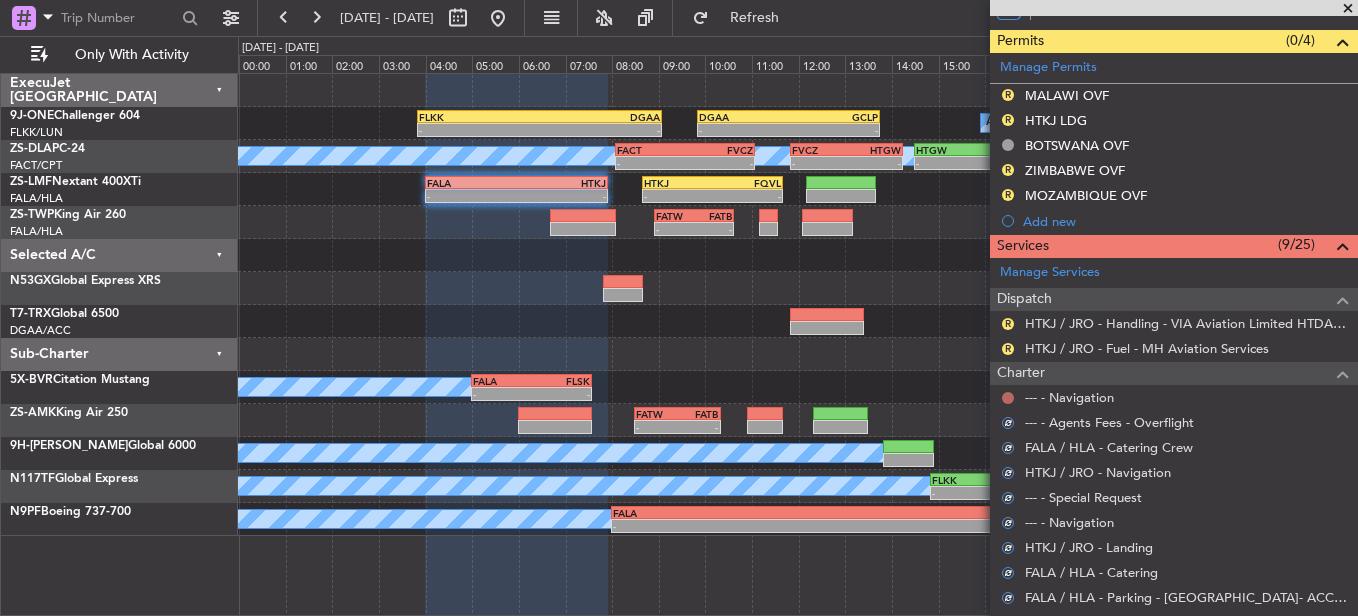 click at bounding box center (1008, 398) 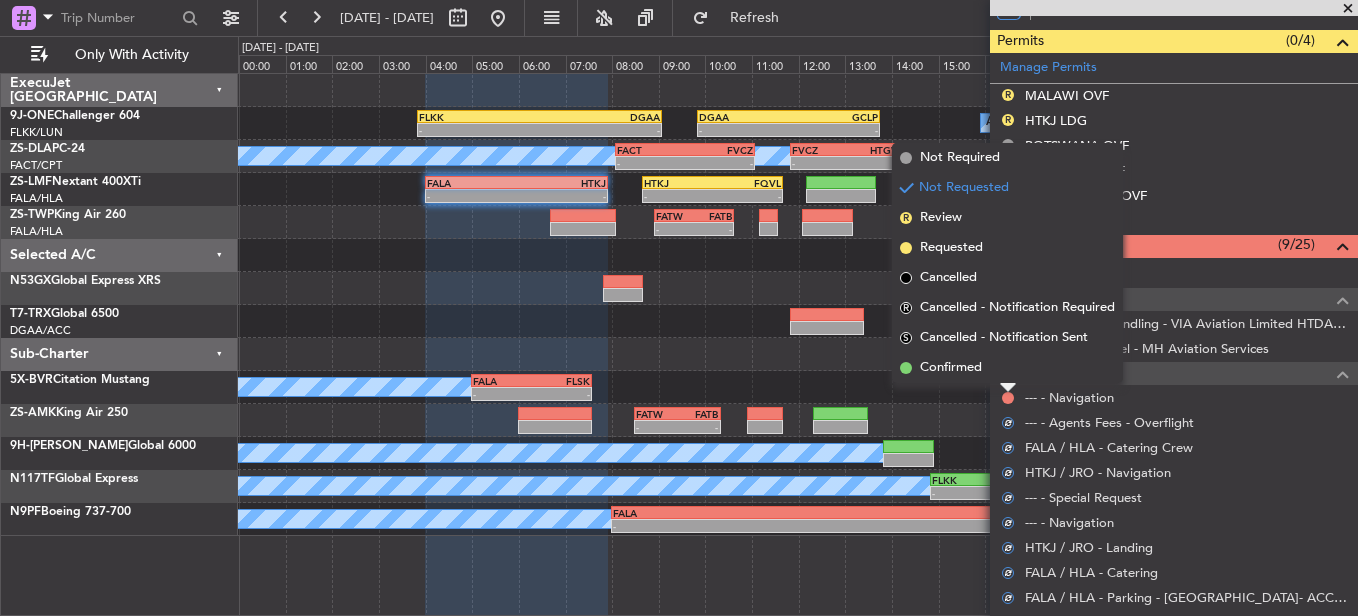 click on "Confirmed" at bounding box center [1007, 368] 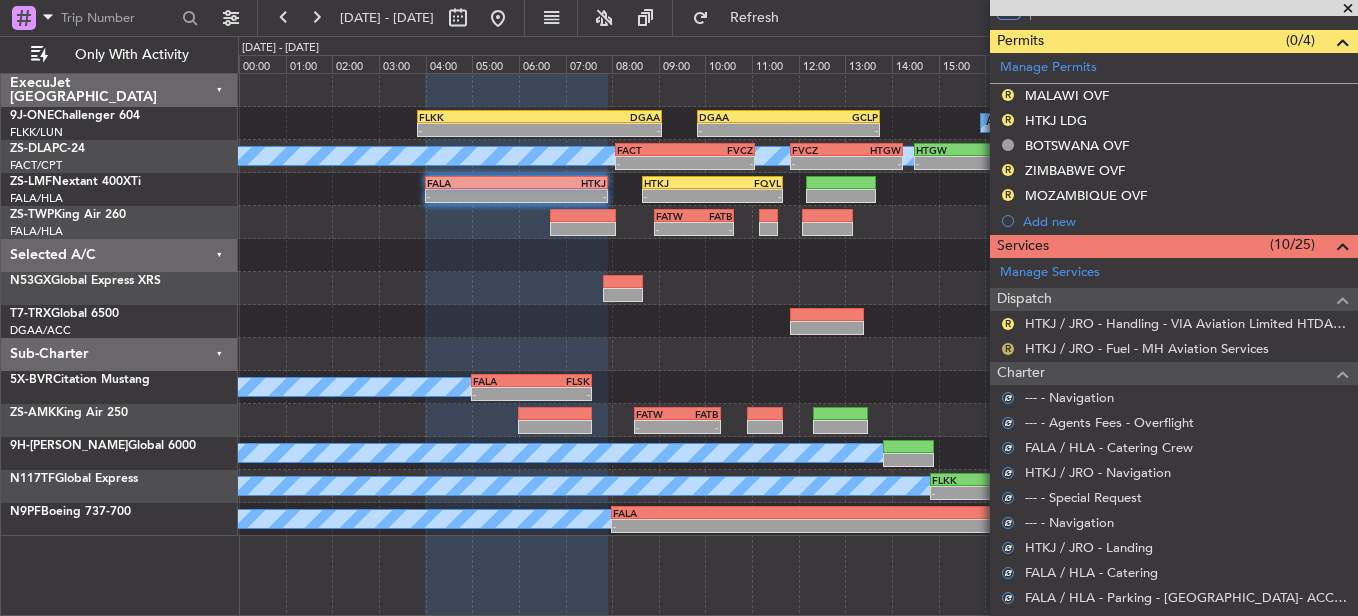 click on "R" at bounding box center [1008, 349] 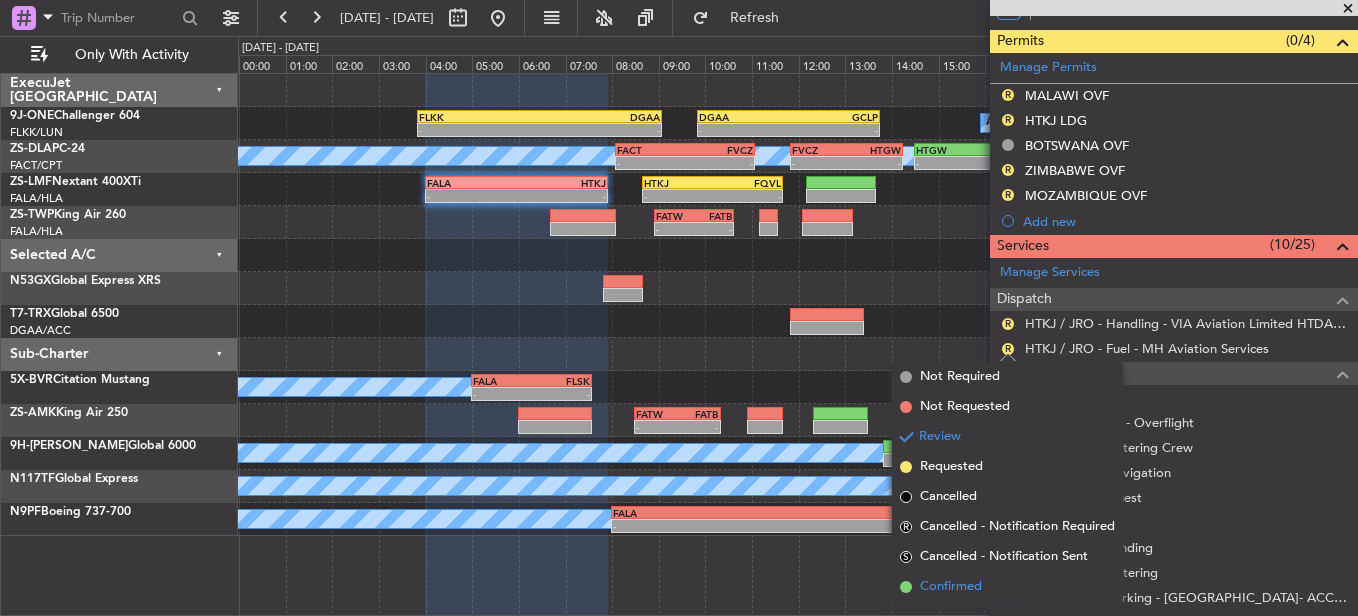 click on "Confirmed" at bounding box center (951, 587) 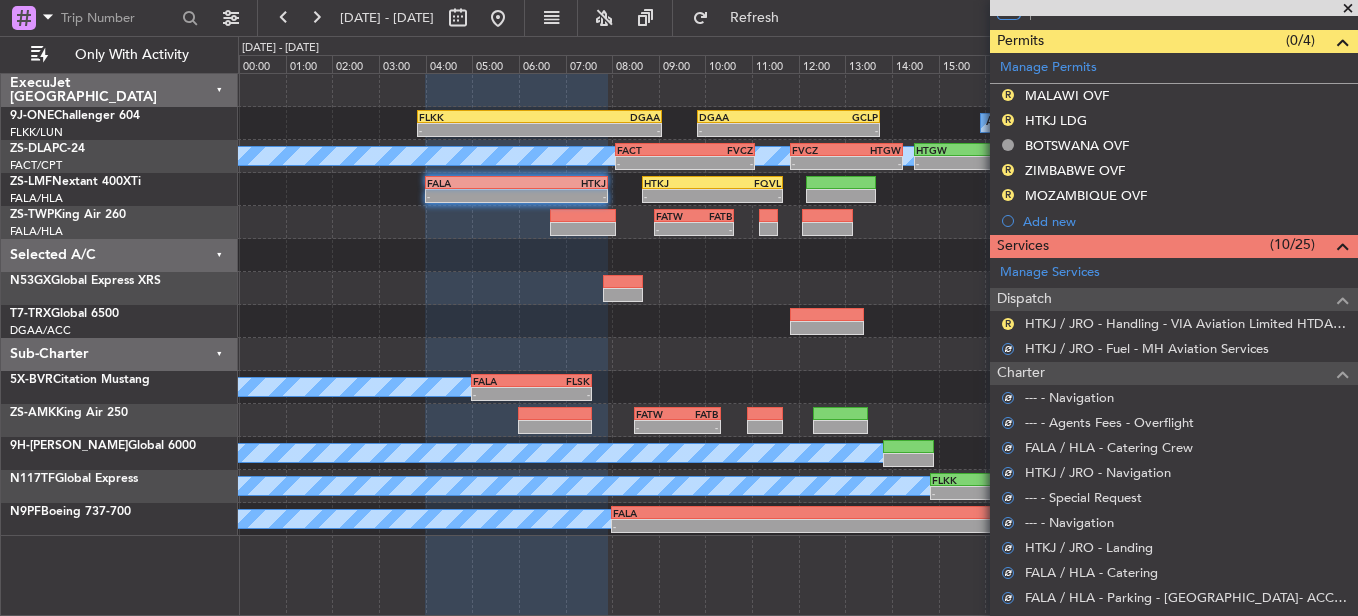 drag, startPoint x: 1007, startPoint y: 320, endPoint x: 1003, endPoint y: 330, distance: 10.770329 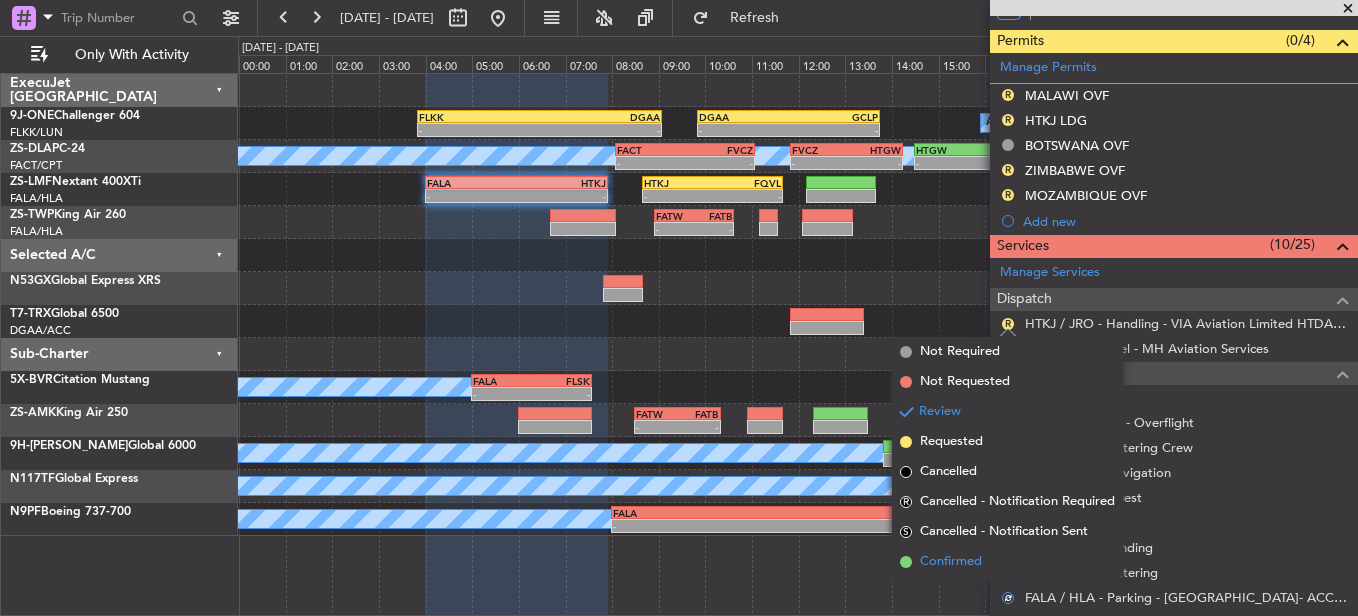 click on "Confirmed" at bounding box center [1007, 562] 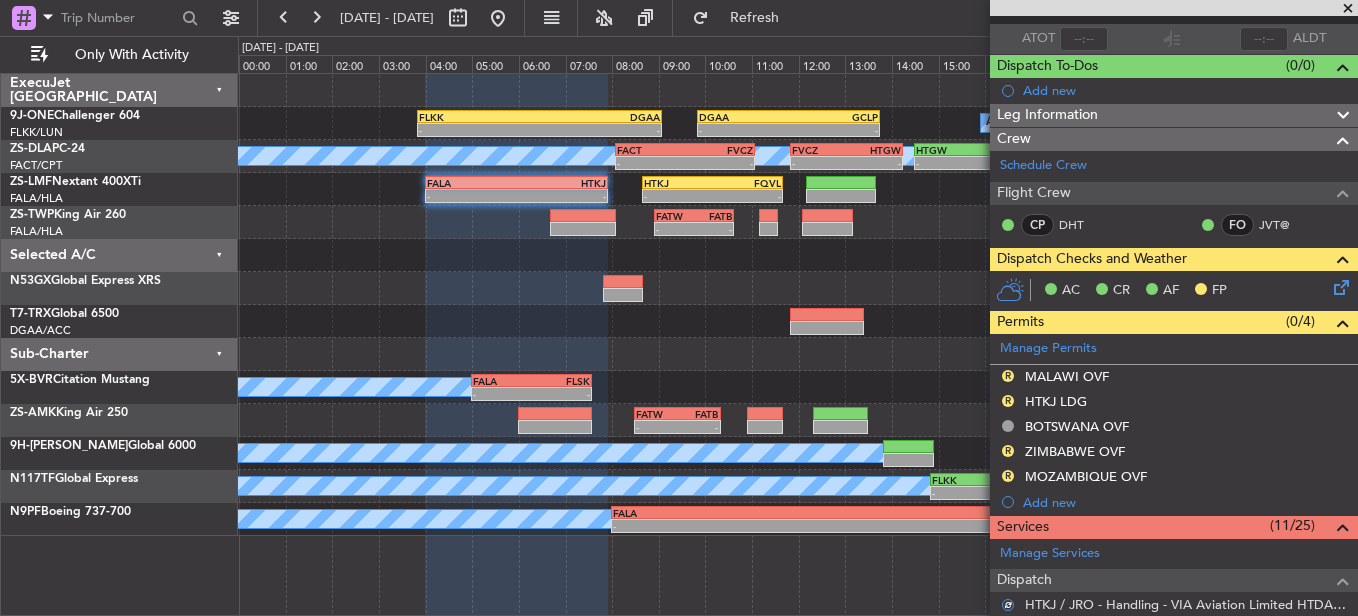 scroll, scrollTop: 0, scrollLeft: 0, axis: both 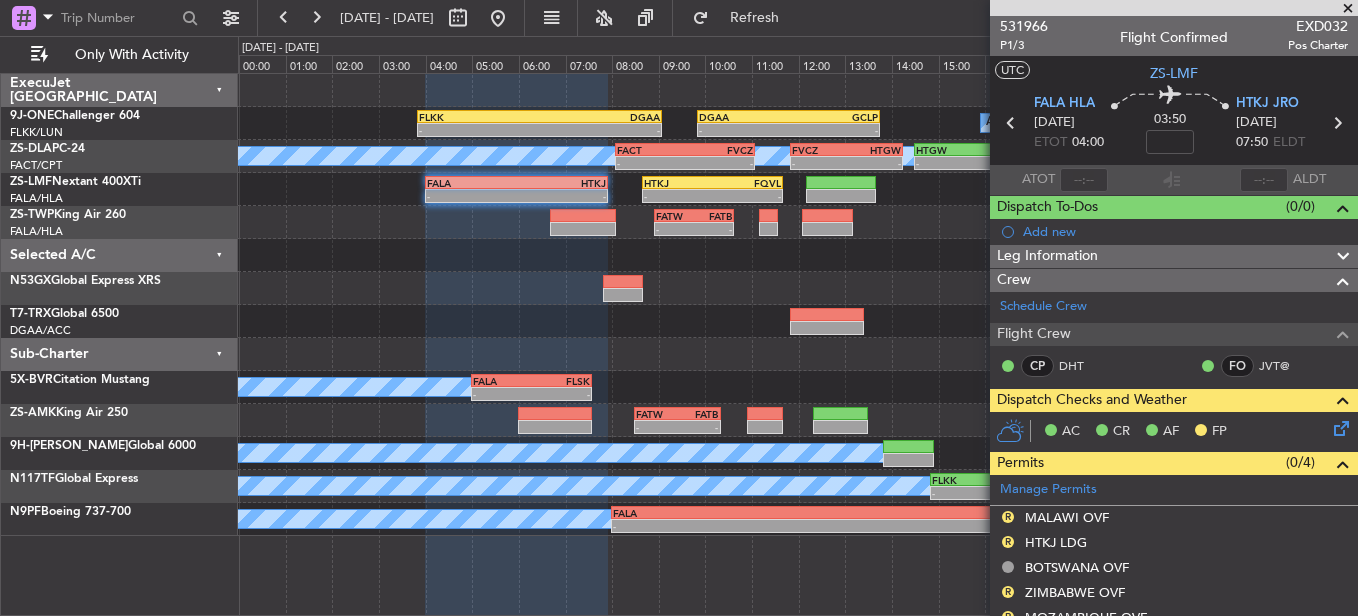 click 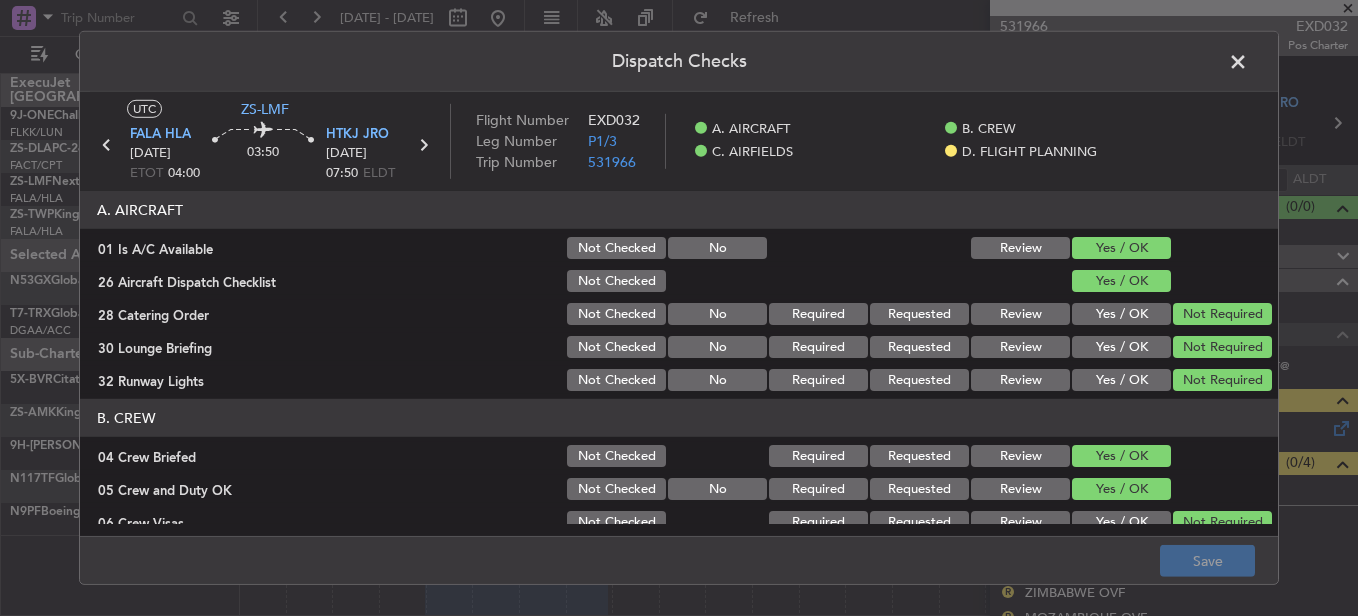 click on "Review" 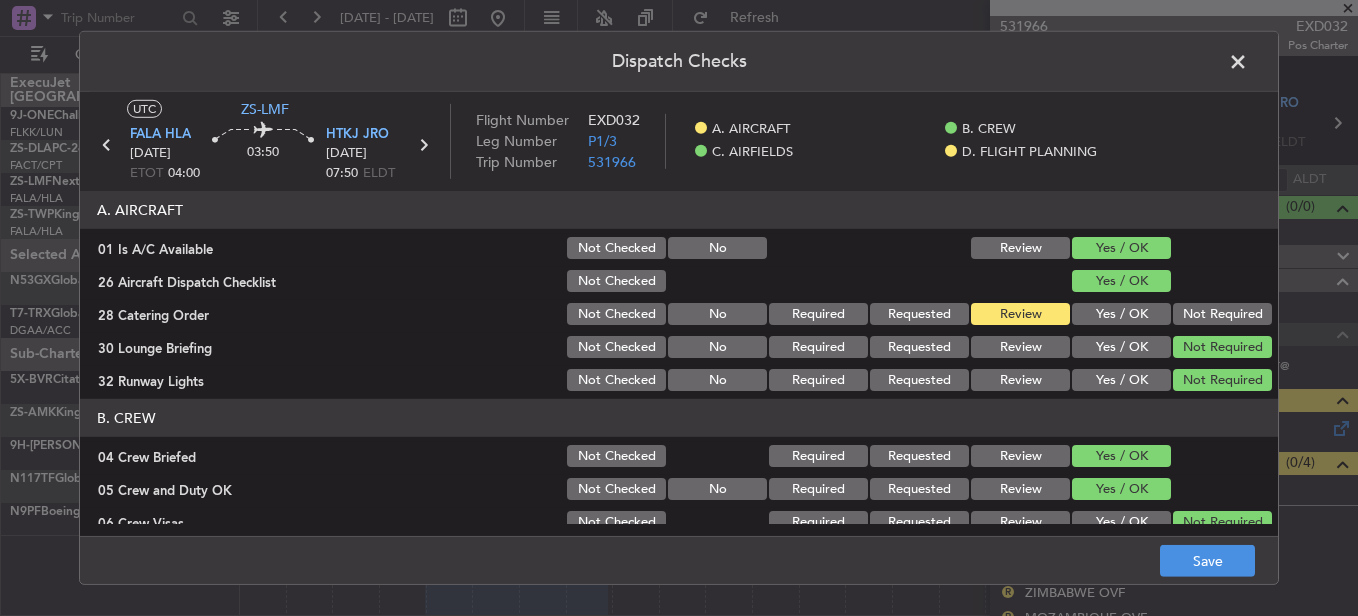 drag, startPoint x: 1124, startPoint y: 354, endPoint x: 1163, endPoint y: 417, distance: 74.094536 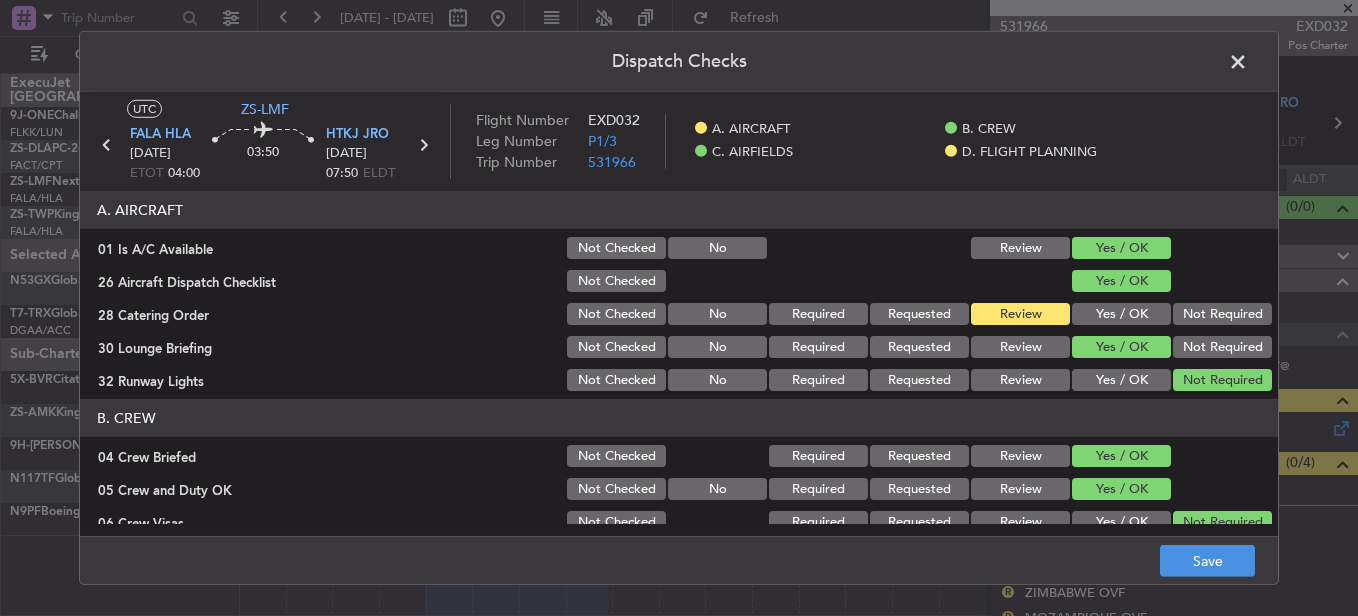 click on "Yes / OK" 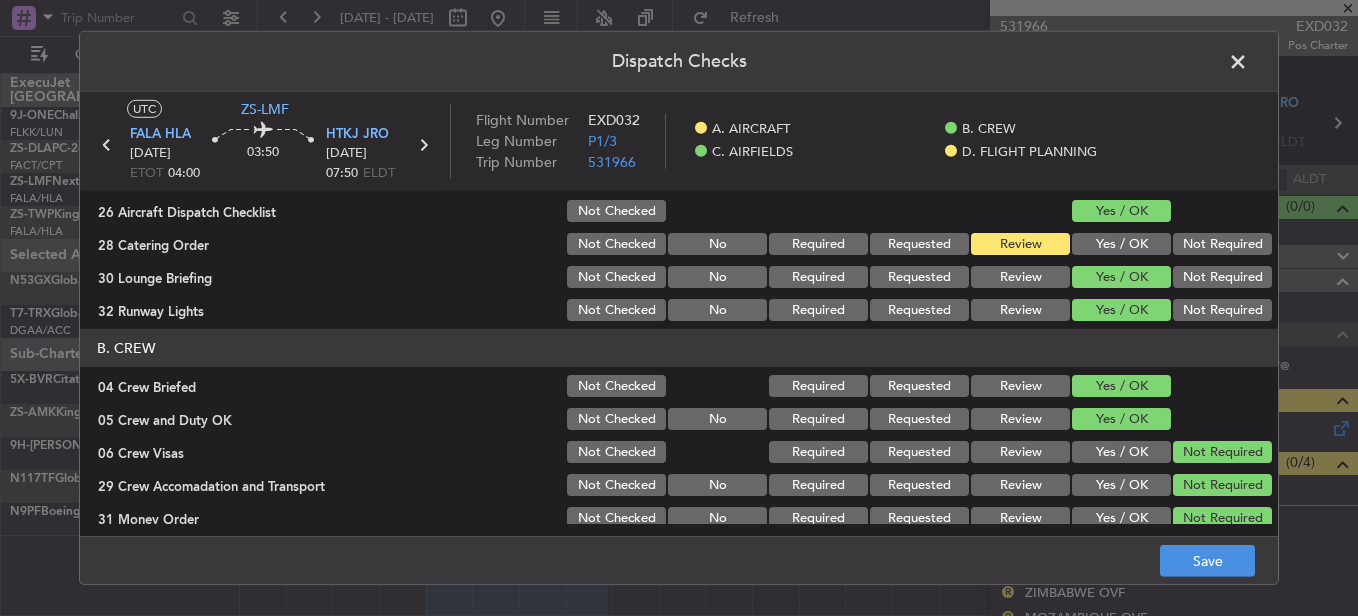 scroll, scrollTop: 100, scrollLeft: 0, axis: vertical 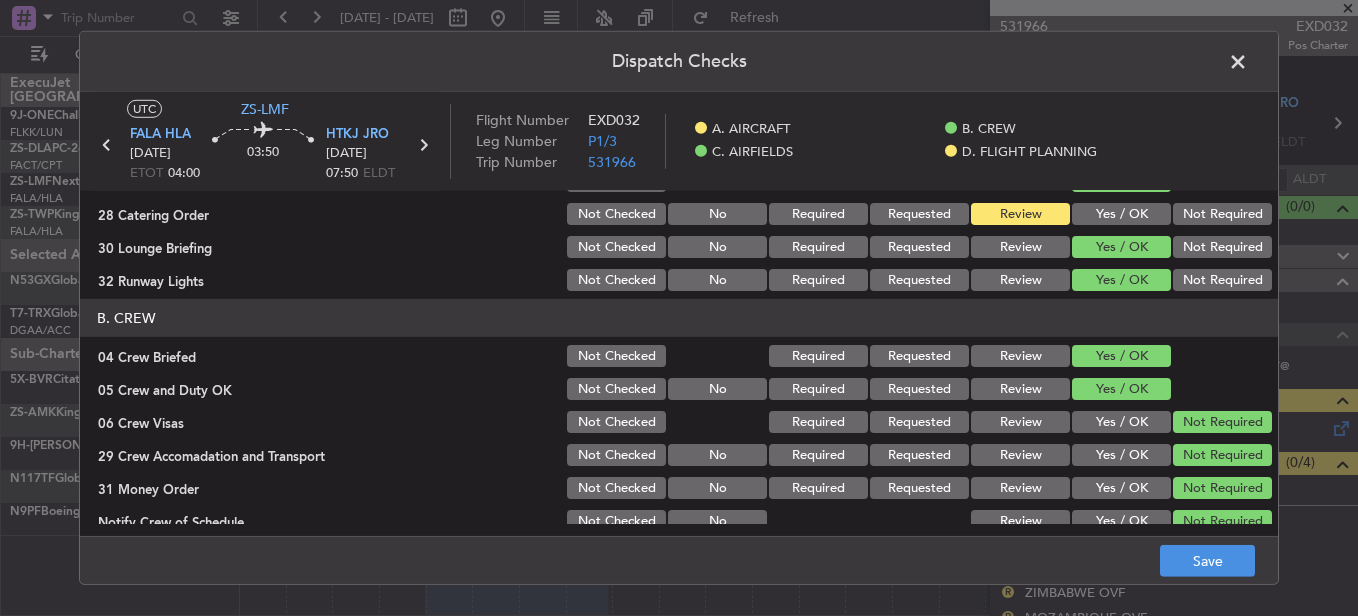 drag, startPoint x: 1005, startPoint y: 361, endPoint x: 1010, endPoint y: 377, distance: 16.763054 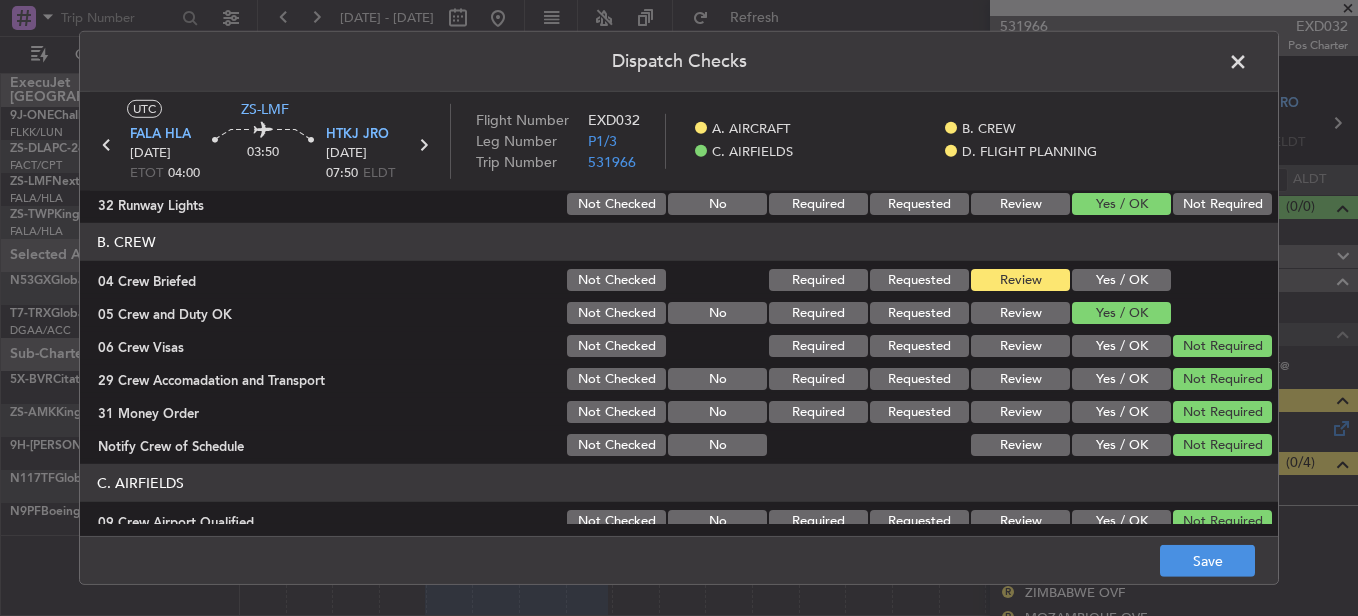 scroll, scrollTop: 200, scrollLeft: 0, axis: vertical 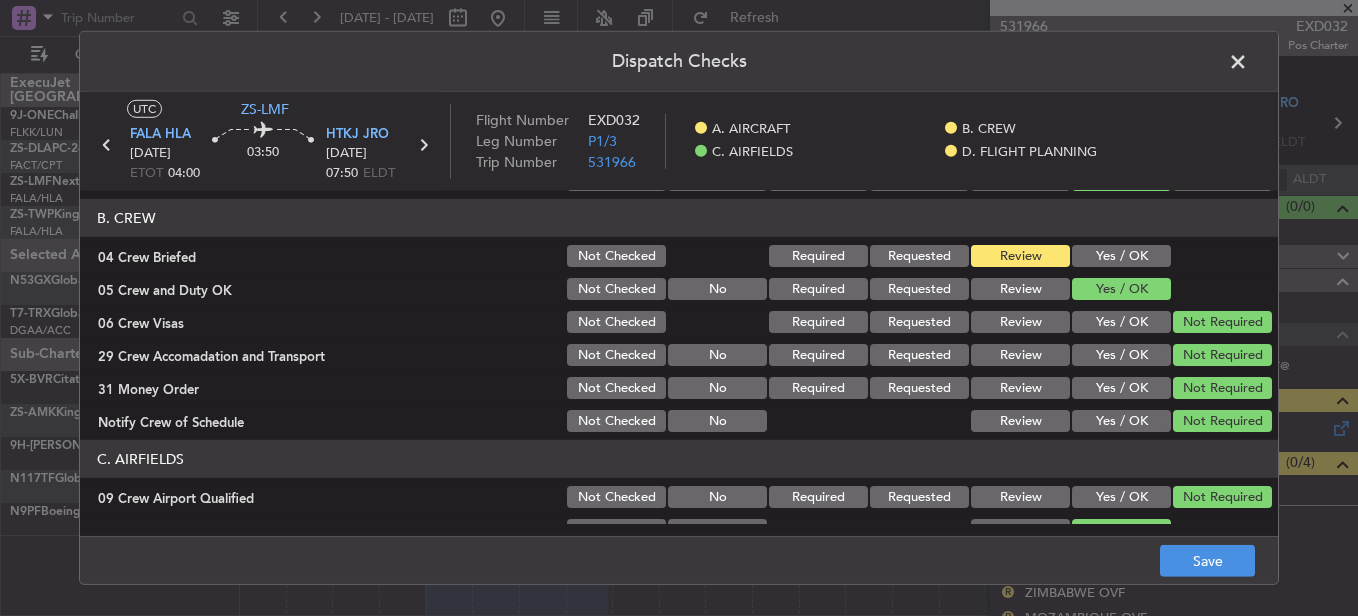 click on "Review" 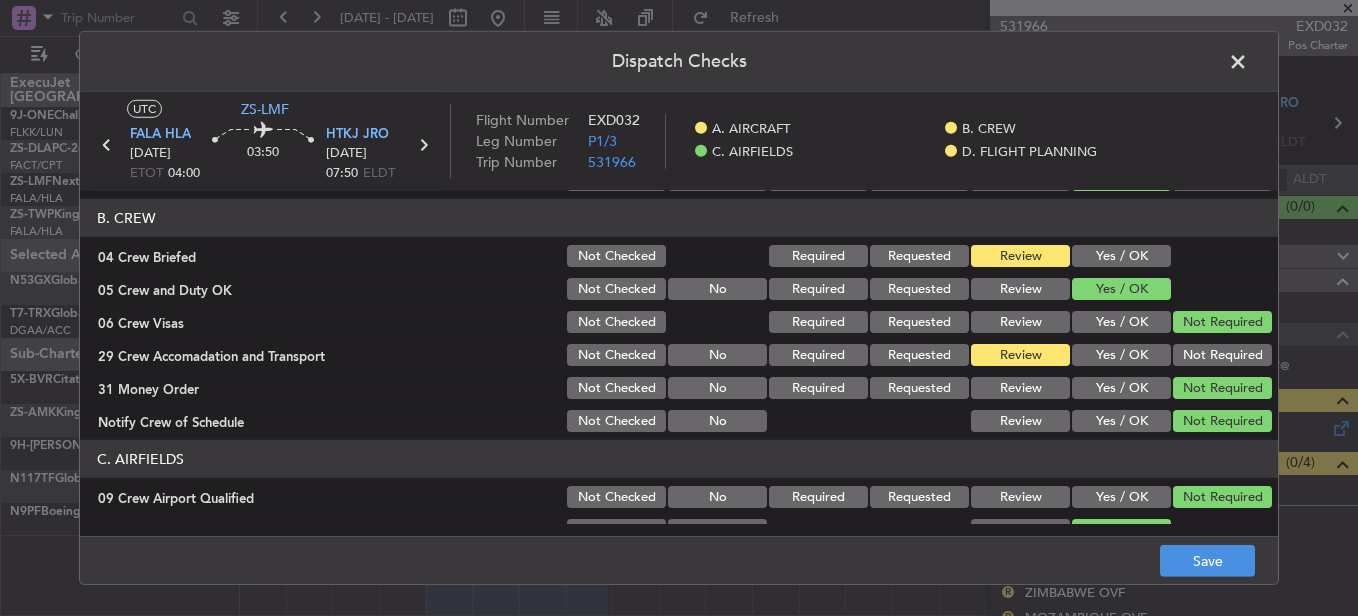 click on "Review" 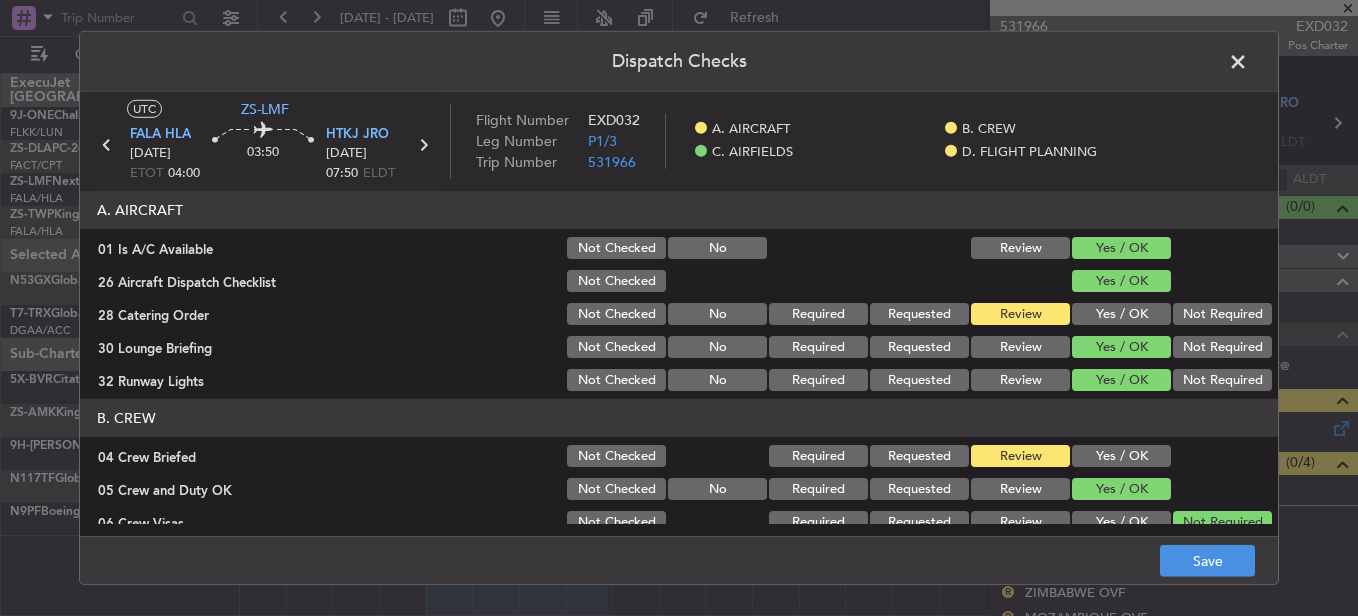 scroll, scrollTop: 0, scrollLeft: 0, axis: both 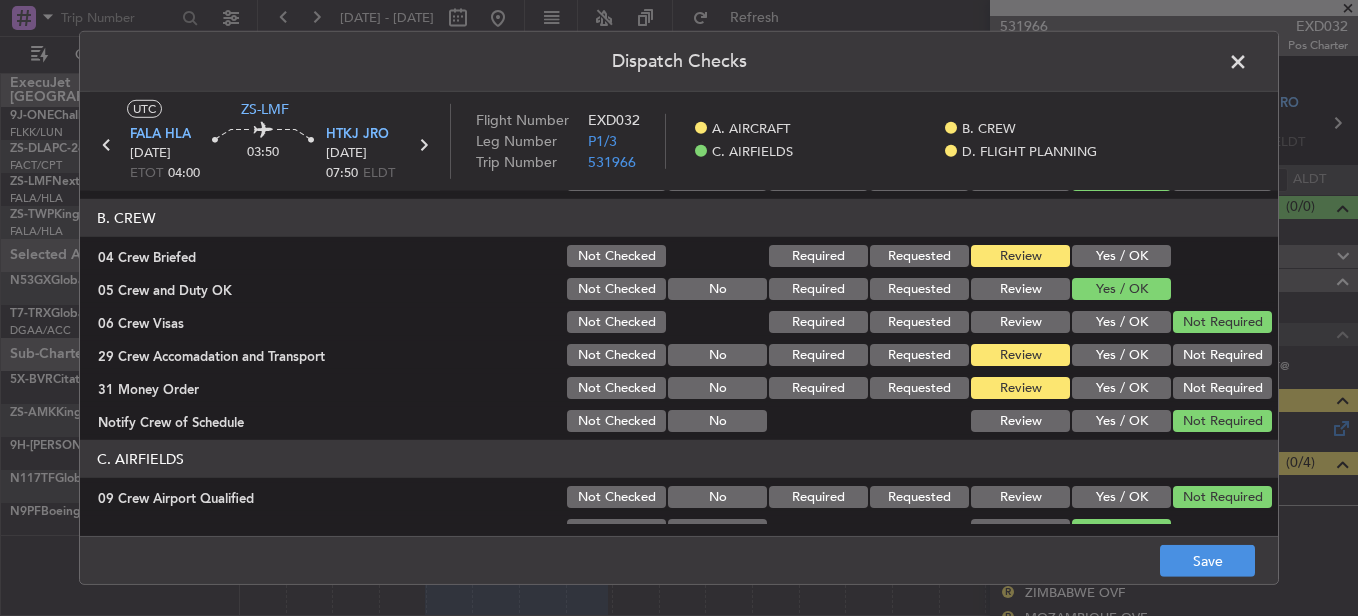 click on "Yes / OK" 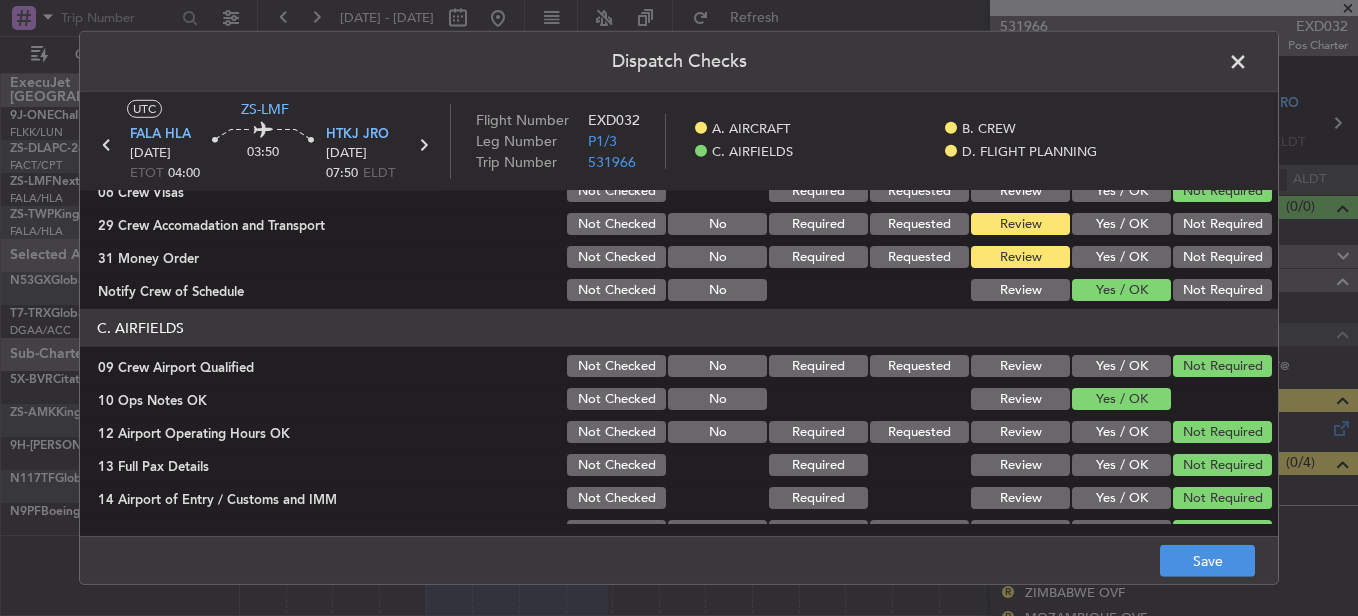scroll, scrollTop: 365, scrollLeft: 0, axis: vertical 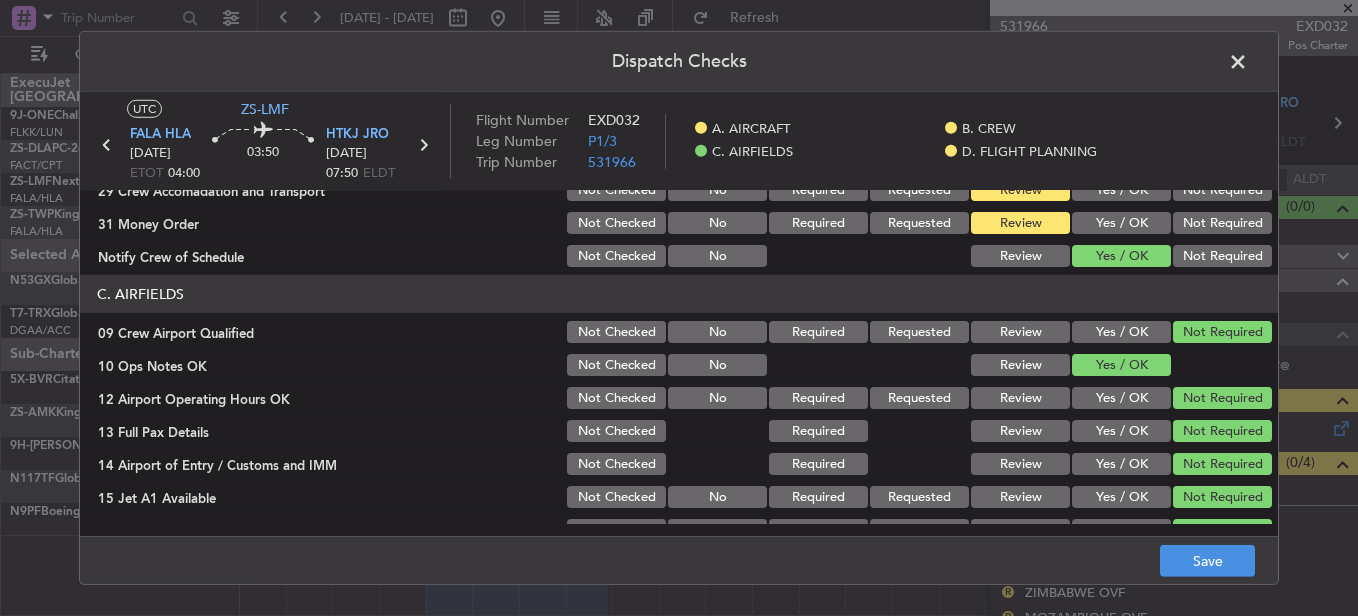 click on "Yes / OK" 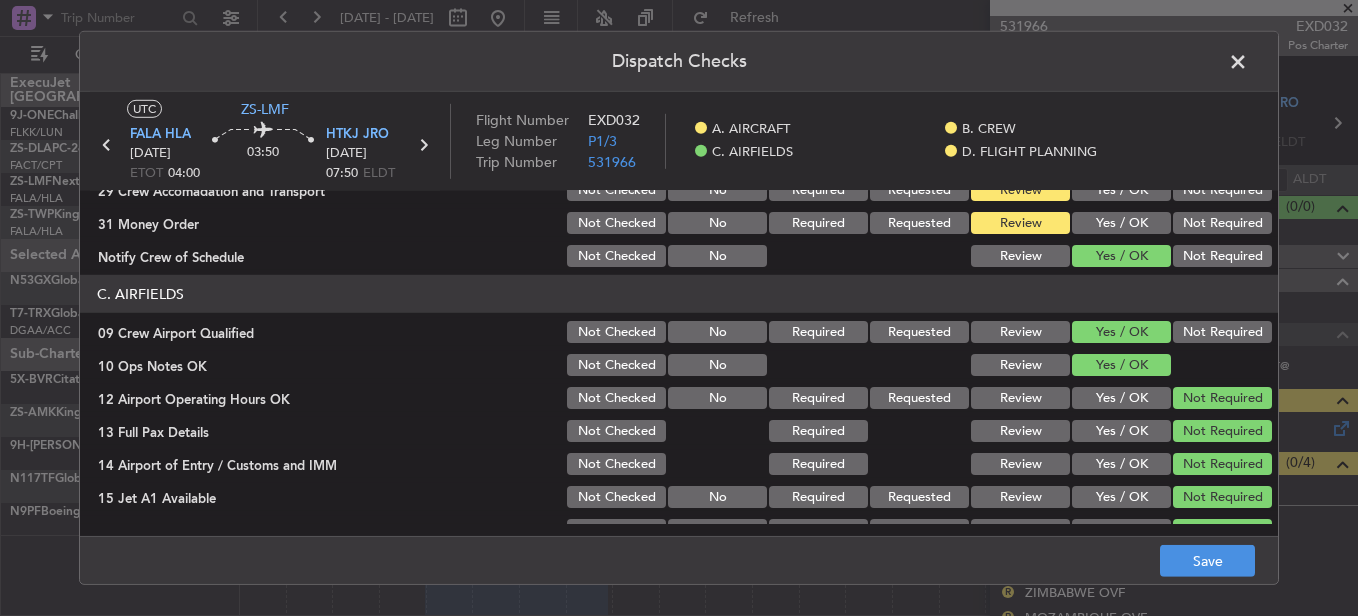 click on "Yes / OK" 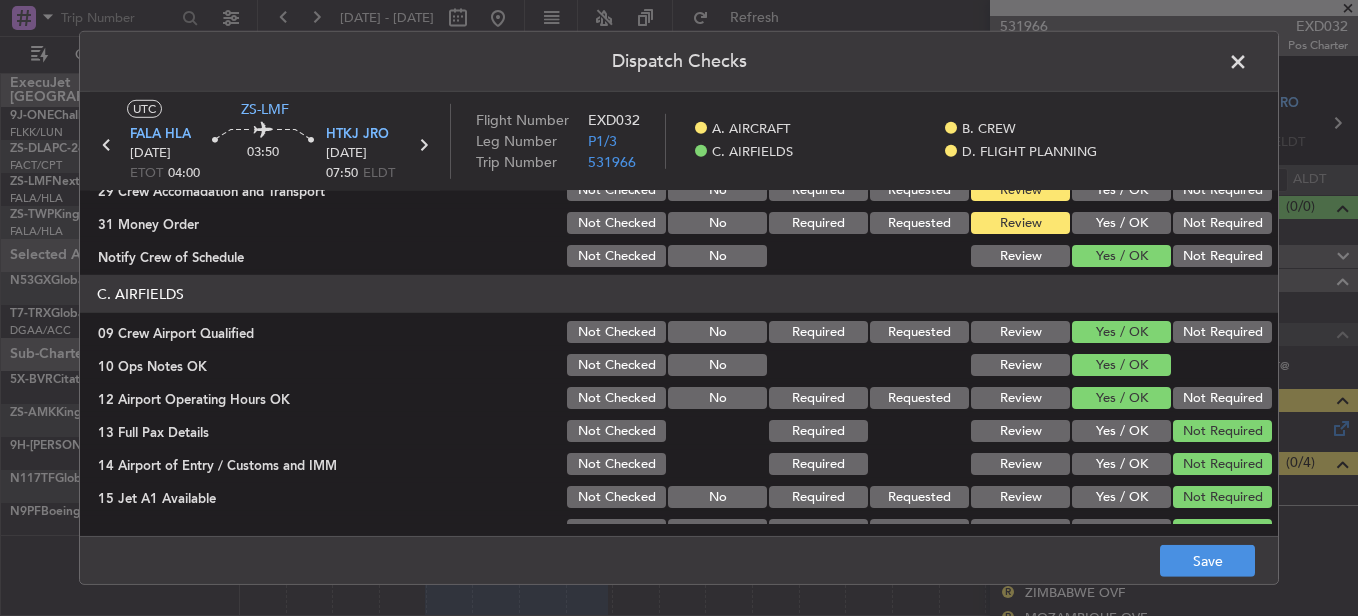 click on "Review" 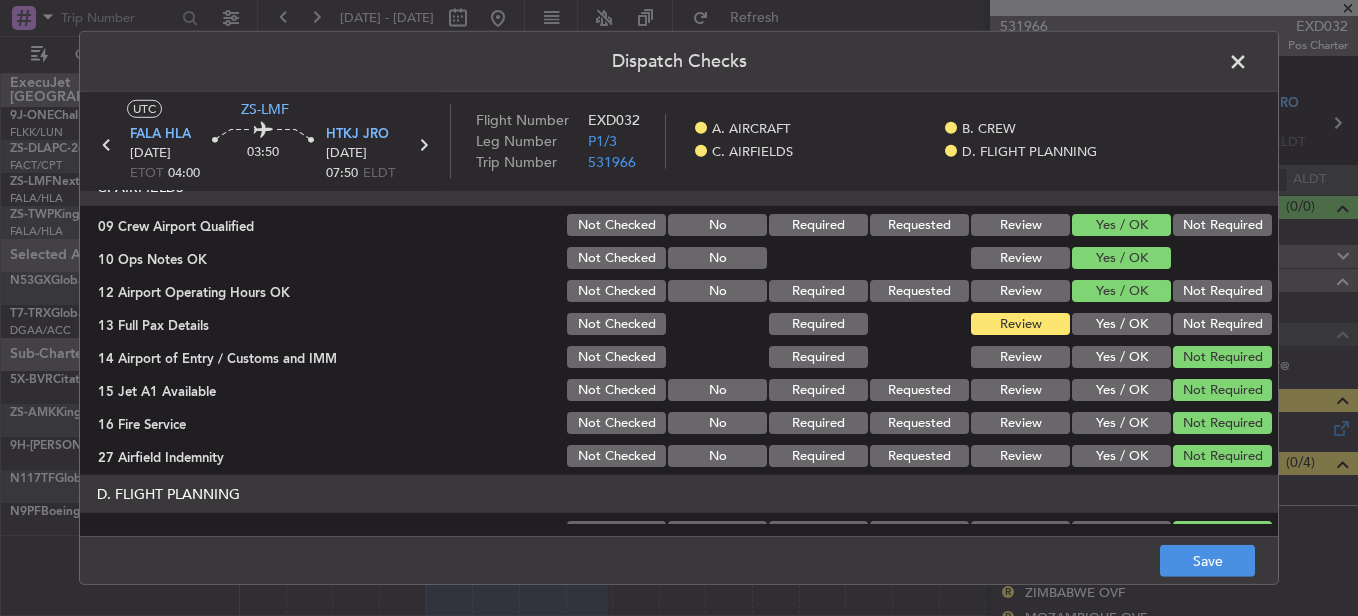 scroll, scrollTop: 565, scrollLeft: 0, axis: vertical 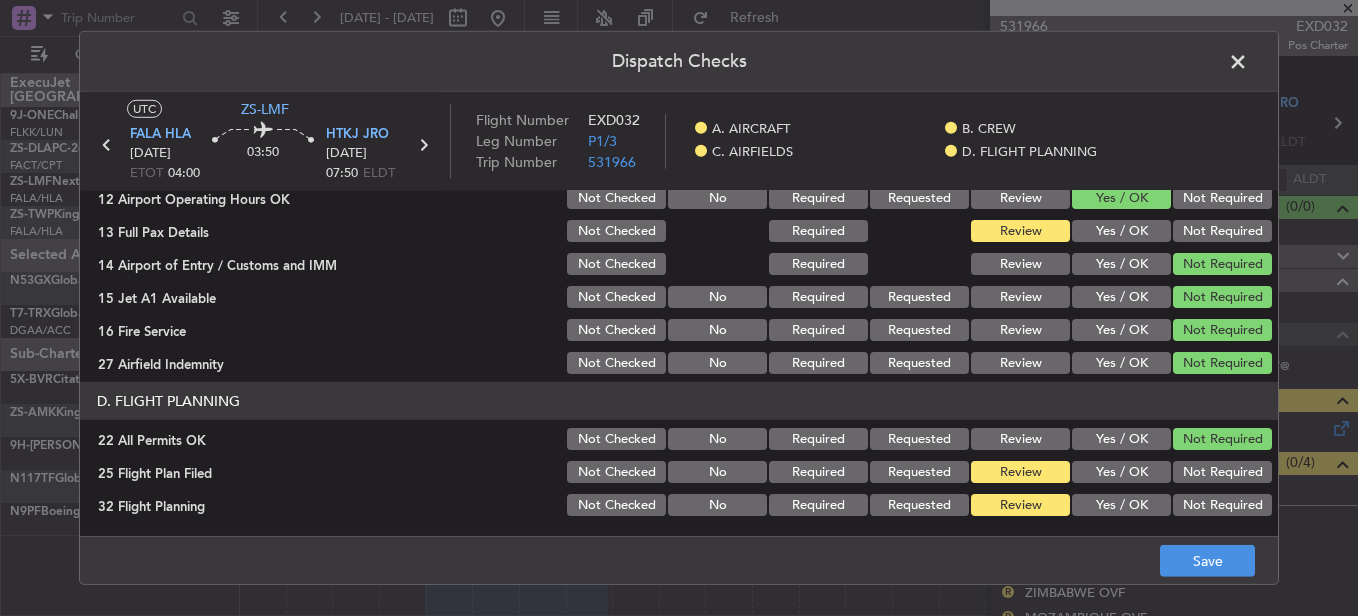 click on "Review" 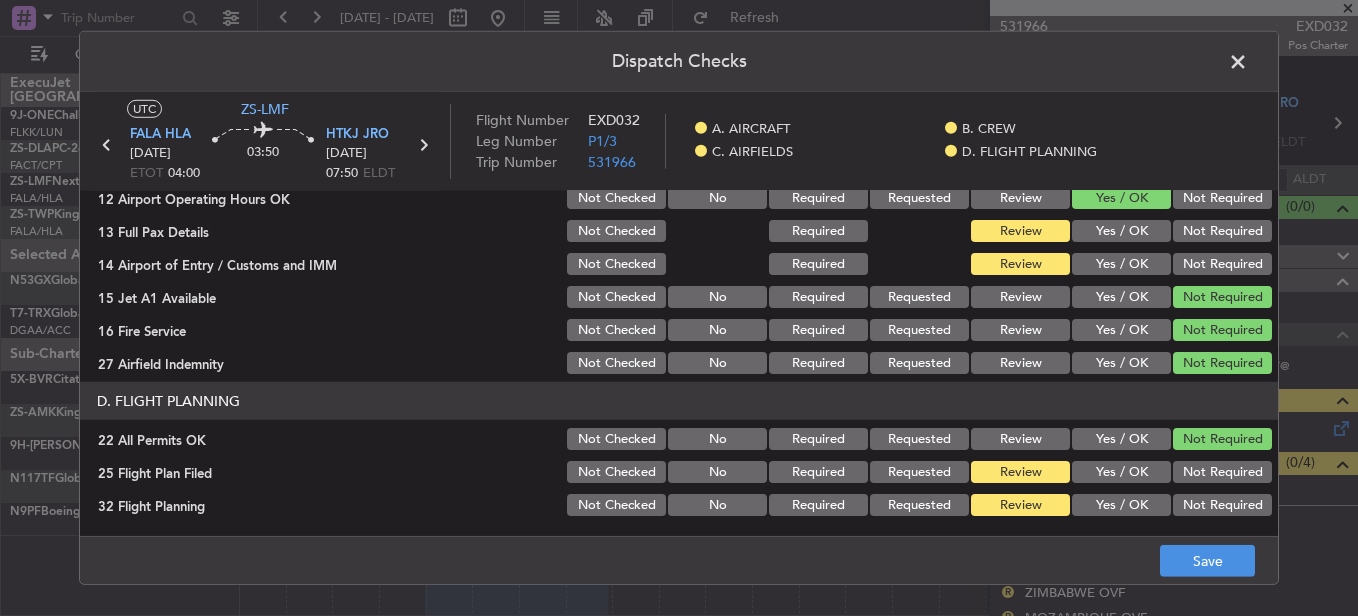 drag, startPoint x: 1094, startPoint y: 300, endPoint x: 1086, endPoint y: 323, distance: 24.351591 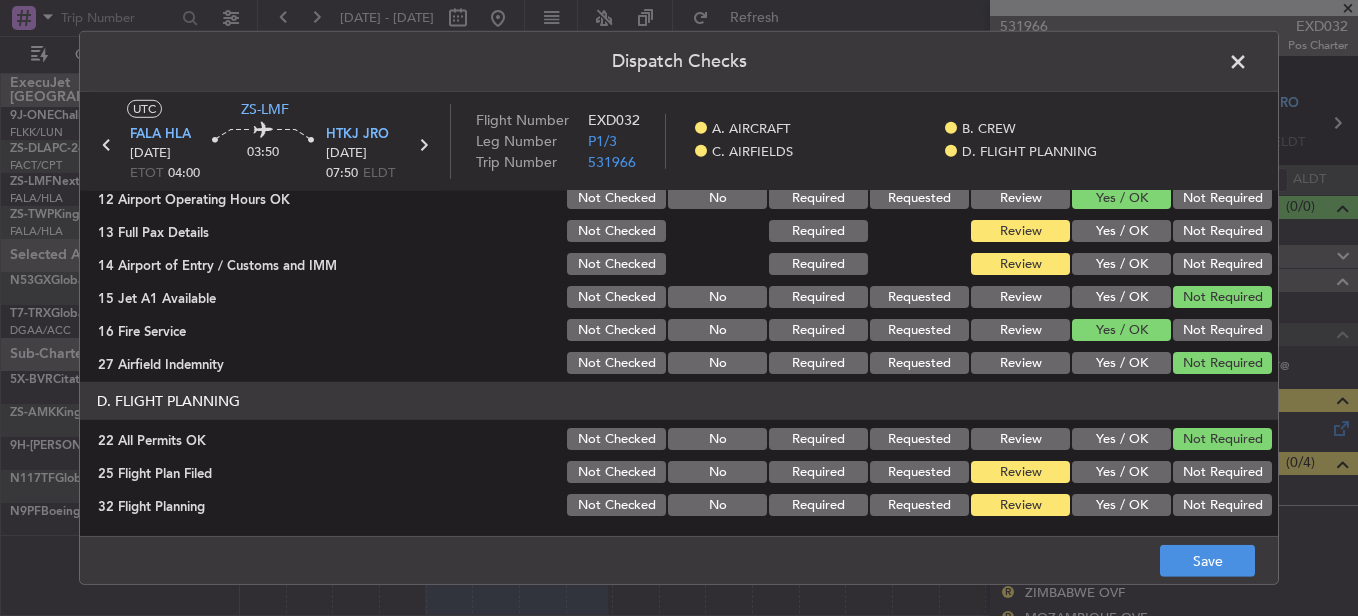 click on "Yes / OK" 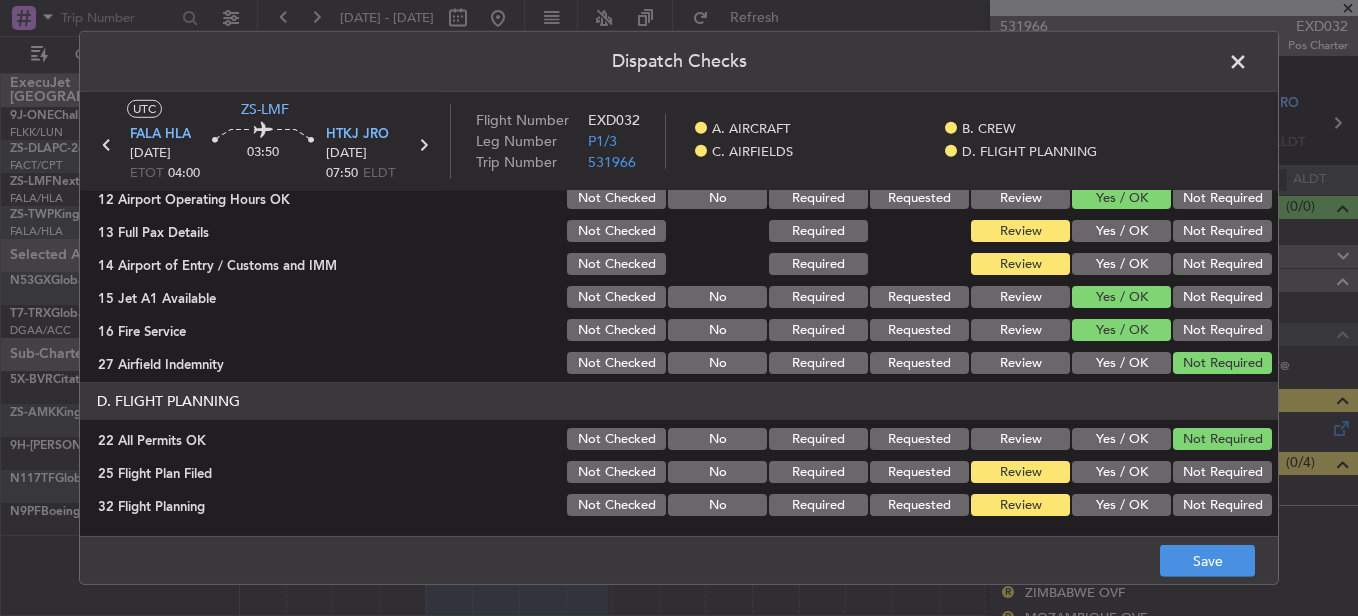 click on "Review" 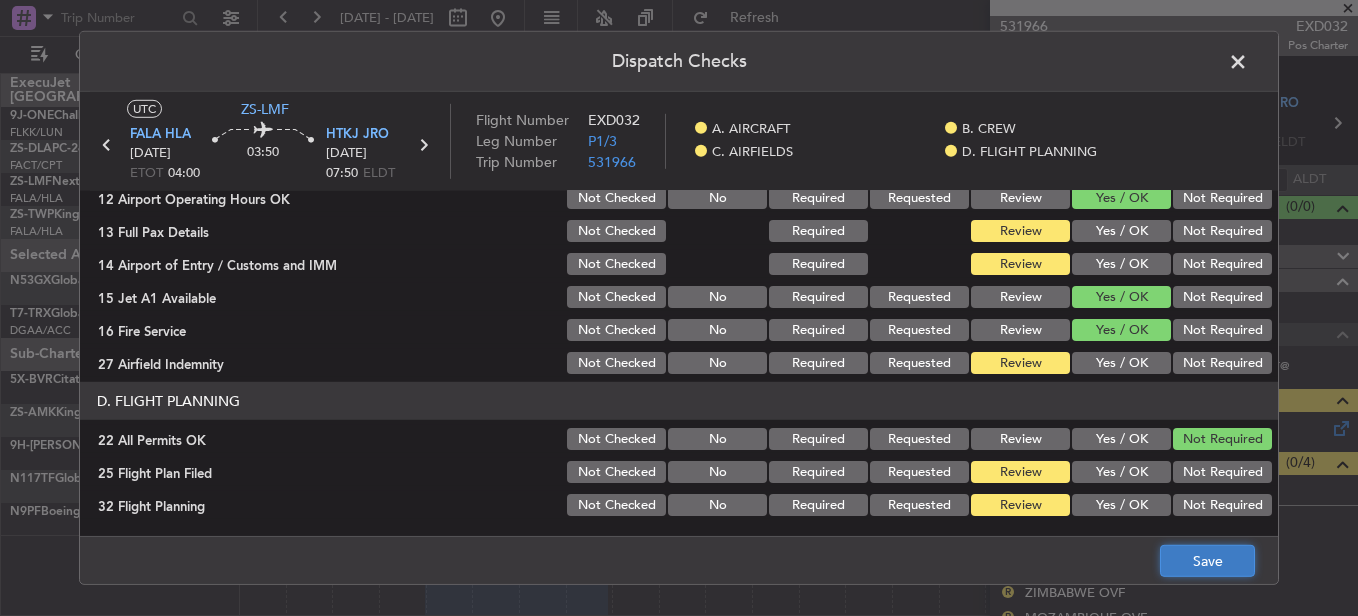 click on "Save" 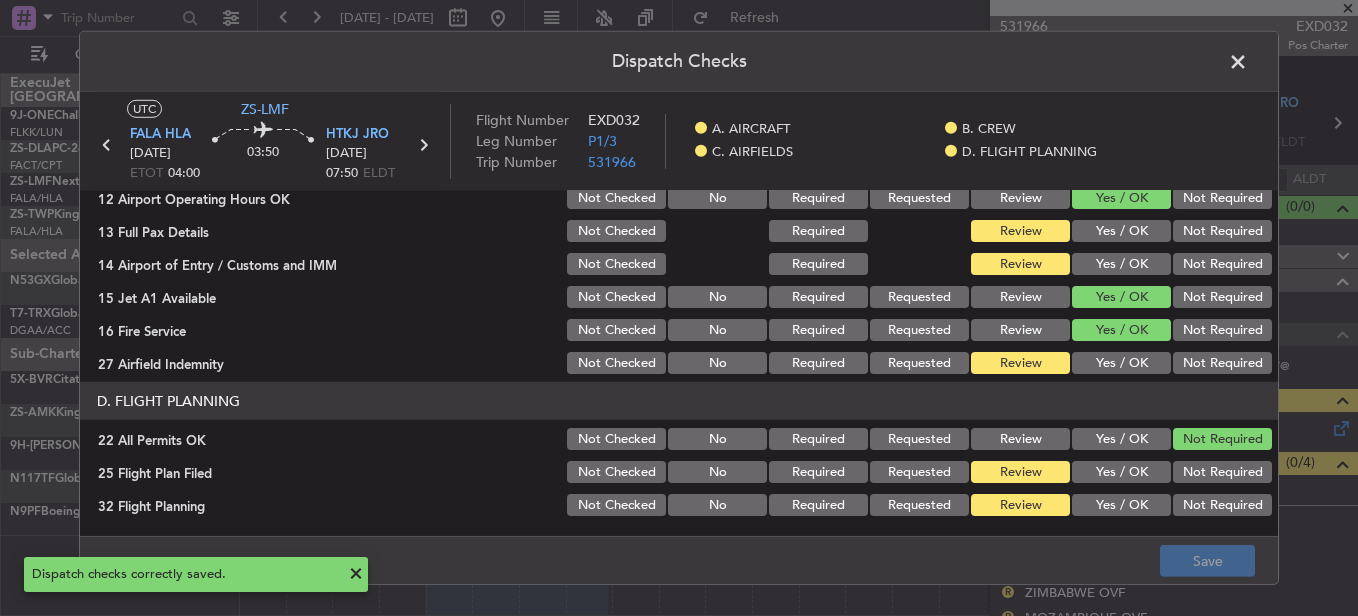 click on "Dispatch Checks" 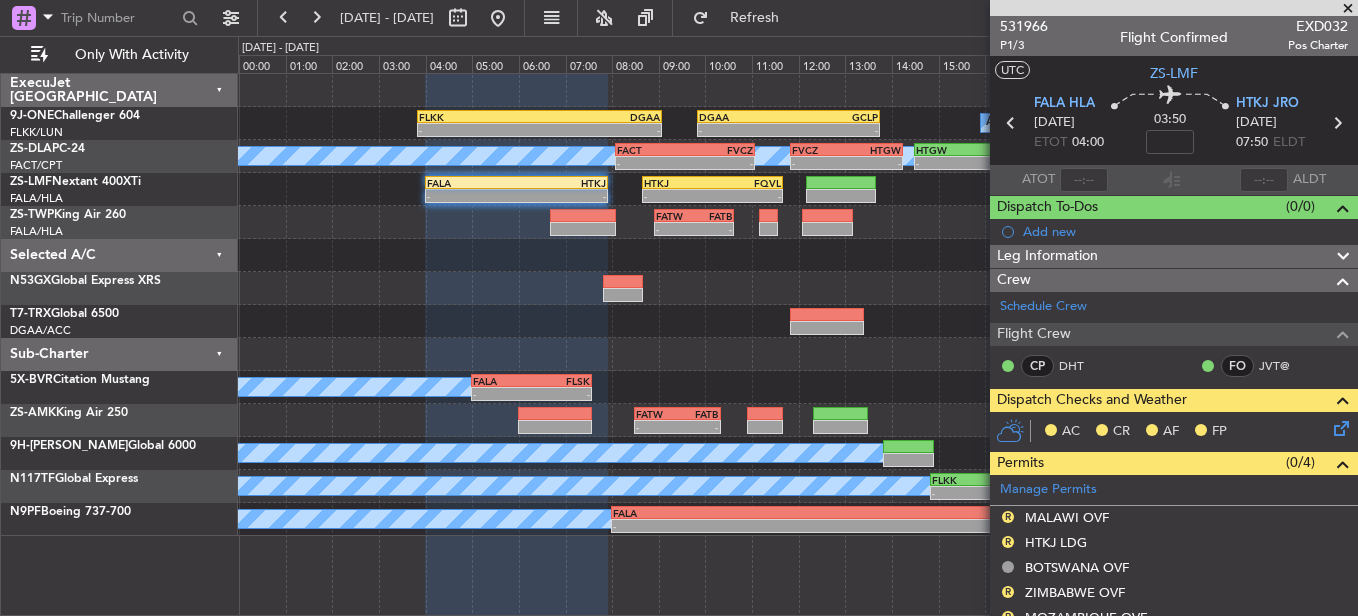 click 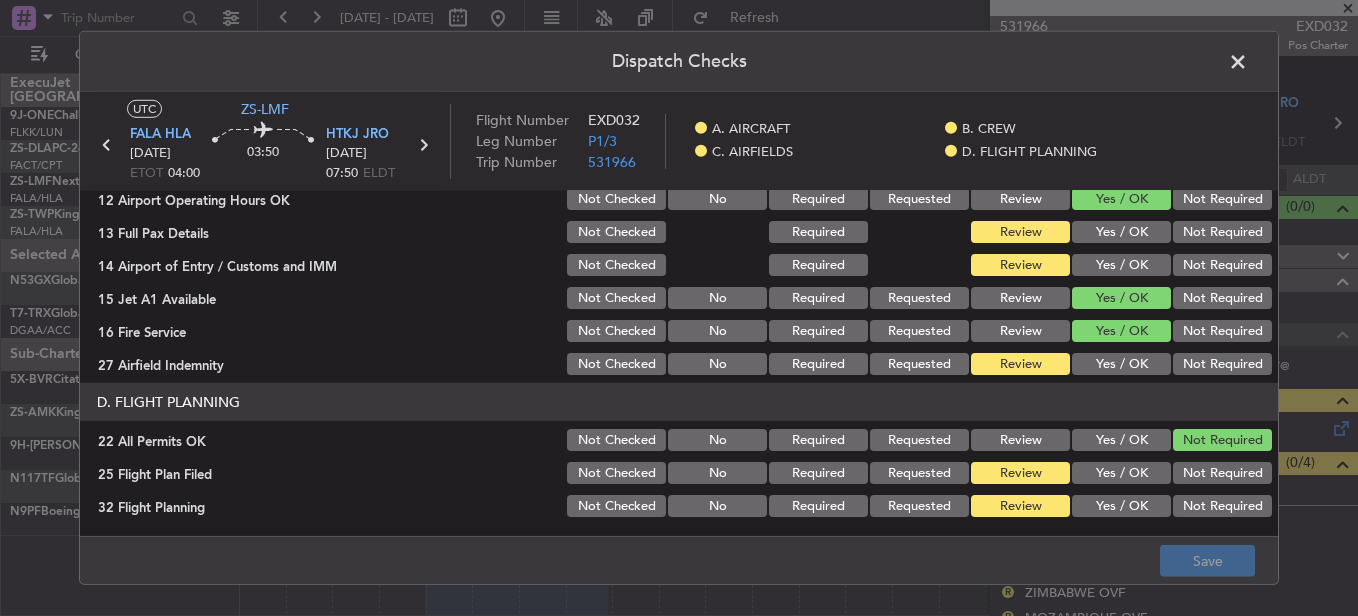 scroll, scrollTop: 565, scrollLeft: 0, axis: vertical 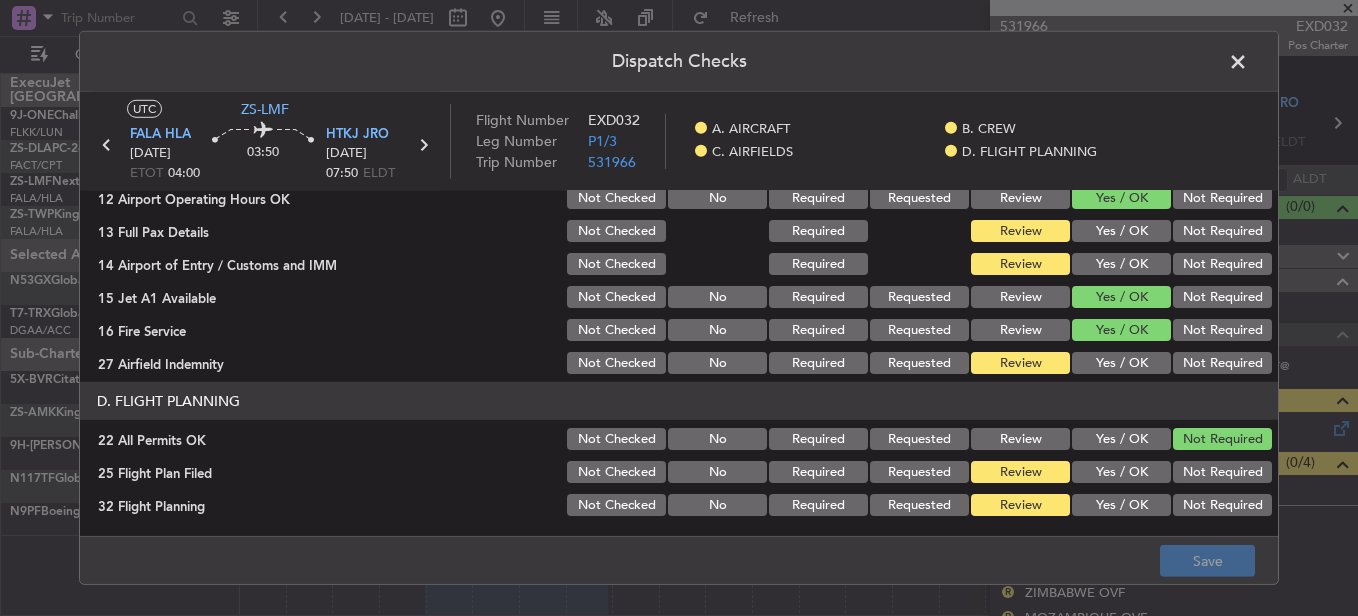 click on "Not Required" 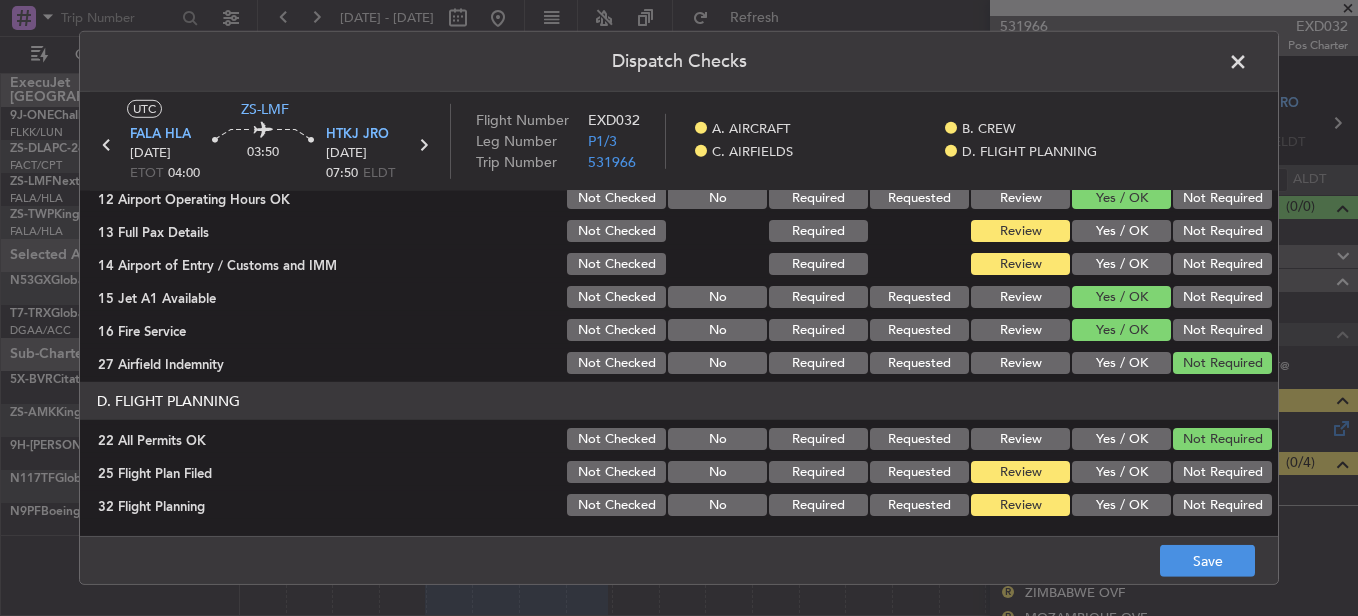 scroll, scrollTop: 465, scrollLeft: 0, axis: vertical 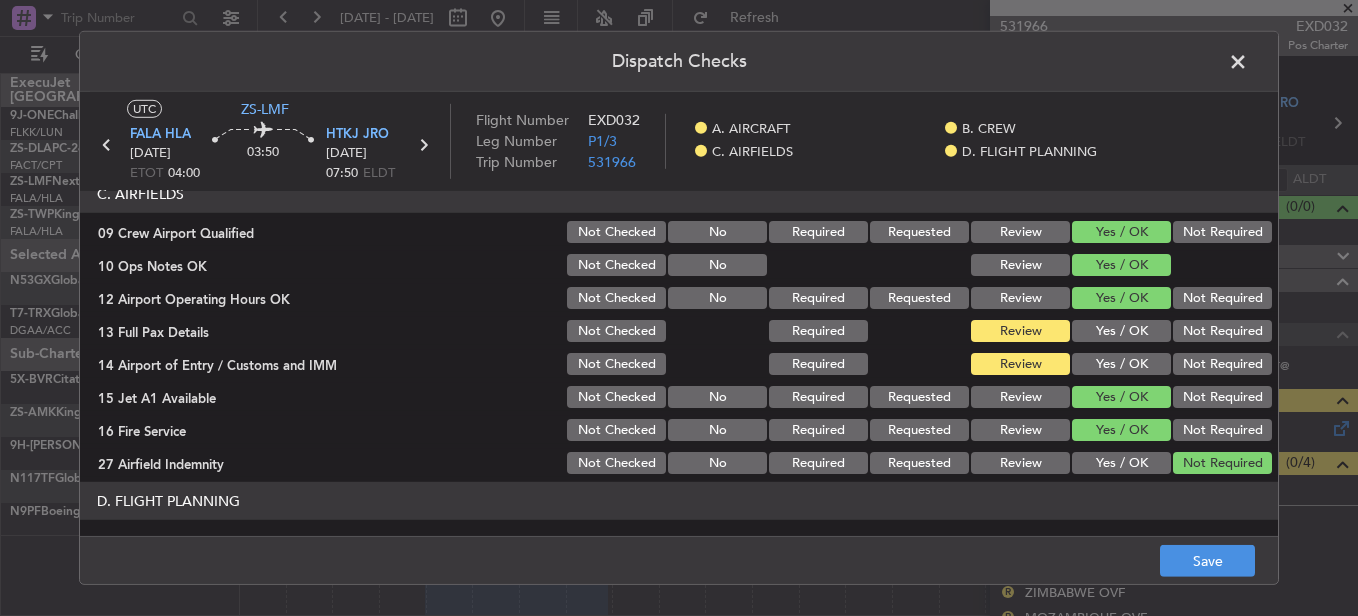click on "Yes / OK" 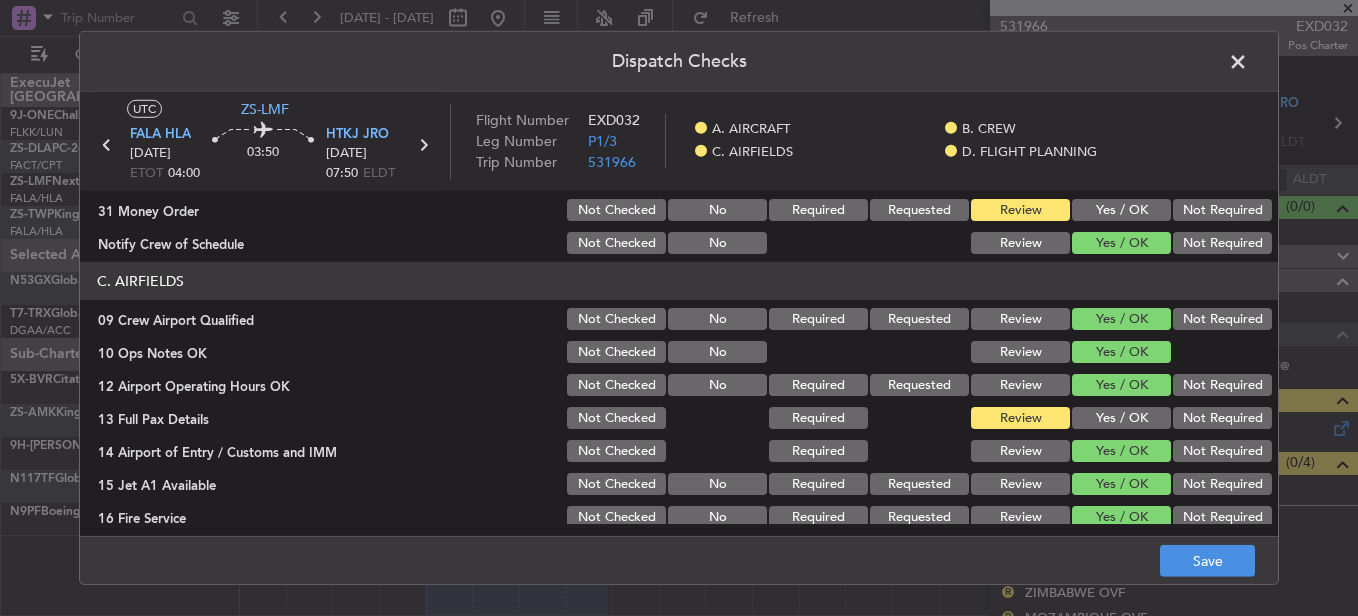scroll, scrollTop: 565, scrollLeft: 0, axis: vertical 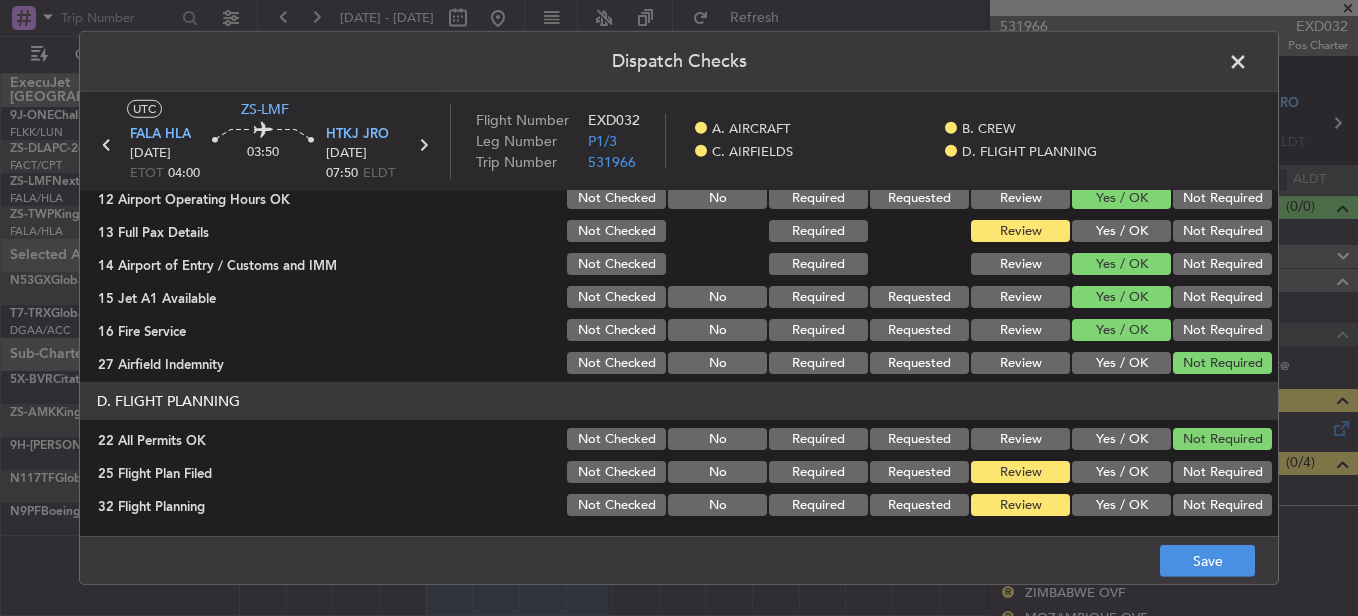 click on "Save" 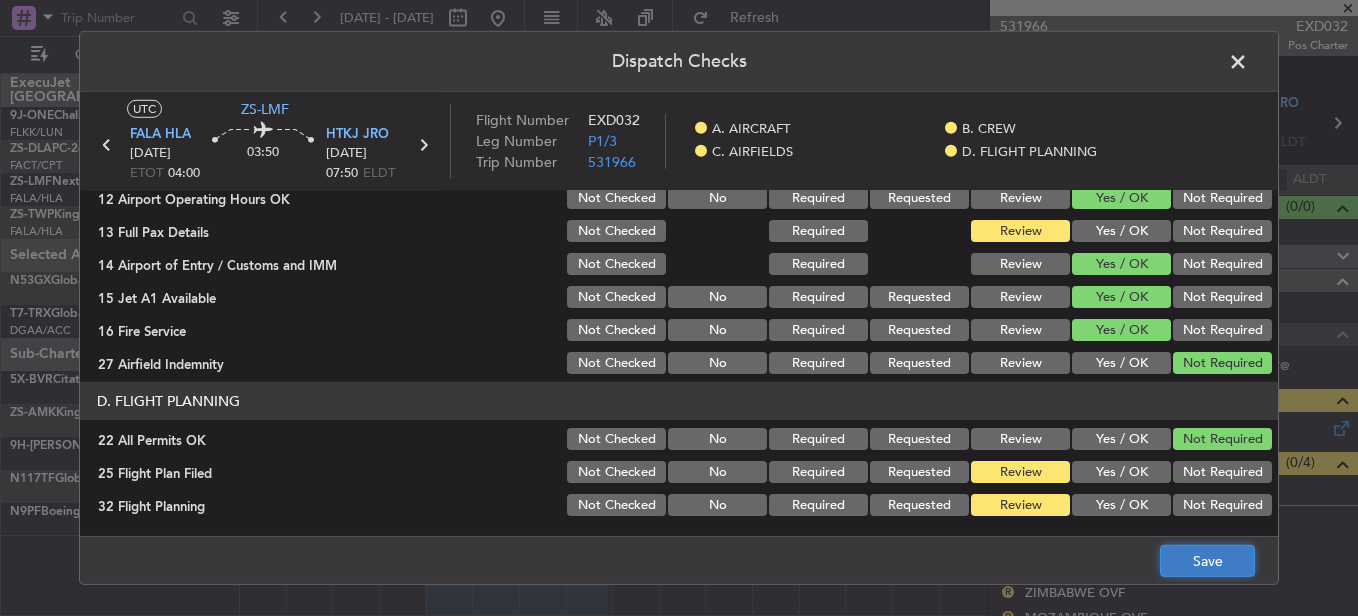 click on "Save" 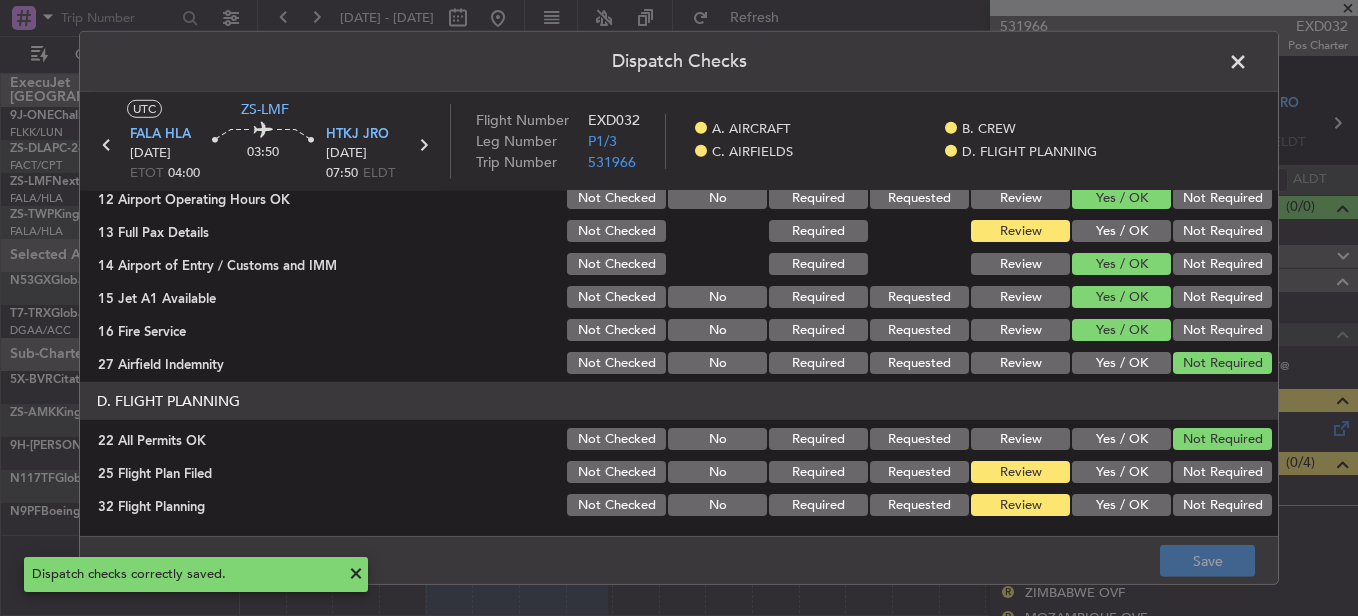 click 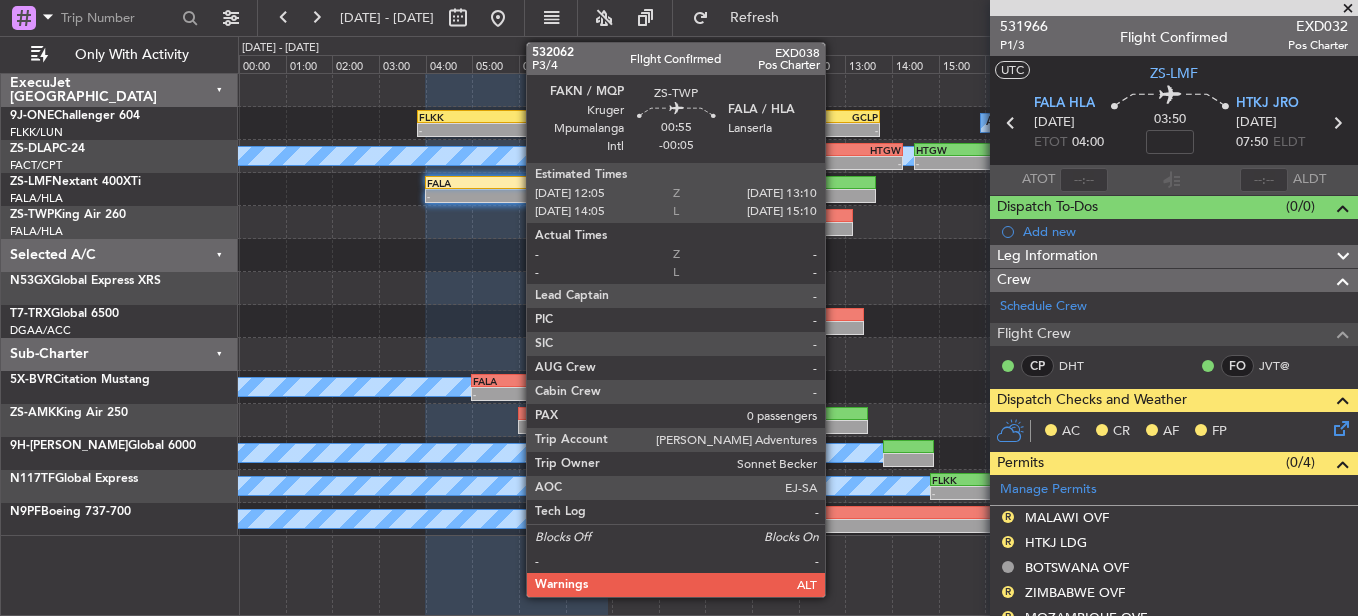 click 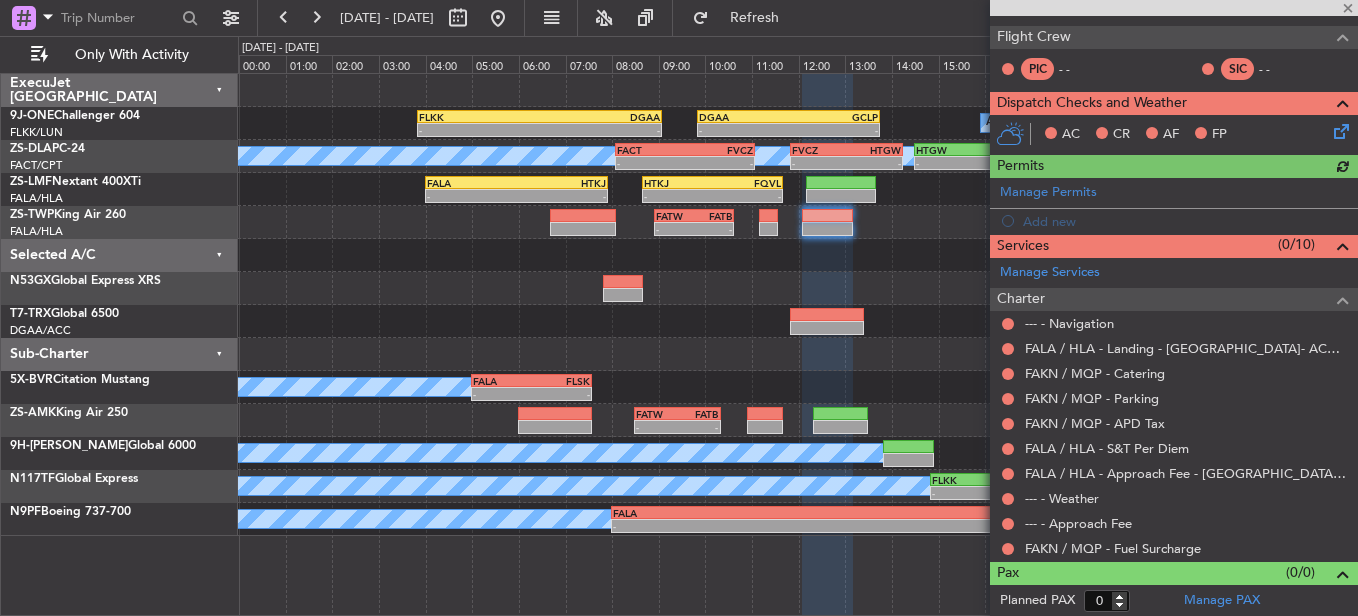 scroll, scrollTop: 298, scrollLeft: 0, axis: vertical 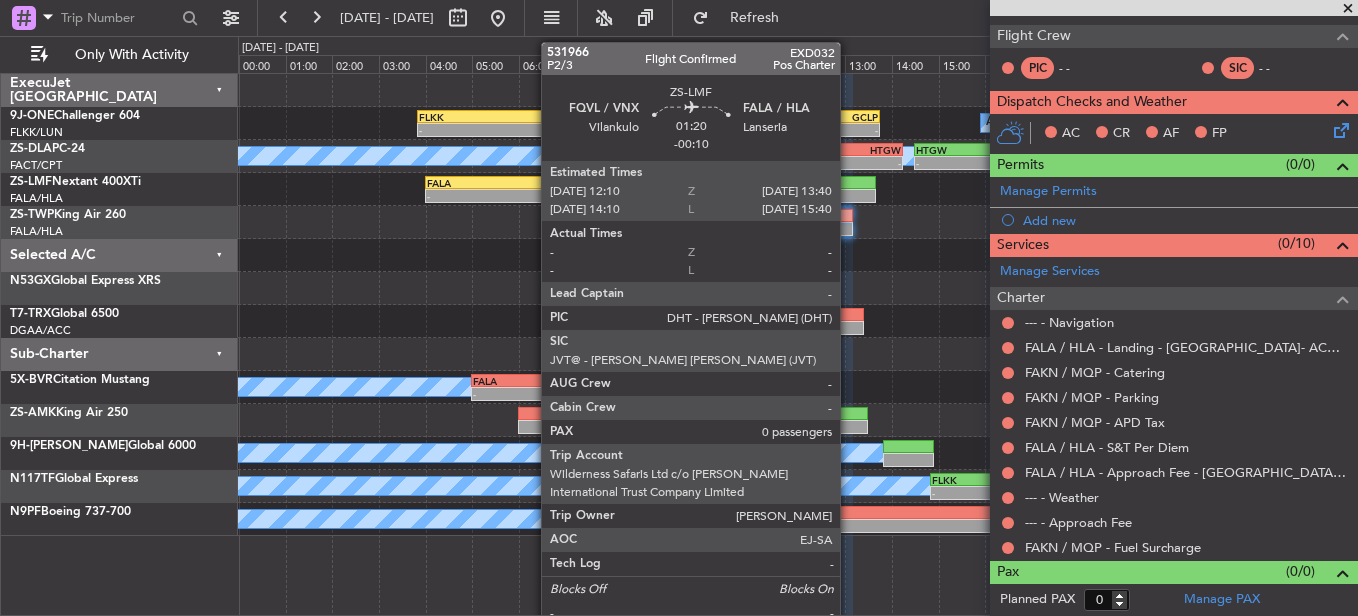 click 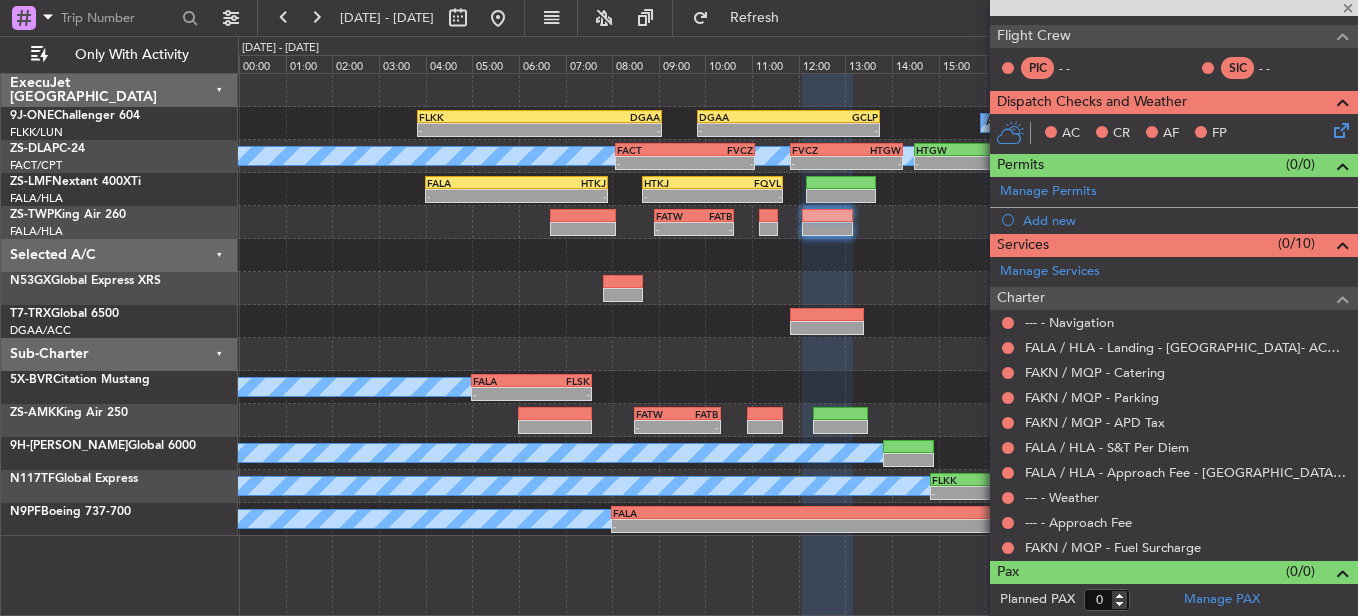 type on "-00:10" 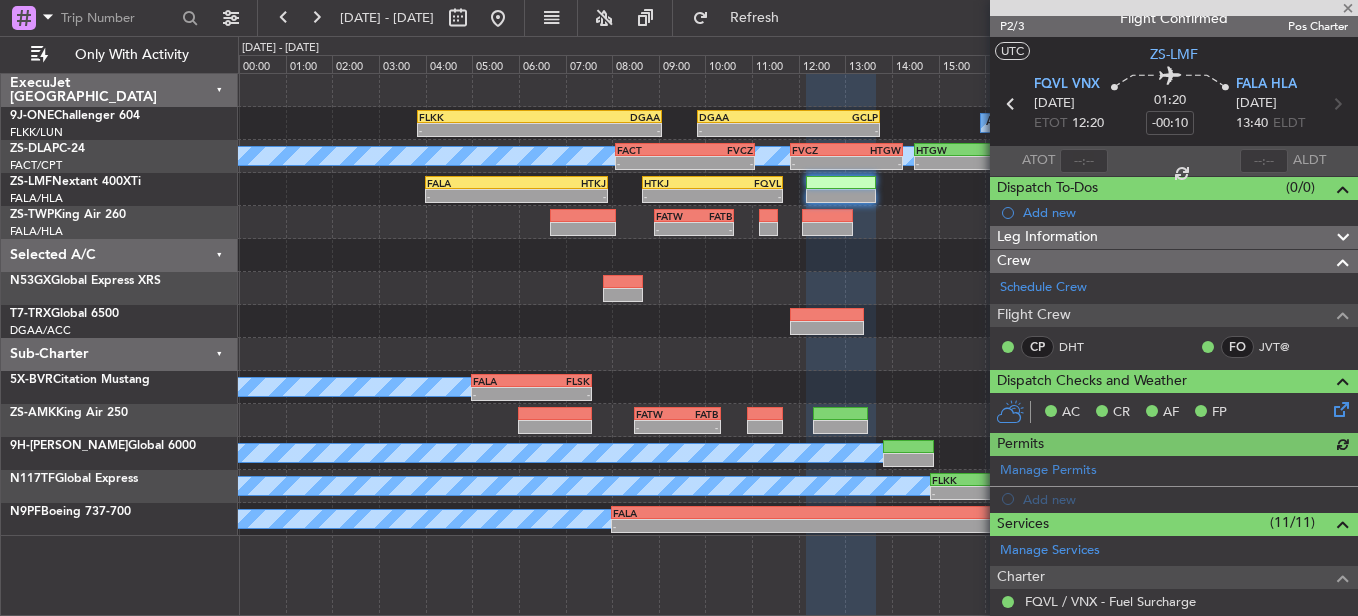 scroll, scrollTop: 0, scrollLeft: 0, axis: both 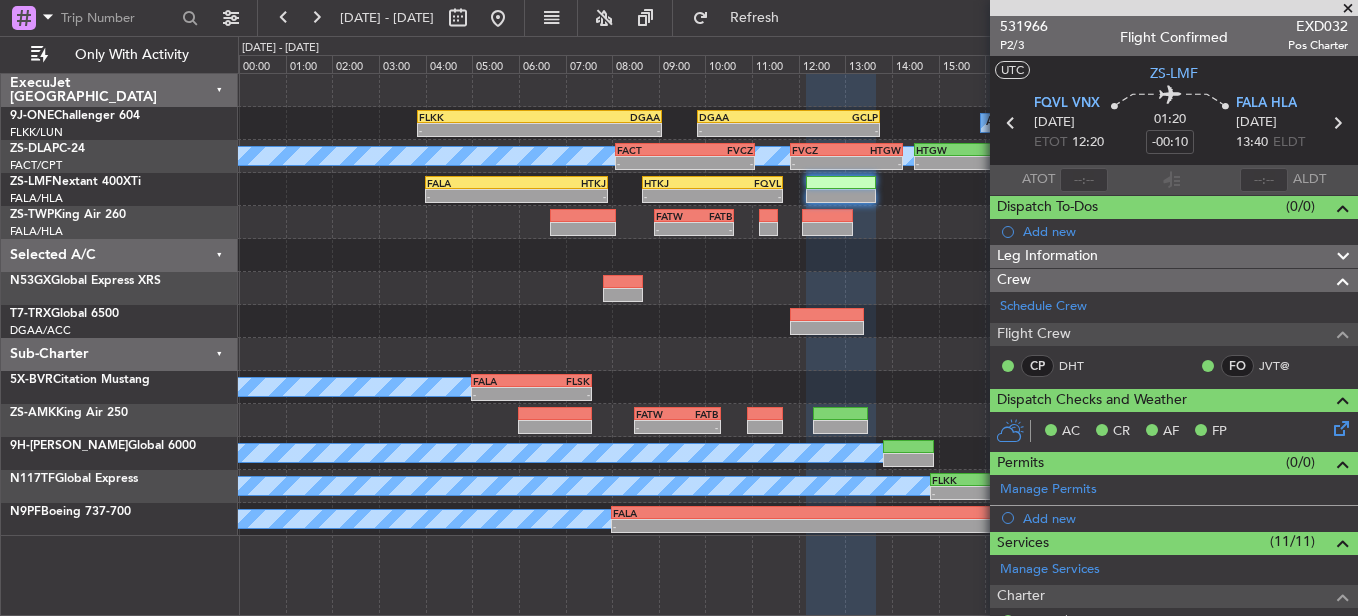 click 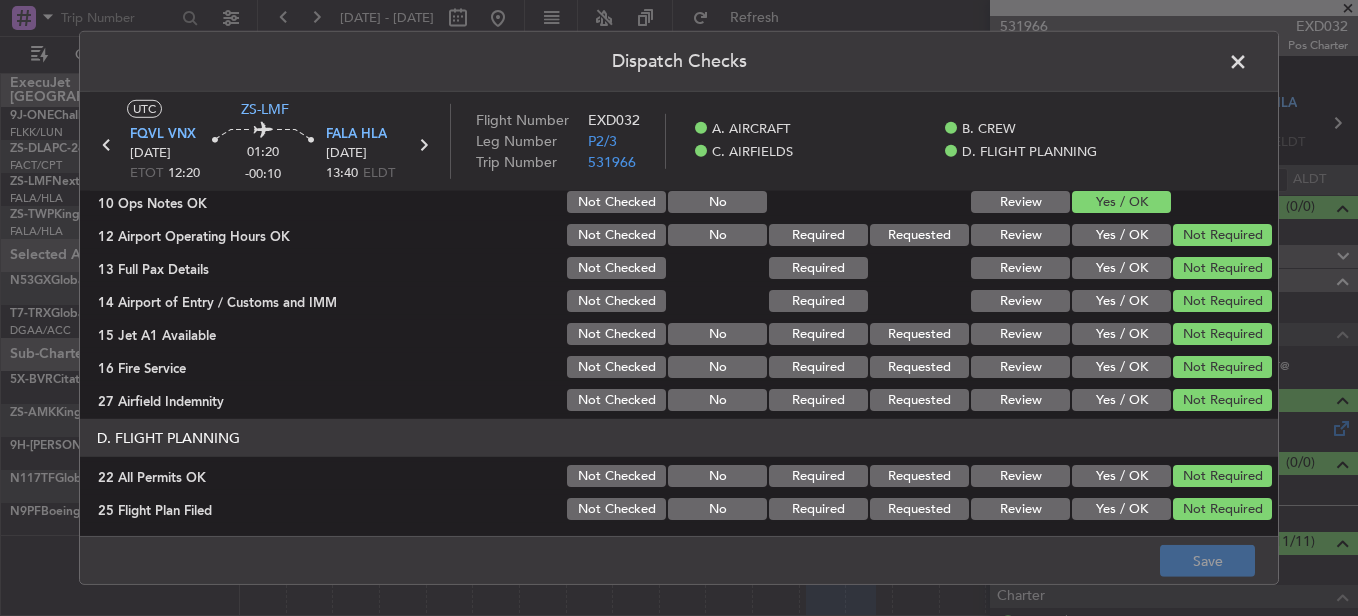 scroll, scrollTop: 565, scrollLeft: 0, axis: vertical 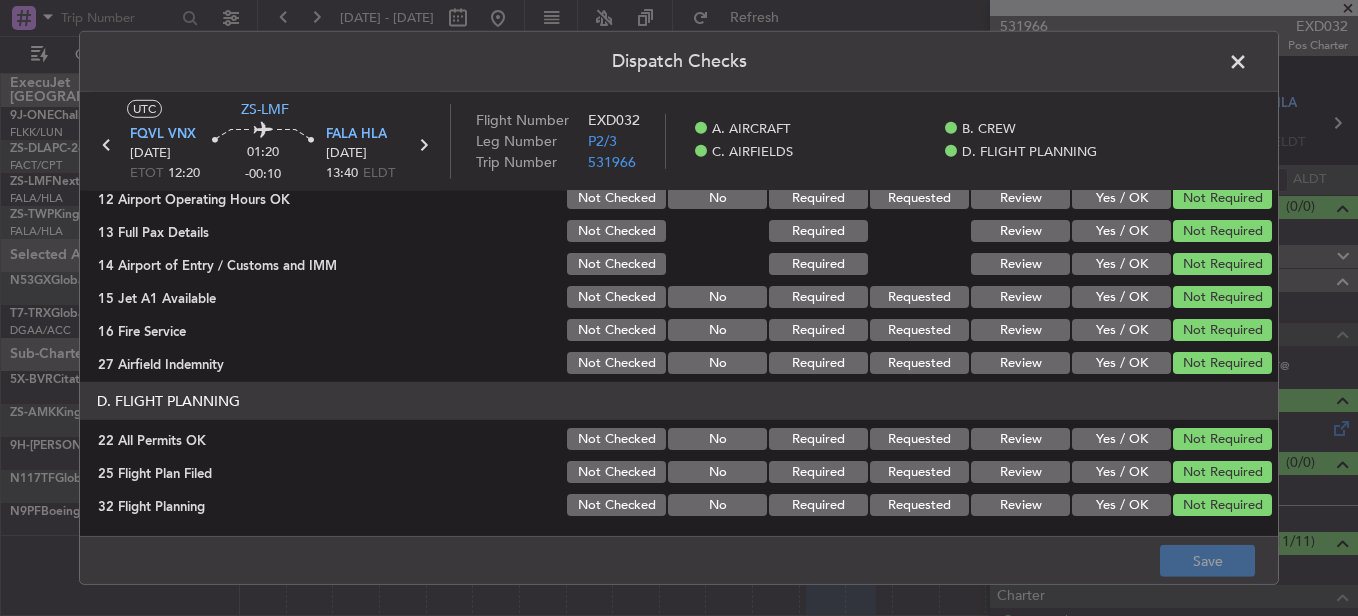 click on "Review" 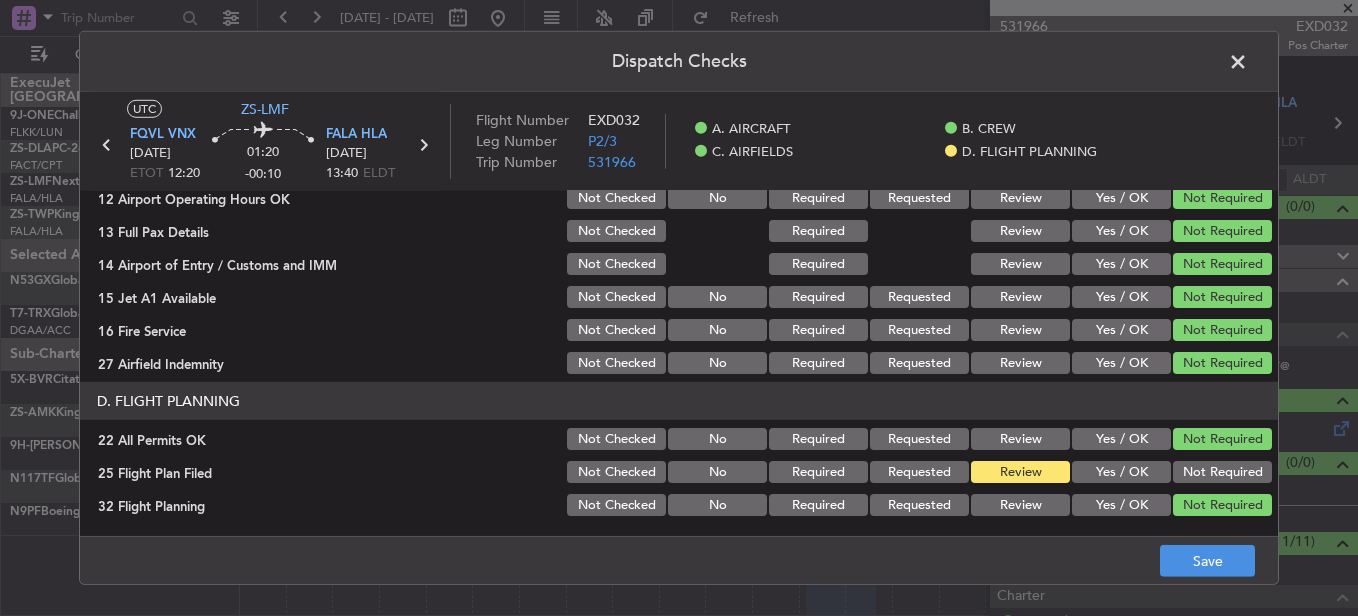 drag, startPoint x: 999, startPoint y: 507, endPoint x: 1156, endPoint y: 535, distance: 159.47726 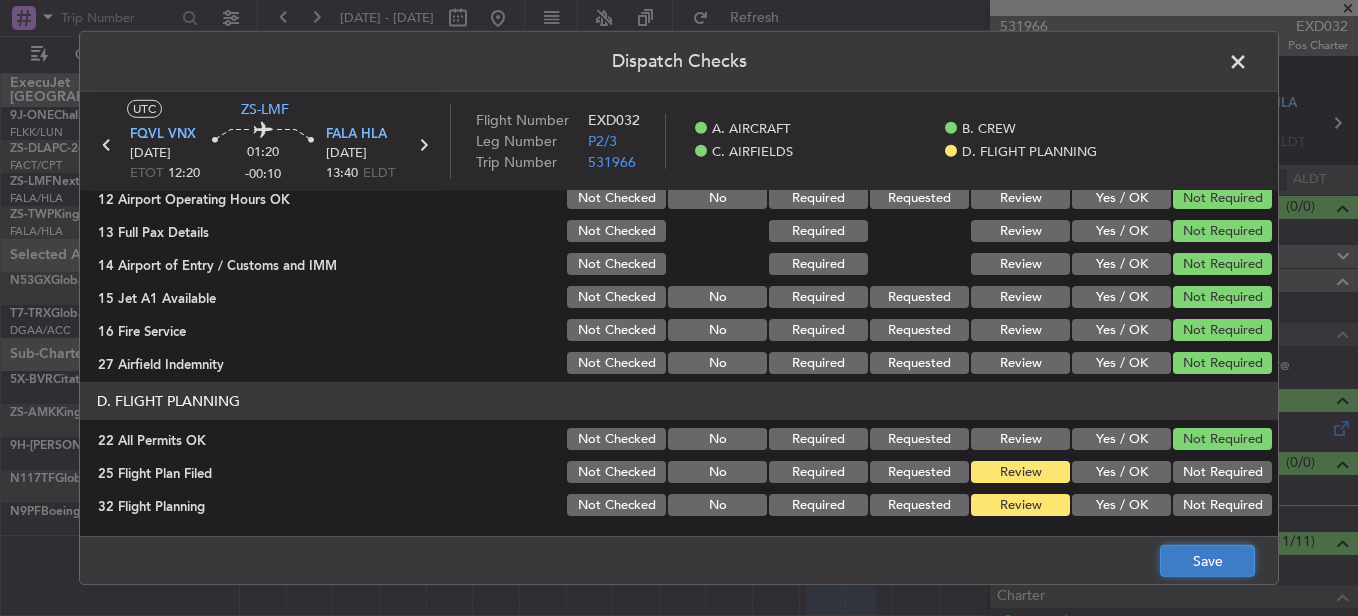 click on "Save" 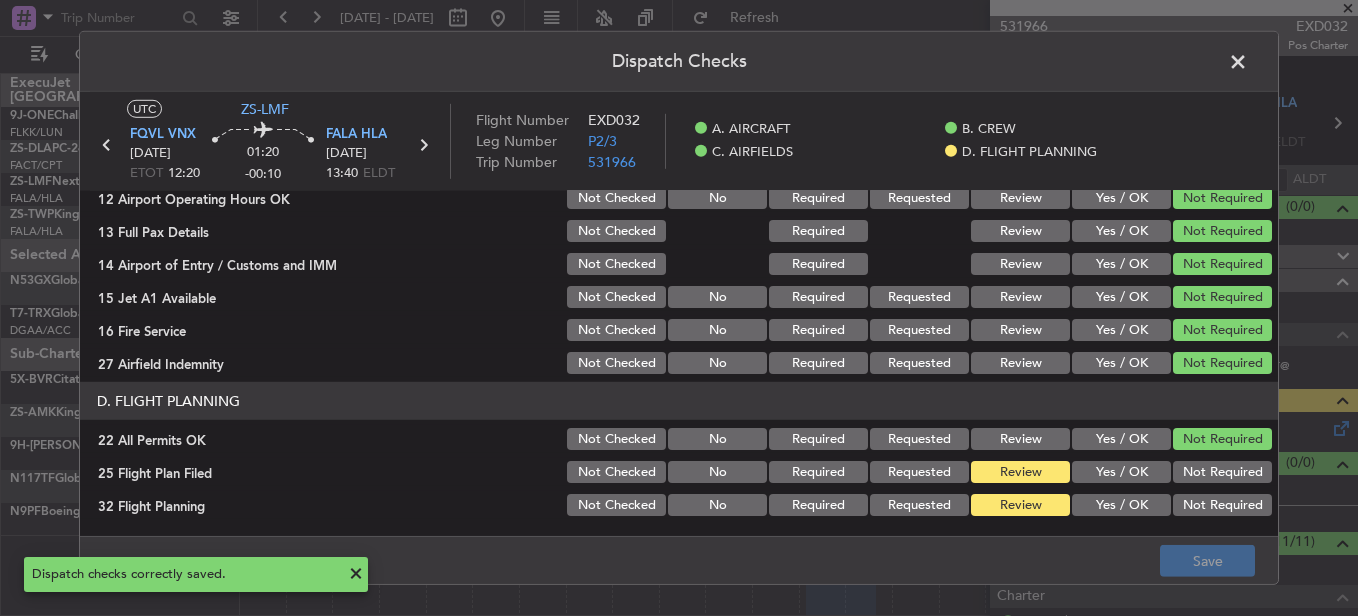 click 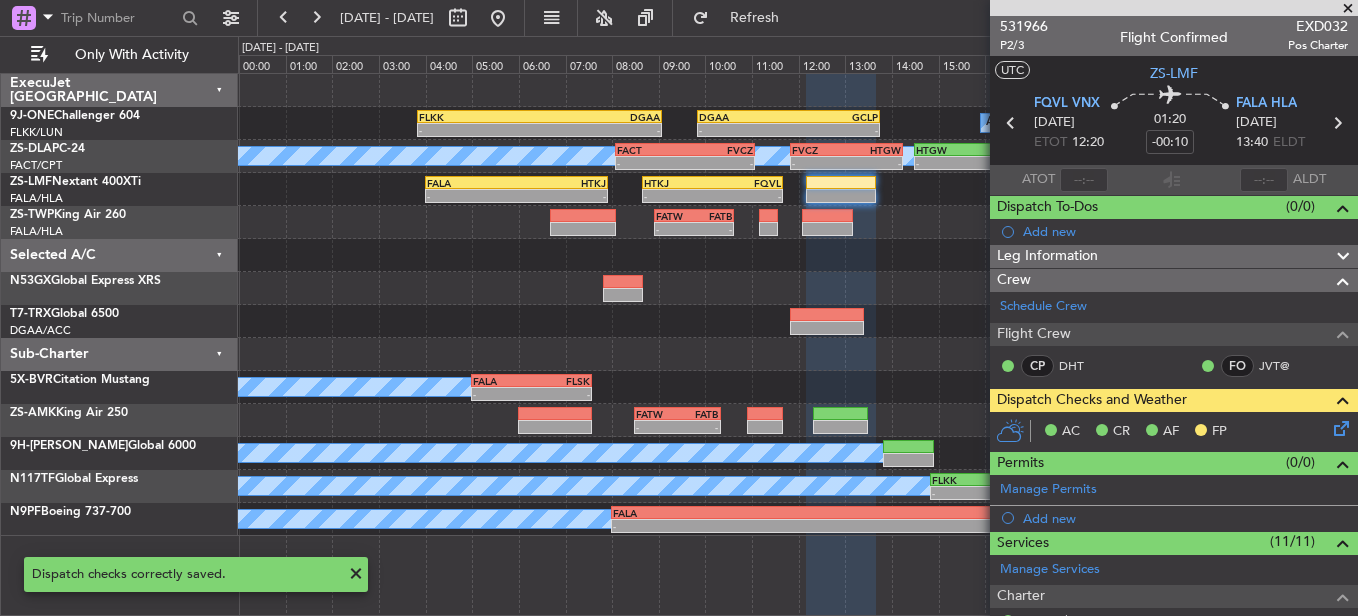 click at bounding box center (1348, 9) 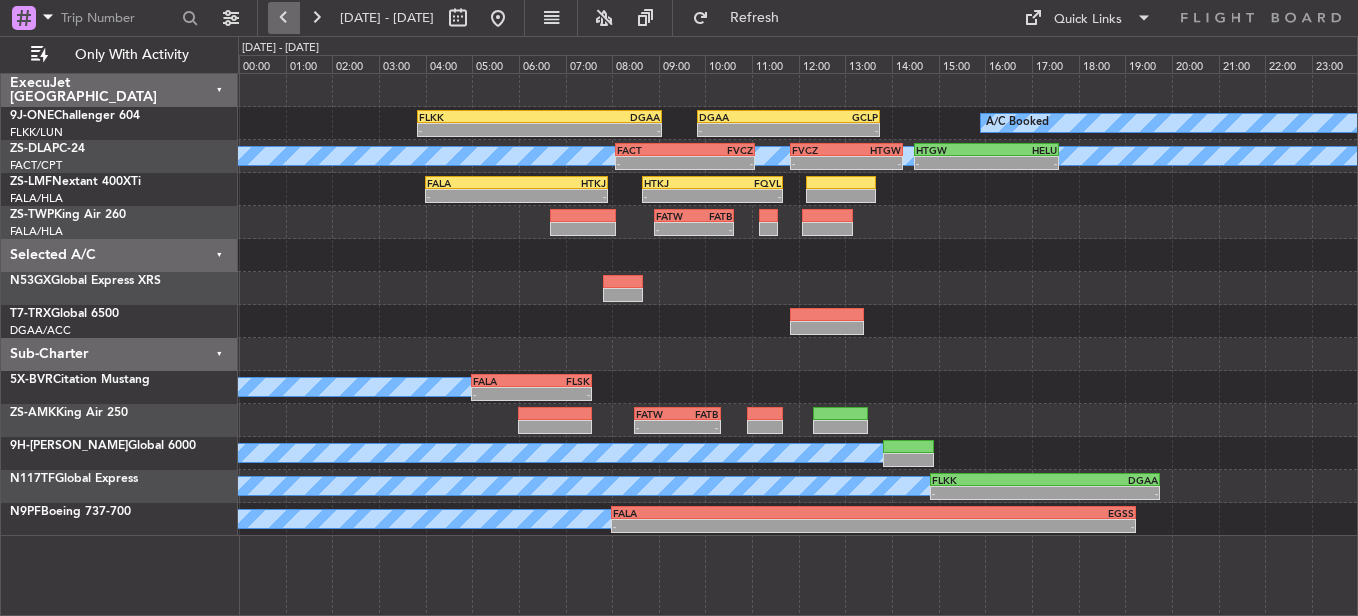 click at bounding box center (284, 18) 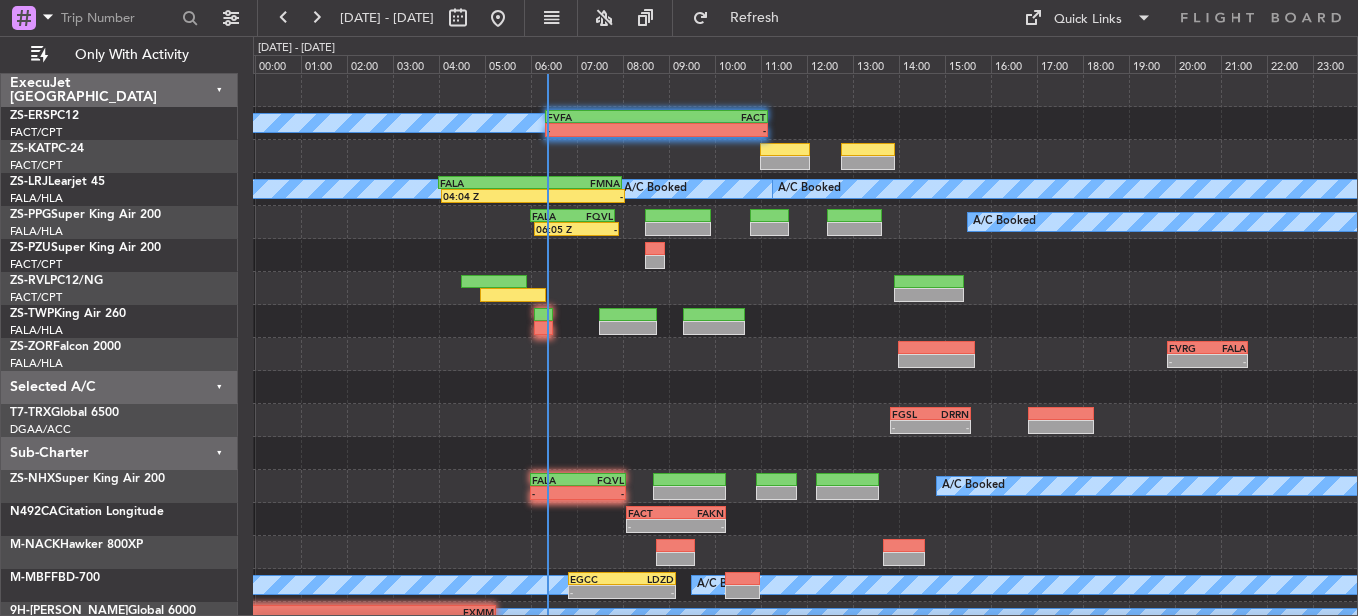click on "13 Jul 2025 - 14 Jul 2025" at bounding box center [387, 18] 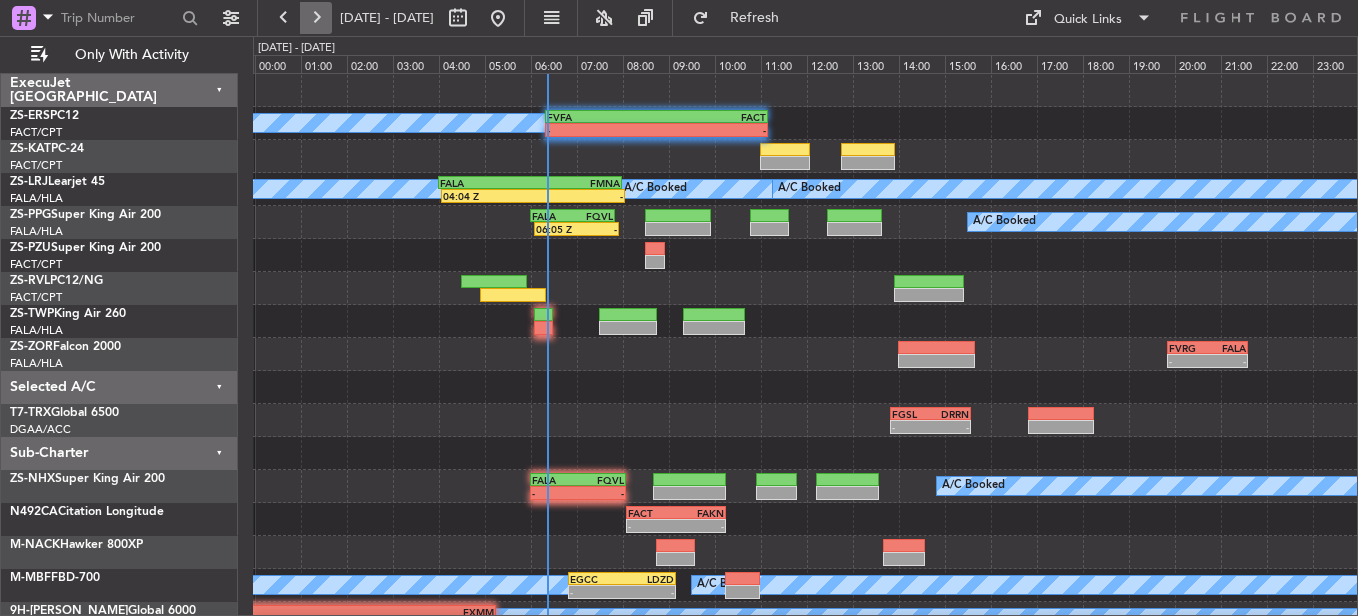 click at bounding box center [316, 18] 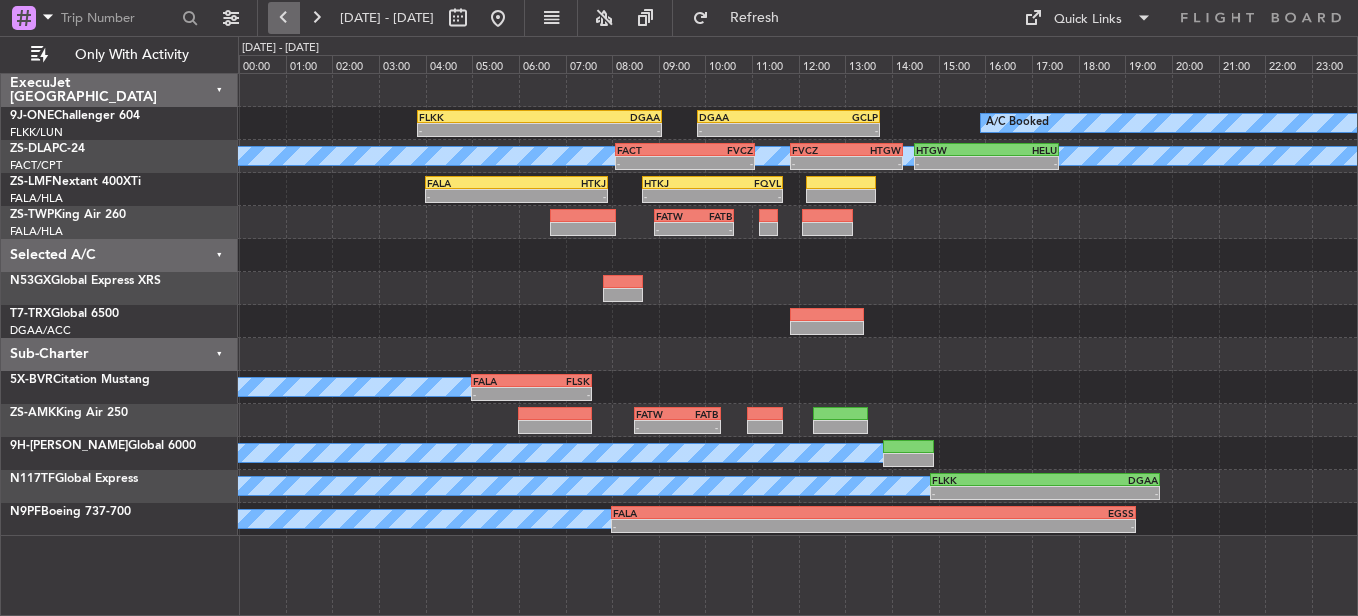 click at bounding box center [284, 18] 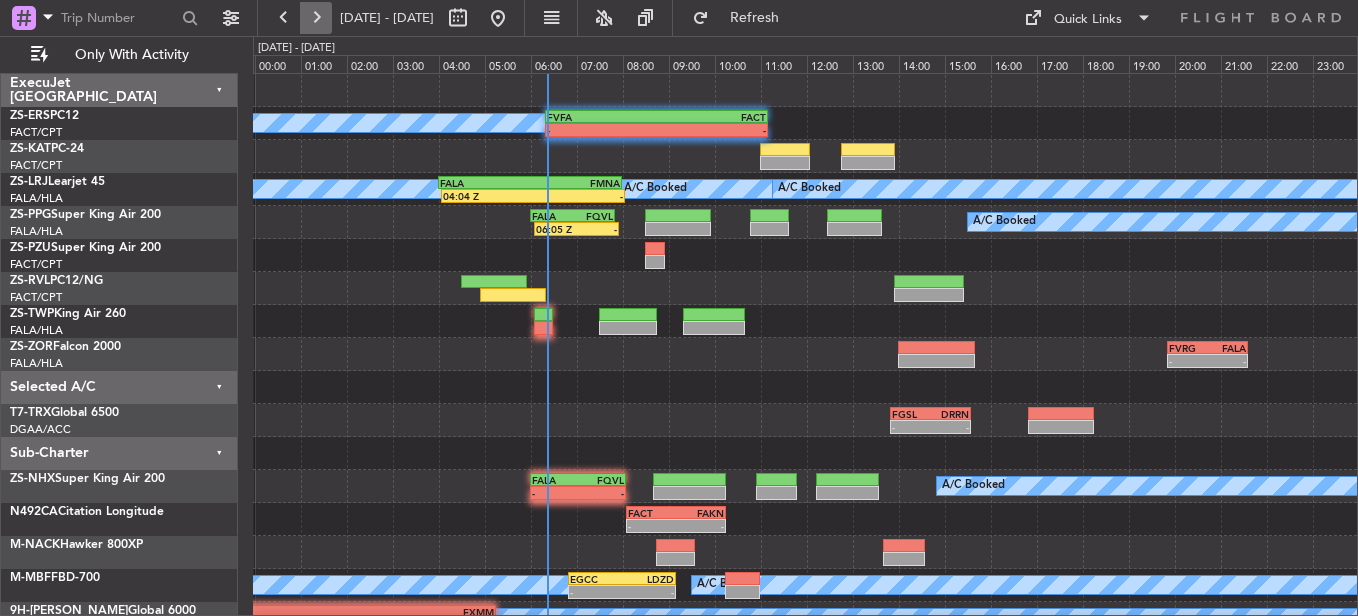 click at bounding box center (316, 18) 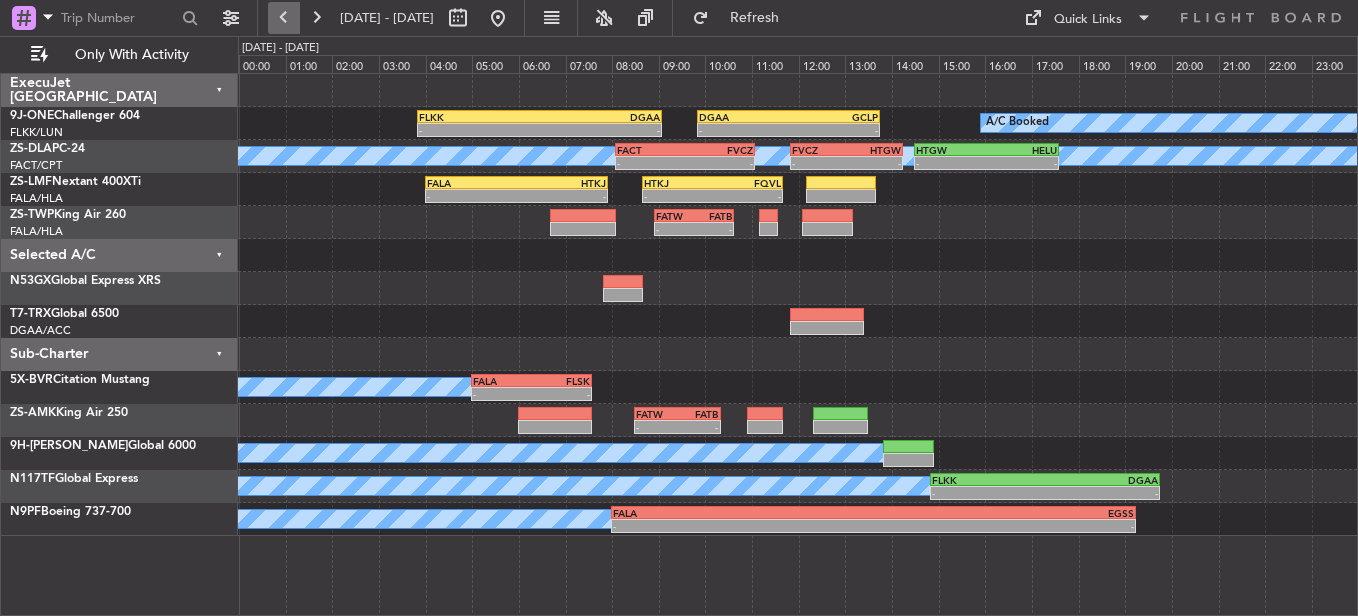click at bounding box center [284, 18] 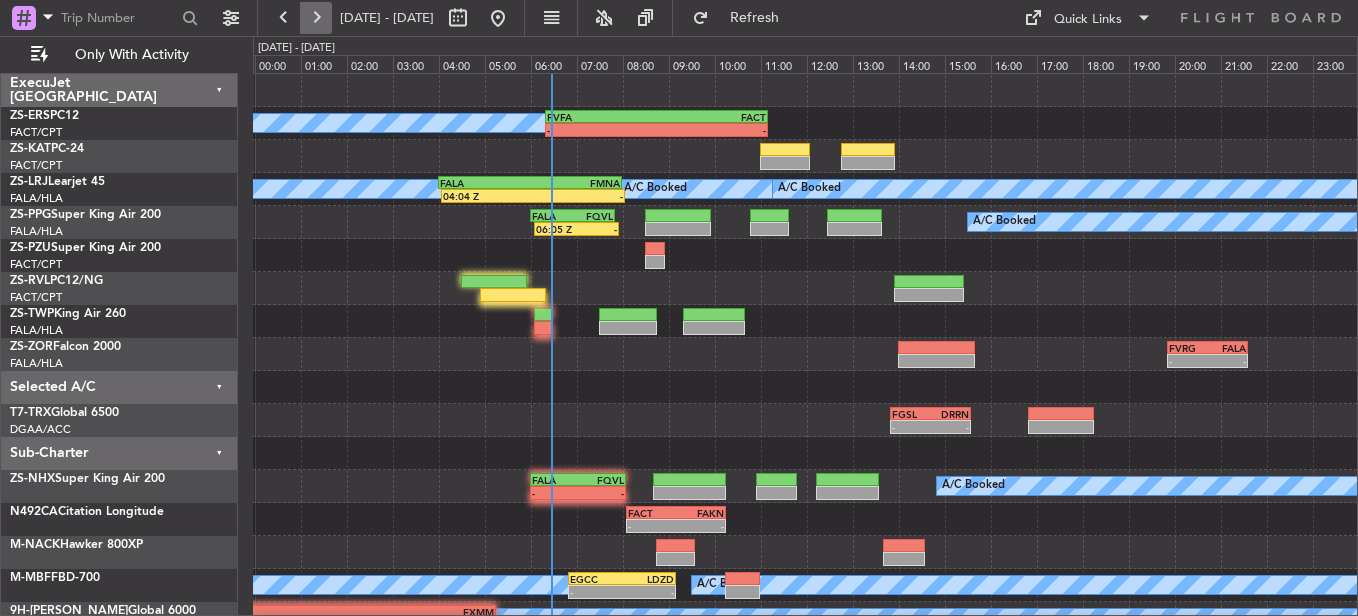 click at bounding box center (316, 18) 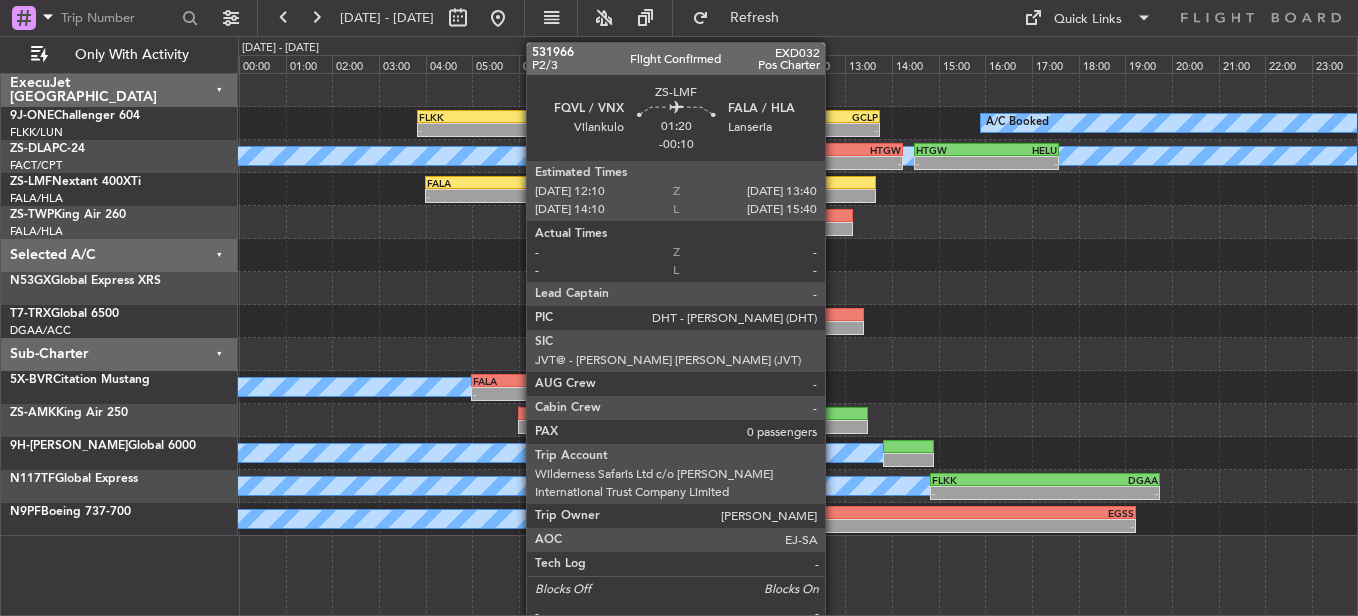 click 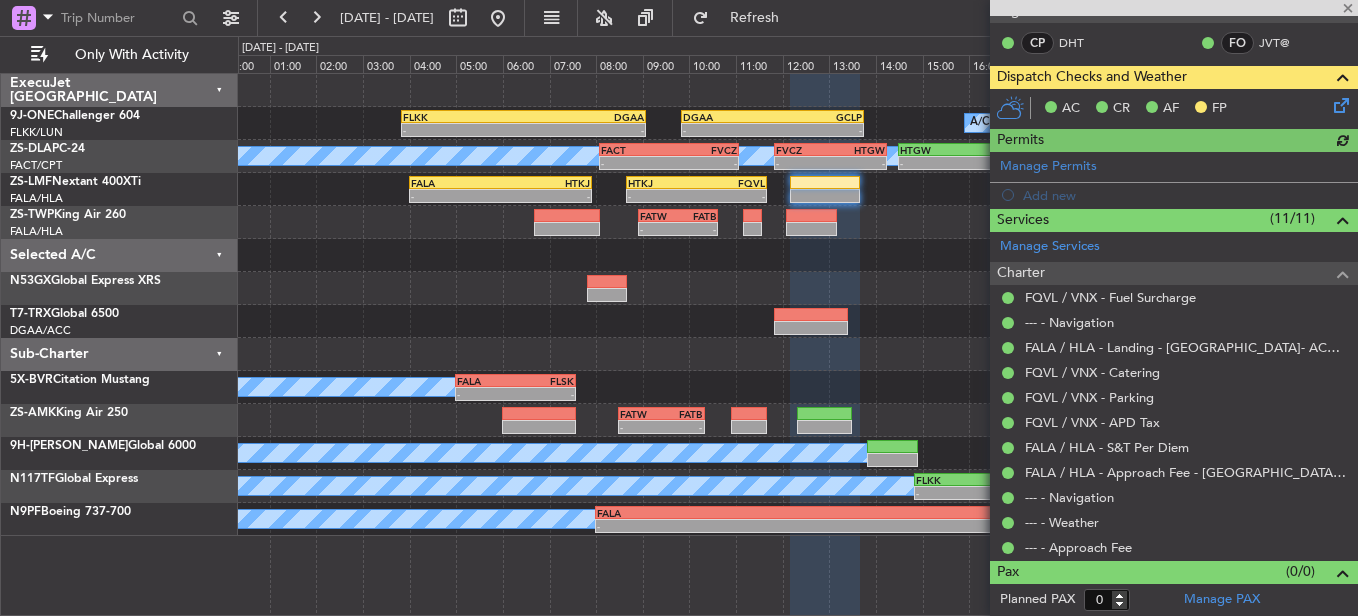 scroll, scrollTop: 0, scrollLeft: 0, axis: both 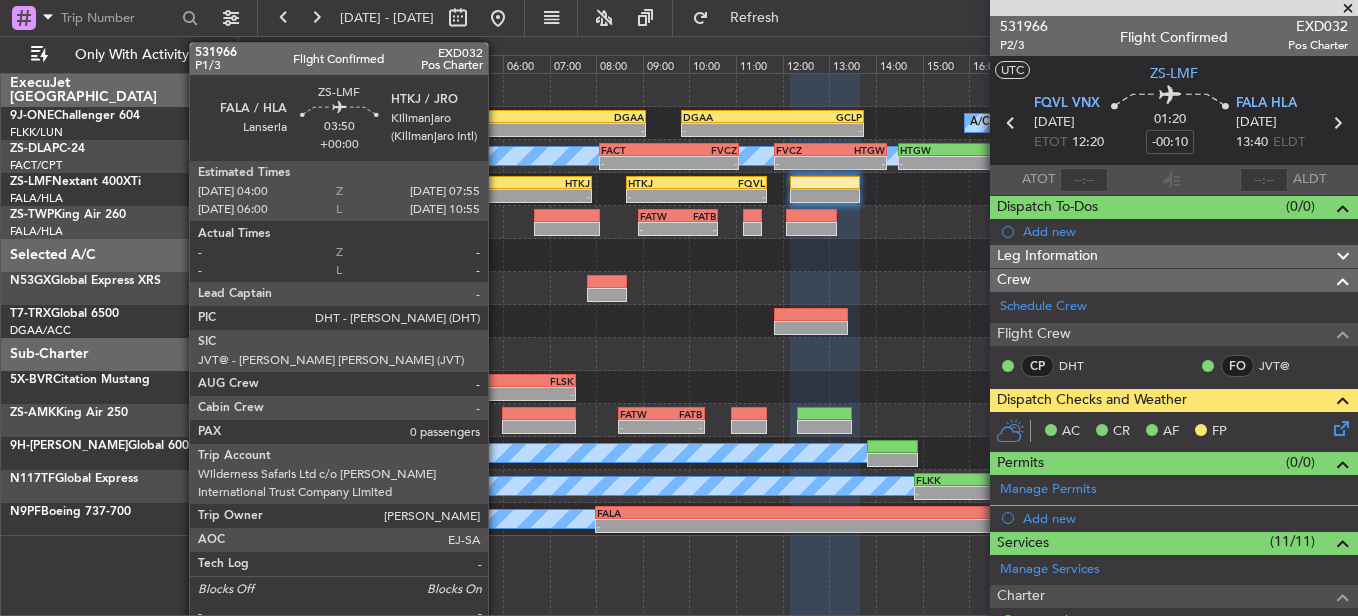 click on "-" 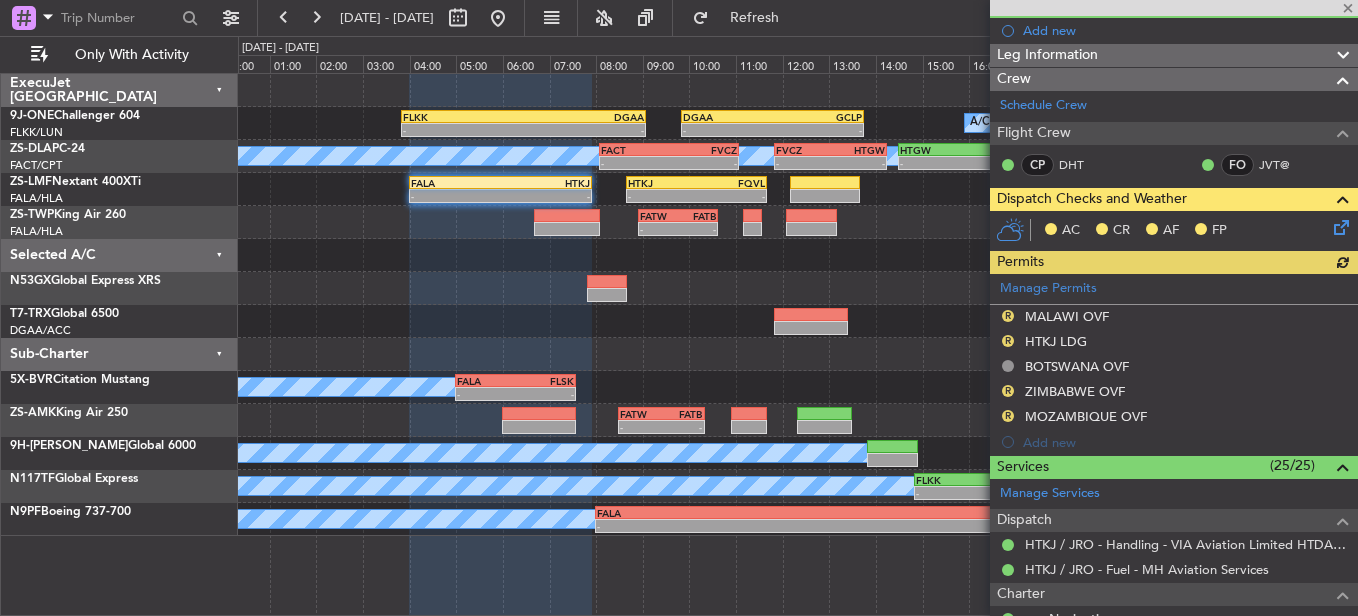 scroll, scrollTop: 200, scrollLeft: 0, axis: vertical 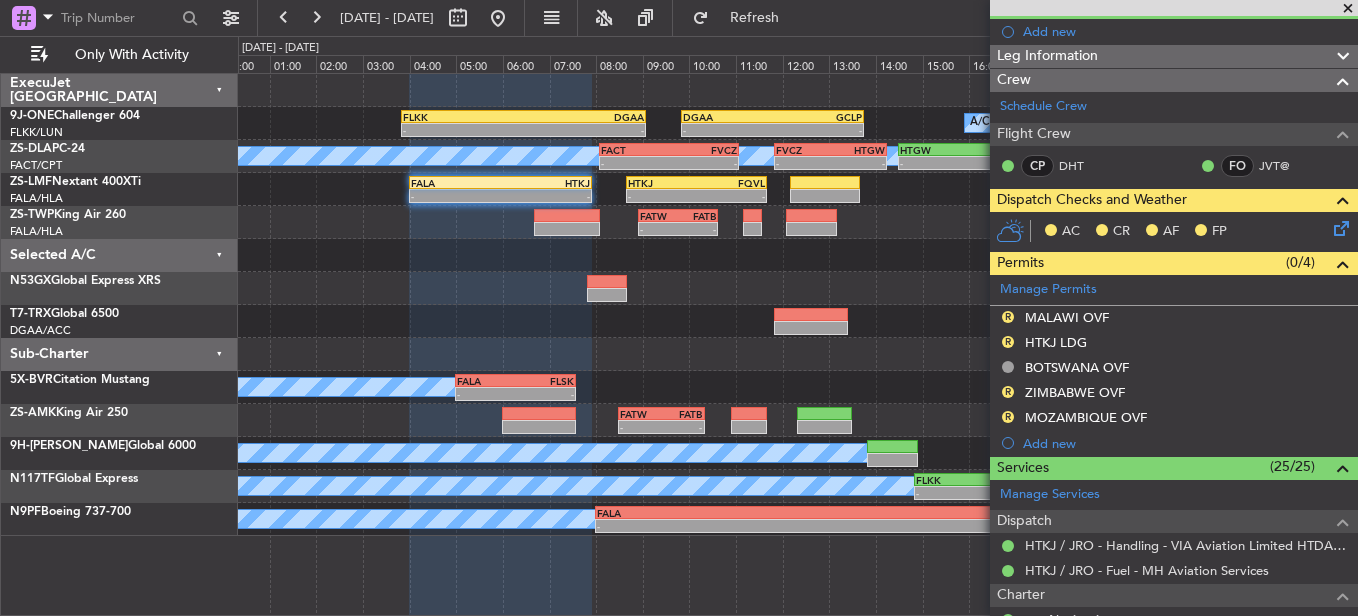click 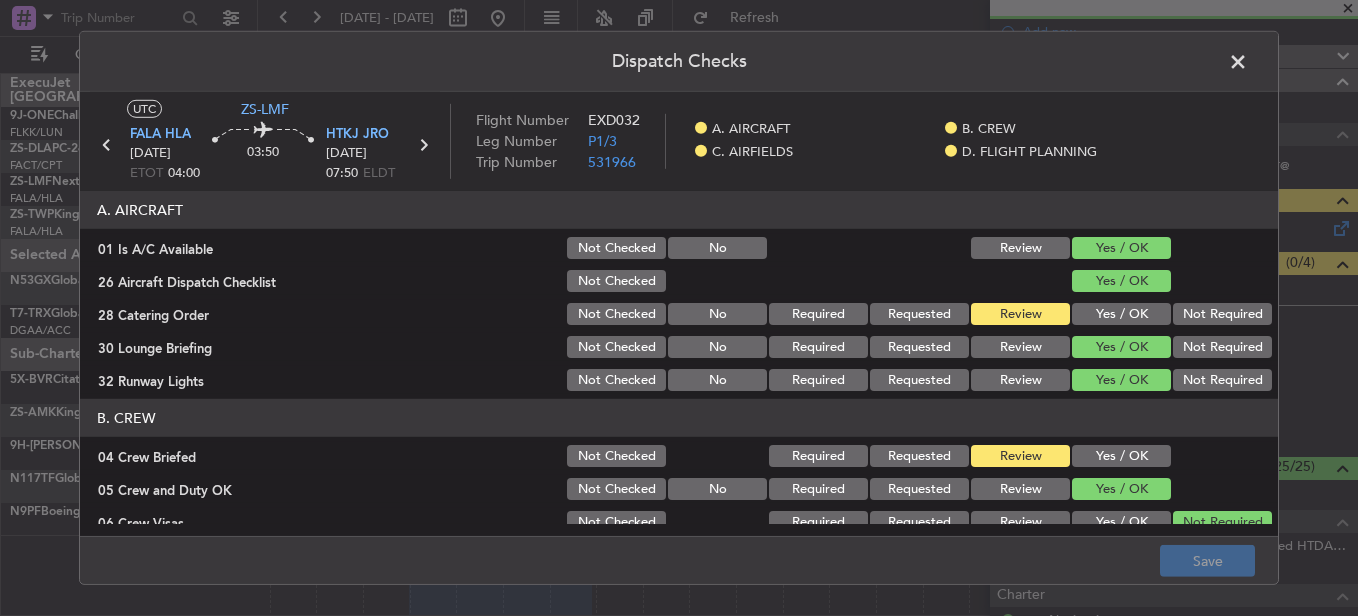 click 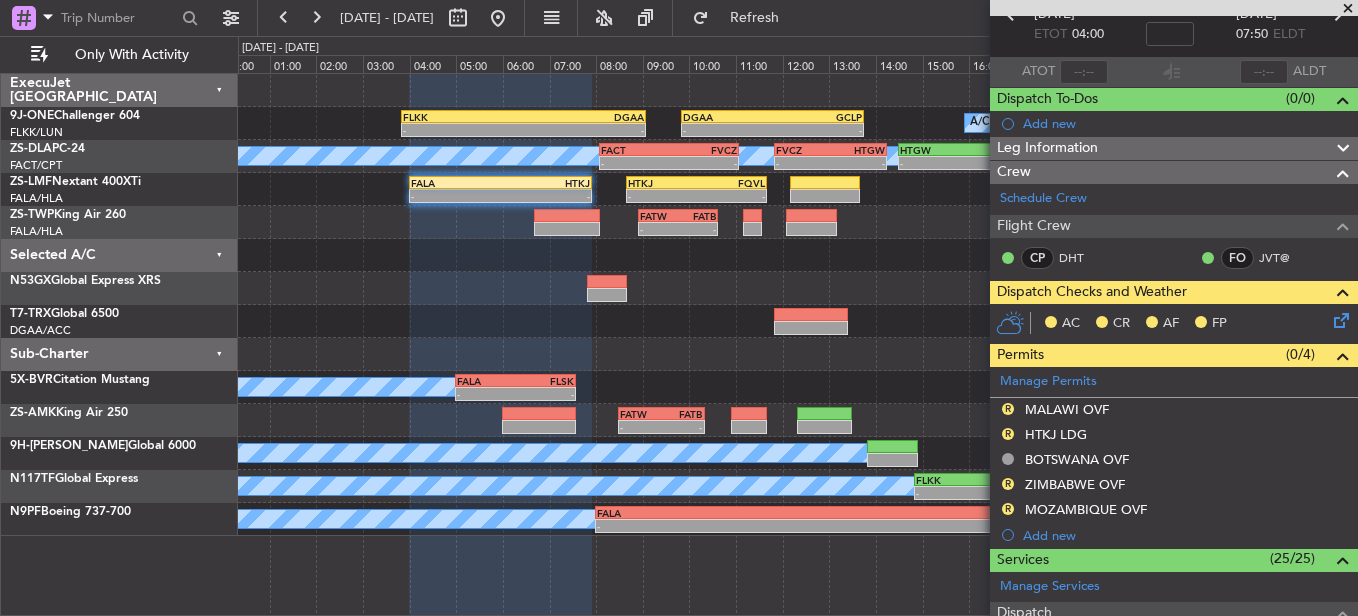 scroll, scrollTop: 0, scrollLeft: 0, axis: both 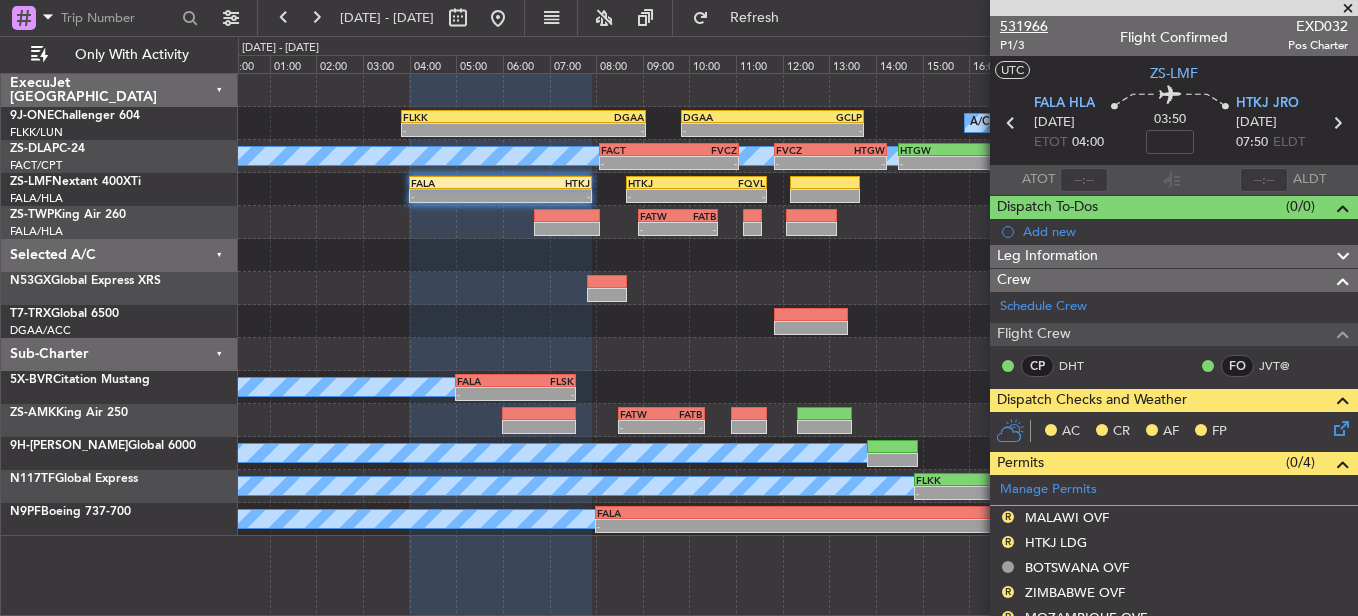 click on "531966" at bounding box center [1024, 26] 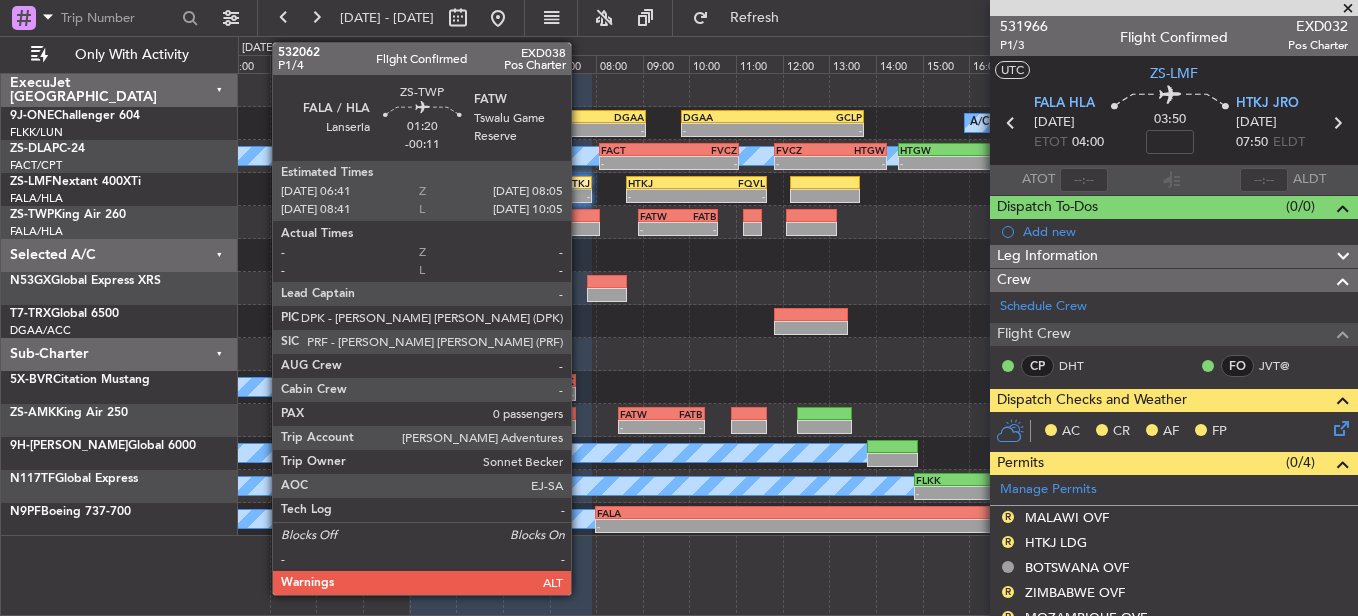 click 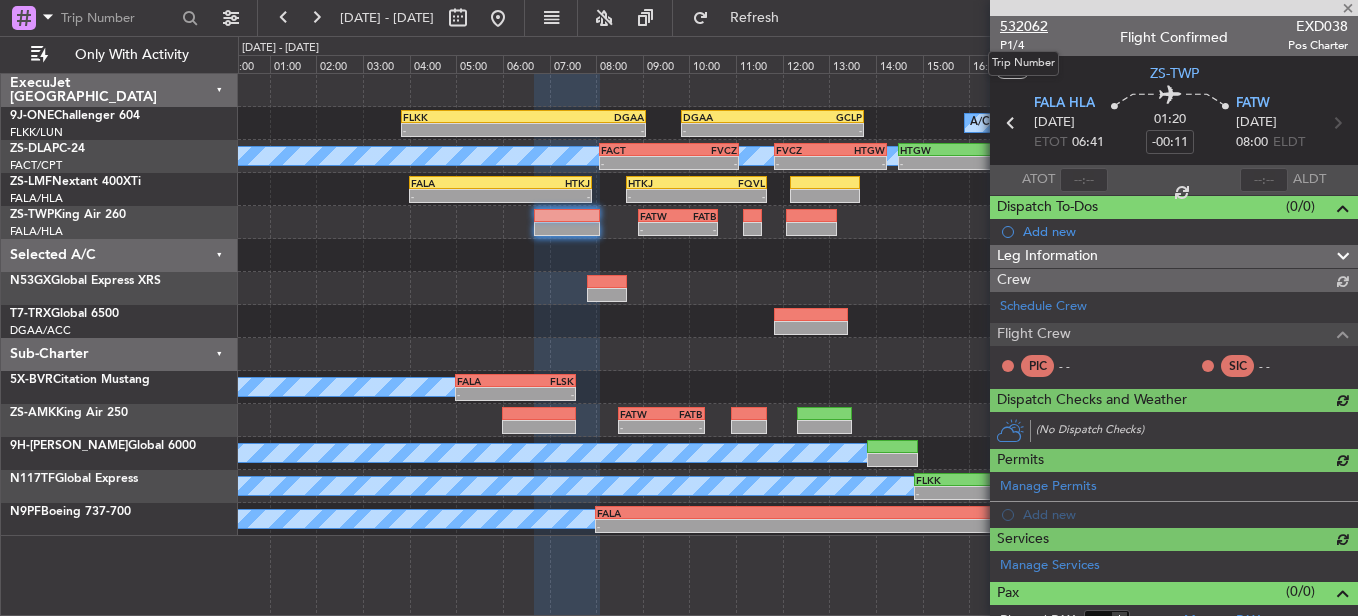 click on "532062" at bounding box center [1024, 26] 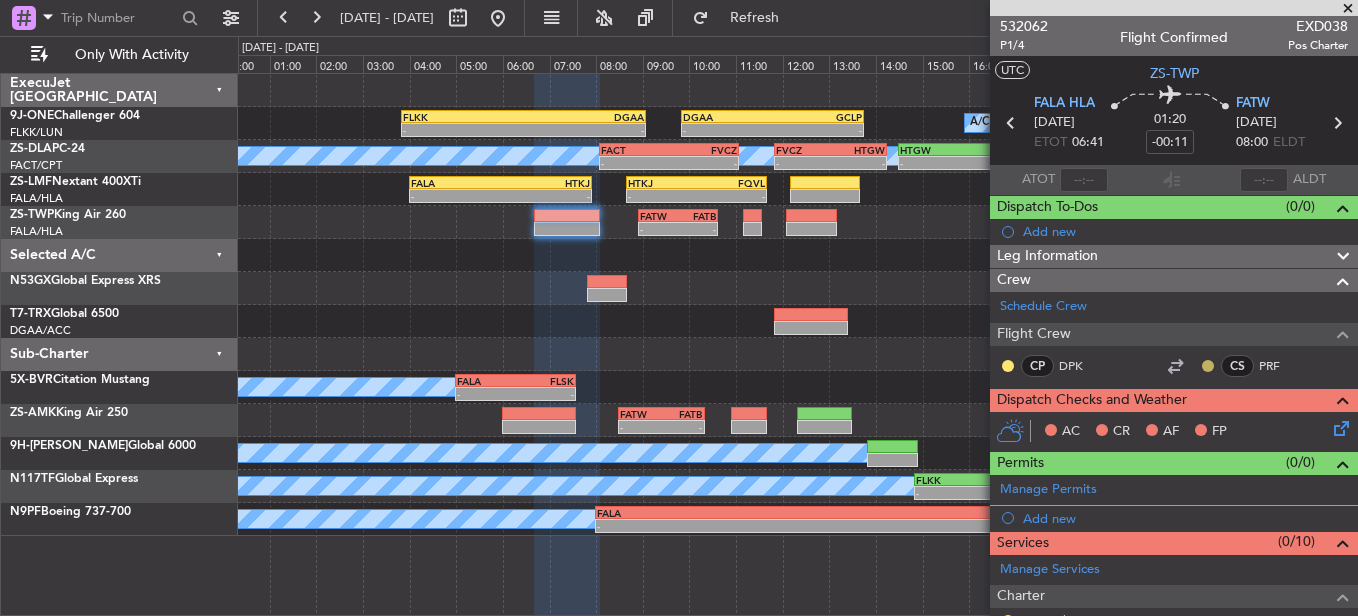 click 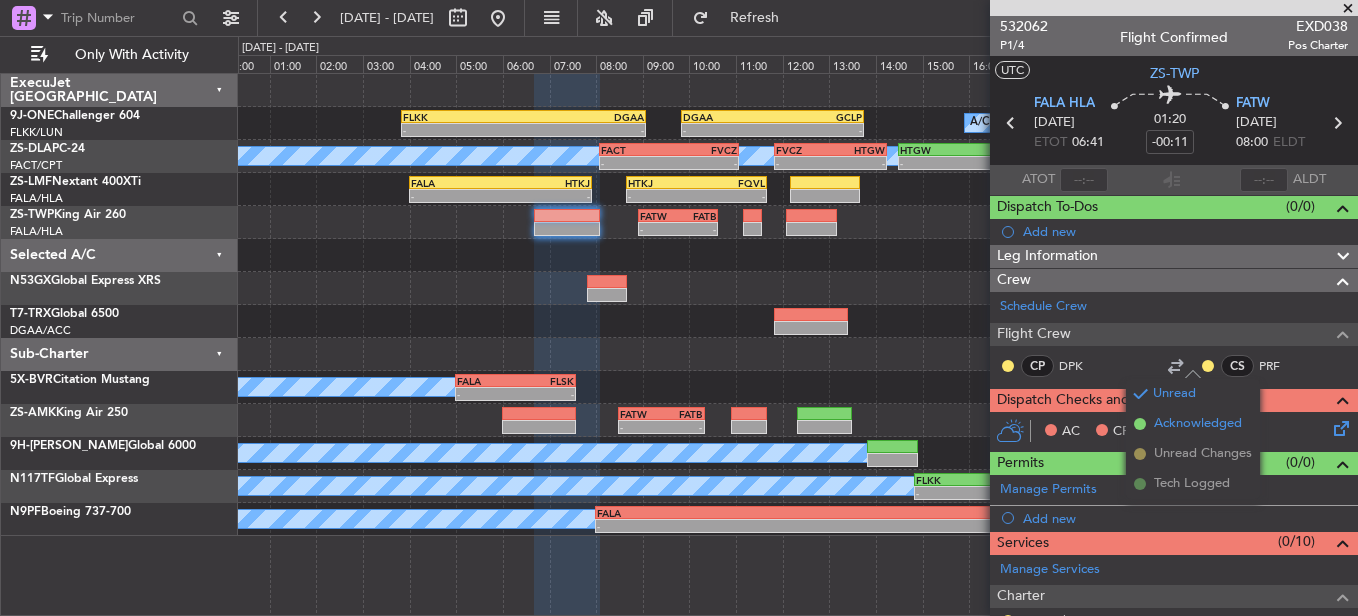 click on "Acknowledged" at bounding box center [1198, 424] 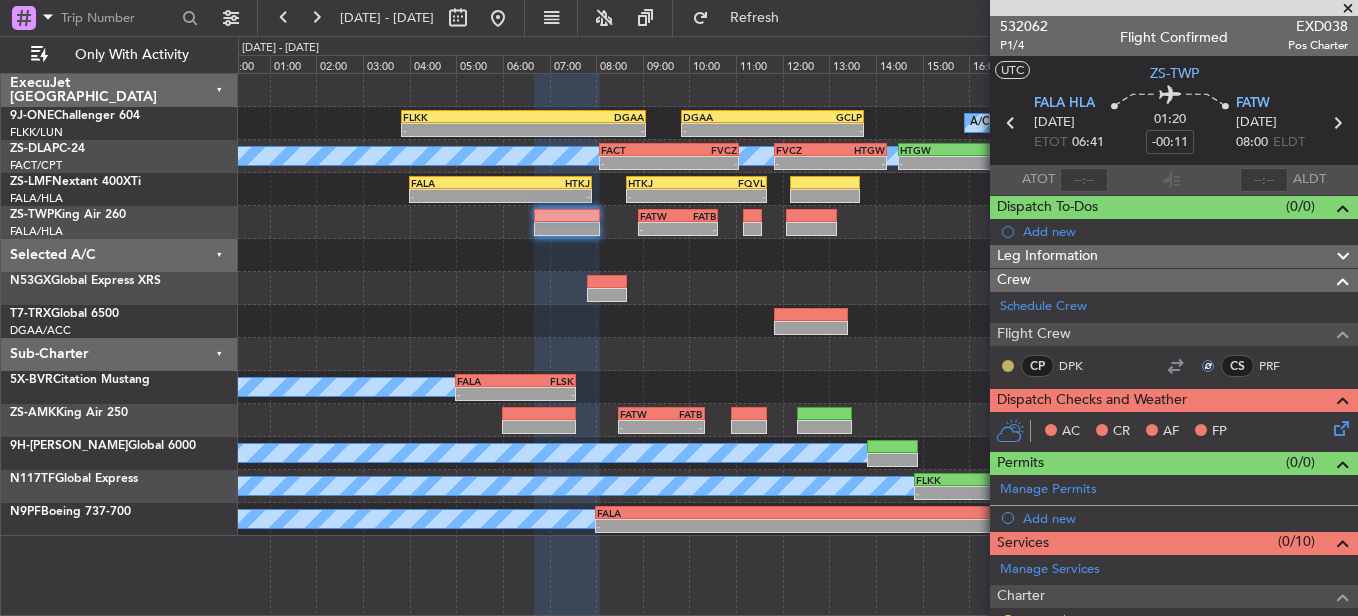 click 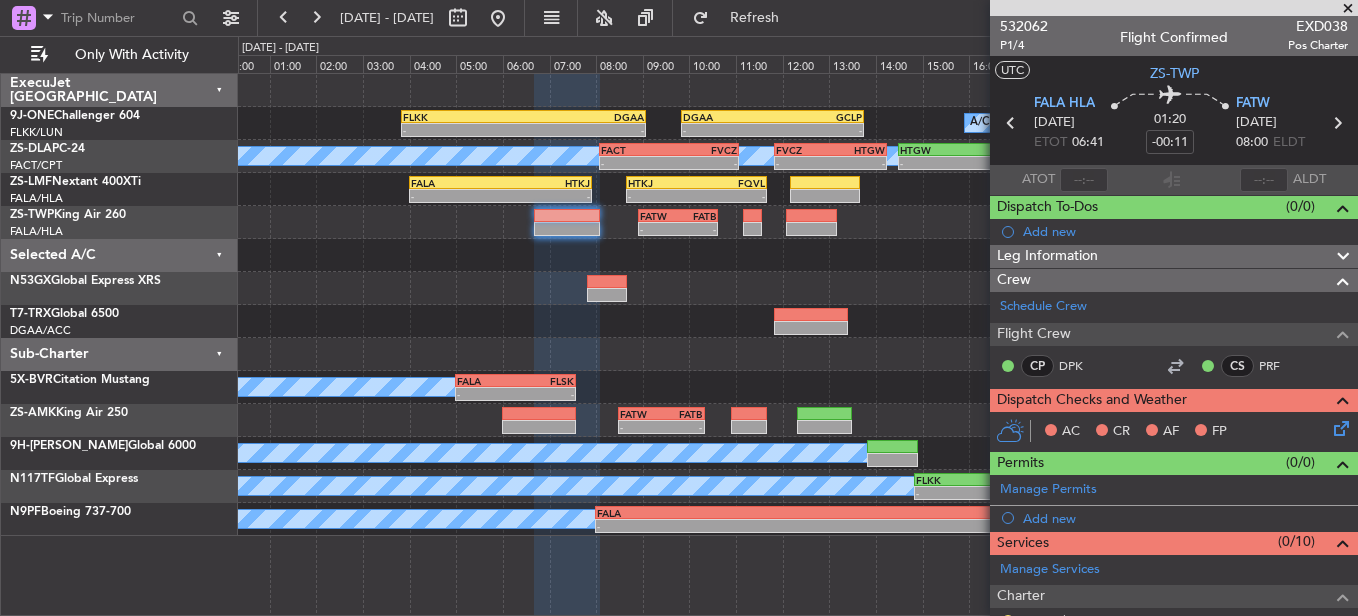 click 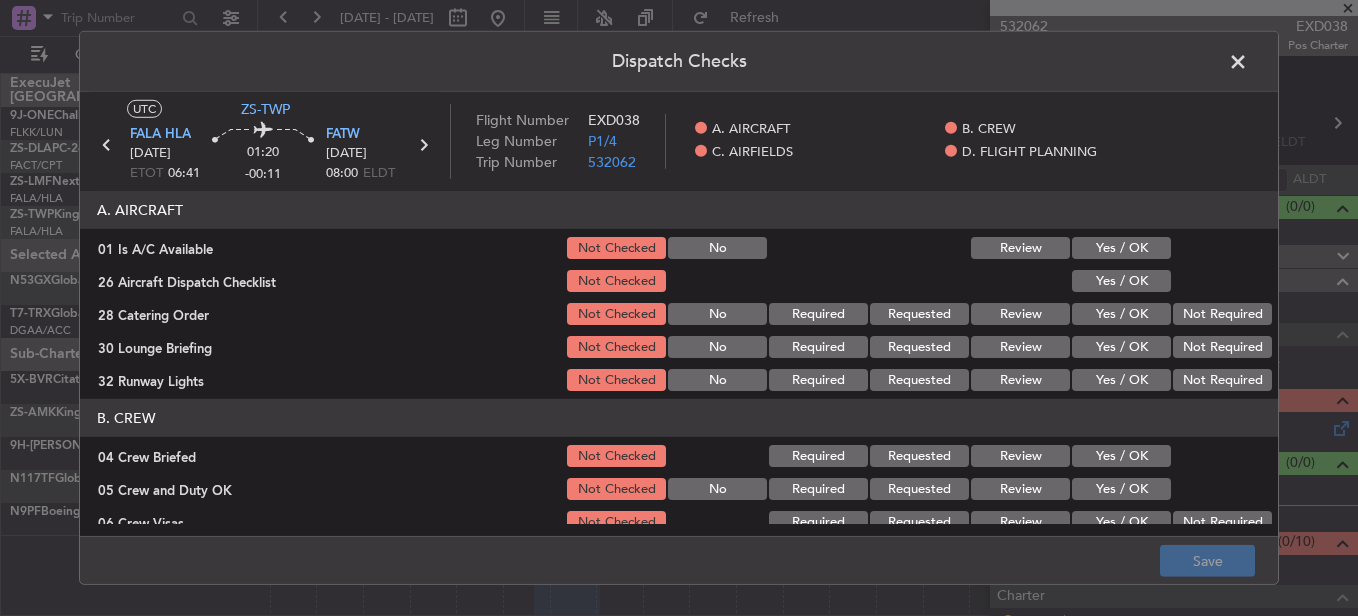 click on "Yes / OK" 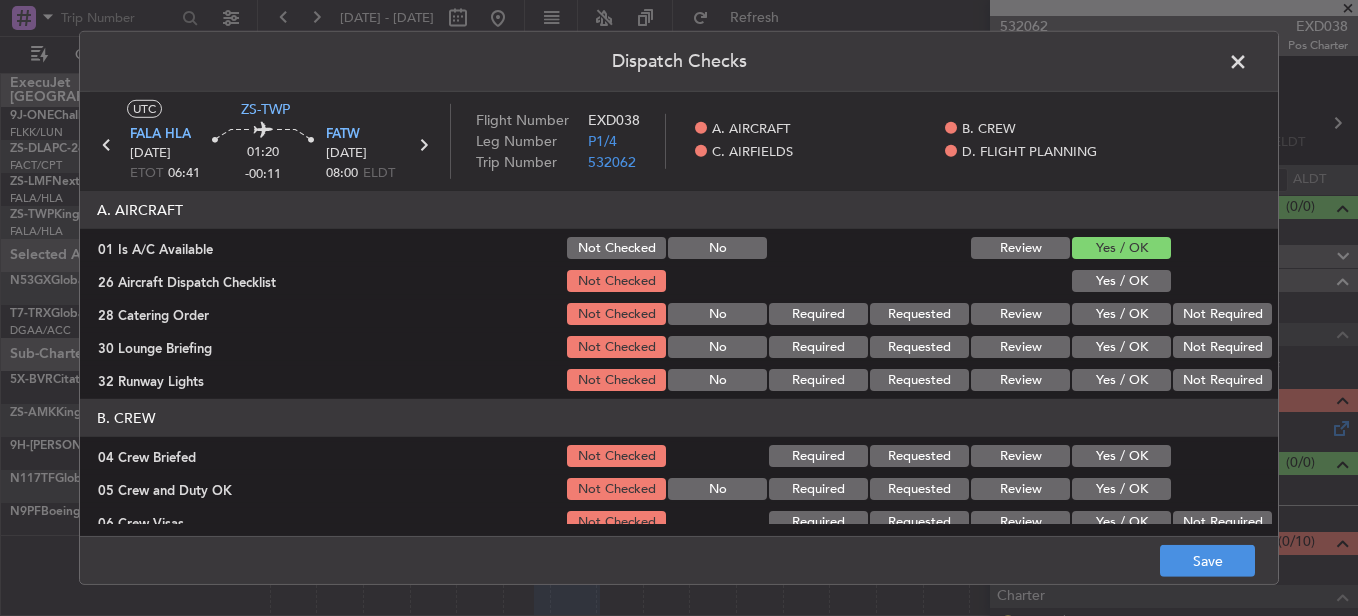 drag, startPoint x: 1131, startPoint y: 271, endPoint x: 1127, endPoint y: 284, distance: 13.601471 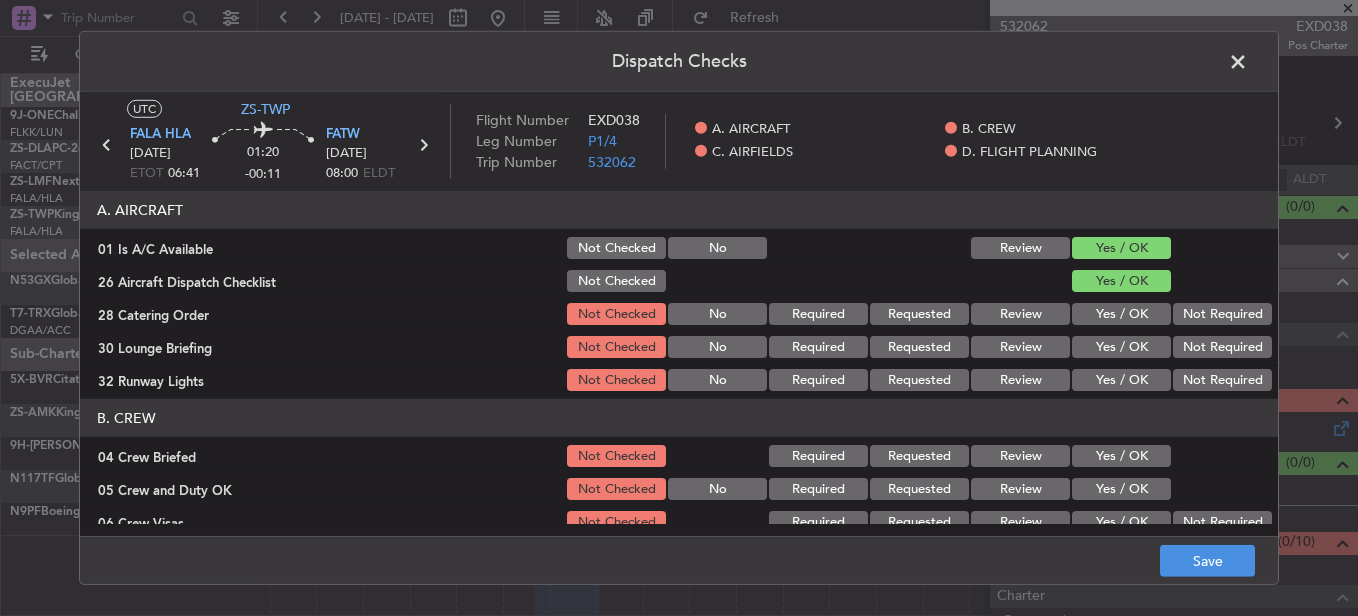click on "Review" 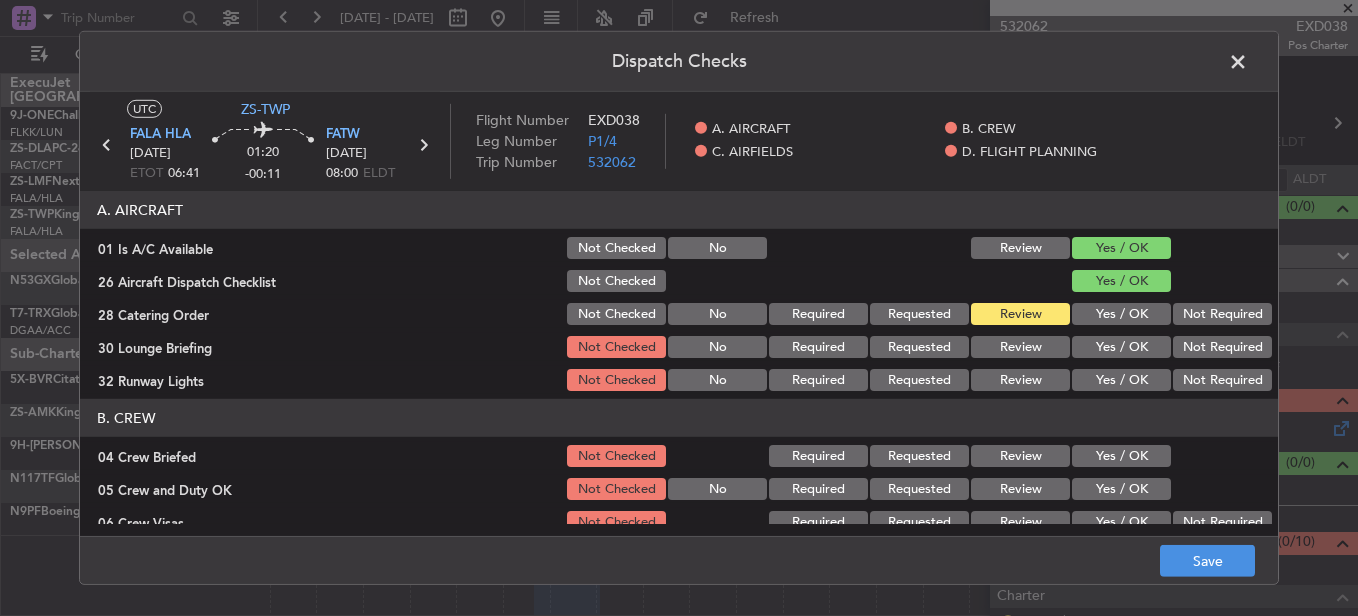 click on "Yes / OK" 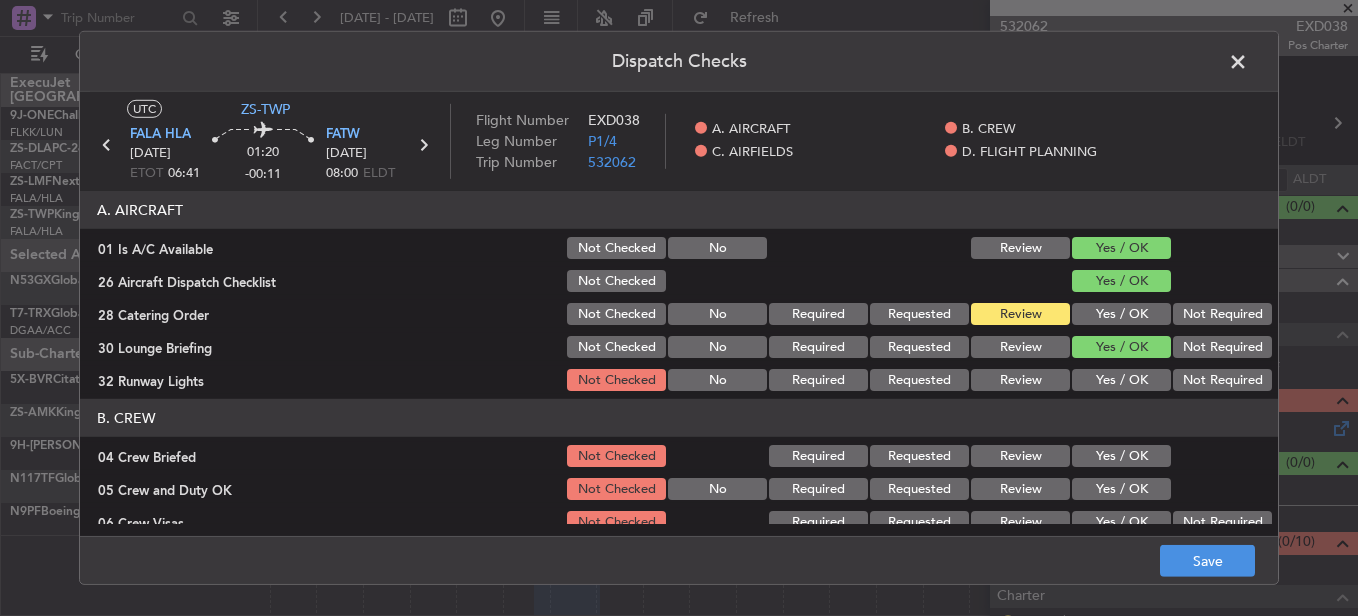 click on "Review" 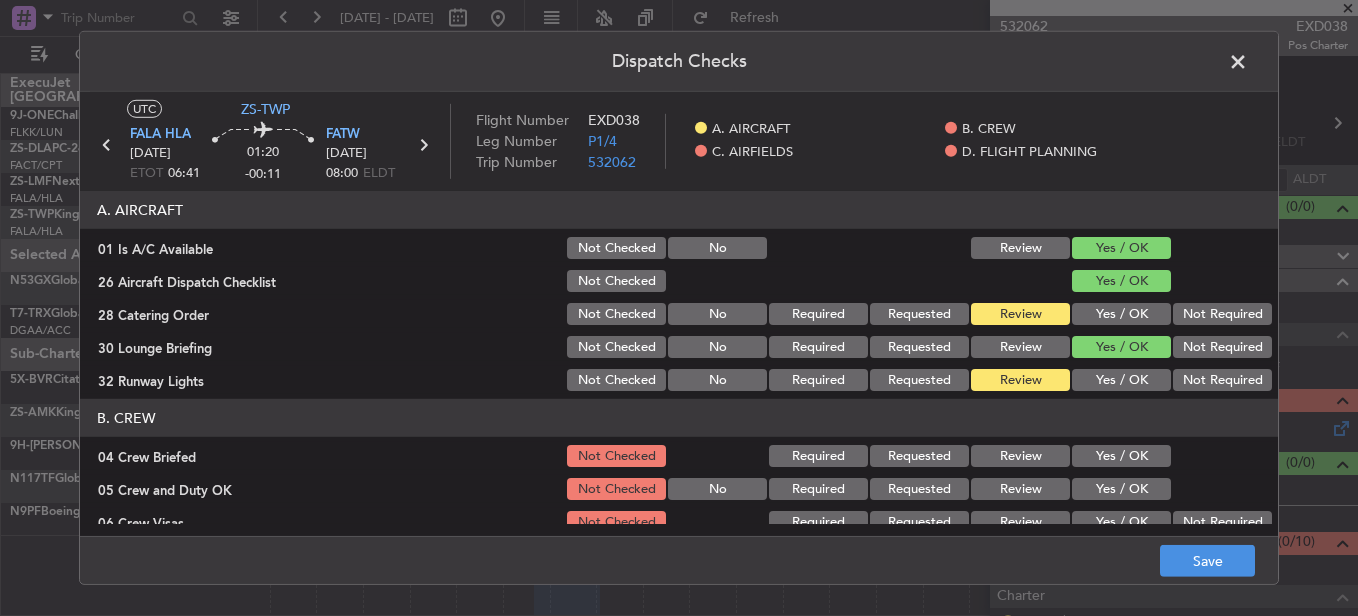click on "Yes / OK" 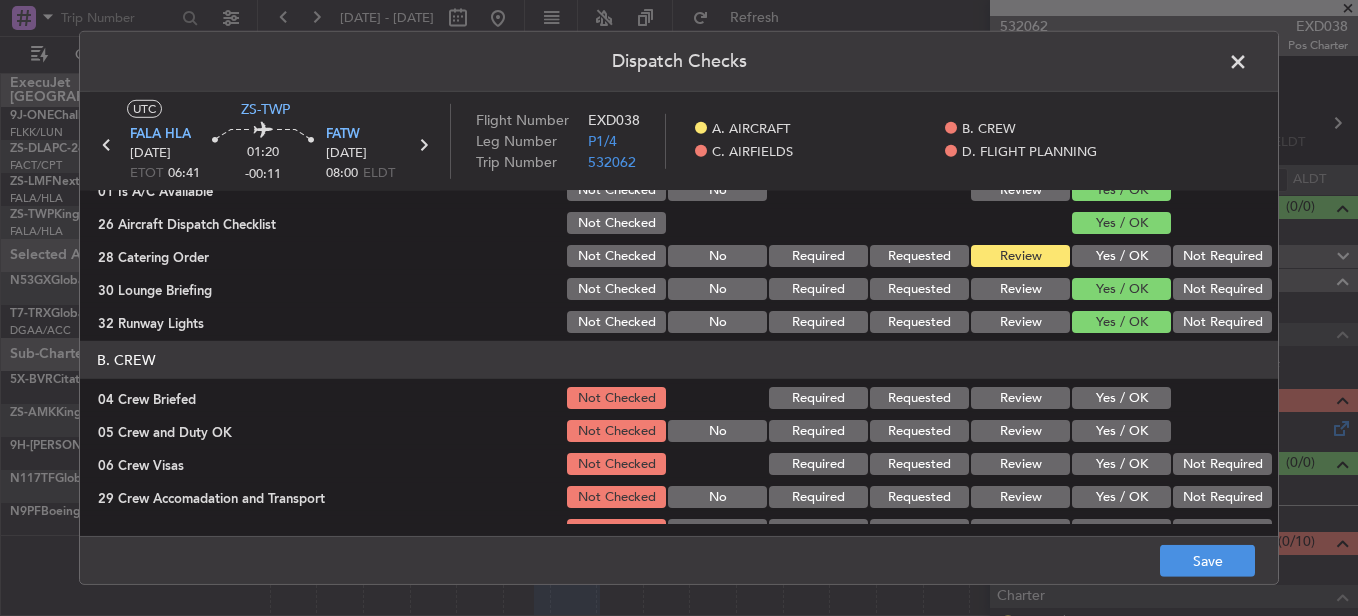 scroll, scrollTop: 100, scrollLeft: 0, axis: vertical 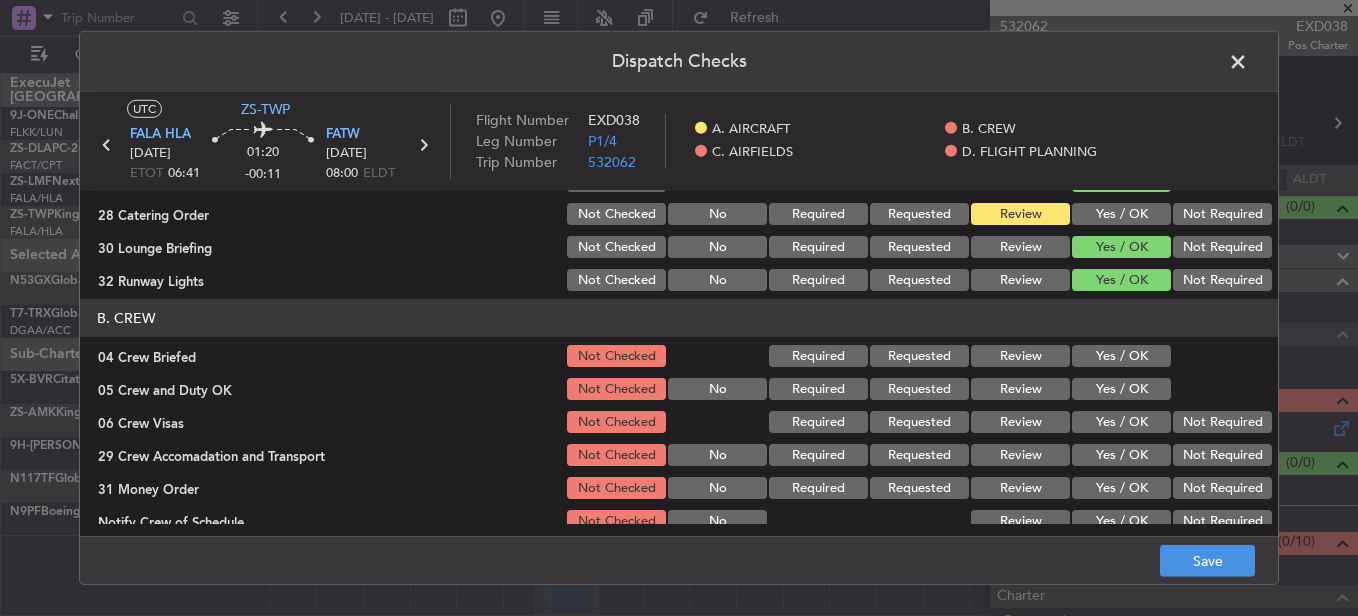 click on "Review" 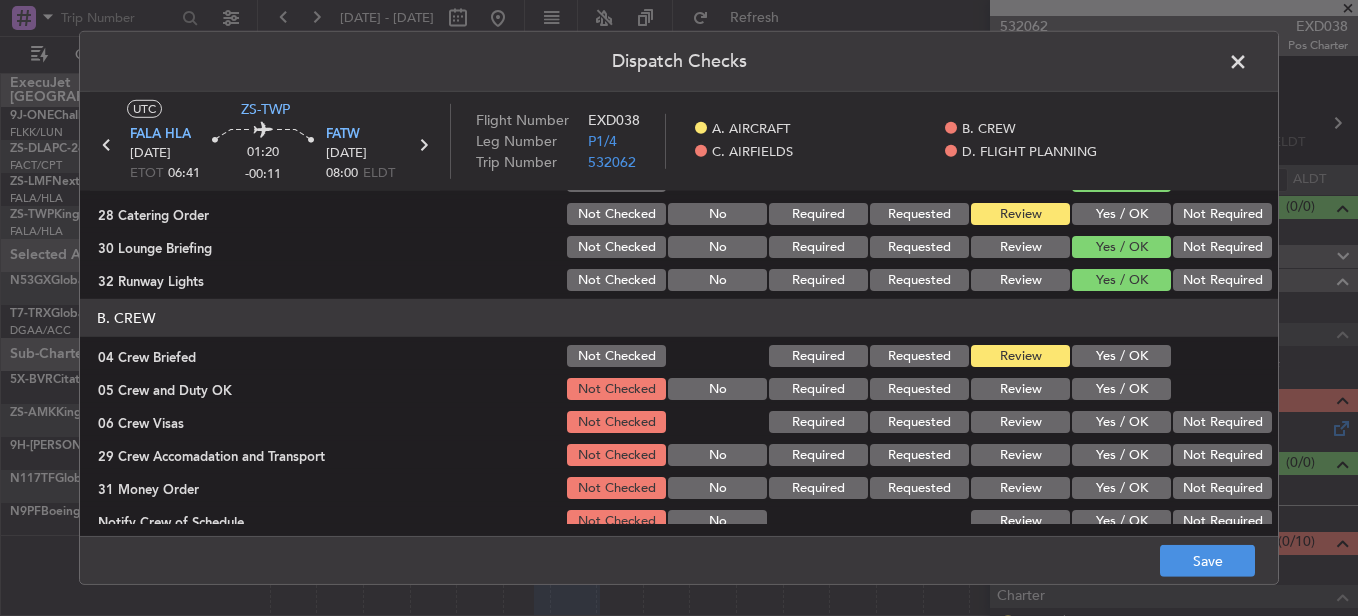 click on "Yes / OK" 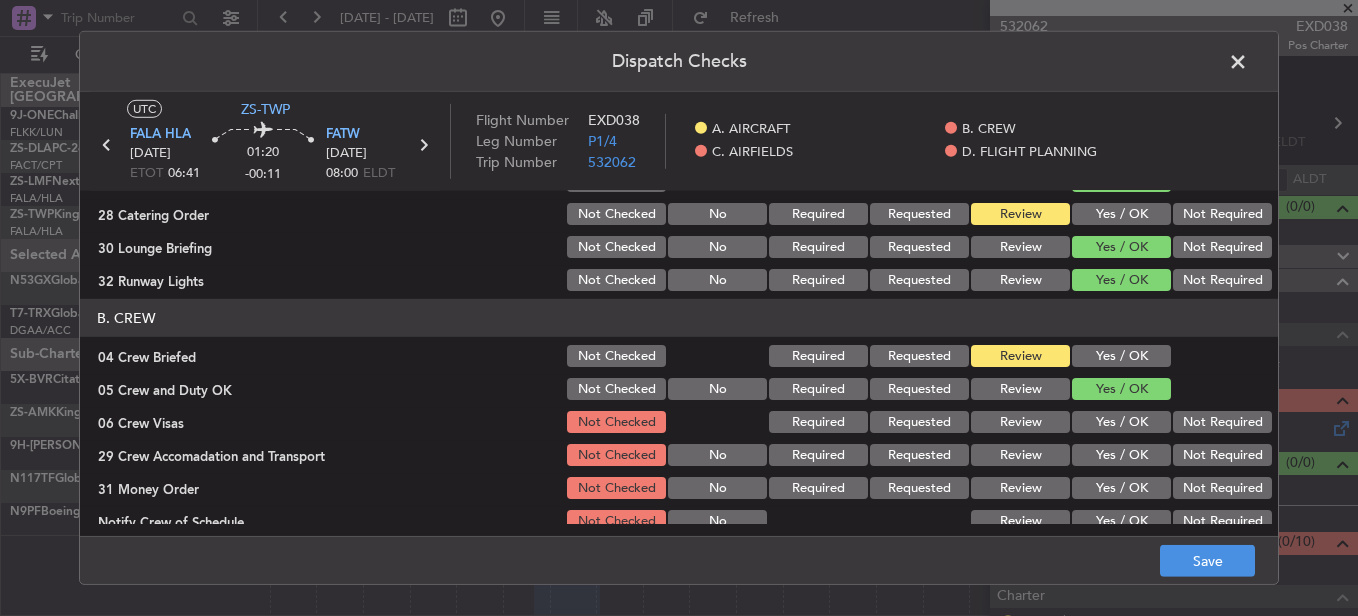 click on "Not Required" 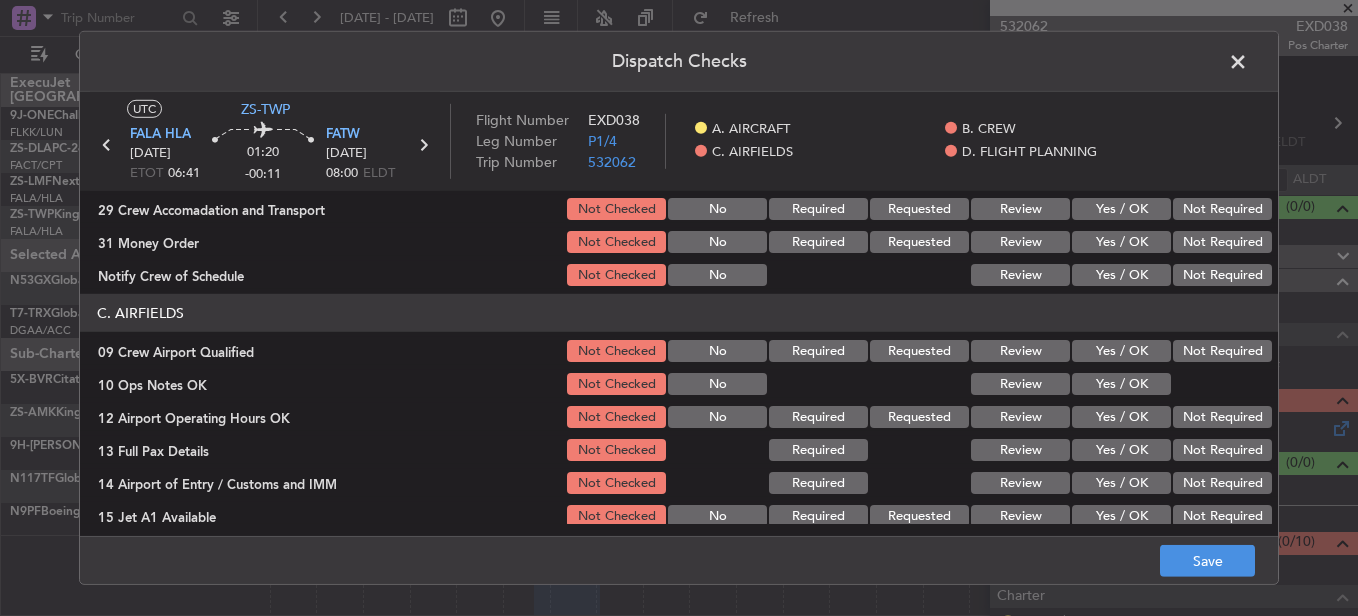 scroll, scrollTop: 300, scrollLeft: 0, axis: vertical 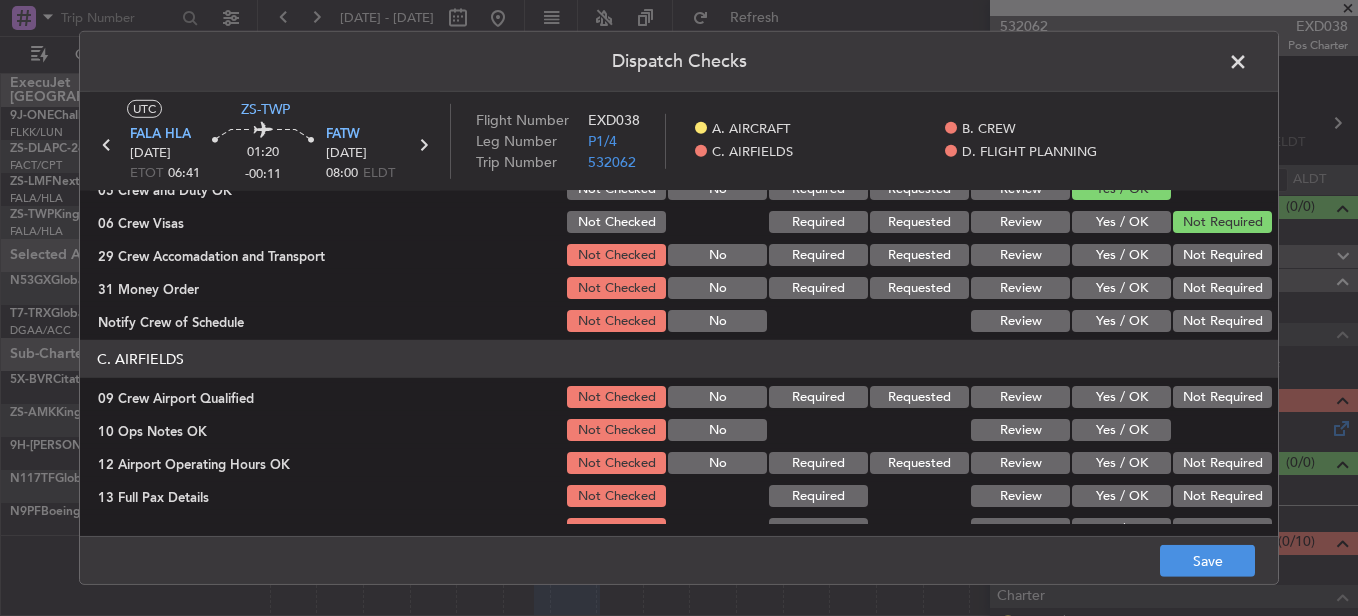 click on "Review" 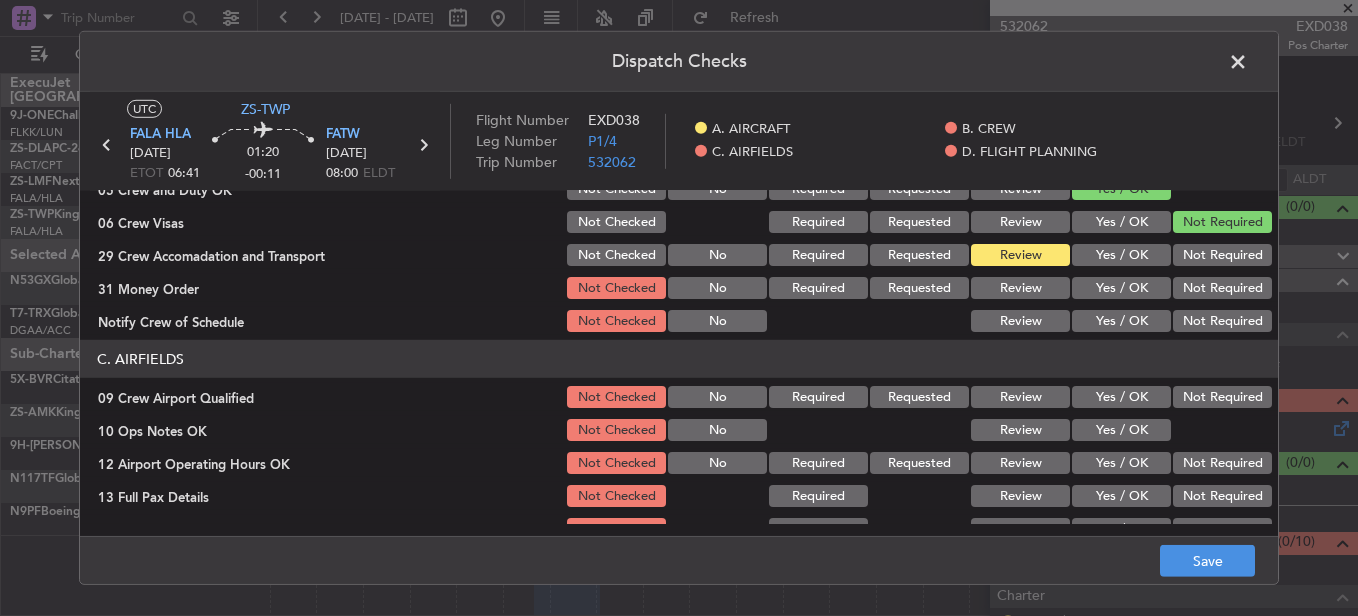 drag, startPoint x: 1089, startPoint y: 288, endPoint x: 1084, endPoint y: 303, distance: 15.811388 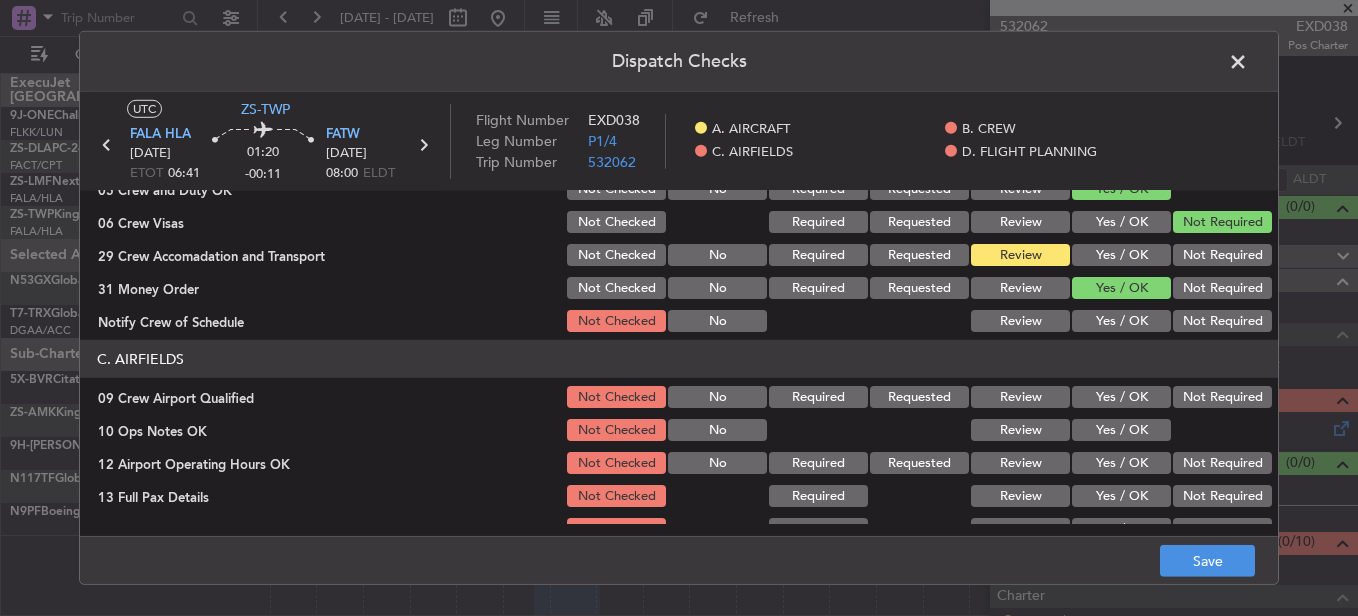 click on "Yes / OK" 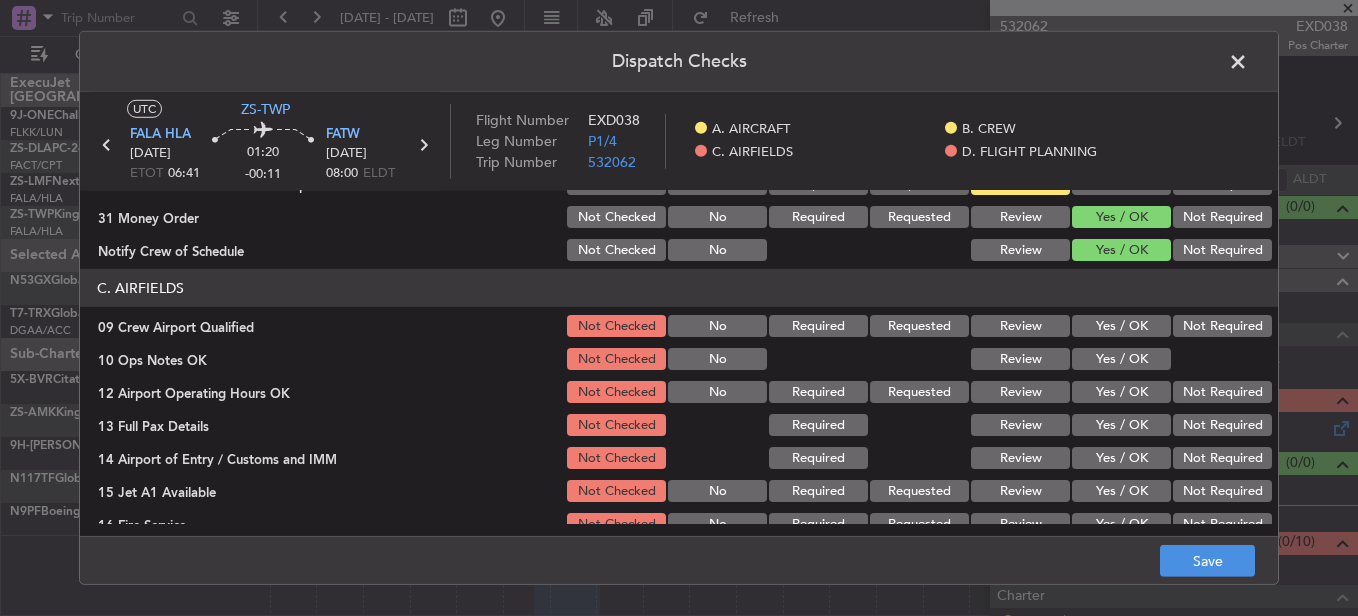 scroll, scrollTop: 400, scrollLeft: 0, axis: vertical 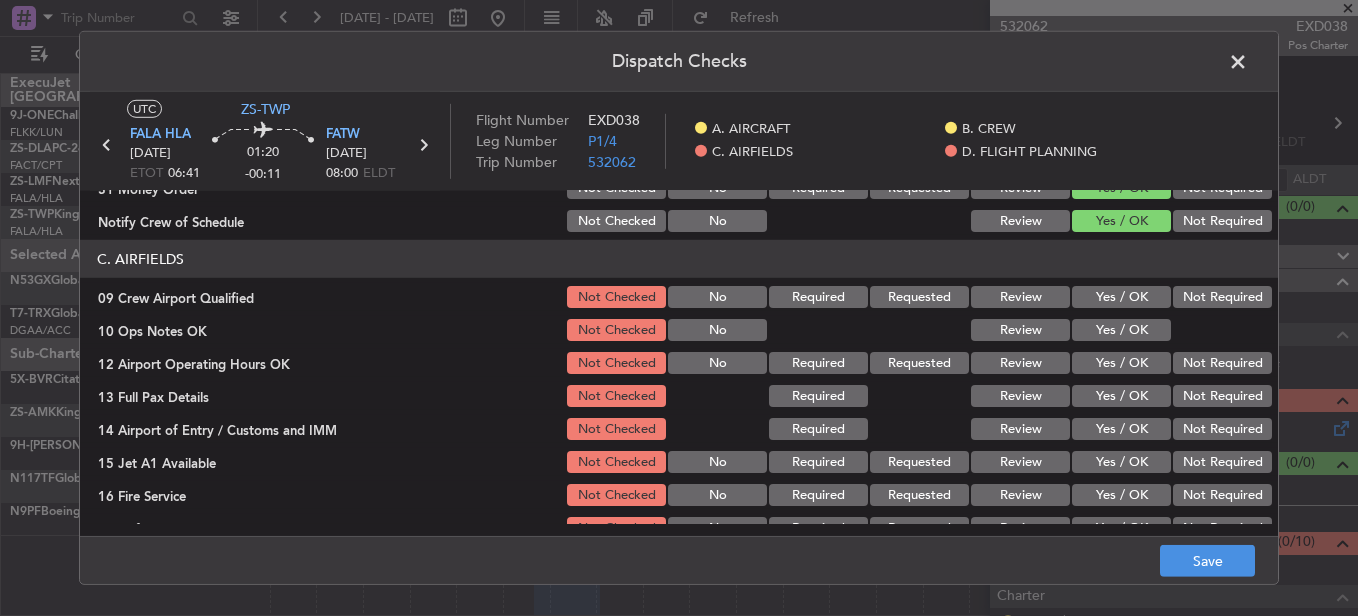 click on "Yes / OK" 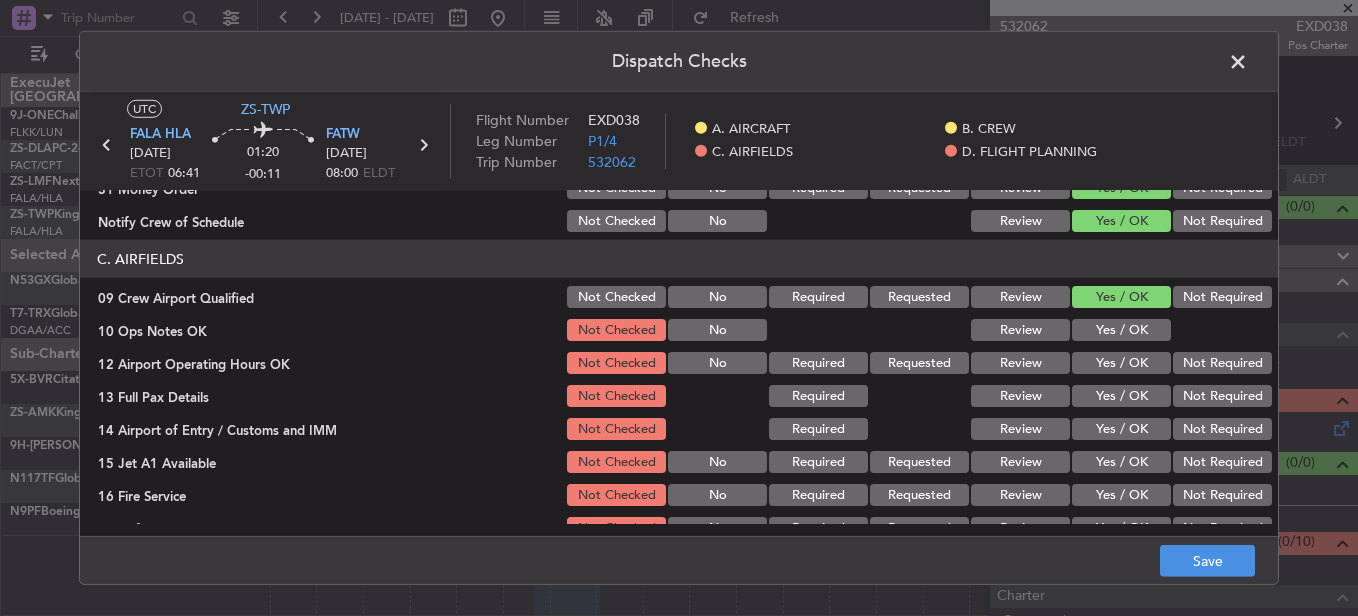 click on "Yes / OK" 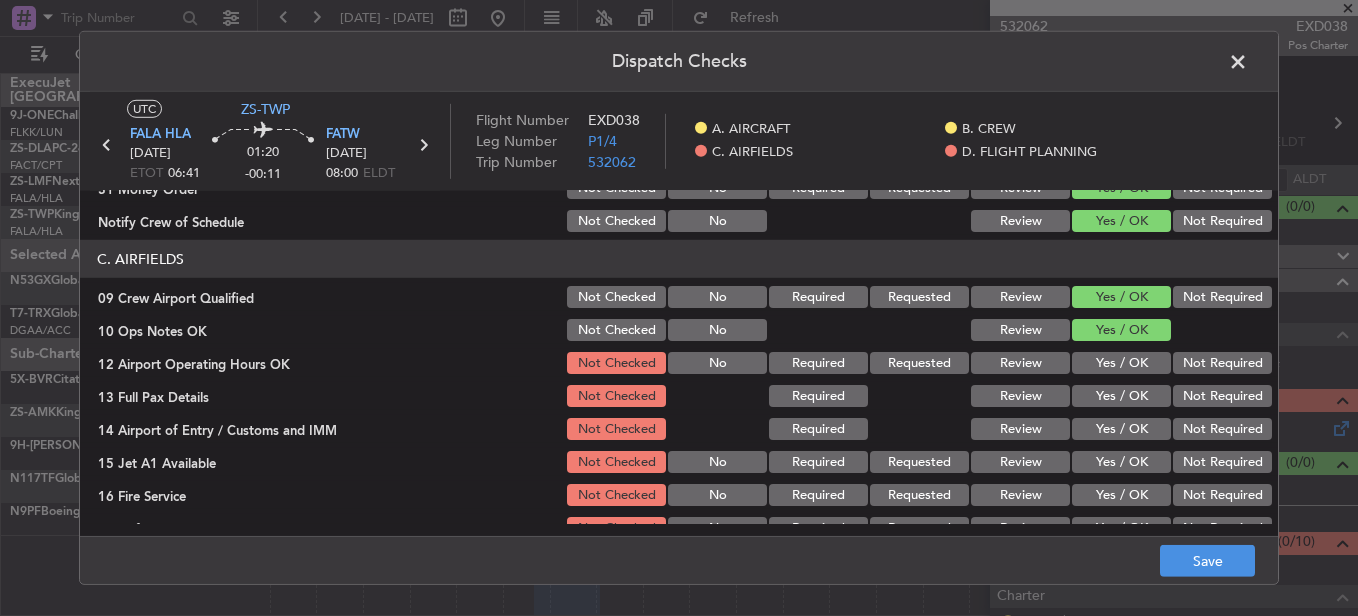 click on "Yes / OK" 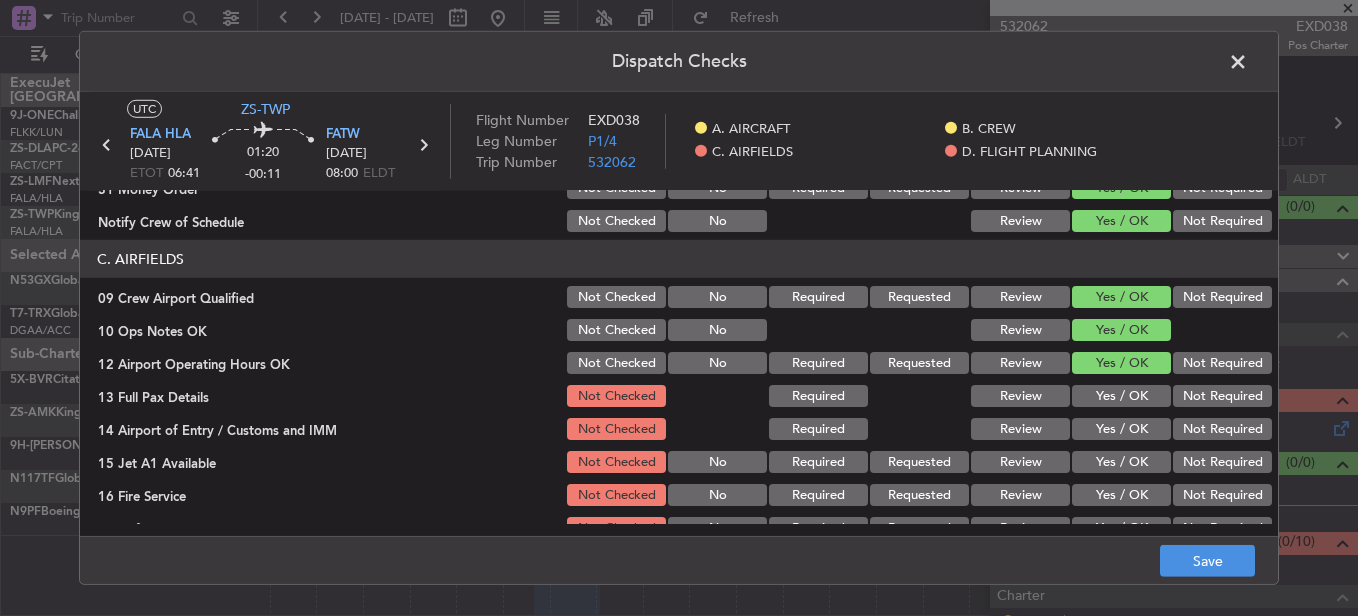 click on "Review" 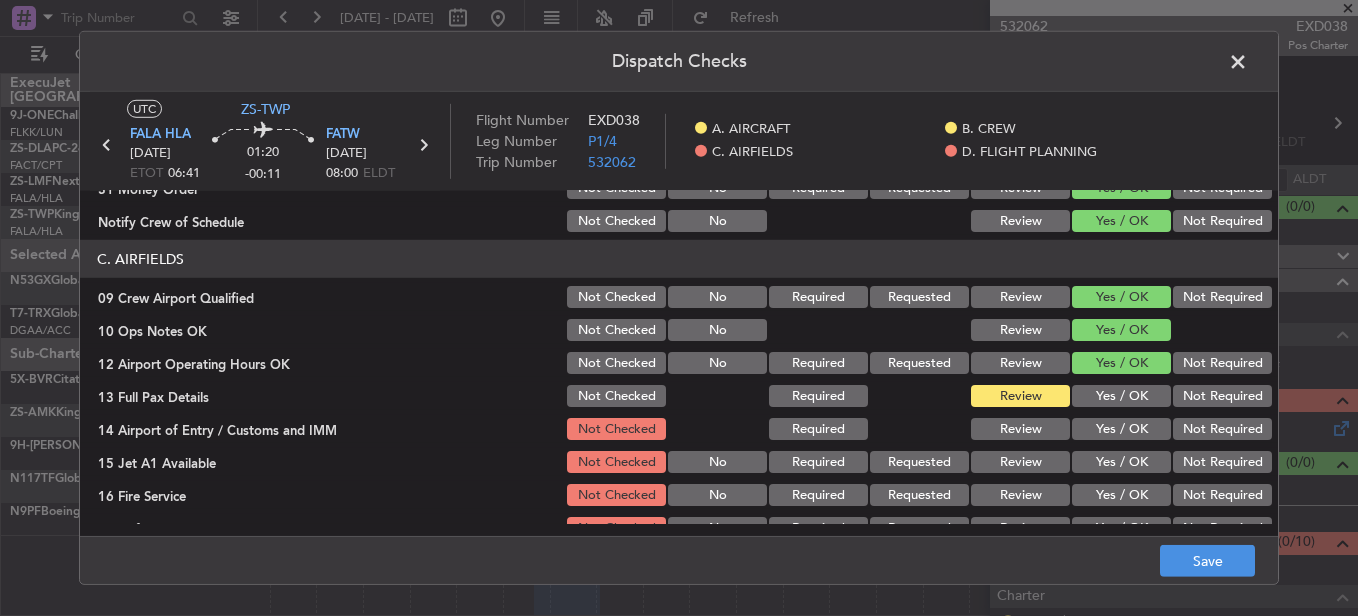 click on "Yes / OK" 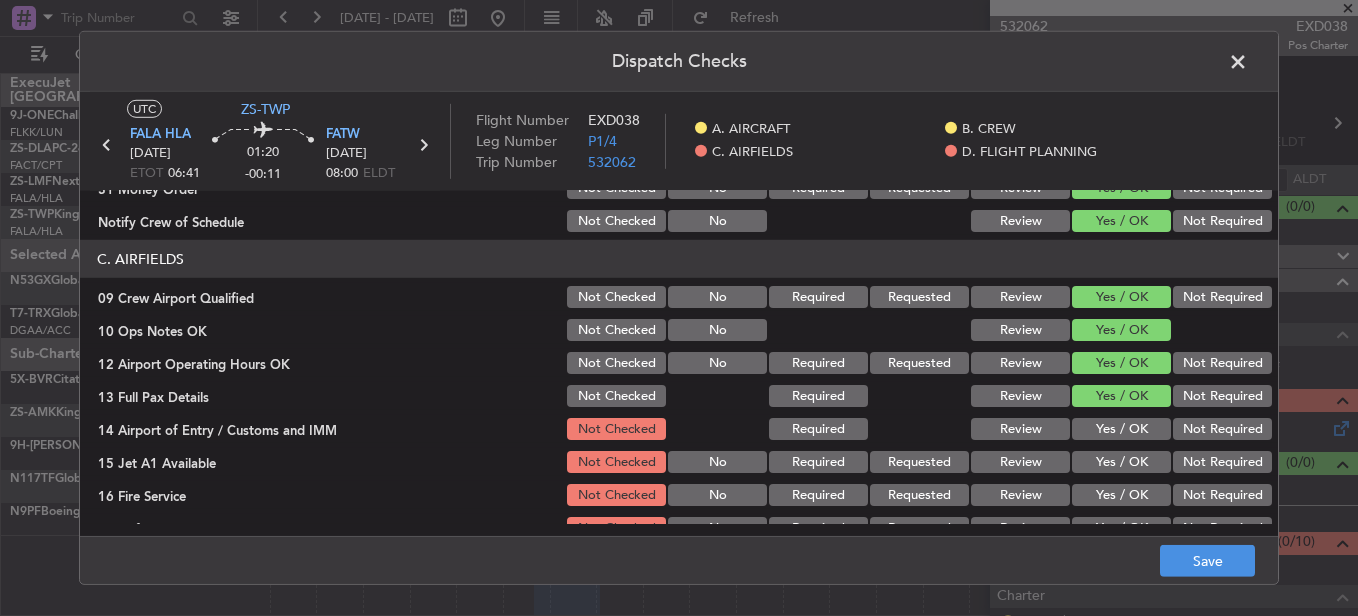 click on "Not Required" 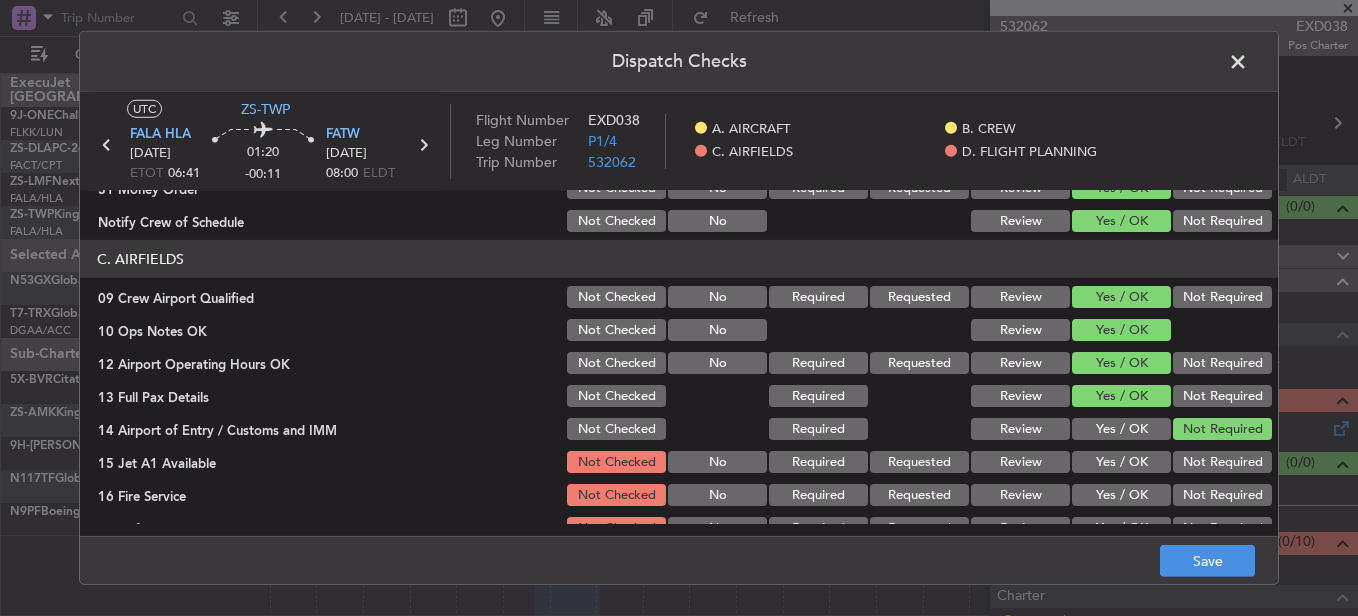 click on "Yes / OK" 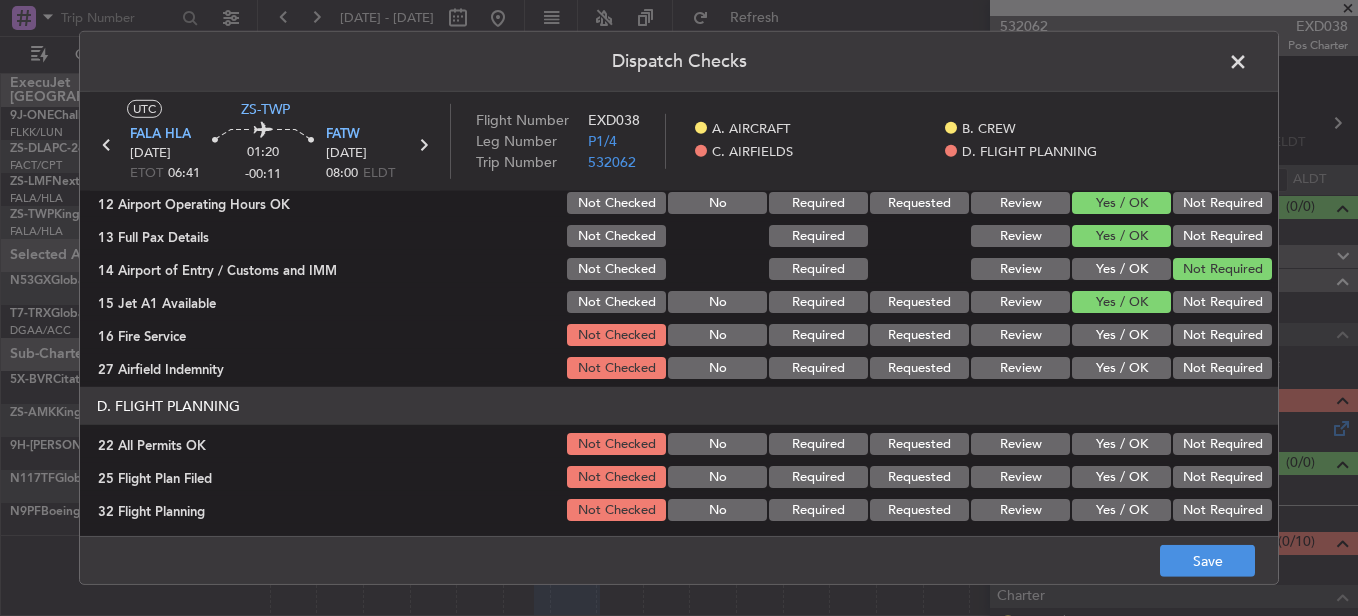 scroll, scrollTop: 565, scrollLeft: 0, axis: vertical 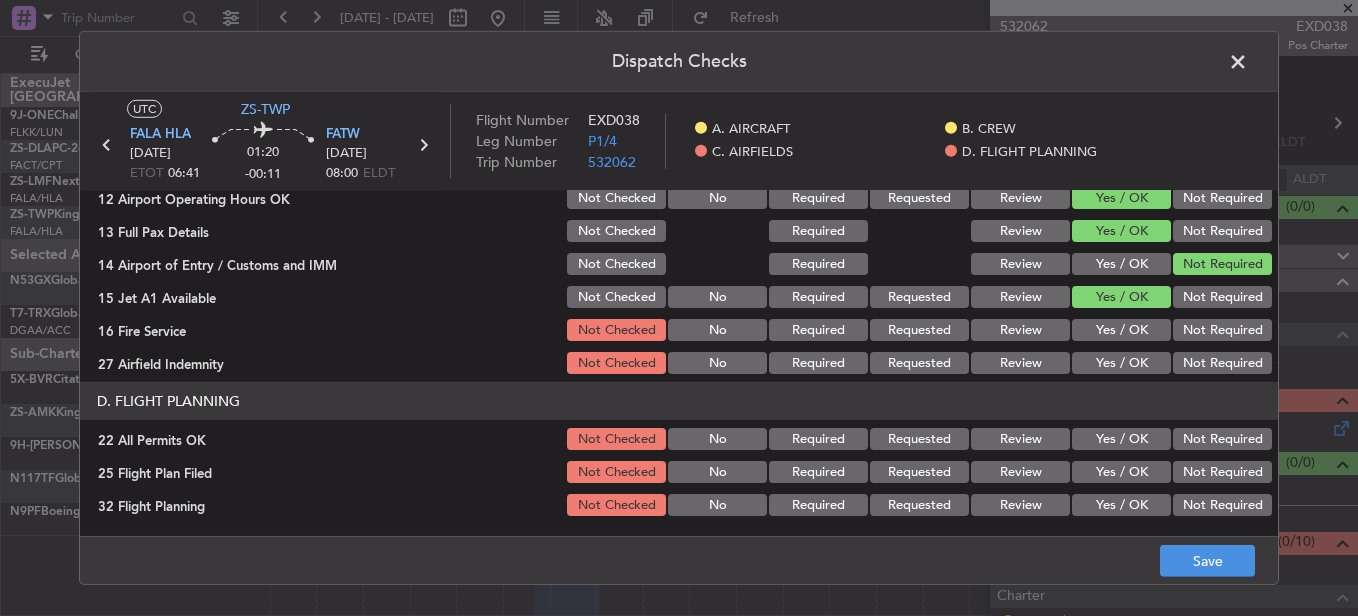 click on "Yes / OK" 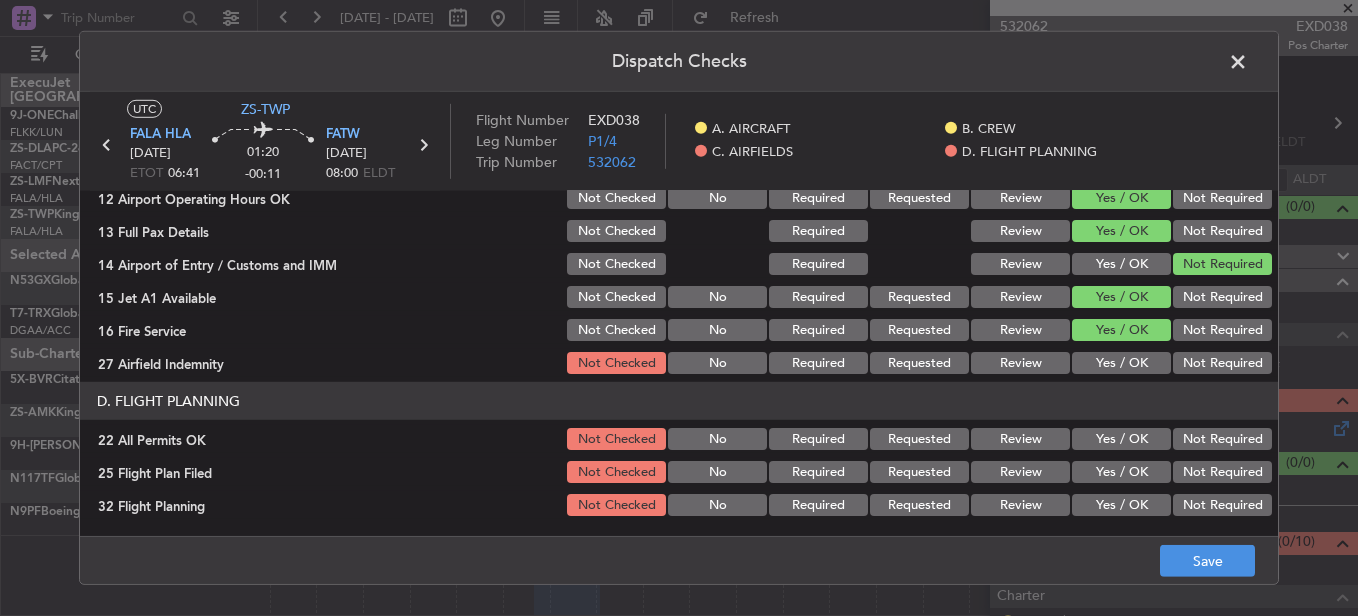 click on "Review" 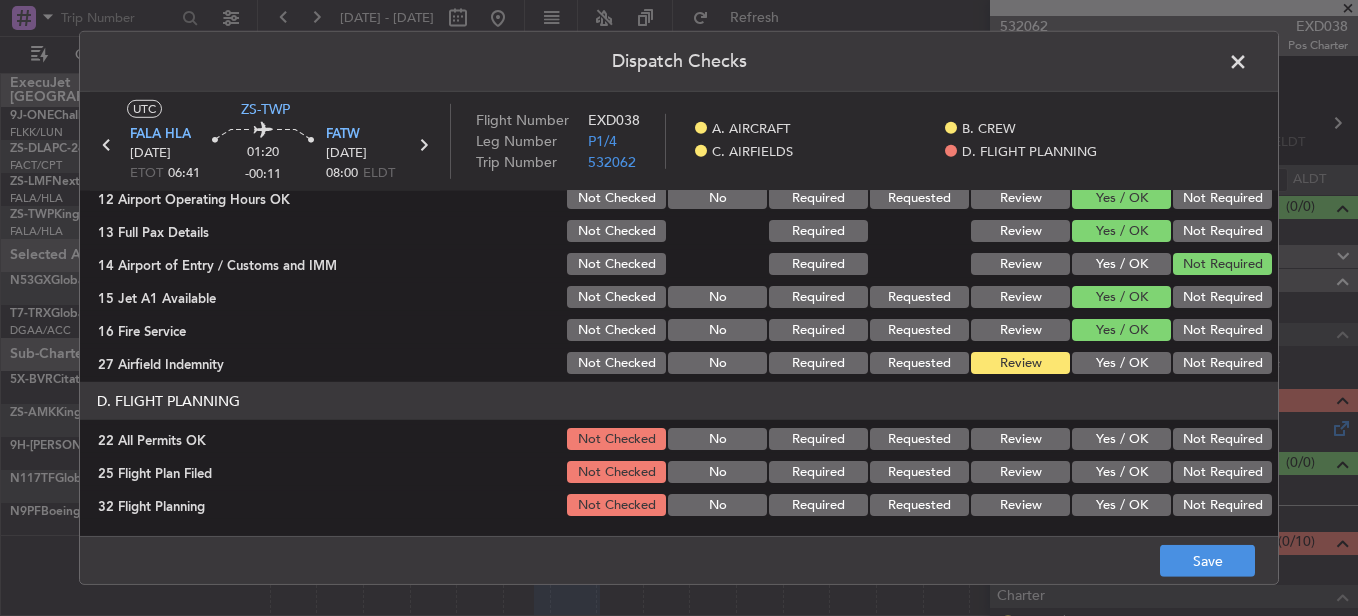 drag, startPoint x: 1184, startPoint y: 436, endPoint x: 1145, endPoint y: 464, distance: 48.010414 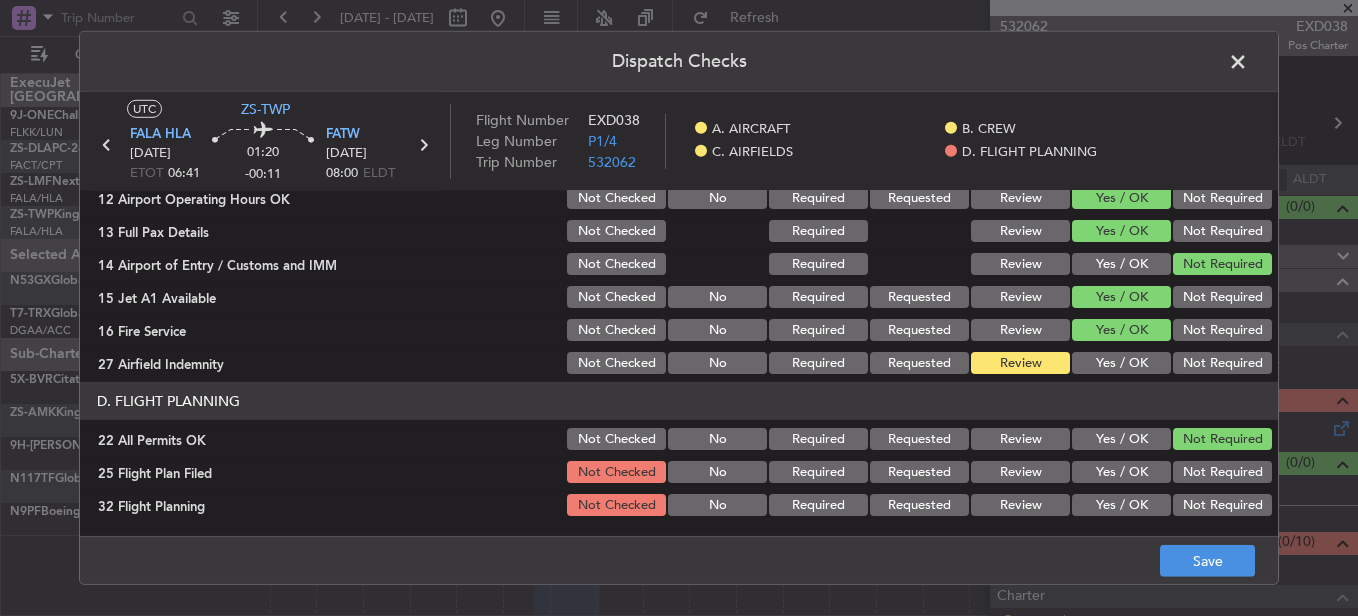 click on "Review" 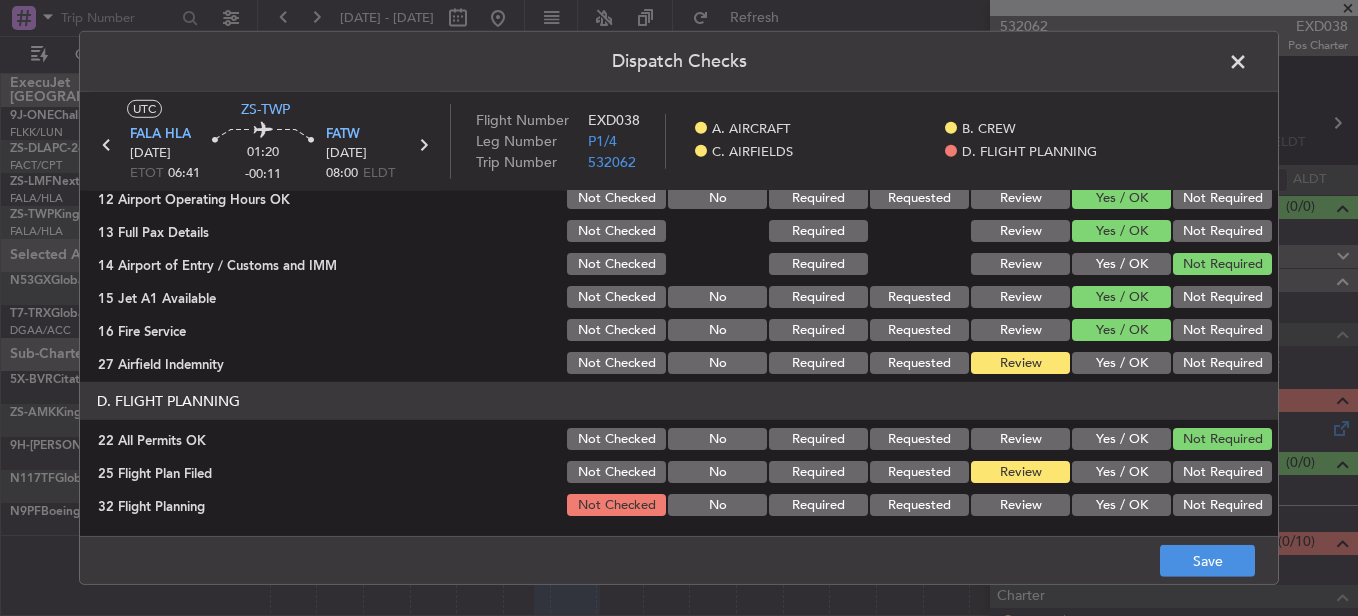 click on "Review" 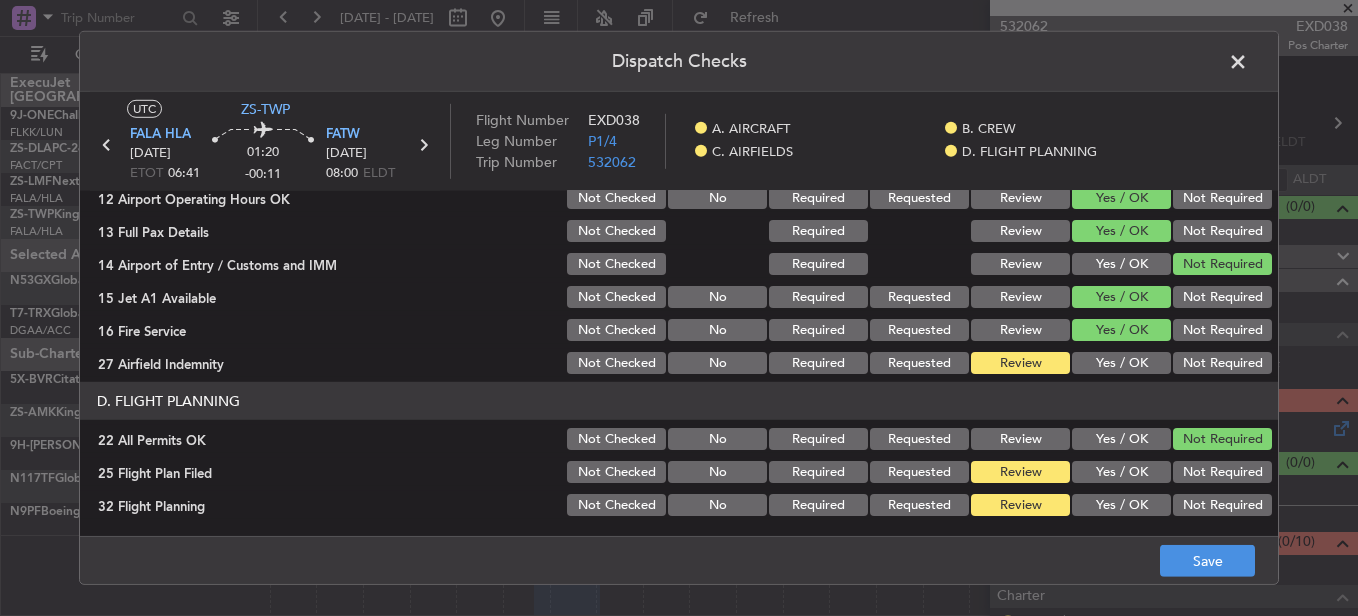 click on "Dispatch Checks  UTC  ZS-TWP FALA  HLA 15/07/2025 ETOT 06:41 01:20 -00:11 FATW 15/07/2025 08:00 ELDT Flight Number EXD038 Leg Number P1/4 Trip Number 532062    A. AIRCRAFT    B. CREW    C. AIRFIELDS    D. FLIGHT PLANNING  A. AIRCRAFT   01 Is A/C Available  Not Checked No Review Yes / OK  26 Aircraft Dispatch Checklist  Not Checked Yes / OK  28 Catering Order  Not Checked No Required Requested Review Yes / OK Not Required  30 Lounge Briefing  Not Checked No Required Requested Review Yes / OK Not Required  32 Runway Lights  Not Checked No Required Requested Review Yes / OK Not Required  B. CREW   04 Crew Briefed  Not Checked Required Requested Review Yes / OK  05 Crew and Duty OK  Not Checked No Required Requested Review Yes / OK  06 Crew Visas  Not Checked Required Requested Review Yes / OK Not Required  29 Crew Accomadation and Transport  Not Checked No Required Requested Review Yes / OK Not Required  31 Money Order  Not Checked No Required Requested Review Yes / OK Not Required  Notify Crew of Schedule  No" 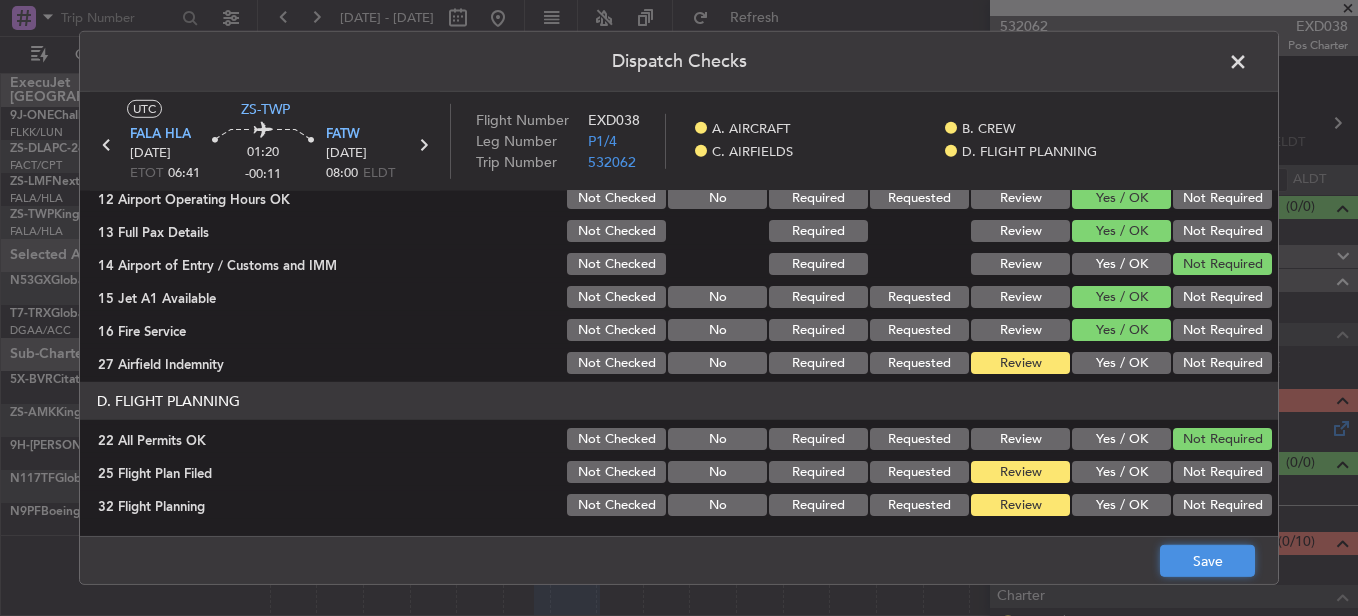 click on "Save" 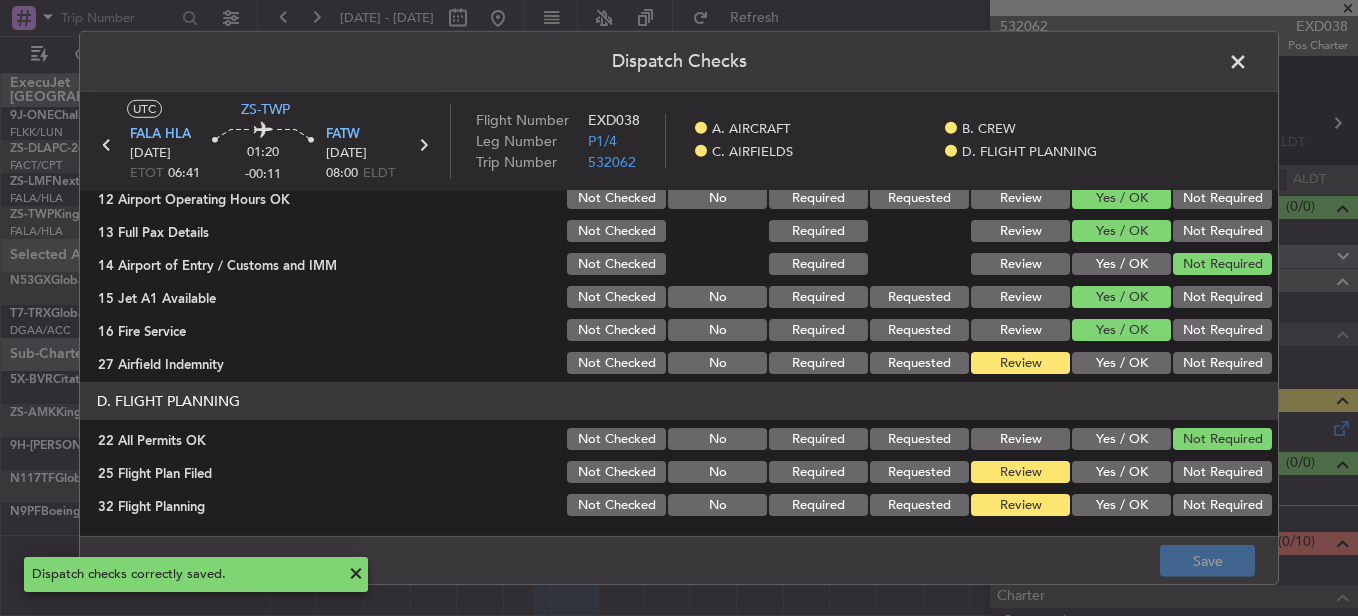 click 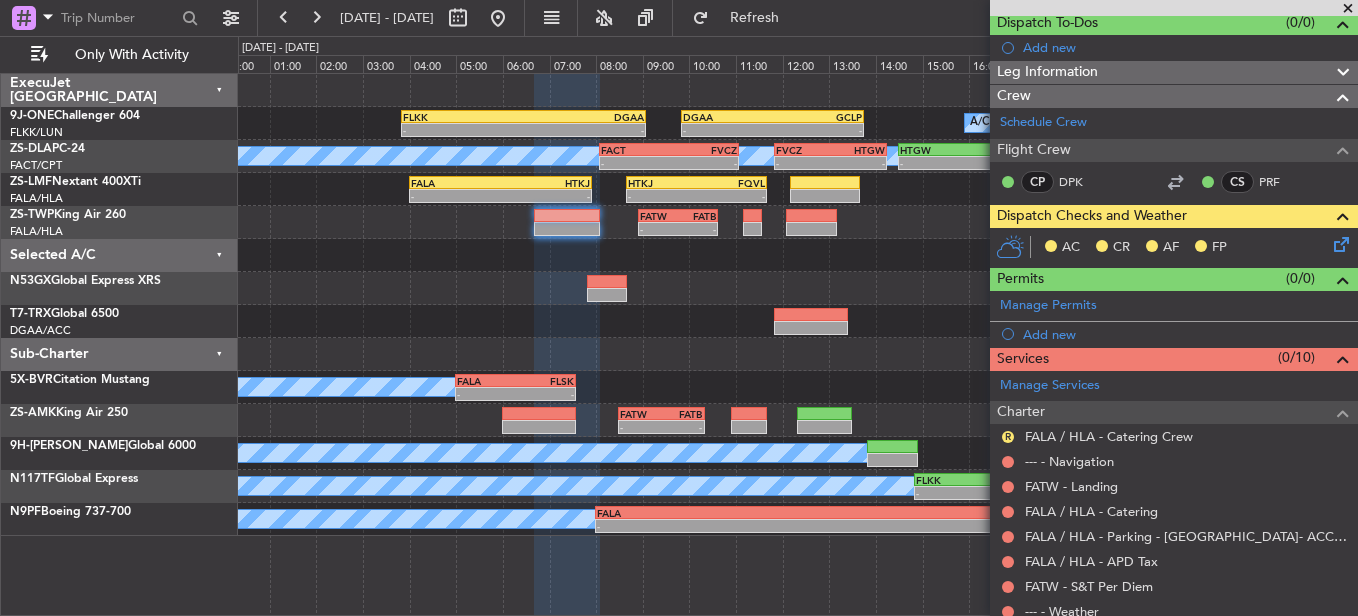 scroll, scrollTop: 298, scrollLeft: 0, axis: vertical 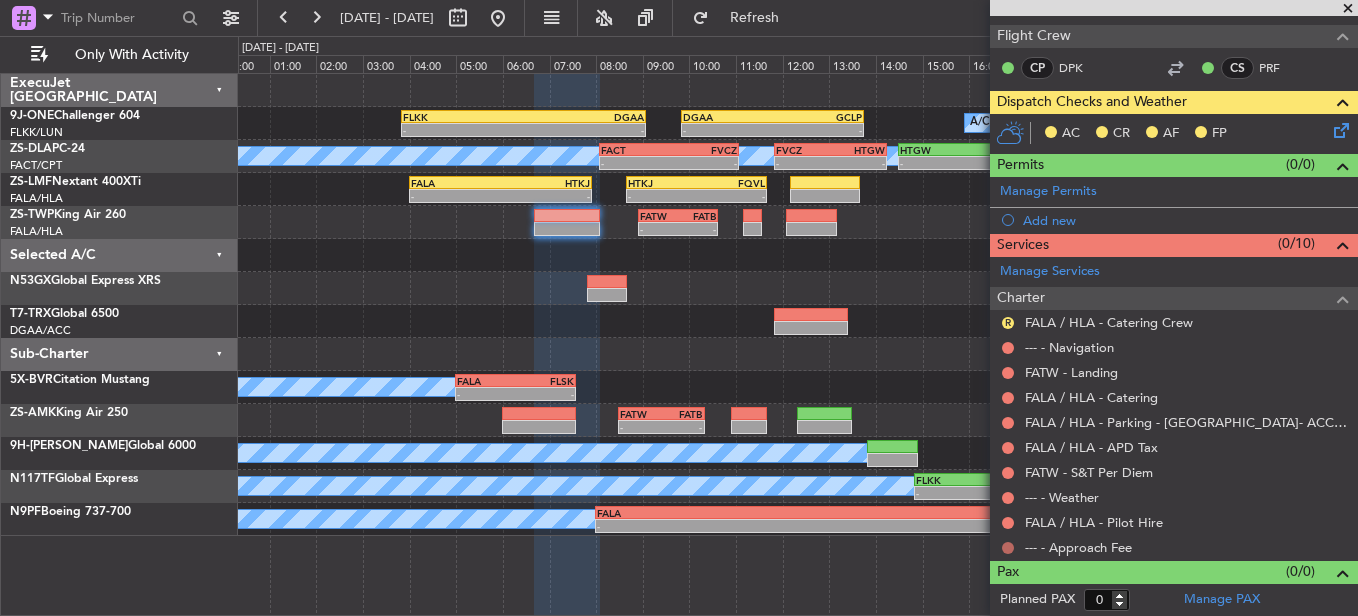 click at bounding box center (1008, 548) 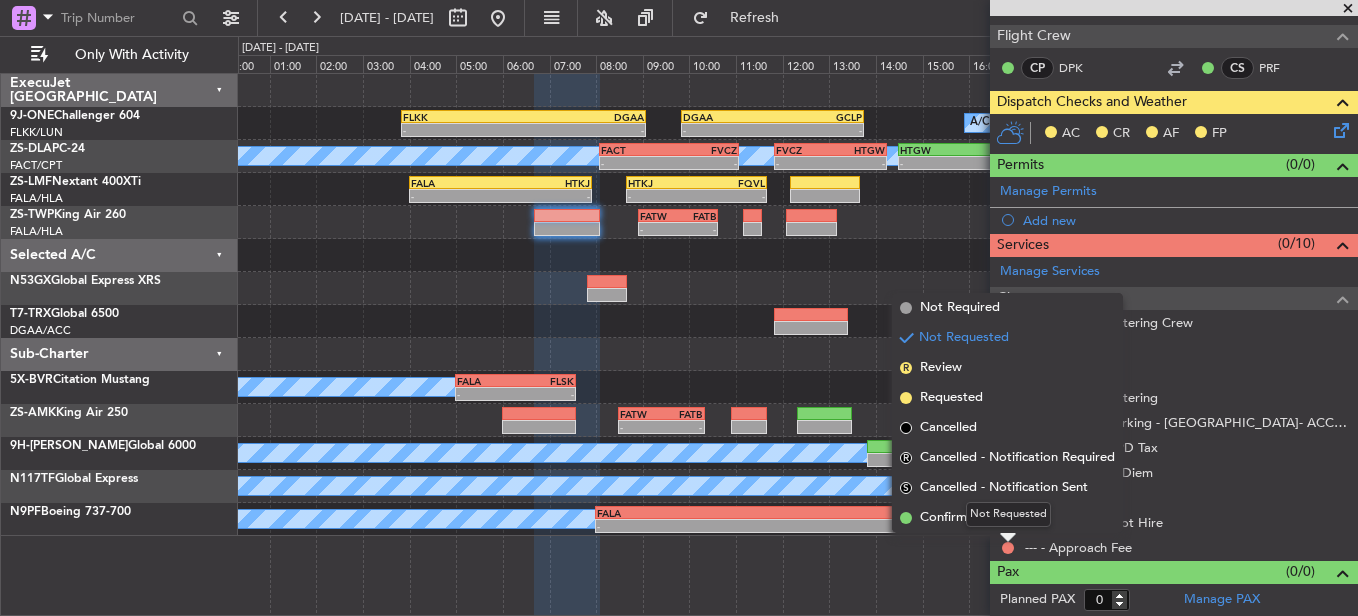 click on "Not Requested" at bounding box center [1008, 514] 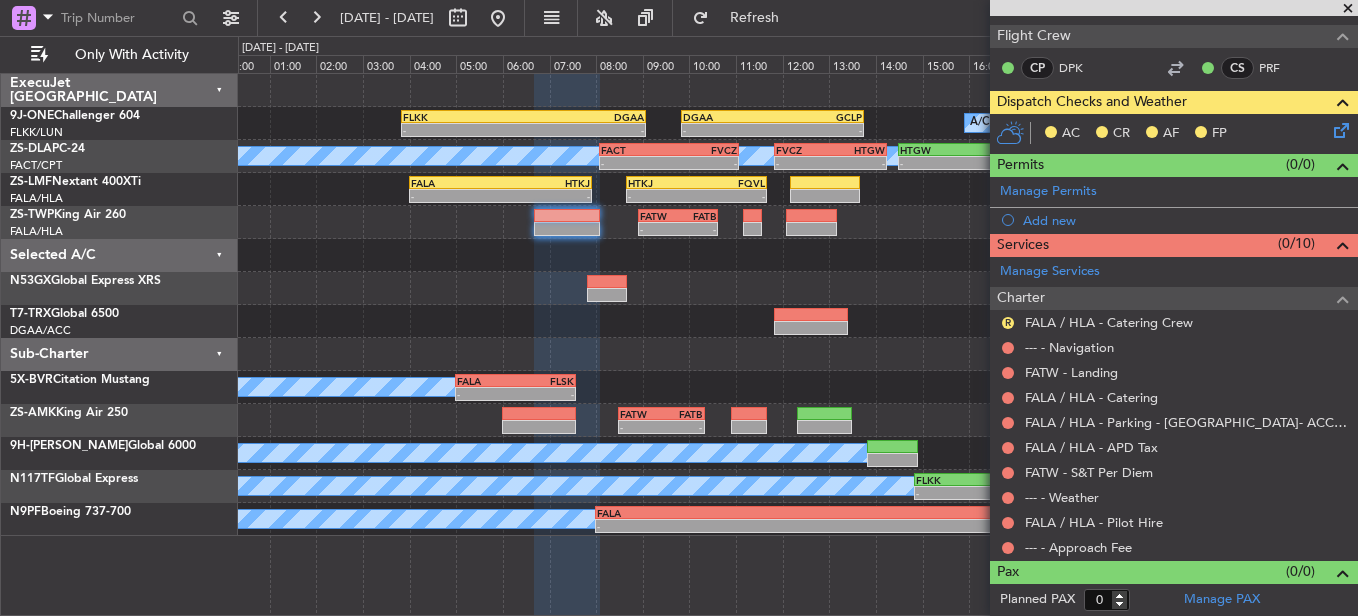 drag, startPoint x: 1011, startPoint y: 541, endPoint x: 1003, endPoint y: 530, distance: 13.601471 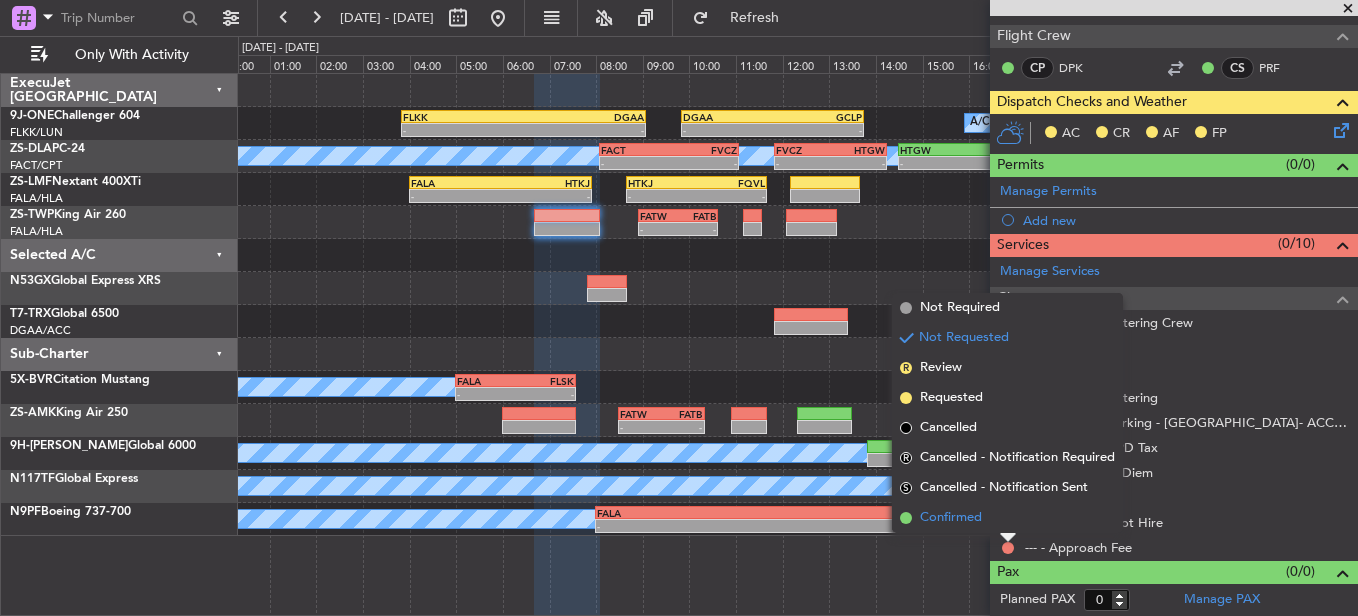click on "Confirmed" at bounding box center (1007, 518) 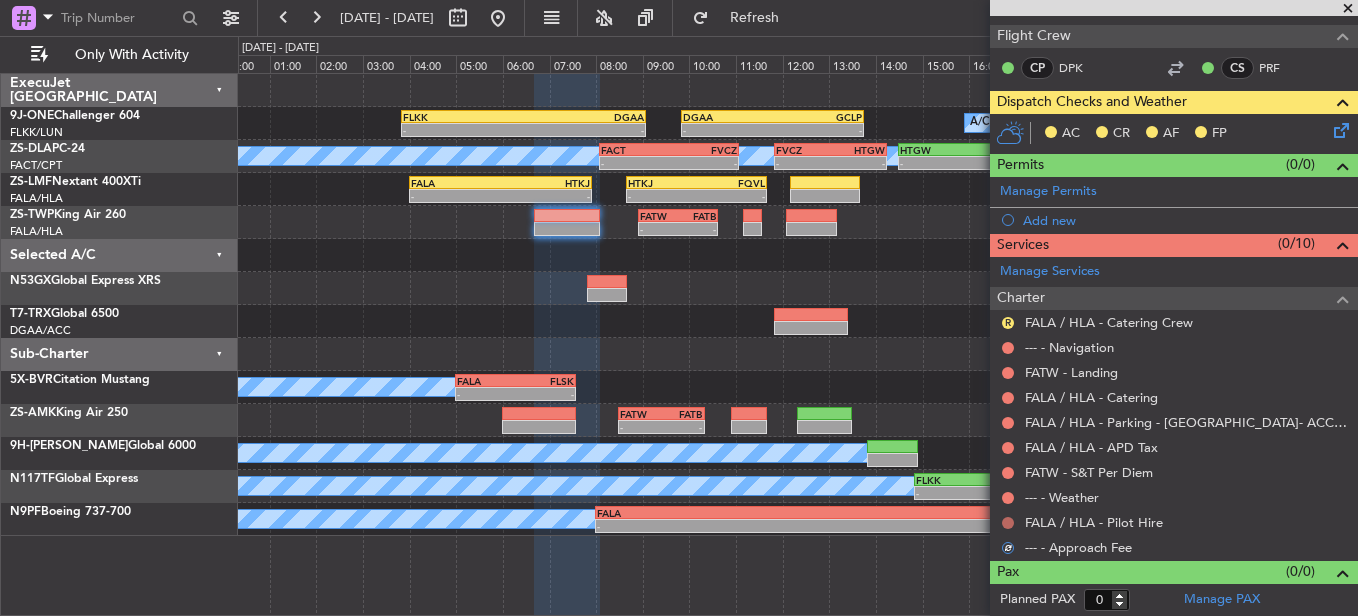click at bounding box center [1008, 523] 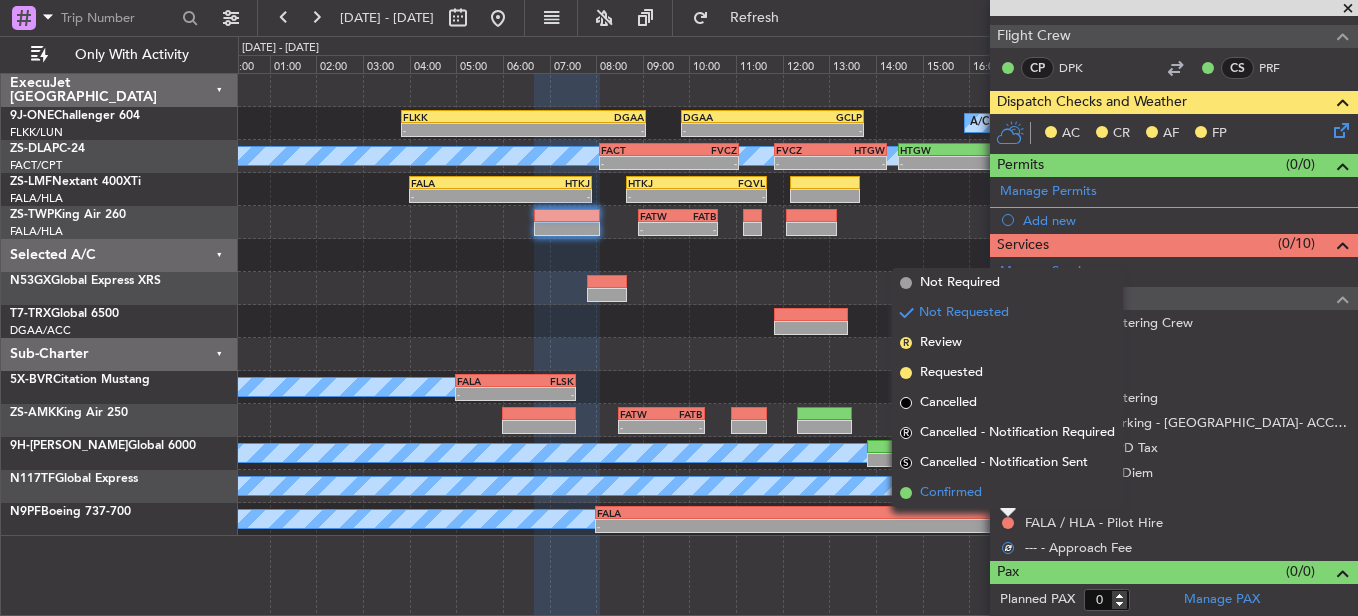 click on "Confirmed" at bounding box center (1007, 493) 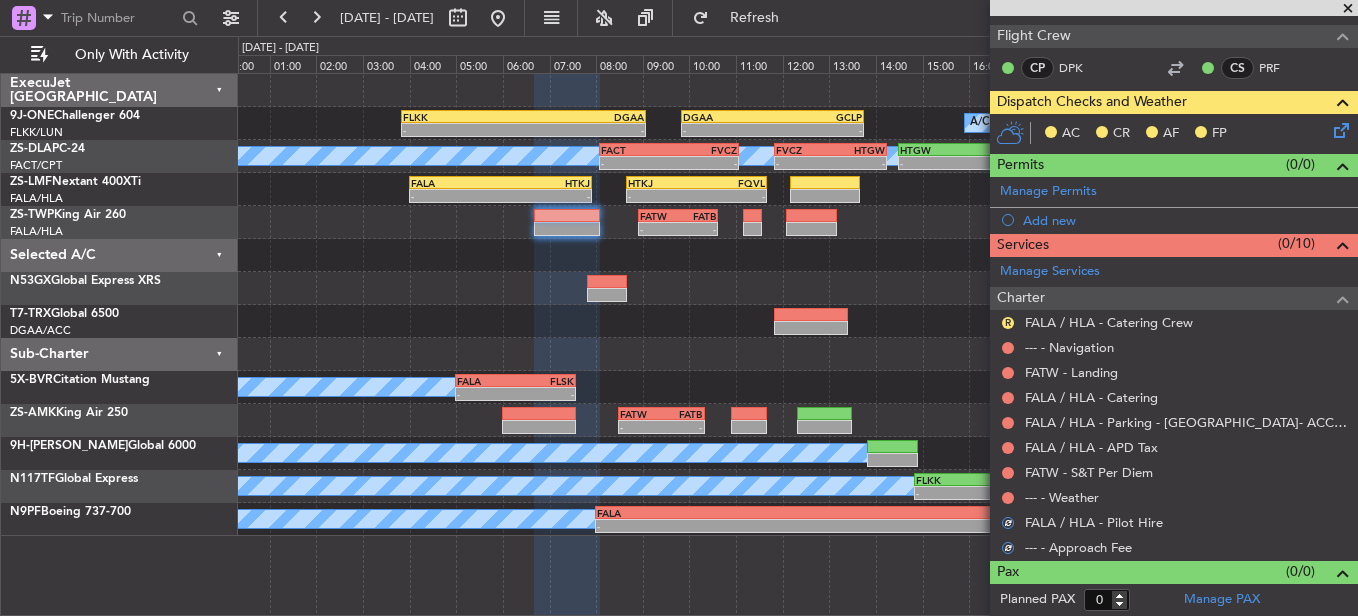 click at bounding box center [1008, 498] 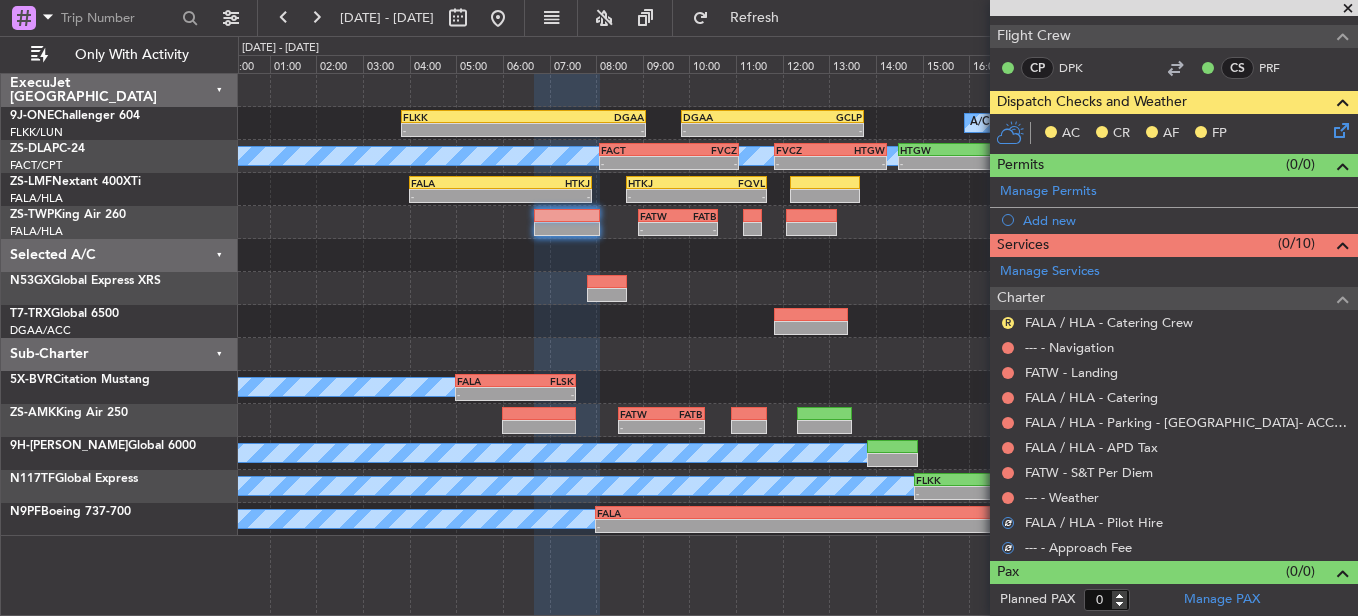 click at bounding box center [1008, 498] 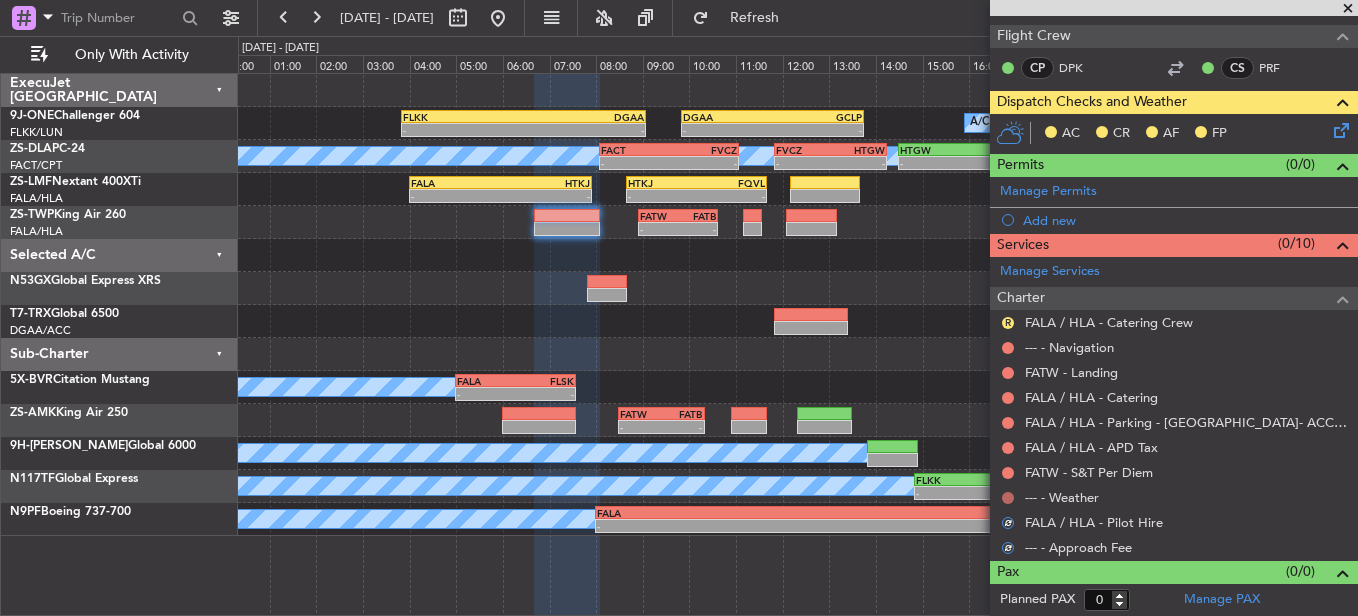 click at bounding box center [1008, 498] 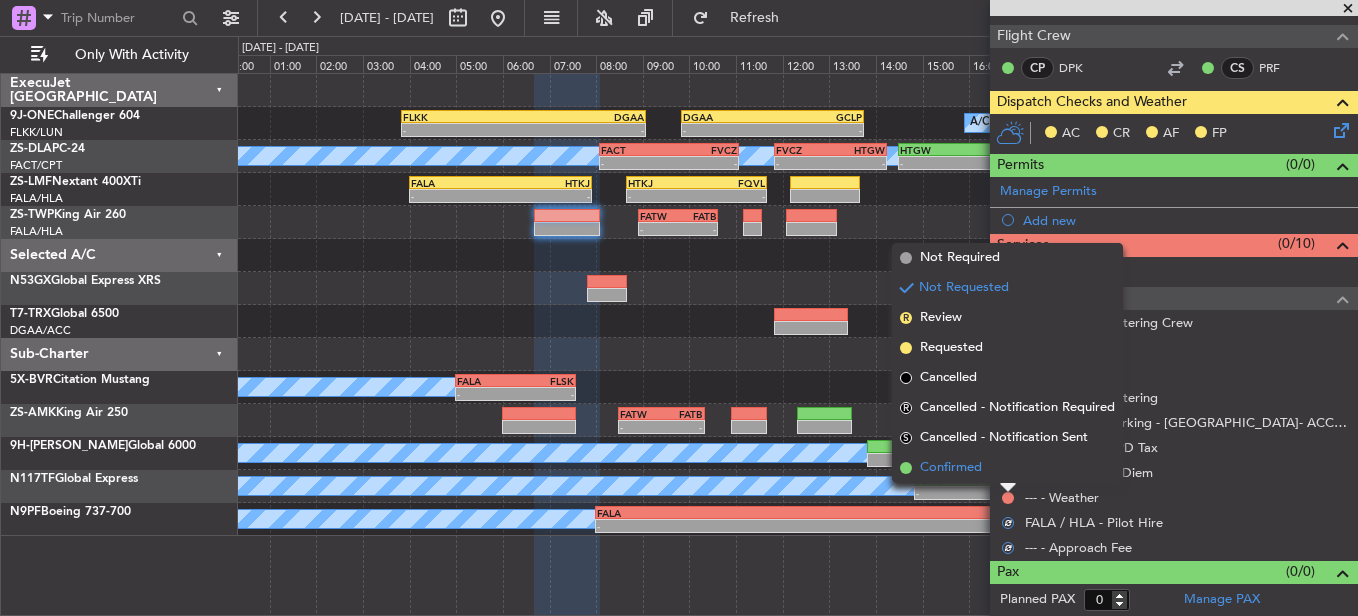 click on "Confirmed" at bounding box center [1007, 468] 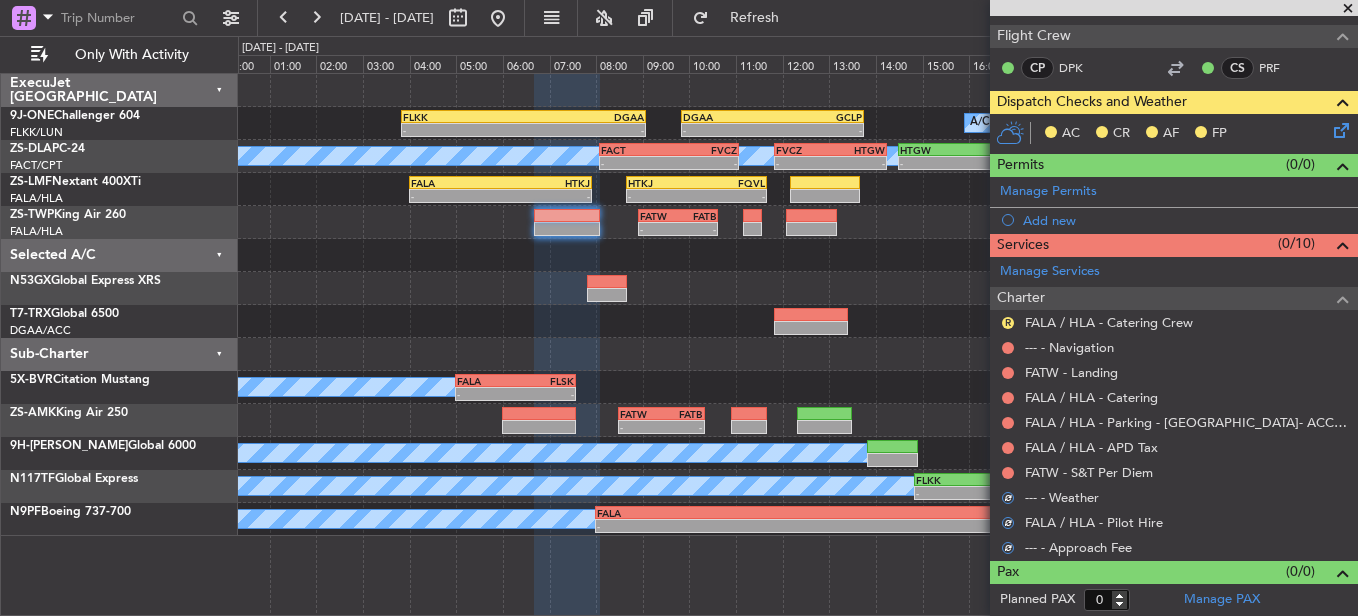 click at bounding box center (1008, 473) 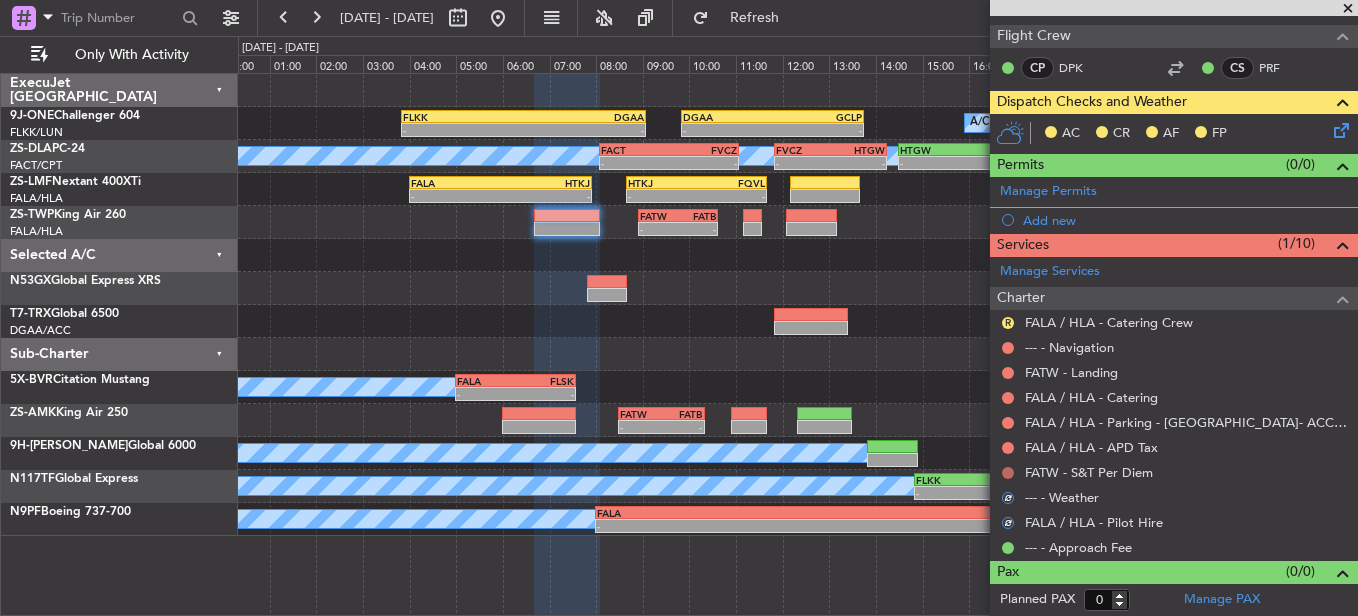 click at bounding box center (1008, 473) 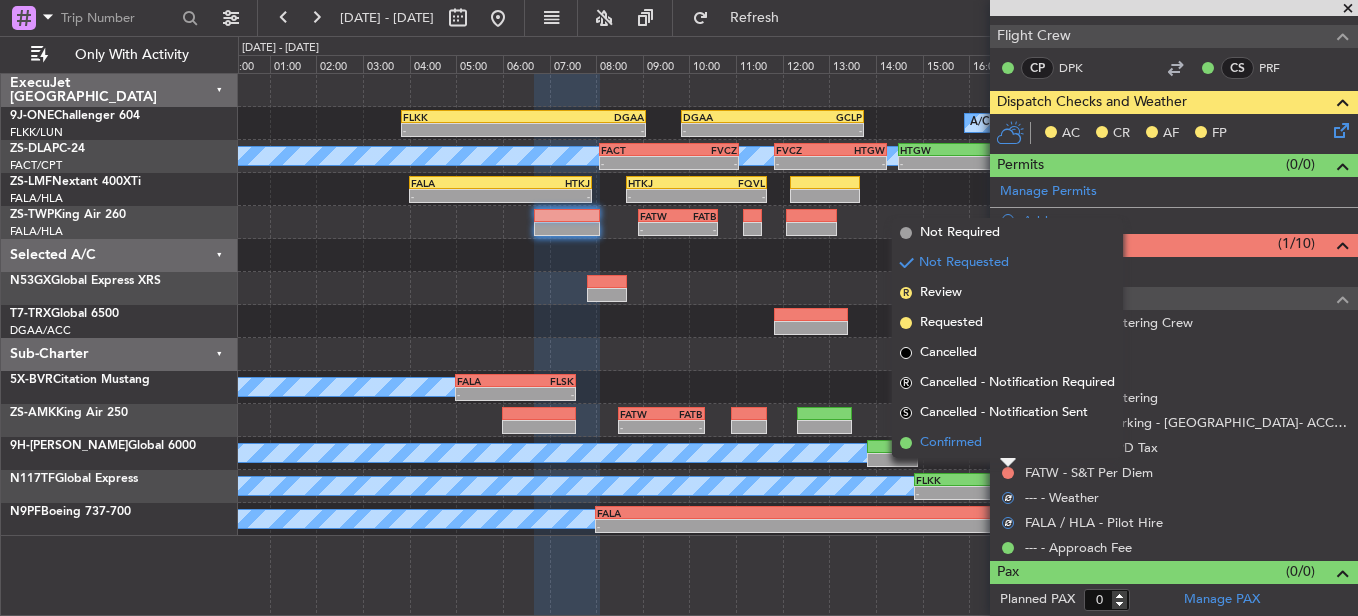 click on "Confirmed" at bounding box center (1007, 443) 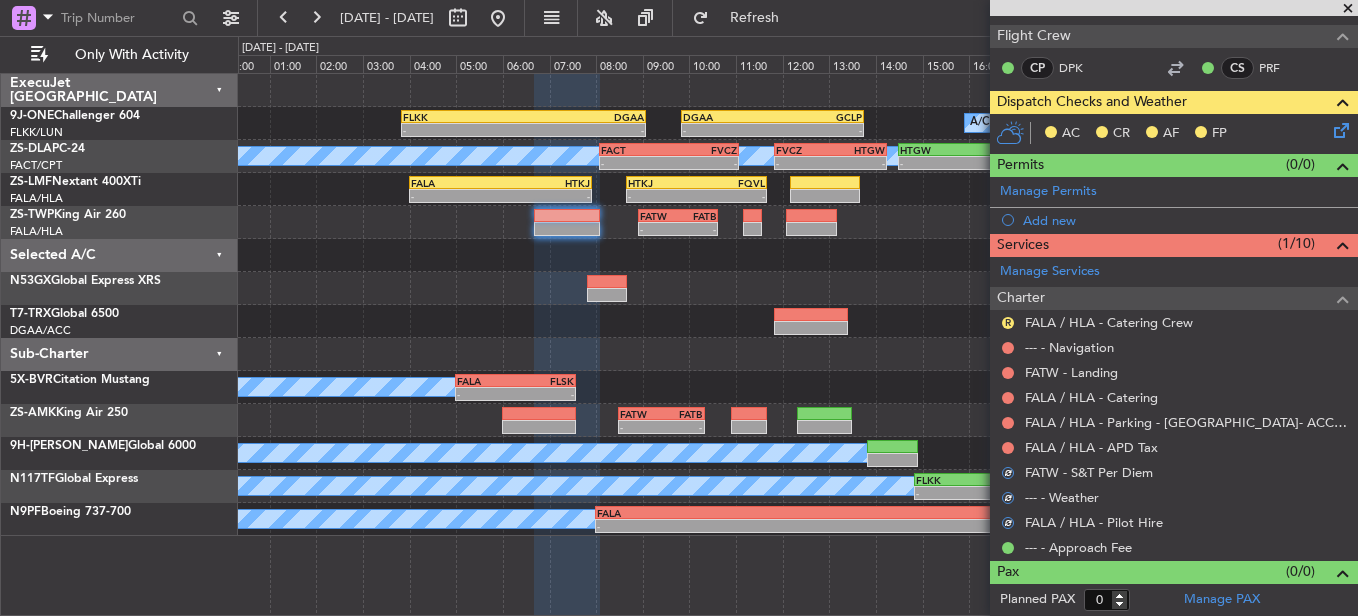 click at bounding box center [1008, 448] 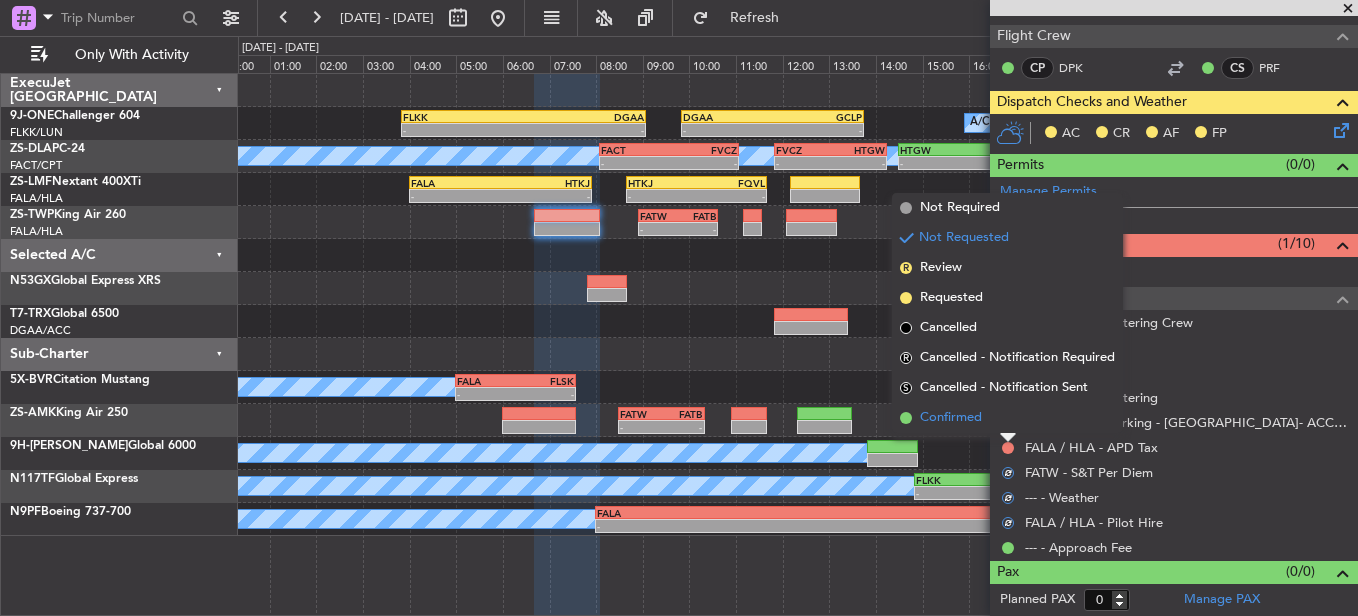 click on "Confirmed" at bounding box center [1007, 418] 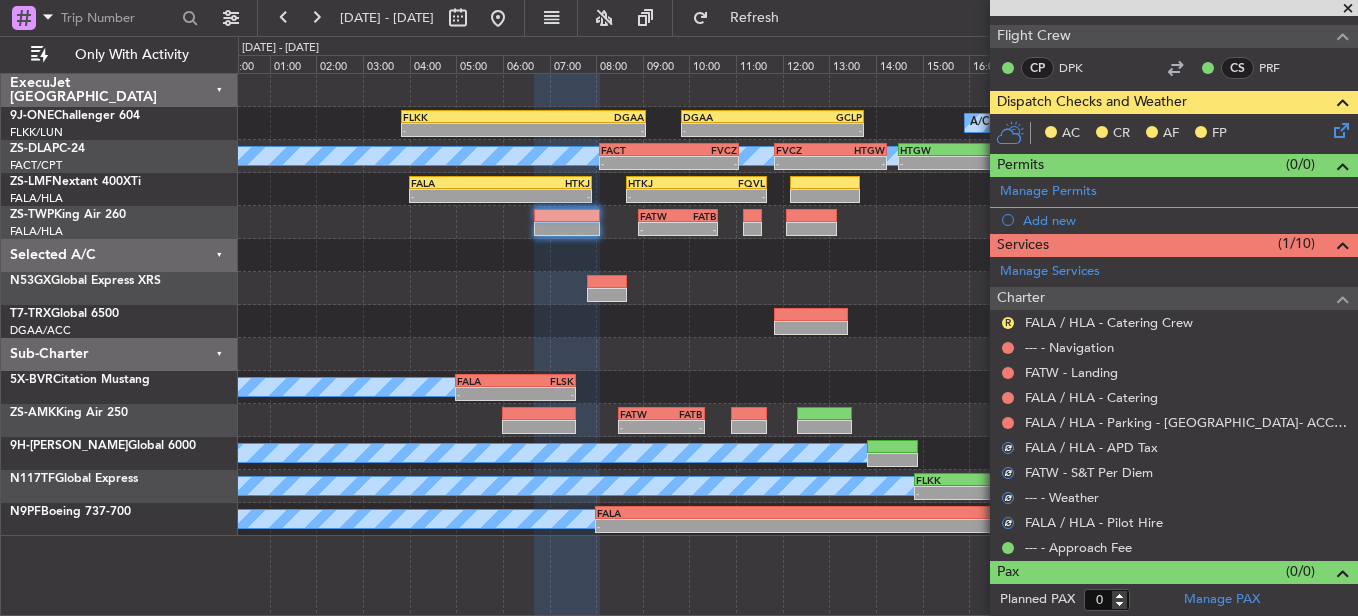click at bounding box center [1008, 423] 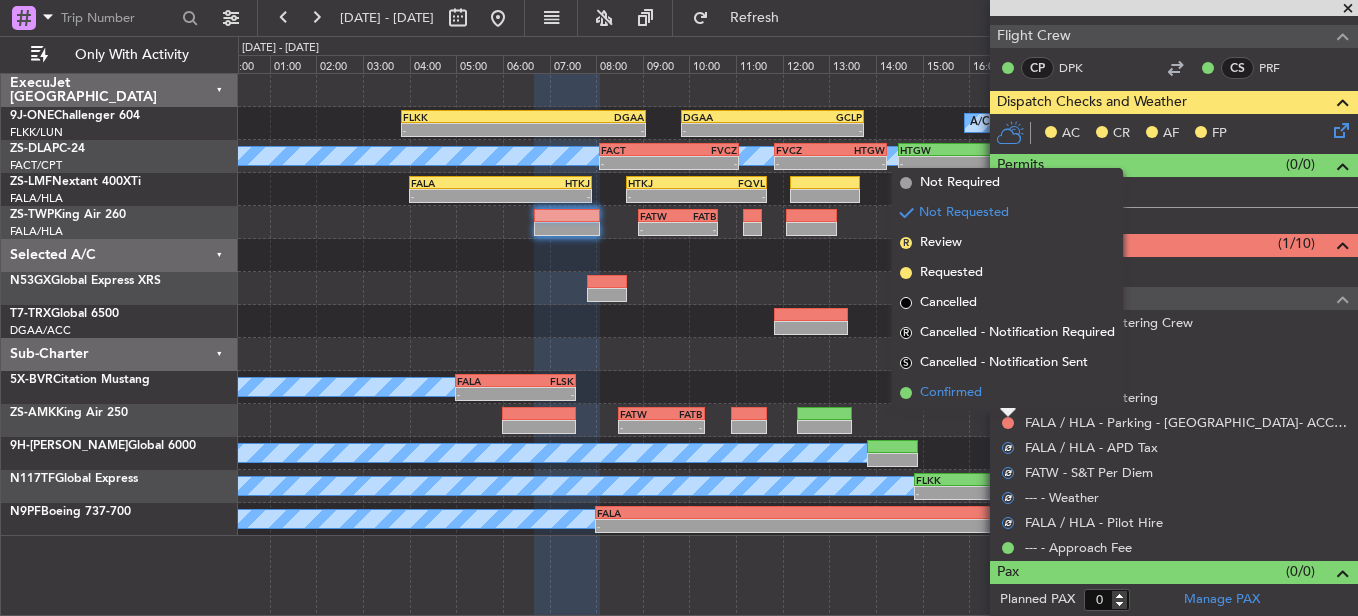 click on "Confirmed" at bounding box center [1007, 393] 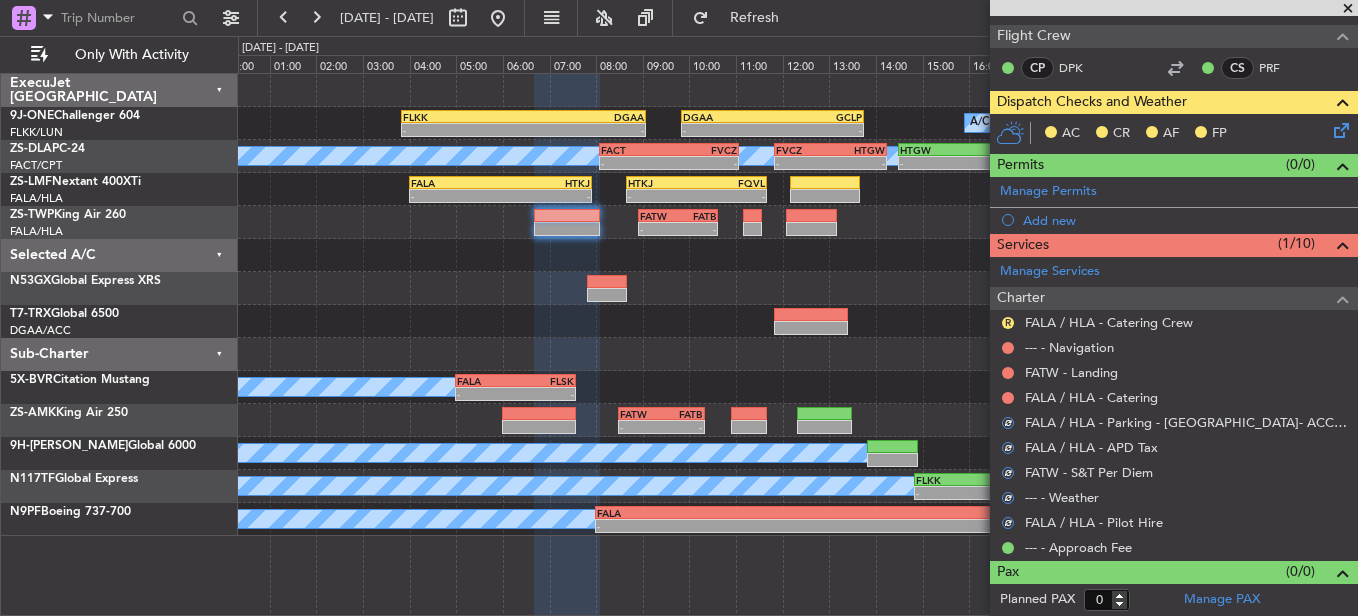 click at bounding box center [1008, 398] 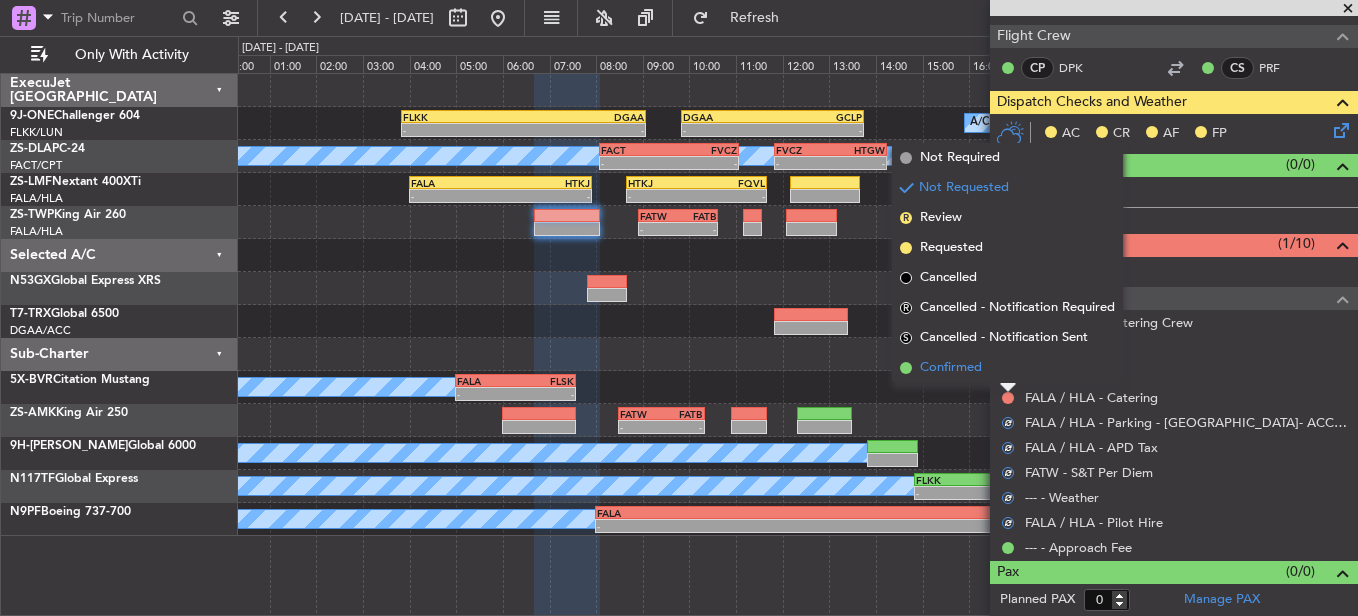 click on "Confirmed" at bounding box center (1007, 368) 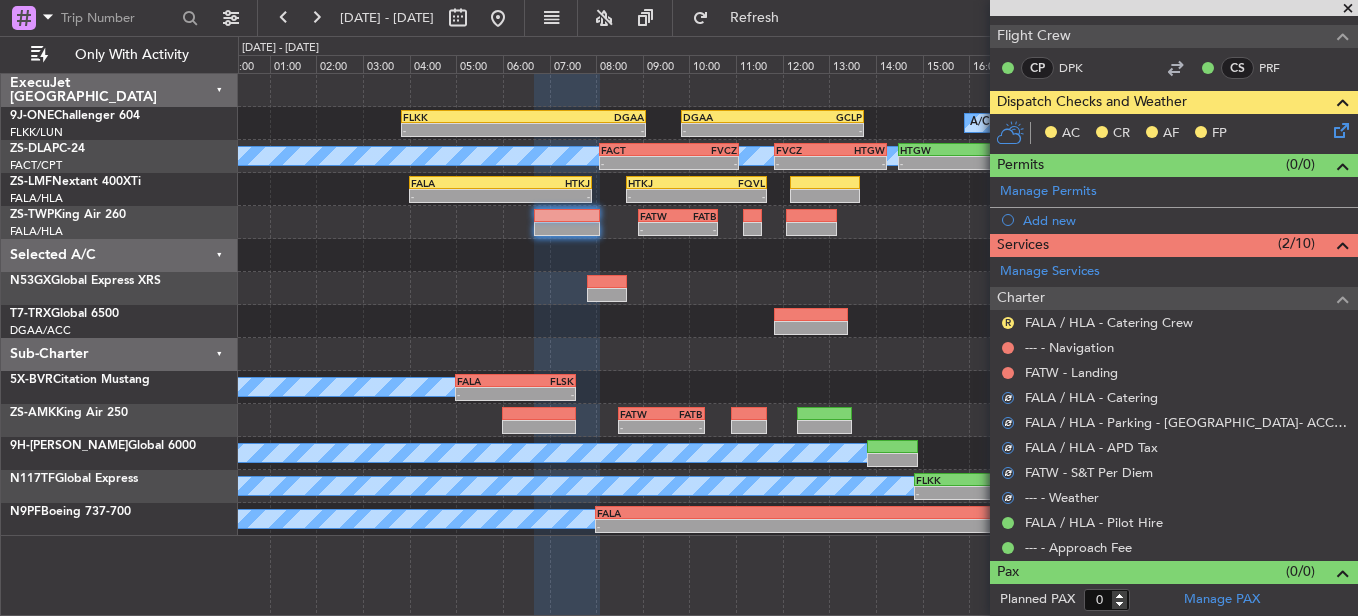 click on "FATW - Landing" at bounding box center [1174, 372] 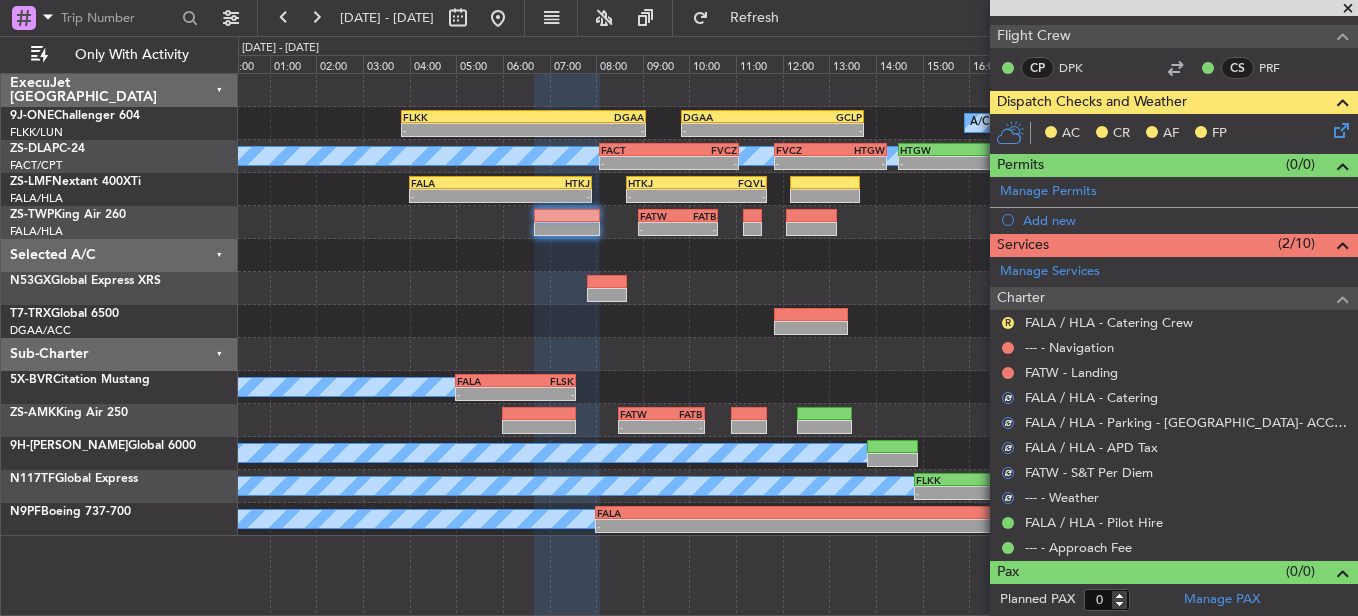 drag, startPoint x: 1006, startPoint y: 361, endPoint x: 1012, endPoint y: 379, distance: 18.973665 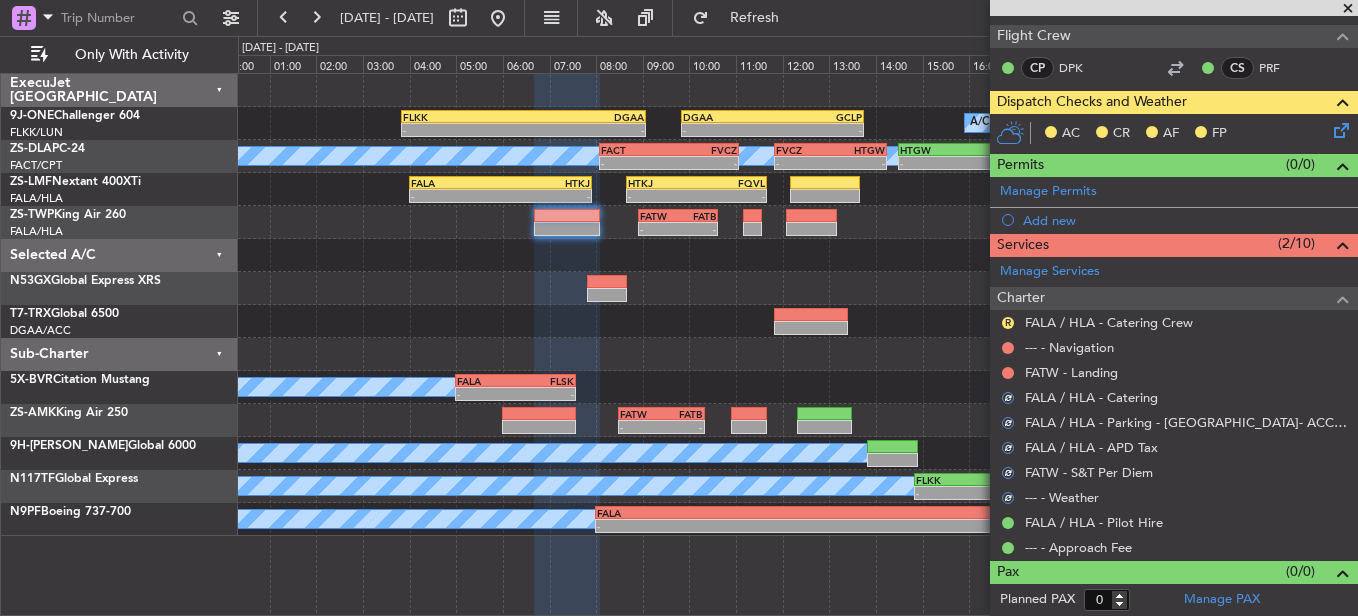 click at bounding box center (1008, 373) 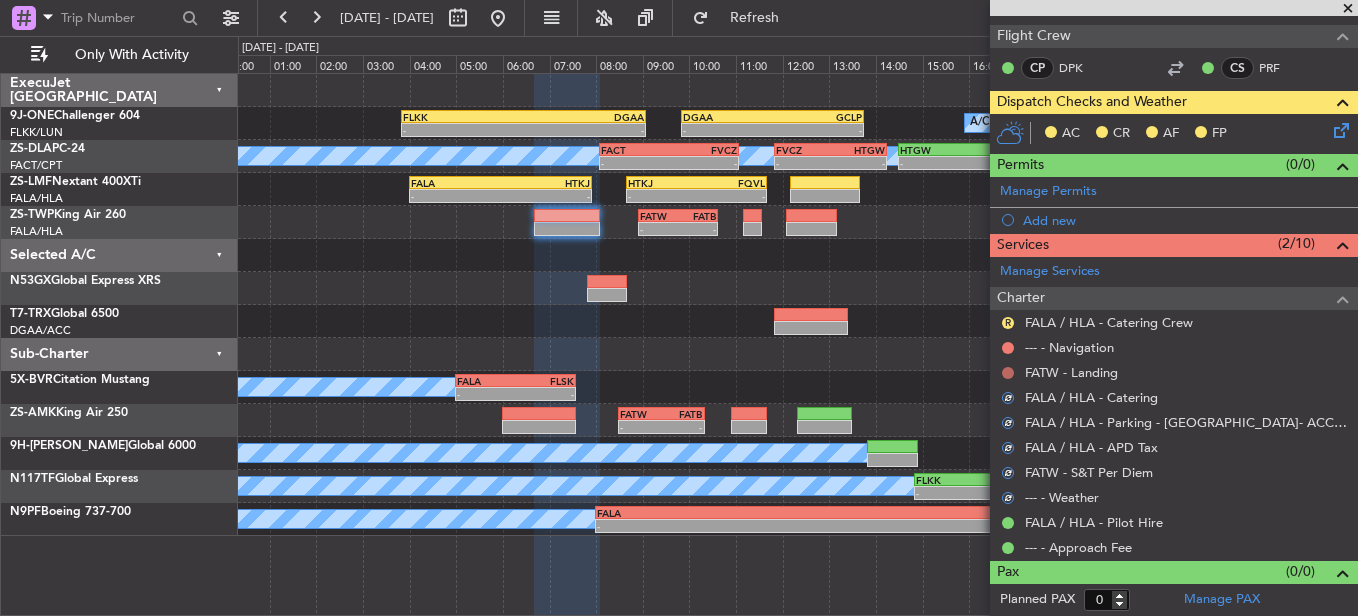 click at bounding box center (1008, 373) 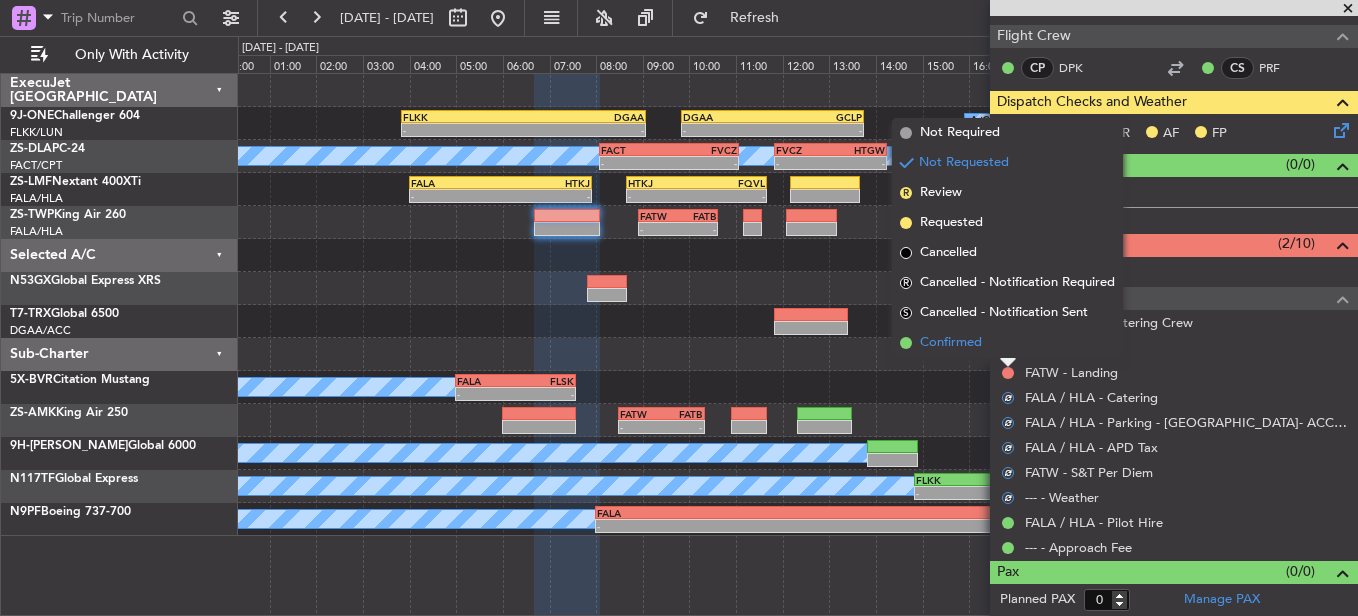 click on "Confirmed" at bounding box center (1007, 343) 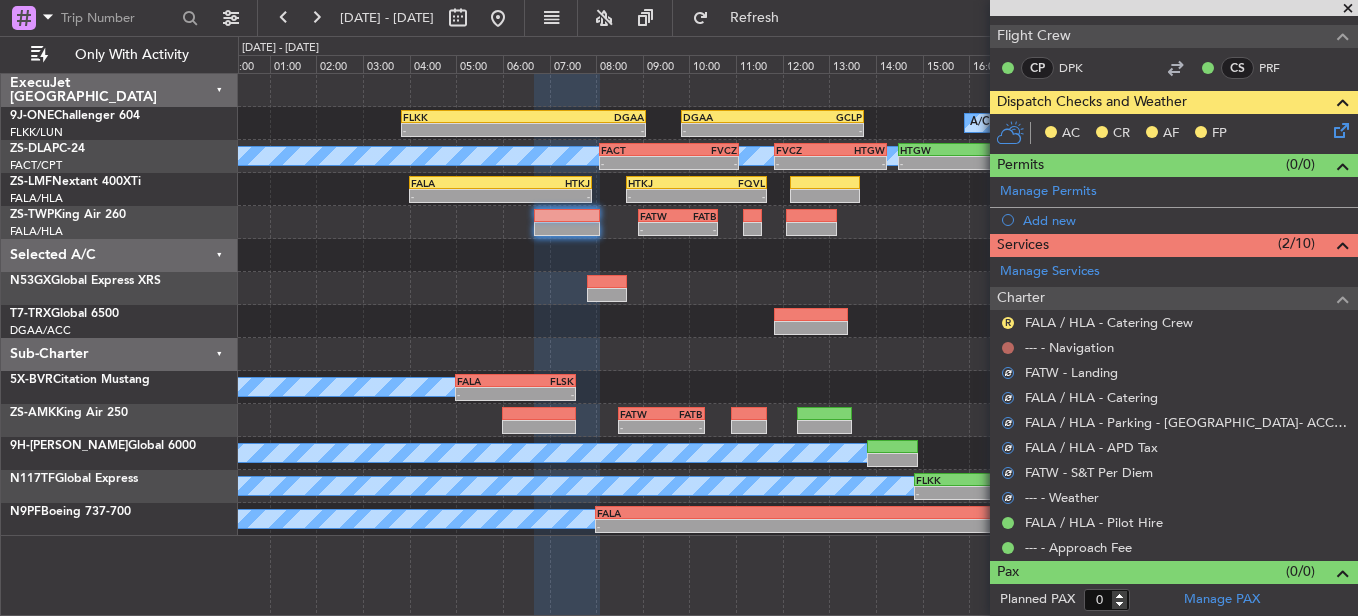 click at bounding box center (1008, 348) 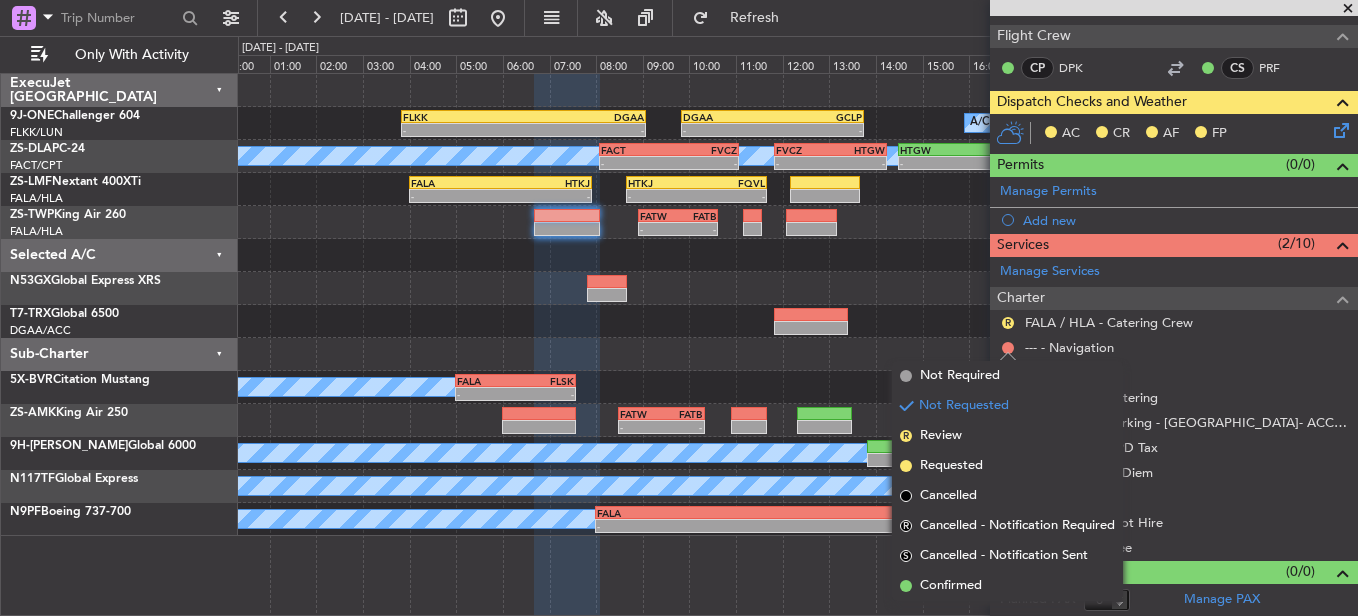 click on "Confirmed" at bounding box center (1007, 586) 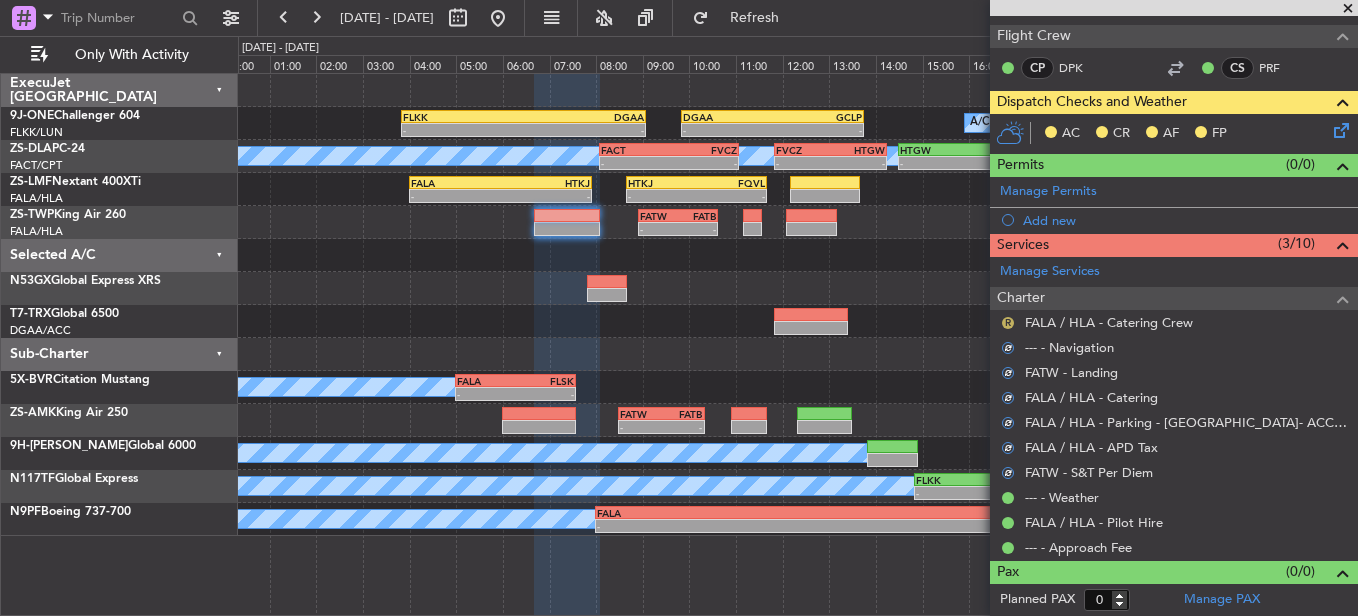click on "R" at bounding box center [1008, 323] 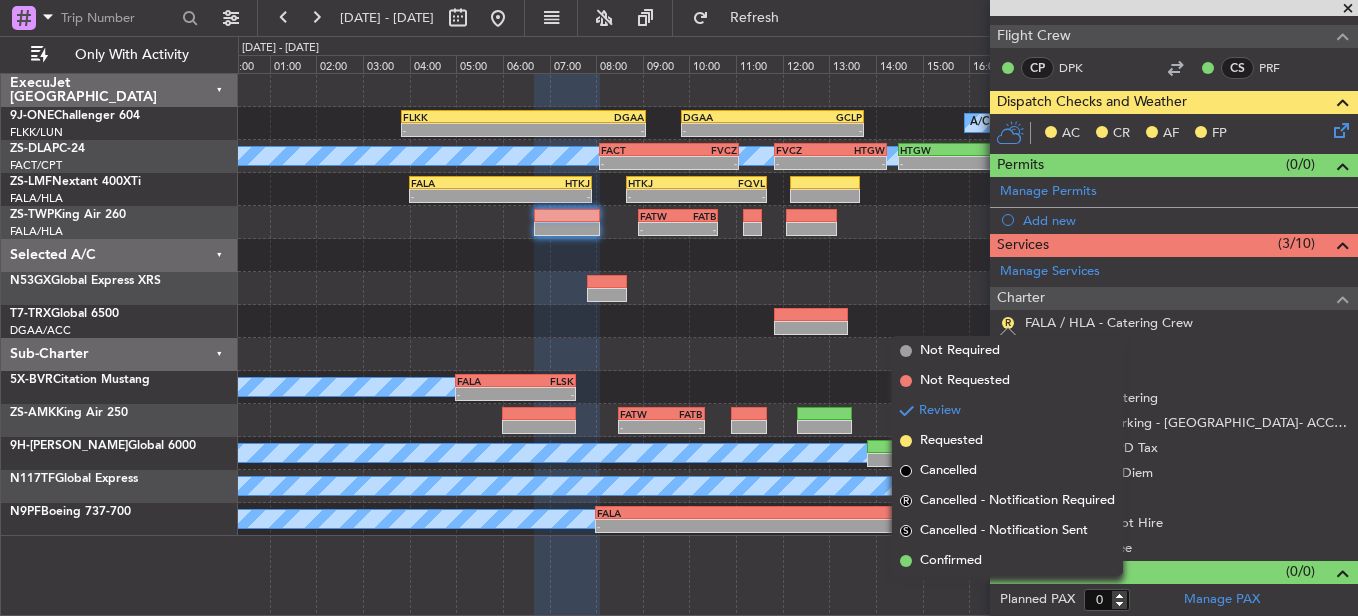 drag, startPoint x: 1018, startPoint y: 552, endPoint x: 1012, endPoint y: 543, distance: 10.816654 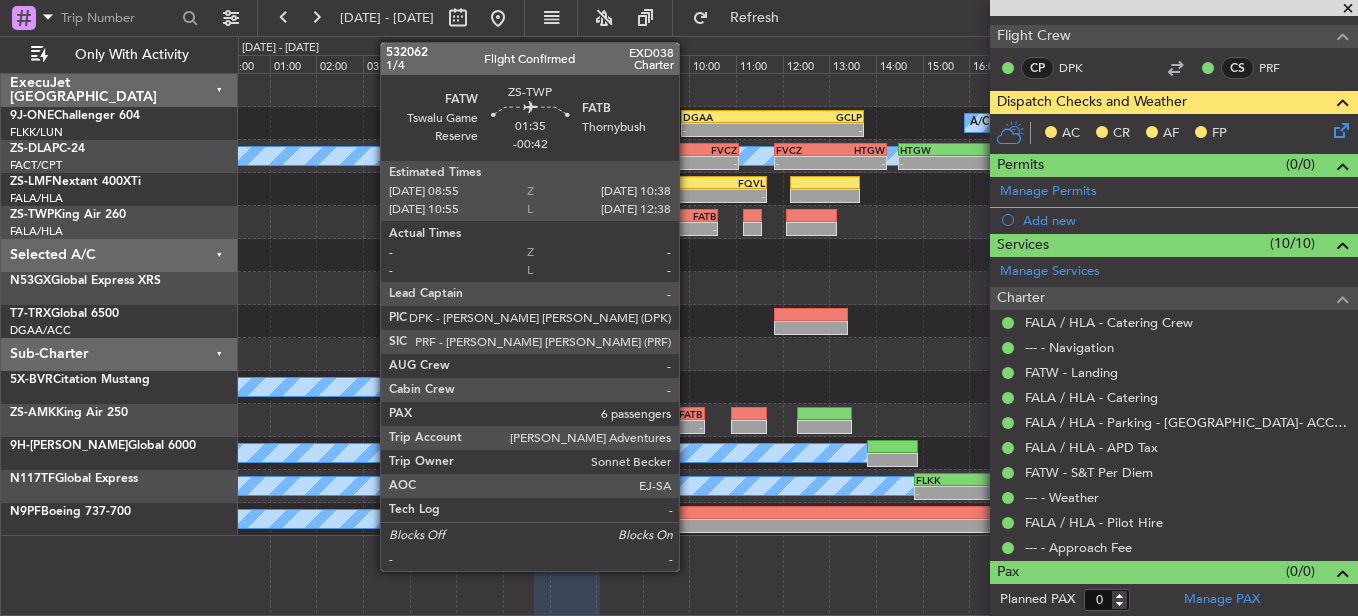 click on "FATB" 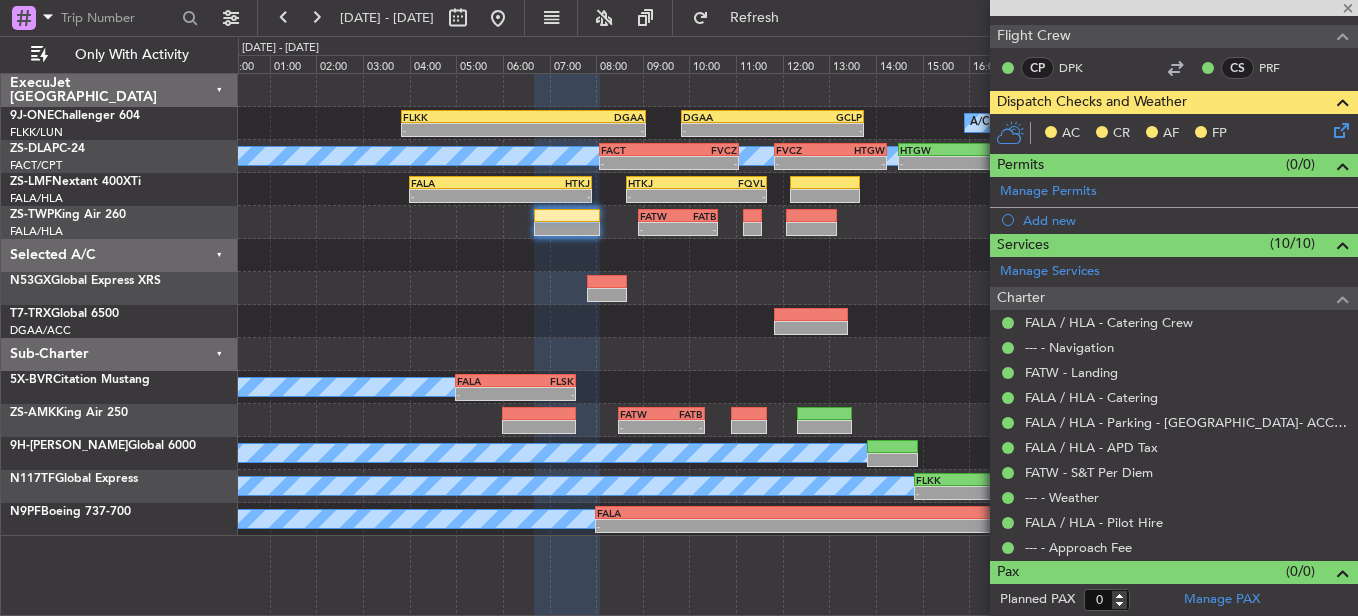 type on "-00:42" 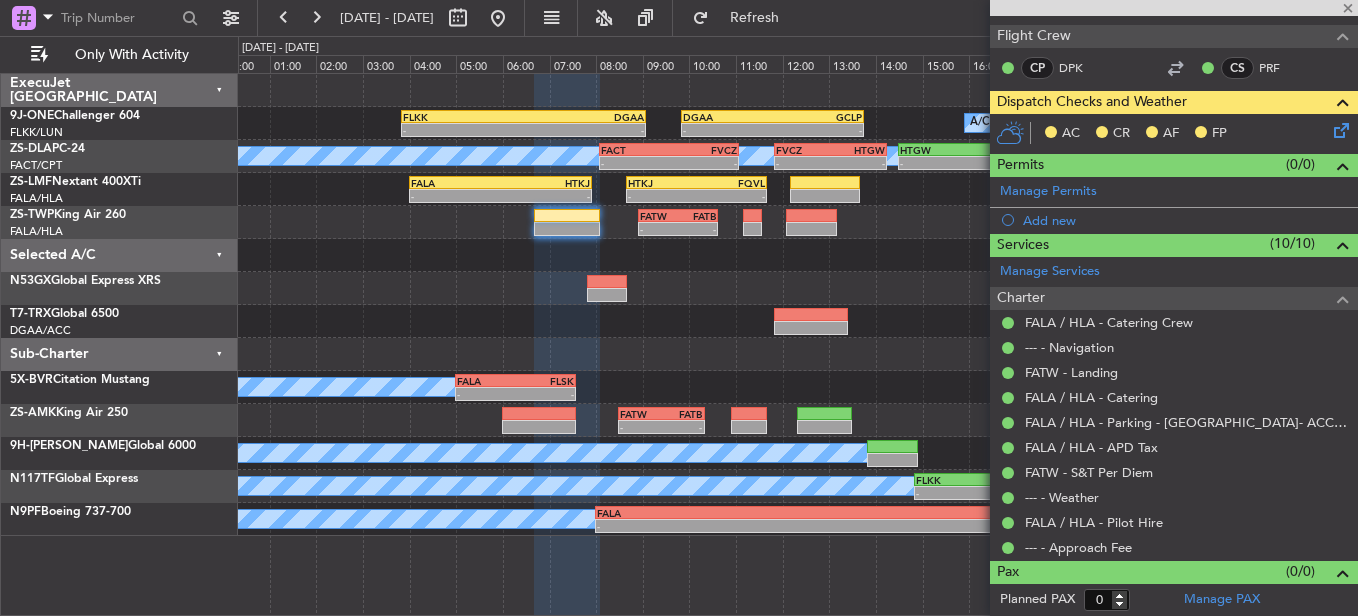 type on "6" 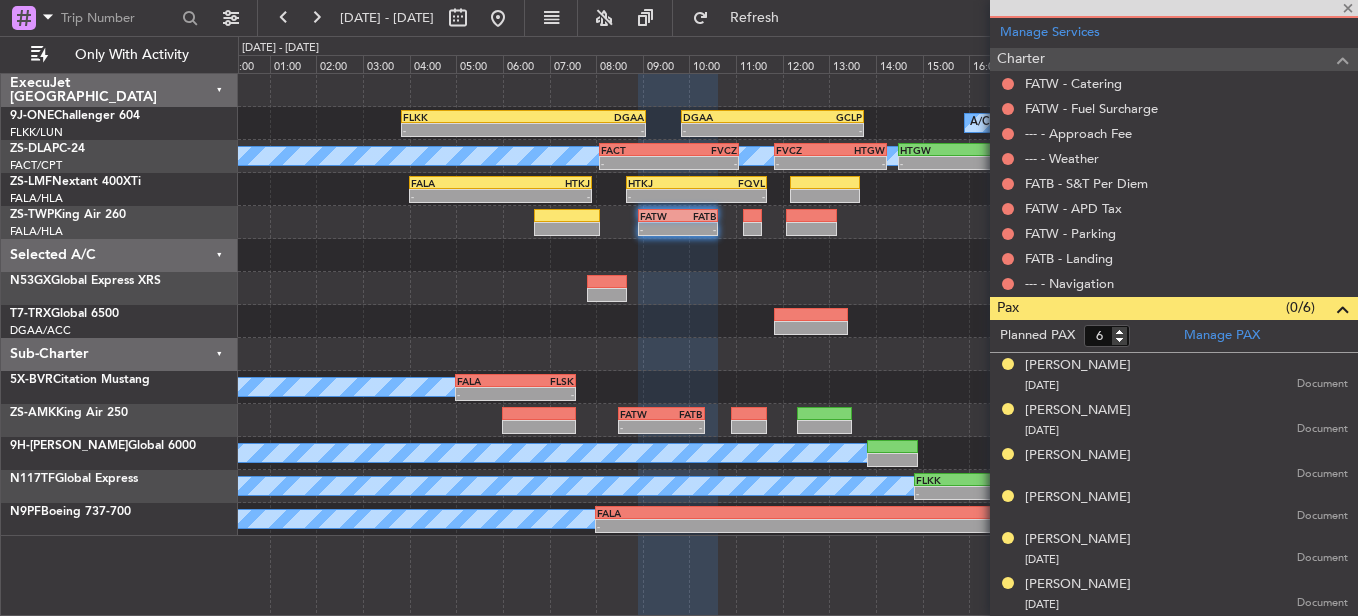 scroll, scrollTop: 337, scrollLeft: 0, axis: vertical 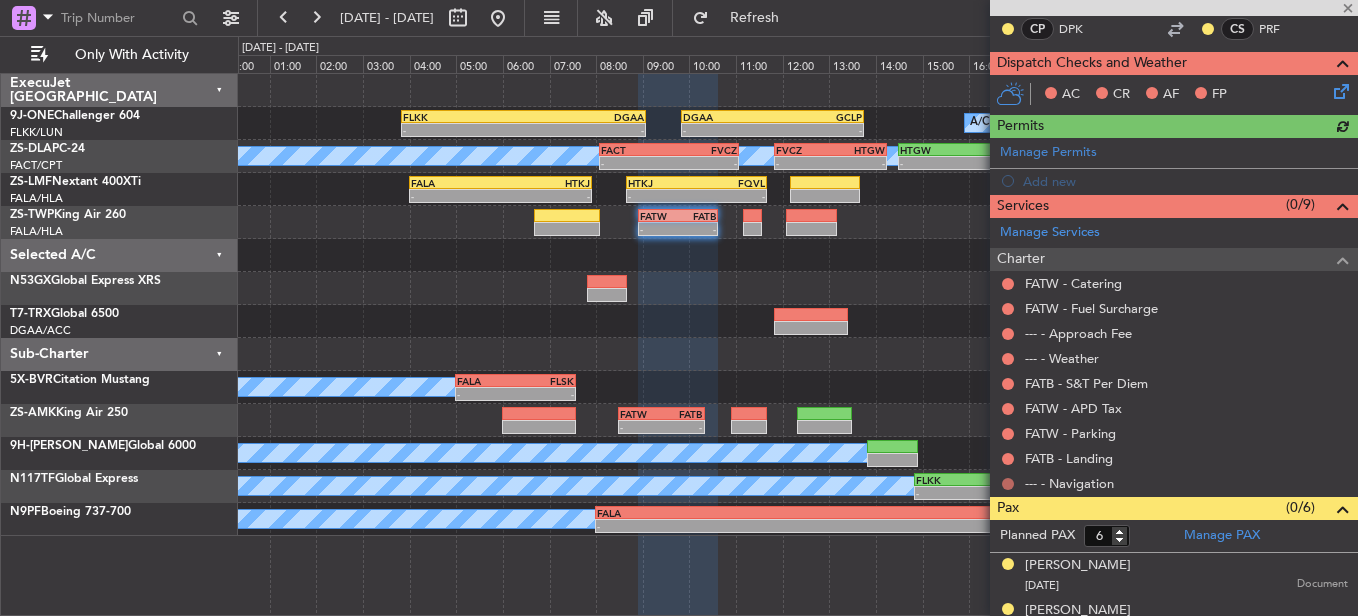 click at bounding box center (1008, 484) 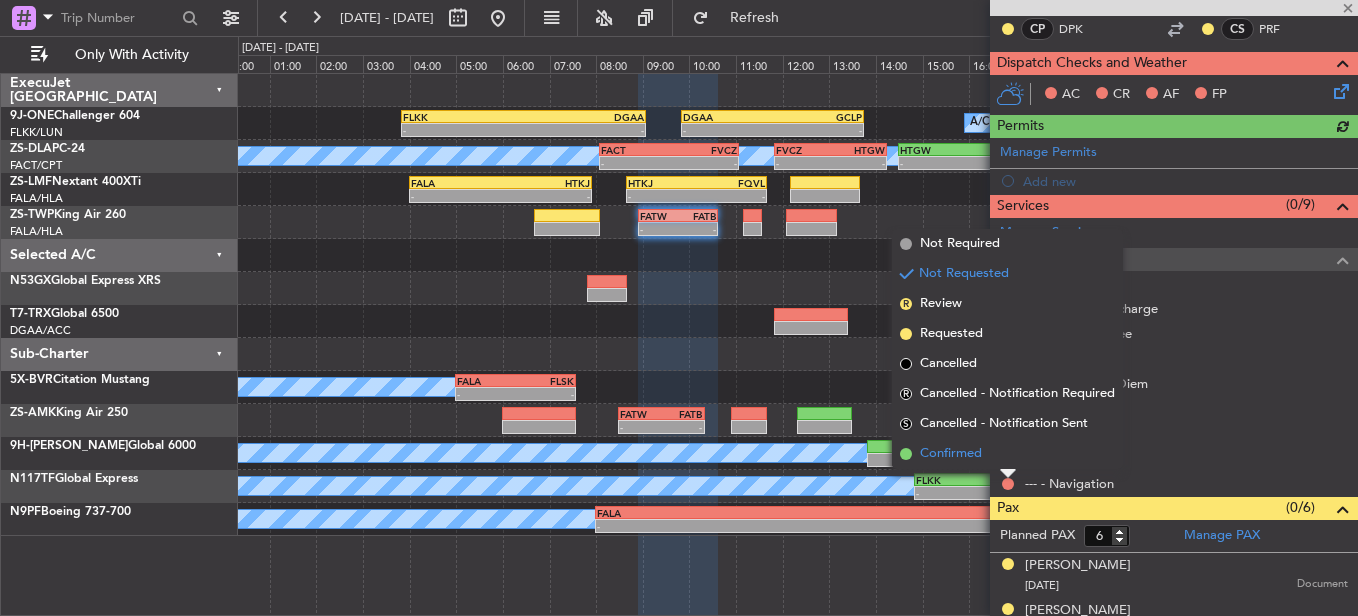 click on "Confirmed" at bounding box center [1007, 454] 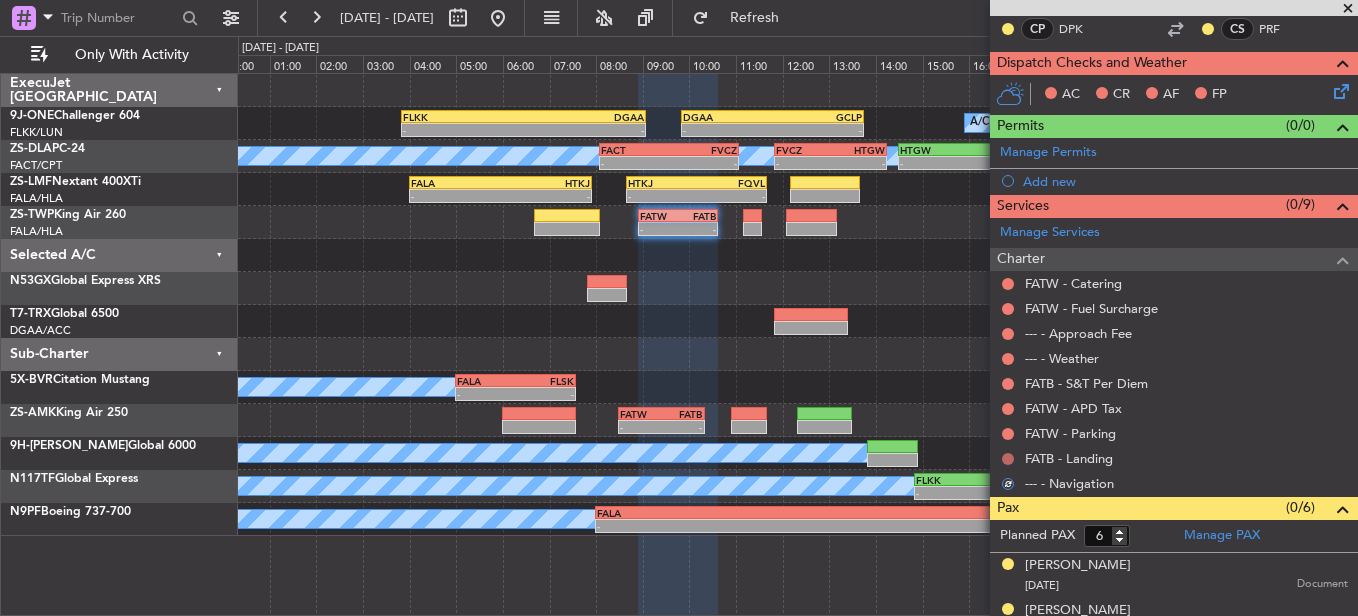 click at bounding box center (1008, 459) 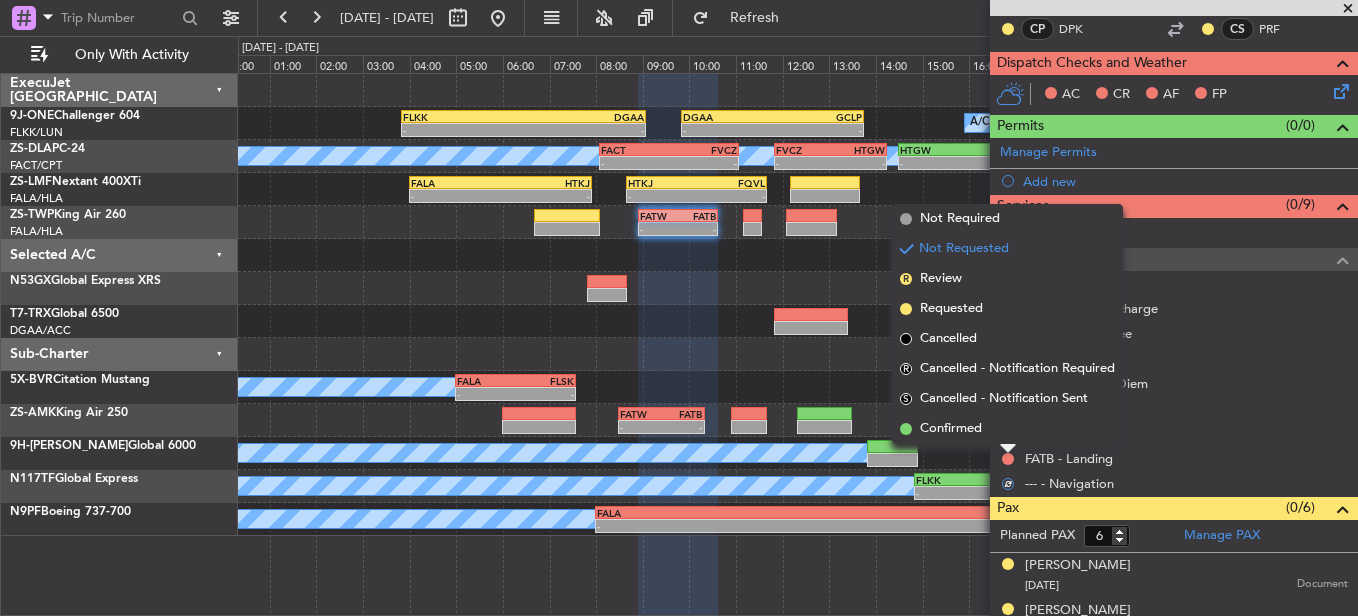 click at bounding box center (1008, 449) 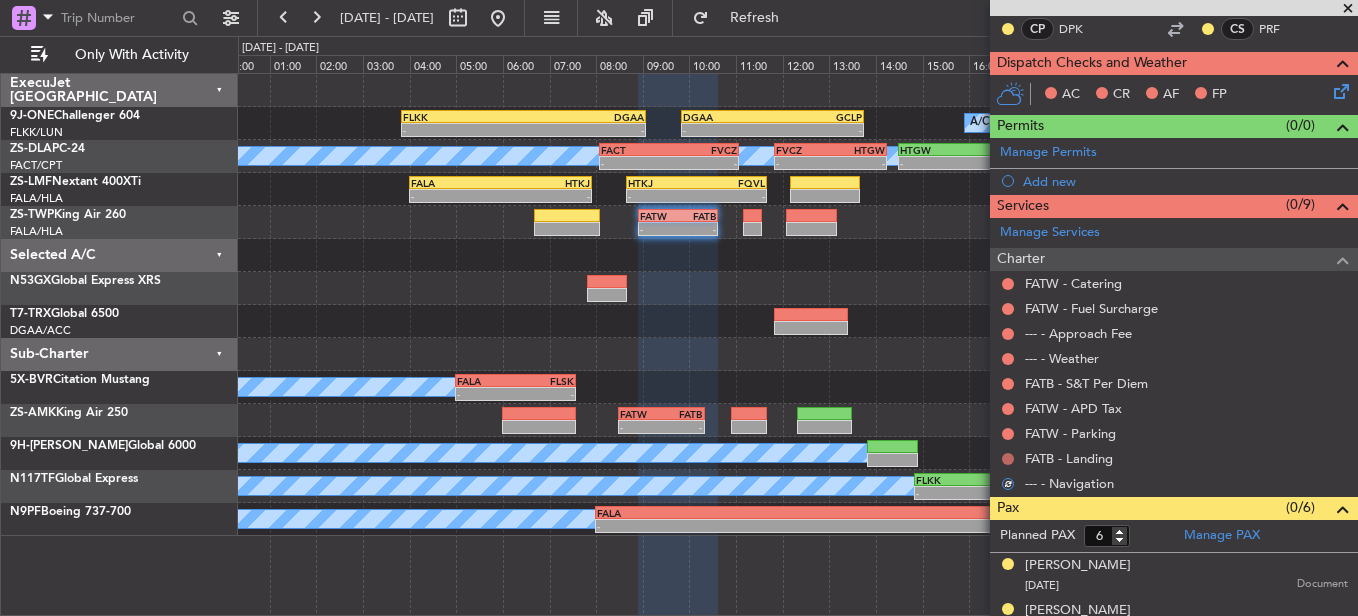 click at bounding box center (1008, 459) 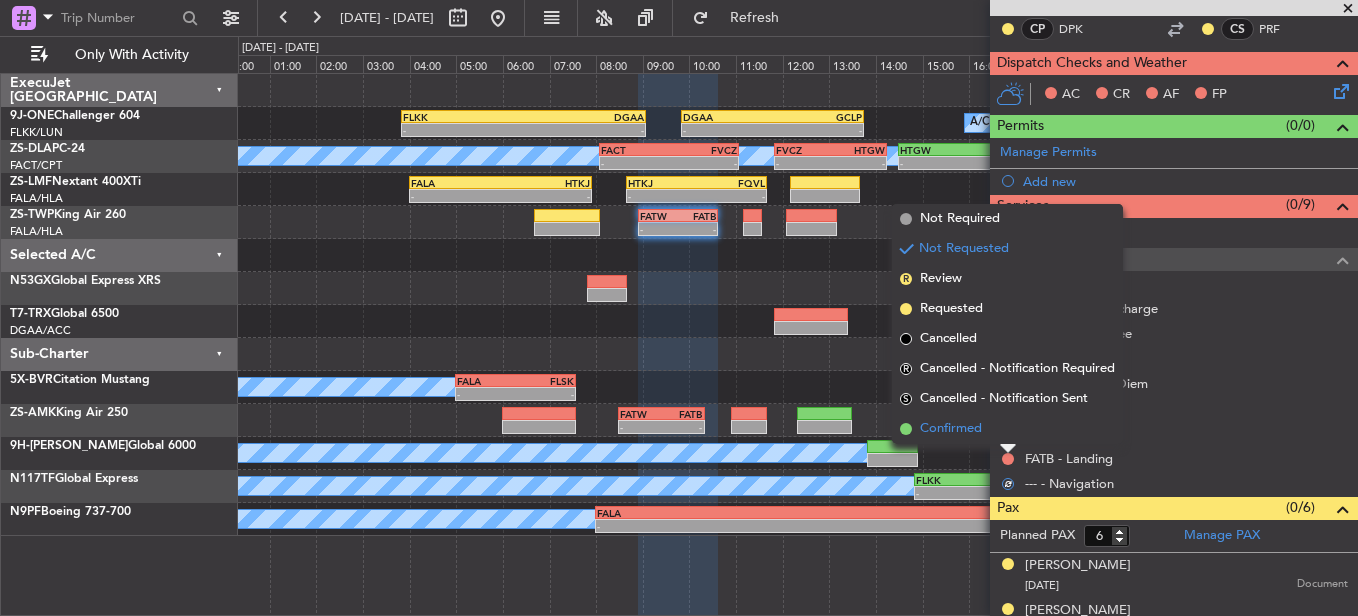 click on "Confirmed" at bounding box center [1007, 429] 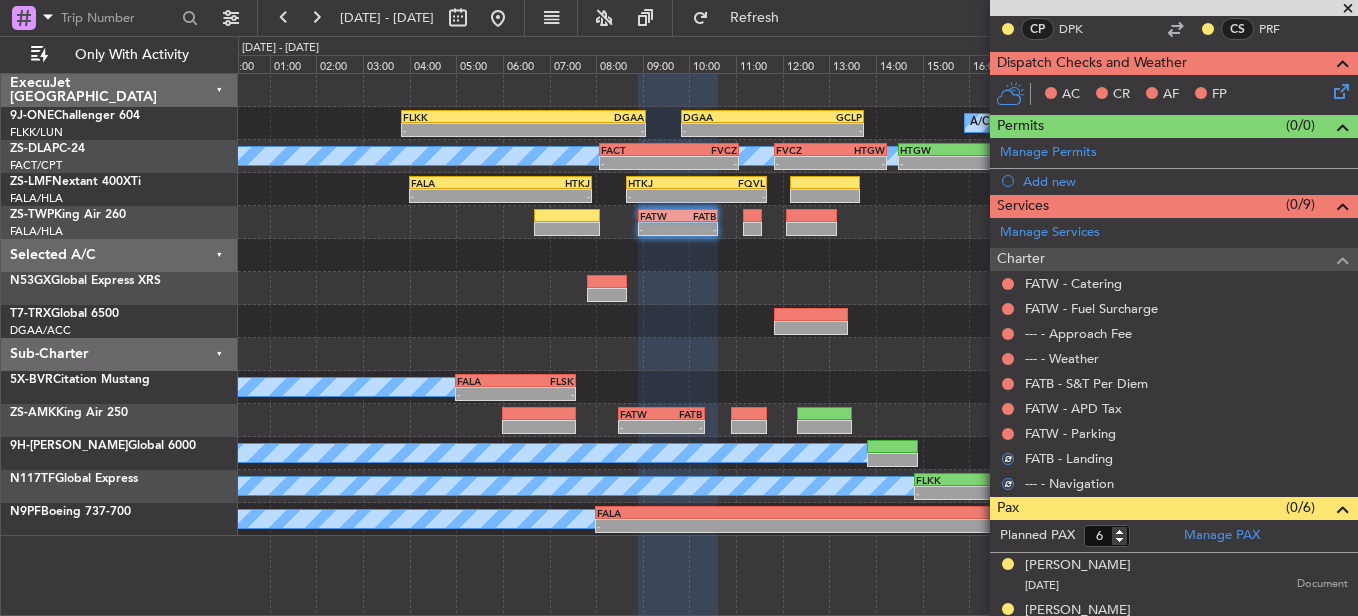 click at bounding box center [1008, 434] 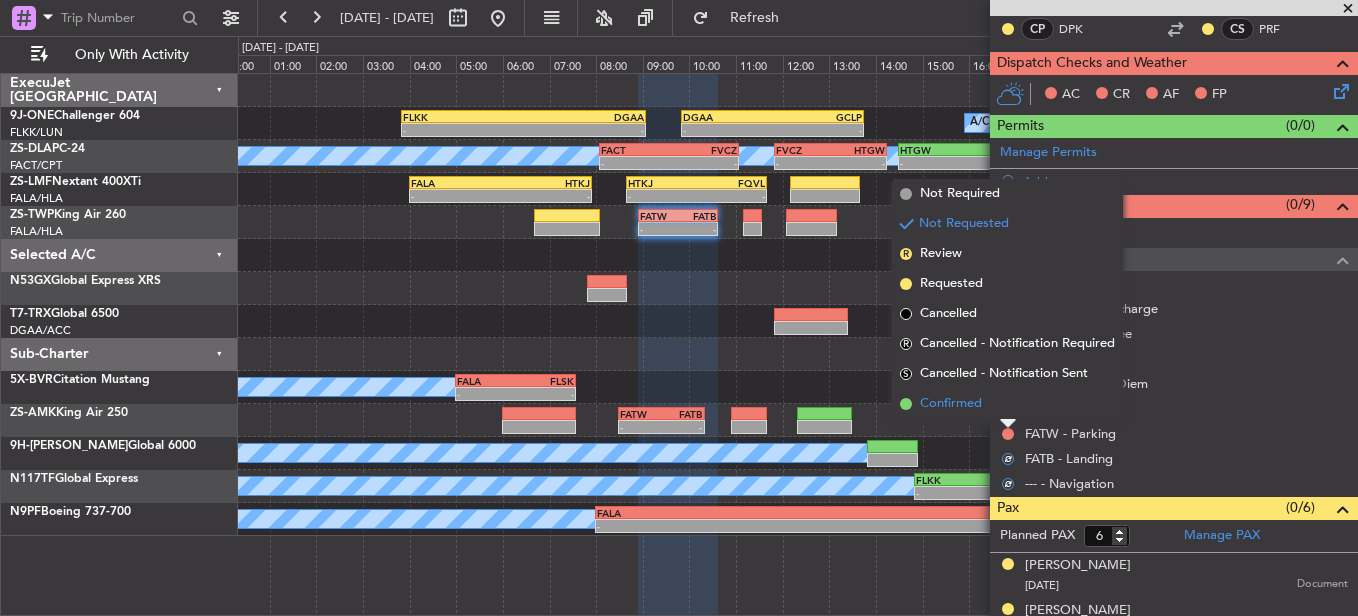 click on "Confirmed" at bounding box center (1007, 404) 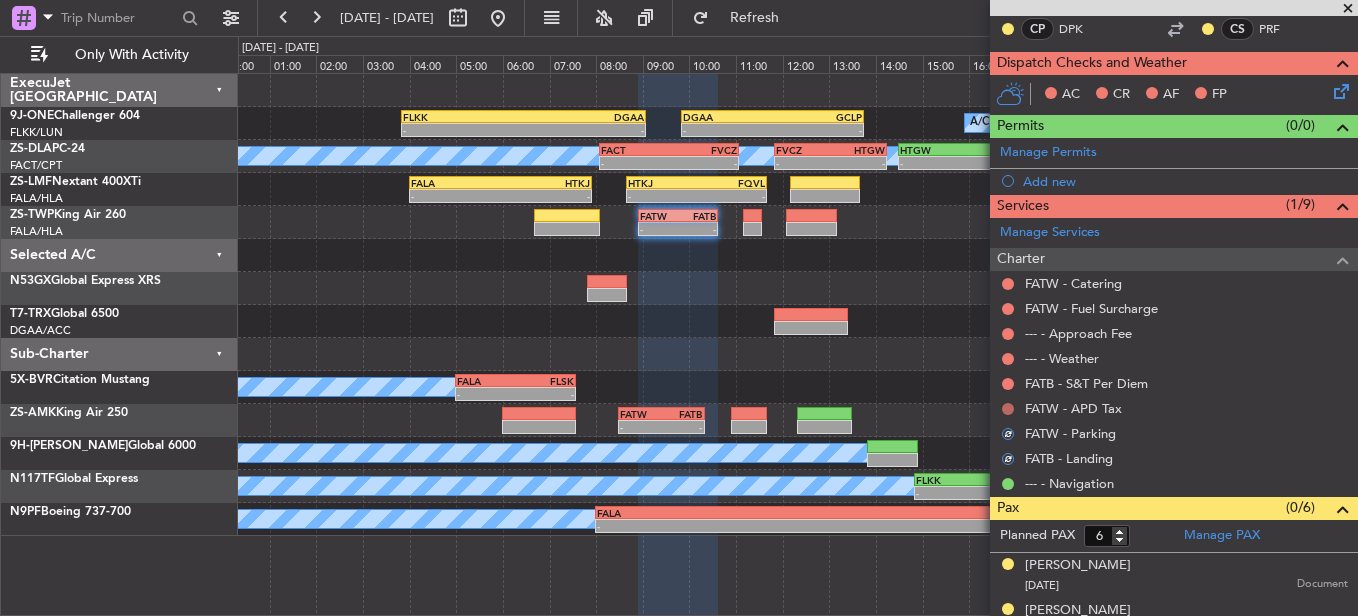 click at bounding box center [1008, 409] 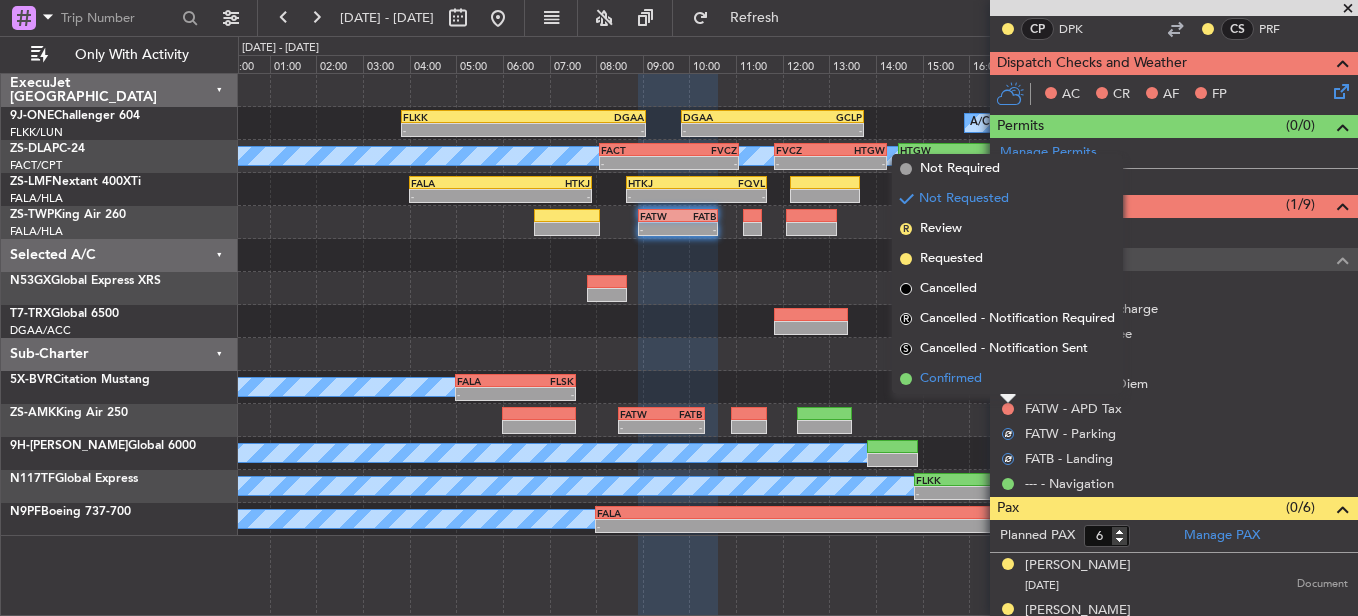 click on "Confirmed" at bounding box center (1007, 379) 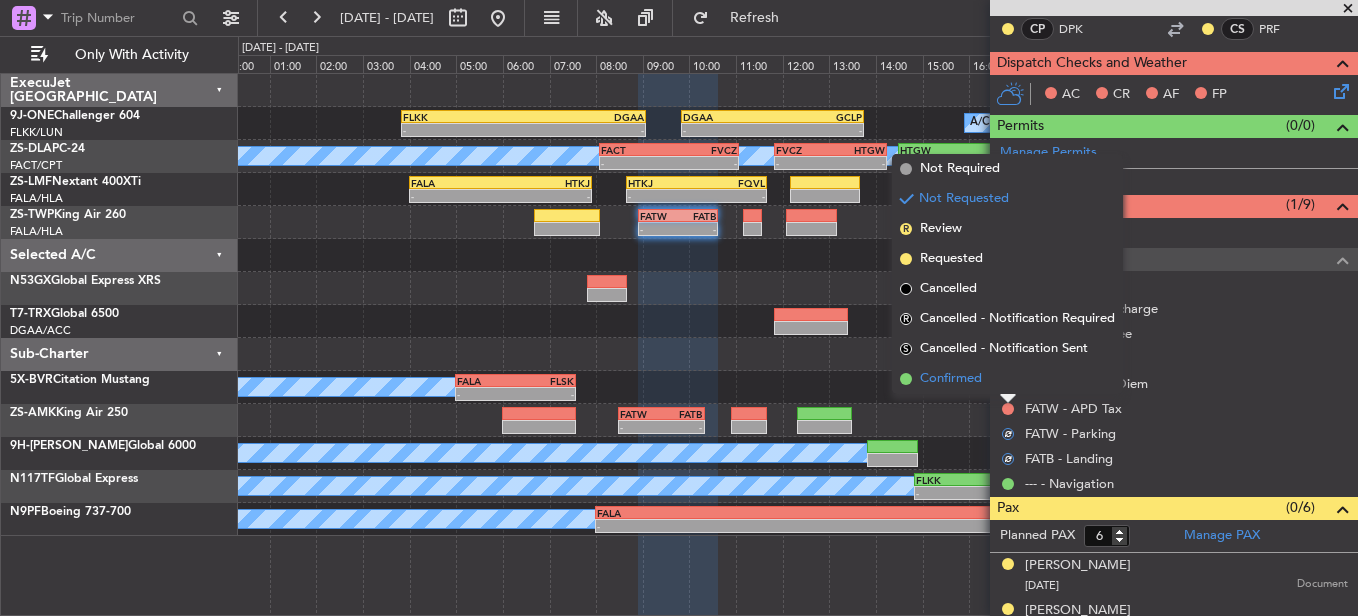 click at bounding box center [1008, 384] 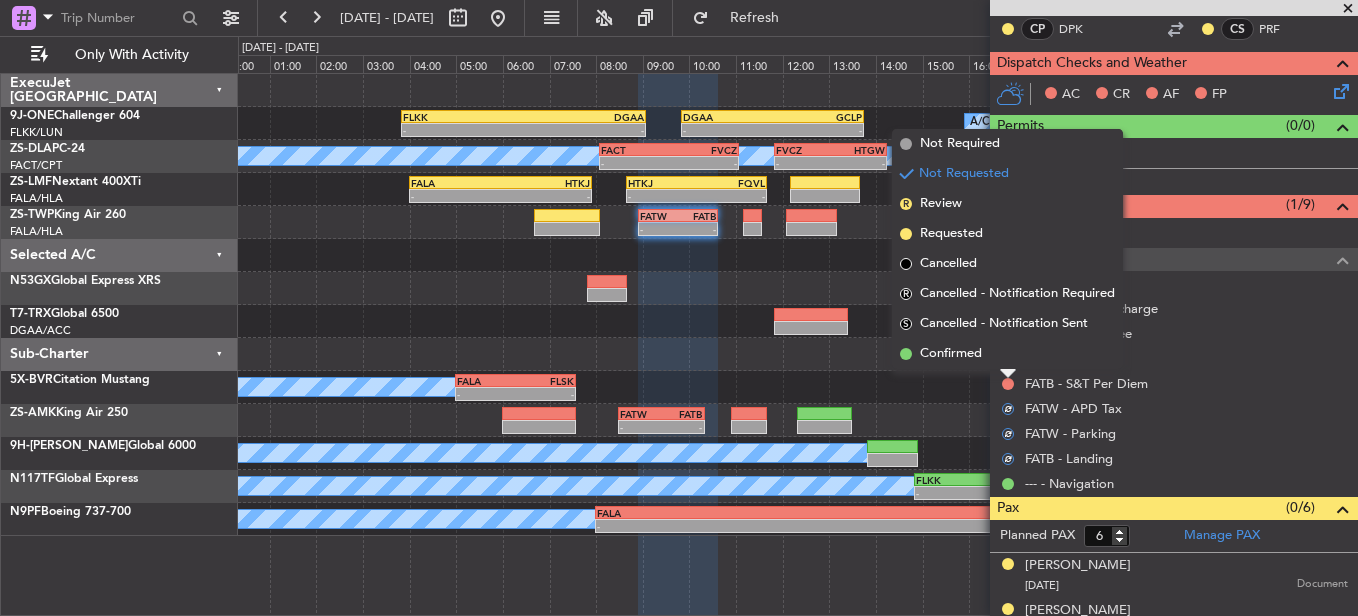 click on "Confirmed" at bounding box center [1007, 354] 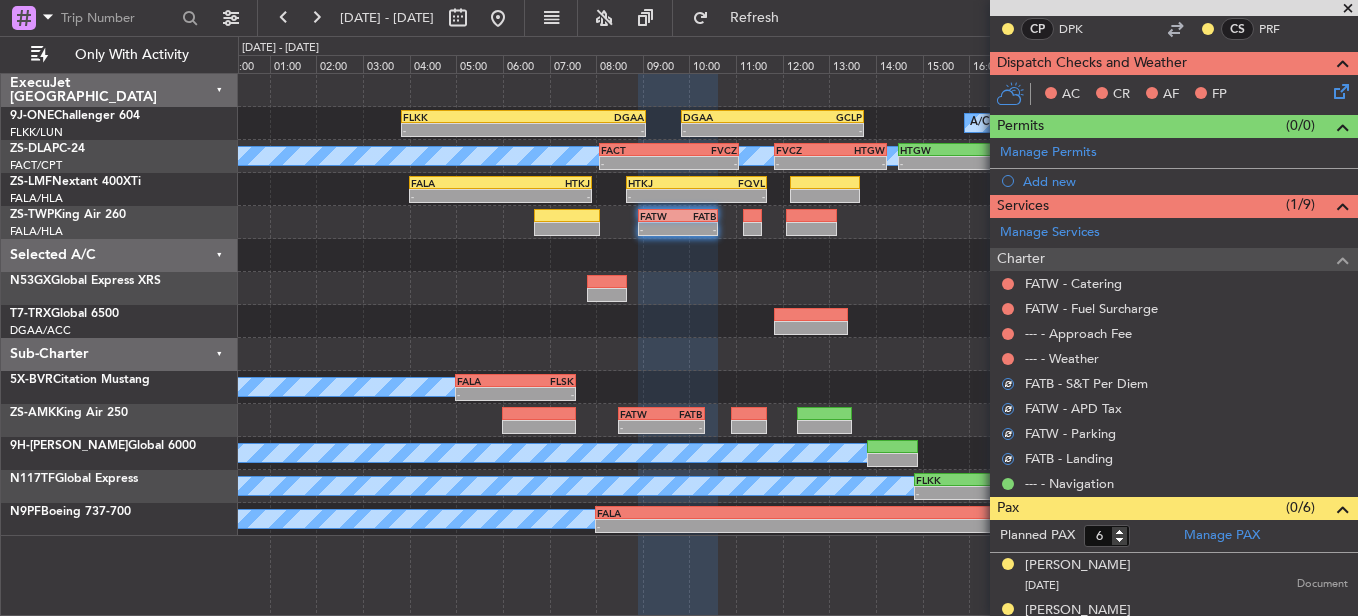 click at bounding box center (1008, 359) 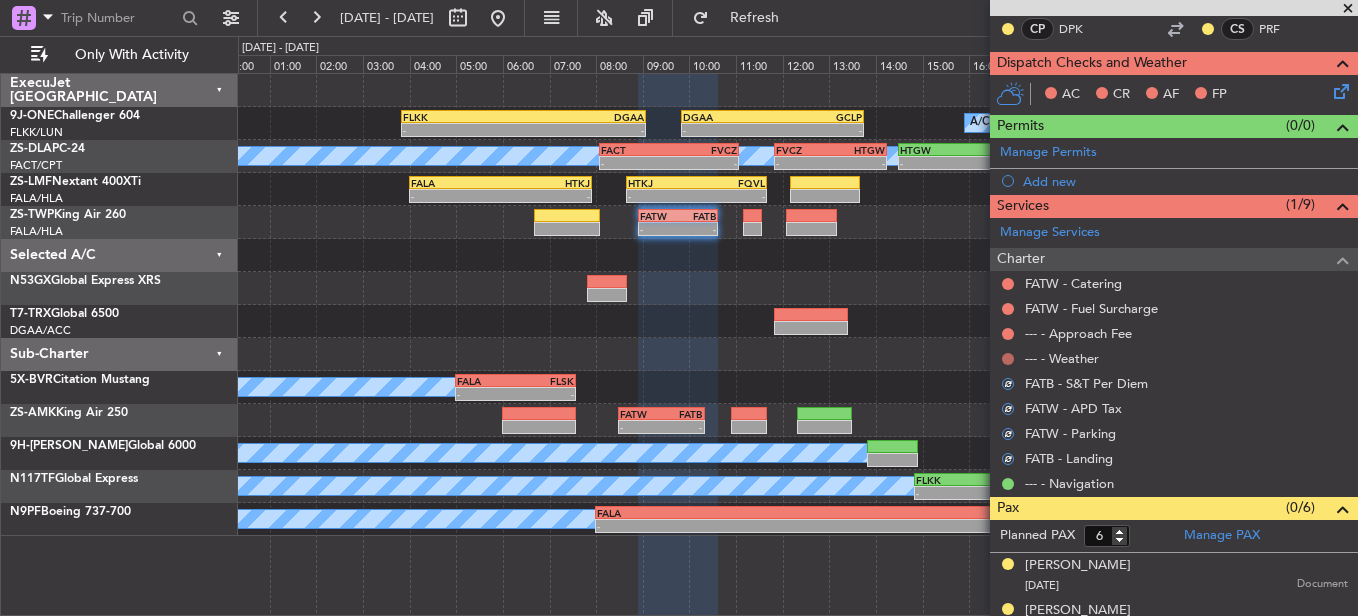 click at bounding box center [1008, 359] 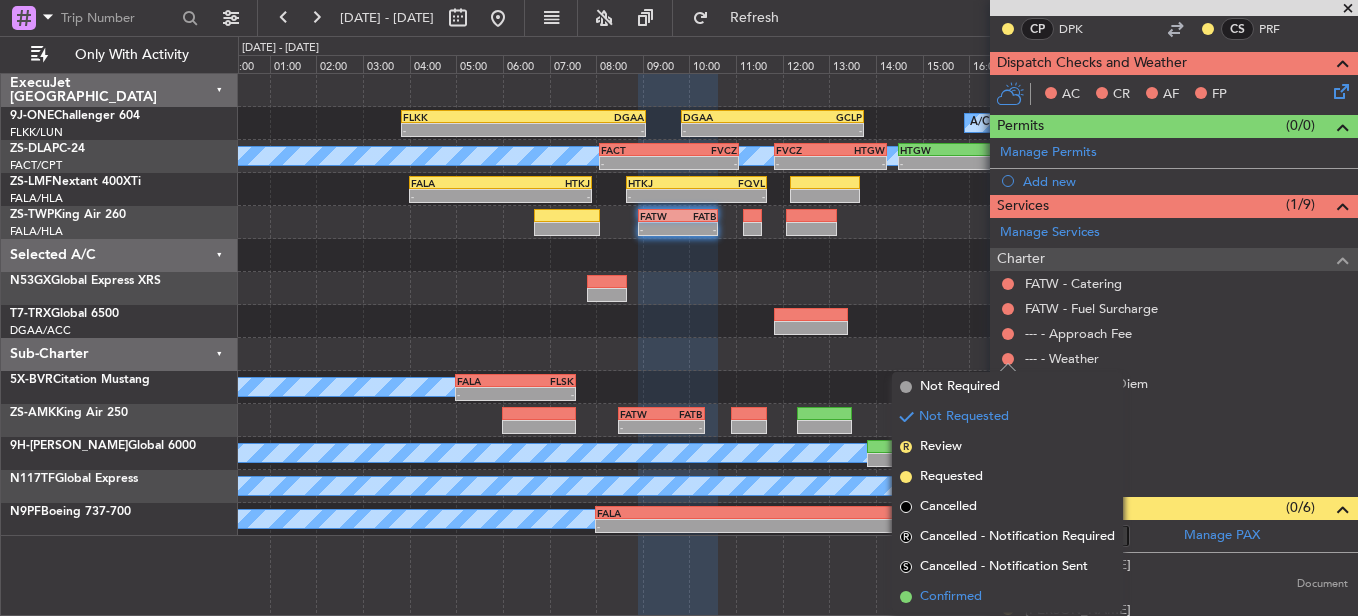 click on "Confirmed" at bounding box center (1007, 597) 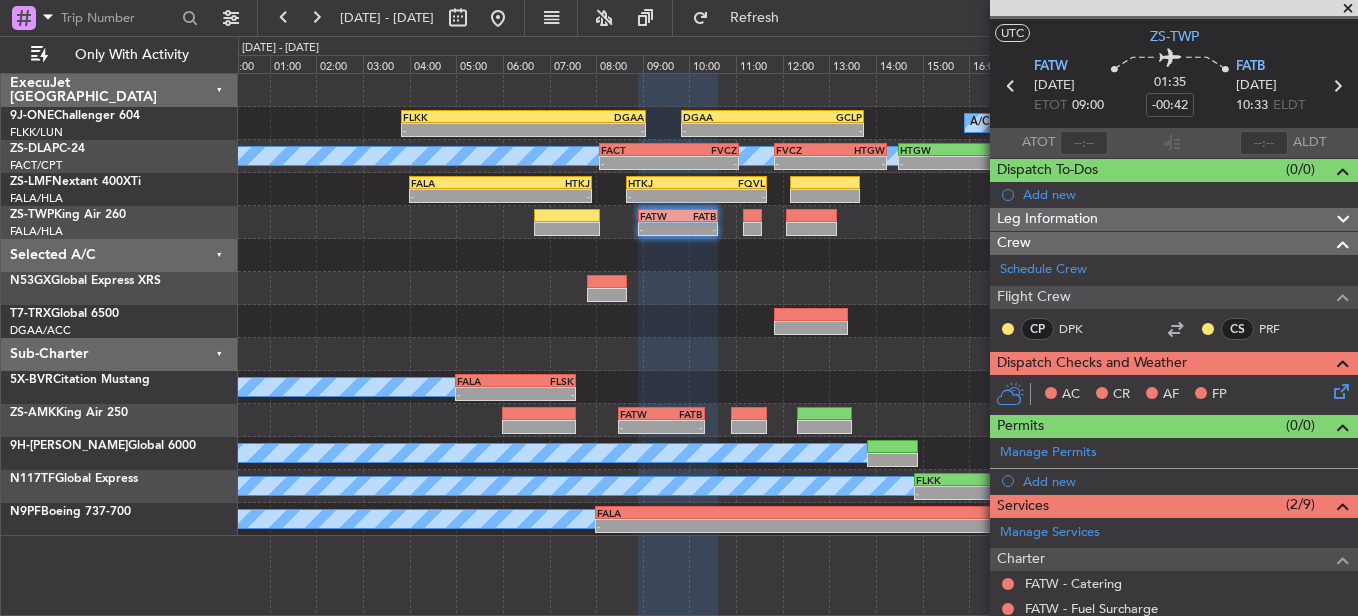 scroll, scrollTop: 137, scrollLeft: 0, axis: vertical 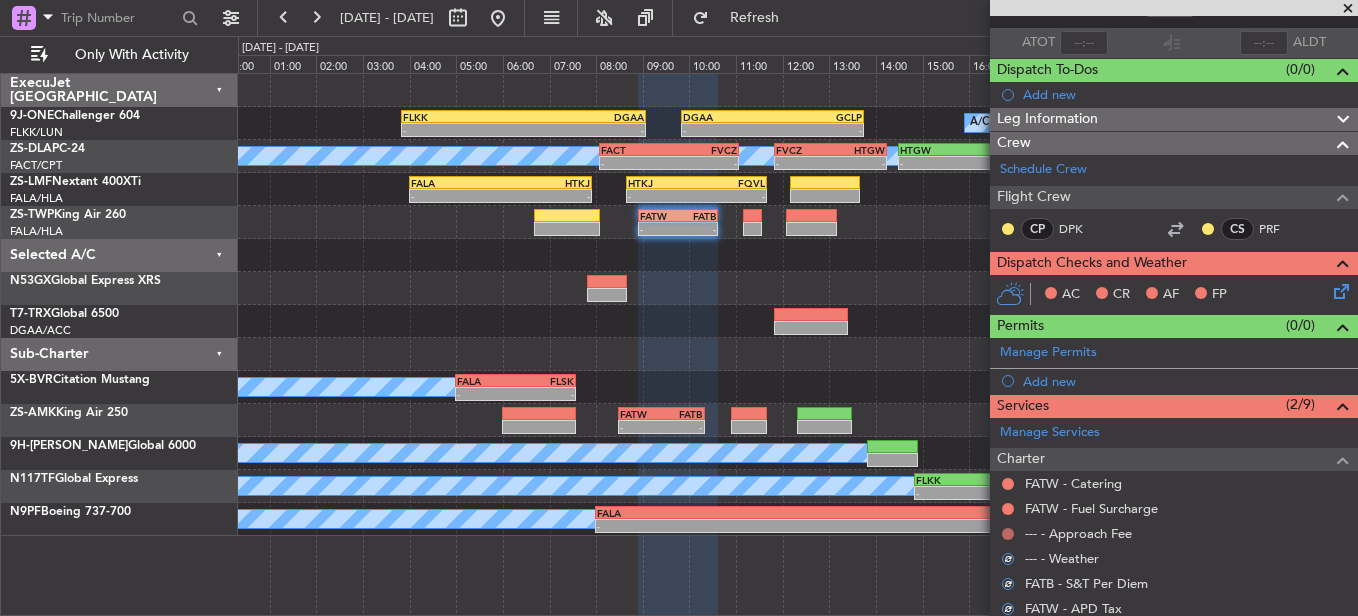 click at bounding box center (1008, 534) 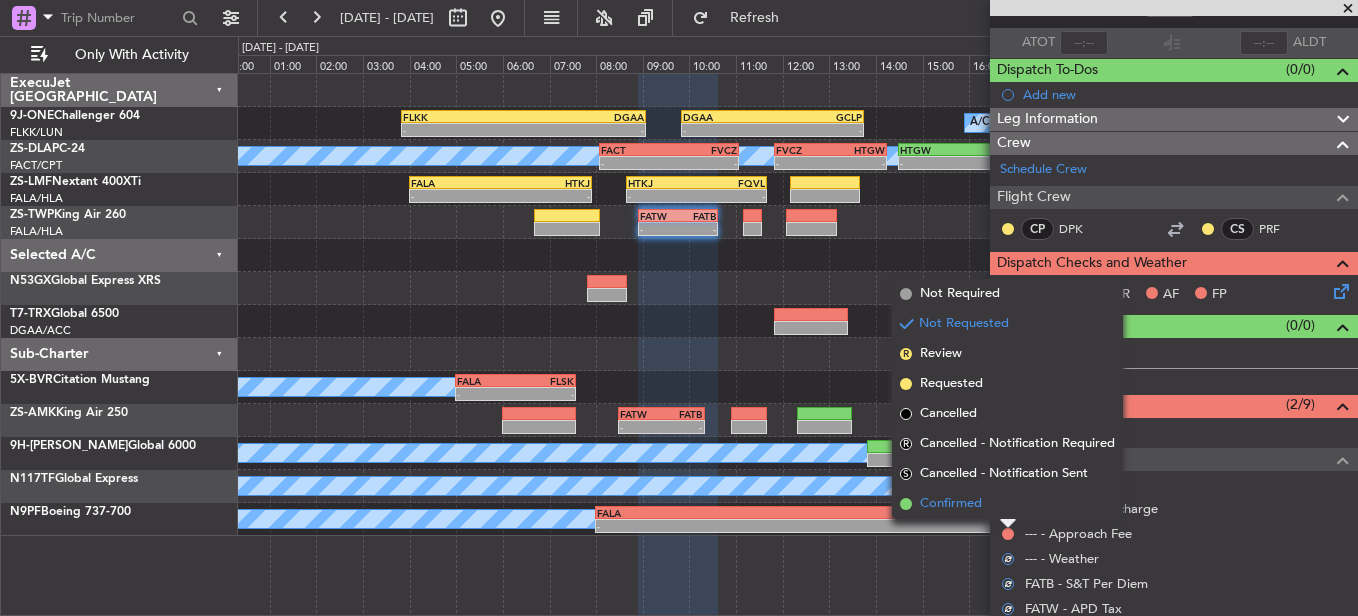 click on "Confirmed" at bounding box center [1007, 504] 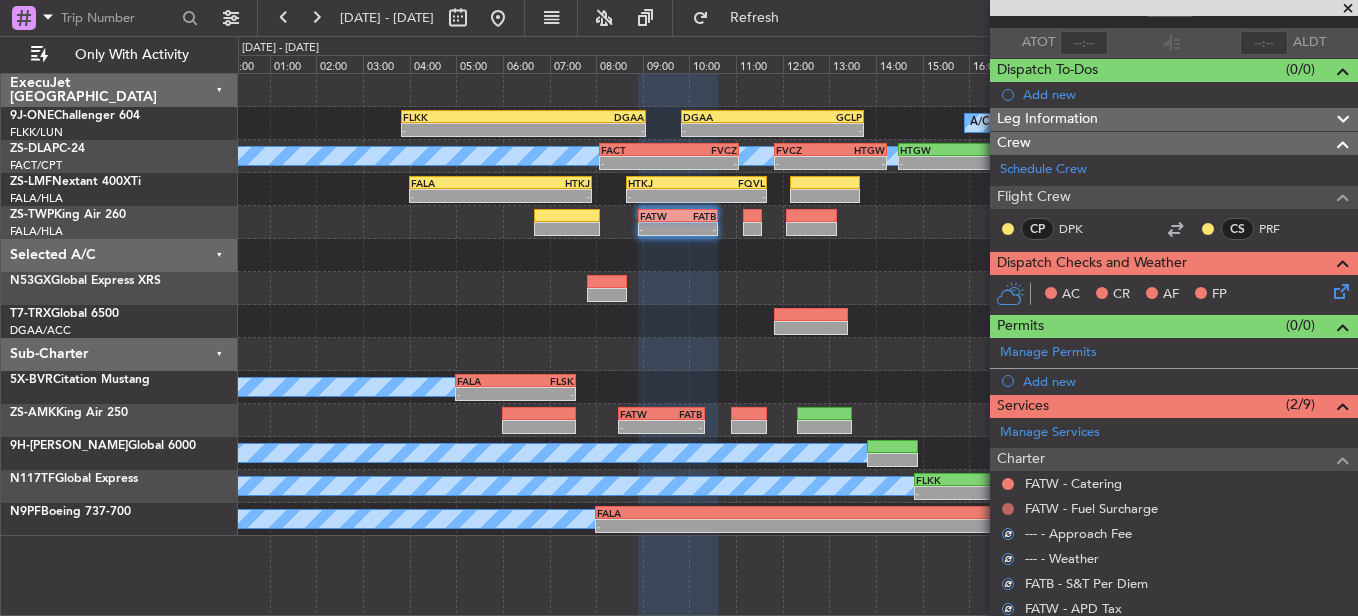 click at bounding box center [1008, 509] 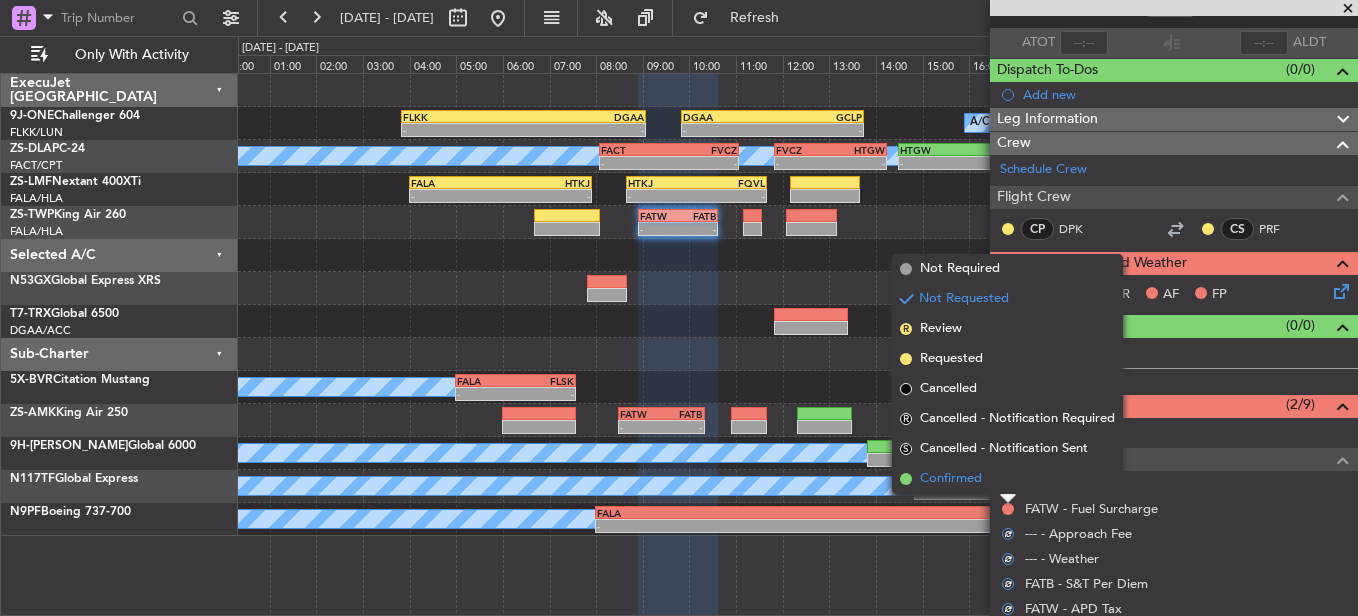 click on "Confirmed" at bounding box center (1007, 479) 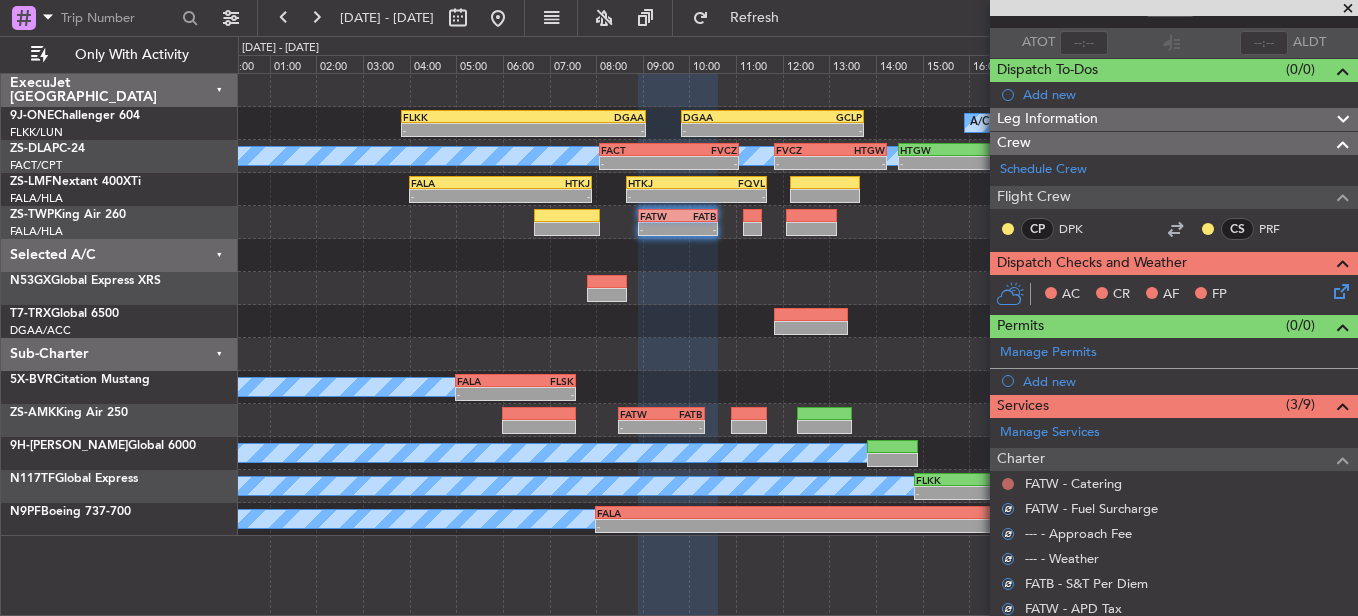 click at bounding box center (1008, 484) 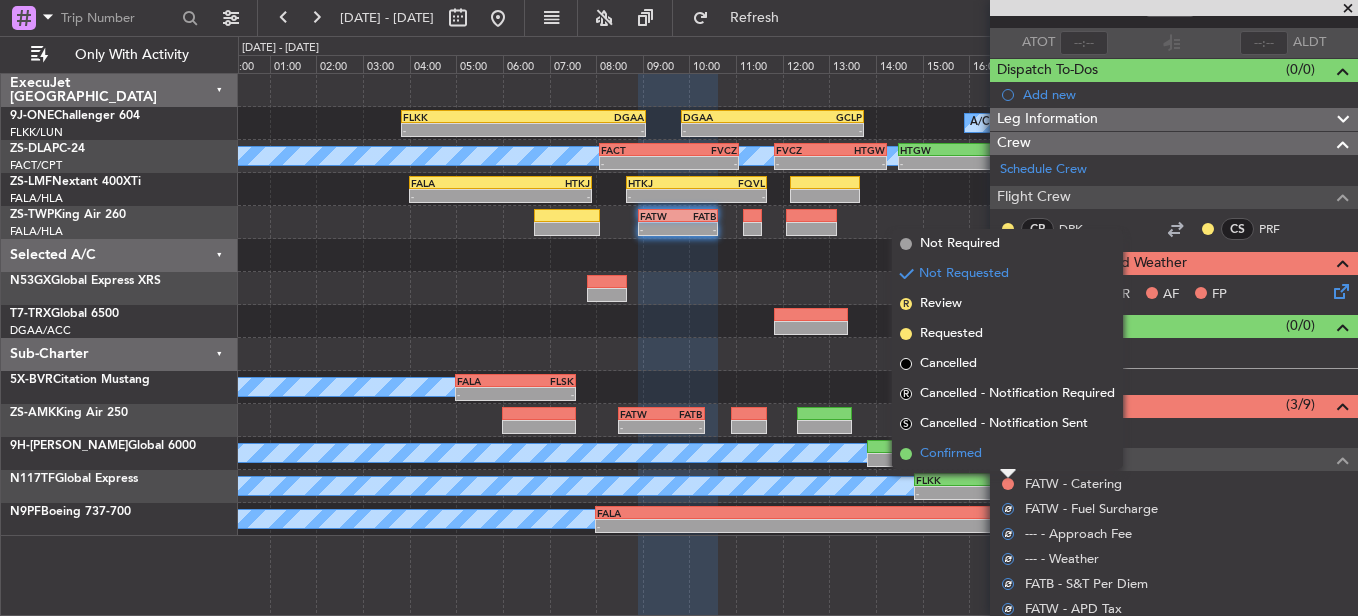 click on "Confirmed" at bounding box center [1007, 454] 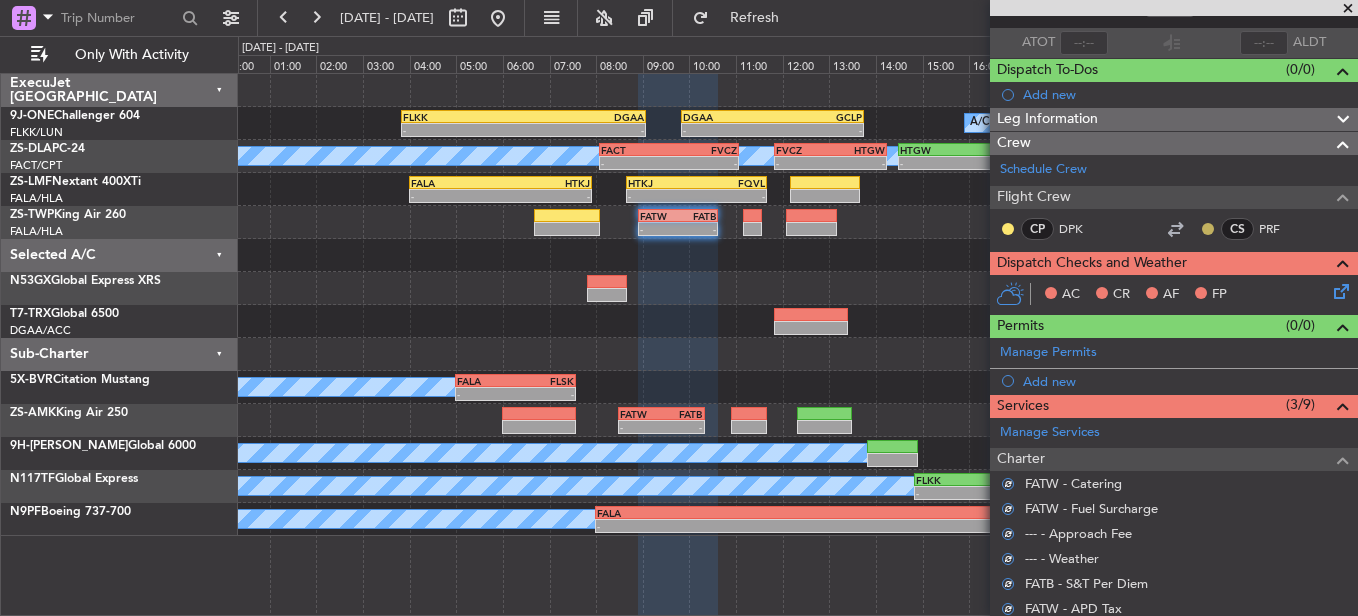 click 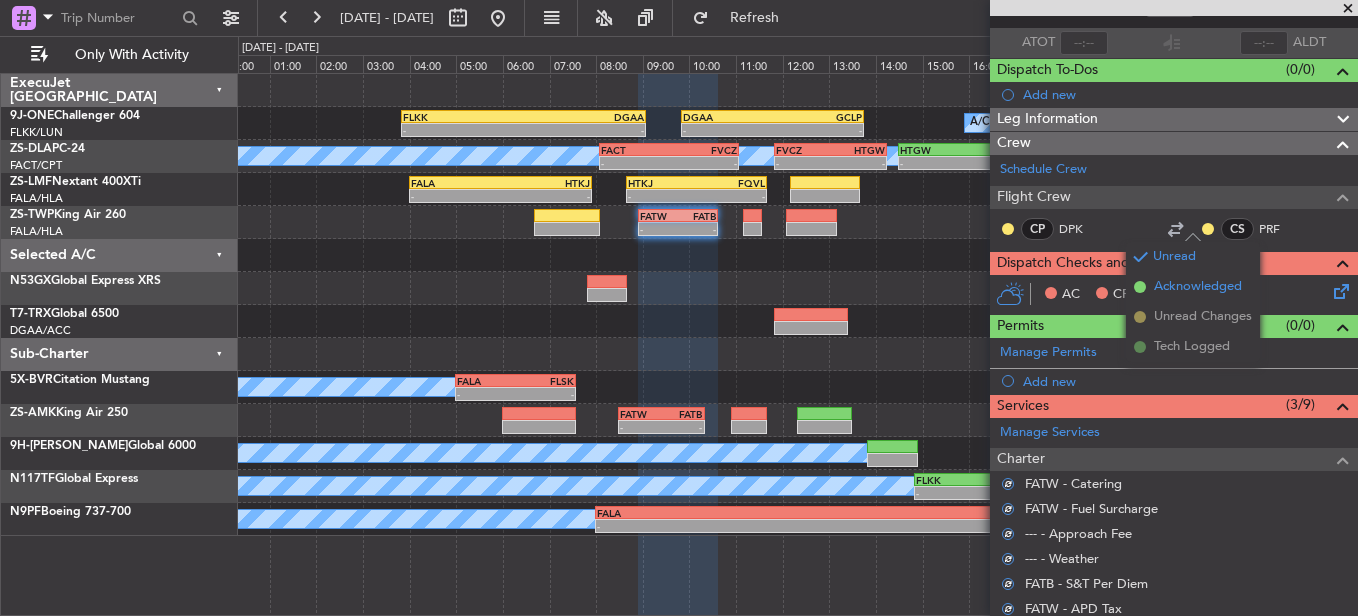 click on "Acknowledged" at bounding box center [1198, 287] 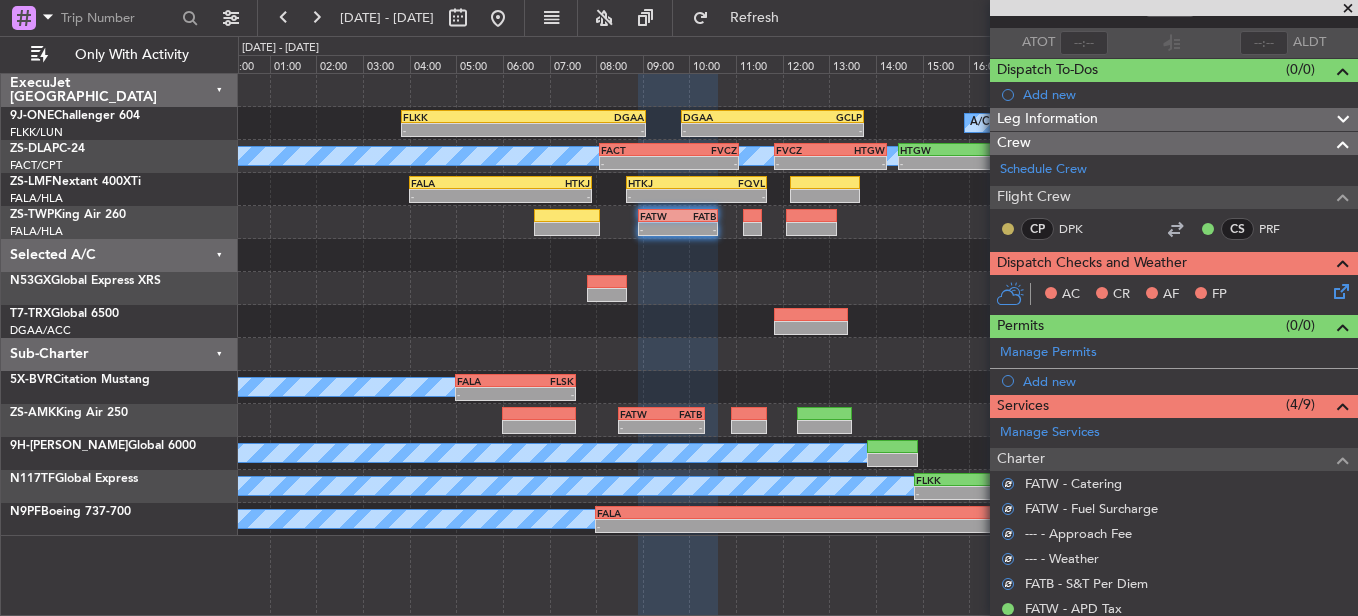 click 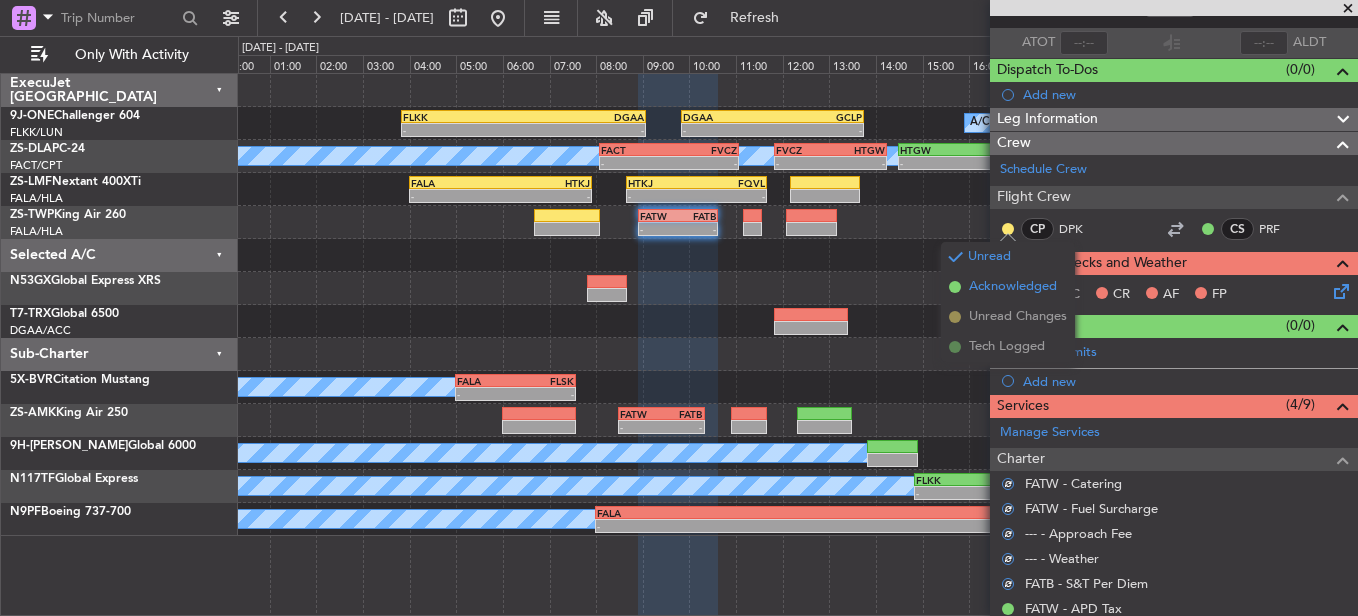 click on "Acknowledged" at bounding box center [1013, 287] 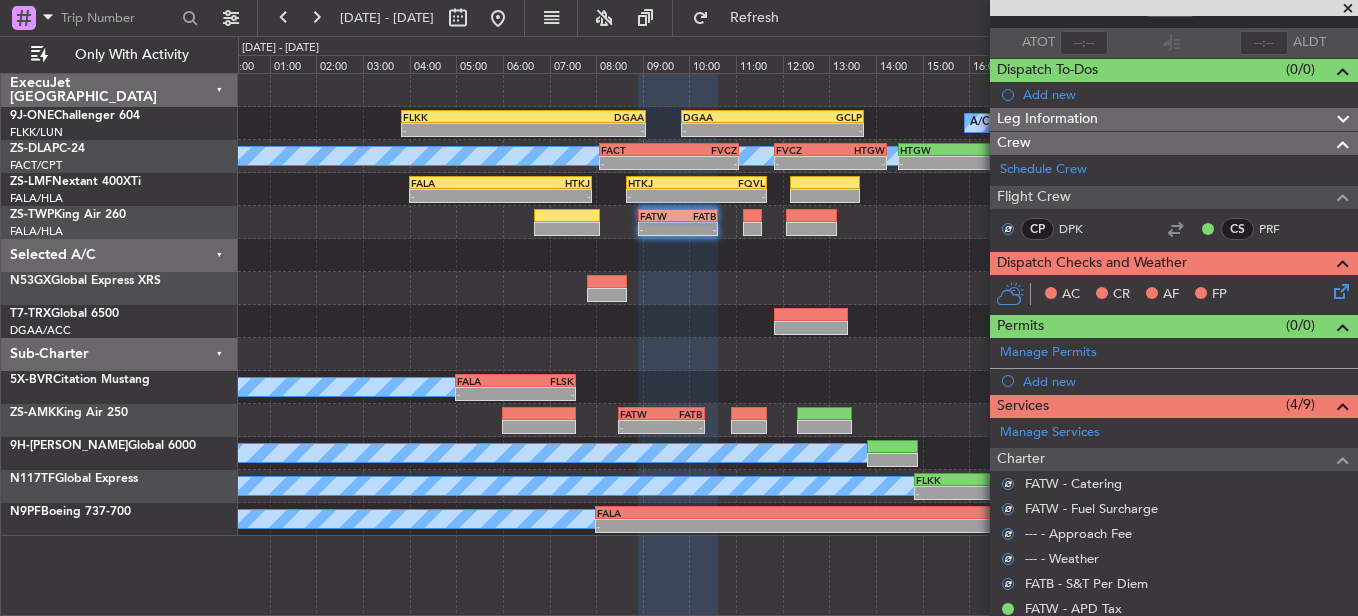 click 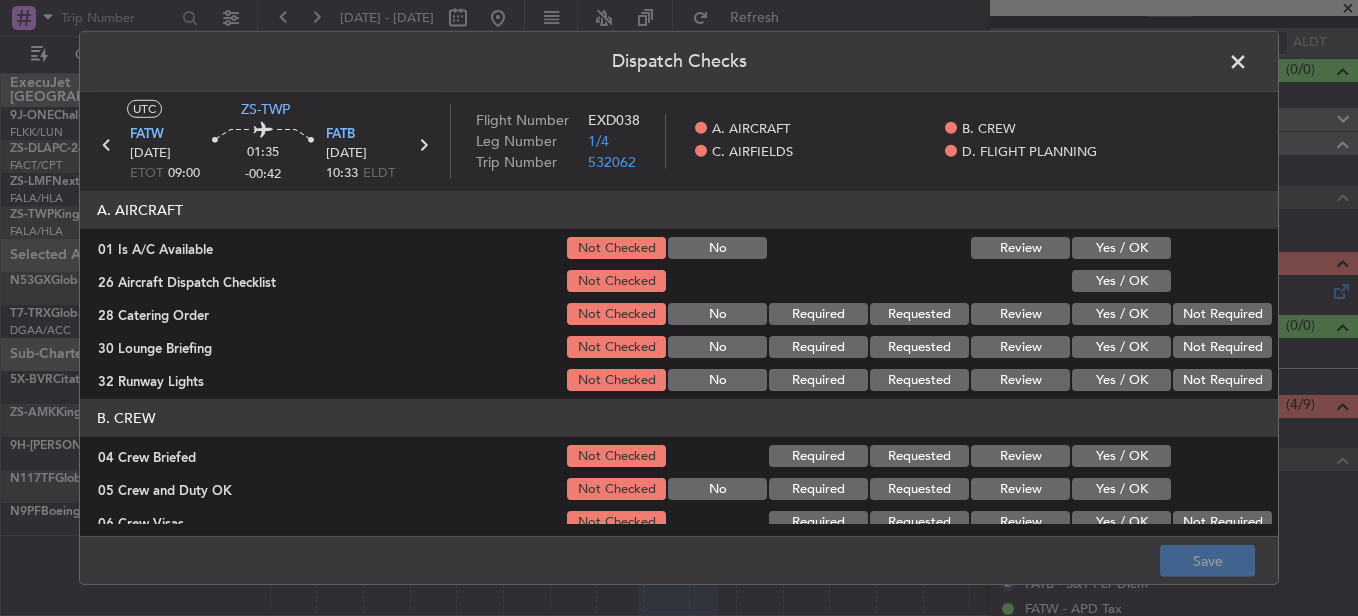 click on "A. AIRCRAFT   01 Is A/C Available  Not Checked No Review Yes / OK  26 Aircraft Dispatch Checklist  Not Checked Yes / OK  28 Catering Order  Not Checked No Required Requested Review Yes / OK Not Required  30 Lounge Briefing  Not Checked No Required Requested Review Yes / OK Not Required  32 Runway Lights  Not Checked No Required Requested Review Yes / OK Not Required" 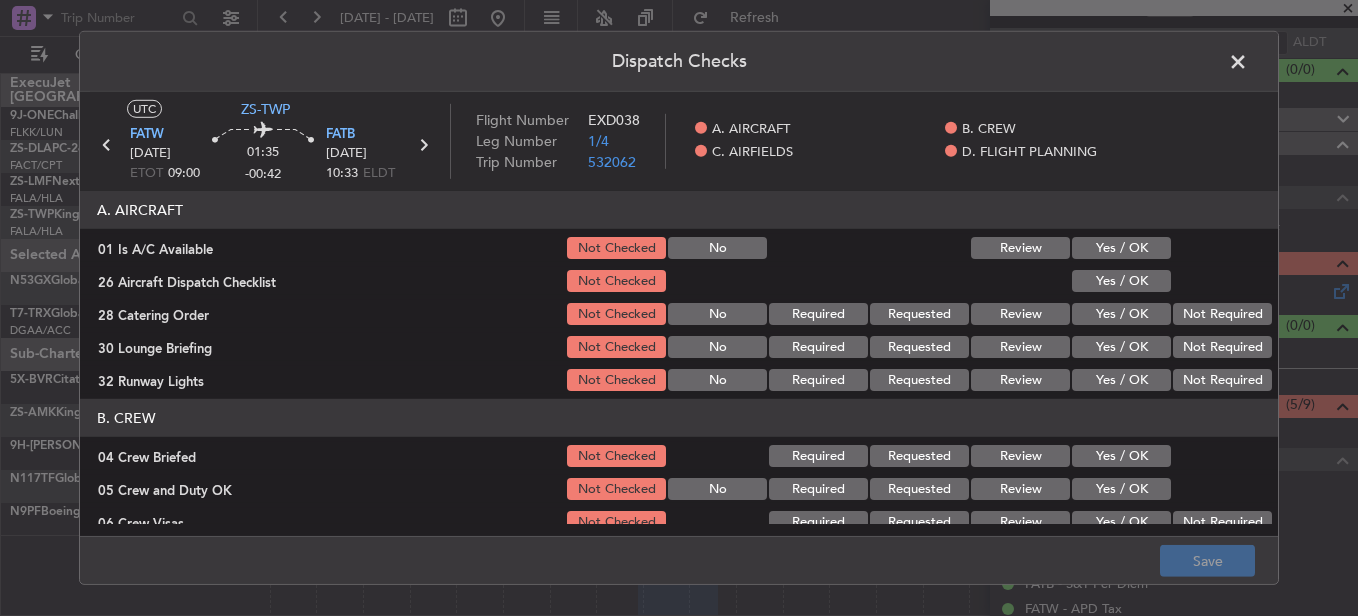 click on "Yes / OK" 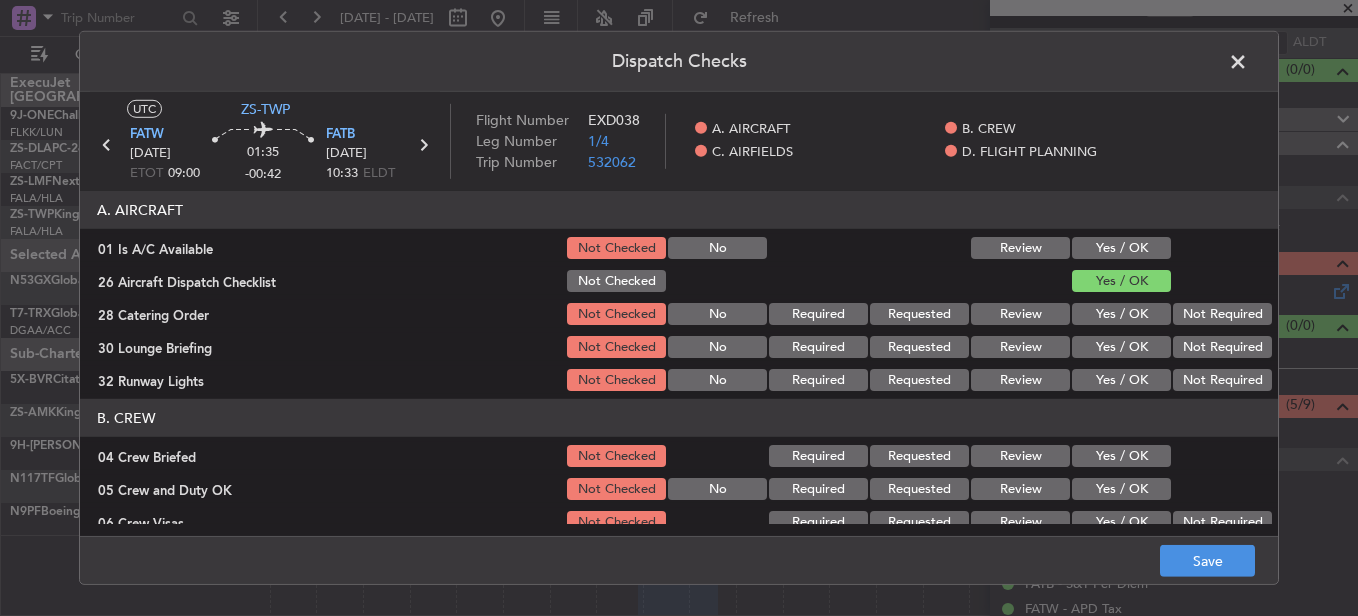 click on "Yes / OK" 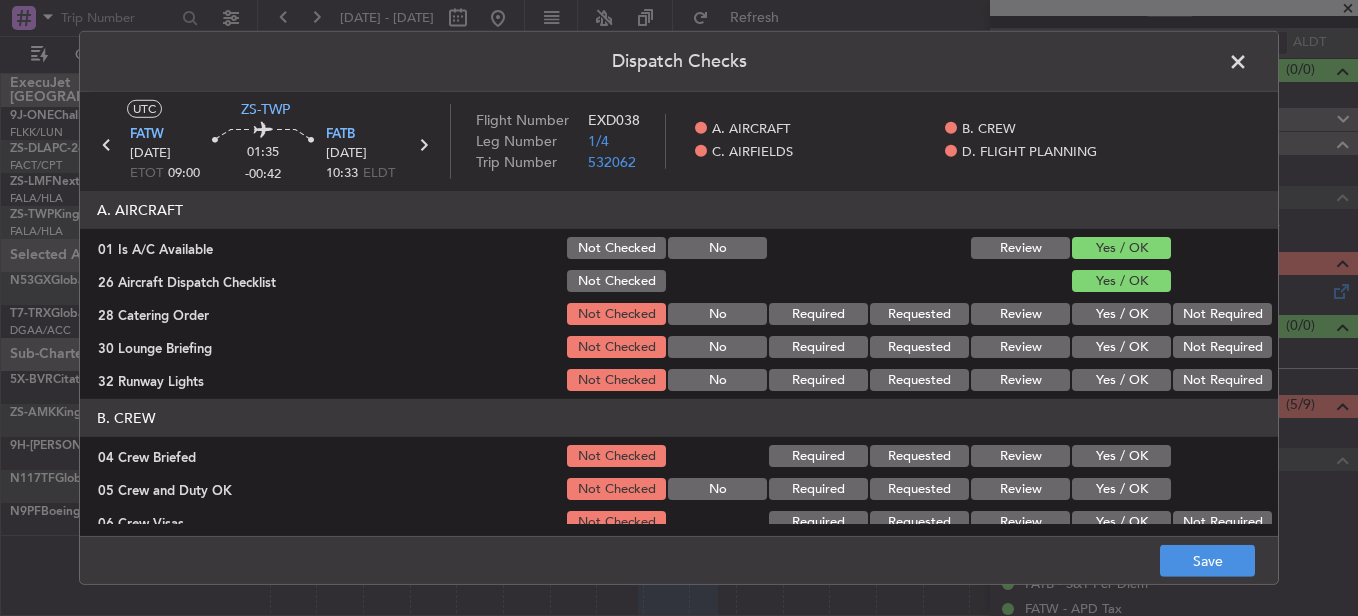 click on "Not Required" 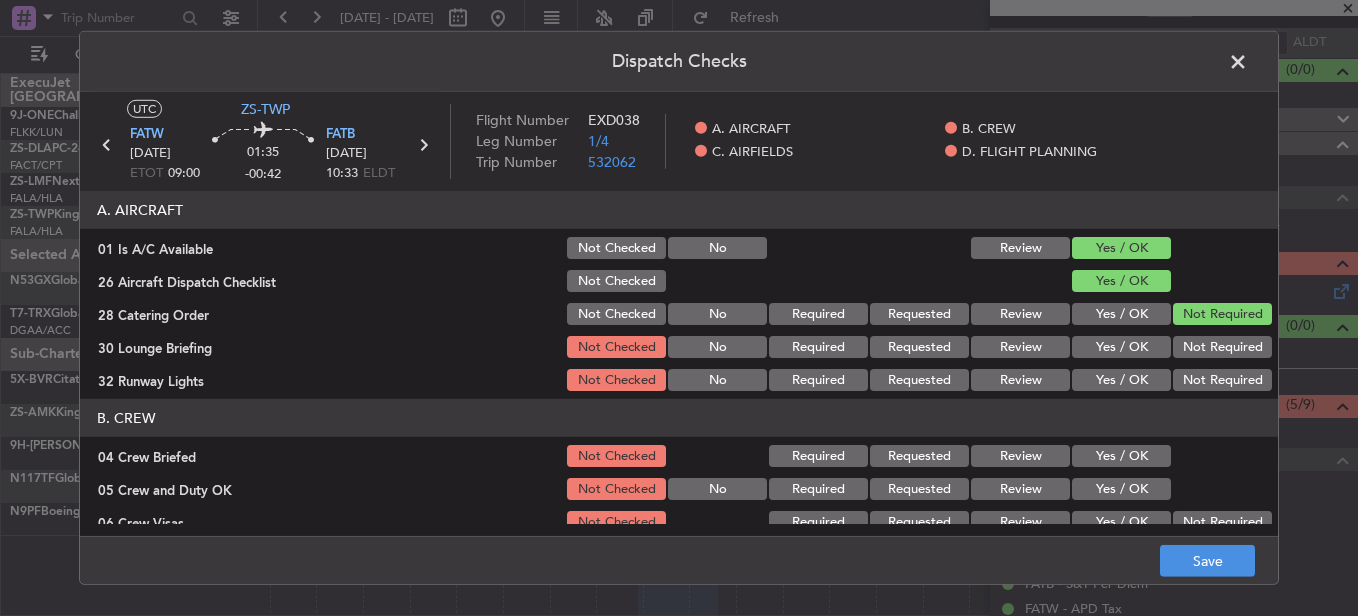 click on "A. AIRCRAFT   01 Is A/C Available  Not Checked No Review Yes / OK  26 Aircraft Dispatch Checklist  Not Checked Yes / OK  28 Catering Order  Not Checked No Required Requested Review Yes / OK Not Required  30 Lounge Briefing  Not Checked No Required Requested Review Yes / OK Not Required  32 Runway Lights  Not Checked No Required Requested Review Yes / OK Not Required" 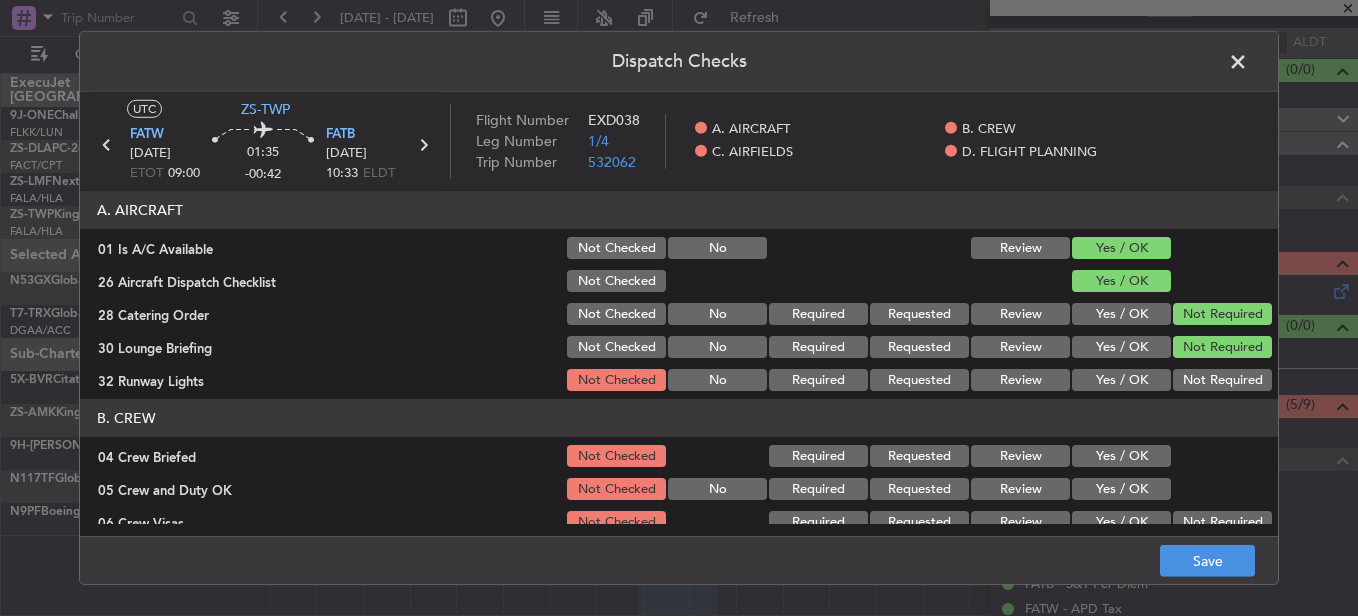 click on "Not Required" 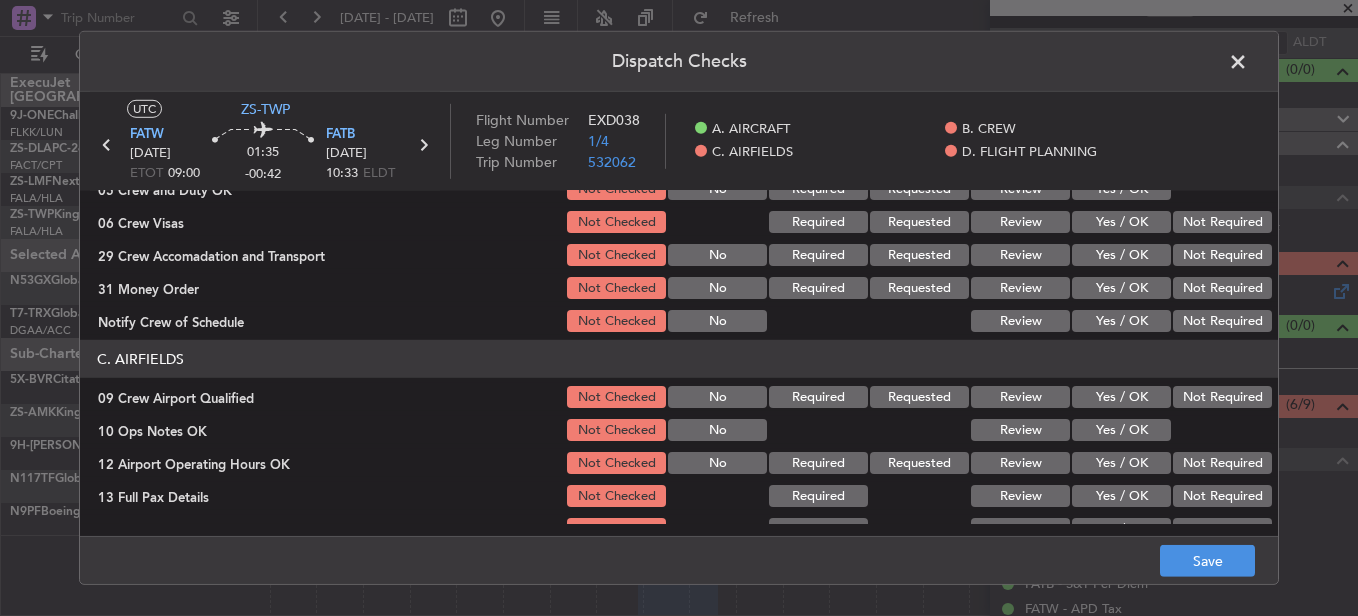 scroll, scrollTop: 200, scrollLeft: 0, axis: vertical 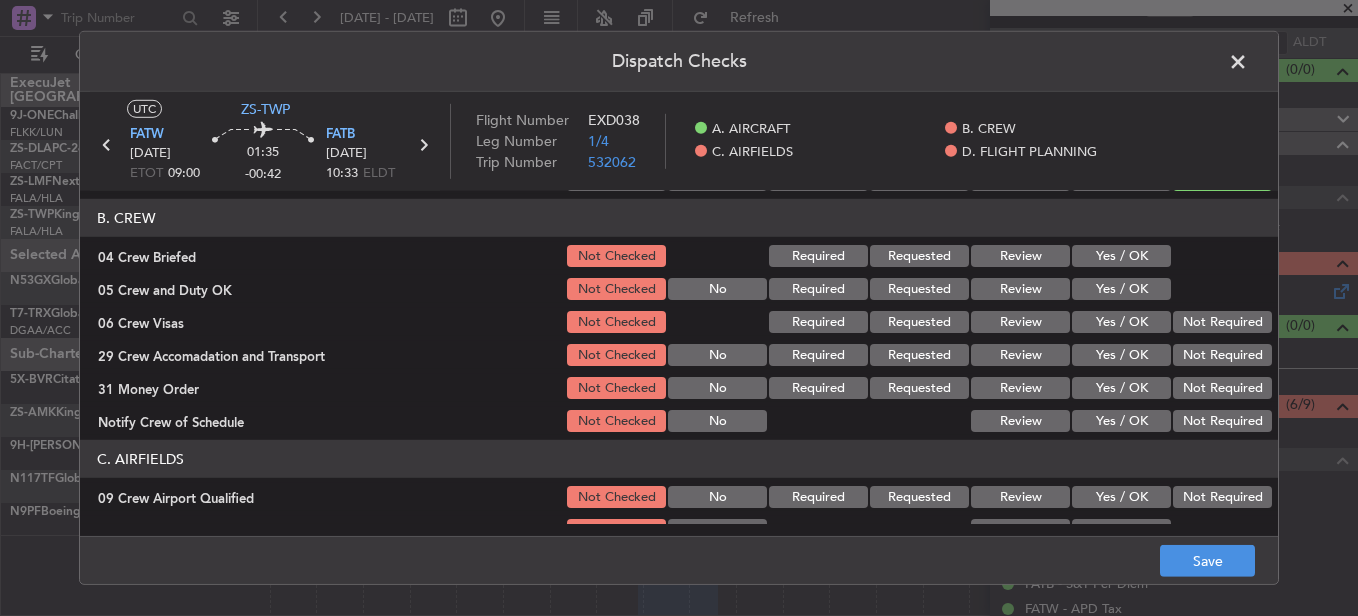 drag, startPoint x: 1129, startPoint y: 260, endPoint x: 1136, endPoint y: 278, distance: 19.313208 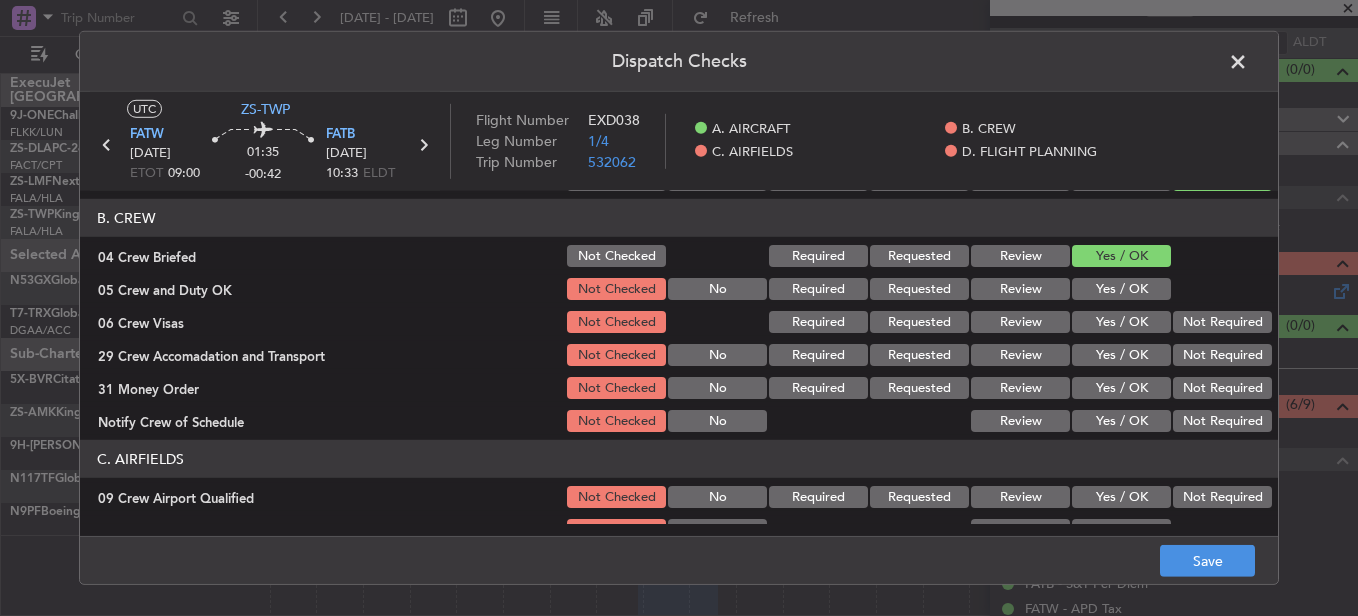 click on "Yes / OK" 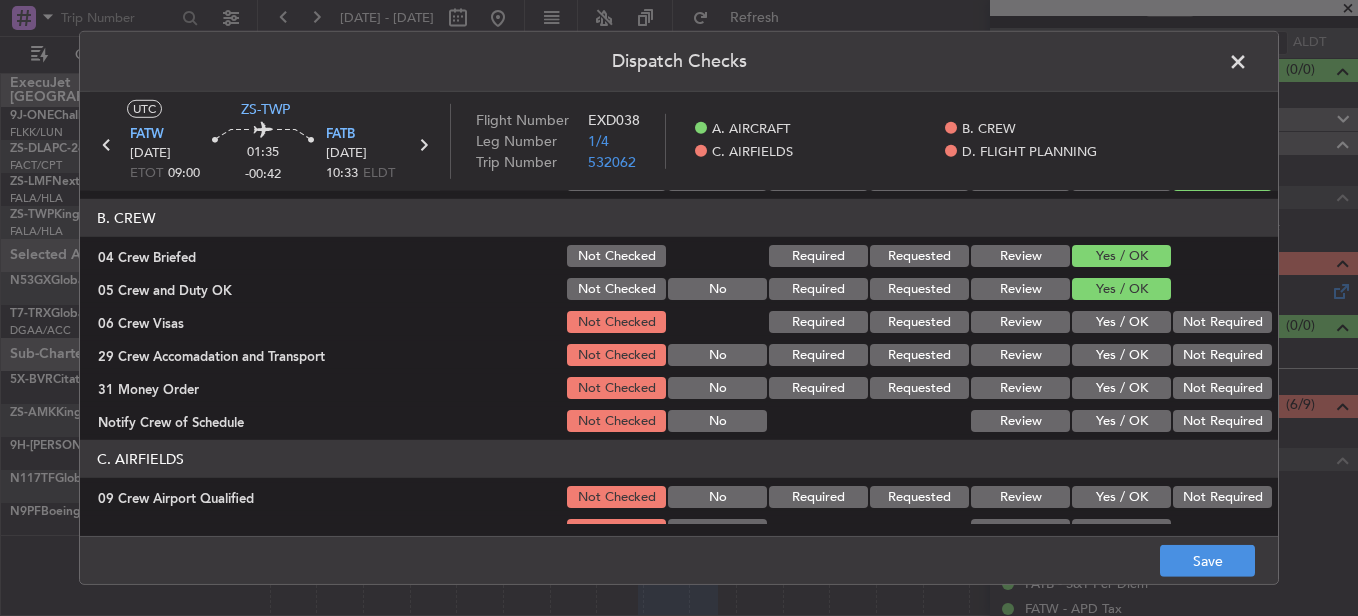 click on "Not Required" 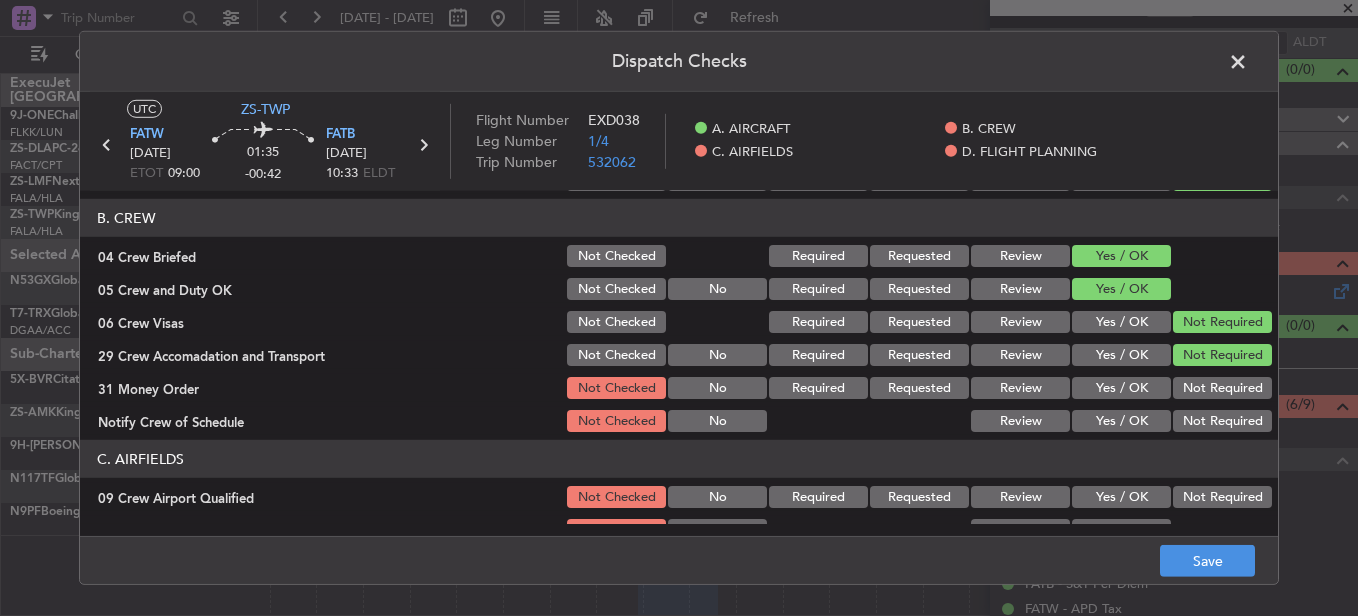 click on "B. CREW   04 Crew Briefed  Not Checked Required Requested Review Yes / OK  05 Crew and Duty OK  Not Checked No Required Requested Review Yes / OK  06 Crew Visas  Not Checked Required Requested Review Yes / OK Not Required  29 Crew Accomadation and Transport  Not Checked No Required Requested Review Yes / OK Not Required  31 Money Order  Not Checked No Required Requested Review Yes / OK Not Required  Notify Crew of Schedule  Not Checked No Review Yes / OK Not Required" 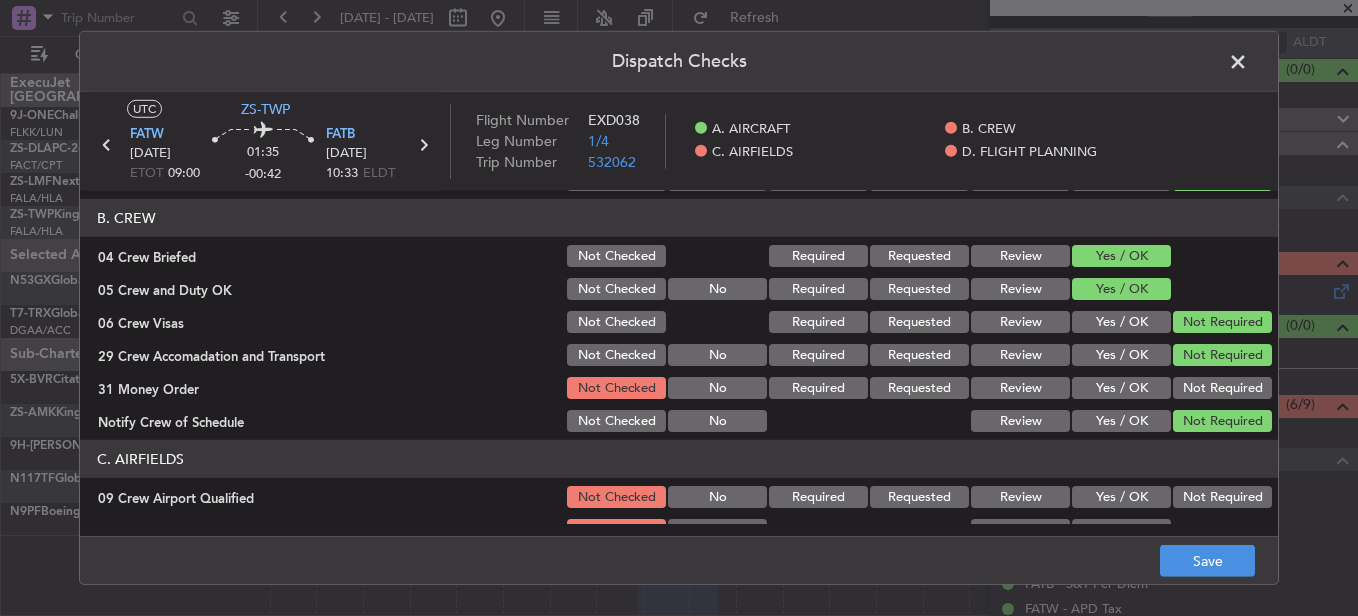 click on "Not Required" 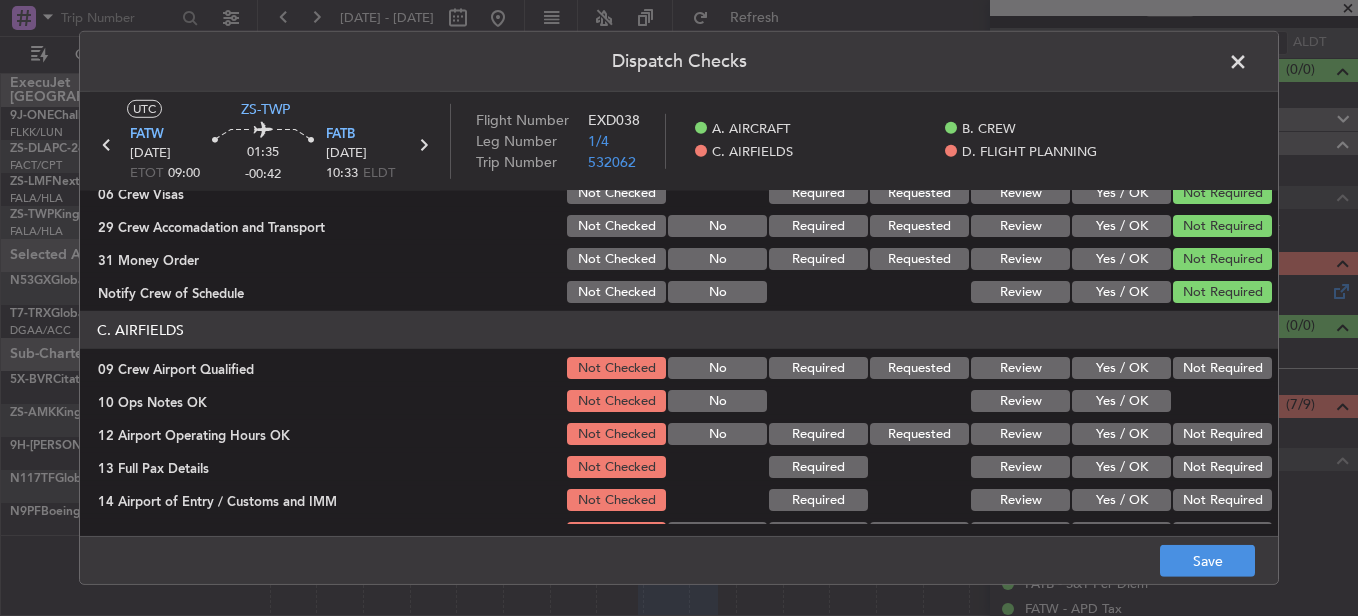 scroll, scrollTop: 400, scrollLeft: 0, axis: vertical 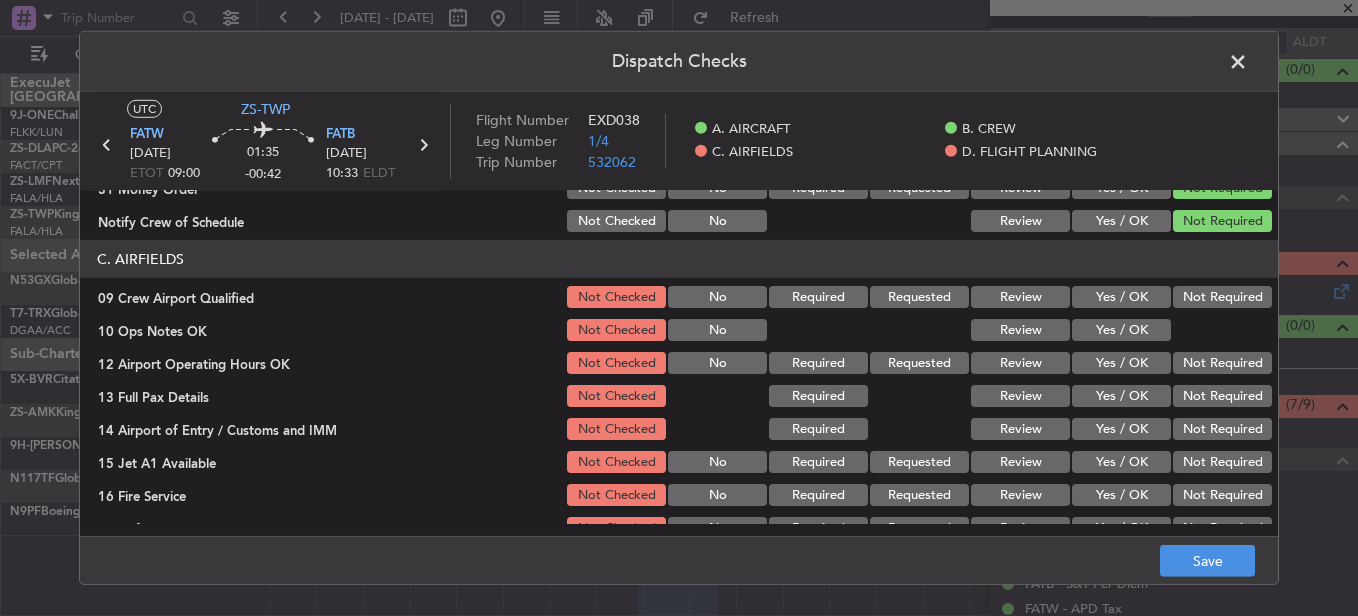 click on "Not Required" 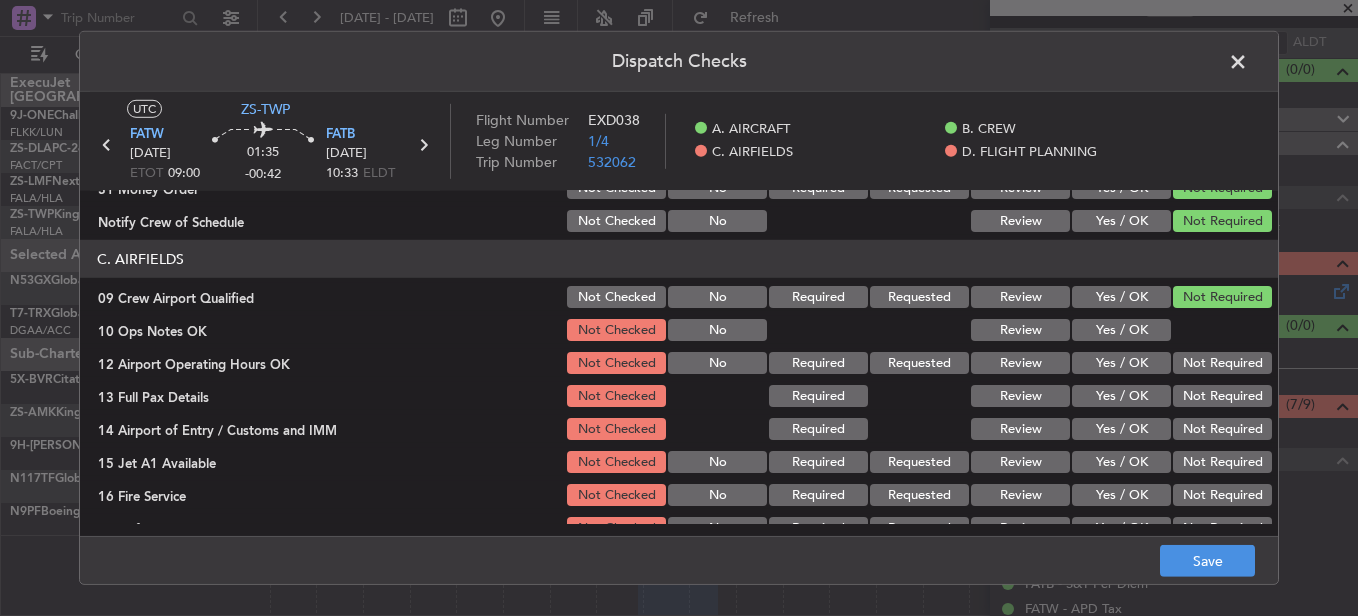 click 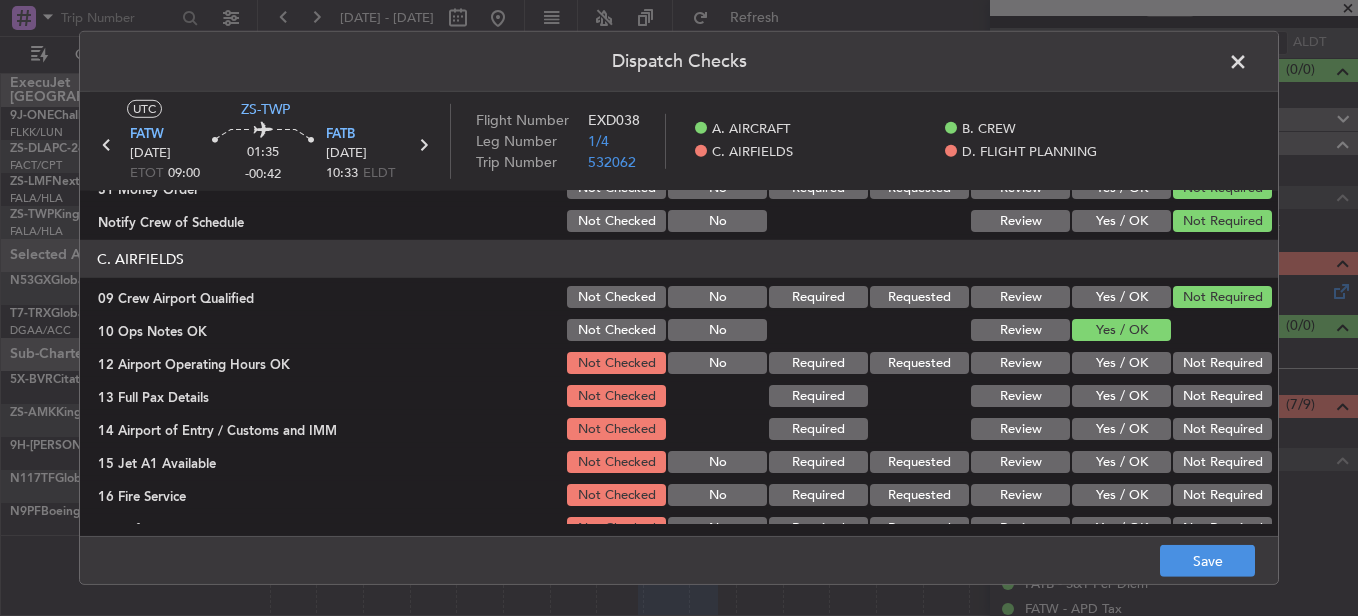 click on "C. AIRFIELDS   09 Crew Airport Qualified  Not Checked No Required Requested Review Yes / OK Not Required  10 Ops Notes OK  Not Checked No Review Yes / OK  12 Airport Operating Hours OK  Not Checked No Required Requested Review Yes / OK Not Required  13 Full Pax Details  Not Checked Required Review Yes / OK Not Required  14 Airport of Entry / Customs and IMM  Not Checked Required Review Yes / OK Not Required  15 Jet A1 Available  Not Checked No Required Requested Review Yes / OK Not Required  16 Fire Service  Not Checked No Required Requested Review Yes / OK Not Required  27 Airfield Indemnity  Not Checked No Required Requested Review Yes / OK Not Required" 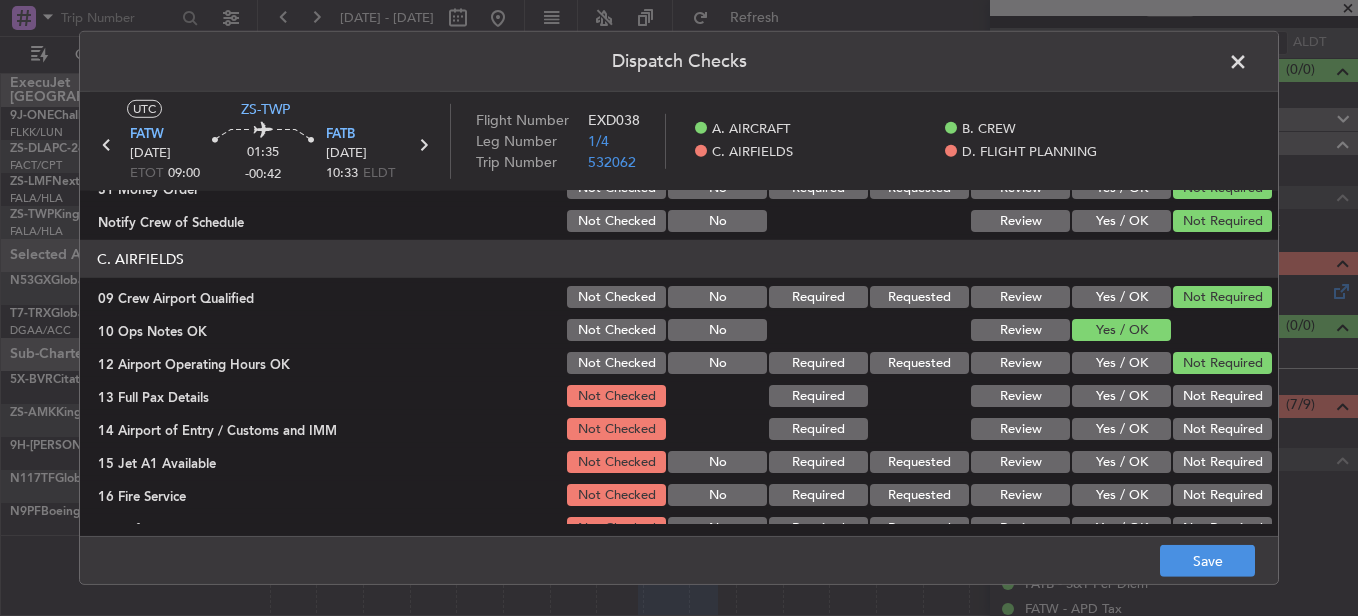 click on "C. AIRFIELDS   09 Crew Airport Qualified  Not Checked No Required Requested Review Yes / OK Not Required  10 Ops Notes OK  Not Checked No Review Yes / OK  12 Airport Operating Hours OK  Not Checked No Required Requested Review Yes / OK Not Required  13 Full Pax Details  Not Checked Required Review Yes / OK Not Required  14 Airport of Entry / Customs and IMM  Not Checked Required Review Yes / OK Not Required  15 Jet A1 Available  Not Checked No Required Requested Review Yes / OK Not Required  16 Fire Service  Not Checked No Required Requested Review Yes / OK Not Required  27 Airfield Indemnity  Not Checked No Required Requested Review Yes / OK Not Required" 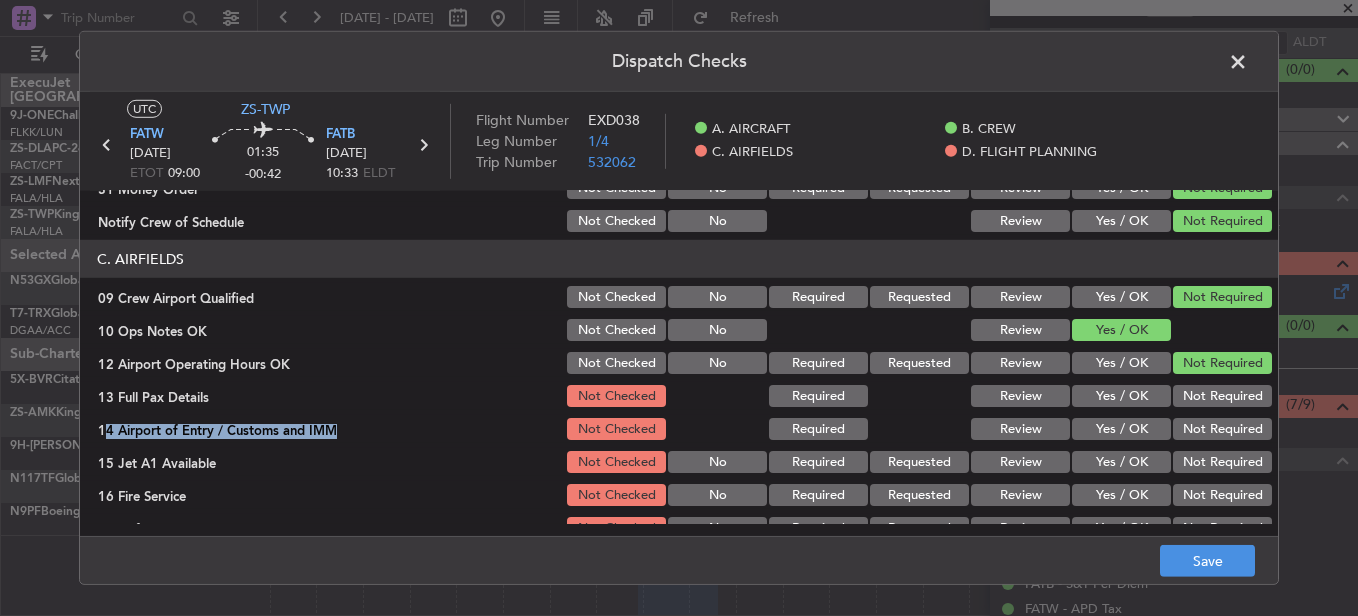 click on "C. AIRFIELDS   09 Crew Airport Qualified  Not Checked No Required Requested Review Yes / OK Not Required  10 Ops Notes OK  Not Checked No Review Yes / OK  12 Airport Operating Hours OK  Not Checked No Required Requested Review Yes / OK Not Required  13 Full Pax Details  Not Checked Required Review Yes / OK Not Required  14 Airport of Entry / Customs and IMM  Not Checked Required Review Yes / OK Not Required  15 Jet A1 Available  Not Checked No Required Requested Review Yes / OK Not Required  16 Fire Service  Not Checked No Required Requested Review Yes / OK Not Required  27 Airfield Indemnity  Not Checked No Required Requested Review Yes / OK Not Required" 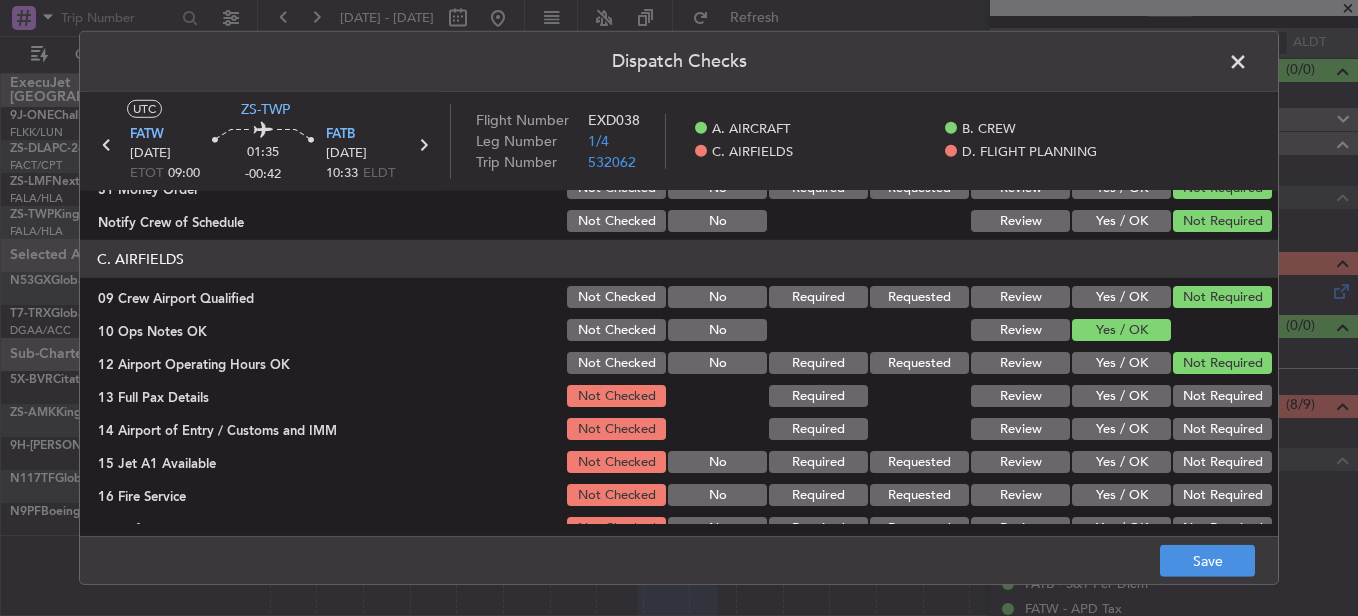 drag, startPoint x: 1164, startPoint y: 394, endPoint x: 1187, endPoint y: 413, distance: 29.832869 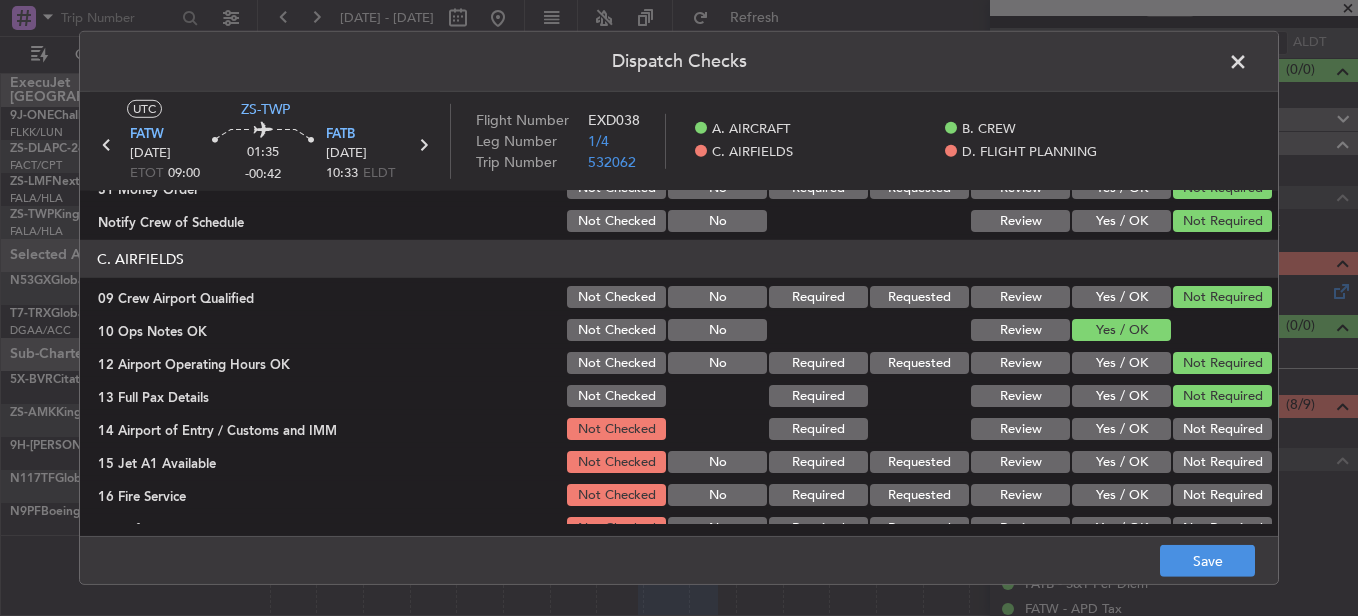 click on "Not Required" 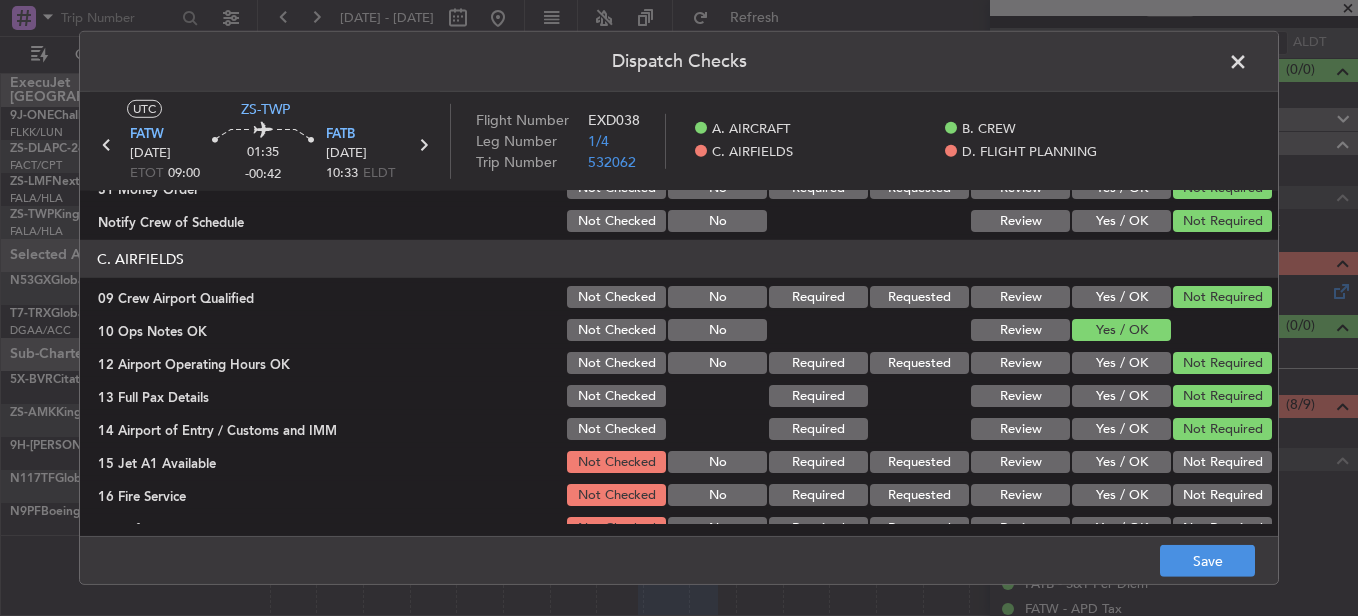 drag, startPoint x: 1196, startPoint y: 444, endPoint x: 1196, endPoint y: 464, distance: 20 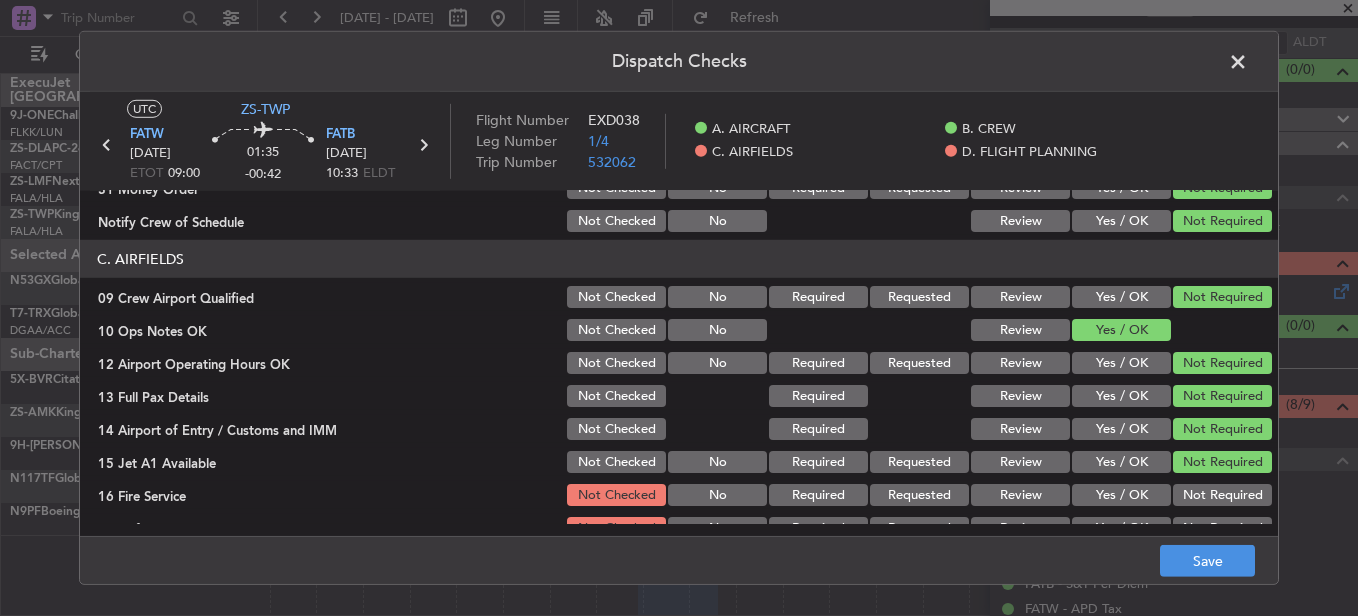 click on "Not Required" 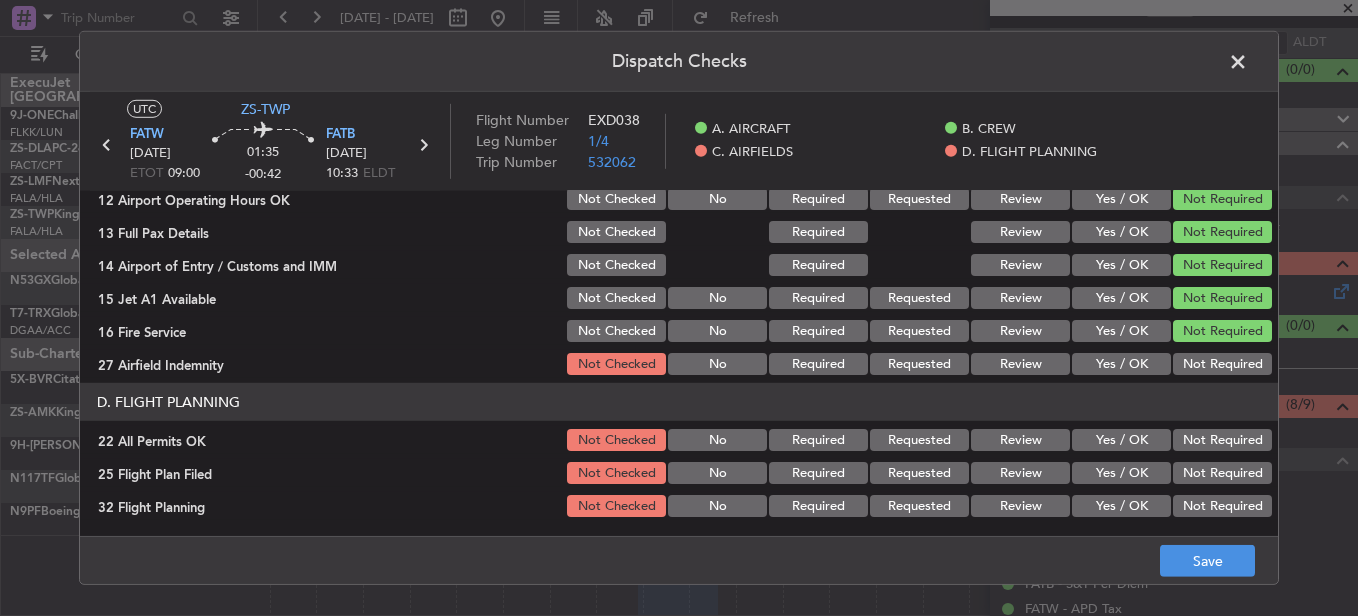 scroll, scrollTop: 565, scrollLeft: 0, axis: vertical 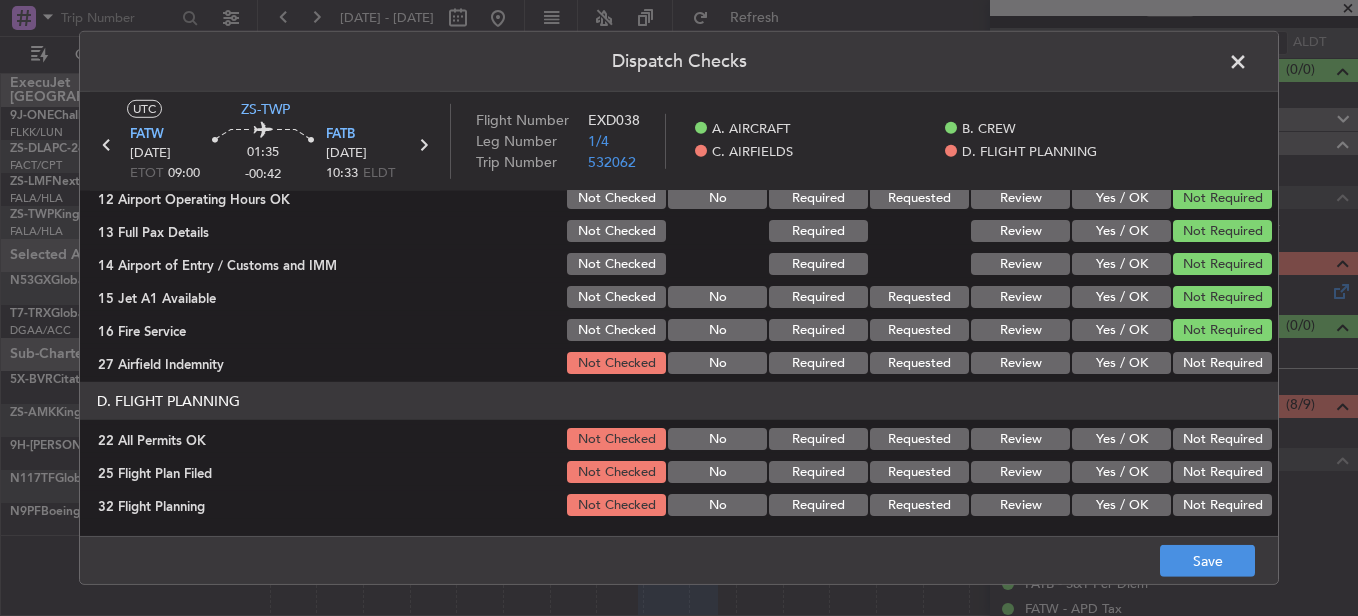 drag, startPoint x: 1178, startPoint y: 362, endPoint x: 1192, endPoint y: 379, distance: 22.022715 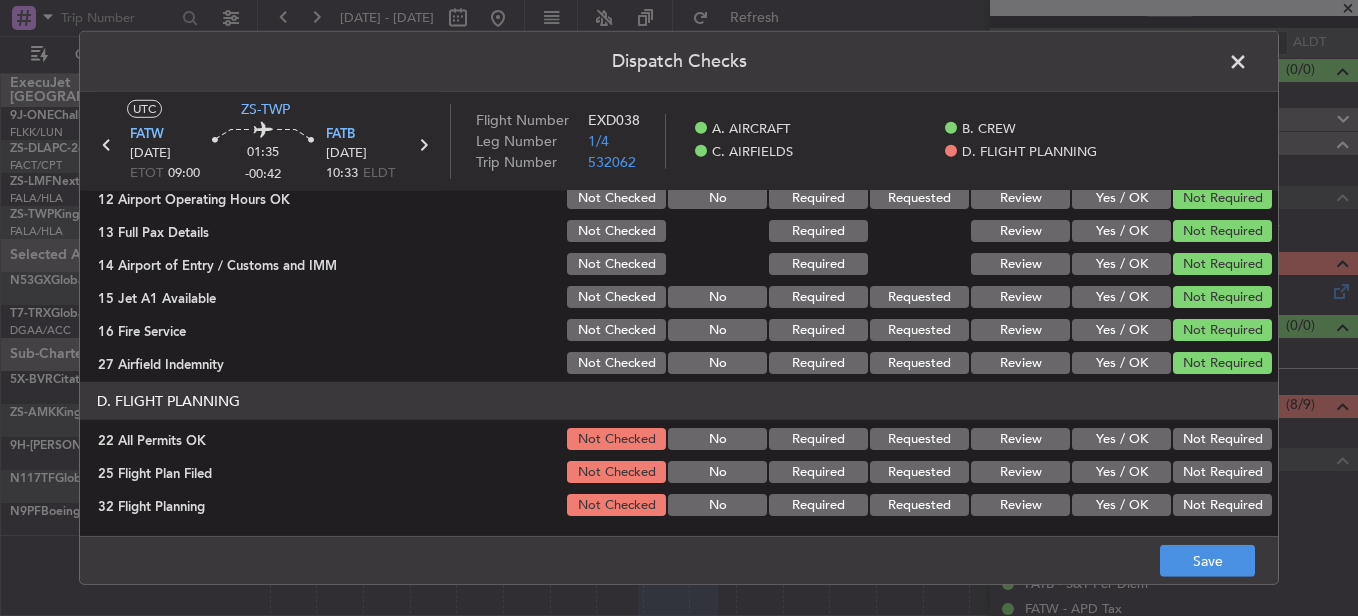 click on "Not Required" 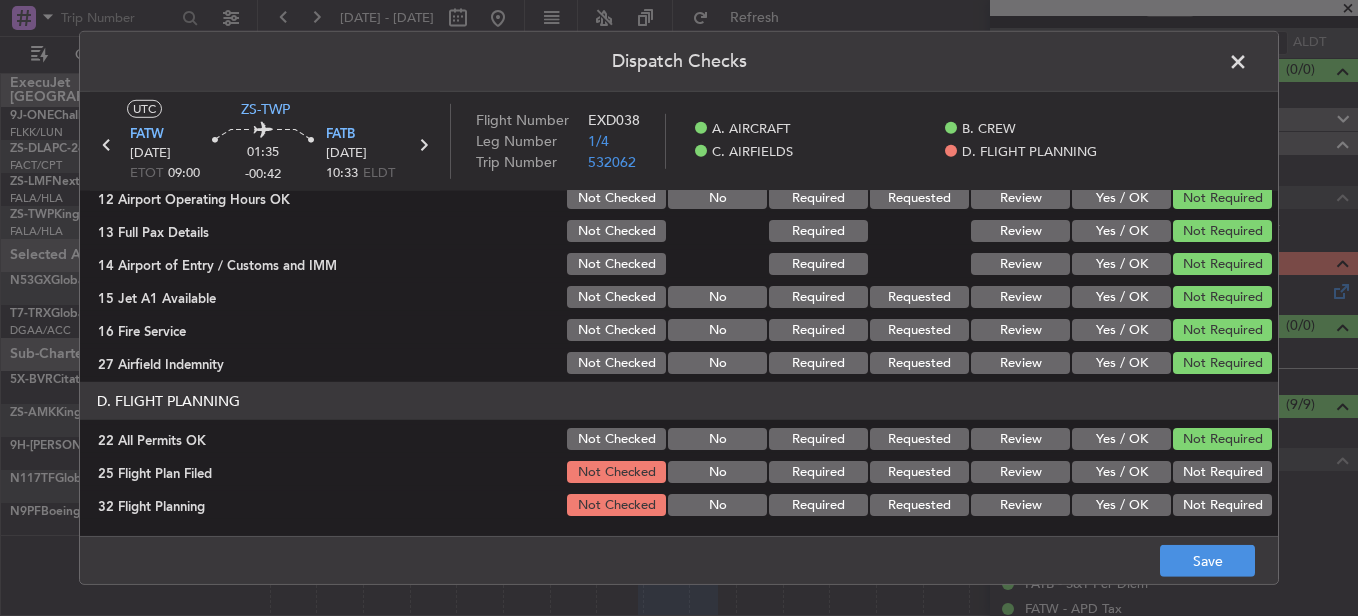 click on "Review" 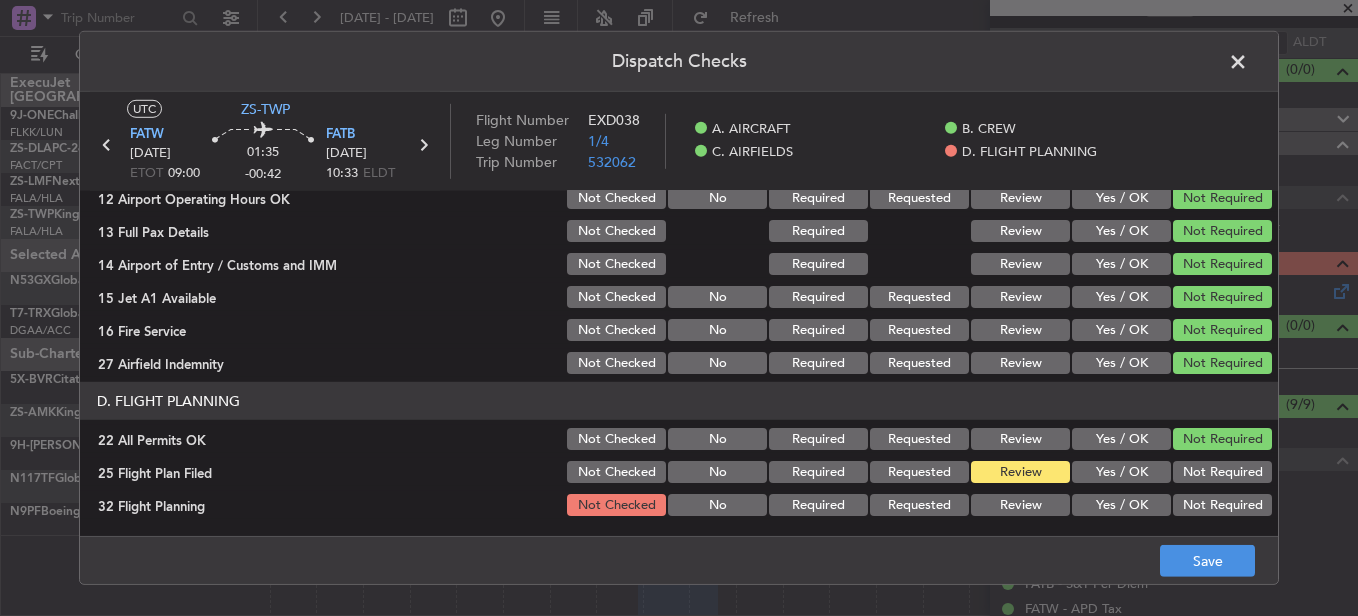 click on "A. AIRCRAFT   01 Is A/C Available  Not Checked No Review Yes / OK  26 Aircraft Dispatch Checklist  Not Checked Yes / OK  28 Catering Order  Not Checked No Required Requested Review Yes / OK Not Required  30 Lounge Briefing  Not Checked No Required Requested Review Yes / OK Not Required  32 Runway Lights  Not Checked No Required Requested Review Yes / OK Not Required  B. CREW   04 Crew Briefed  Not Checked Required Requested Review Yes / OK  05 Crew and Duty OK  Not Checked No Required Requested Review Yes / OK  06 Crew Visas  Not Checked Required Requested Review Yes / OK Not Required  29 Crew Accomadation and Transport  Not Checked No Required Requested Review Yes / OK Not Required  31 Money Order  Not Checked No Required Requested Review Yes / OK Not Required  Notify Crew of Schedule  Not Checked No Review Yes / OK Not Required  C. AIRFIELDS   09 Crew Airport Qualified  Not Checked No Required Requested Review Yes / OK Not Required  10 Ops Notes OK  Not Checked No Review Yes / OK Not Checked No Required No" 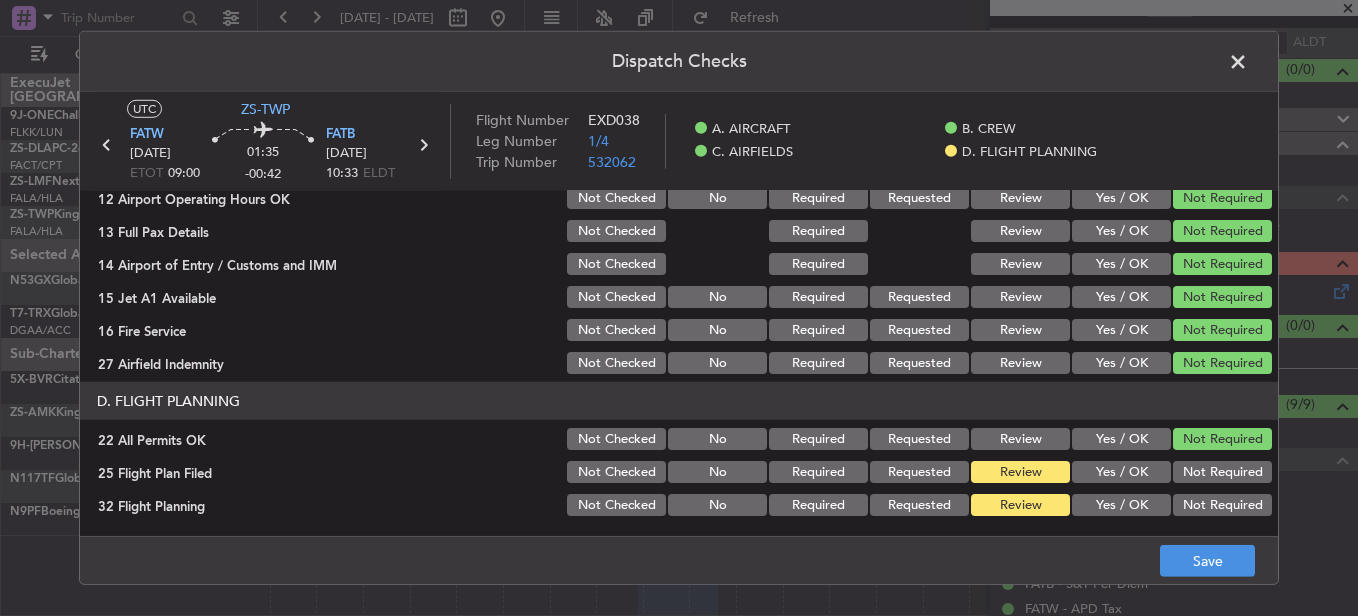 click on "UTC  ZS-TWP FATW 15/07/2025 ETOT 09:00 01:35 -00:42 FATB 15/07/2025 10:33 ELDT Flight Number EXD038 Leg Number 1/4 Trip Number 532062    A. AIRCRAFT    B. CREW    C. AIRFIELDS    D. FLIGHT PLANNING  A. AIRCRAFT   01 Is A/C Available  Not Checked No Review Yes / OK  26 Aircraft Dispatch Checklist  Not Checked Yes / OK  28 Catering Order  Not Checked No Required Requested Review Yes / OK Not Required  30 Lounge Briefing  Not Checked No Required Requested Review Yes / OK Not Required  32 Runway Lights  Not Checked No Required Requested Review Yes / OK Not Required  B. CREW   04 Crew Briefed  Not Checked Required Requested Review Yes / OK  05 Crew and Duty OK  Not Checked No Required Requested Review Yes / OK  06 Crew Visas  Not Checked Required Requested Review Yes / OK Not Required  29 Crew Accomadation and Transport  Not Checked No Required Requested Review Yes / OK Not Required  31 Money Order  Not Checked No Required Requested Review Yes / OK Not Required  Notify Crew of Schedule  Not Checked No Review No" 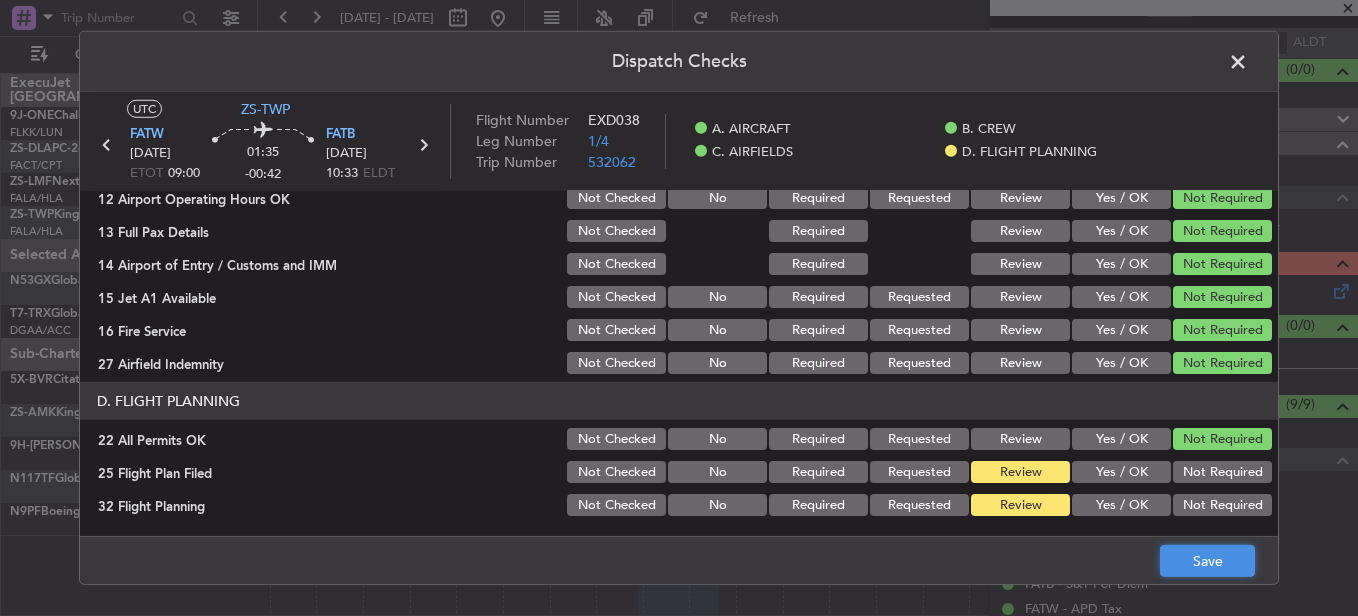 click on "Save" 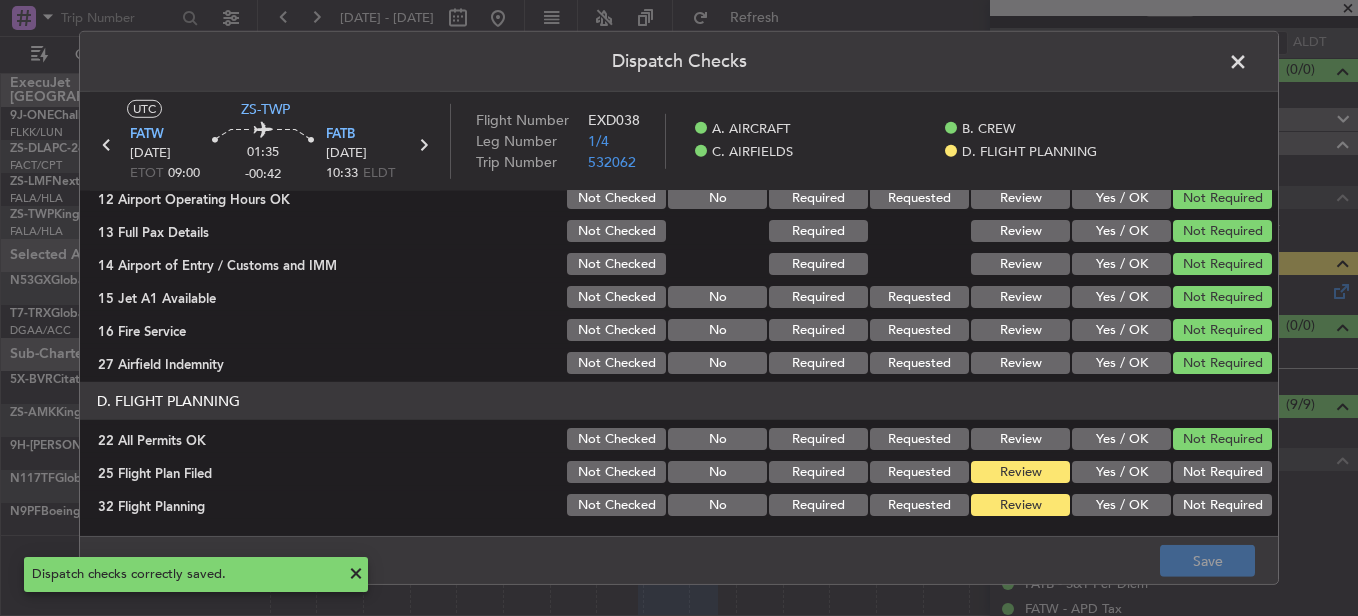 click 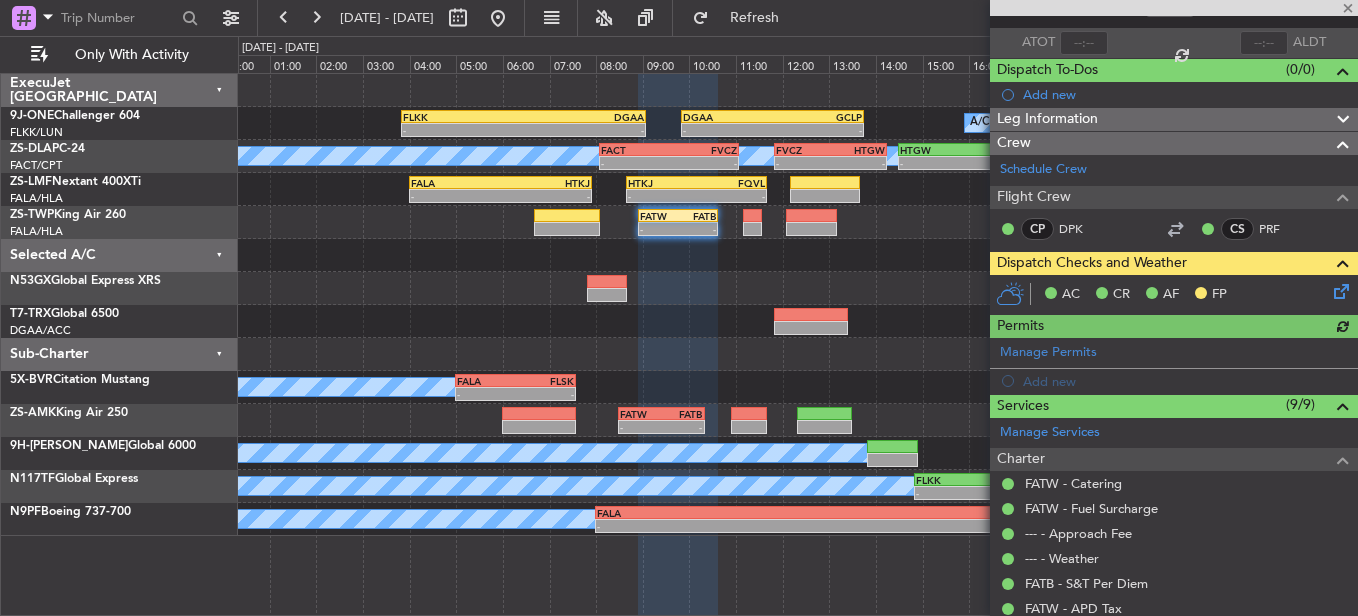 type on "-00:21" 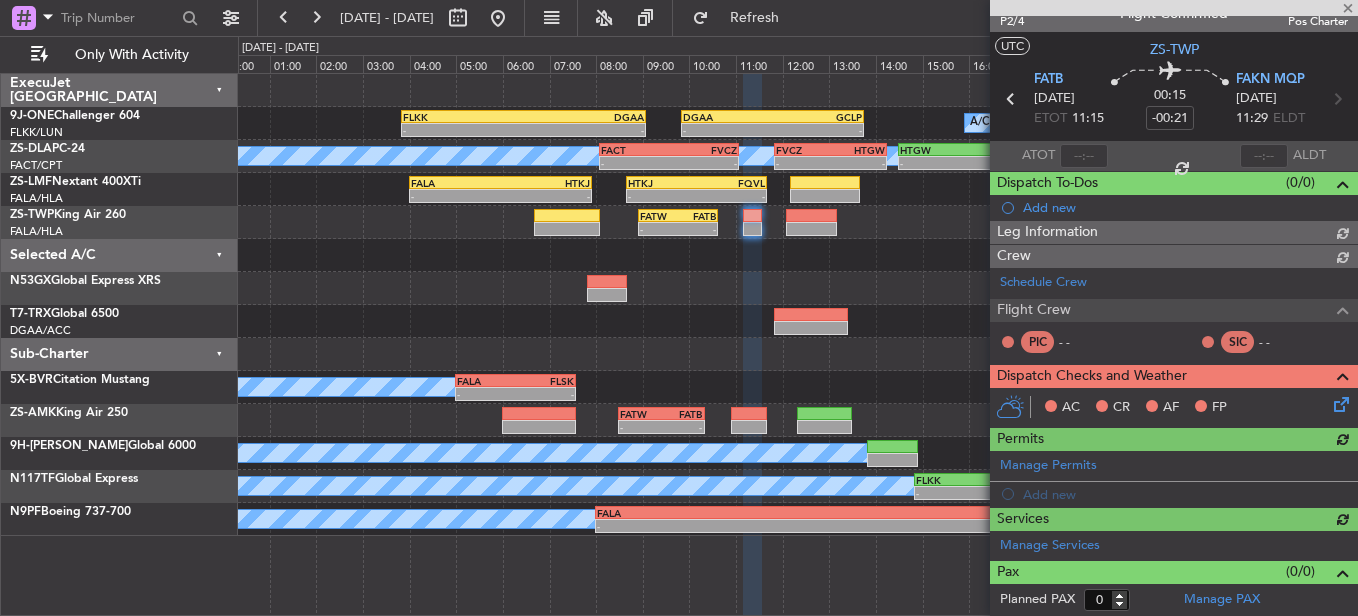scroll, scrollTop: 137, scrollLeft: 0, axis: vertical 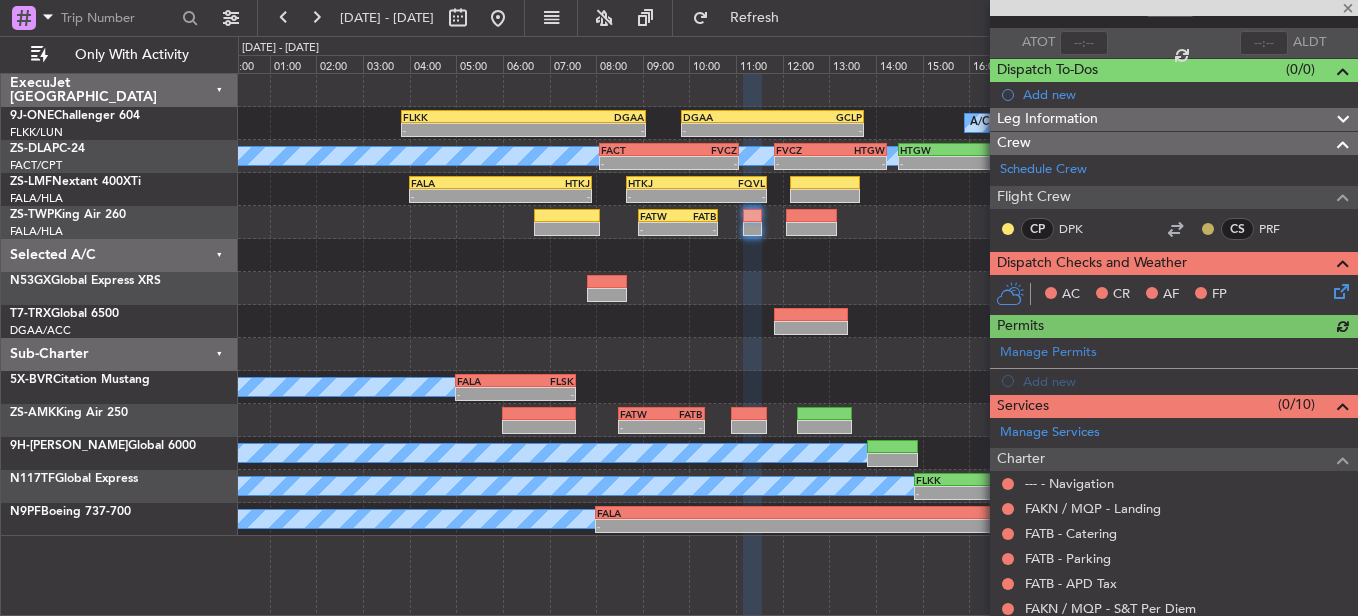 click 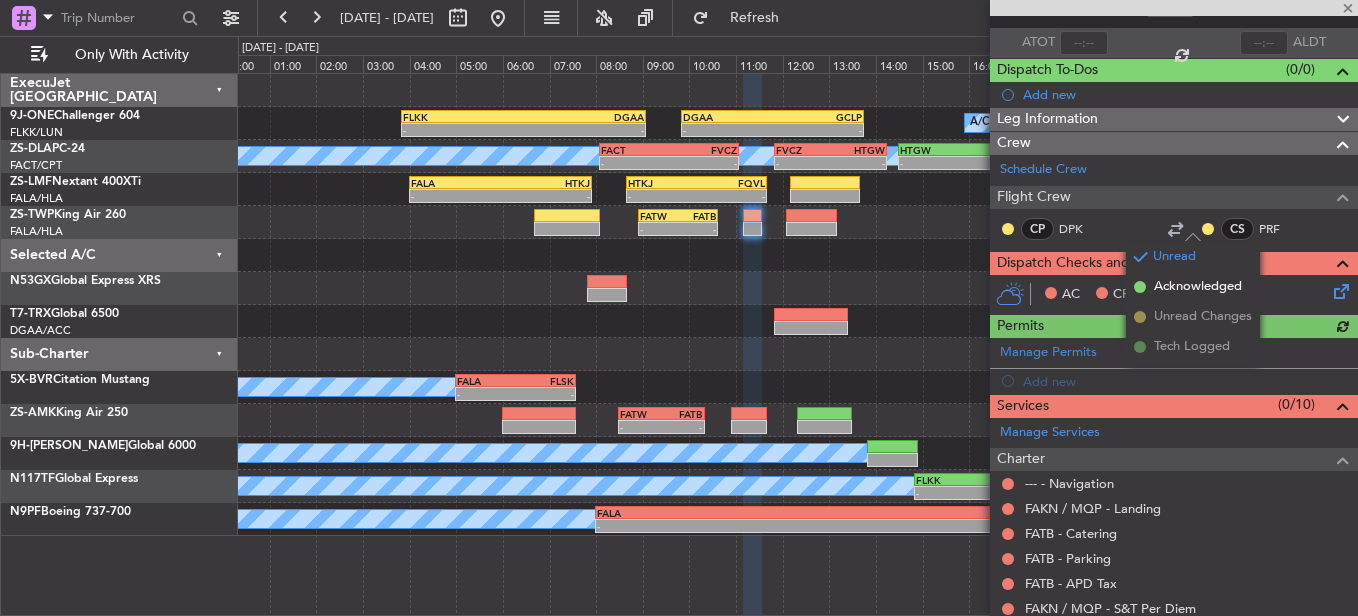 click on "Acknowledged" at bounding box center (1198, 287) 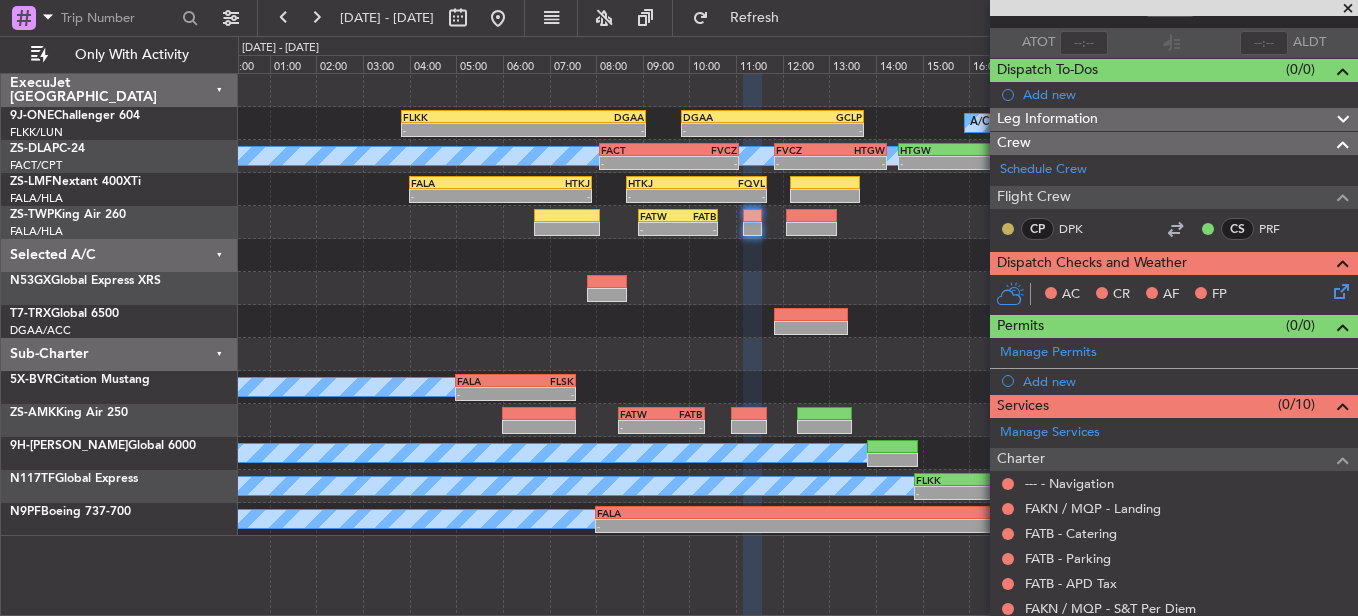 click 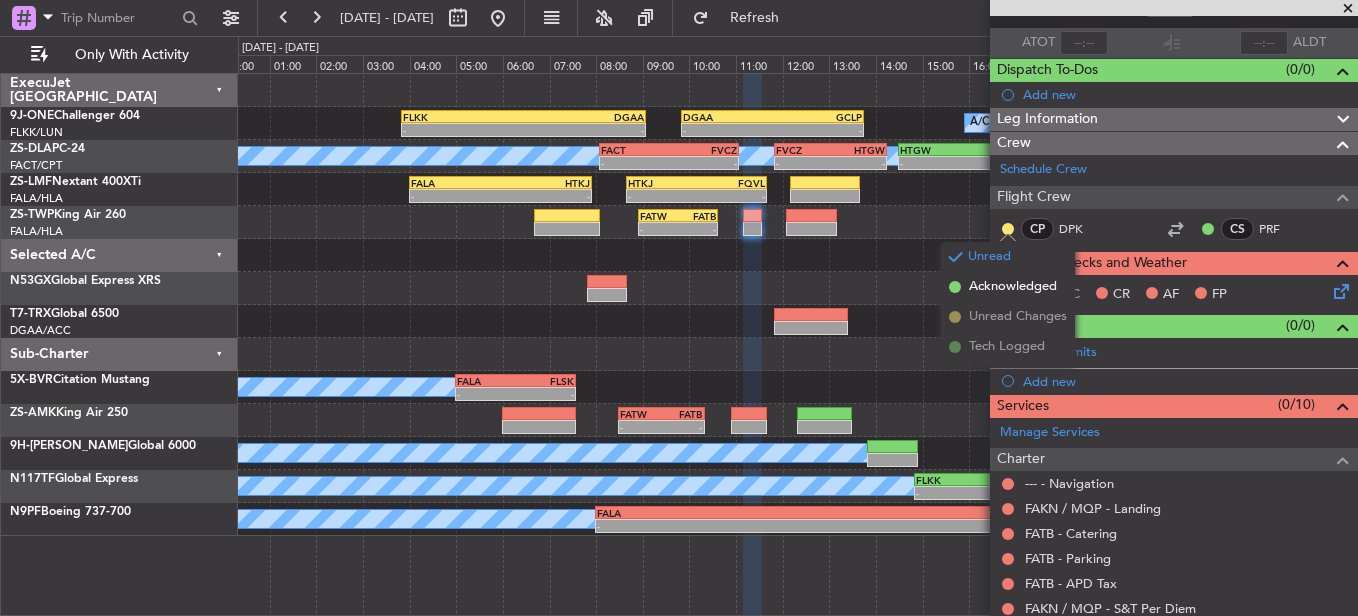 drag, startPoint x: 1035, startPoint y: 280, endPoint x: 1091, endPoint y: 288, distance: 56.568542 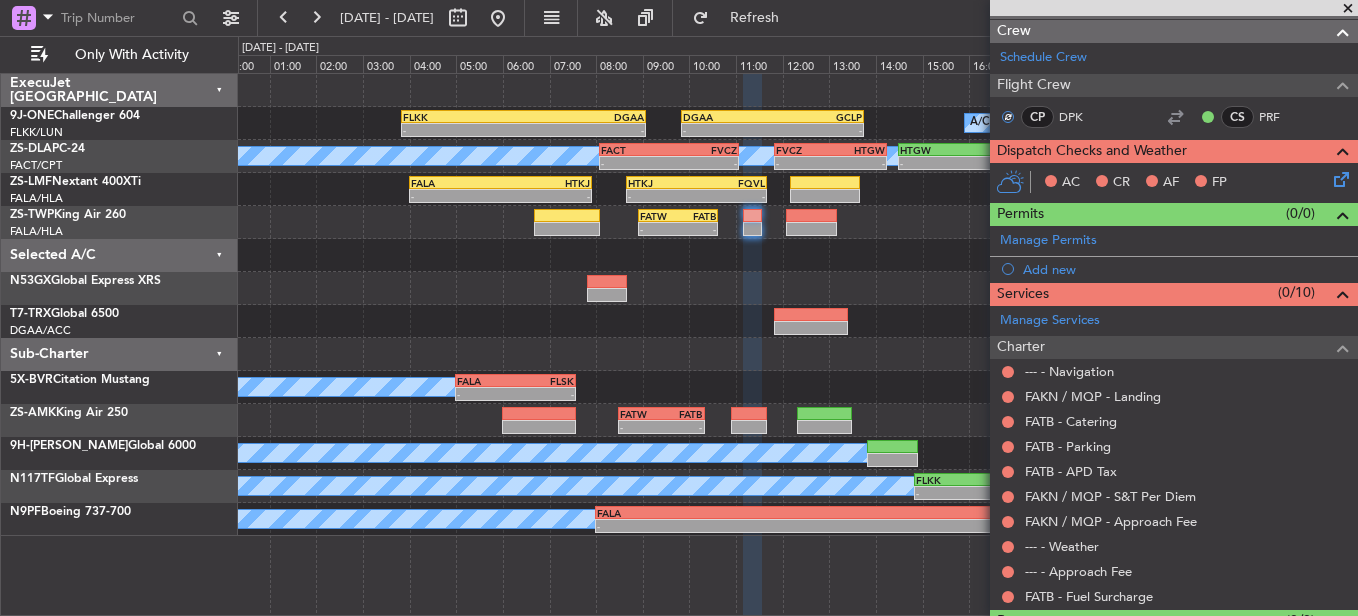 scroll, scrollTop: 298, scrollLeft: 0, axis: vertical 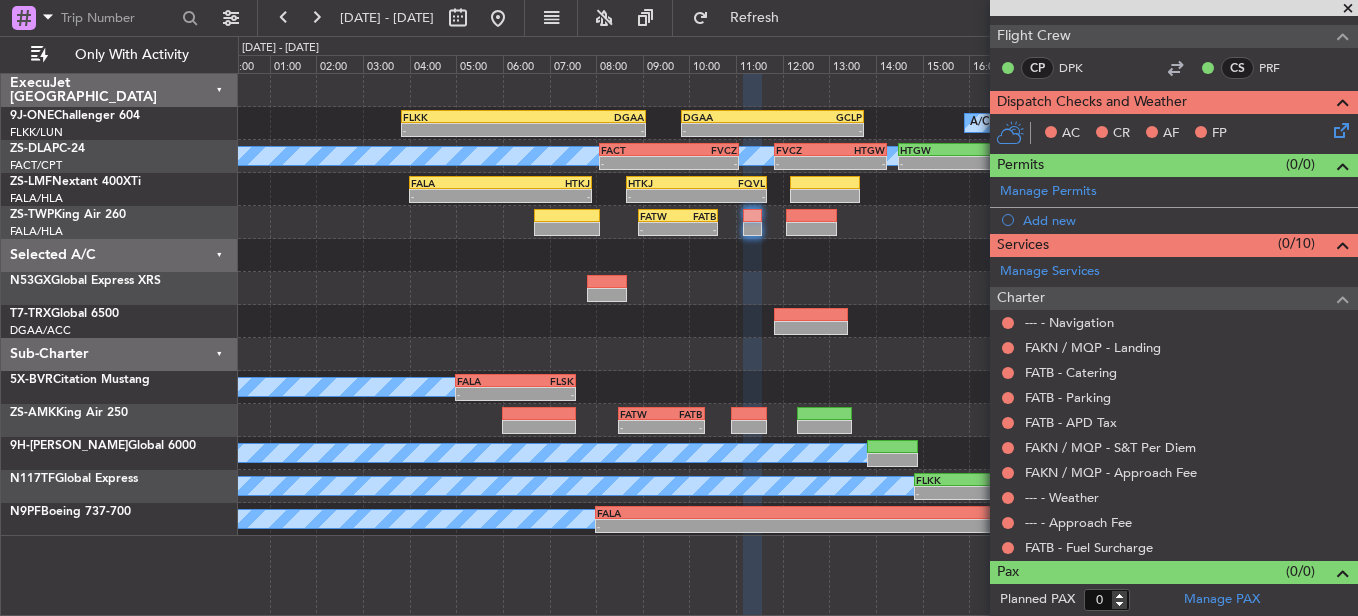 click on "FATB - Fuel Surcharge" at bounding box center (1174, 547) 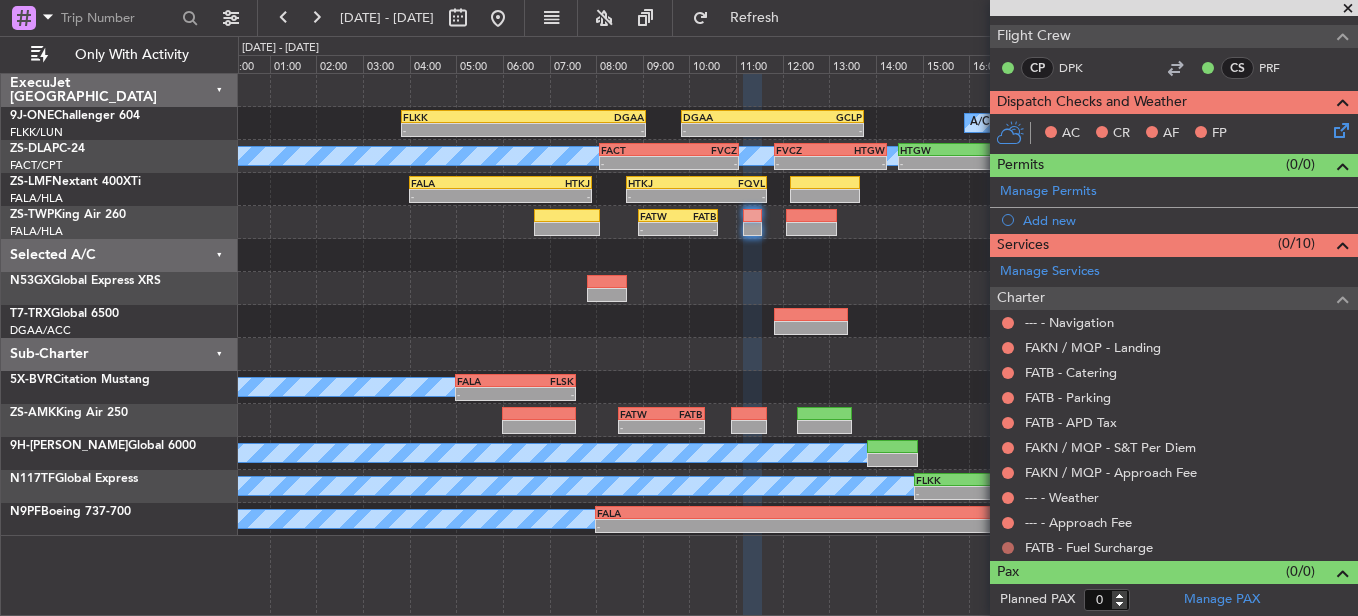 click at bounding box center [1008, 548] 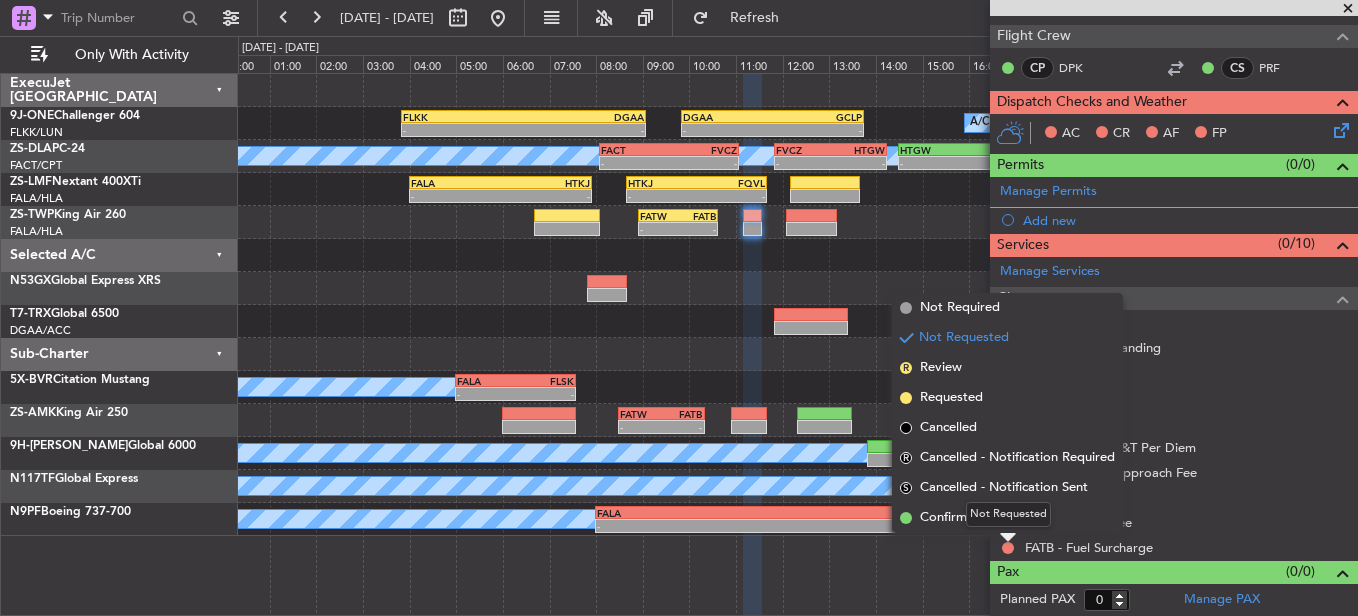 click on "Not Requested" at bounding box center (1008, 514) 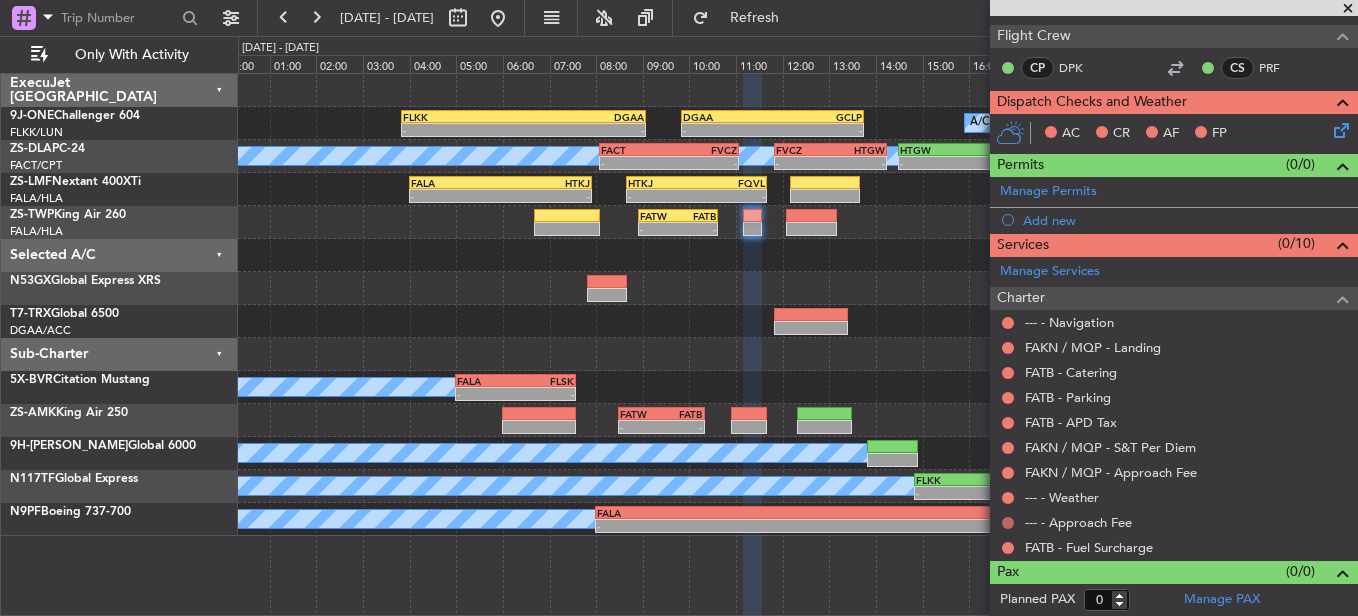 click at bounding box center (1008, 523) 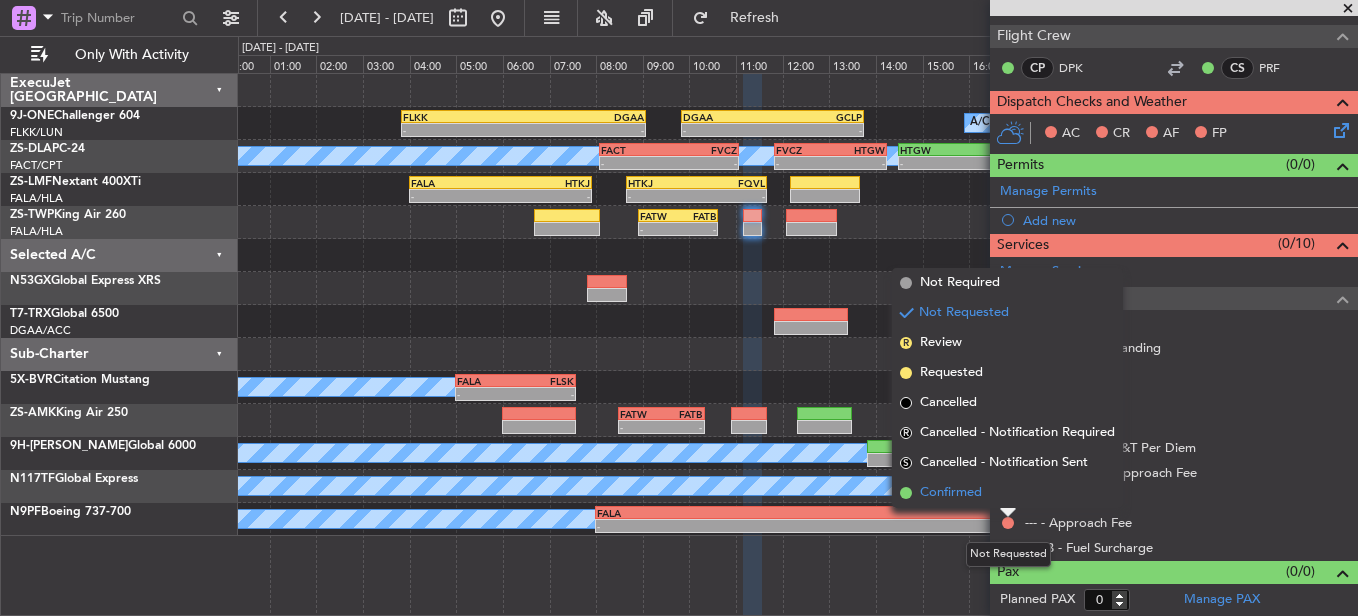 click on "Confirmed" at bounding box center [1007, 493] 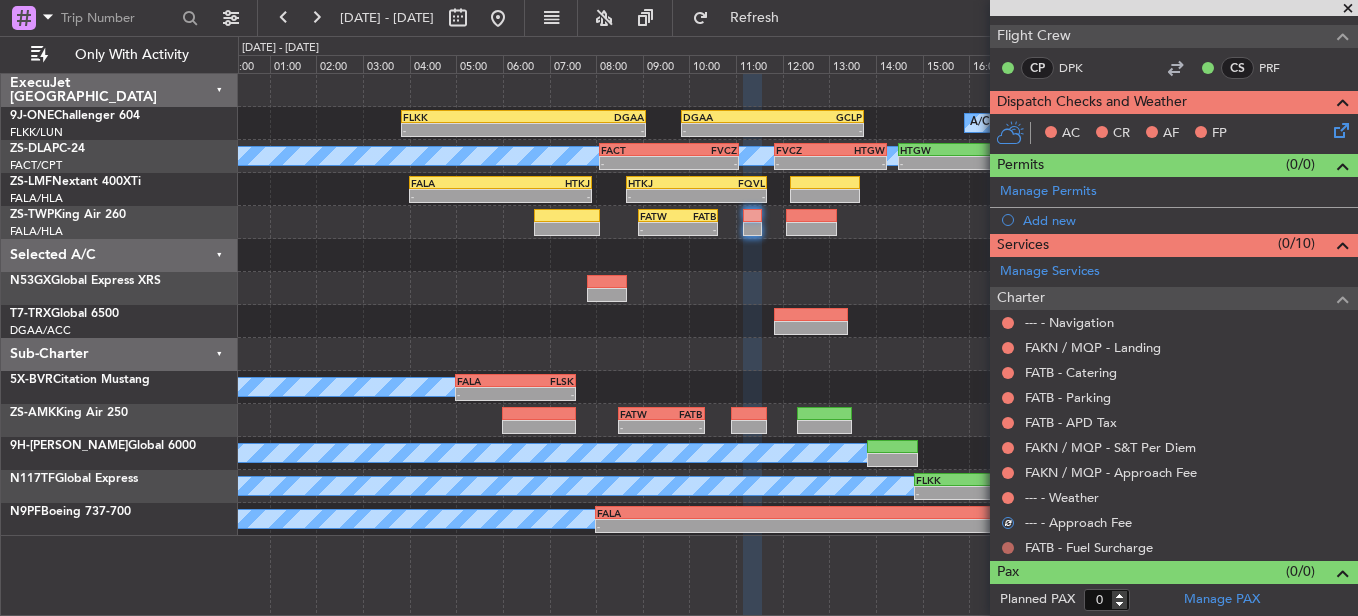 click at bounding box center (1008, 548) 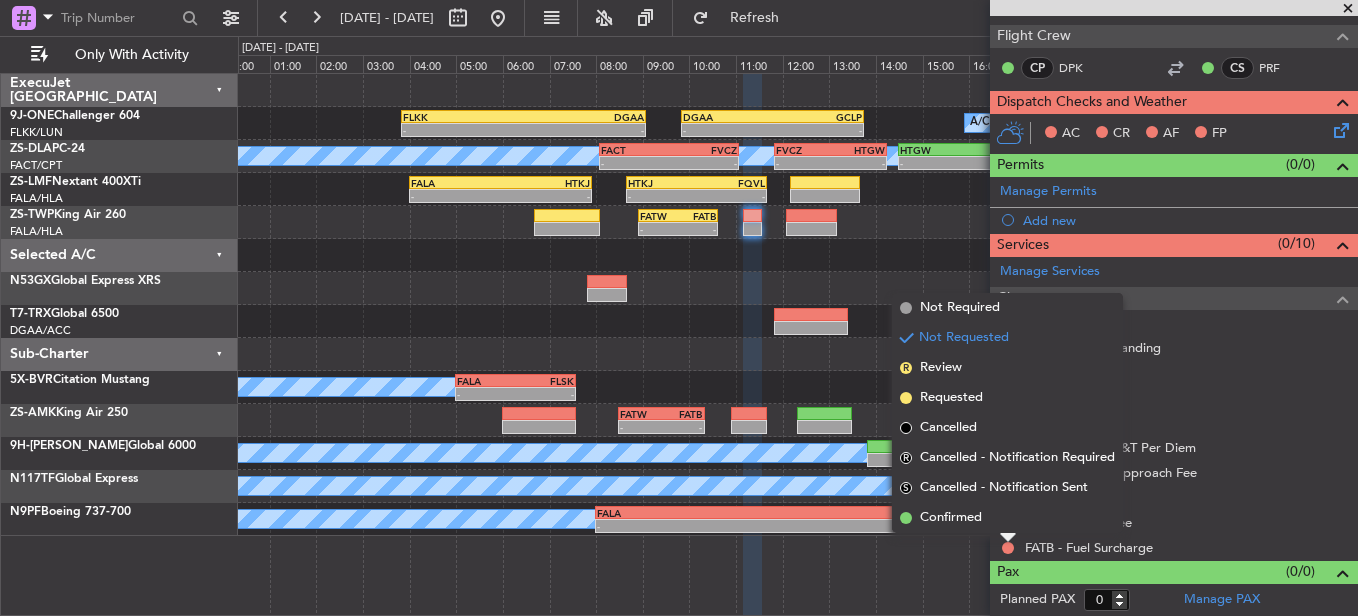 click on "Not Requested" at bounding box center (1008, 514) 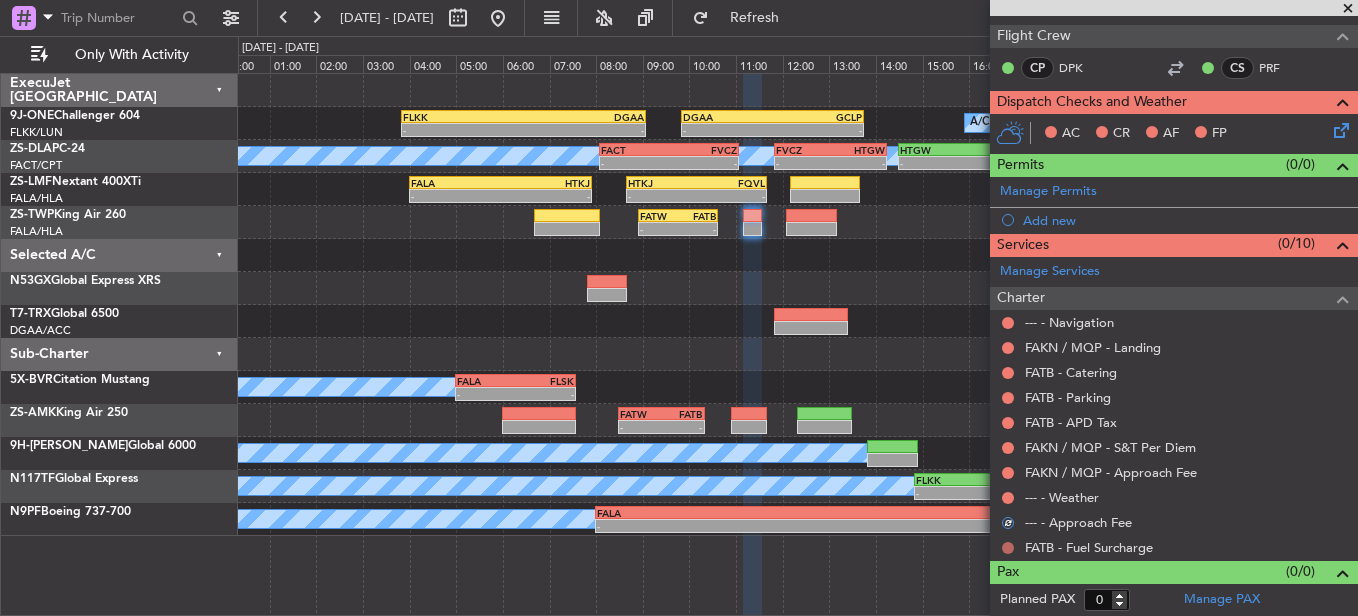 click at bounding box center (1008, 548) 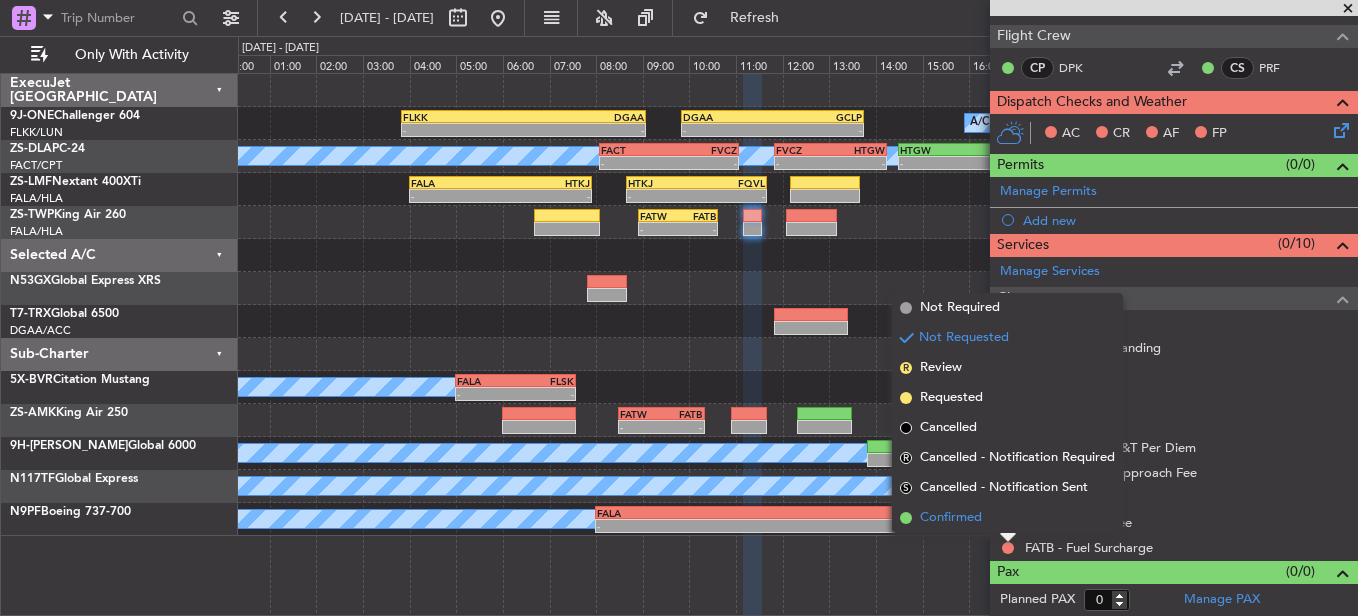click on "Confirmed" at bounding box center (1007, 518) 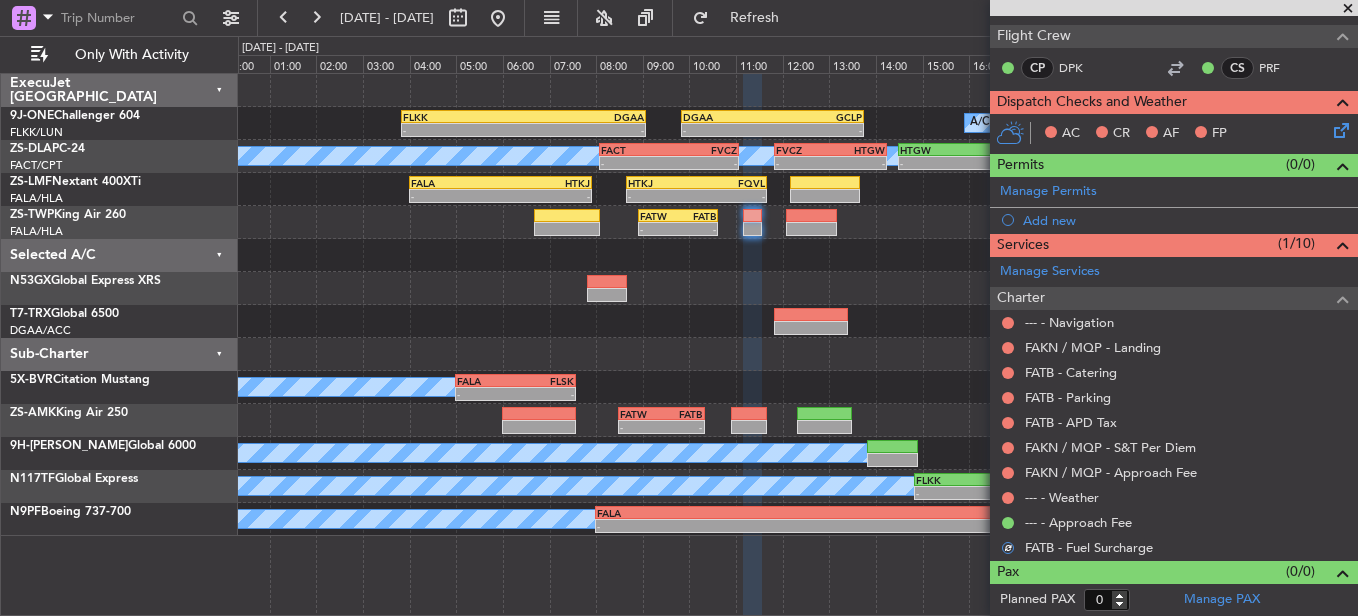 click at bounding box center [1008, 498] 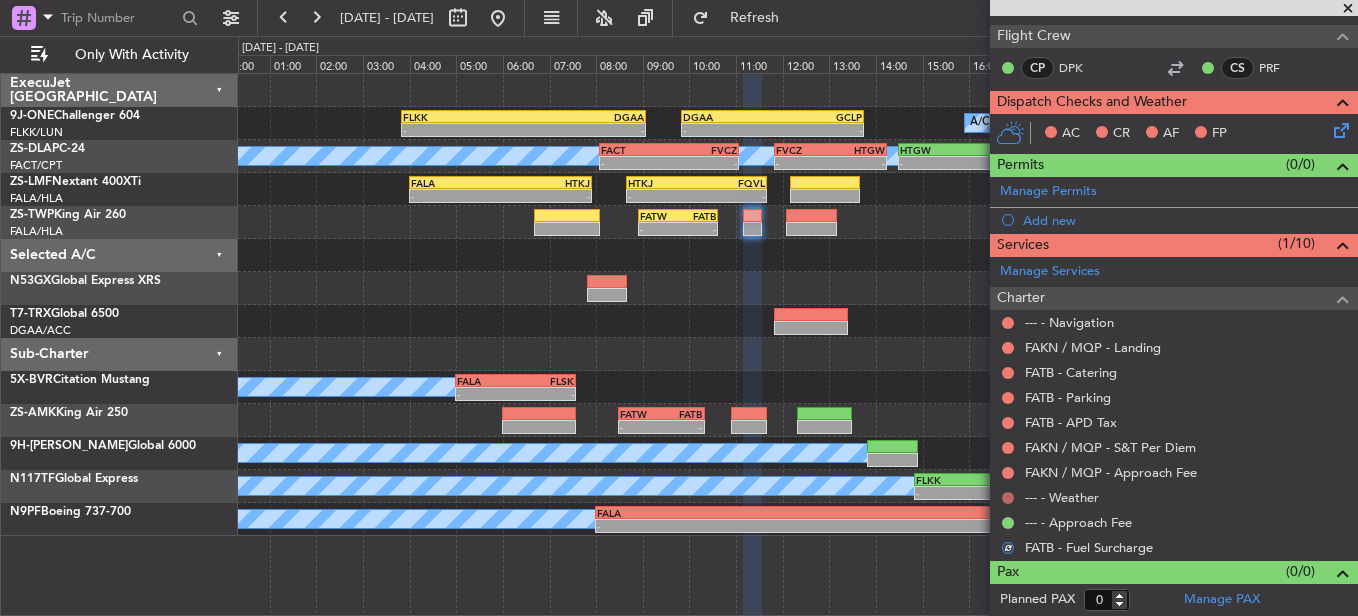 click at bounding box center [1008, 498] 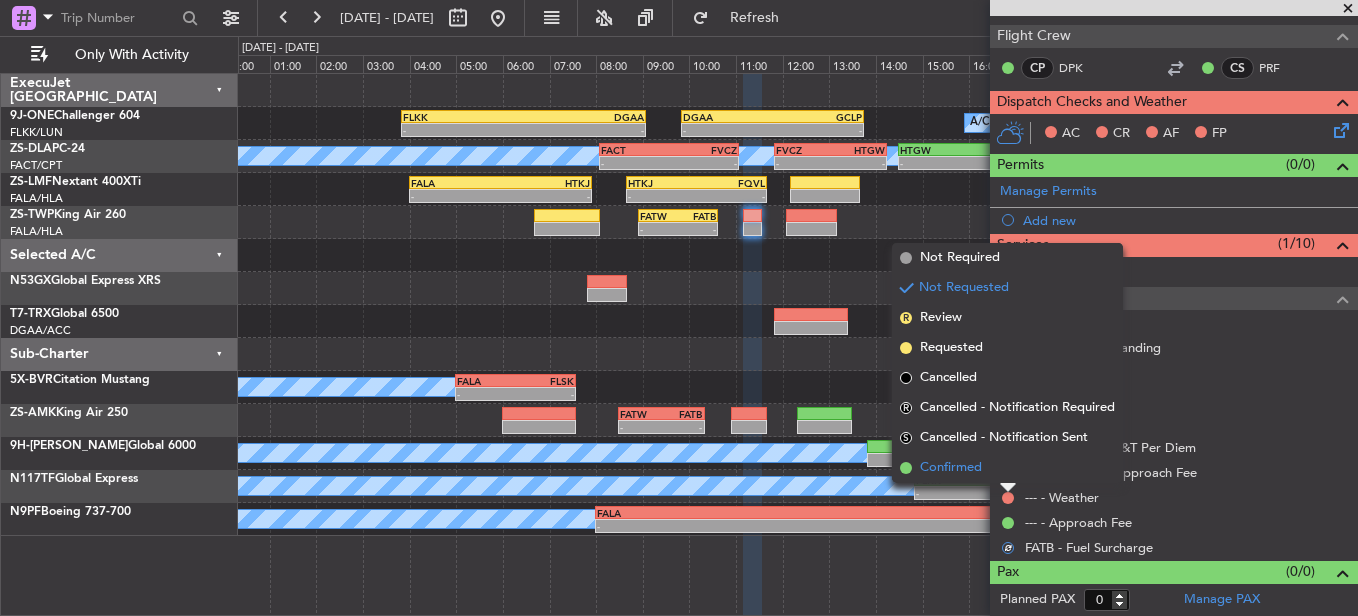 click on "Confirmed" at bounding box center [1007, 468] 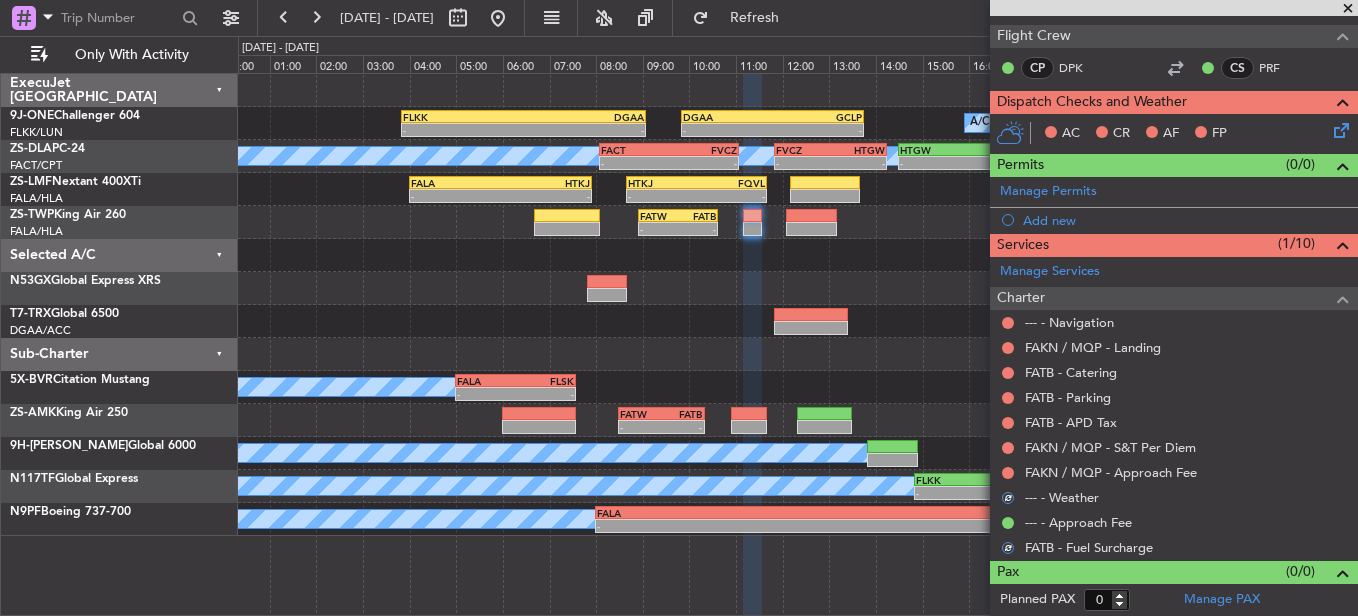 click at bounding box center [1008, 473] 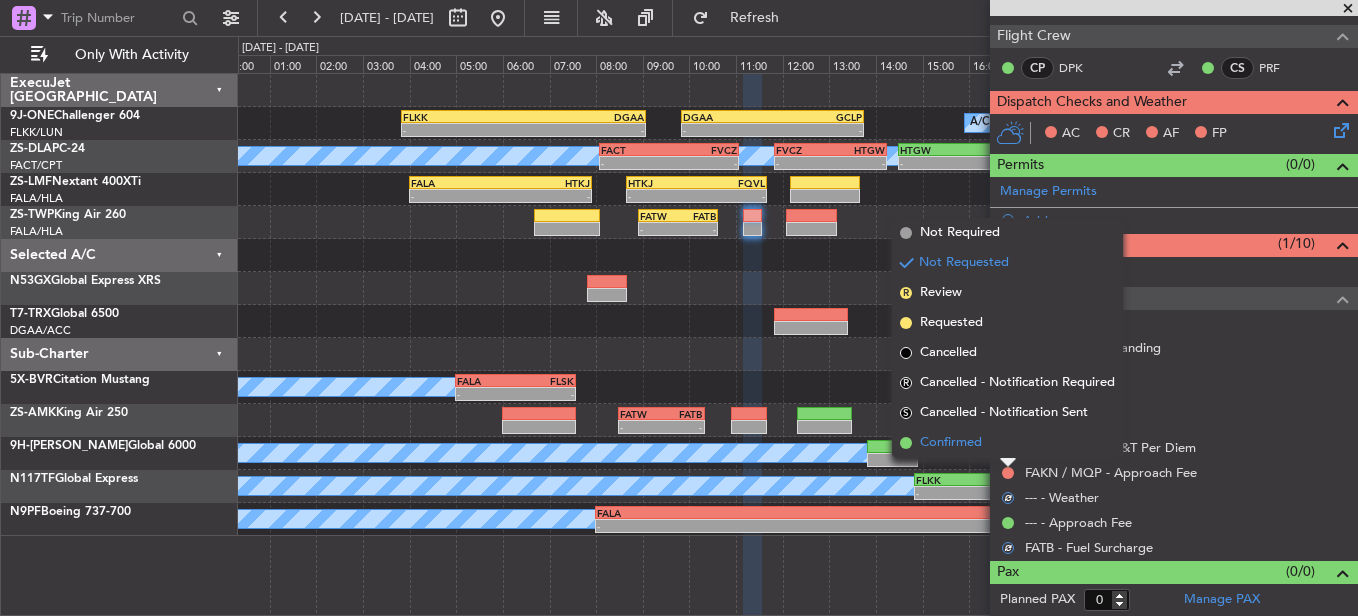 click on "Confirmed" at bounding box center (1007, 443) 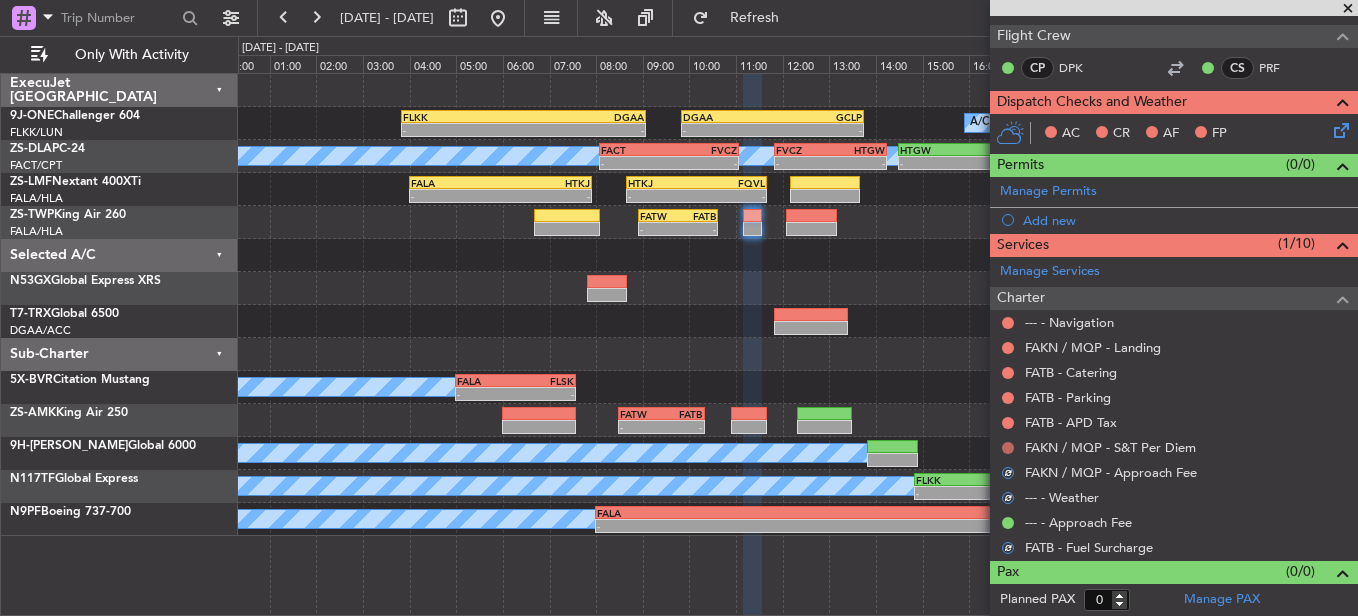 click at bounding box center [1008, 448] 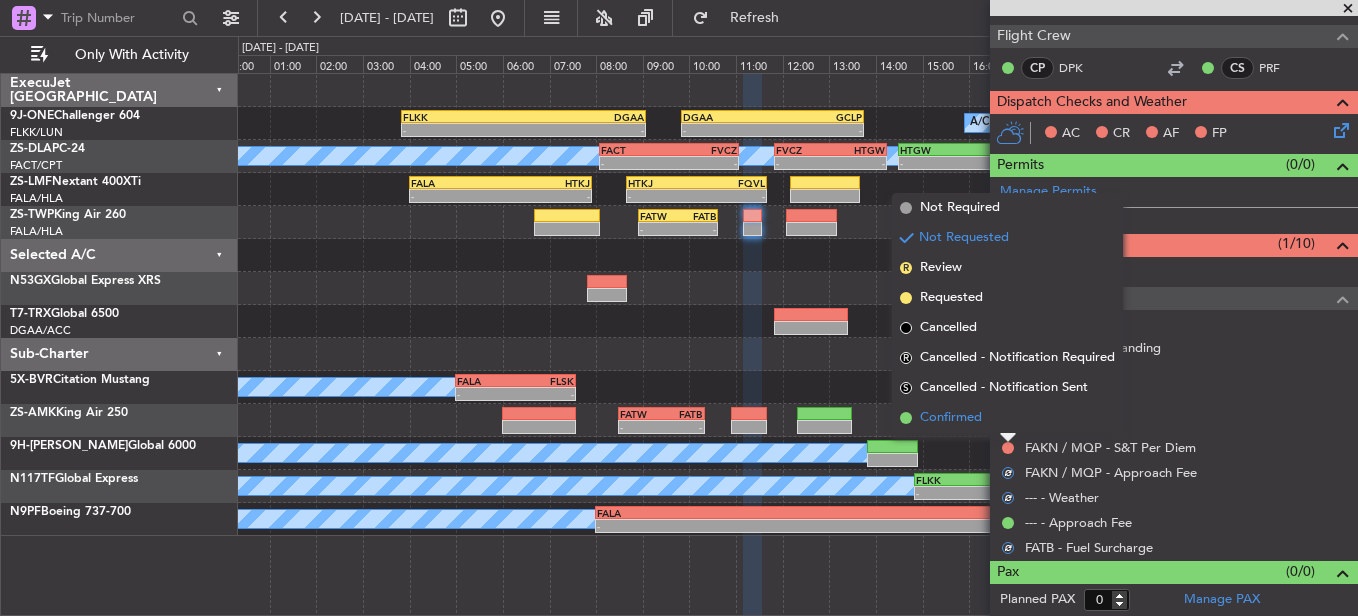 click on "Confirmed" at bounding box center [1007, 418] 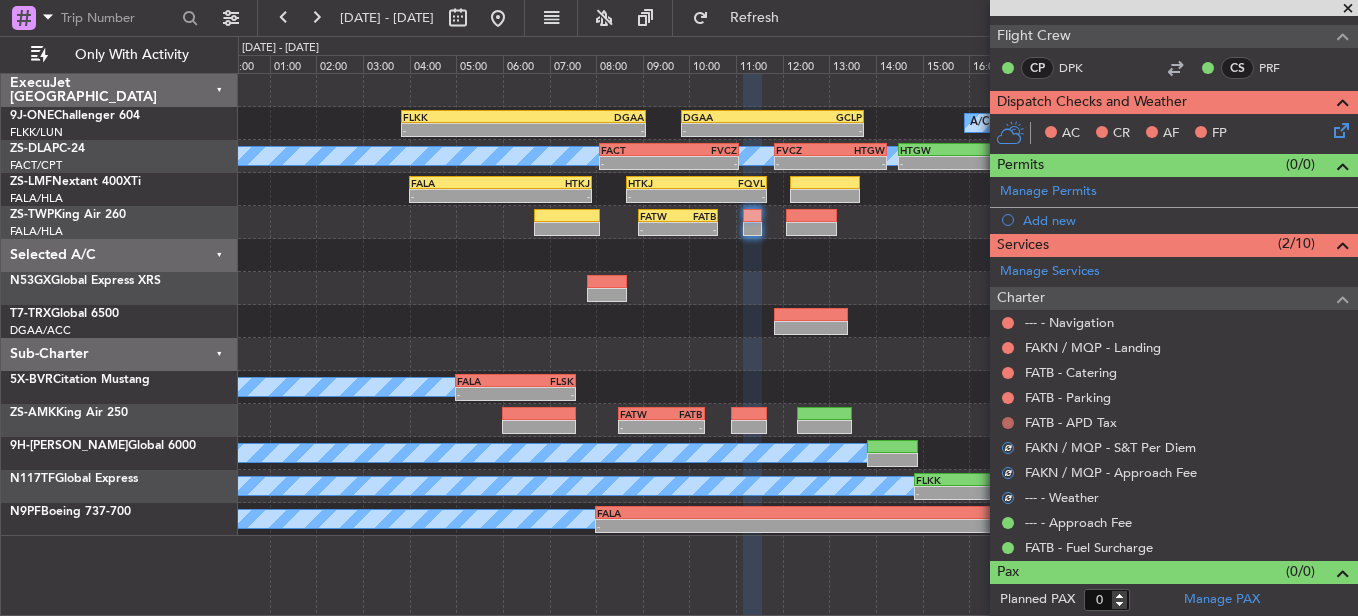 drag, startPoint x: 1002, startPoint y: 415, endPoint x: 1003, endPoint y: 426, distance: 11.045361 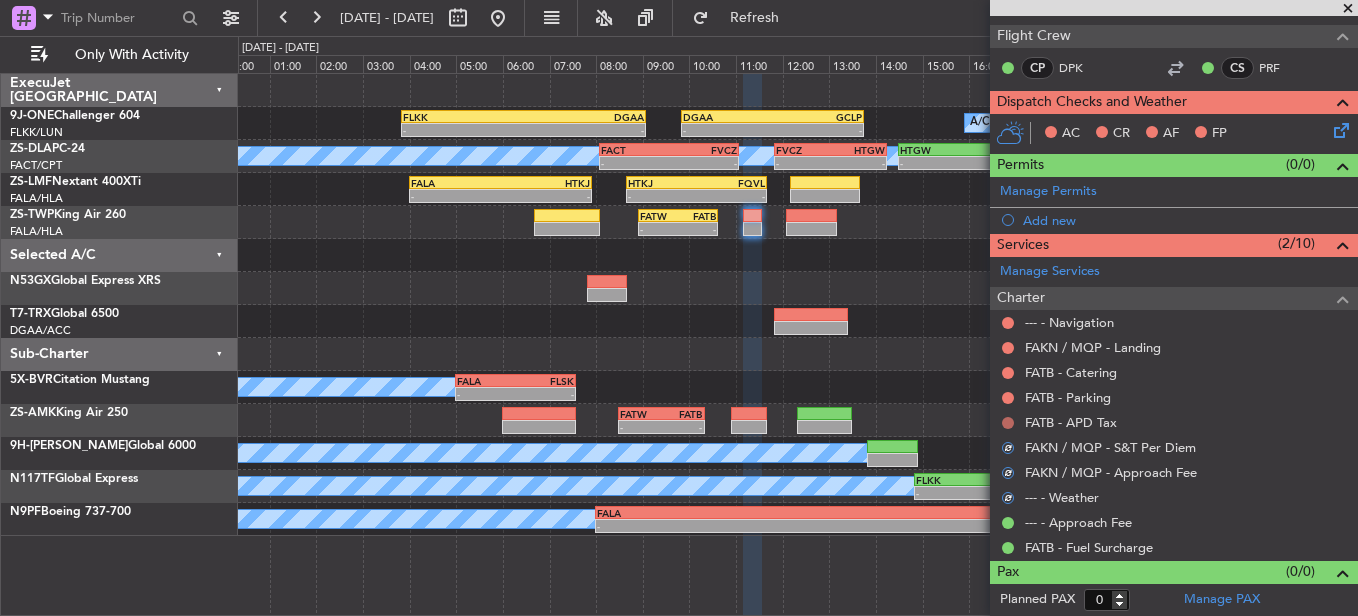 click at bounding box center [1008, 423] 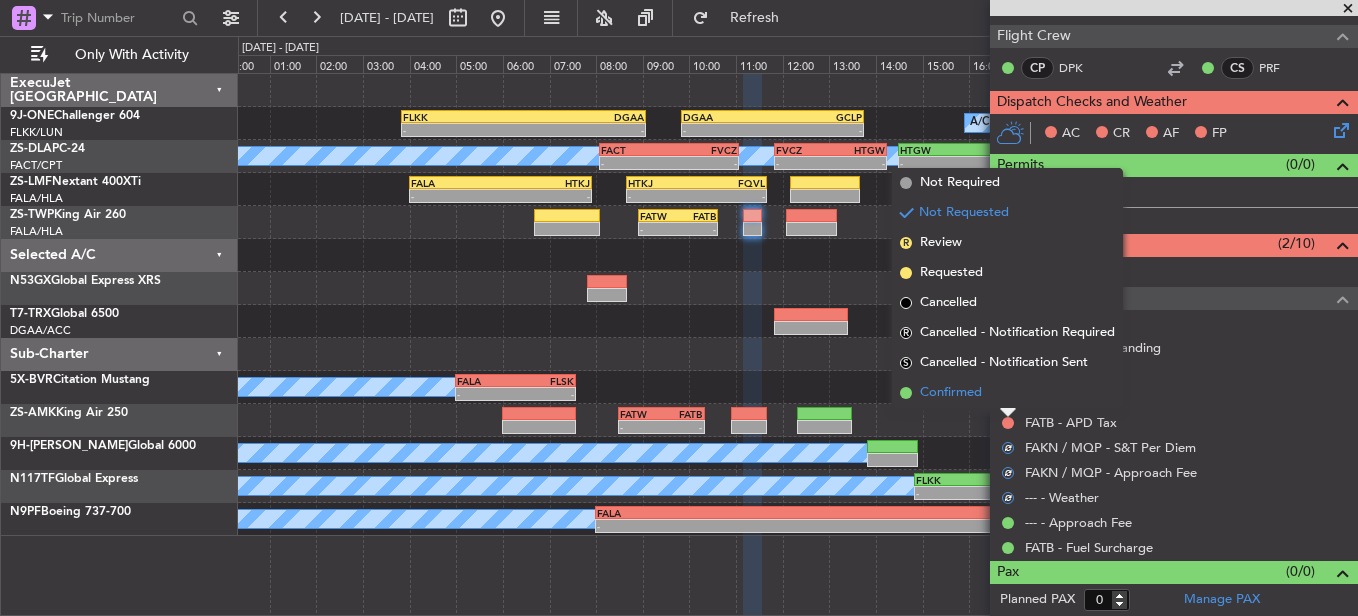 click on "Confirmed" at bounding box center [1007, 393] 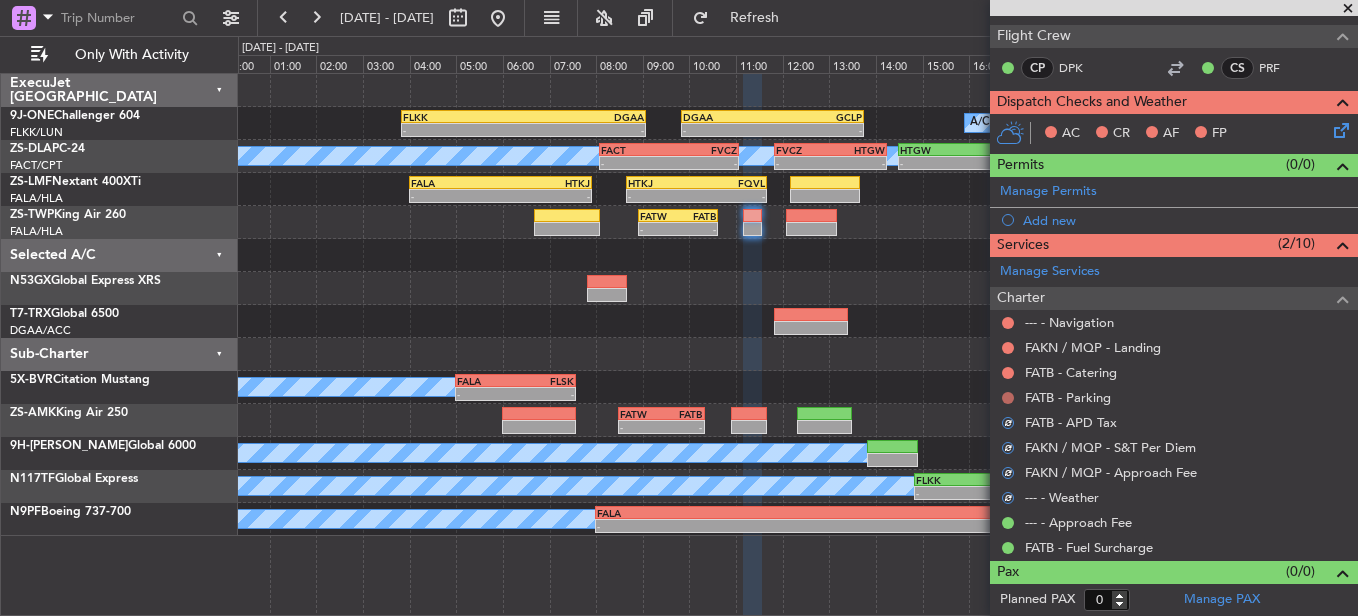 click at bounding box center [1008, 398] 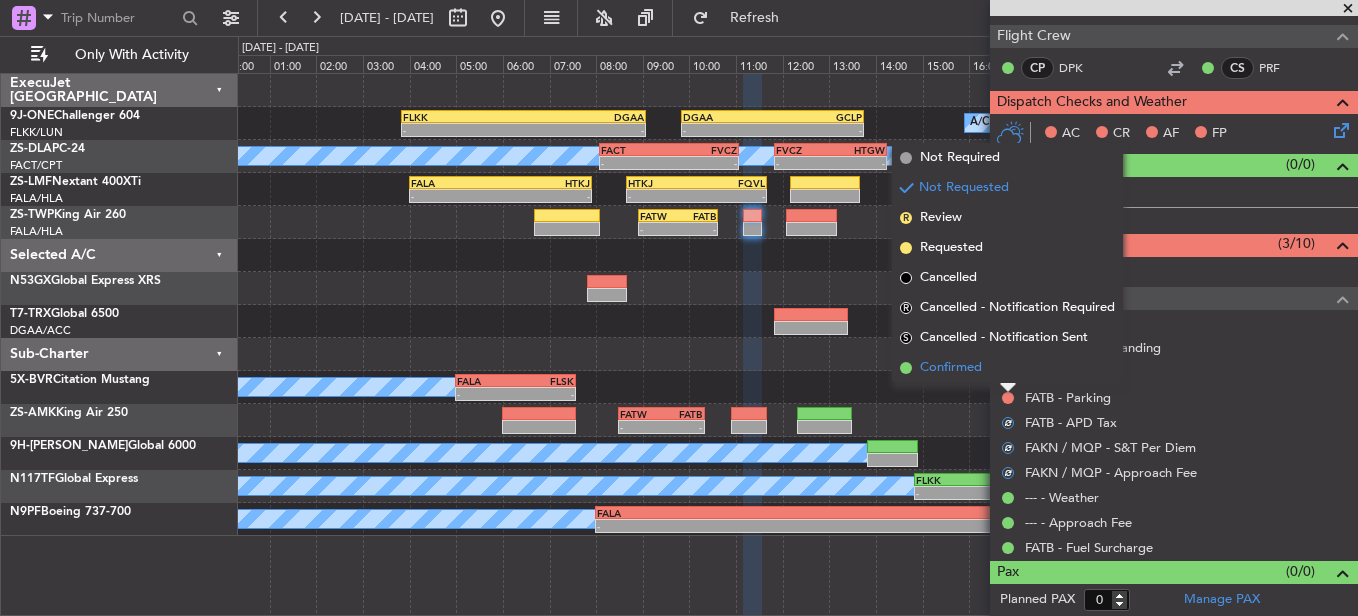 click on "Confirmed" at bounding box center (1007, 368) 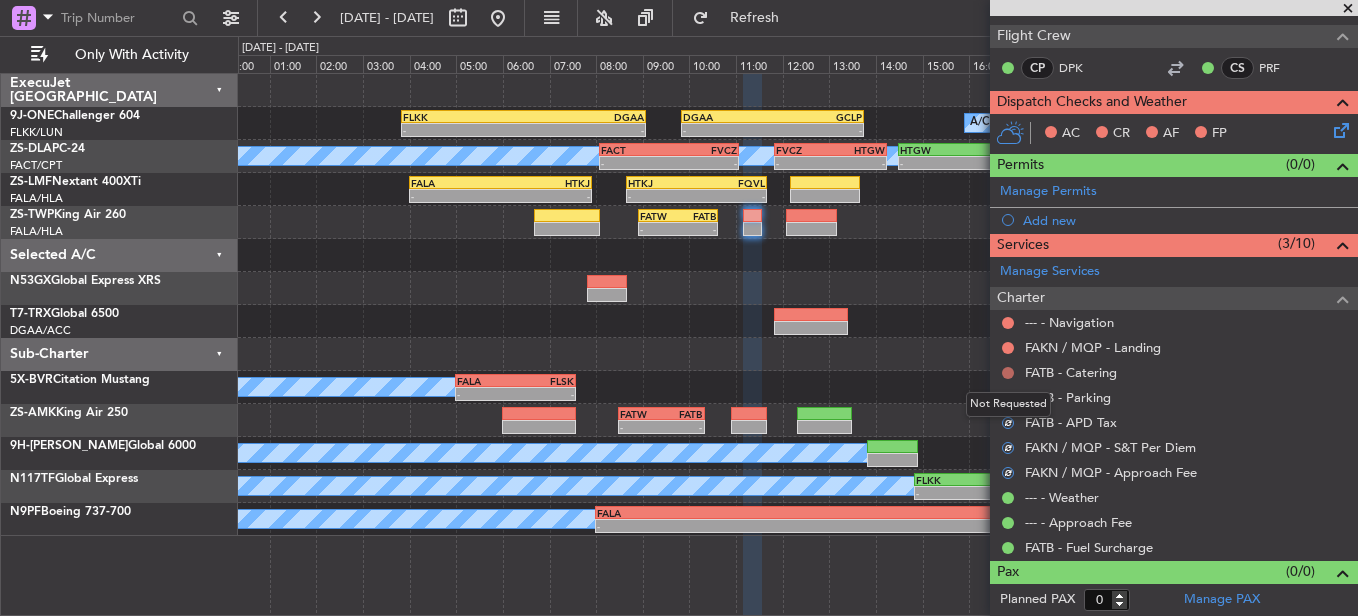 click at bounding box center [1008, 373] 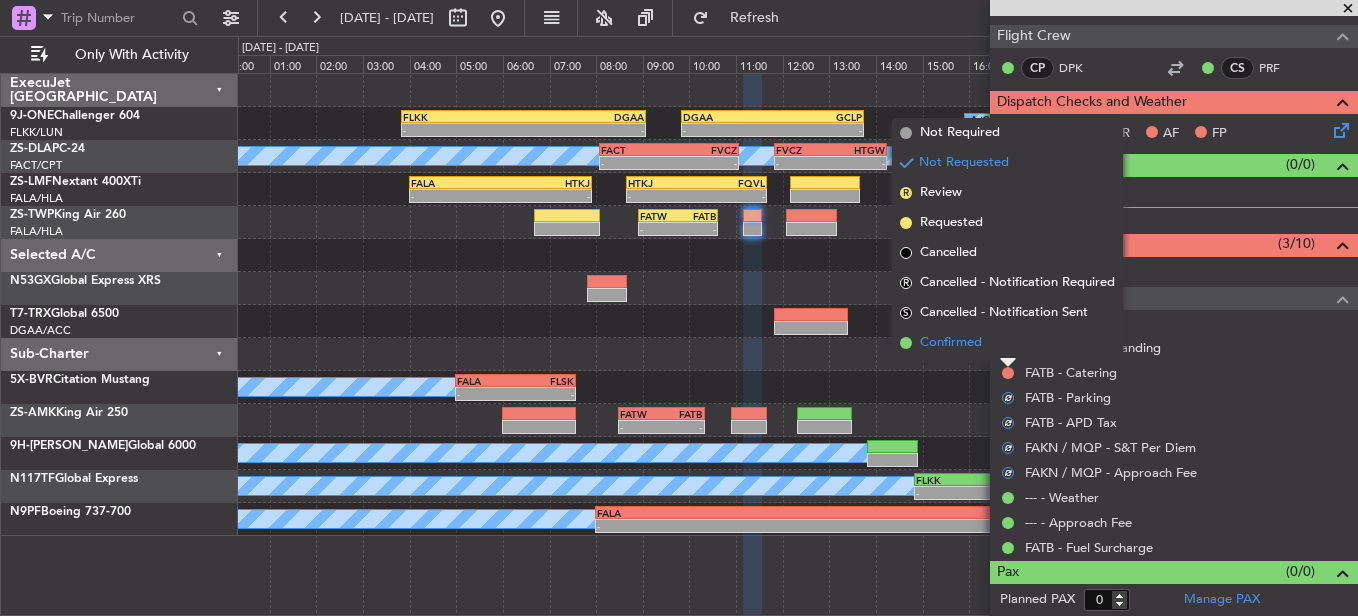 click on "Confirmed" at bounding box center (1007, 343) 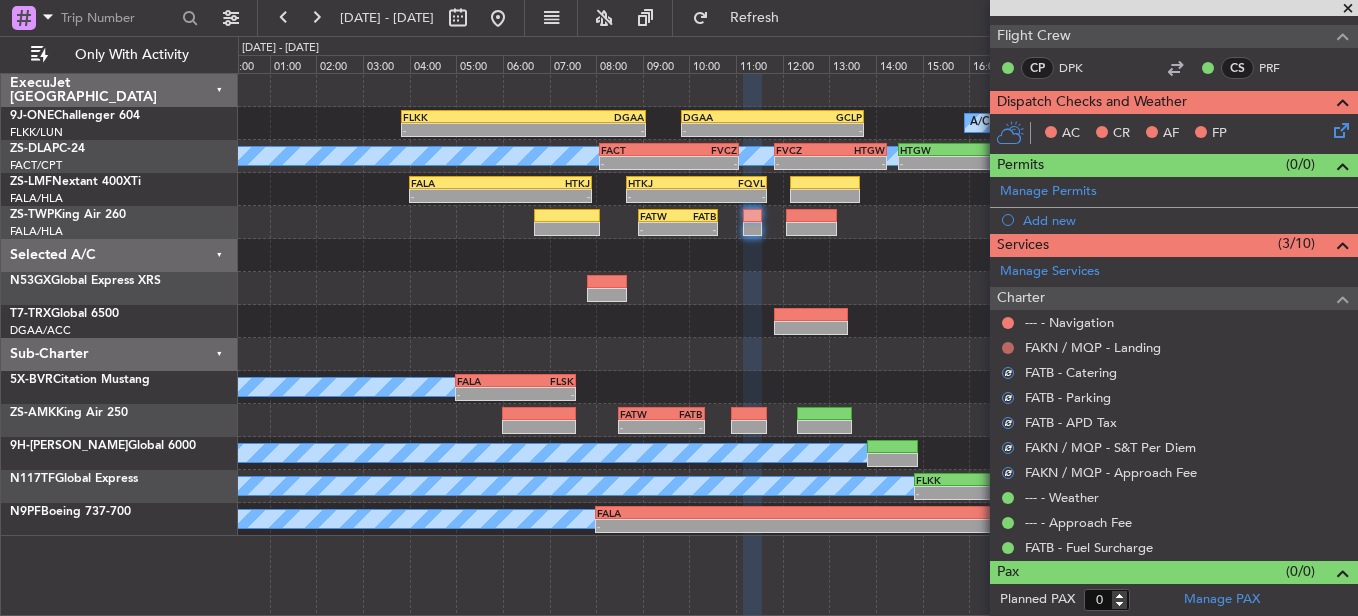 click at bounding box center (1008, 348) 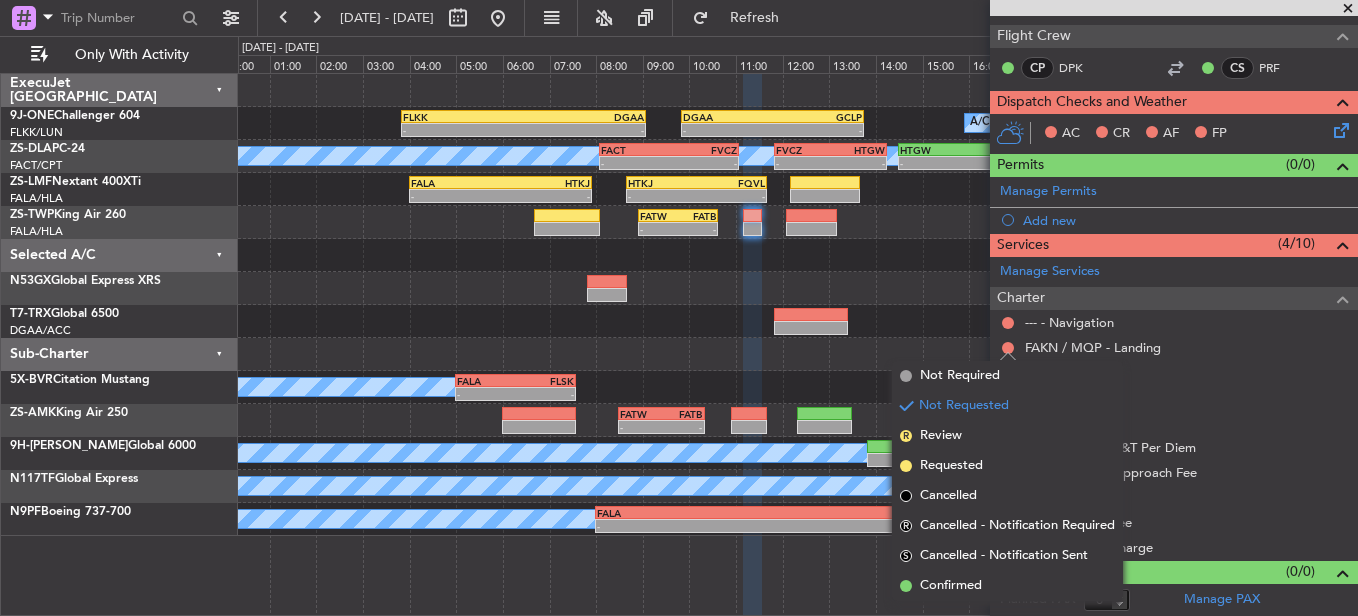 drag, startPoint x: 1012, startPoint y: 582, endPoint x: 1001, endPoint y: 543, distance: 40.5216 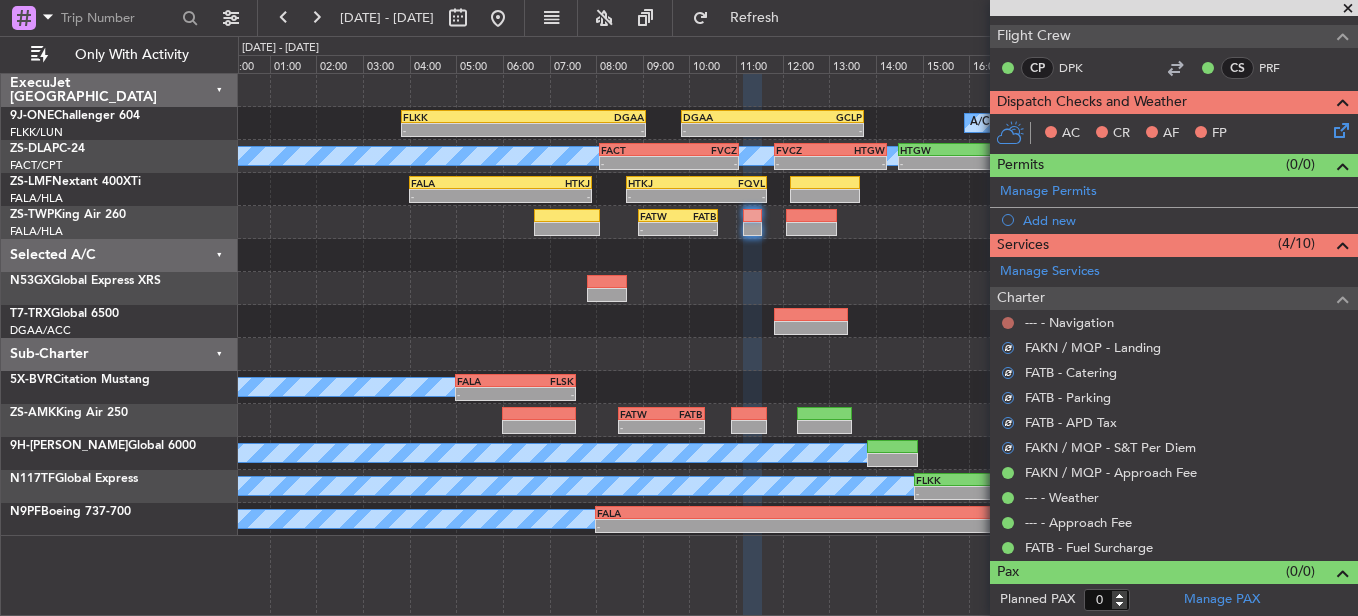click at bounding box center (1008, 323) 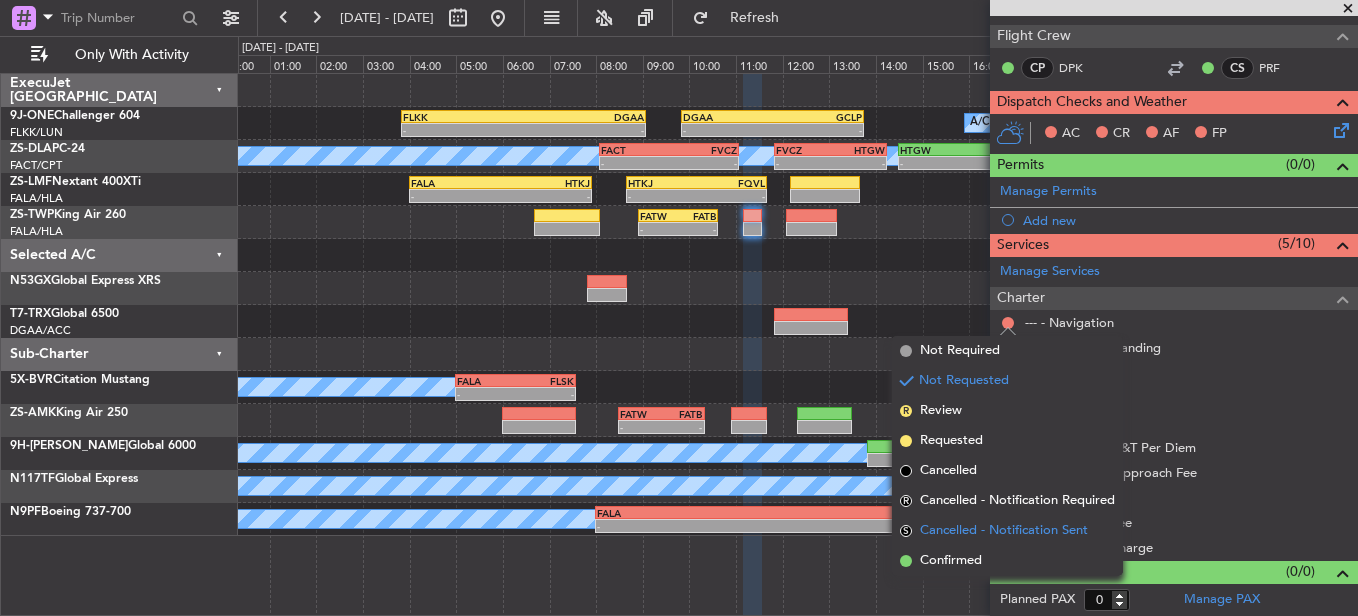 click on "S  Cancelled - Notification Sent" at bounding box center (1007, 531) 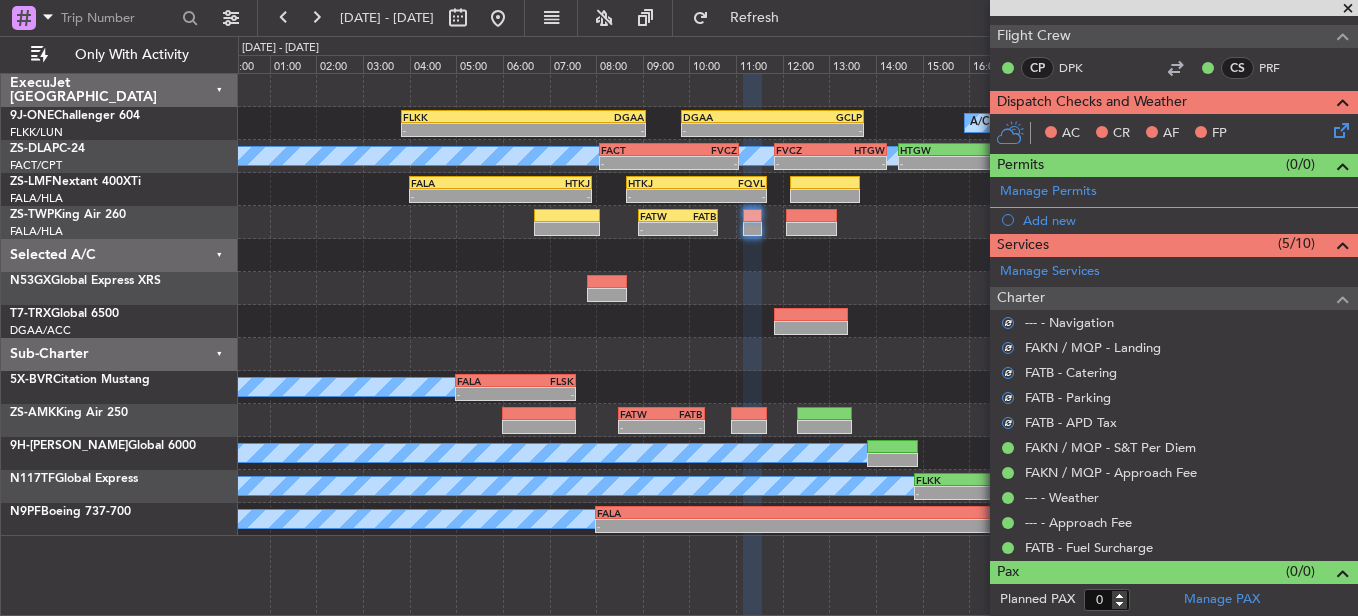 click 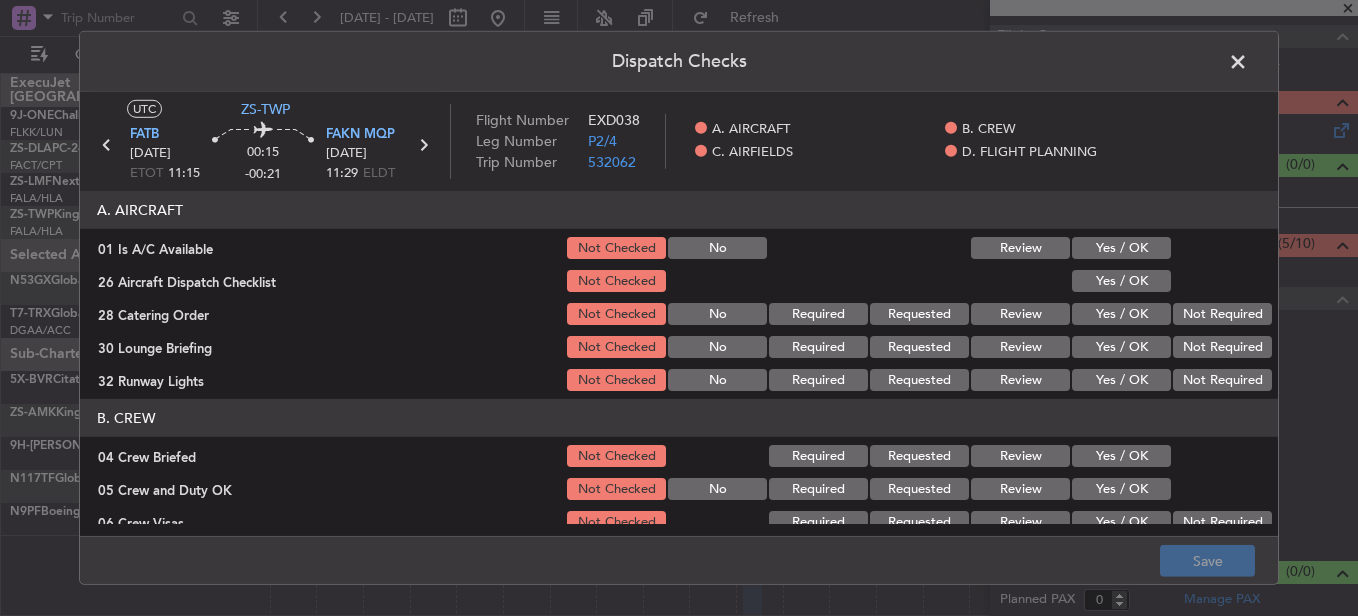 click on "Yes / OK" 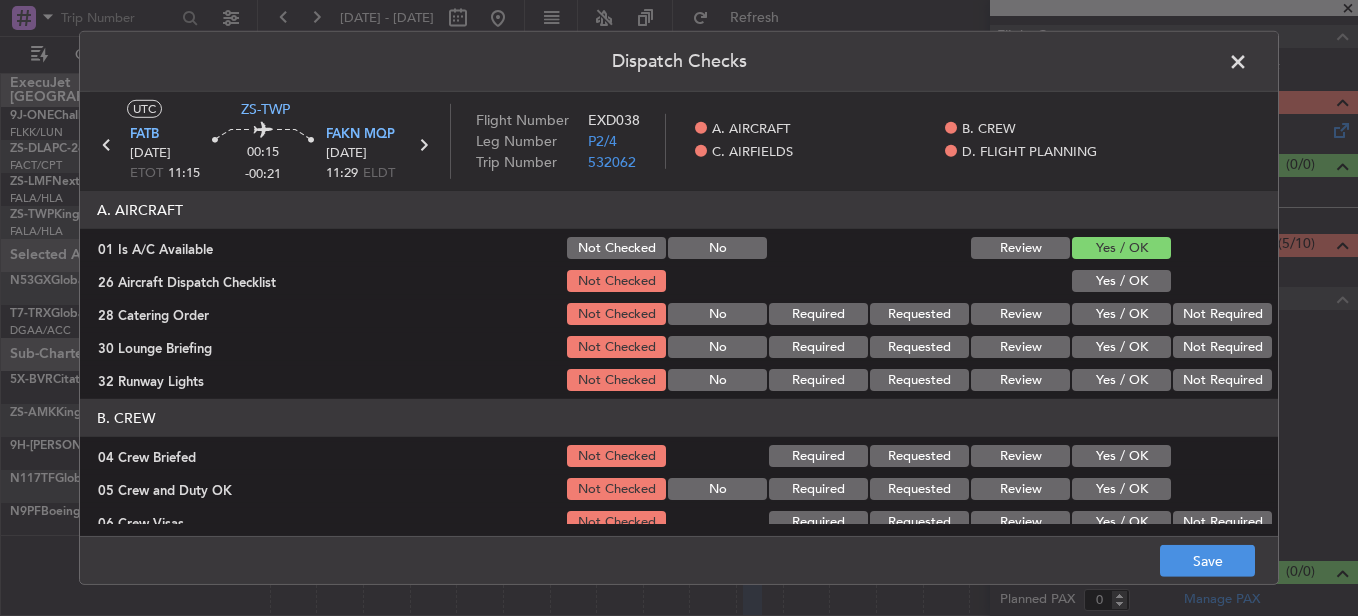 click on "Yes / OK" 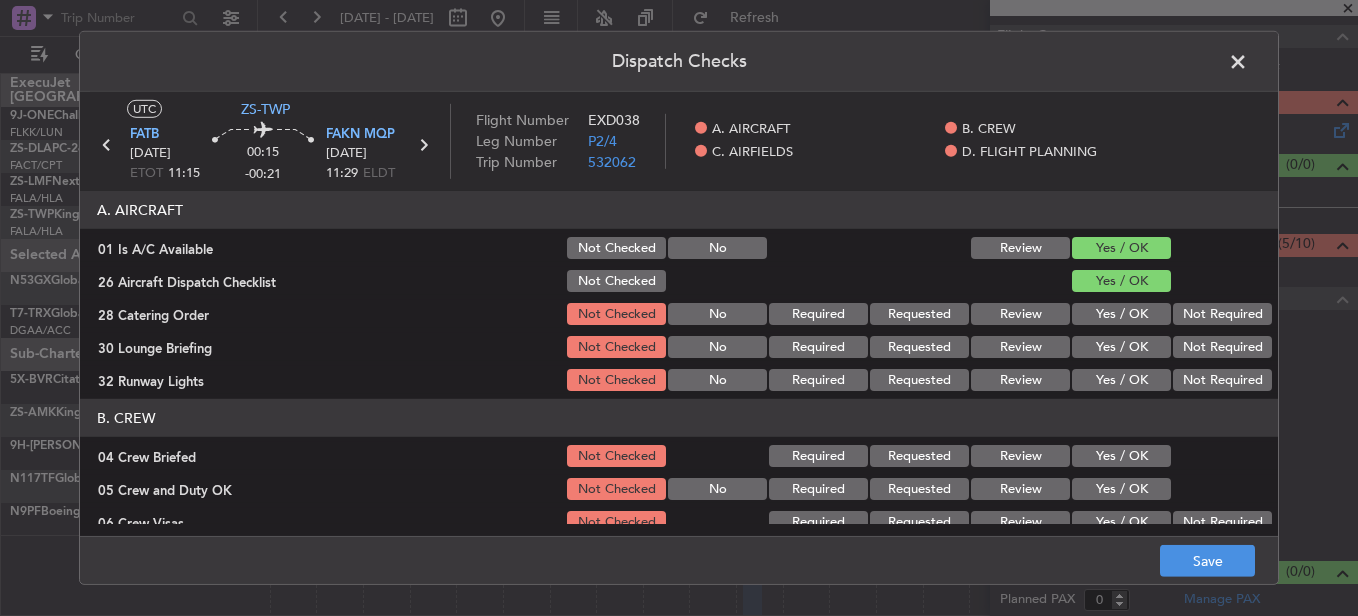 click on "Not Required" 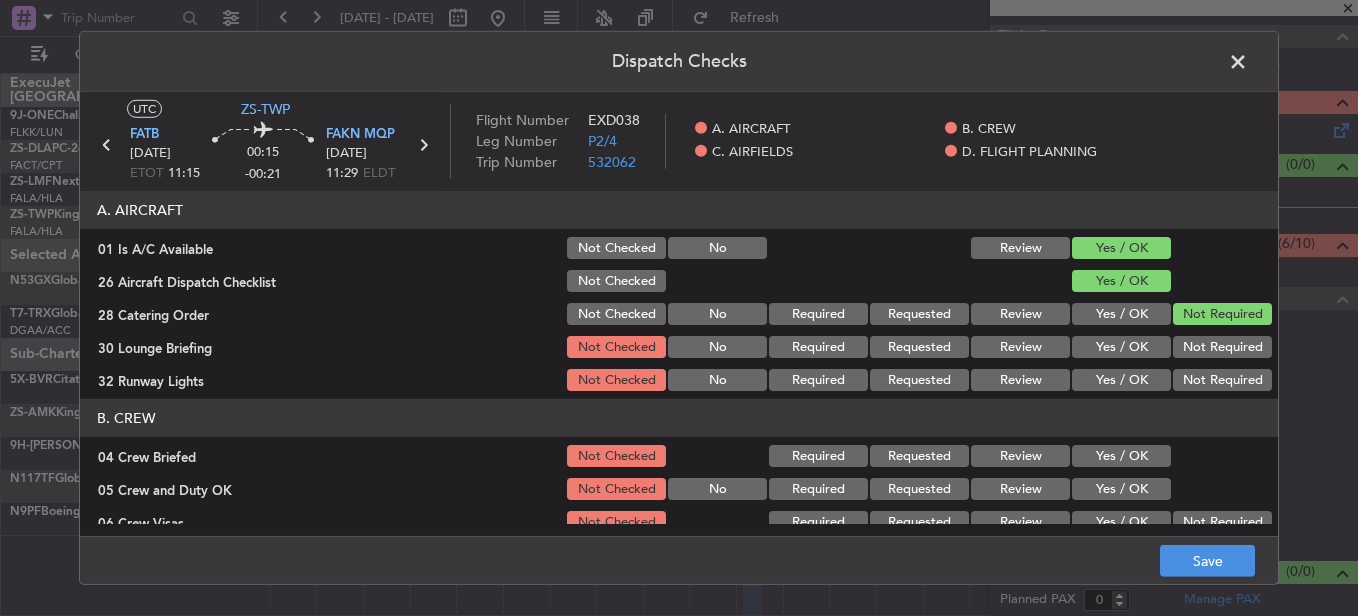 drag, startPoint x: 1187, startPoint y: 343, endPoint x: 1190, endPoint y: 360, distance: 17.262676 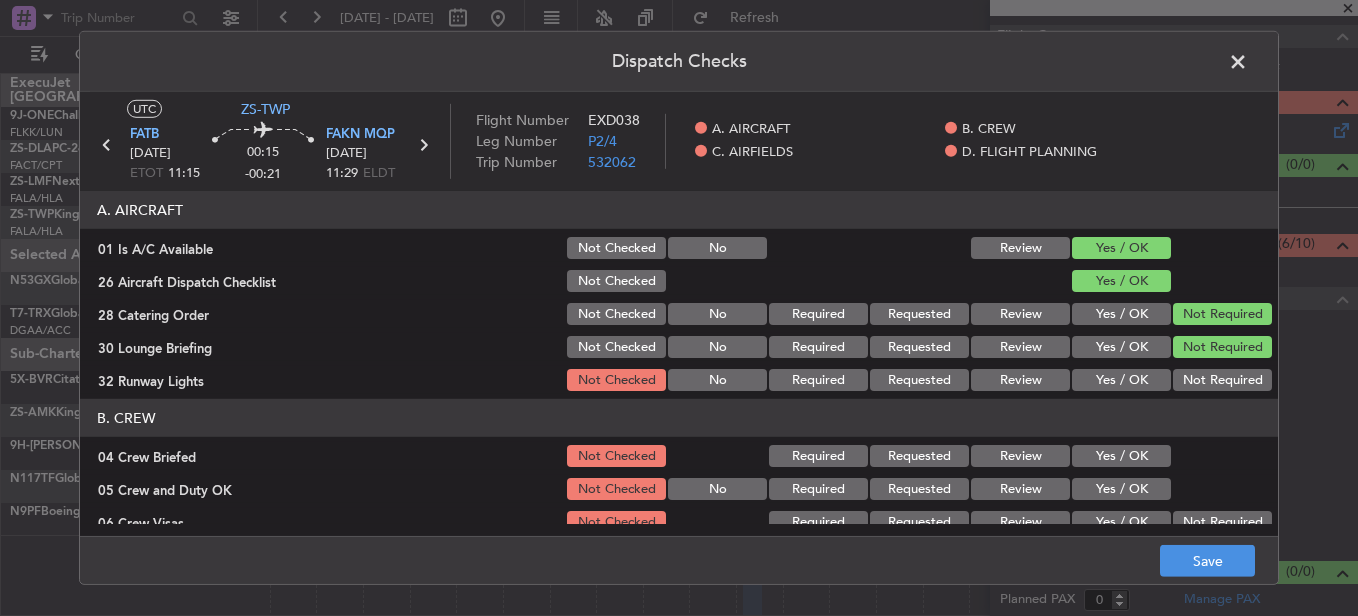 click on "Not Required" 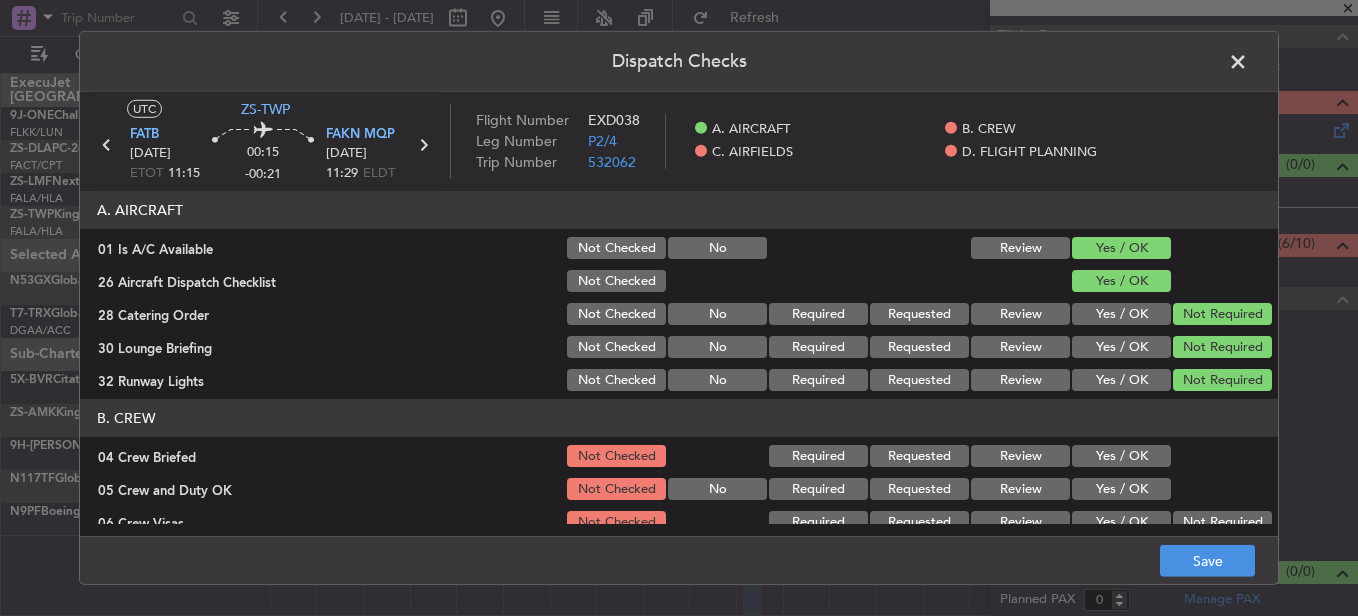 click on "Yes / OK" 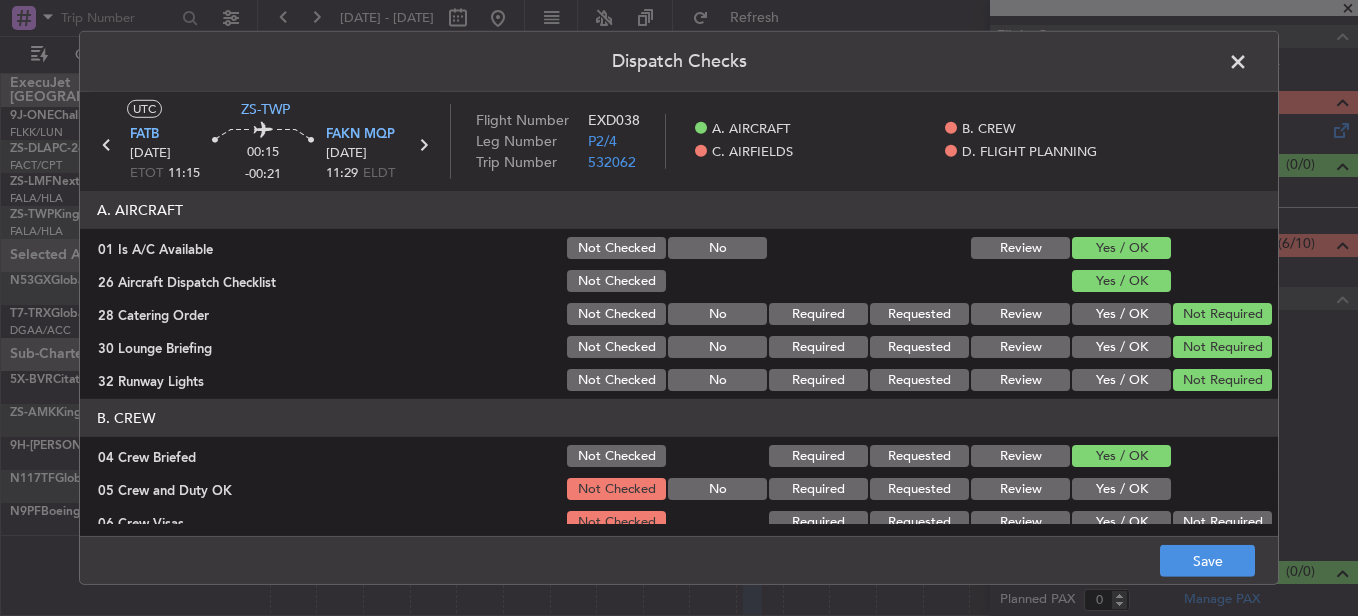 click on "Yes / OK" 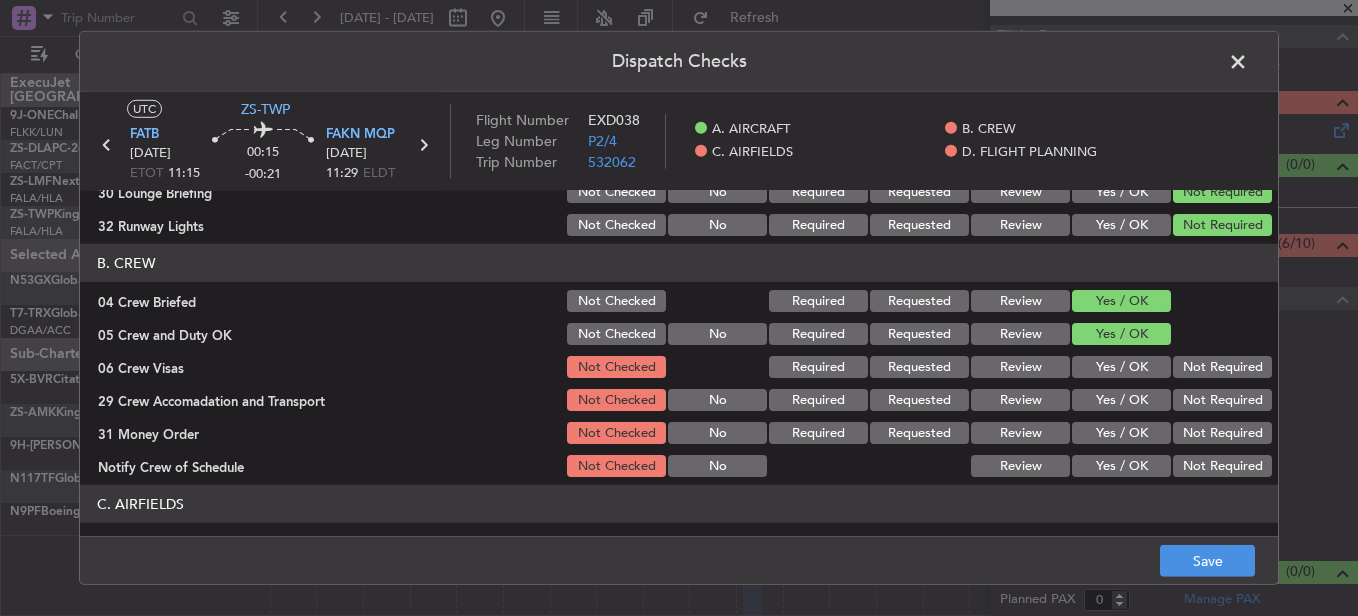 scroll, scrollTop: 200, scrollLeft: 0, axis: vertical 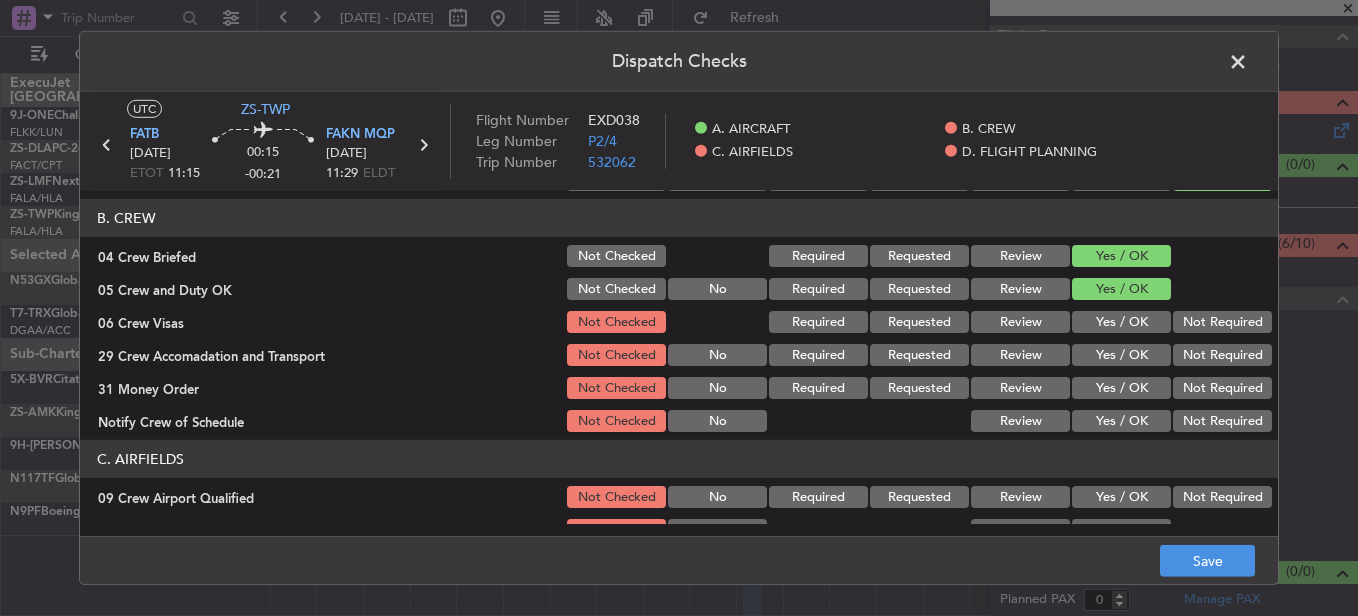 click on "Not Required" 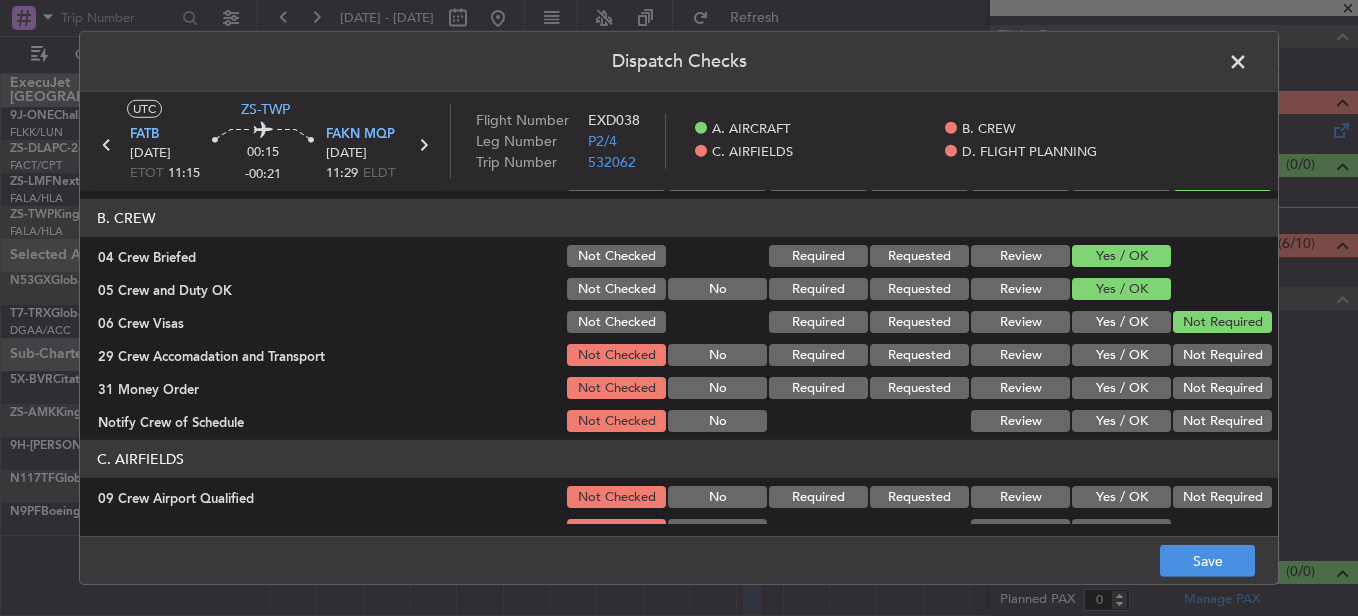 click on "Not Required" 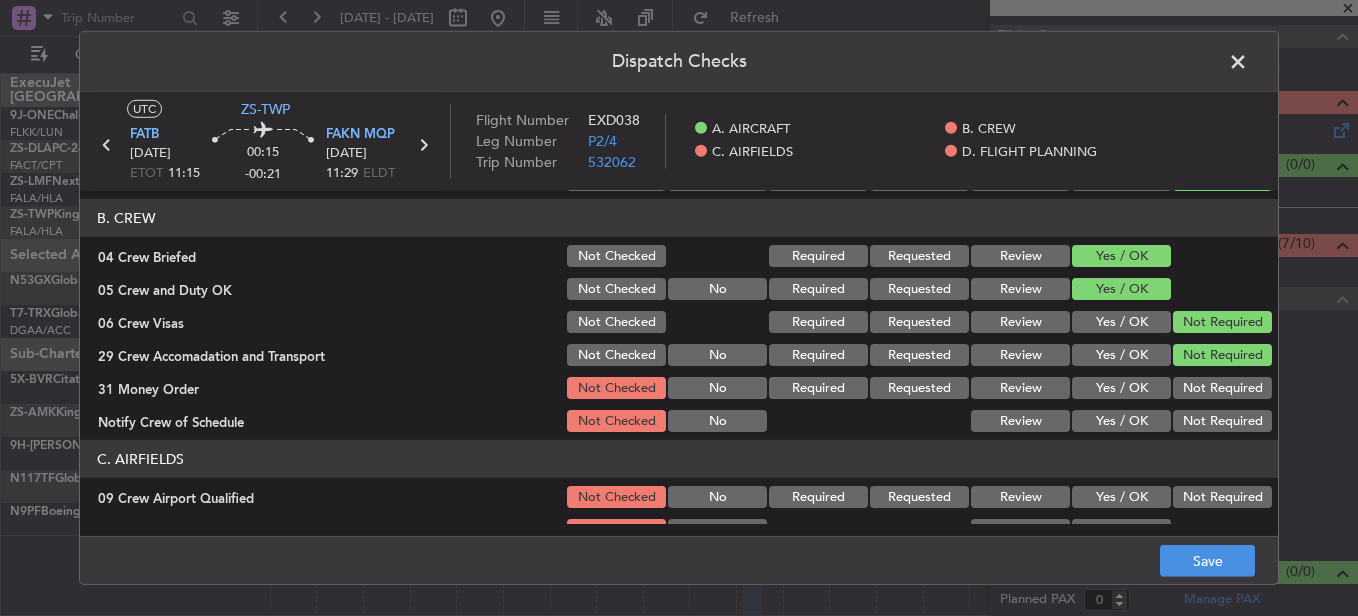 click on "Not Required" 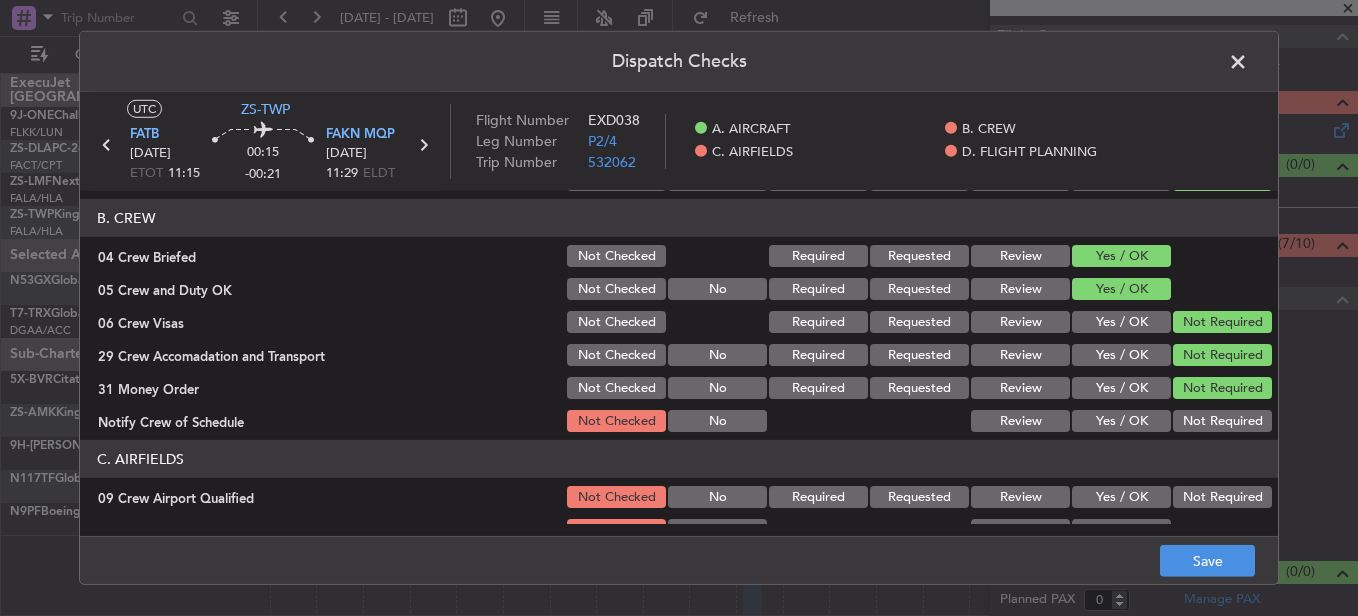 click on "Not Required" 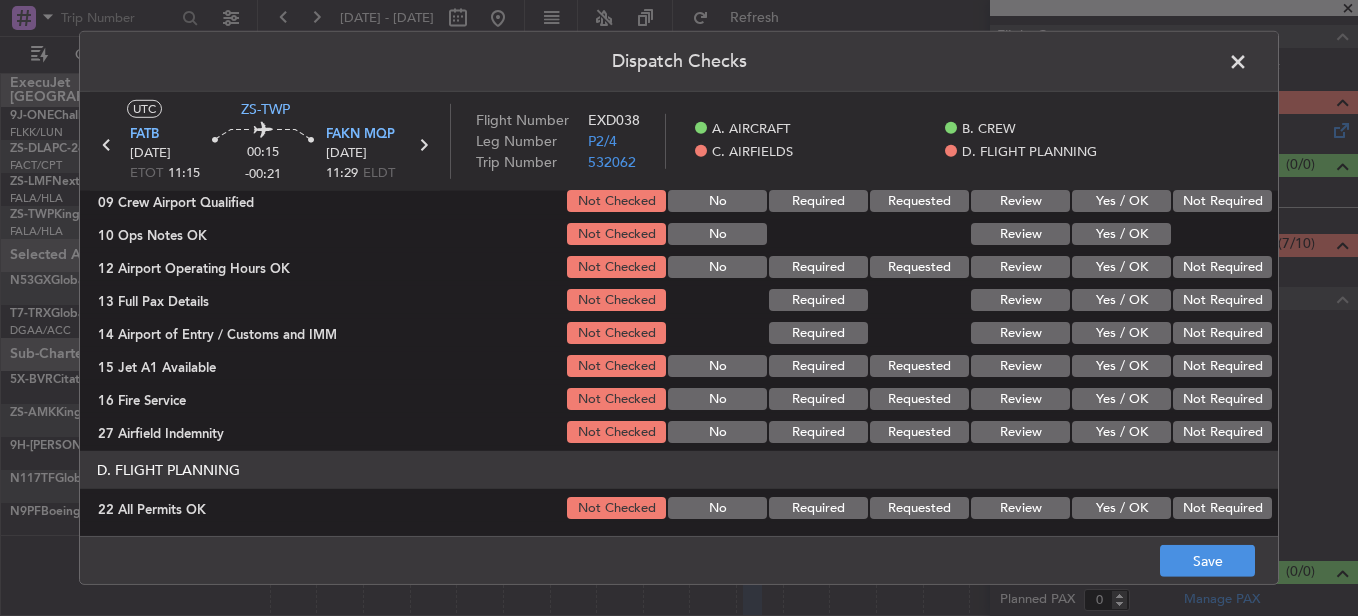 scroll, scrollTop: 500, scrollLeft: 0, axis: vertical 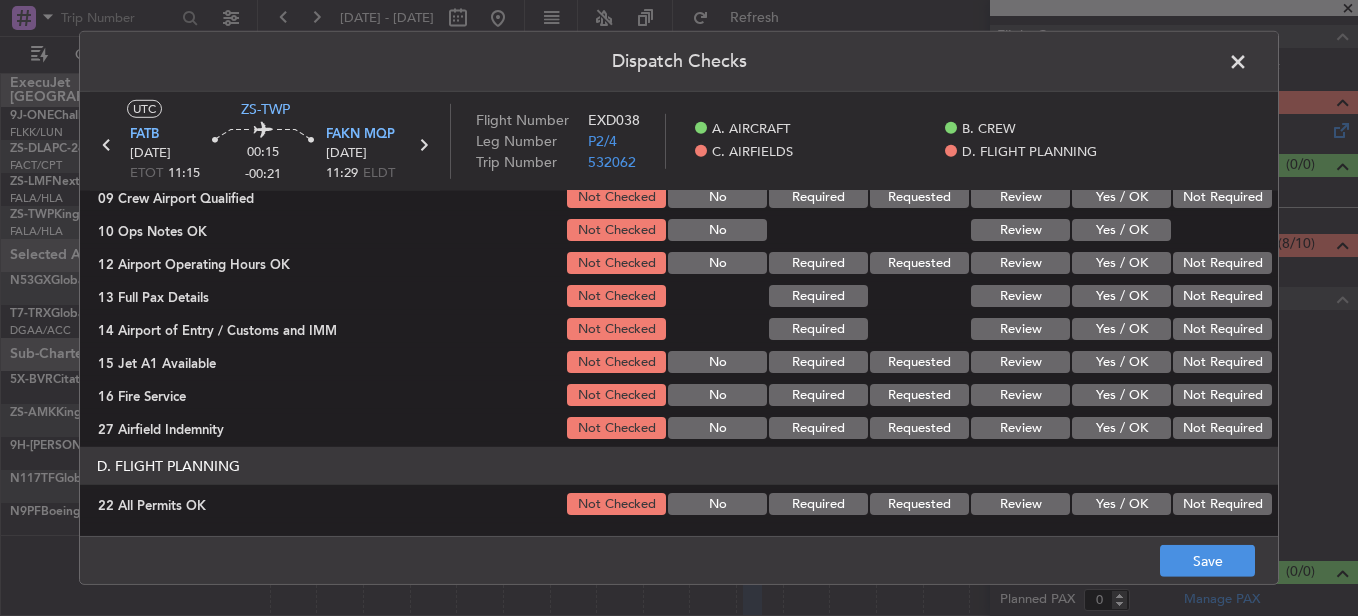 click on "Not Required" 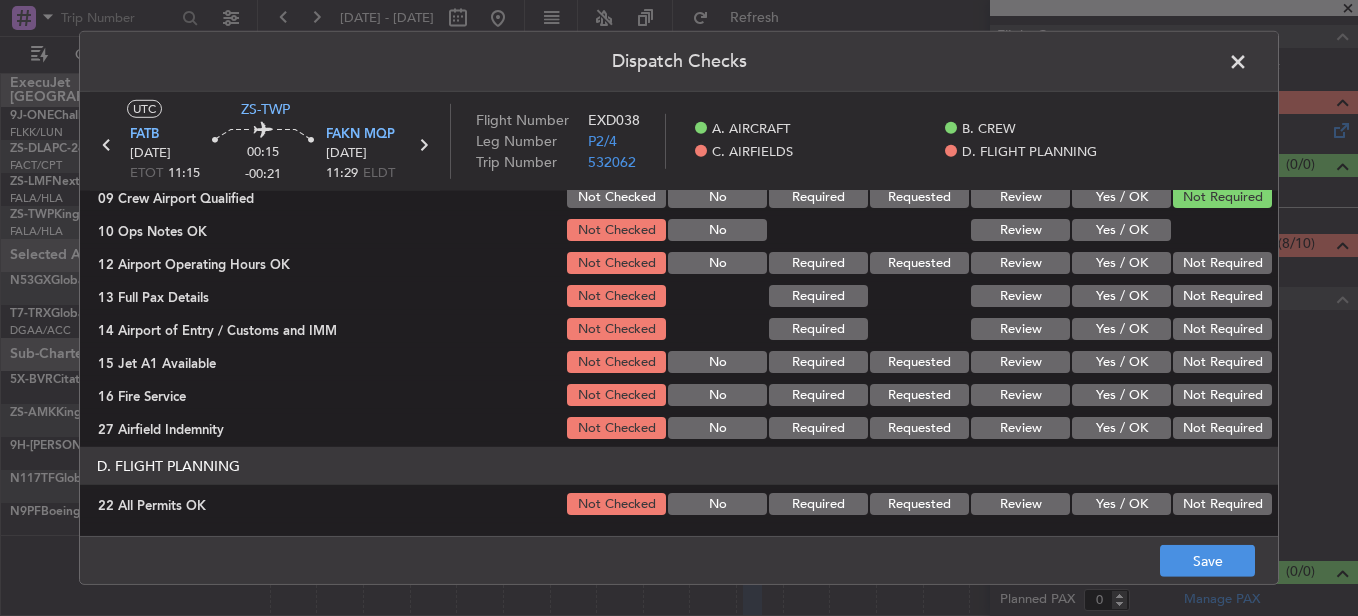click on "Yes / OK" 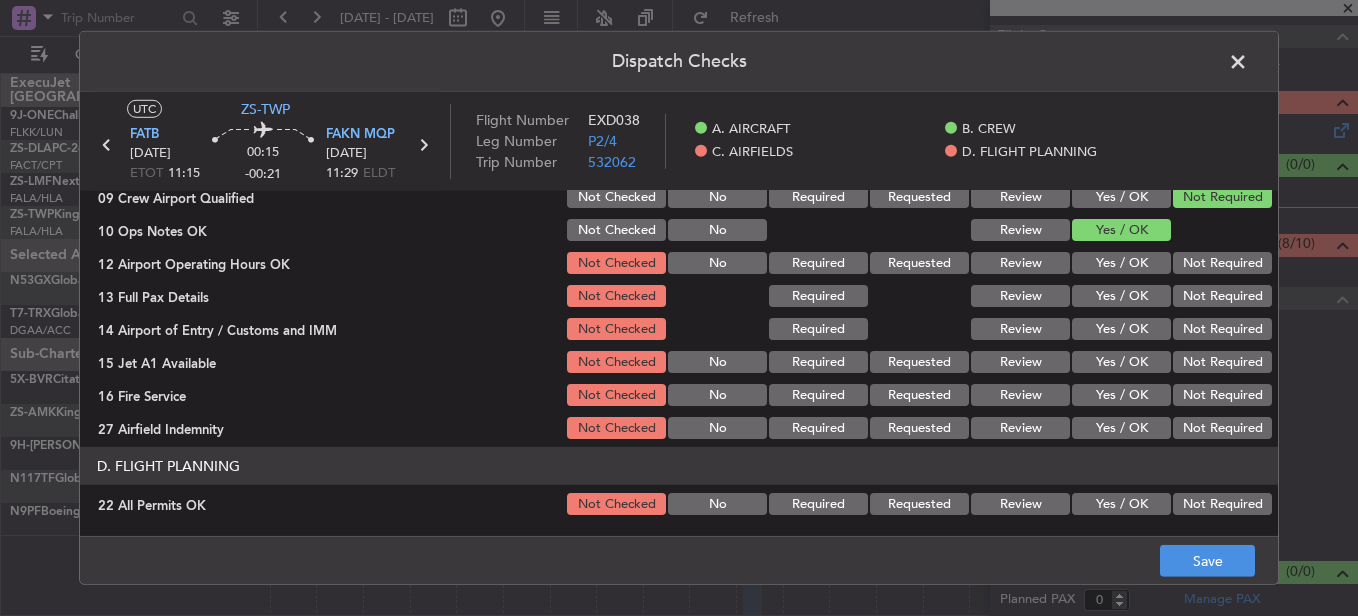 click on "Not Required" 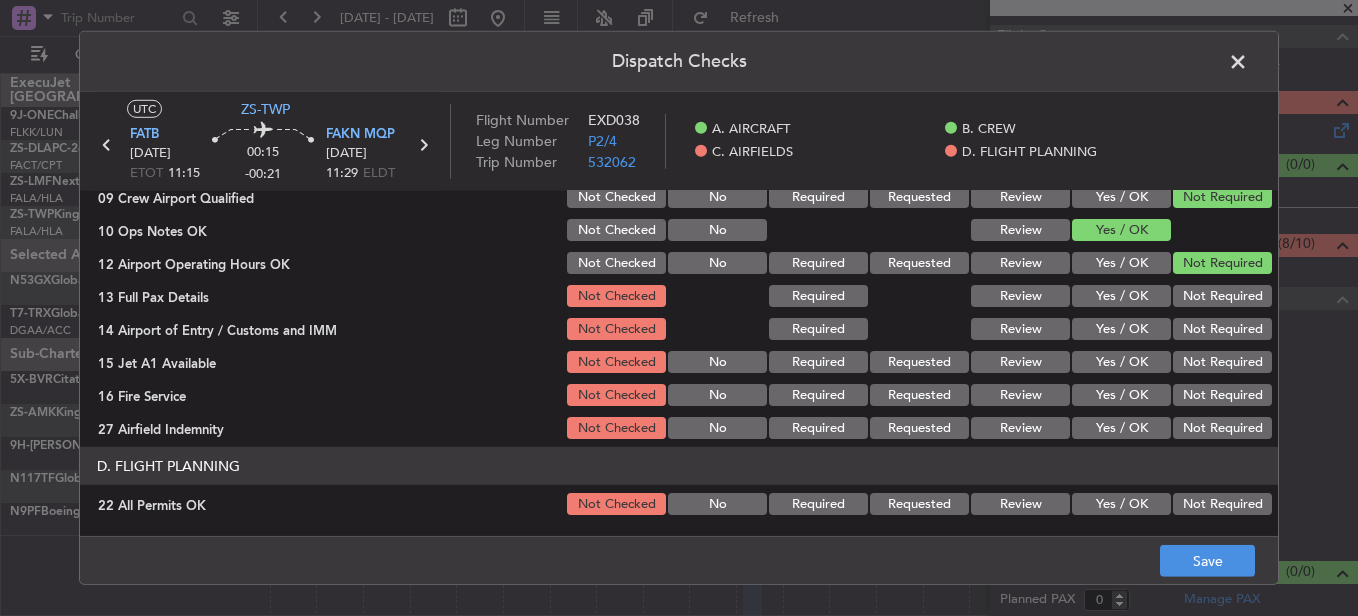 click on "Not Required" 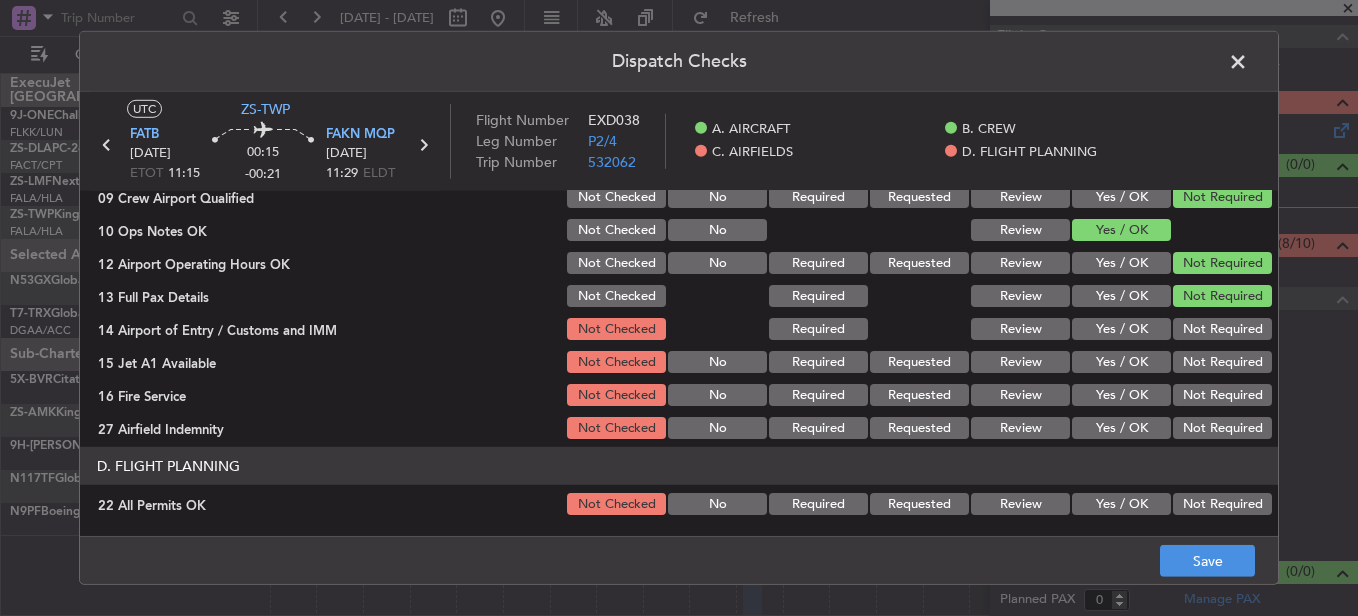 click on "Not Required" 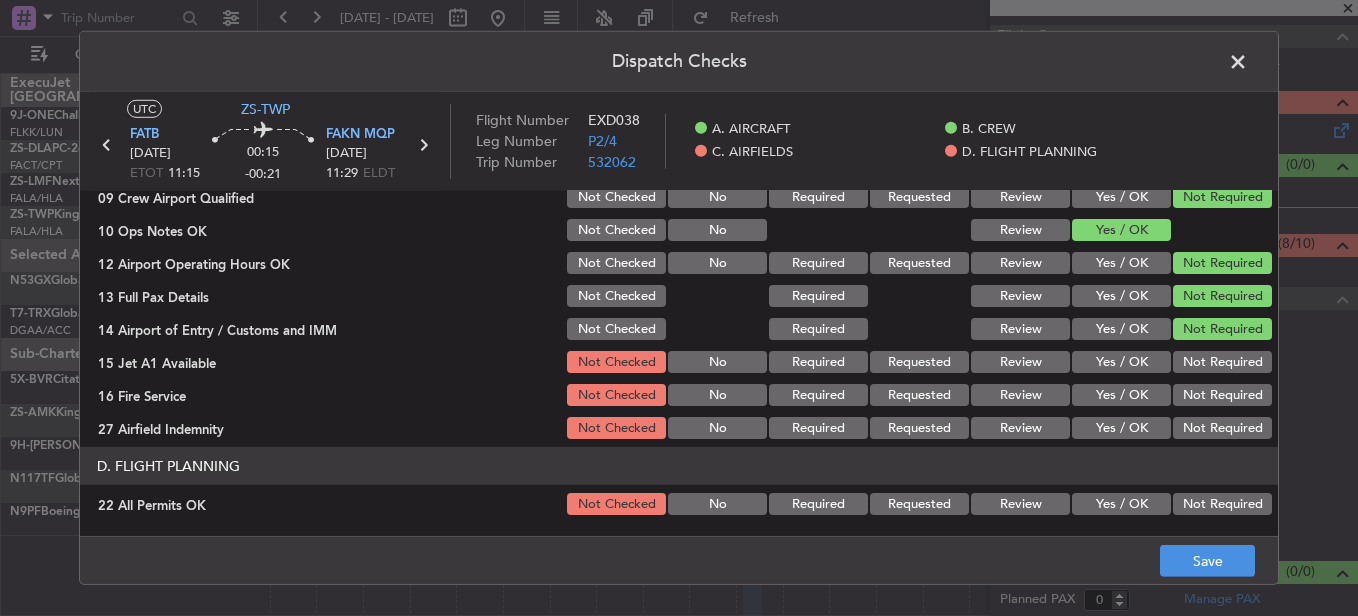 click on "Not Required" 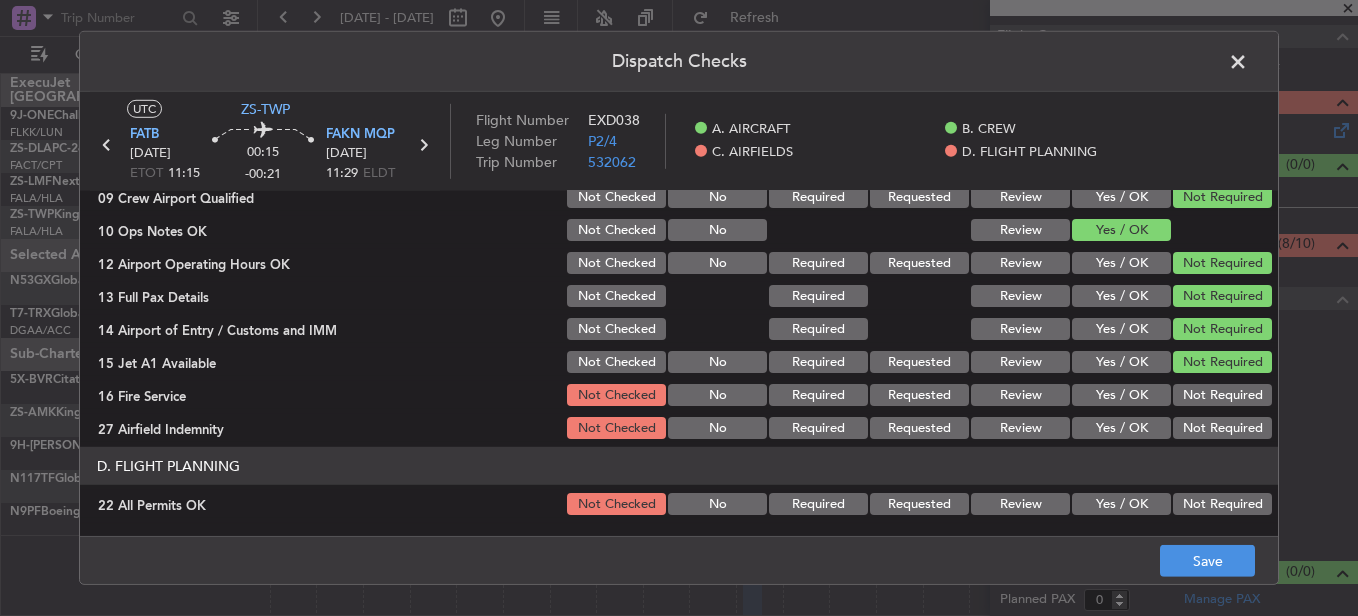 click on "C. AIRFIELDS   09 Crew Airport Qualified  Not Checked No Required Requested Review Yes / OK Not Required  10 Ops Notes OK  Not Checked No Review Yes / OK  12 Airport Operating Hours OK  Not Checked No Required Requested Review Yes / OK Not Required  13 Full Pax Details  Not Checked Required Review Yes / OK Not Required  14 Airport of Entry / Customs and IMM  Not Checked Required Review Yes / OK Not Required  15 Jet A1 Available  Not Checked No Required Requested Review Yes / OK Not Required  16 Fire Service  Not Checked No Required Requested Review Yes / OK Not Required  27 Airfield Indemnity  Not Checked No Required Requested Review Yes / OK Not Required" 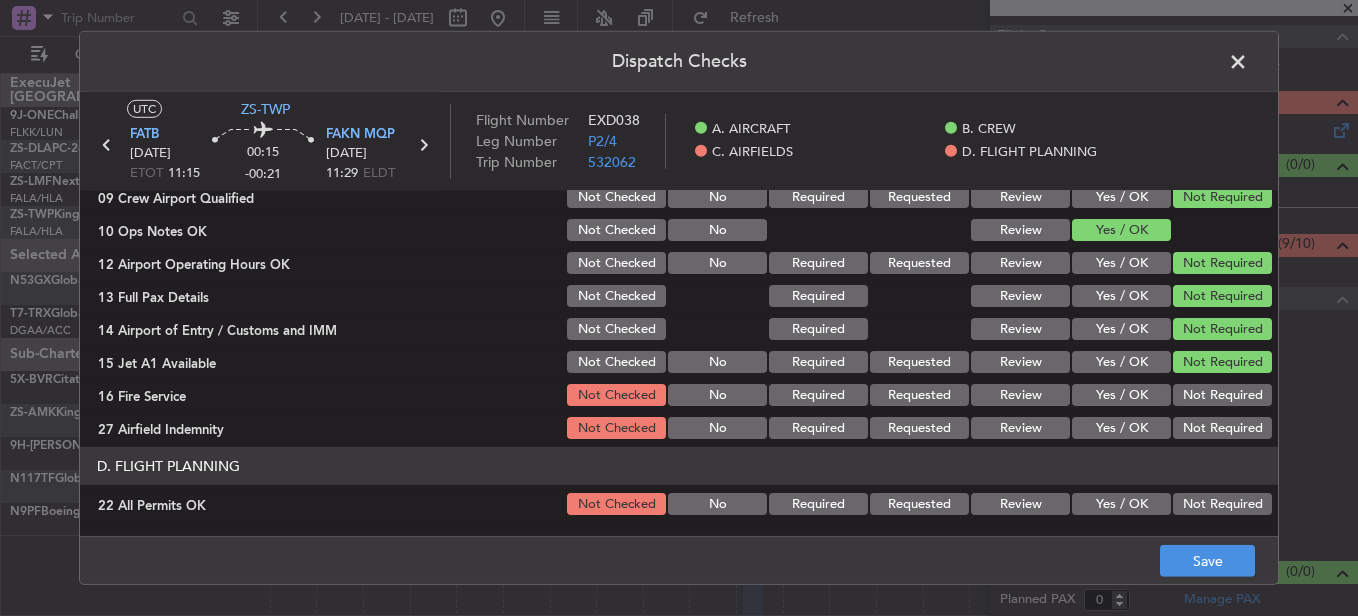click on "Not Required" 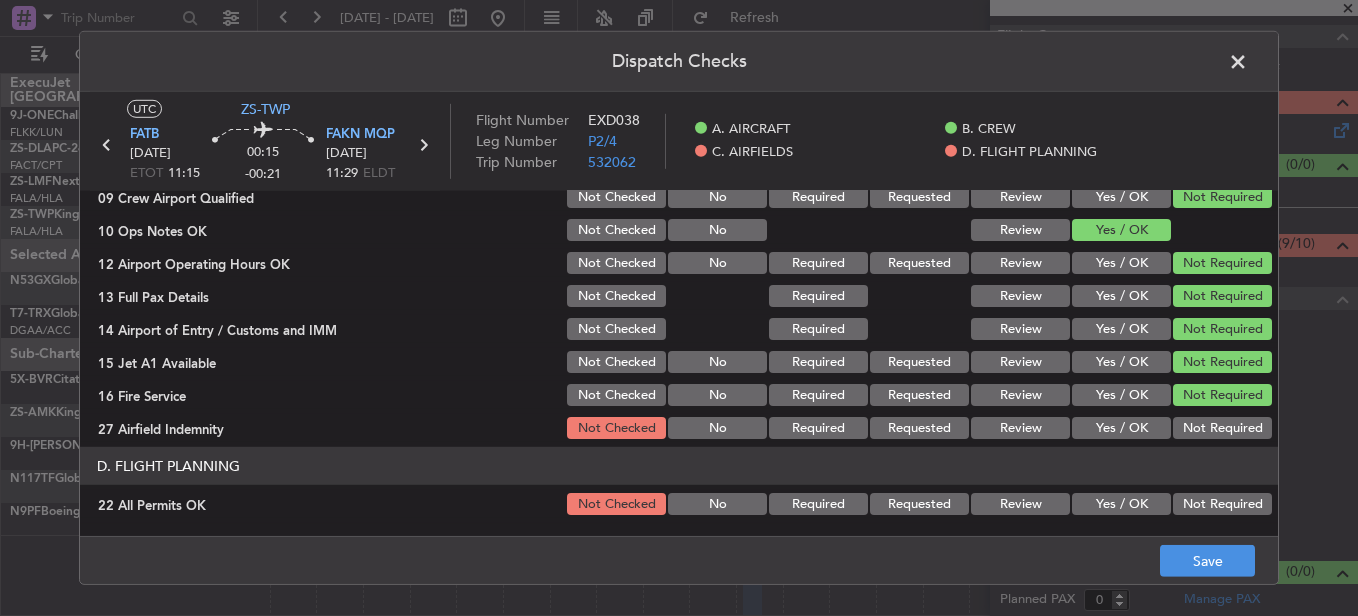 click on "Not Required" 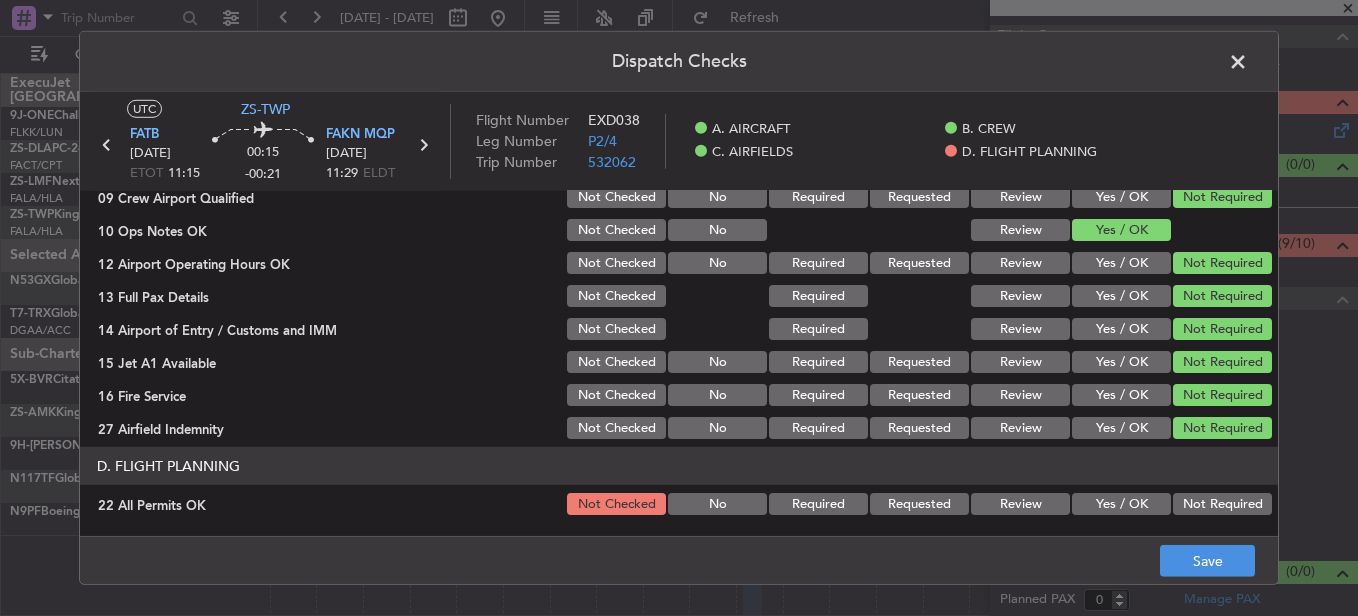 click on "Not Required" 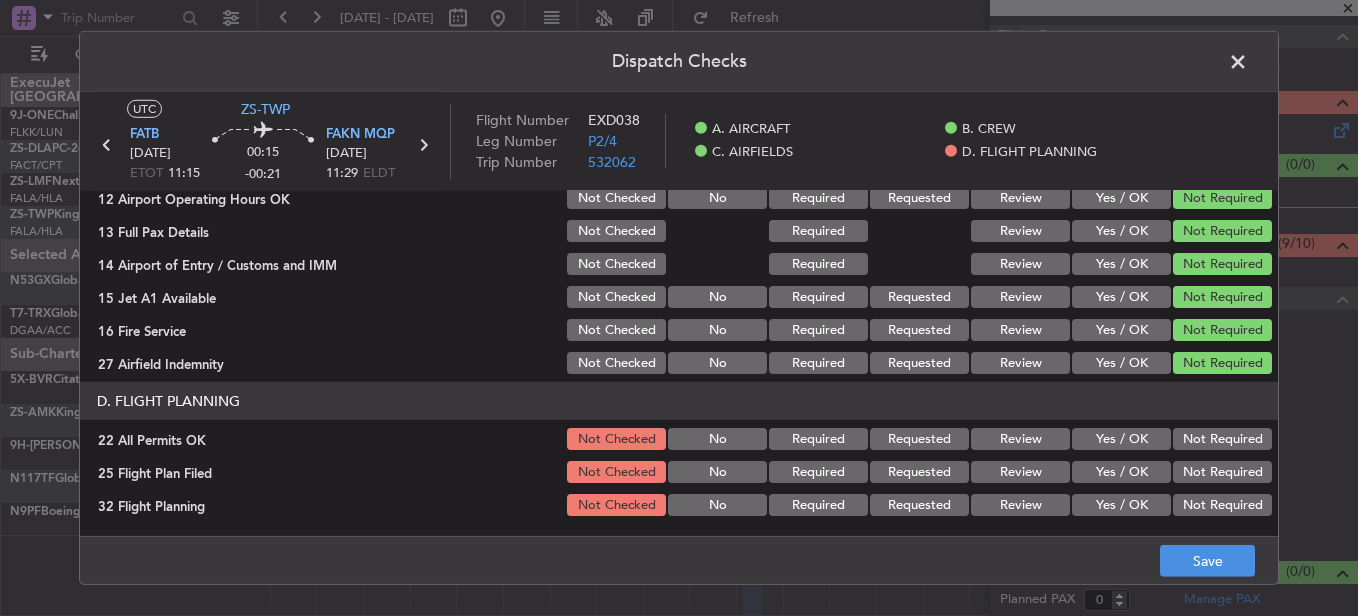click on "Not Required" 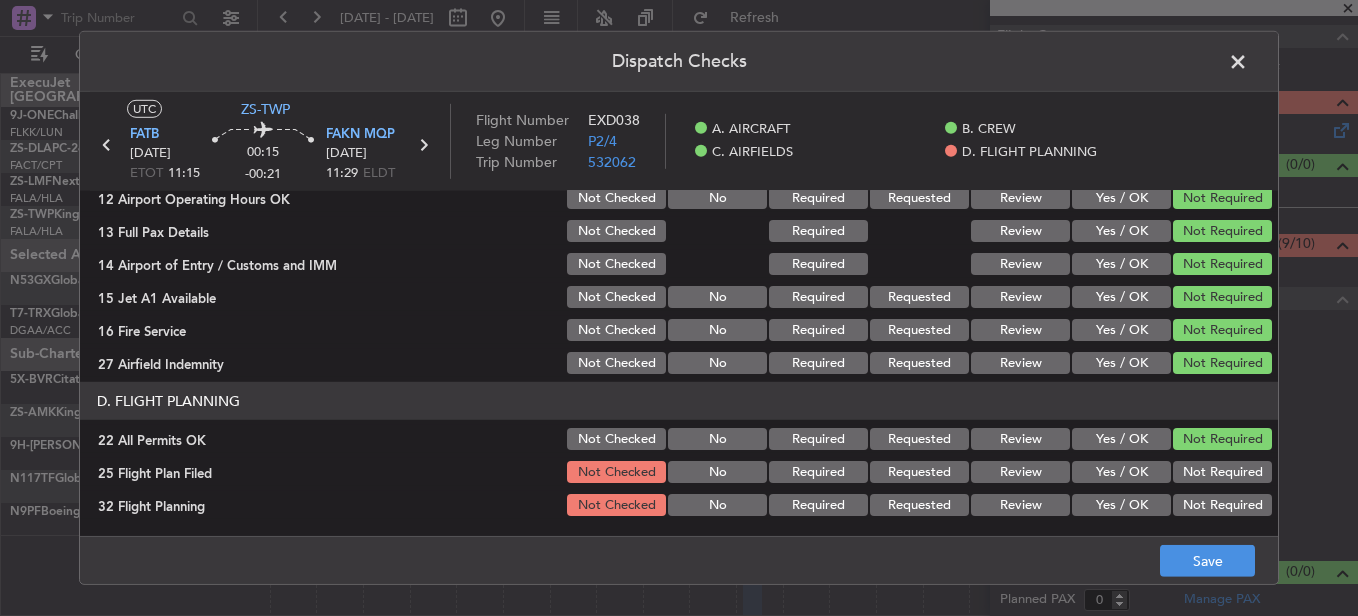 click on "Review" 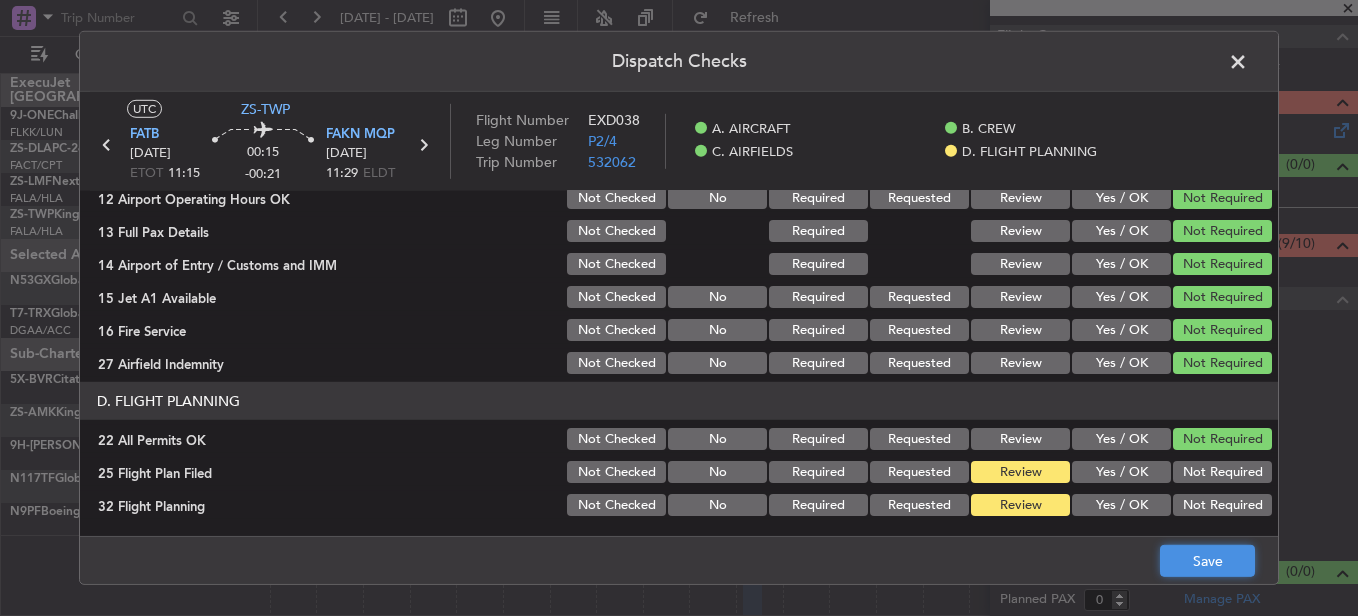 click on "Save" 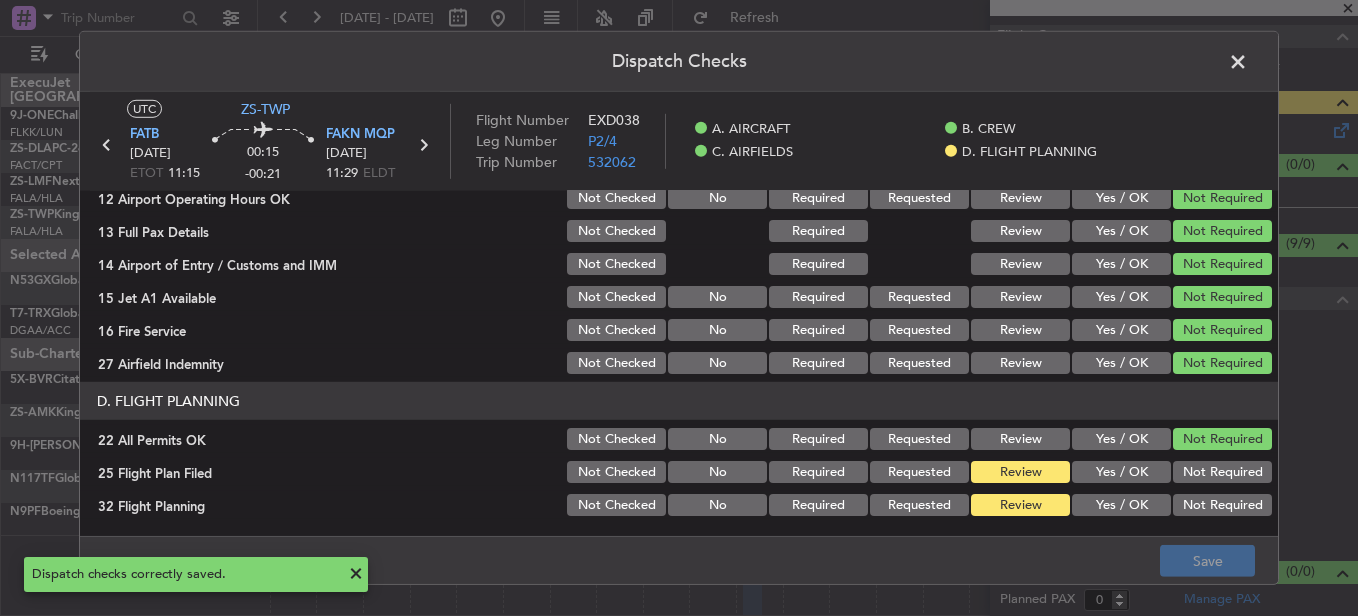 click 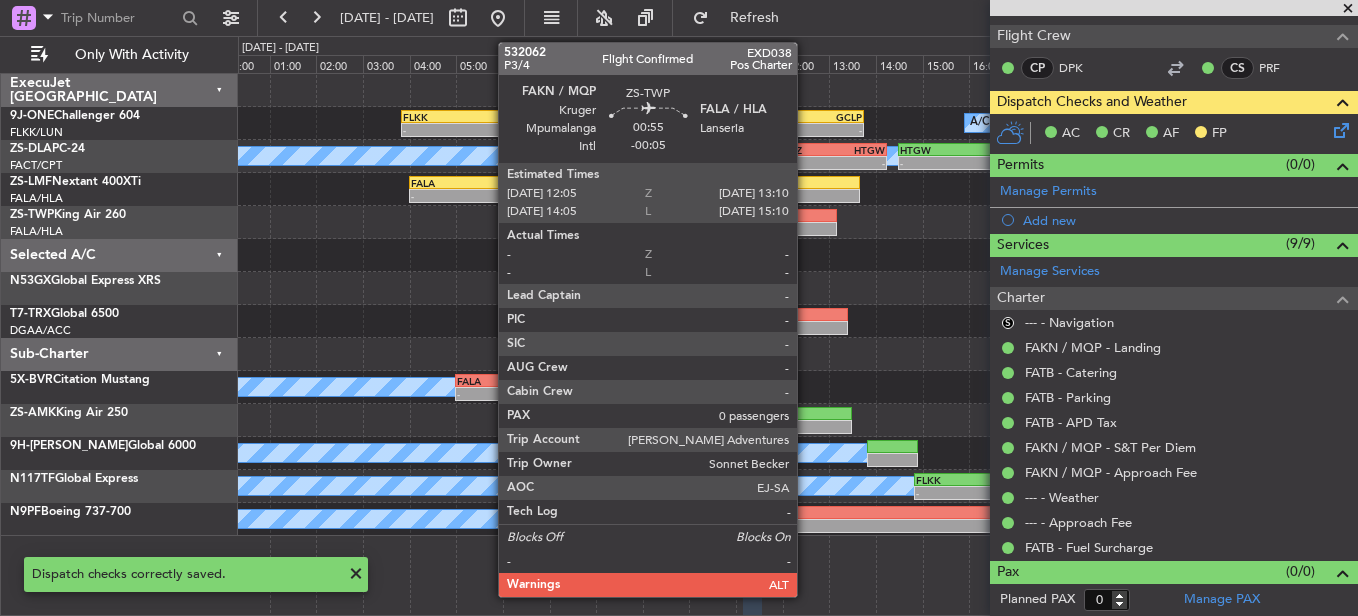 click 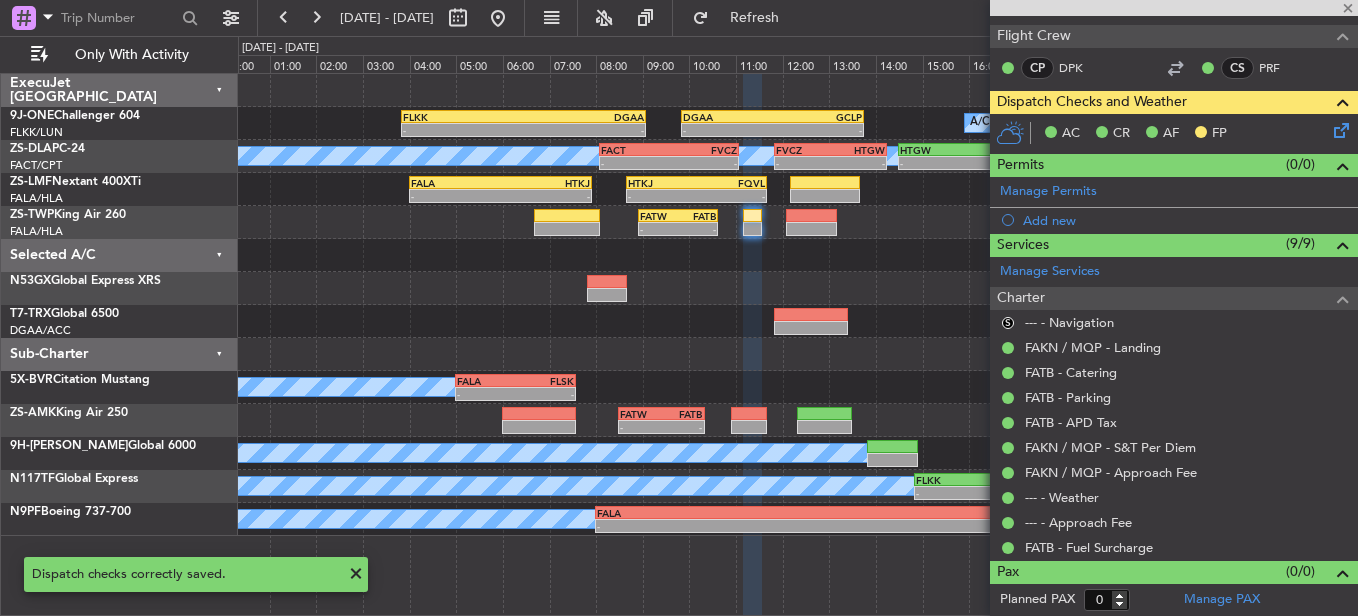 type on "-00:05" 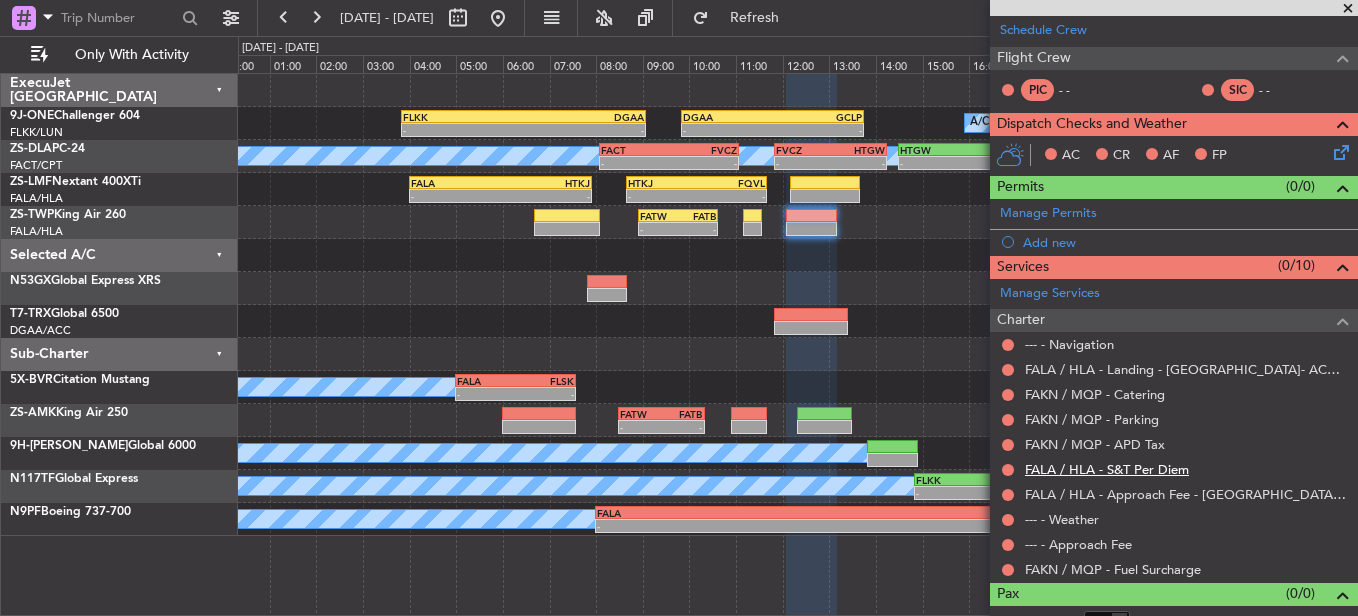 scroll, scrollTop: 298, scrollLeft: 0, axis: vertical 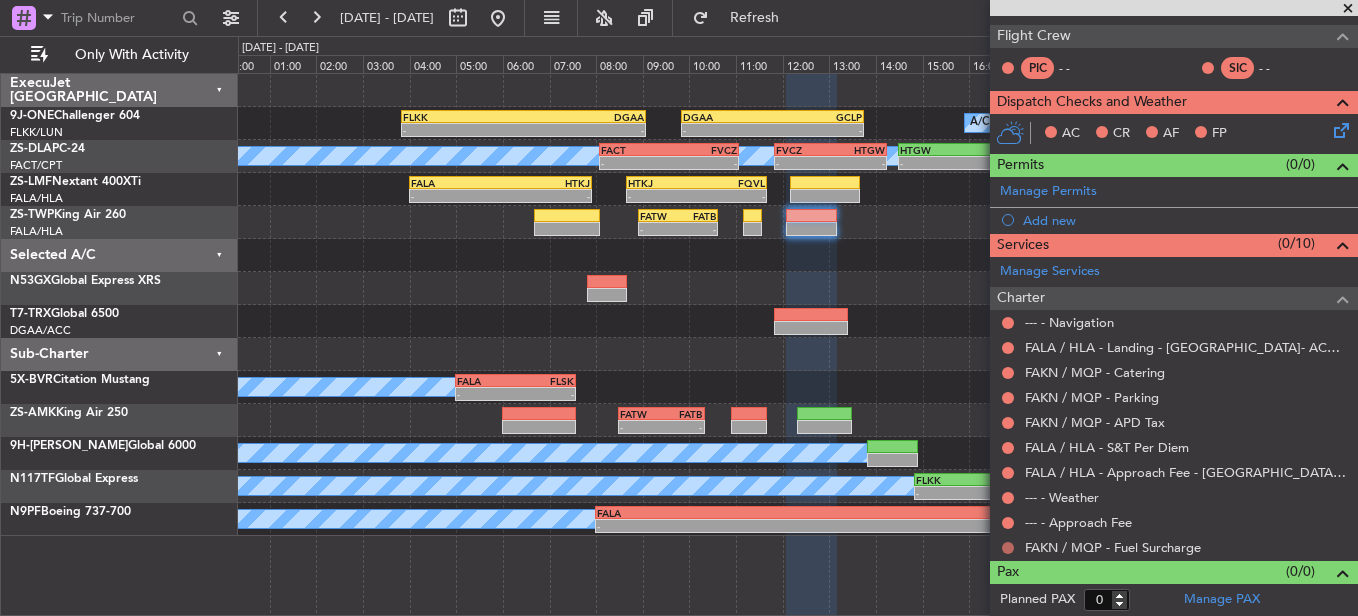 click at bounding box center [1008, 548] 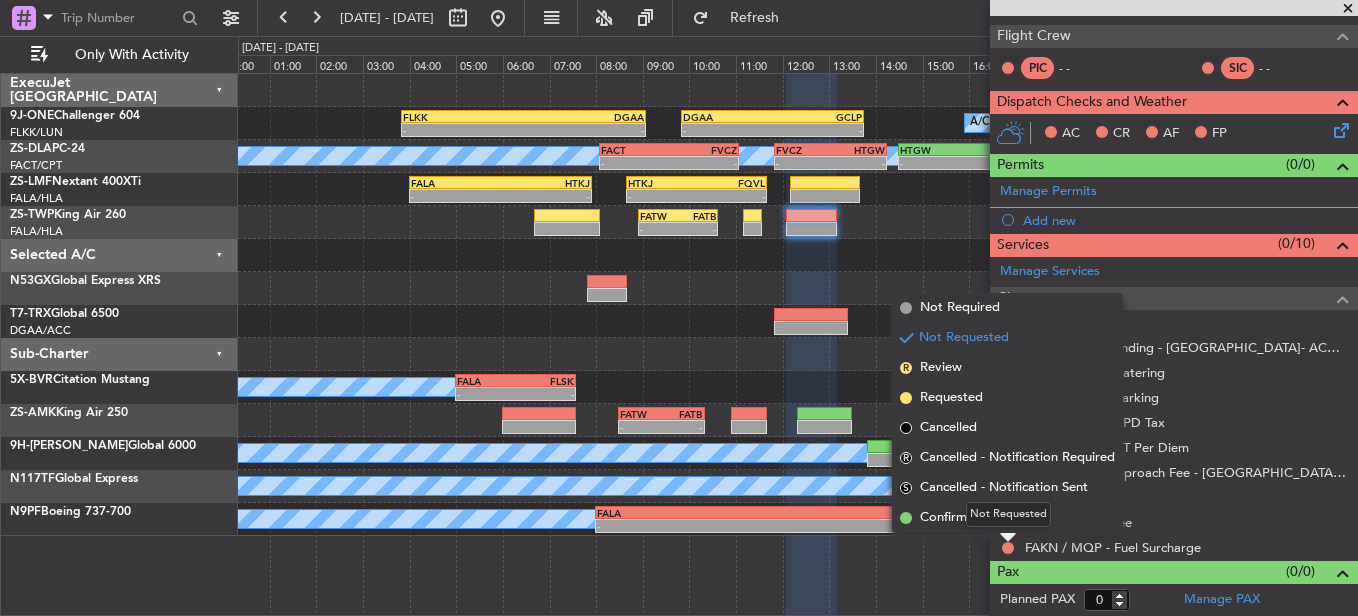 click on "Not Requested" at bounding box center (1008, 514) 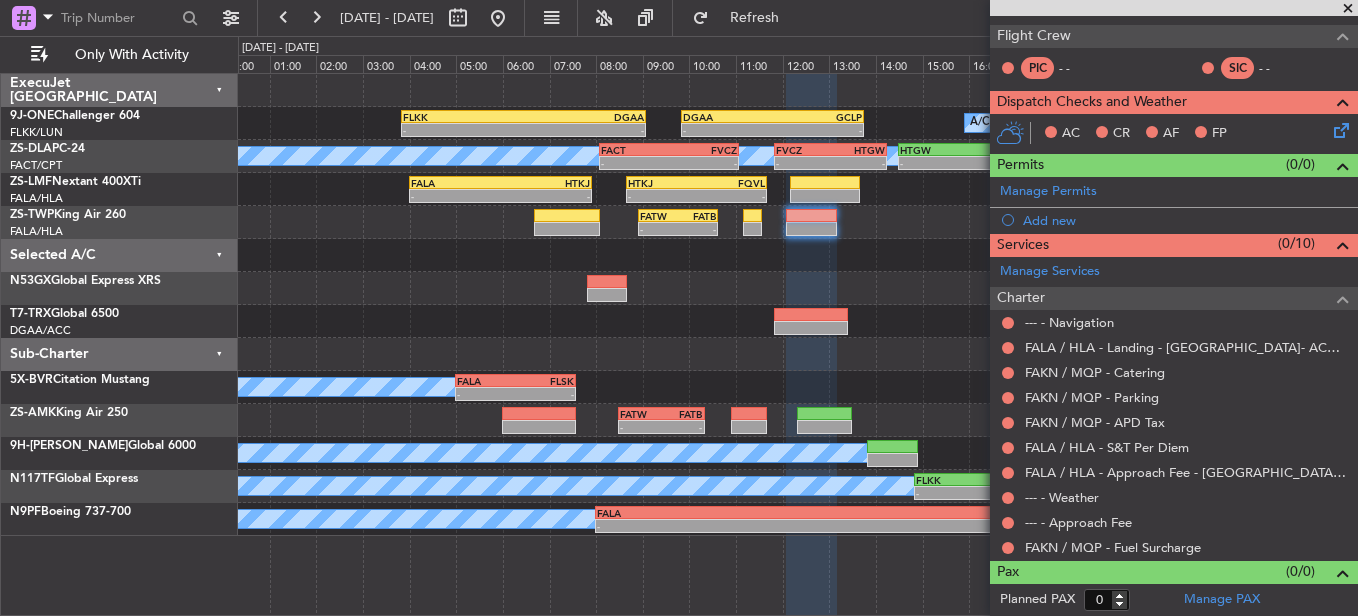 click at bounding box center (1008, 548) 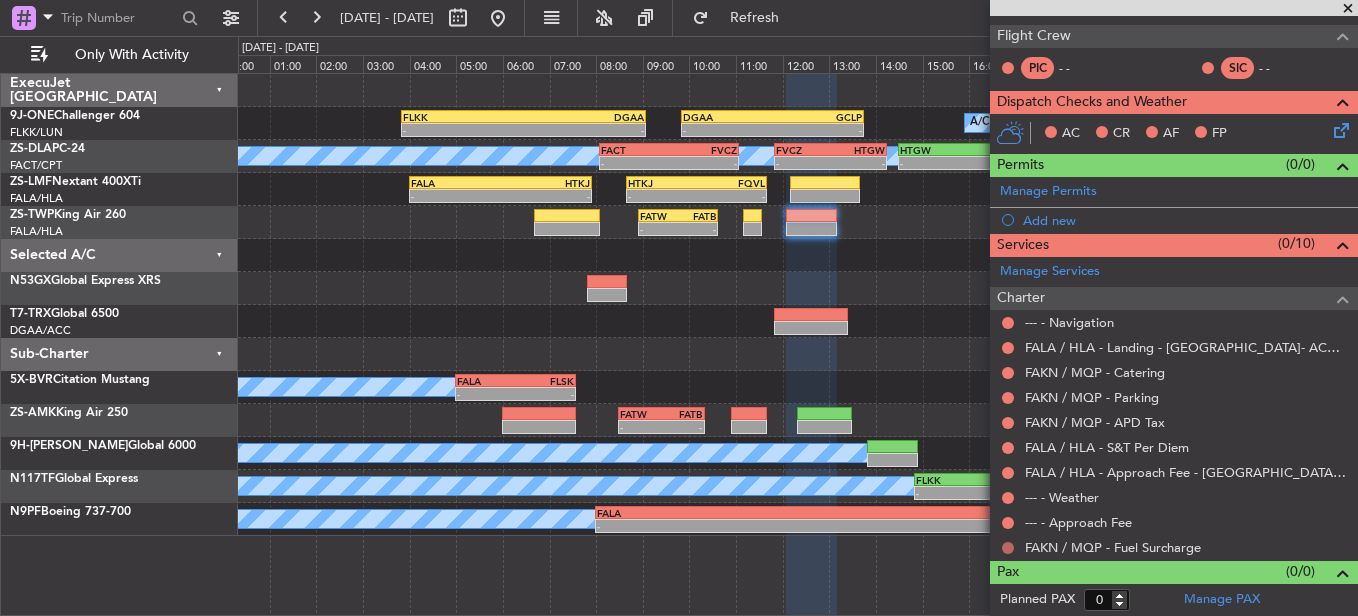 click at bounding box center (1008, 548) 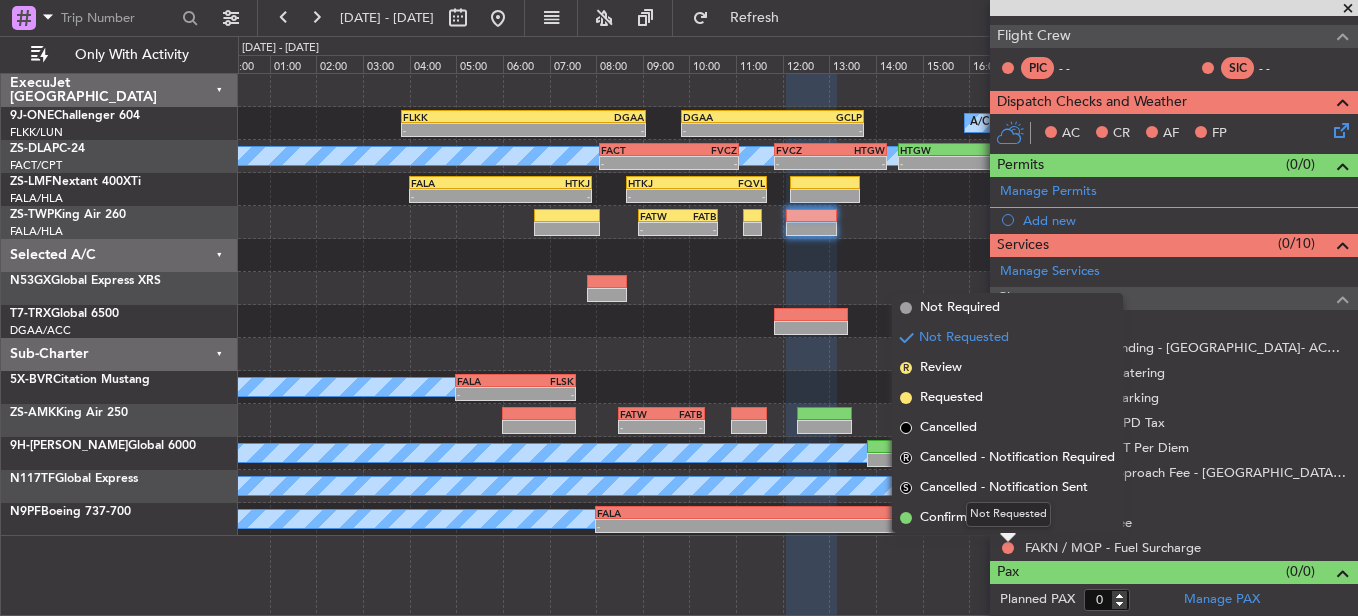 click on "Not Requested" at bounding box center (1008, 514) 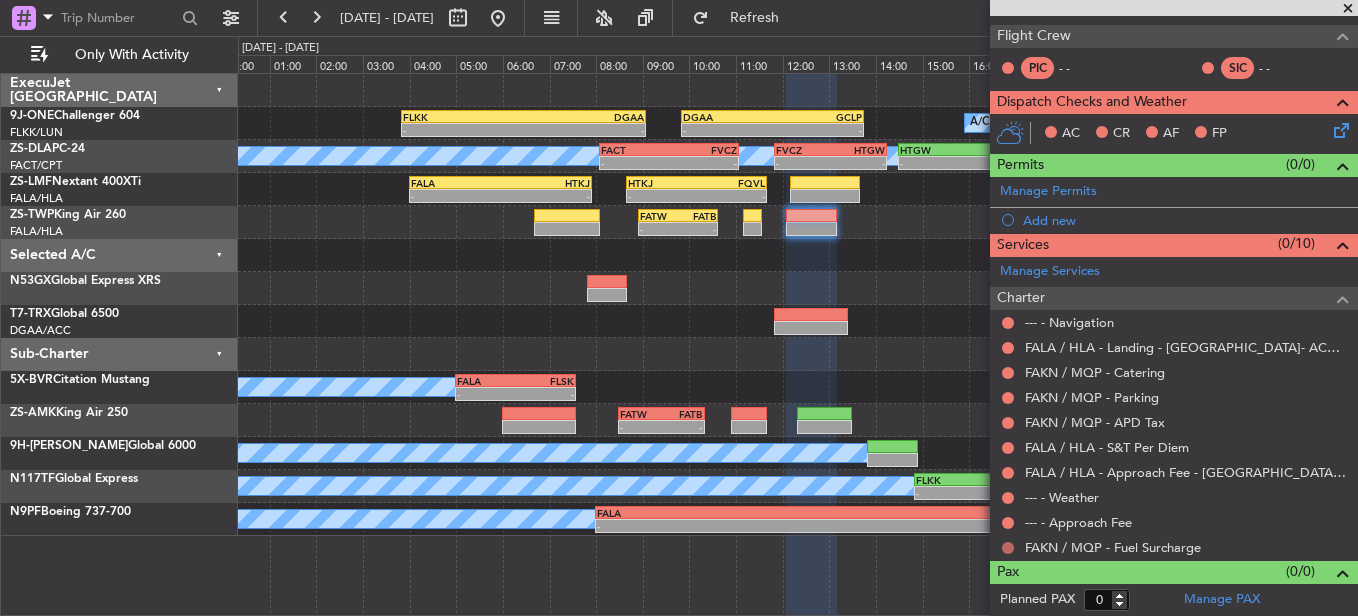click at bounding box center [1008, 548] 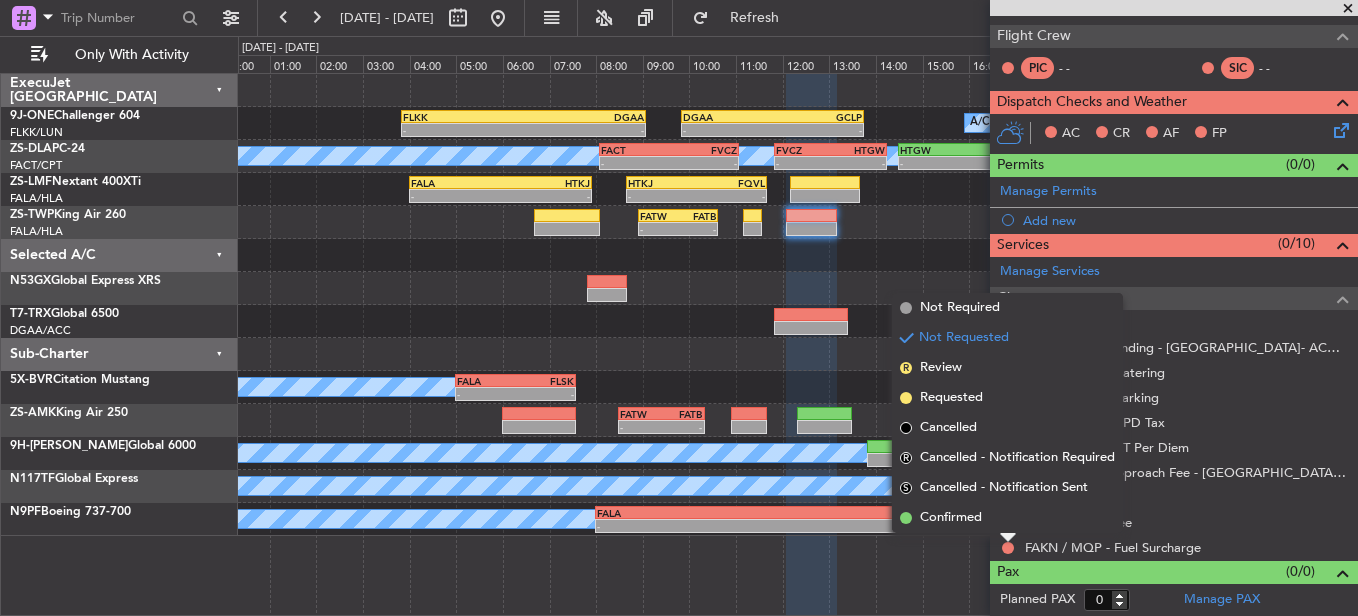 click on "Not Requested" at bounding box center (1008, 514) 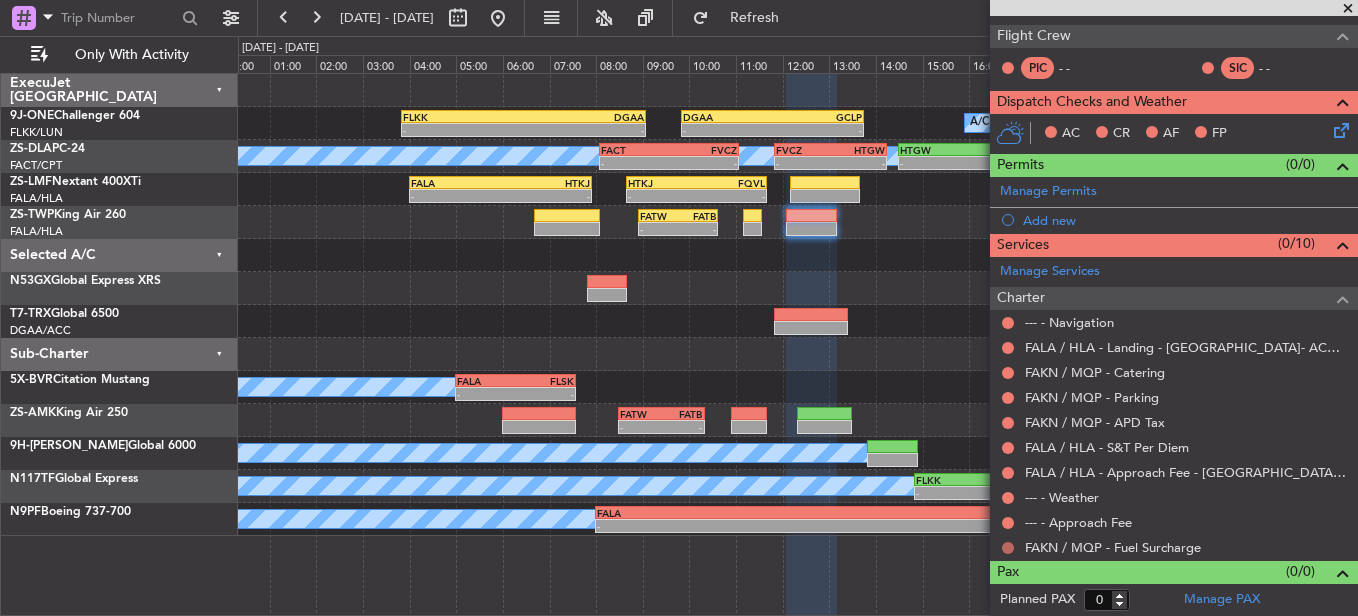 click at bounding box center (1008, 548) 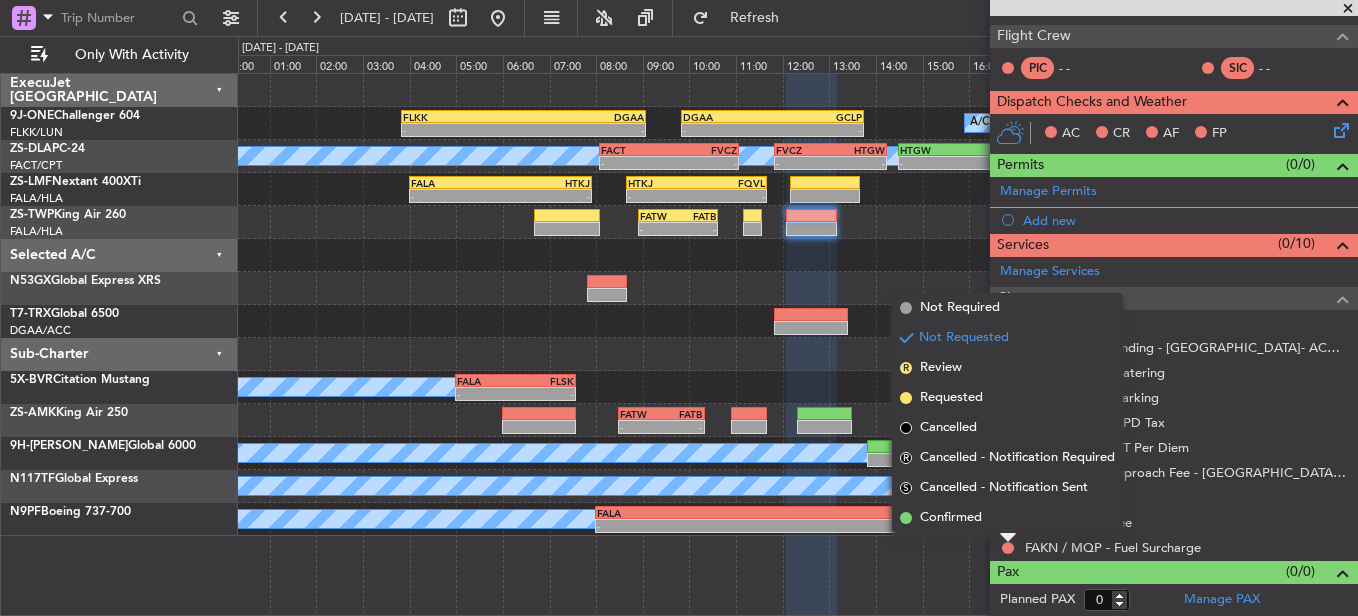 click on "Confirmed" at bounding box center [951, 518] 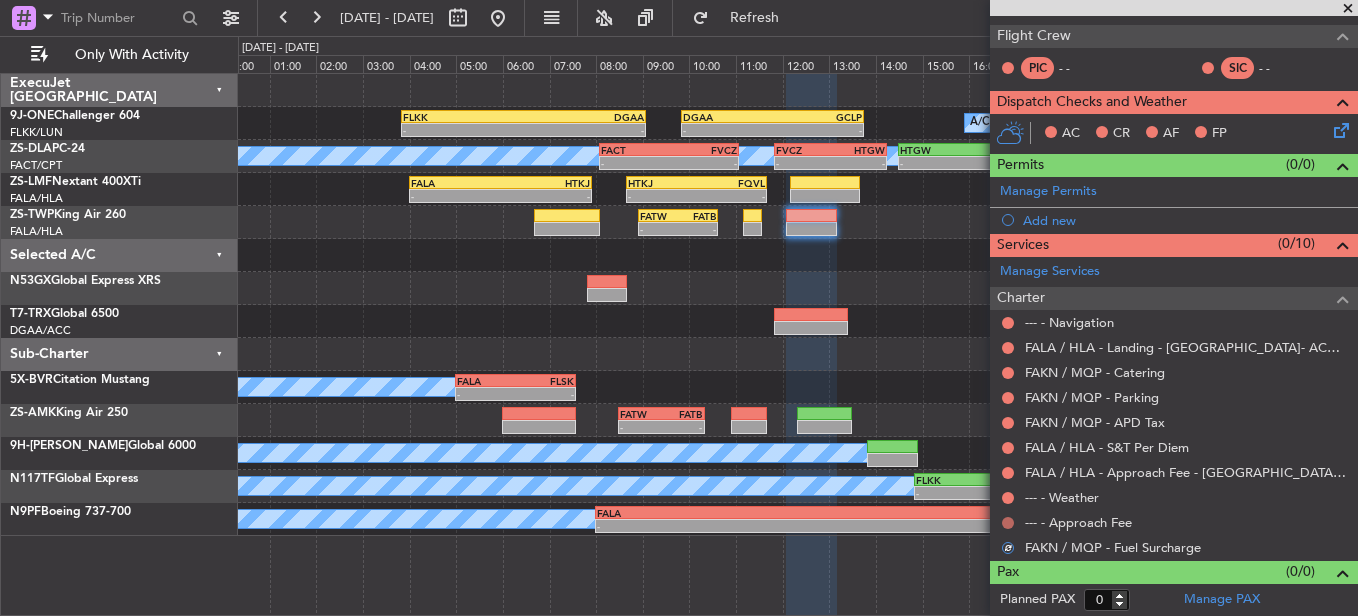 click at bounding box center (1008, 523) 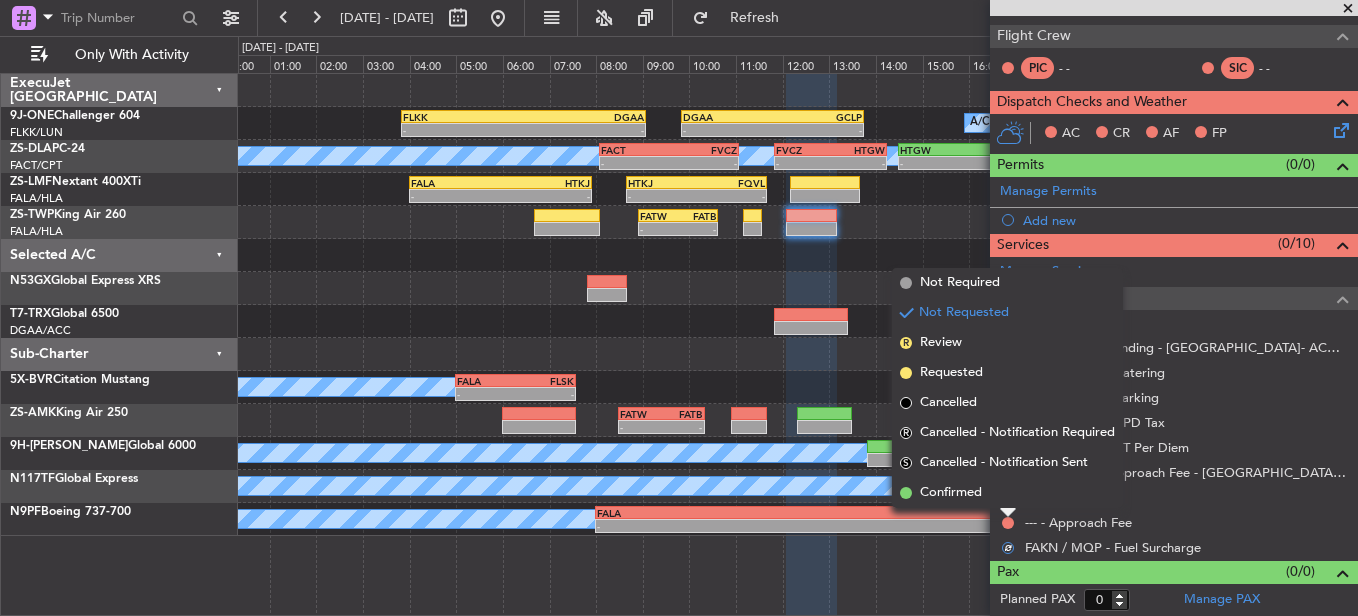 click on "Confirmed" at bounding box center [1007, 493] 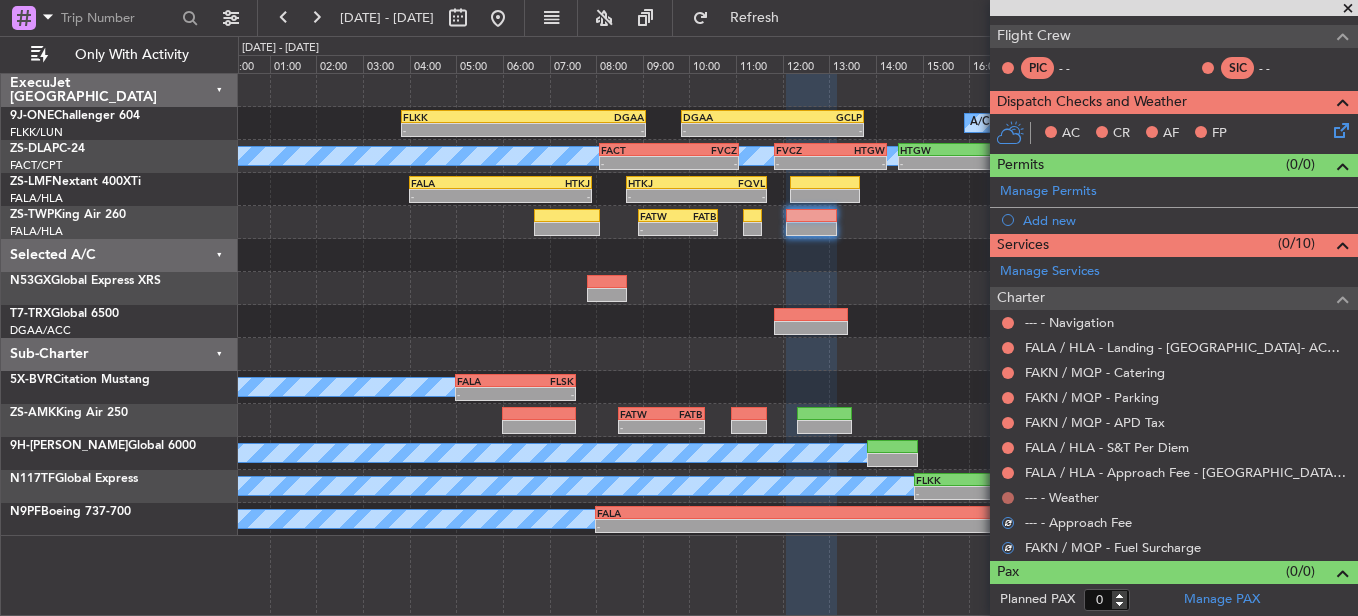 click on "Not Requested" at bounding box center [1008, 529] 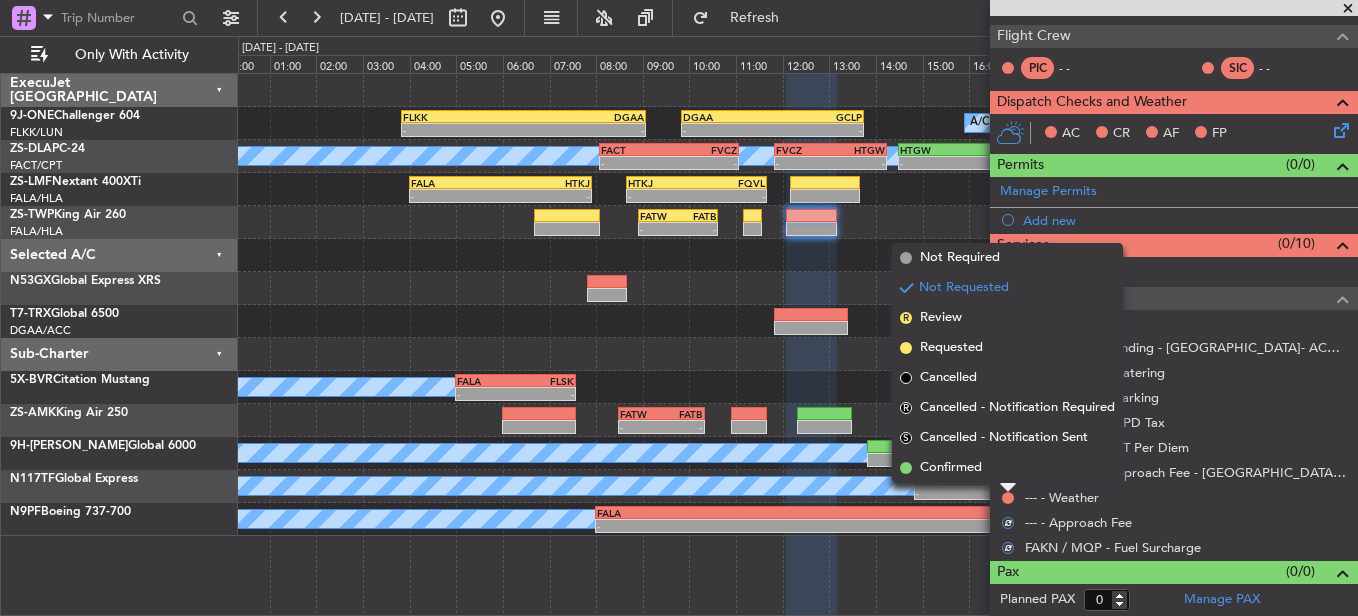 click on "Confirmed" at bounding box center (1007, 468) 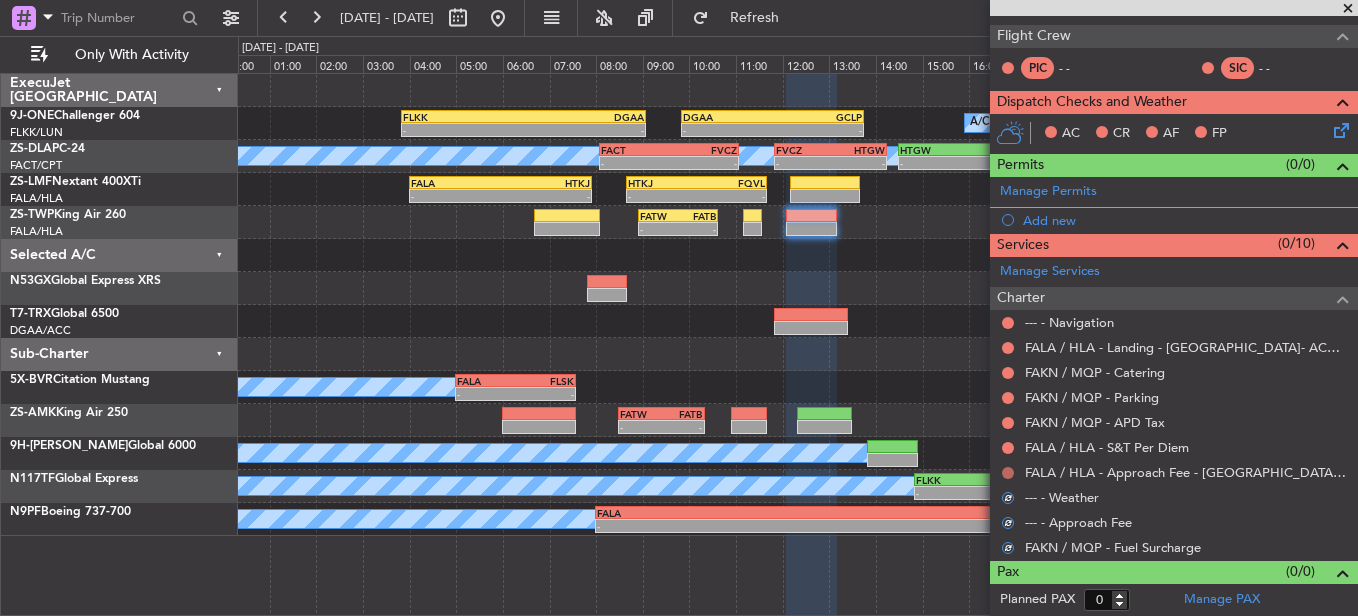 click at bounding box center [1008, 473] 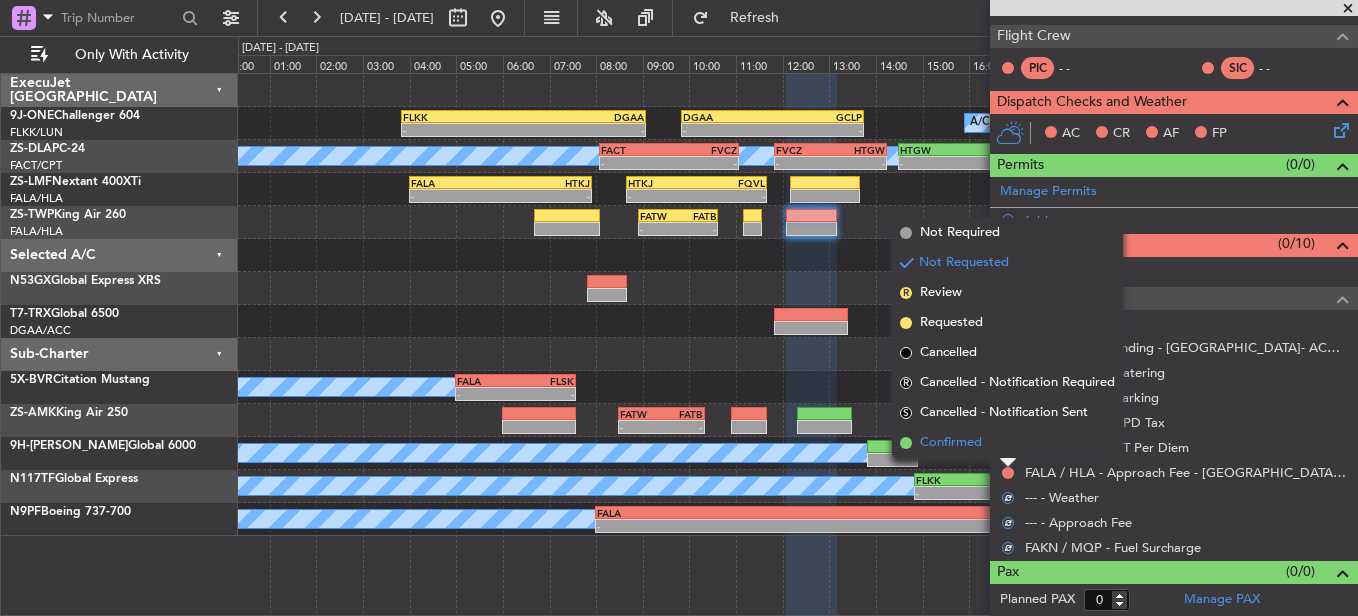 click on "Confirmed" at bounding box center (1007, 443) 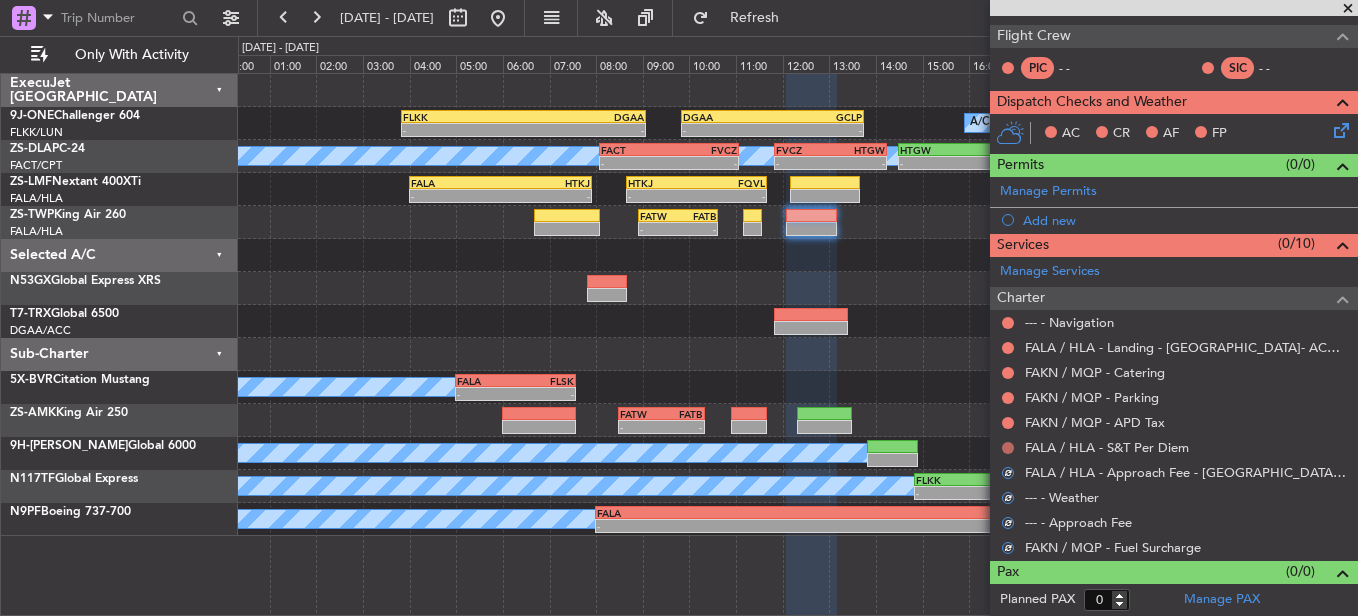 click at bounding box center [1008, 448] 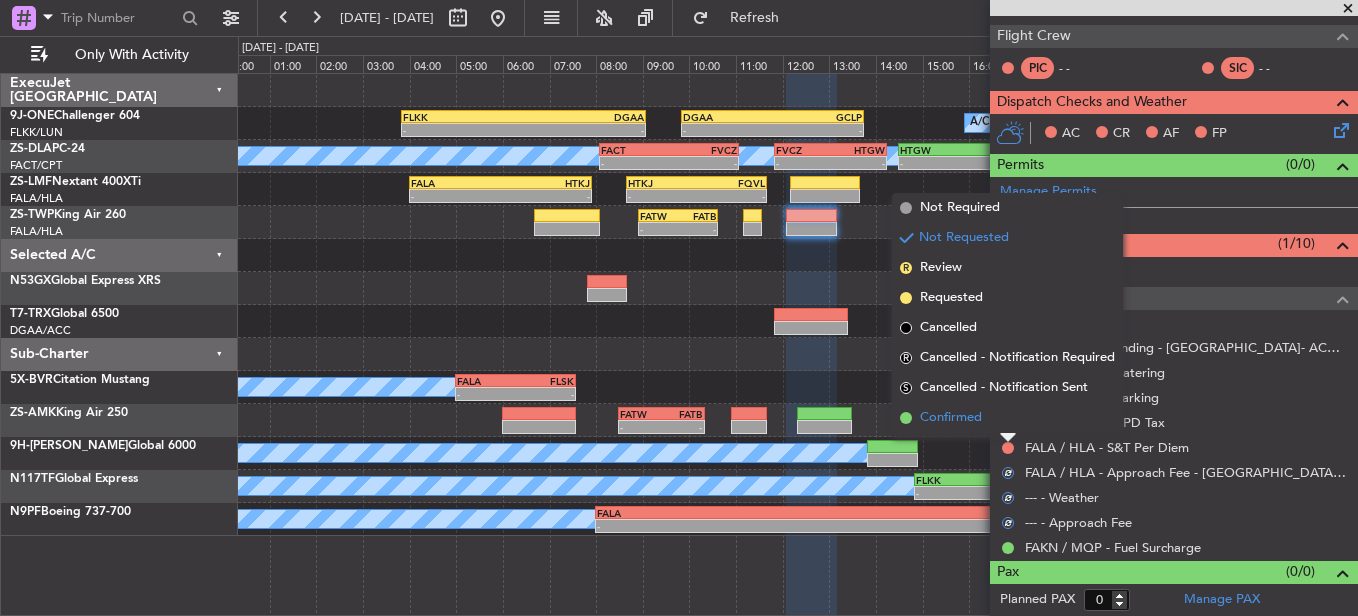 click on "Confirmed" at bounding box center (1007, 418) 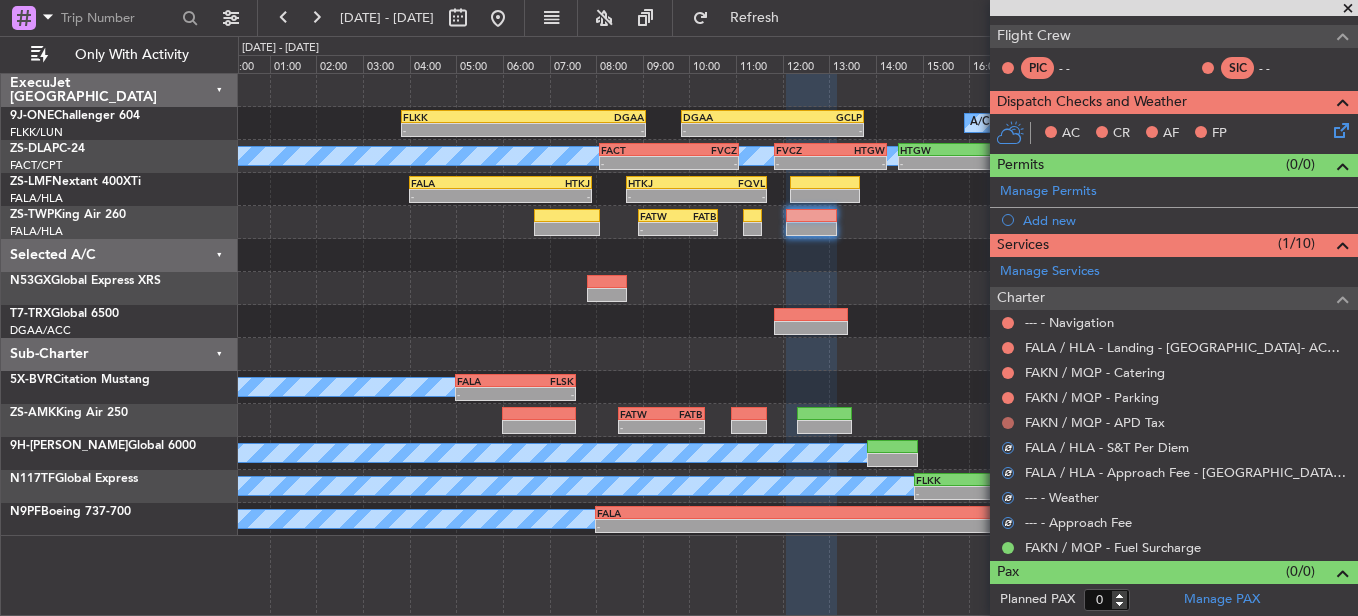 click at bounding box center [1008, 423] 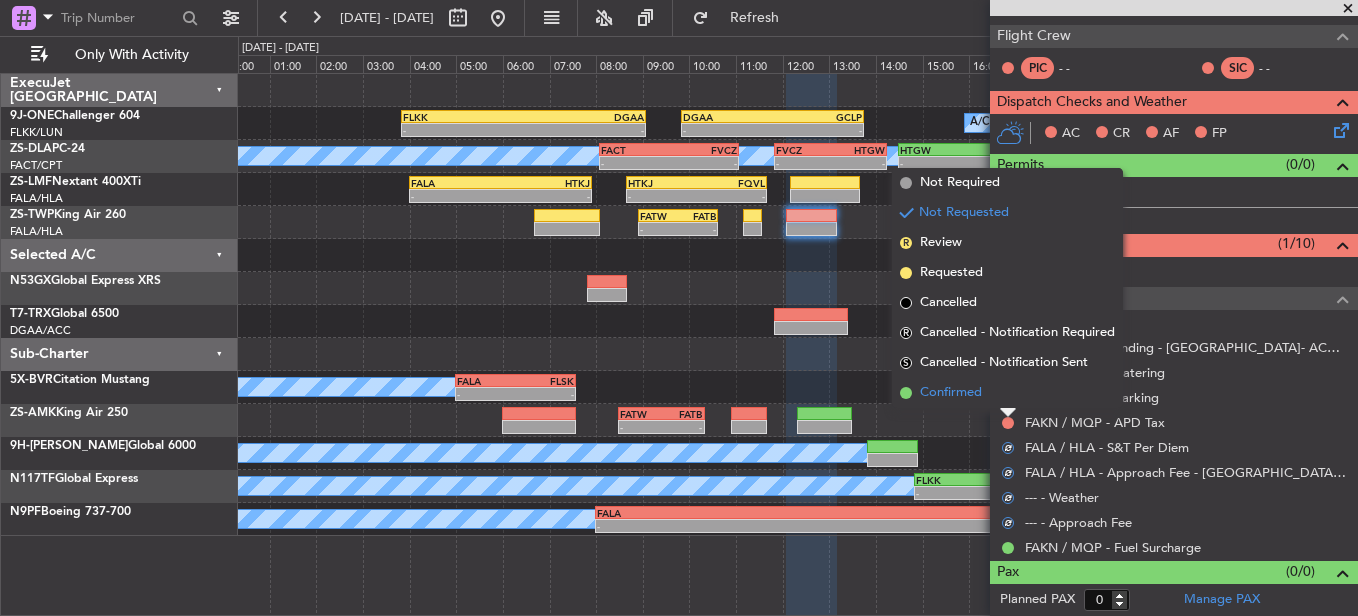 click on "Confirmed" at bounding box center [1007, 393] 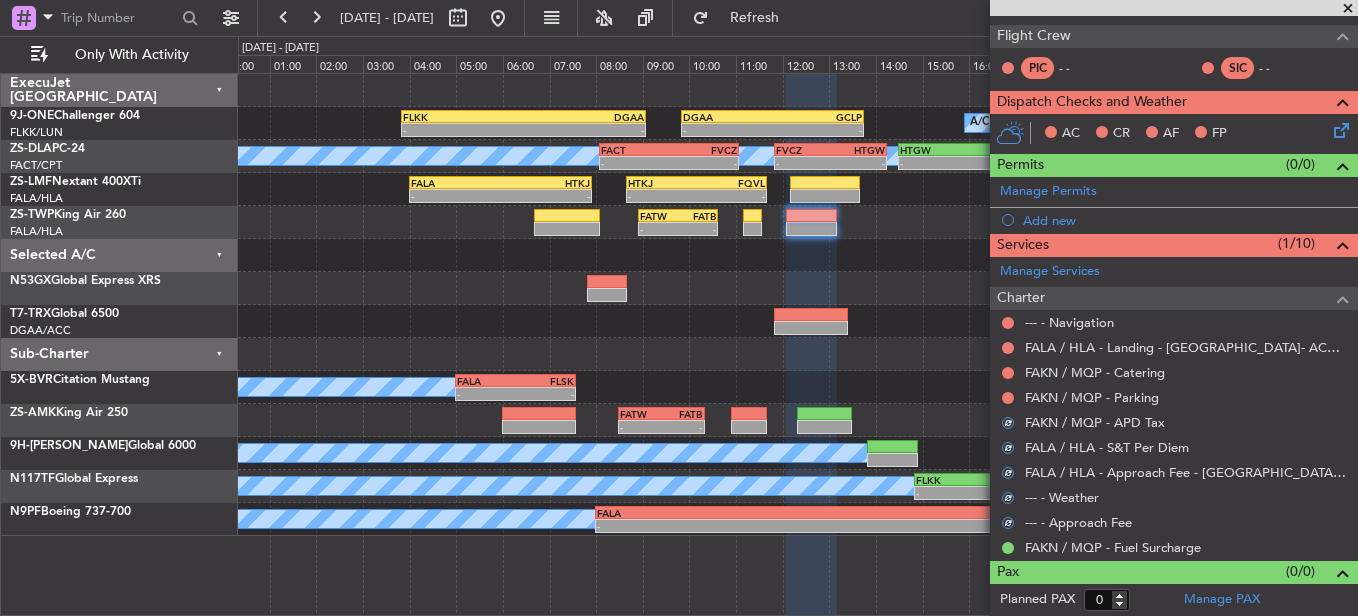 click at bounding box center (1008, 398) 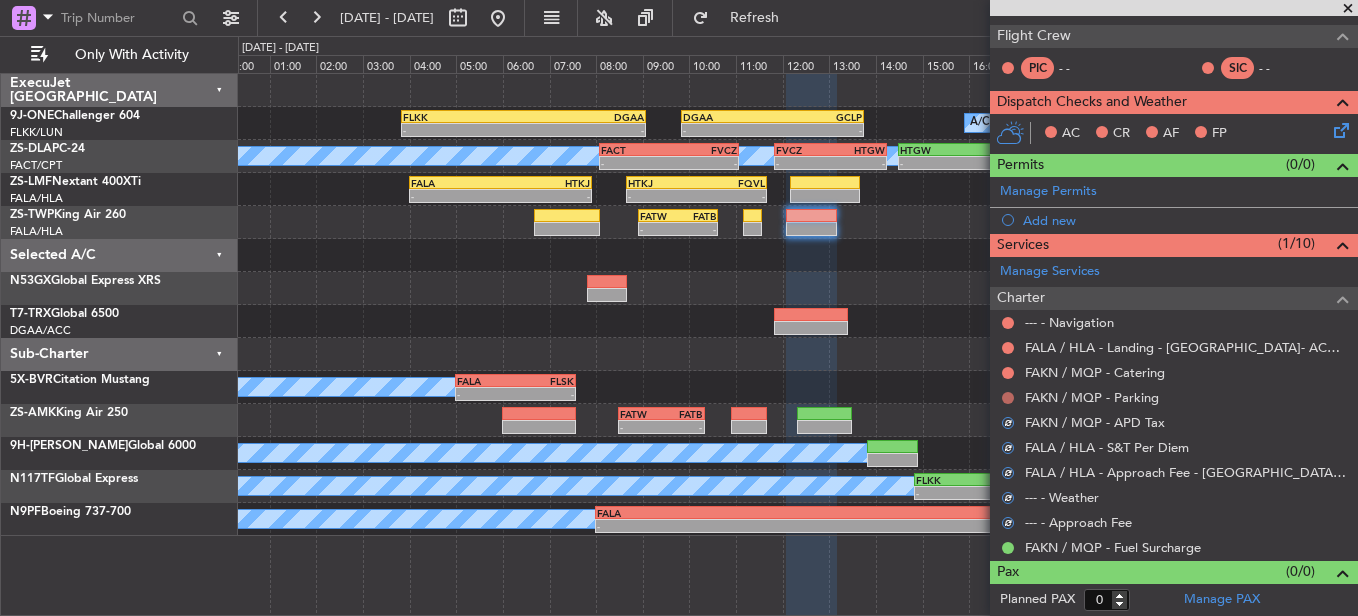 click at bounding box center (1008, 398) 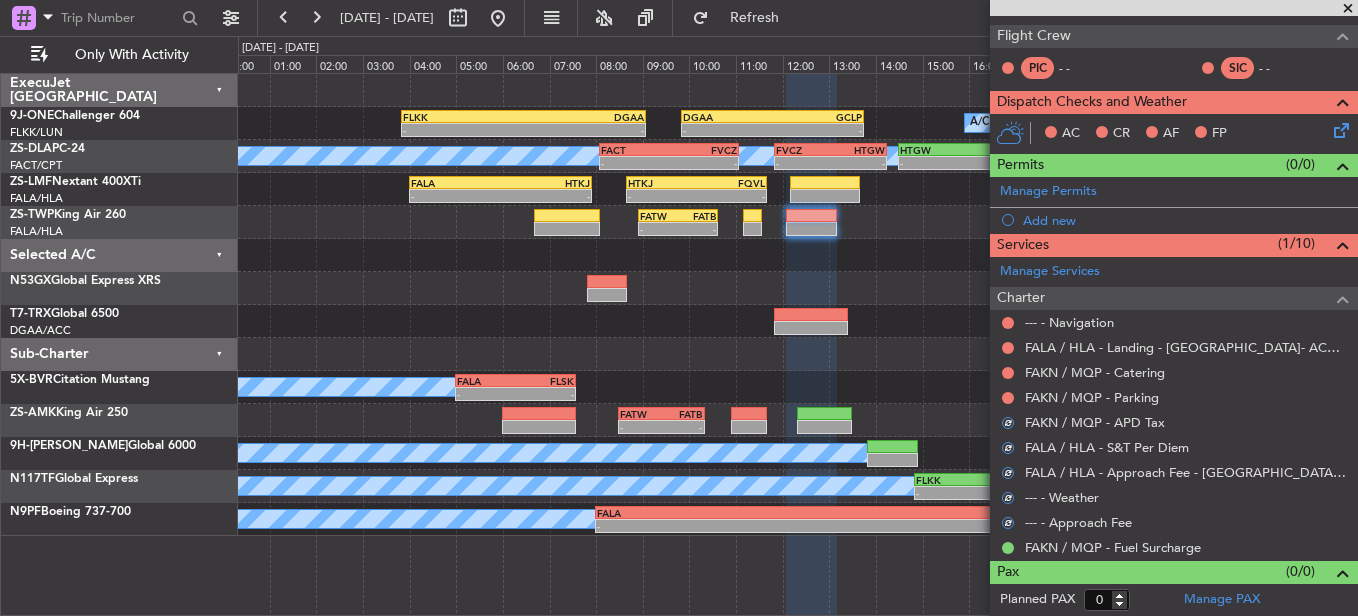 click on "Not Requested" at bounding box center [1008, 429] 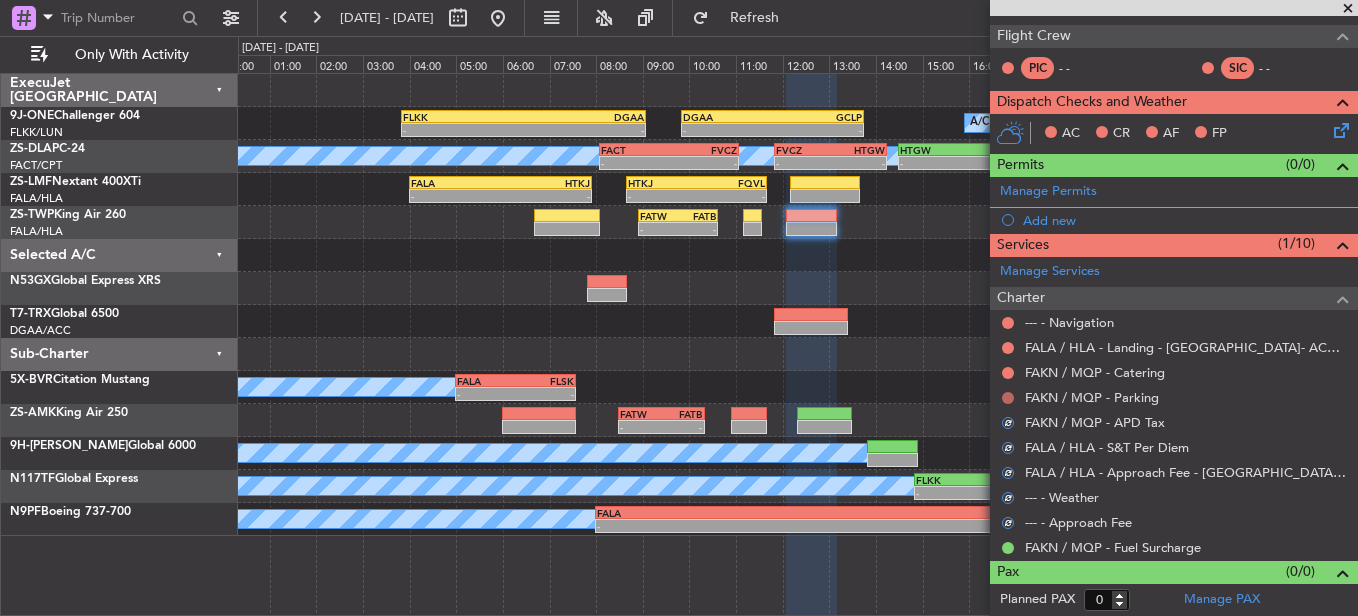 click at bounding box center [1008, 398] 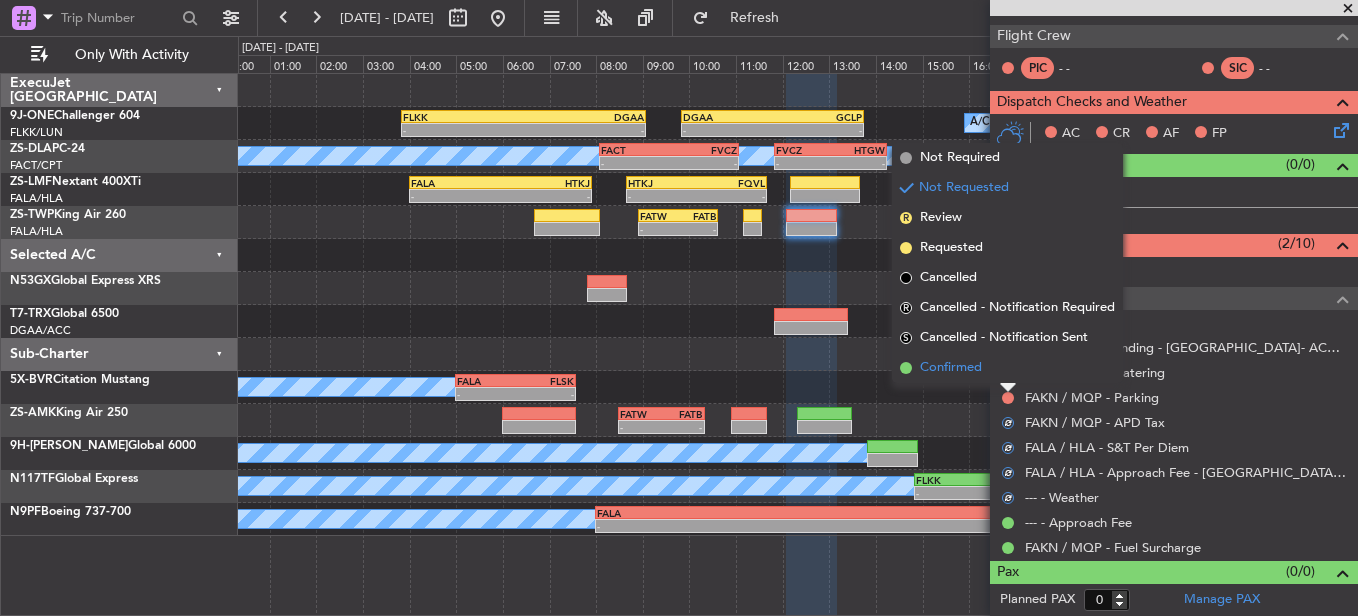 click on "Confirmed" at bounding box center (1007, 368) 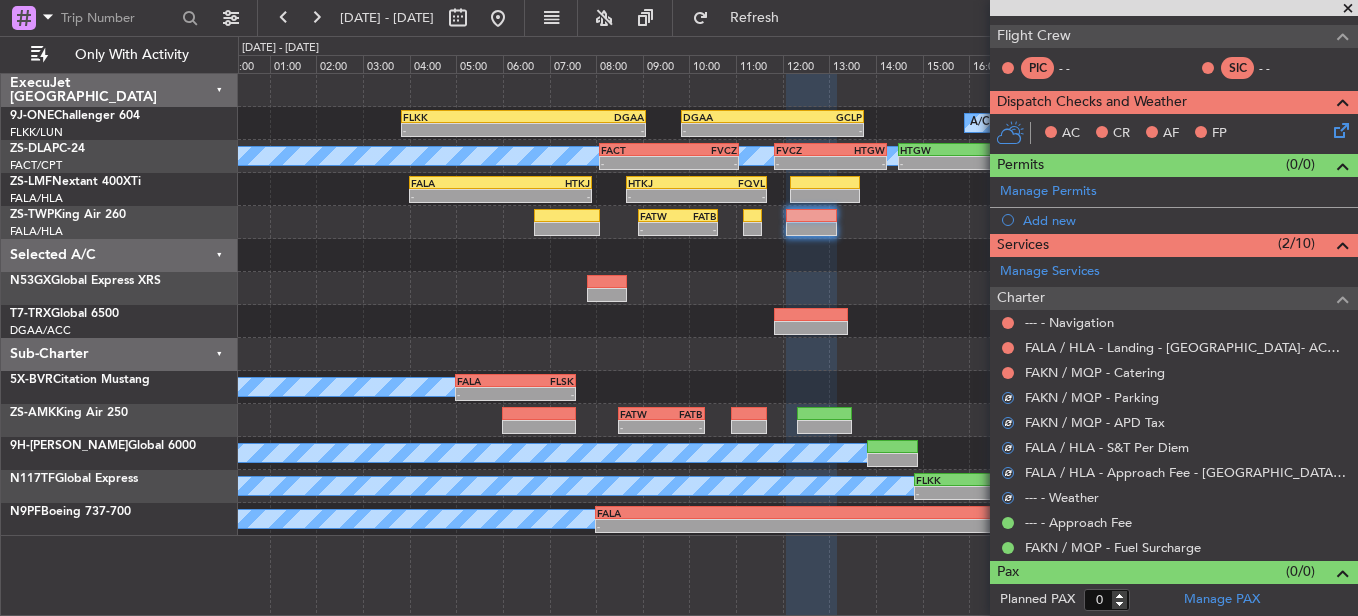 click at bounding box center [1008, 373] 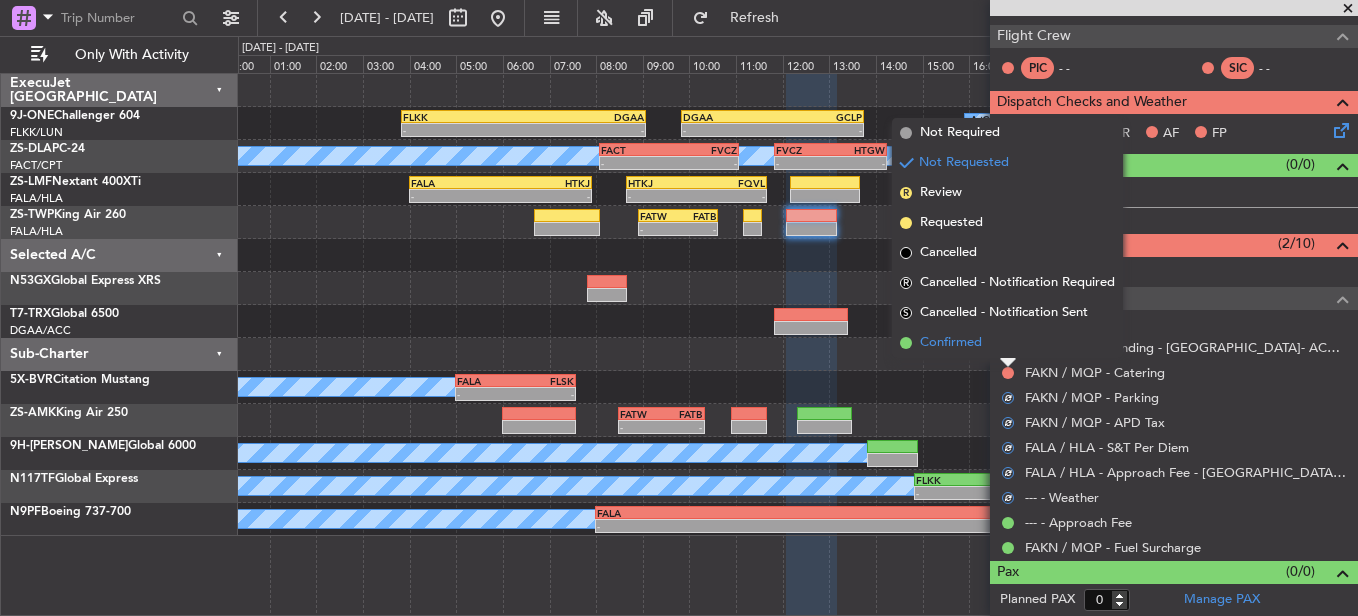 click on "Confirmed" at bounding box center (1007, 343) 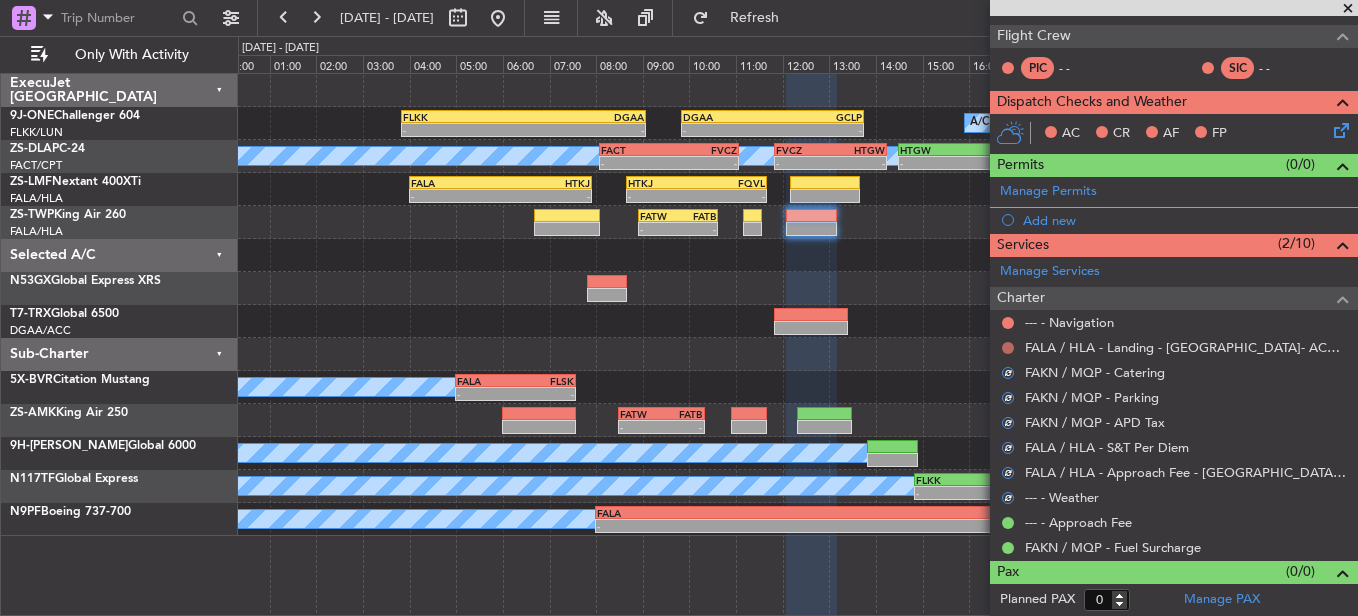 click at bounding box center [1008, 348] 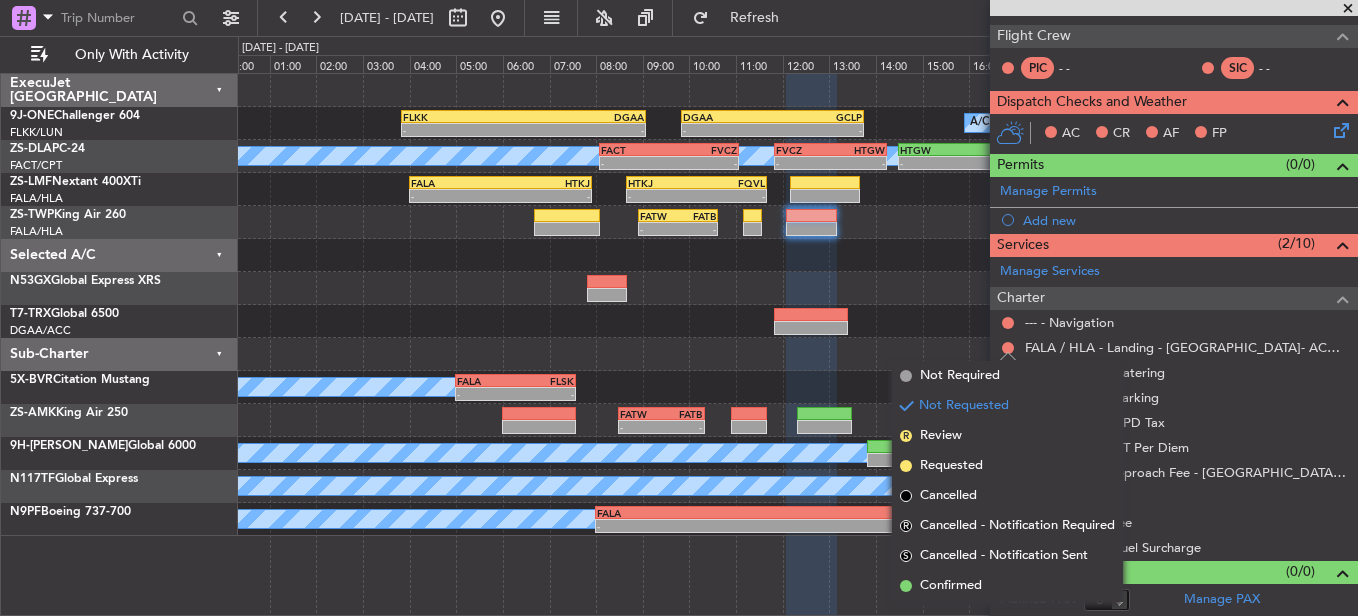 click on "S  Cancelled - Notification Sent" at bounding box center [1007, 556] 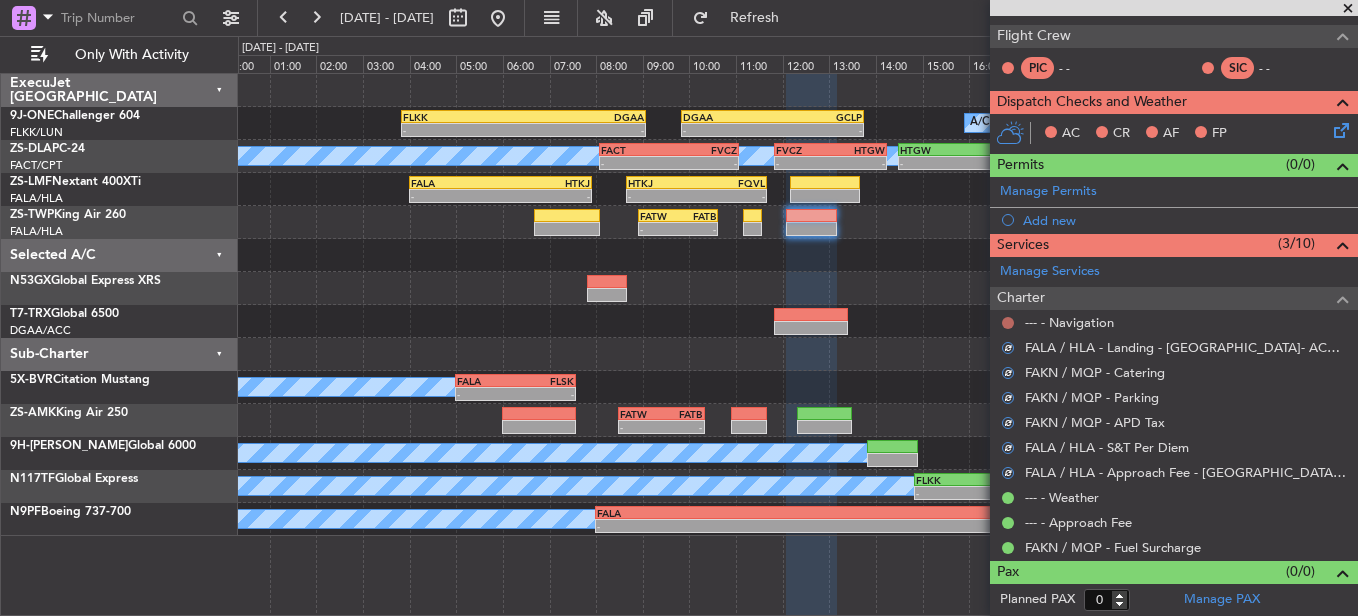 click at bounding box center [1008, 323] 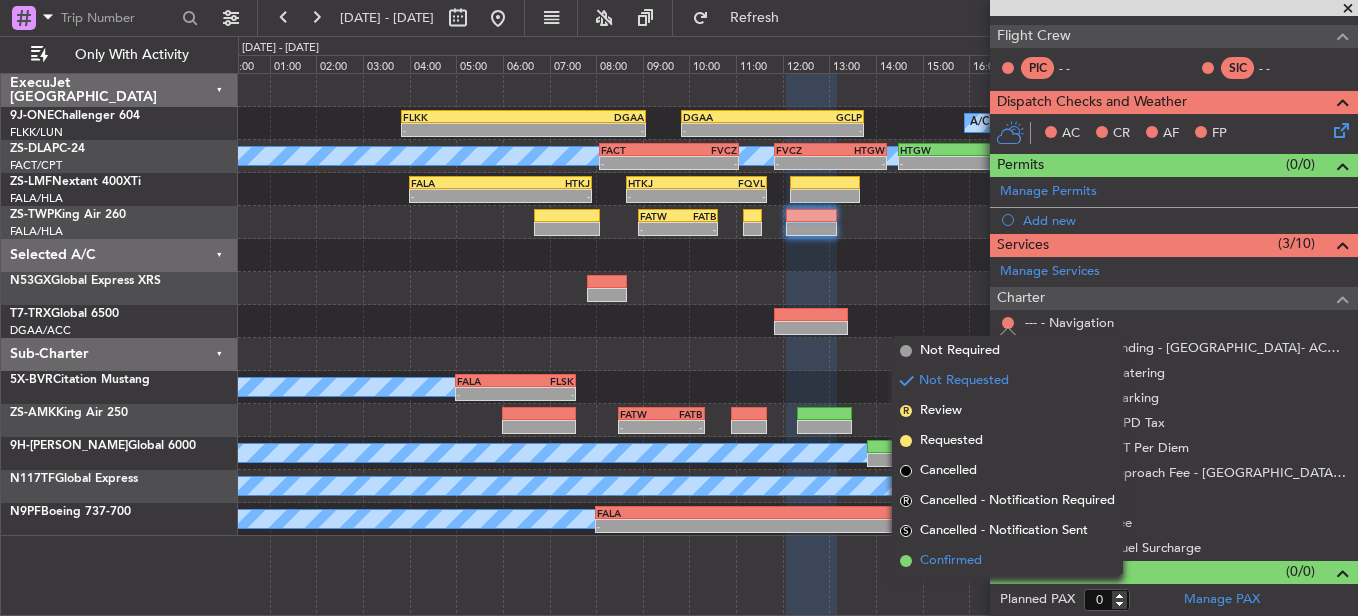 click on "Confirmed" at bounding box center (951, 561) 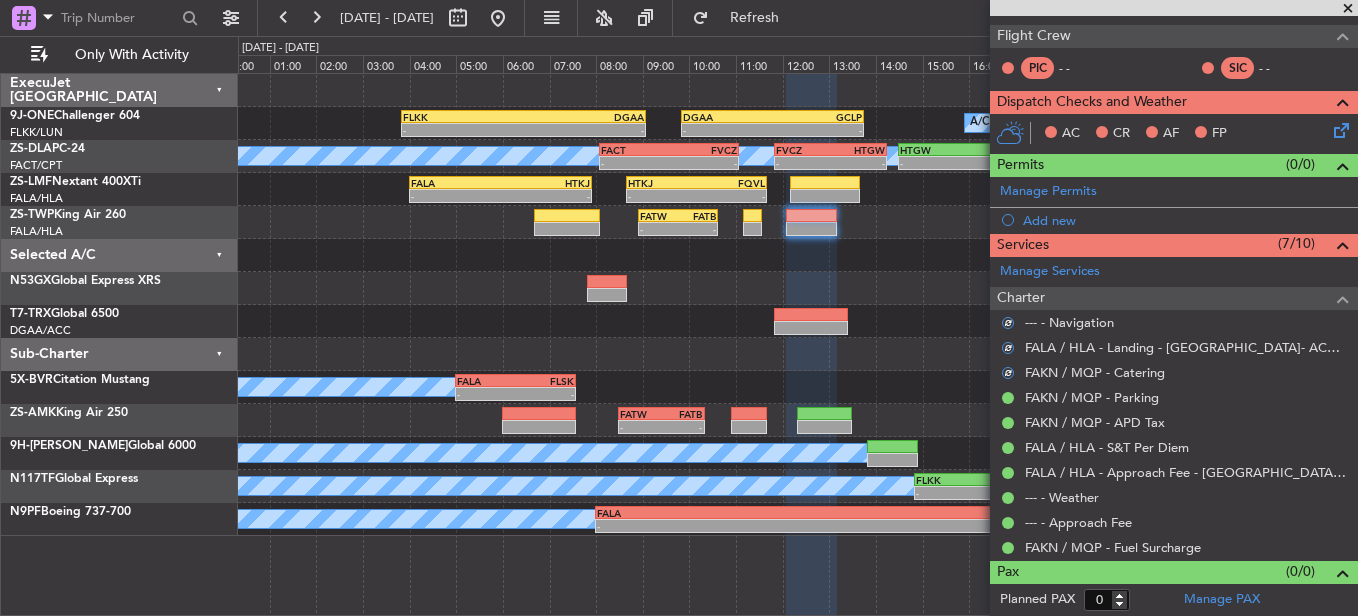 click on "AC    CR    AF    FP" 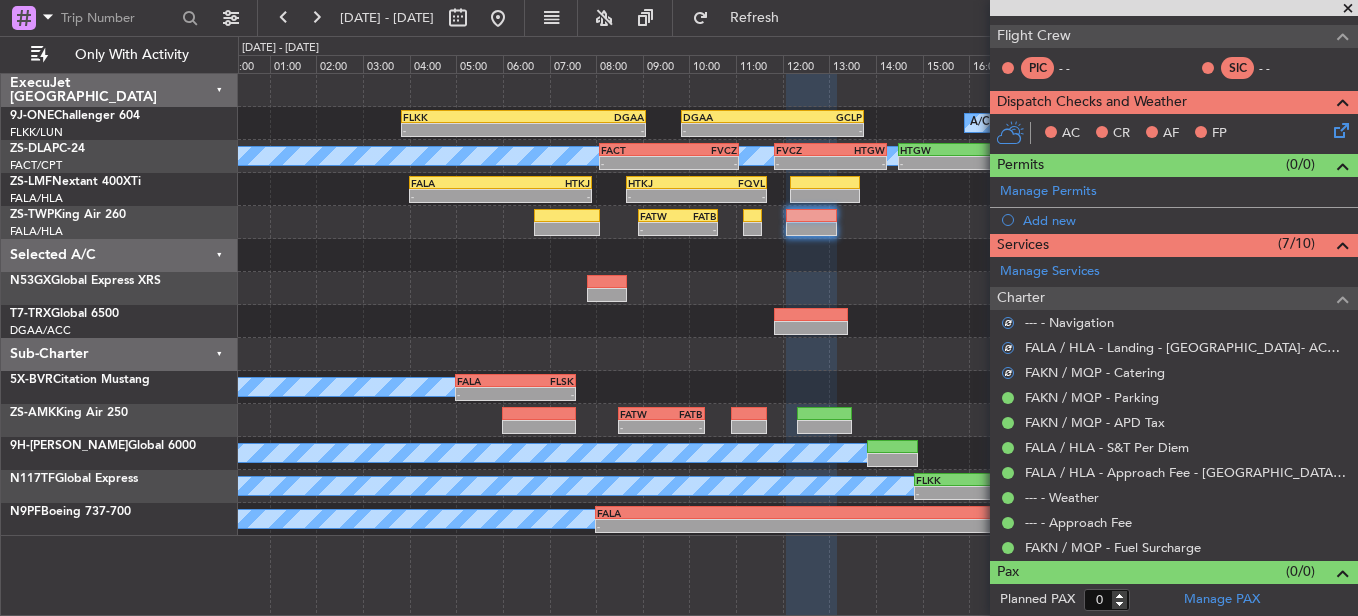 click on "AC    CR    AF    FP" 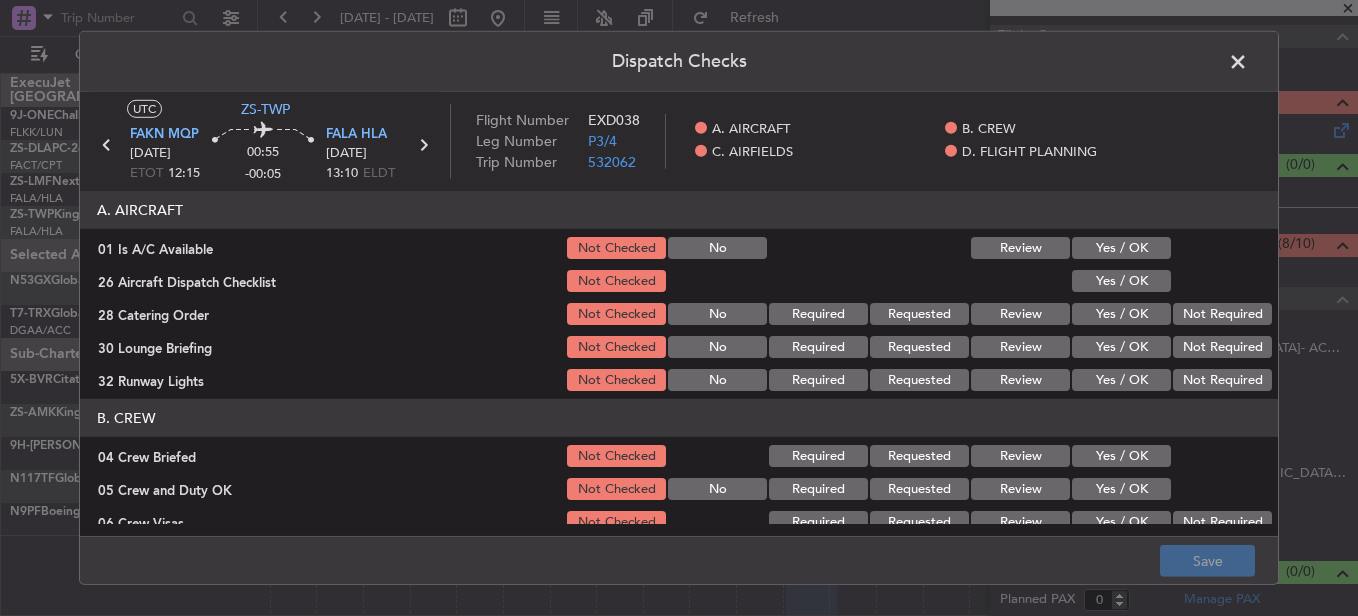 click on "Yes / OK" 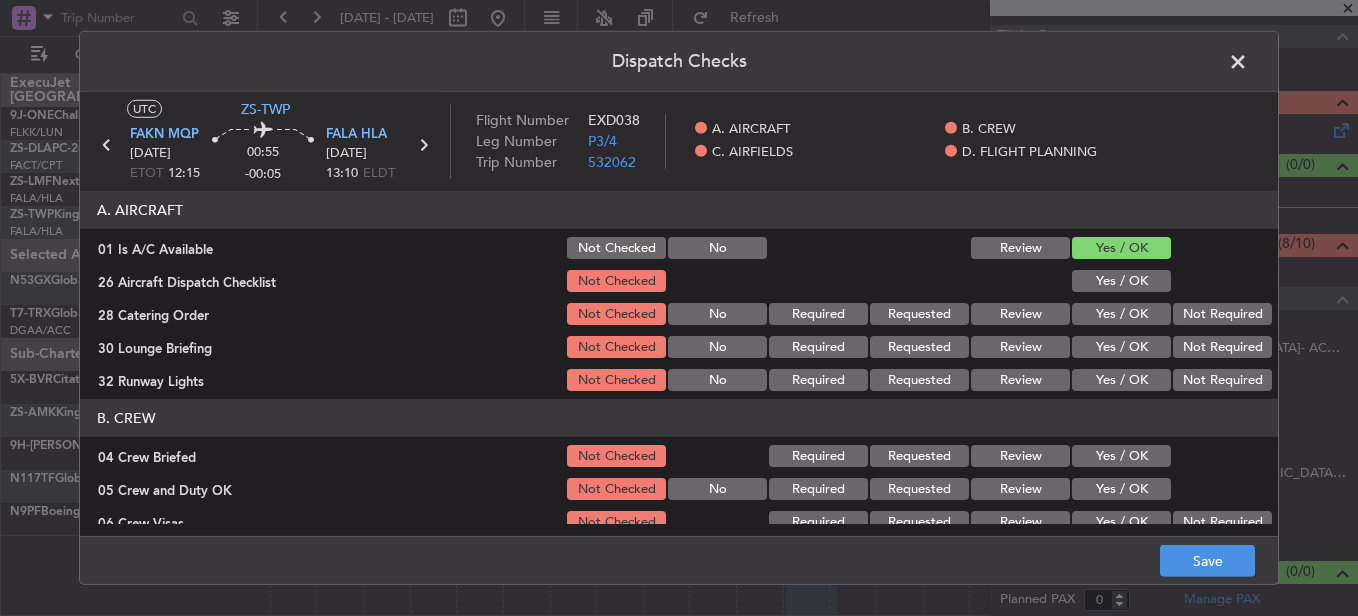 click on "Yes / OK" 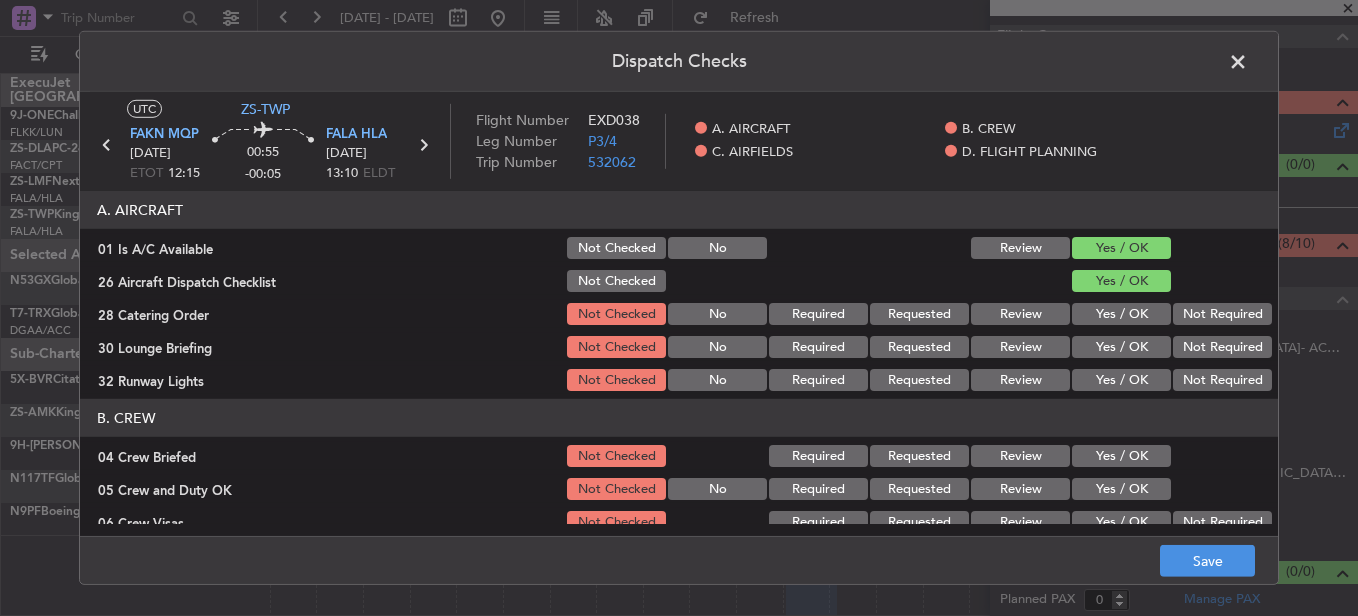click on "Not Required" 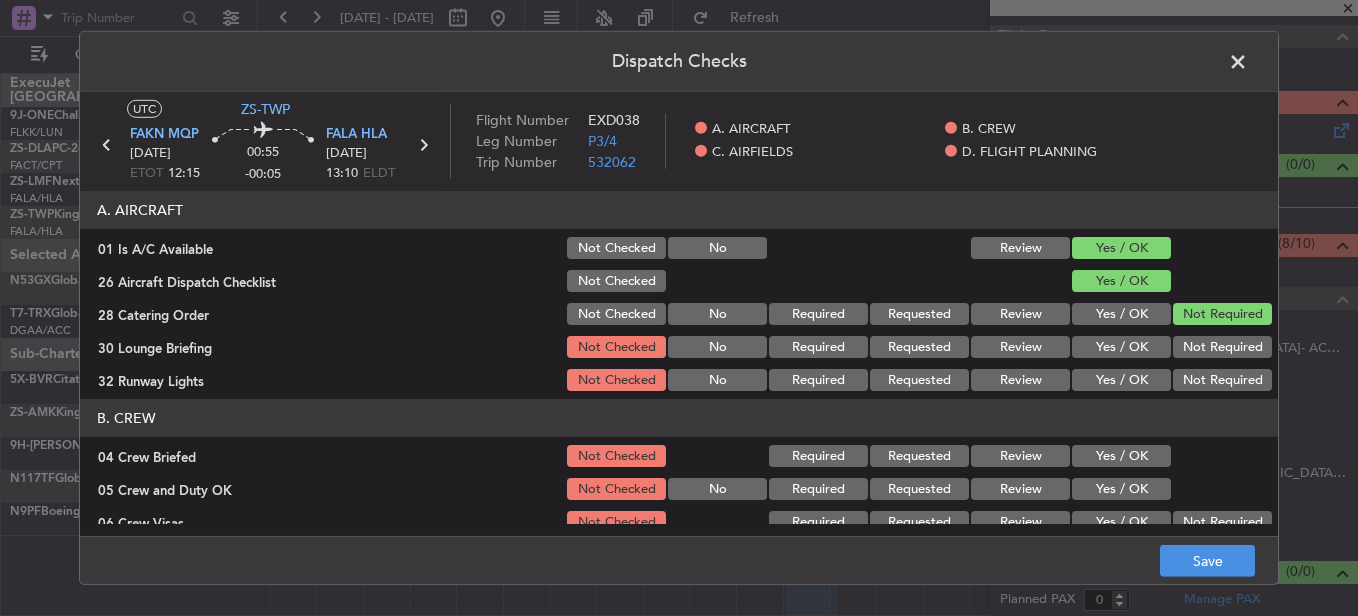 drag, startPoint x: 1185, startPoint y: 316, endPoint x: 1185, endPoint y: 327, distance: 11 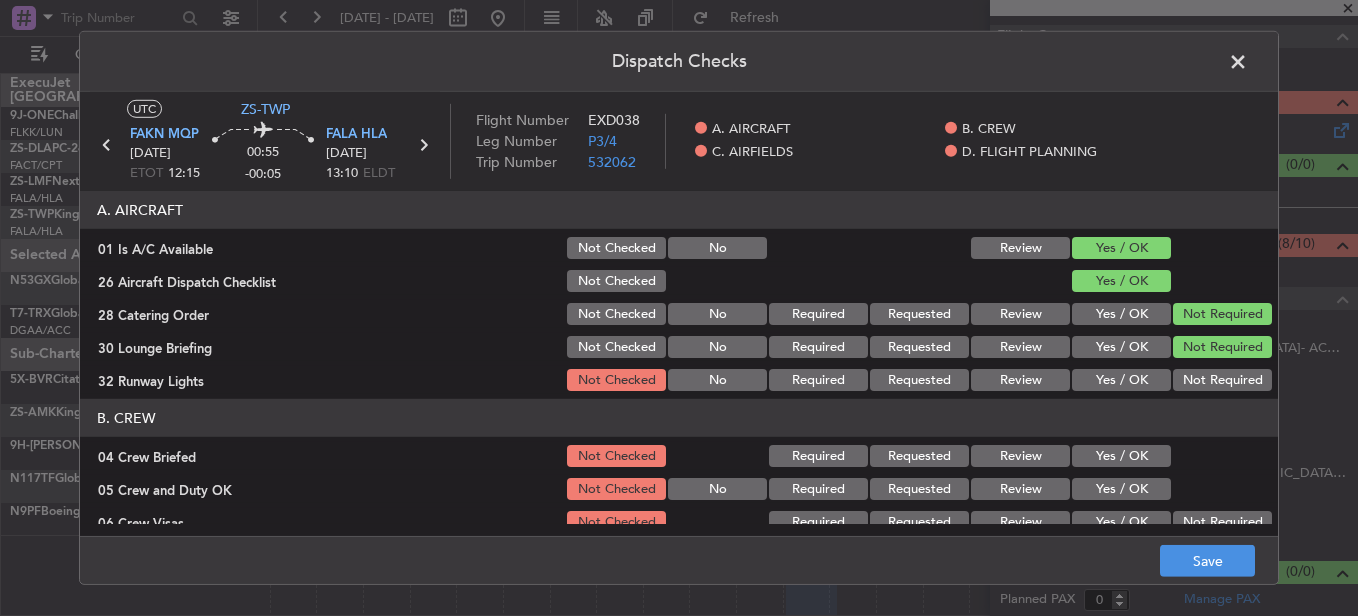drag, startPoint x: 1190, startPoint y: 358, endPoint x: 1197, endPoint y: 388, distance: 30.805843 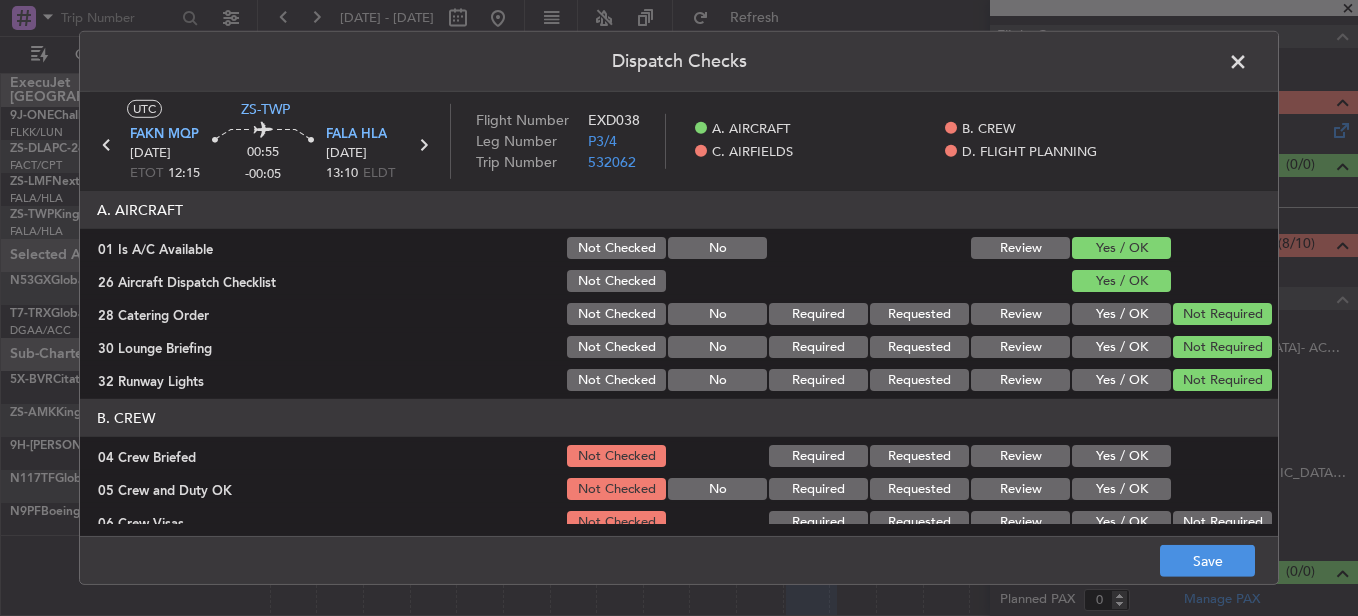 click on "B. CREW   04 Crew Briefed  Not Checked Required Requested Review Yes / OK  05 Crew and Duty OK  Not Checked No Required Requested Review Yes / OK  06 Crew Visas  Not Checked Required Requested Review Yes / OK Not Required  29 Crew Accomadation and Transport  Not Checked No Required Requested Review Yes / OK Not Required  31 Money Order  Not Checked No Required Requested Review Yes / OK Not Required  Notify Crew of Schedule  Not Checked No Review Yes / OK Not Required" 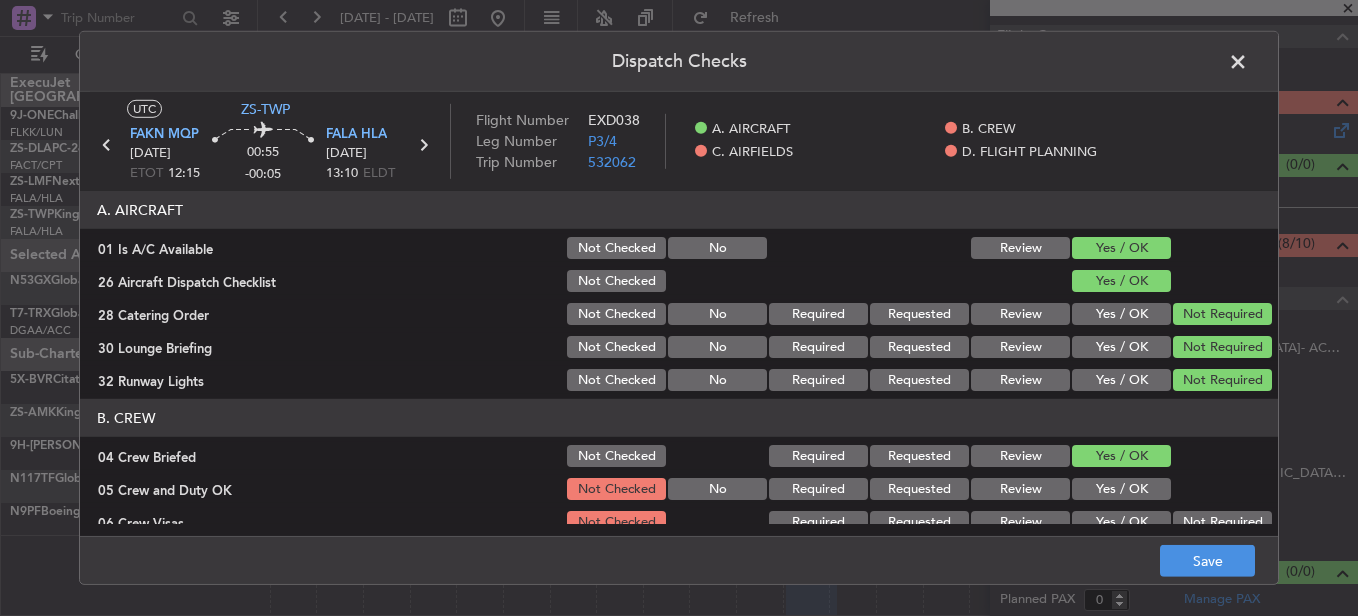 click on "B. CREW   04 Crew Briefed  Not Checked Required Requested Review Yes / OK  05 Crew and Duty OK  Not Checked No Required Requested Review Yes / OK  06 Crew Visas  Not Checked Required Requested Review Yes / OK Not Required  29 Crew Accomadation and Transport  Not Checked No Required Requested Review Yes / OK Not Required  31 Money Order  Not Checked No Required Requested Review Yes / OK Not Required  Notify Crew of Schedule  Not Checked No Review Yes / OK Not Required" 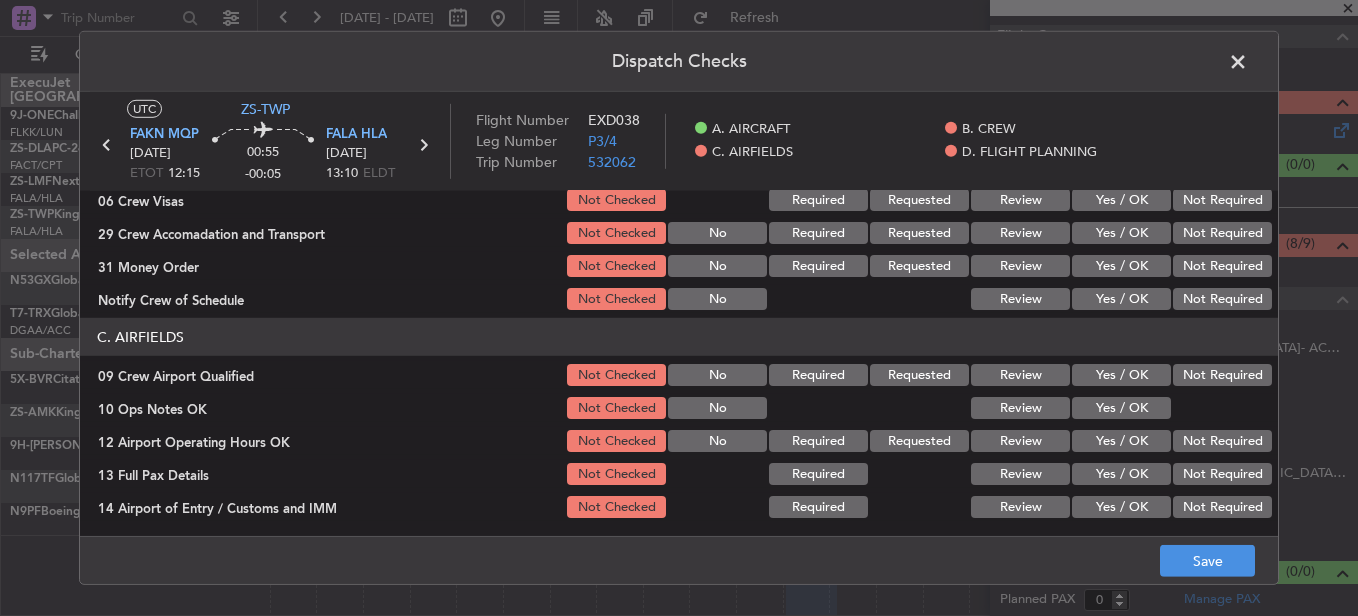 scroll, scrollTop: 200, scrollLeft: 0, axis: vertical 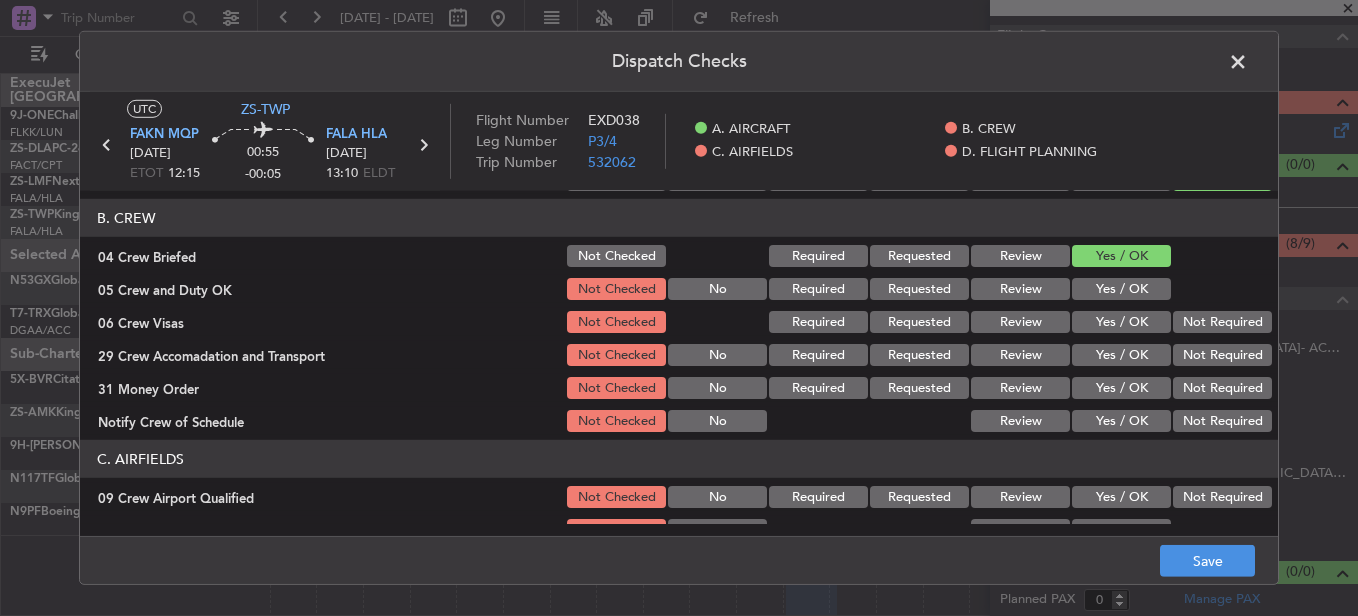 drag, startPoint x: 1111, startPoint y: 288, endPoint x: 1119, endPoint y: 299, distance: 13.601471 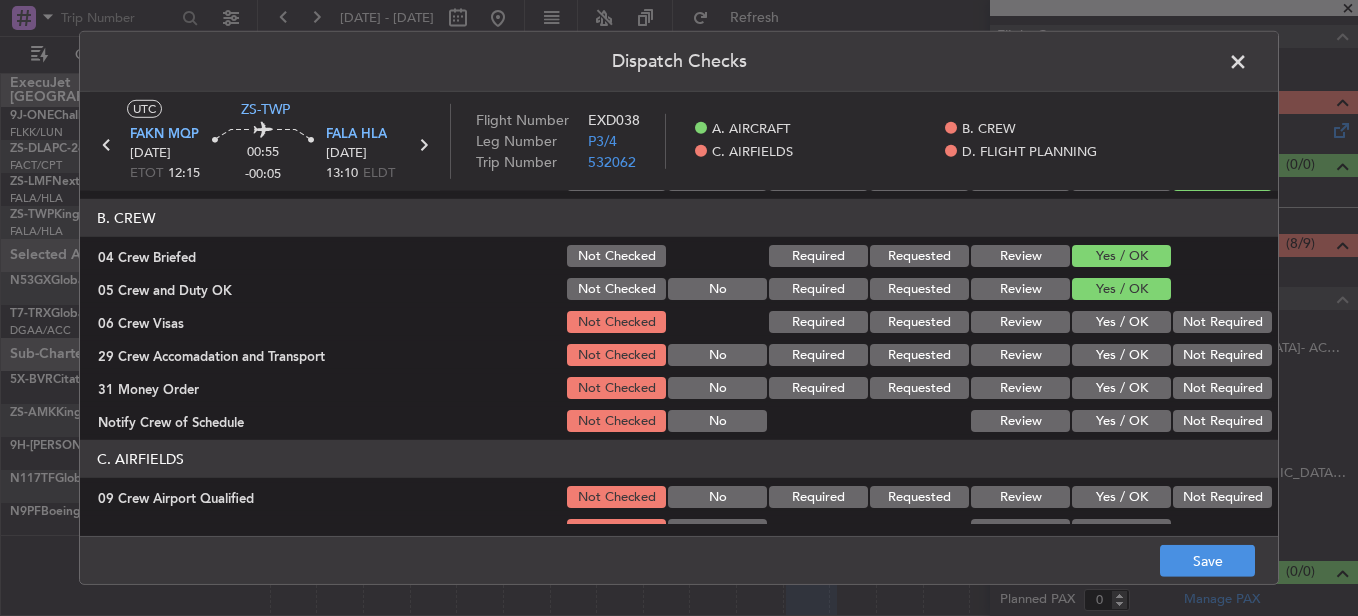 drag, startPoint x: 1163, startPoint y: 310, endPoint x: 1184, endPoint y: 324, distance: 25.23886 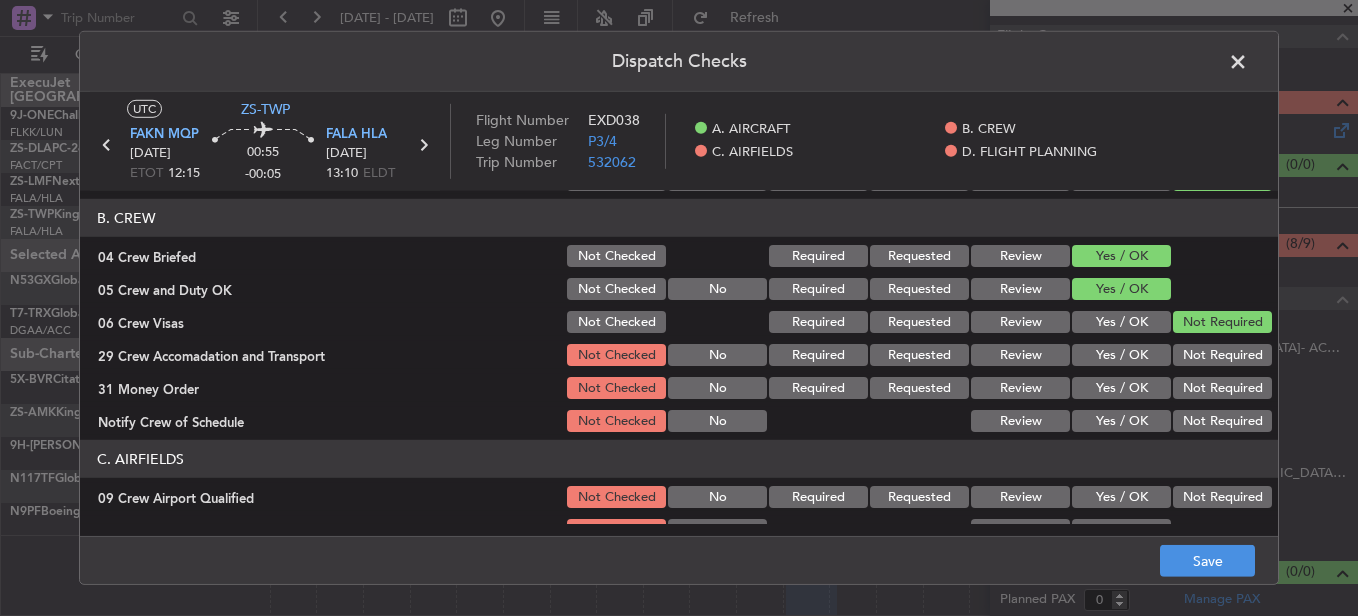 click on "B. CREW   04 Crew Briefed  Not Checked Required Requested Review Yes / OK  05 Crew and Duty OK  Not Checked No Required Requested Review Yes / OK  06 Crew Visas  Not Checked Required Requested Review Yes / OK Not Required  29 Crew Accomadation and Transport  Not Checked No Required Requested Review Yes / OK Not Required  31 Money Order  Not Checked No Required Requested Review Yes / OK Not Required  Notify Crew of Schedule  Not Checked No Review Yes / OK Not Required" 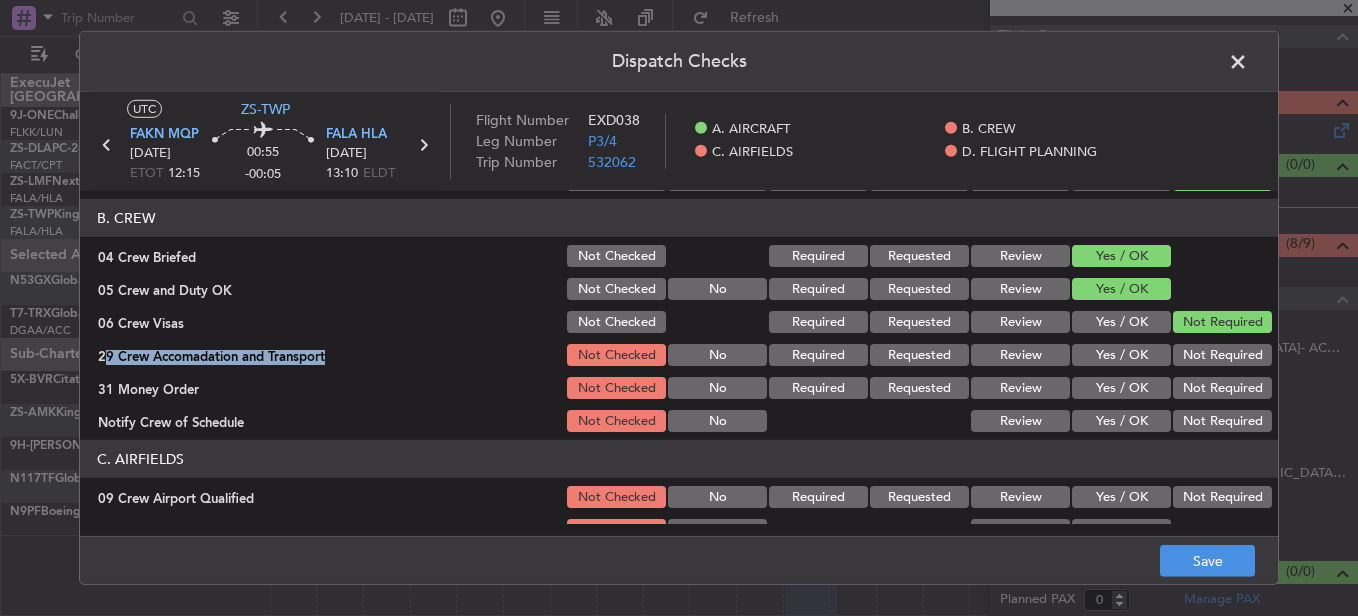 click on "Not Required" 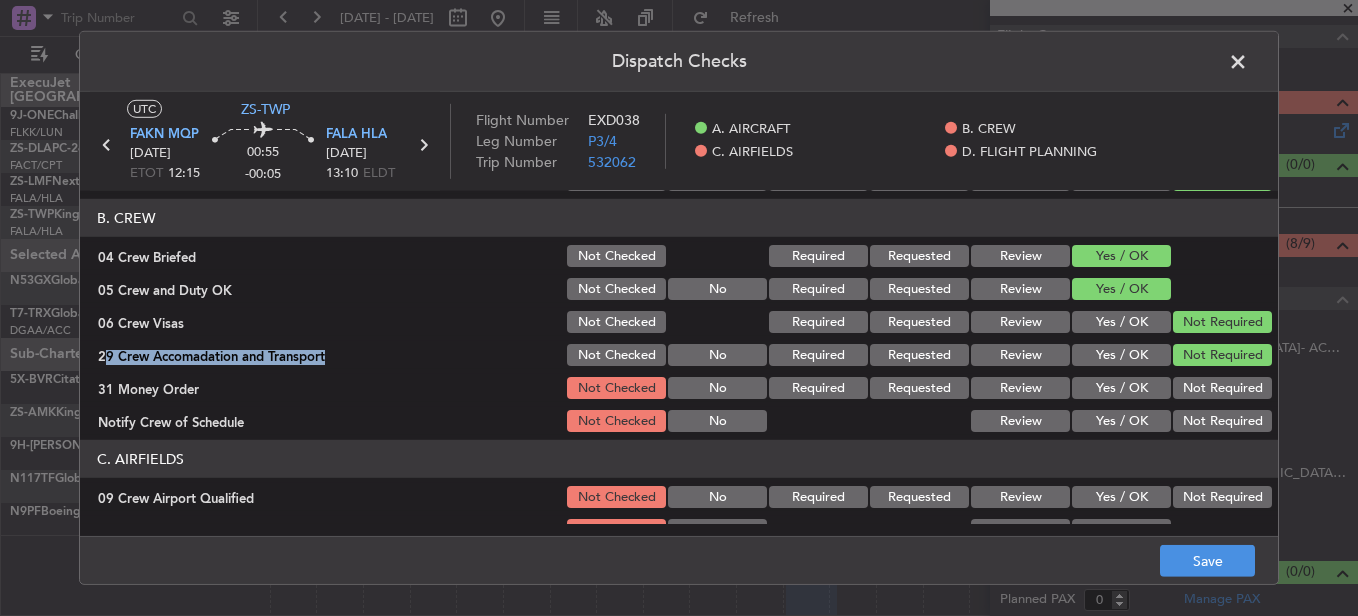 drag, startPoint x: 1197, startPoint y: 365, endPoint x: 1201, endPoint y: 378, distance: 13.601471 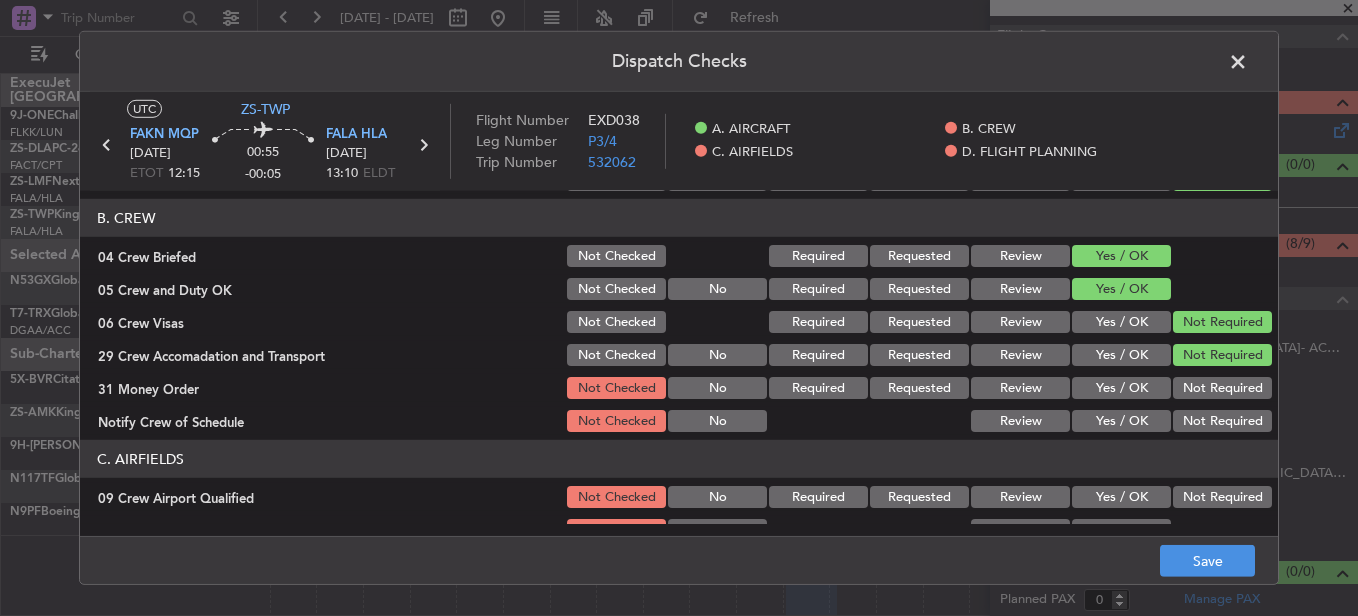 drag, startPoint x: 1201, startPoint y: 378, endPoint x: 1206, endPoint y: 402, distance: 24.5153 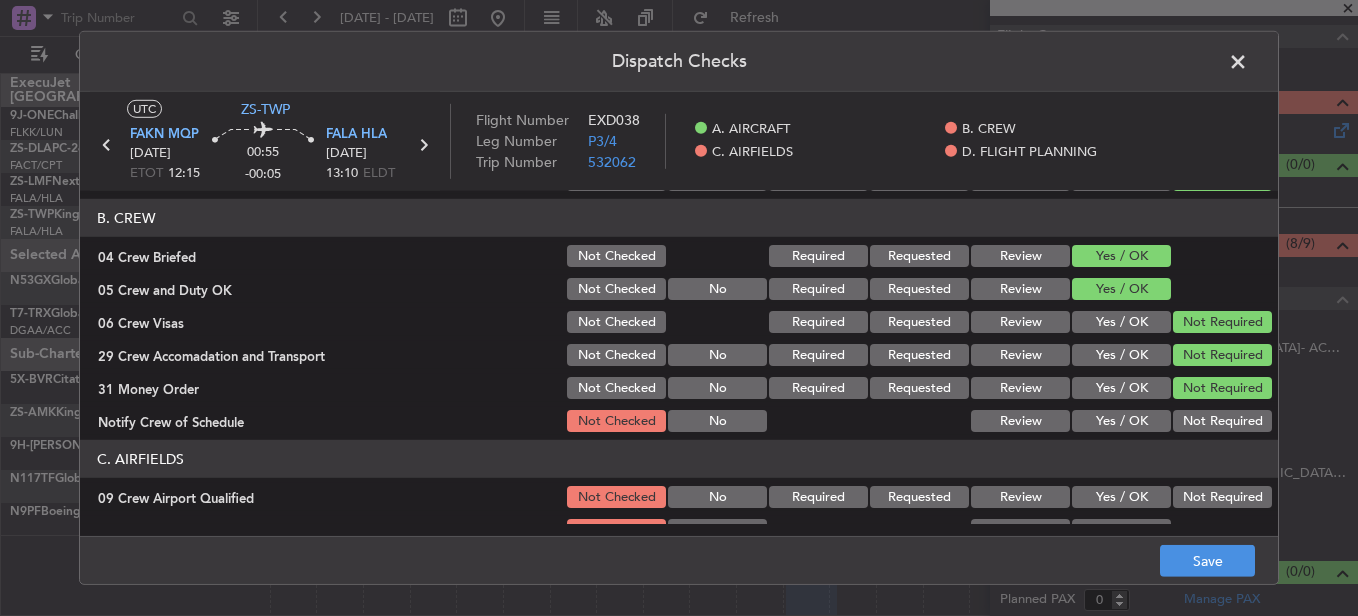 click on "A. AIRCRAFT   01 Is A/C Available  Not Checked No Review Yes / OK  26 Aircraft Dispatch Checklist  Not Checked Yes / OK  28 Catering Order  Not Checked No Required Requested Review Yes / OK Not Required  30 Lounge Briefing  Not Checked No Required Requested Review Yes / OK Not Required  32 Runway Lights  Not Checked No Required Requested Review Yes / OK Not Required  B. CREW   04 Crew Briefed  Not Checked Required Requested Review Yes / OK  05 Crew and Duty OK  Not Checked No Required Requested Review Yes / OK  06 Crew Visas  Not Checked Required Requested Review Yes / OK Not Required  29 Crew Accomadation and Transport  Not Checked No Required Requested Review Yes / OK Not Required  31 Money Order  Not Checked No Required Requested Review Yes / OK Not Required  Notify Crew of Schedule  Not Checked No Review Yes / OK Not Required  C. AIRFIELDS   09 Crew Airport Qualified  Not Checked No Required Requested Review Yes / OK Not Required  10 Ops Notes OK  Not Checked No Review Yes / OK Not Checked No Required No" 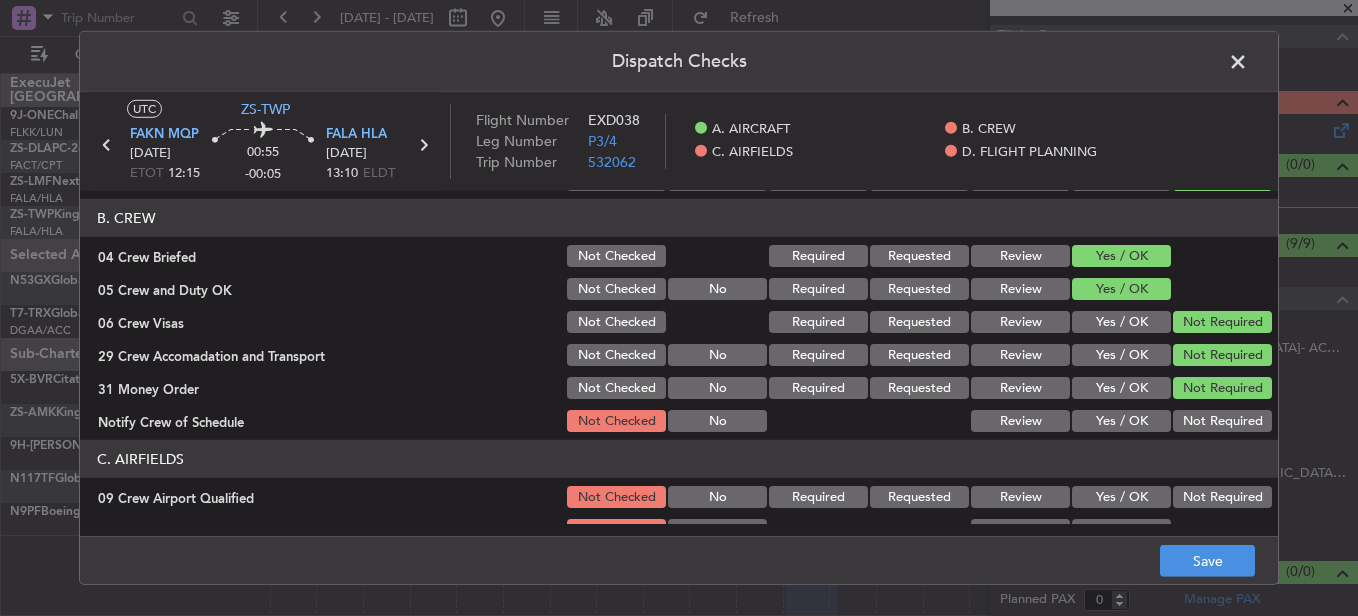 click on "Not Required" 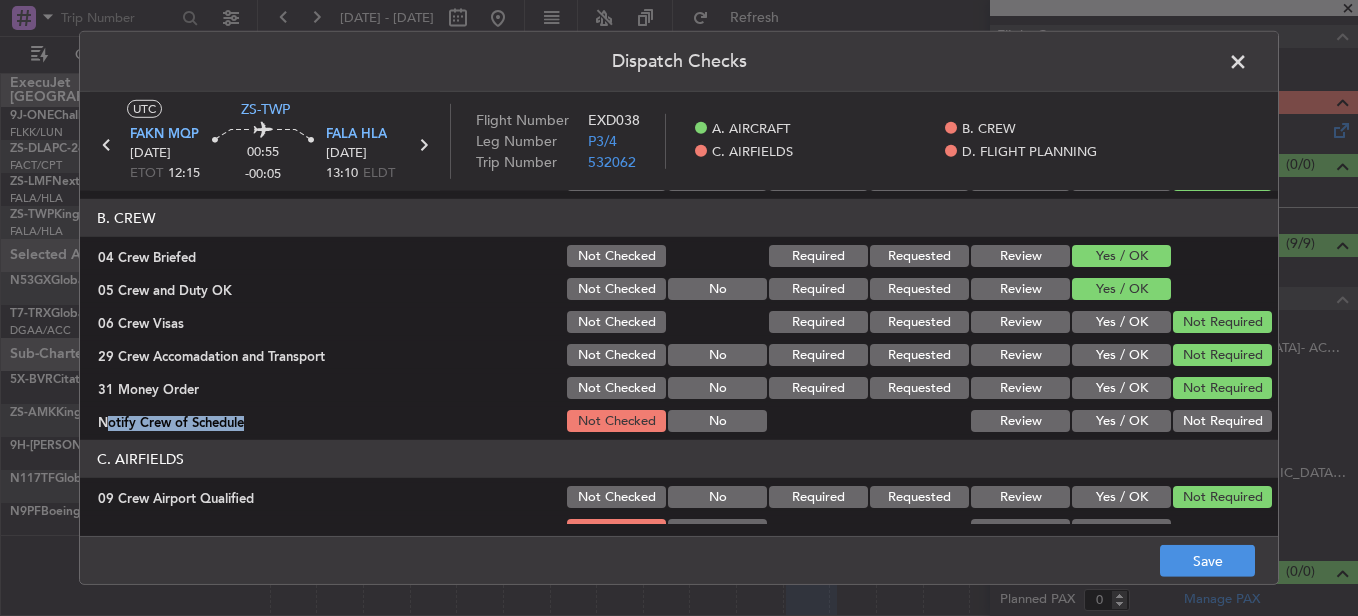 click on "B. CREW   04 Crew Briefed  Not Checked Required Requested Review Yes / OK  05 Crew and Duty OK  Not Checked No Required Requested Review Yes / OK  06 Crew Visas  Not Checked Required Requested Review Yes / OK Not Required  29 Crew Accomadation and Transport  Not Checked No Required Requested Review Yes / OK Not Required  31 Money Order  Not Checked No Required Requested Review Yes / OK Not Required  Notify Crew of Schedule  Not Checked No Review Yes / OK Not Required" 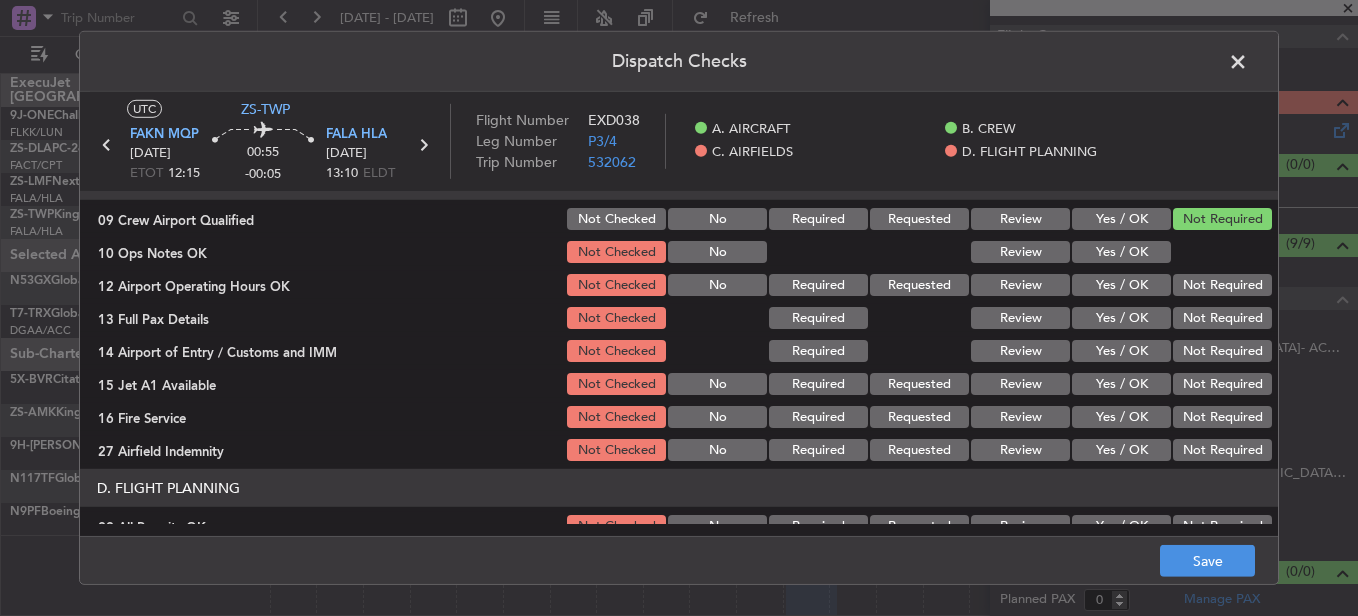 scroll, scrollTop: 365, scrollLeft: 0, axis: vertical 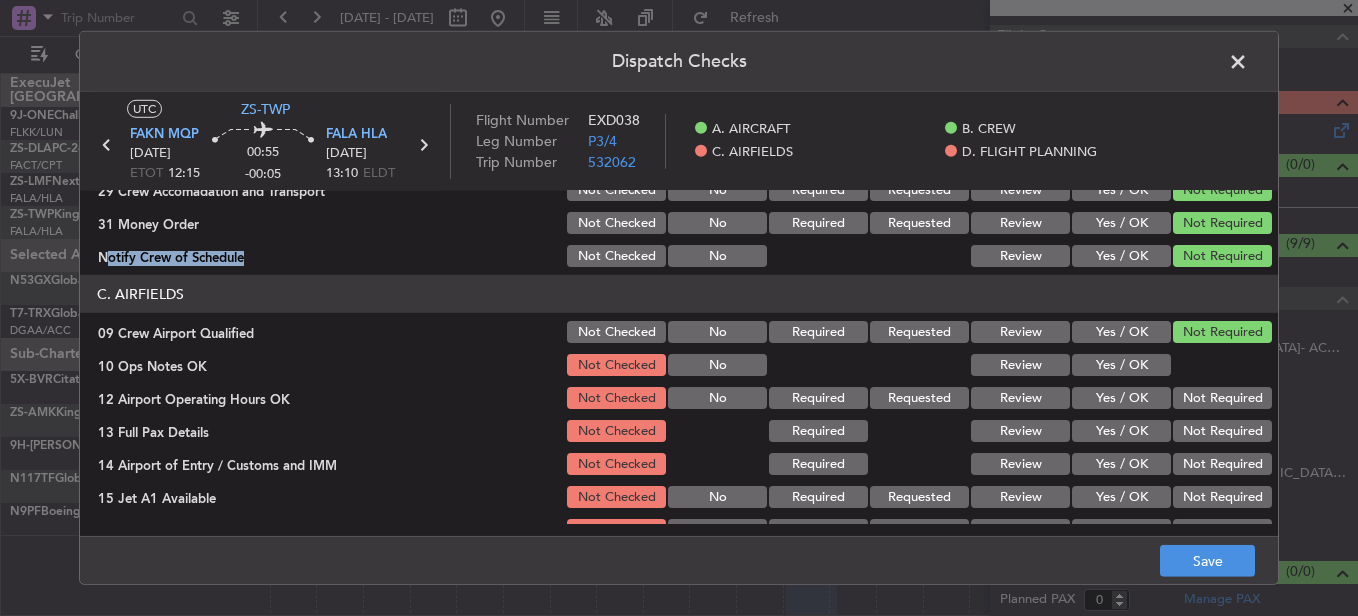 click on "Yes / OK" 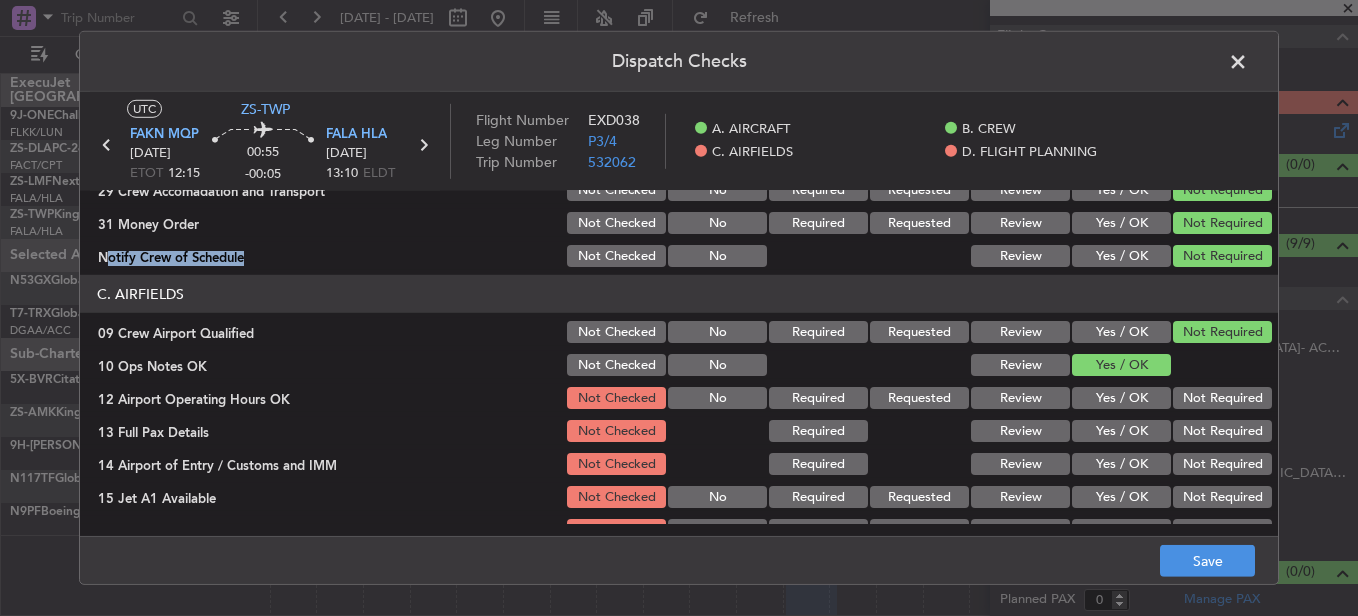 click on "Not Required" 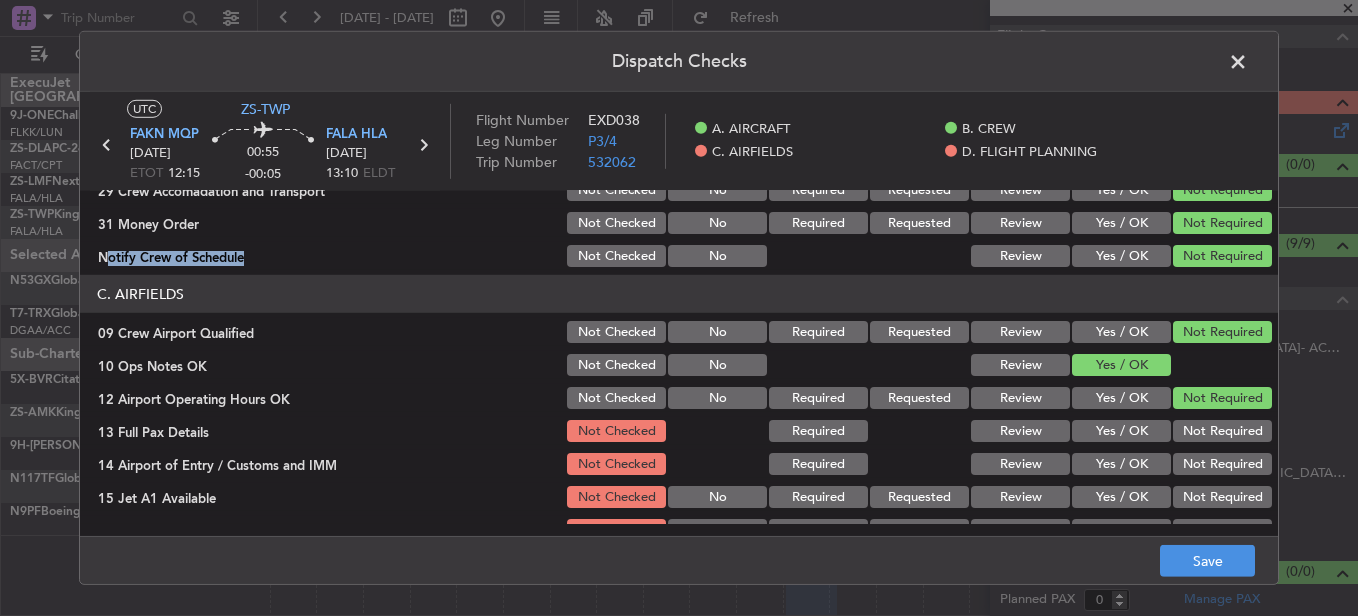 click on "Not Required" 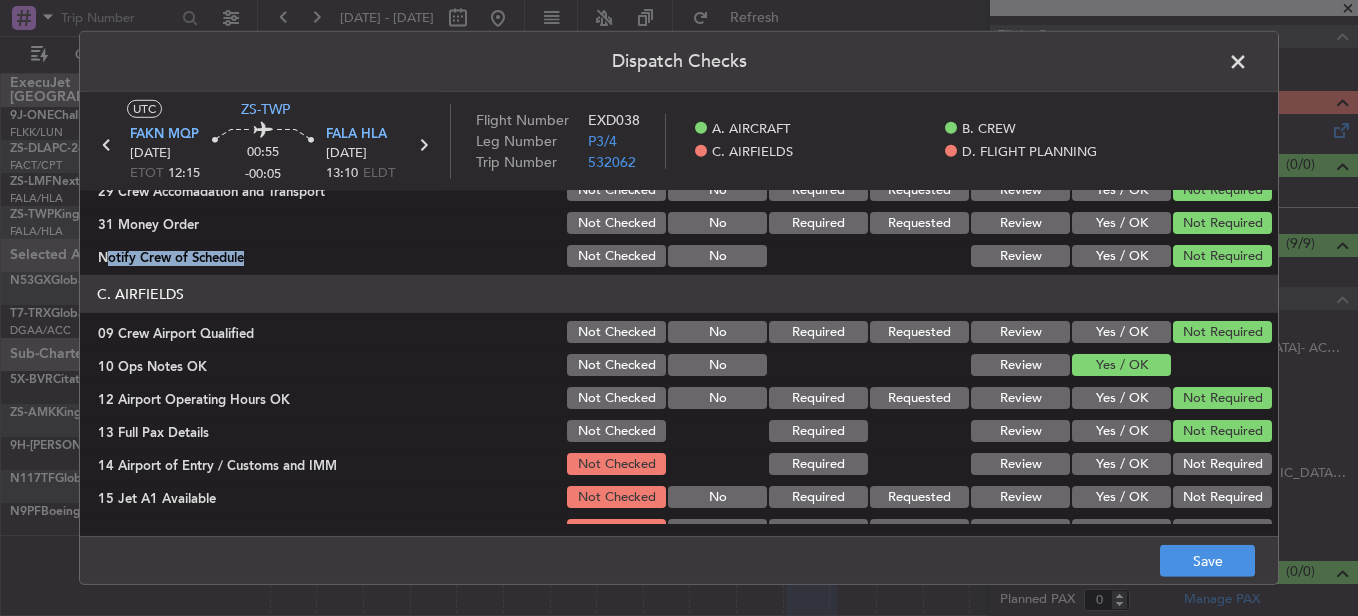 click on "Not Required" 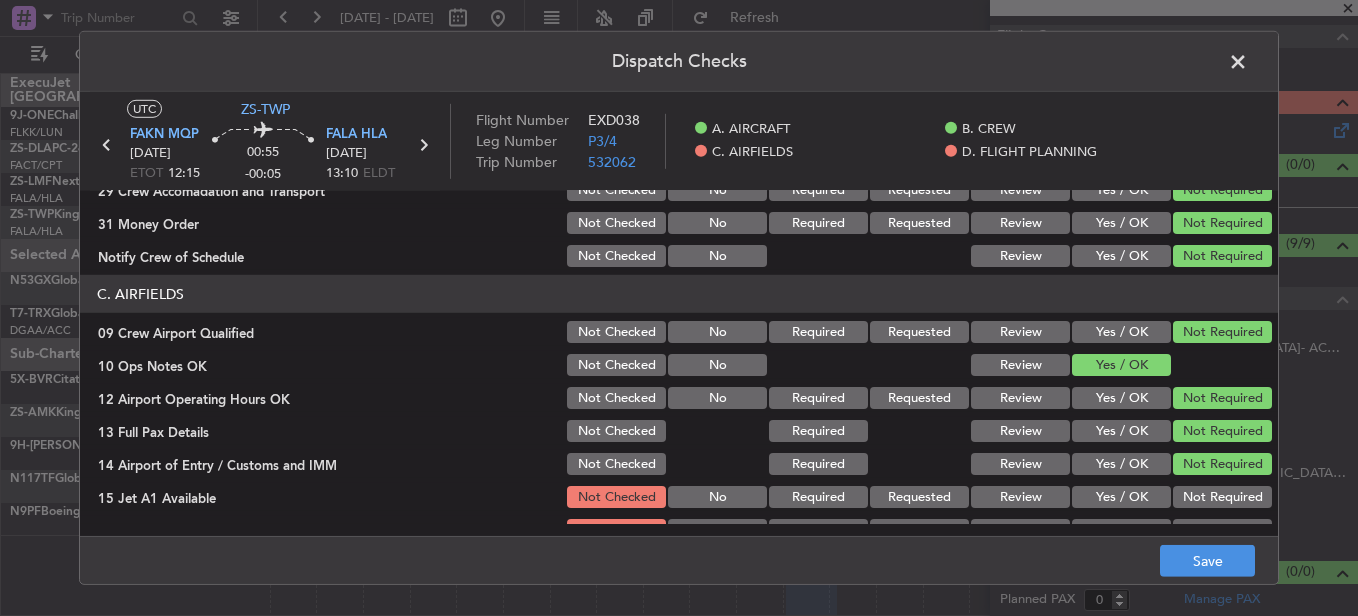 click on "Not Required" 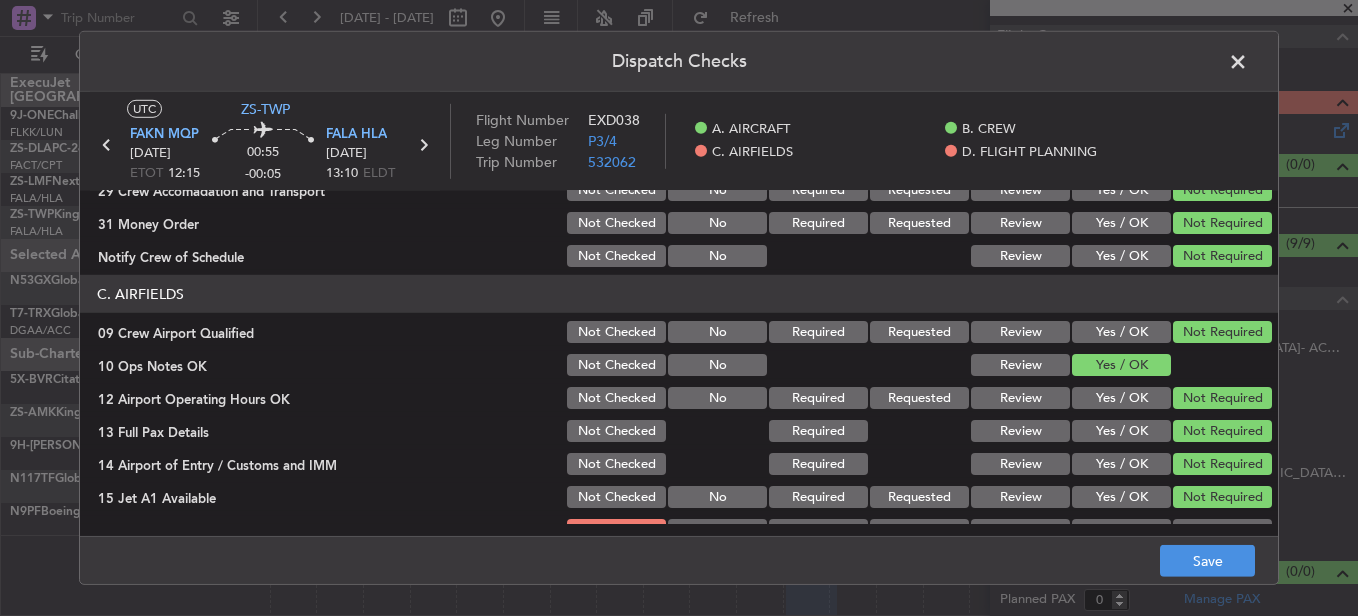scroll, scrollTop: 565, scrollLeft: 0, axis: vertical 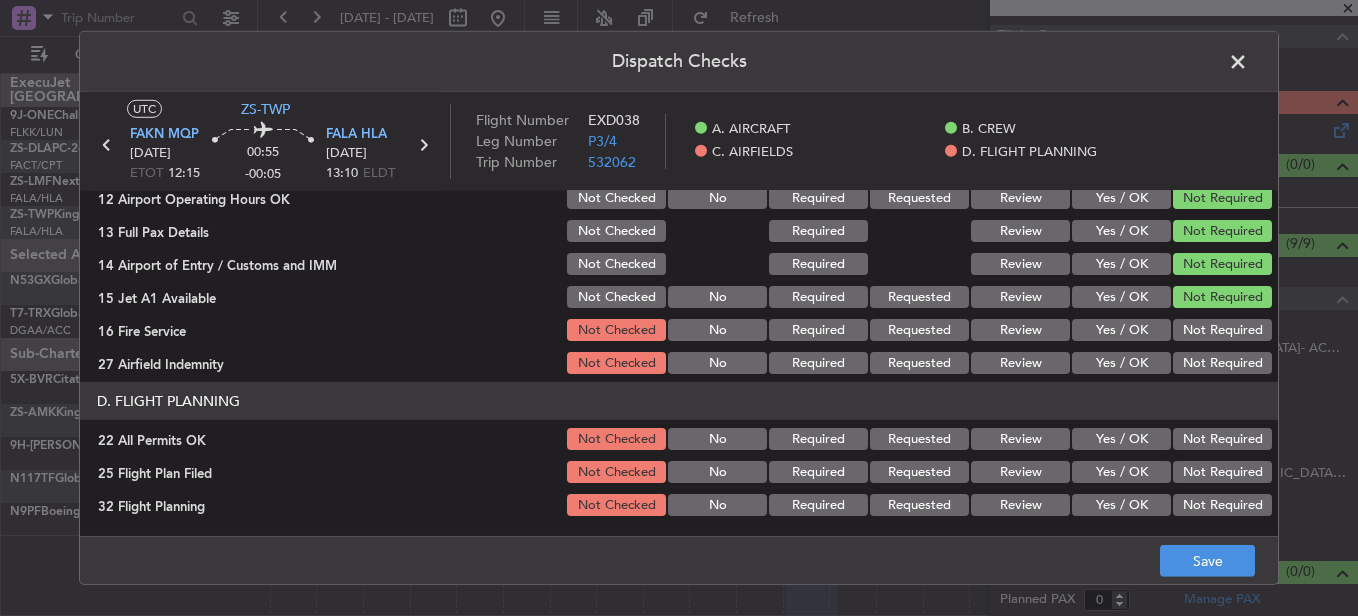 click on "Not Required" 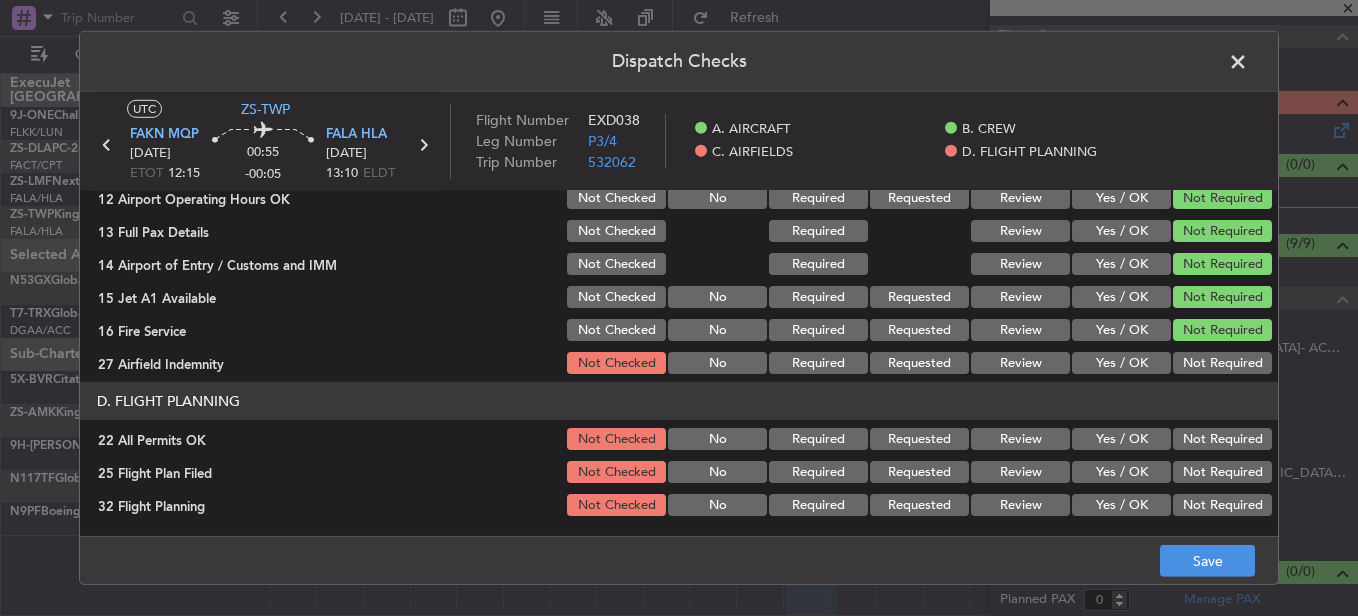 drag, startPoint x: 1209, startPoint y: 372, endPoint x: 1216, endPoint y: 391, distance: 20.248457 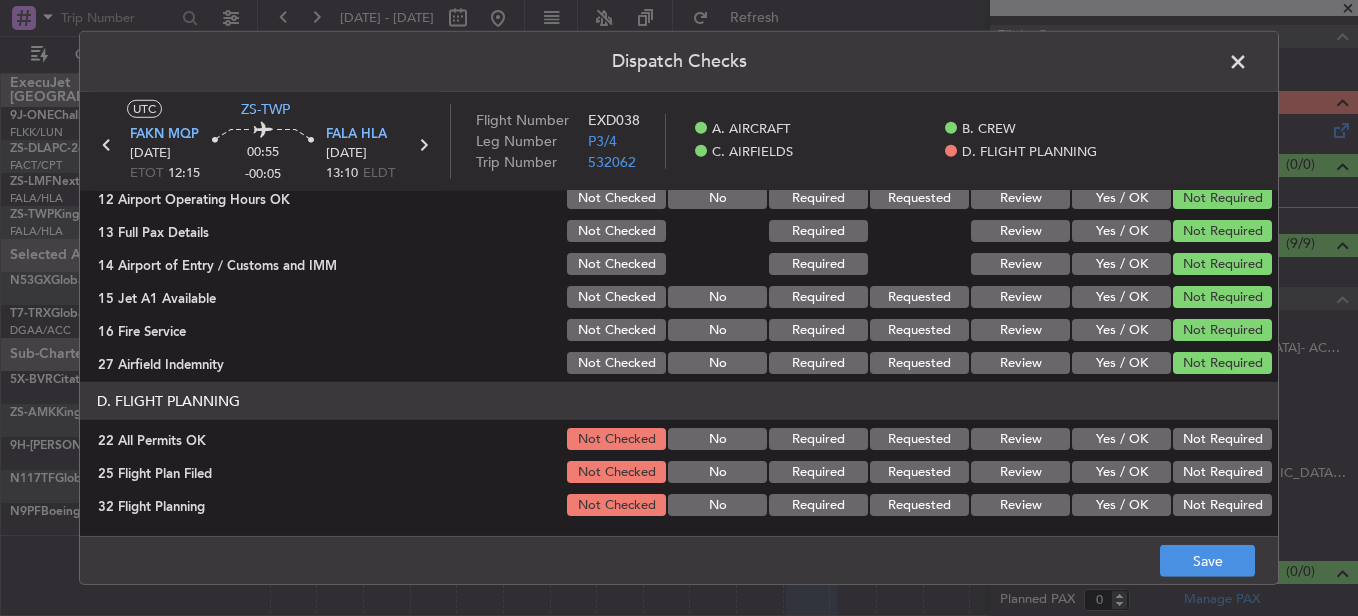 click on "Not Required" 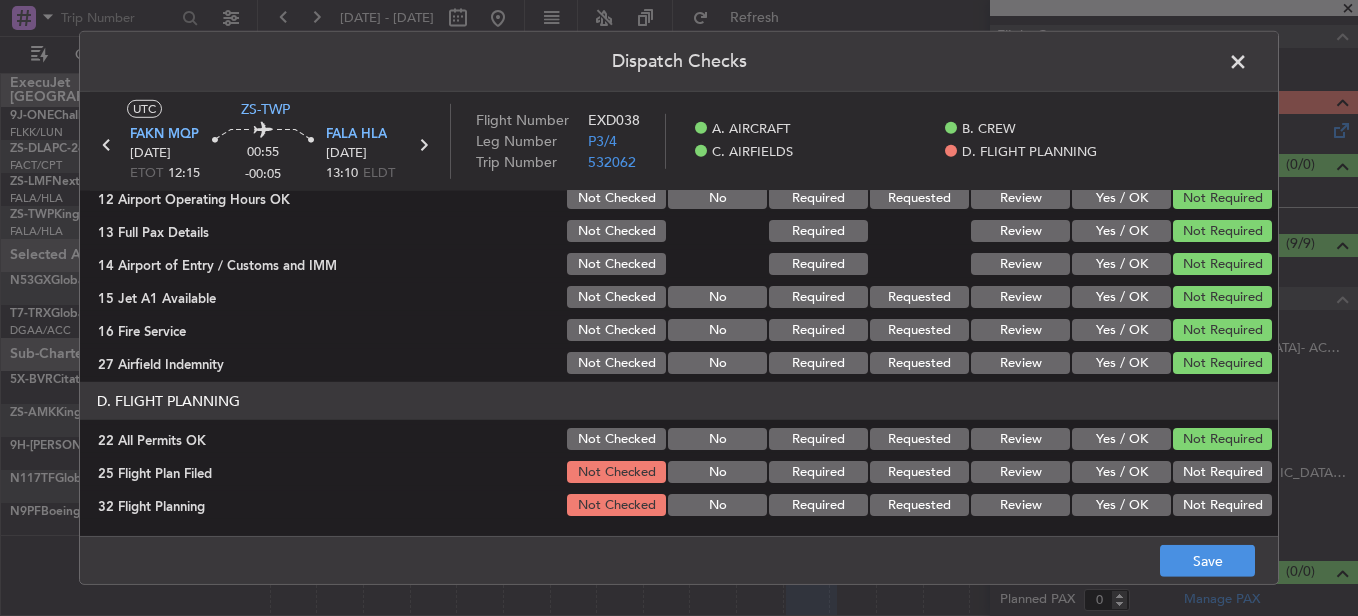 click on "Review" 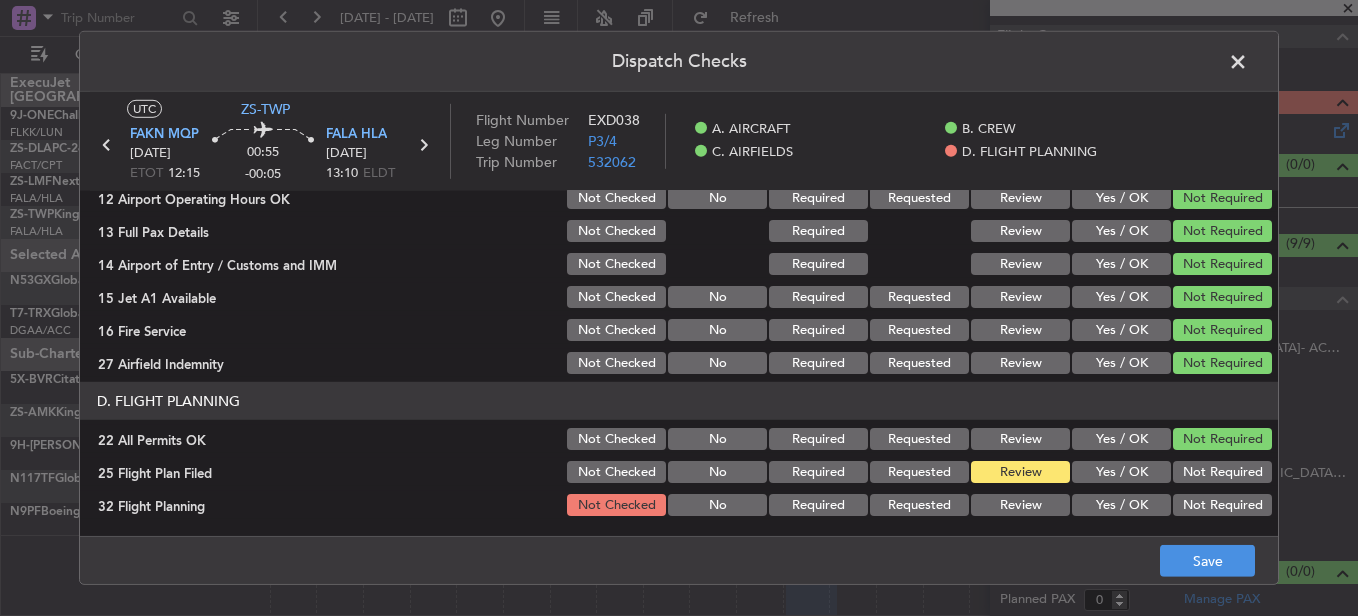 click on "D. FLIGHT PLANNING   22 All Permits OK  Not Checked No Required Requested Review Yes / OK Not Required  25 Flight Plan Filed  Not Checked No Required Requested Review Yes / OK Not Required  32 Flight Planning  Not Checked No Required Requested Review Yes / OK Not Required" 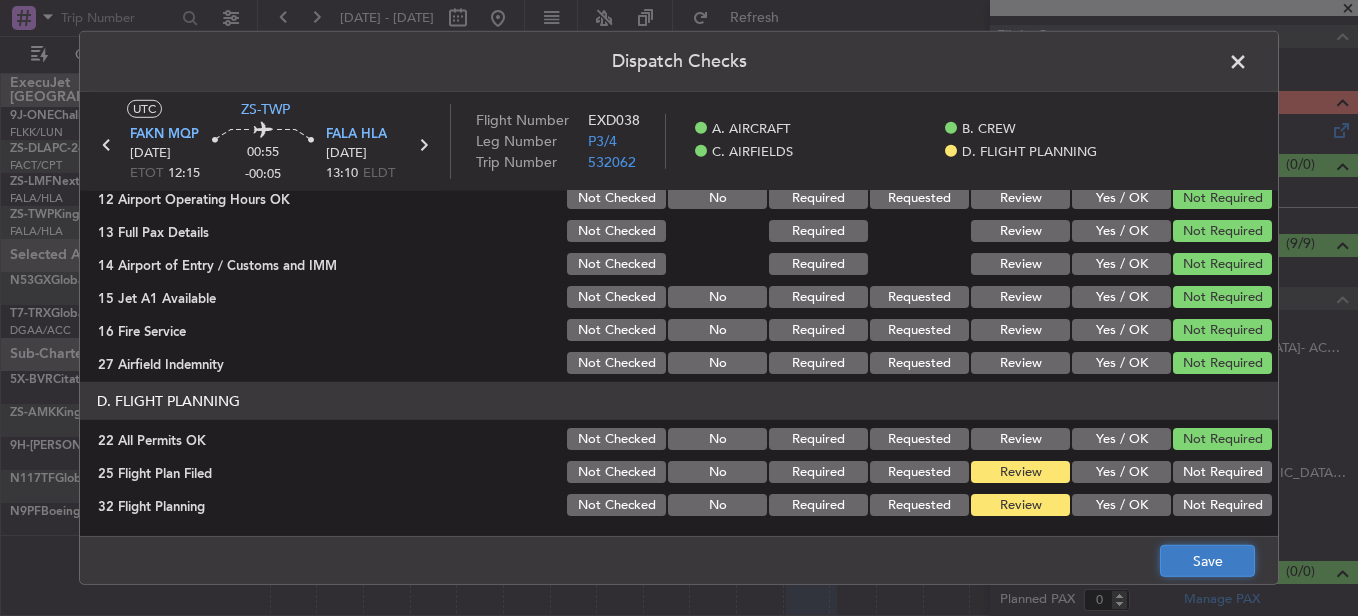 click on "Save" 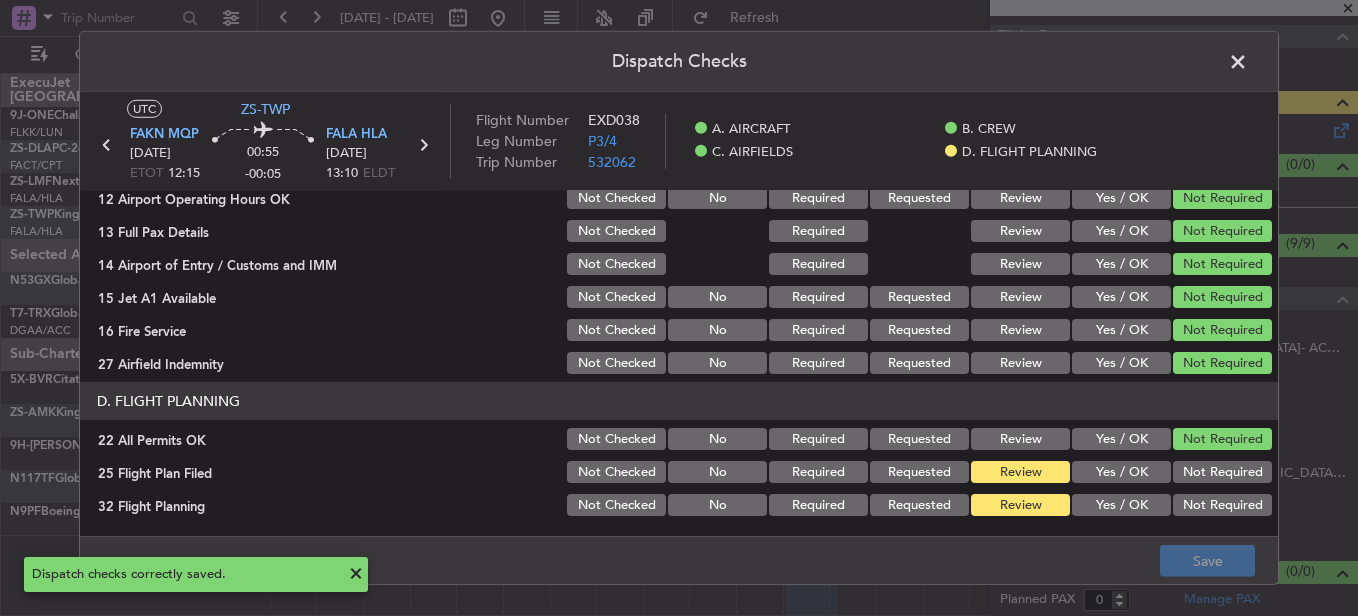 click 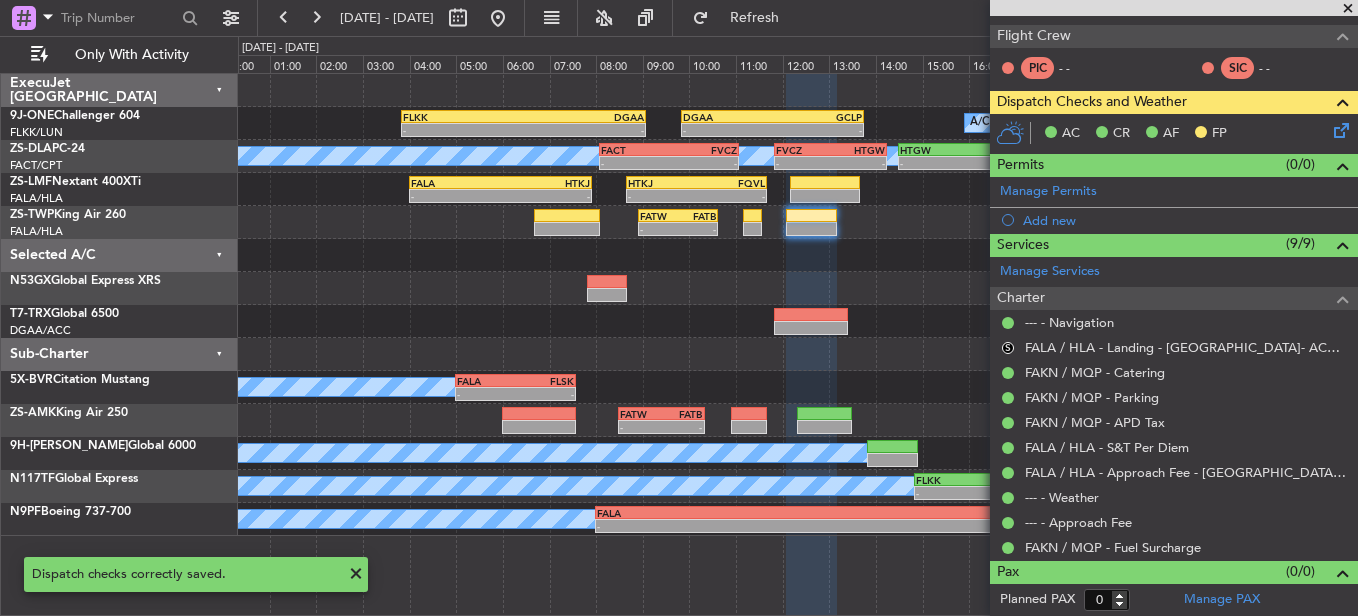 click on "S   FALA / HLA - Landing - Lanseria Airport- ACC # 1800" at bounding box center [1174, 347] 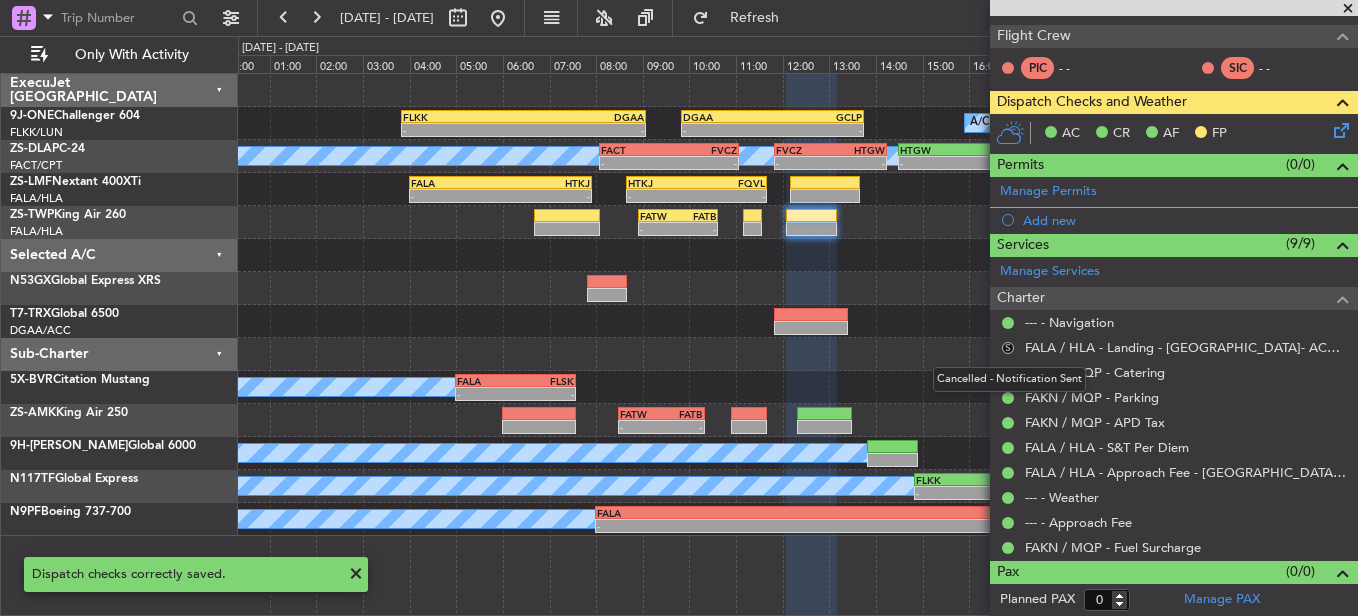 click on "S" at bounding box center (1008, 348) 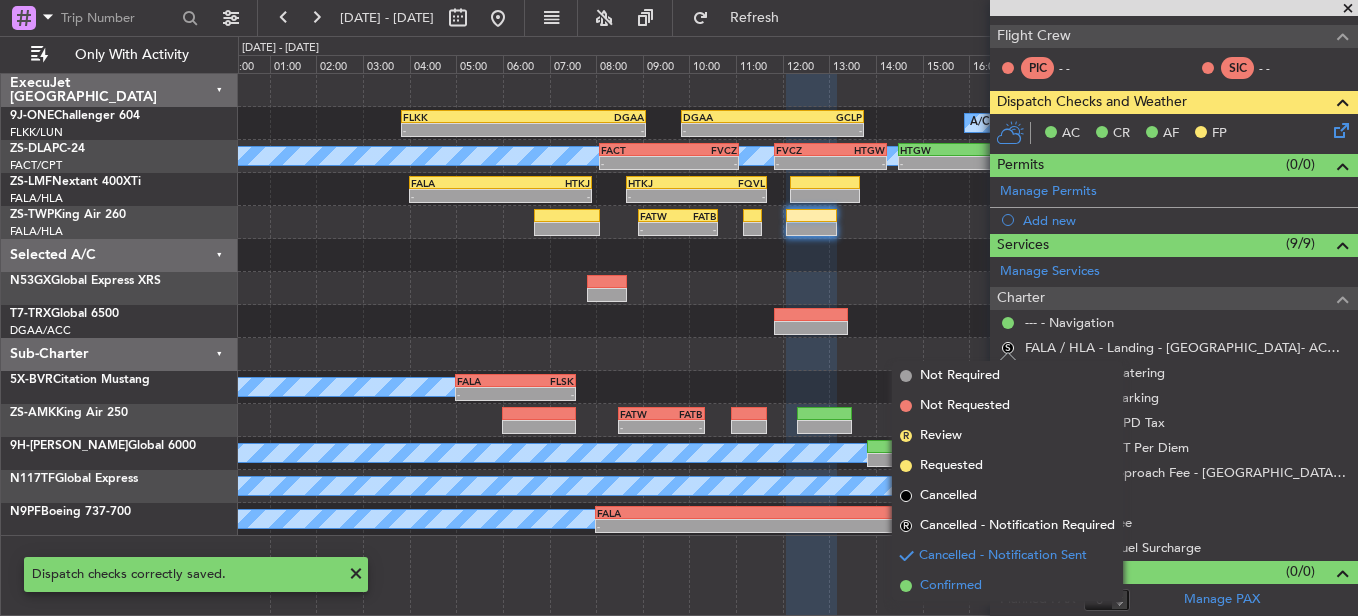 click on "Confirmed" at bounding box center (951, 586) 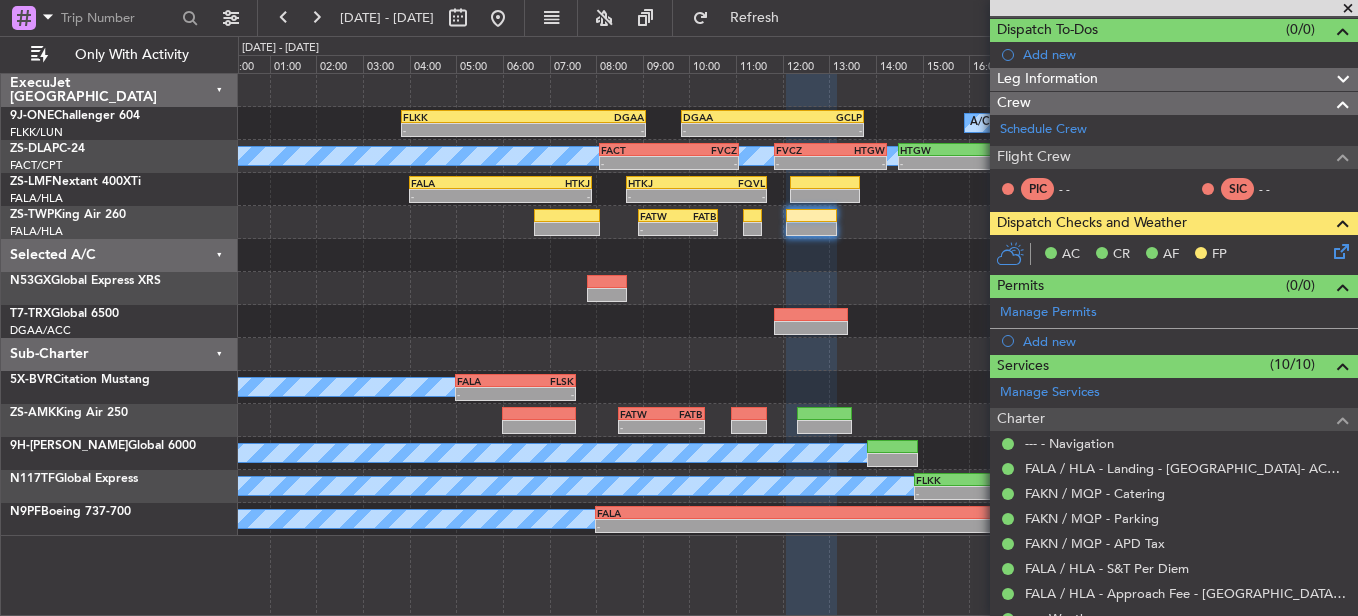 scroll, scrollTop: 98, scrollLeft: 0, axis: vertical 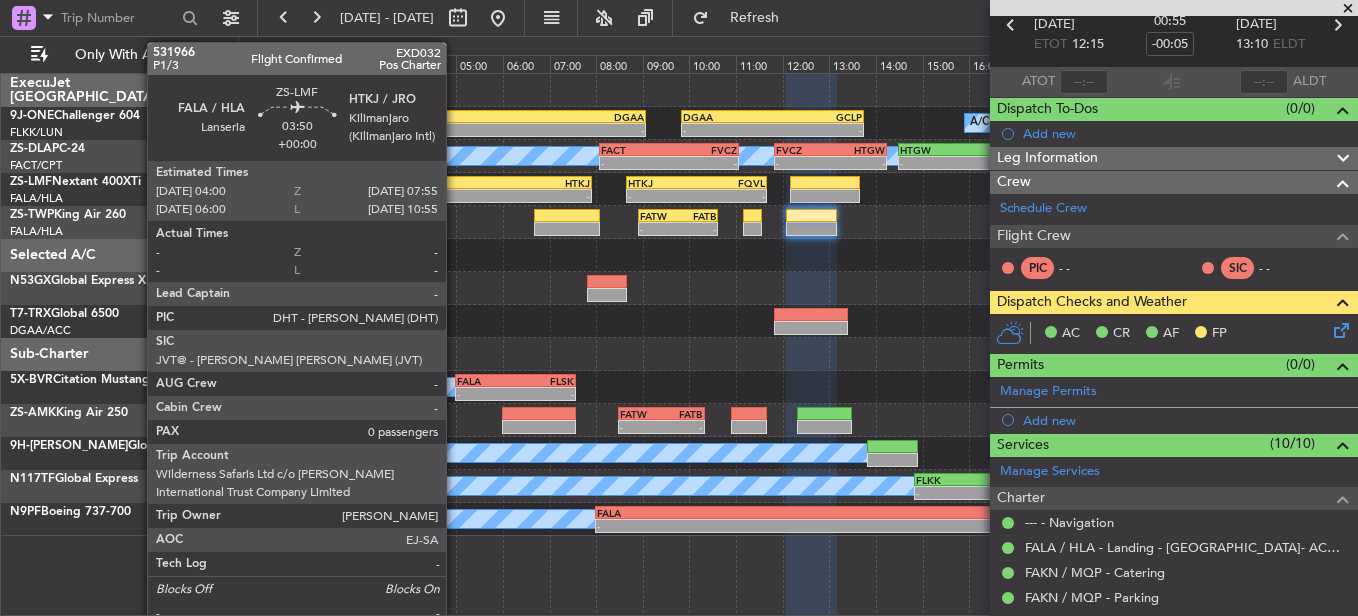click on "FALA" 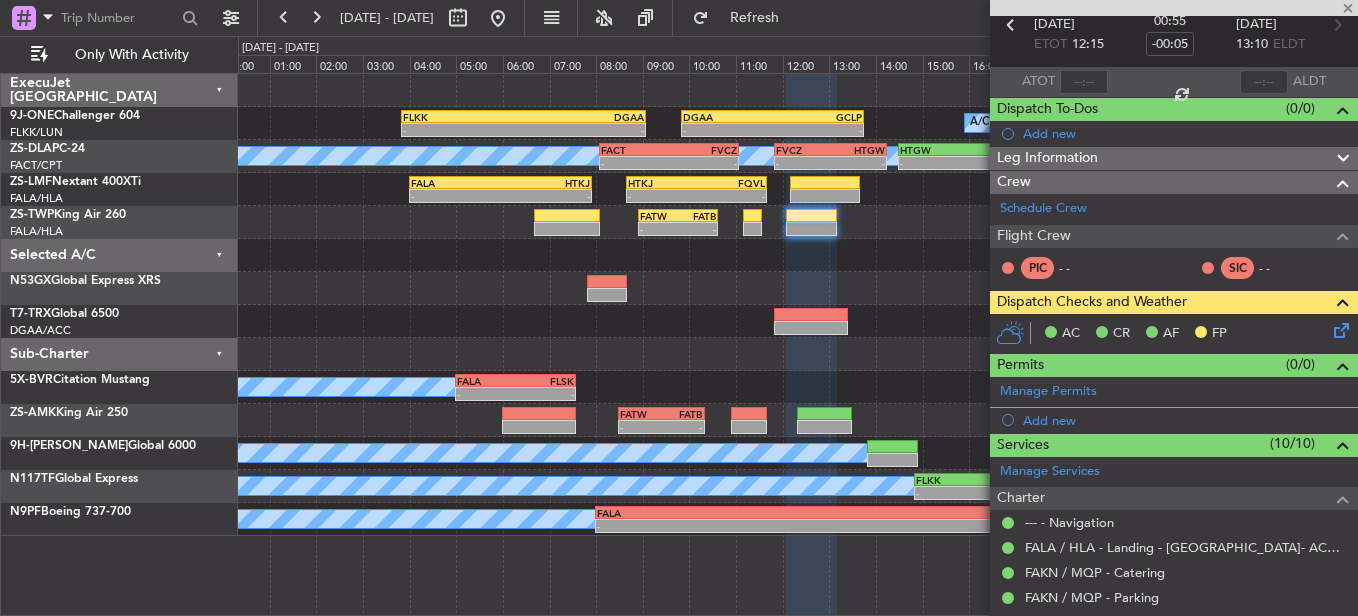 type 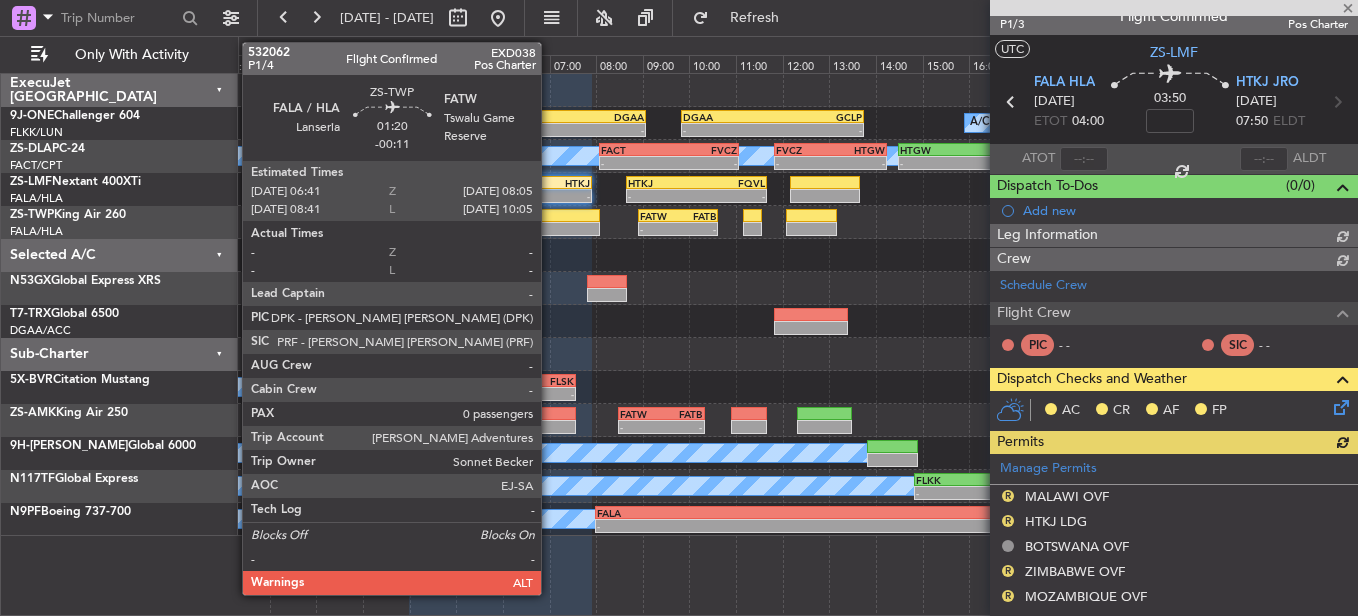 scroll, scrollTop: 98, scrollLeft: 0, axis: vertical 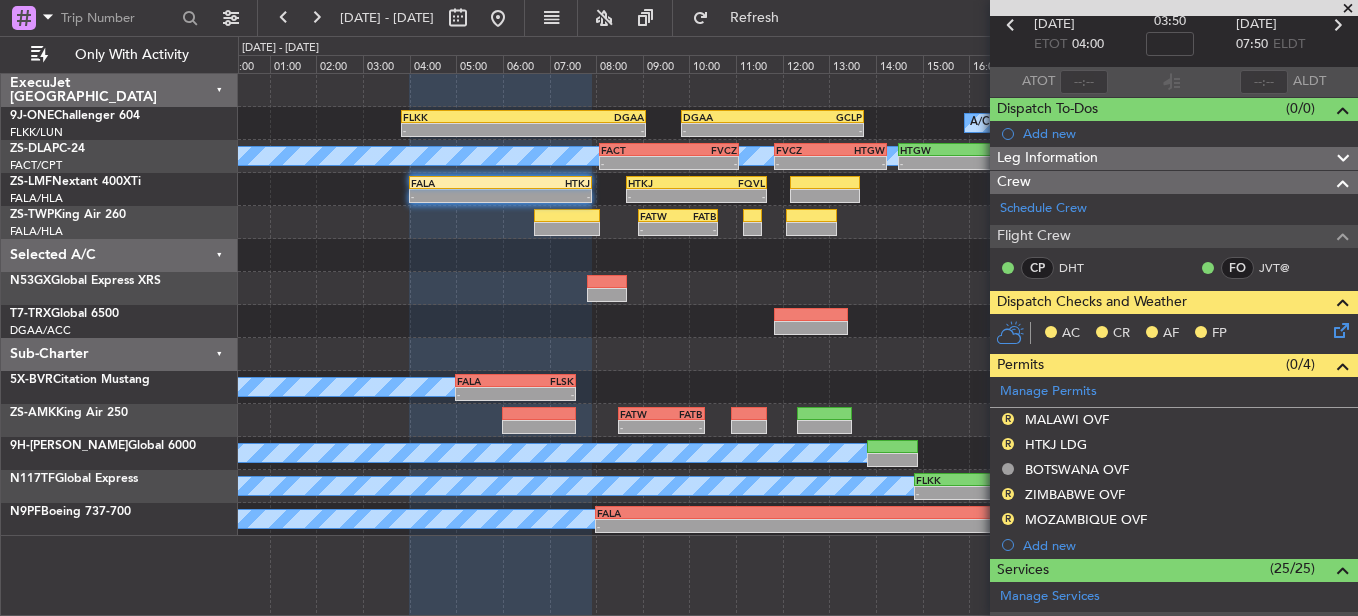 click 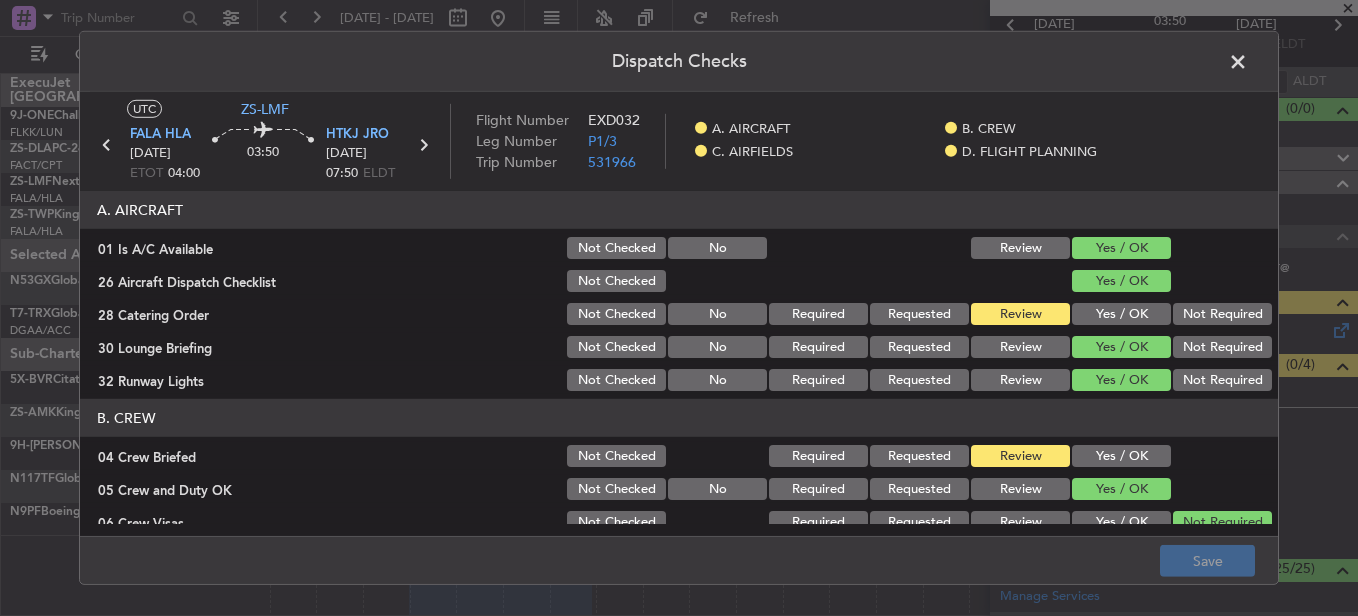 click 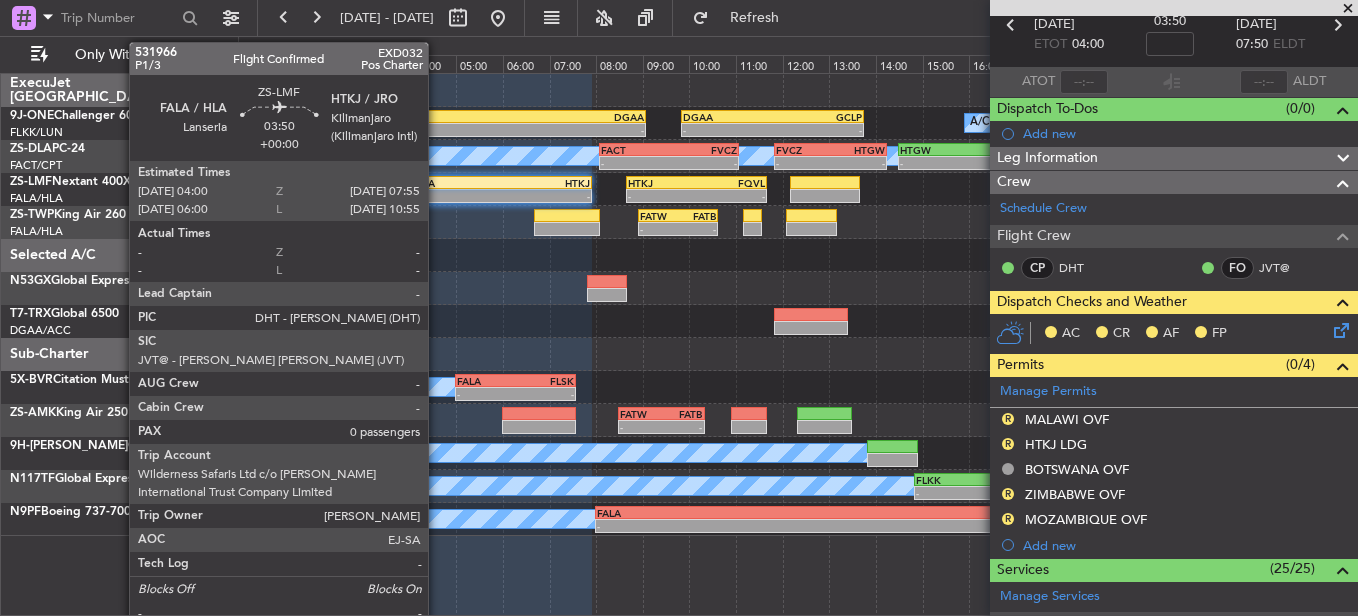 click on "-
-
FALA
04:00 Z
HTKJ
07:55 Z
-
-
HTKJ
08:40 Z
FQVL
11:40 Z" 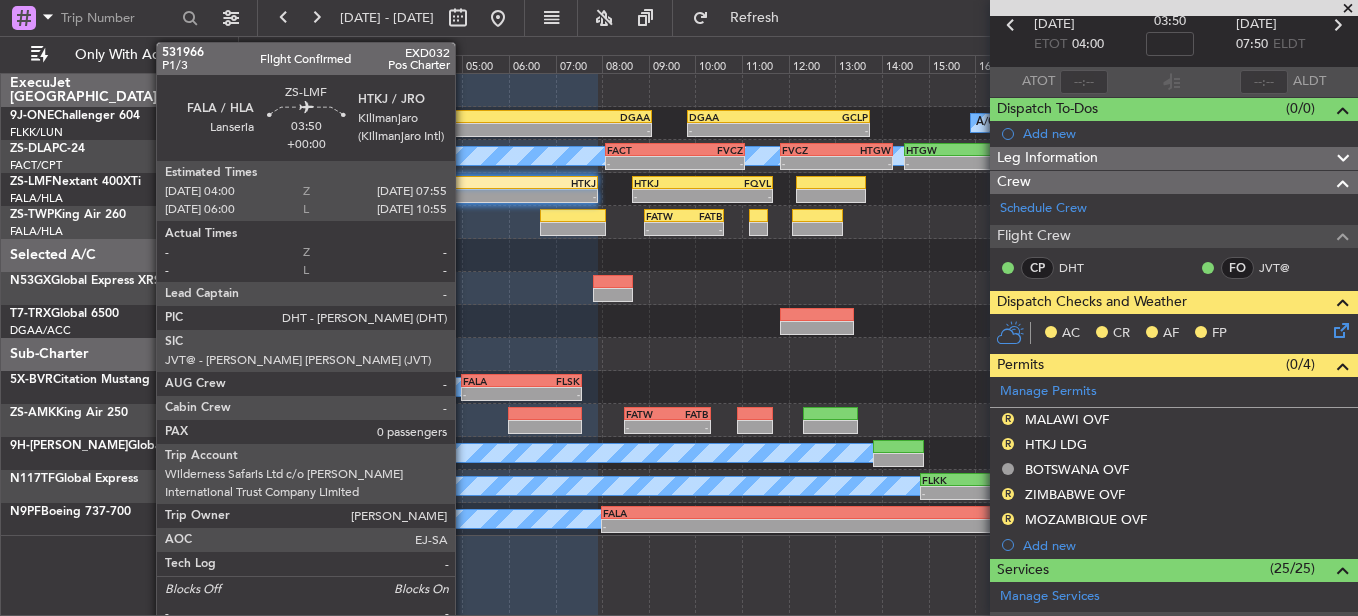 click on "-" 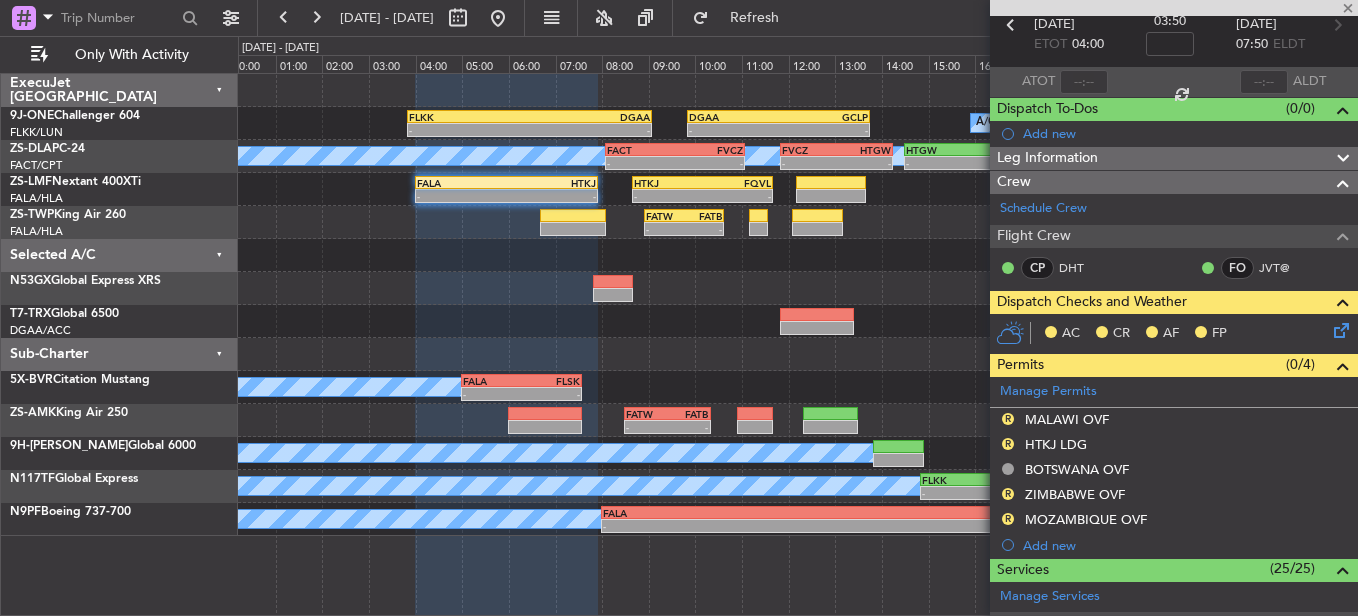 click on "-" 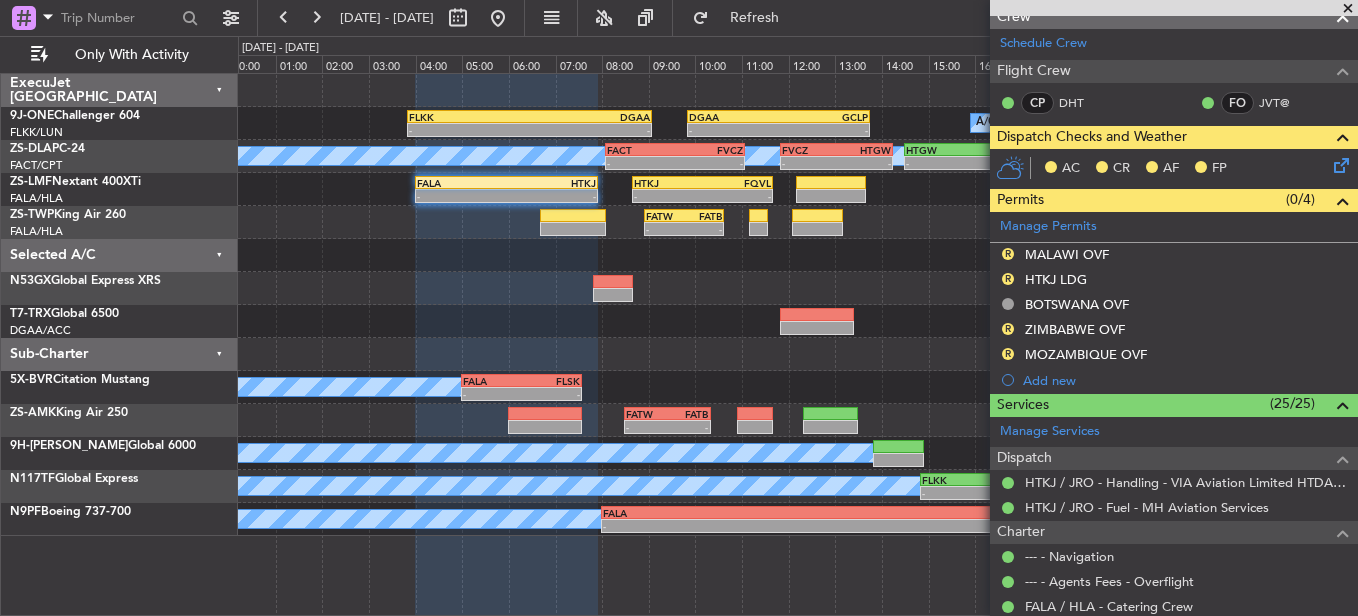 scroll, scrollTop: 0, scrollLeft: 0, axis: both 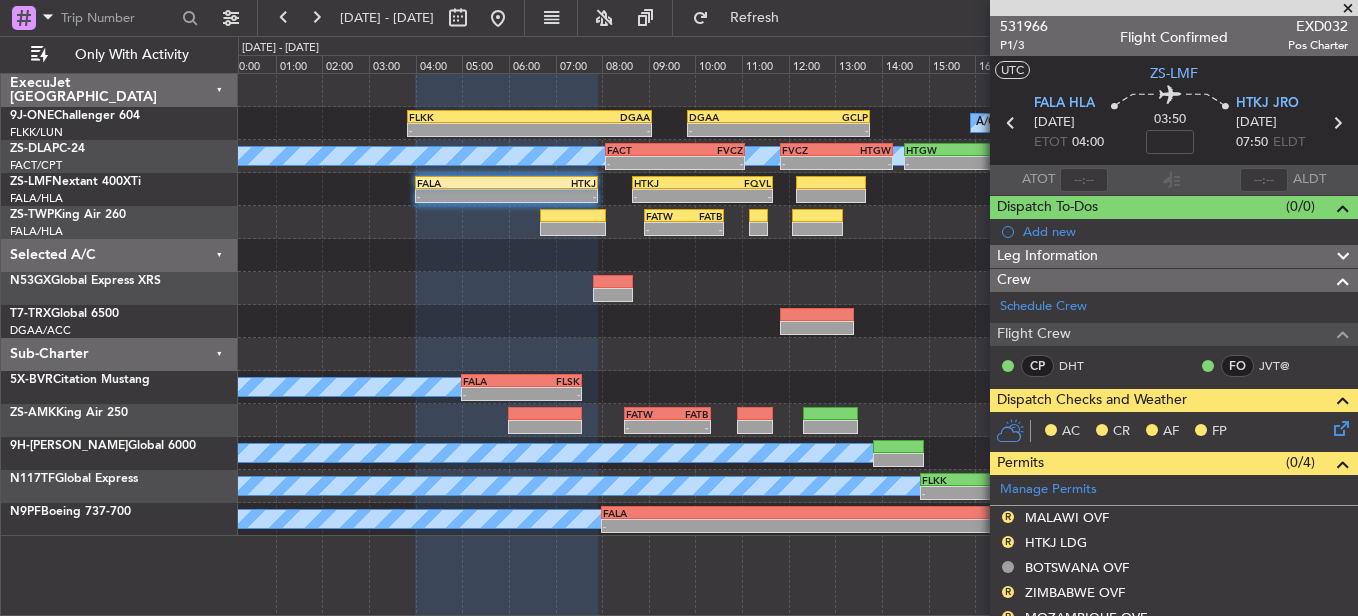 click 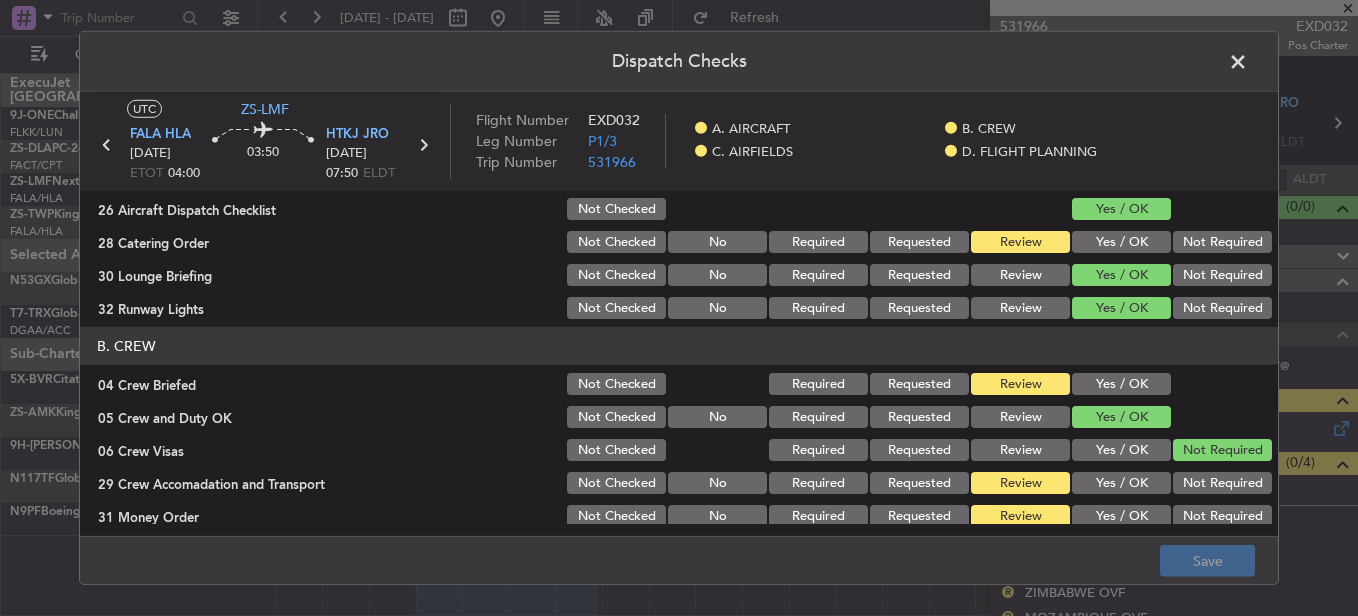 scroll, scrollTop: 200, scrollLeft: 0, axis: vertical 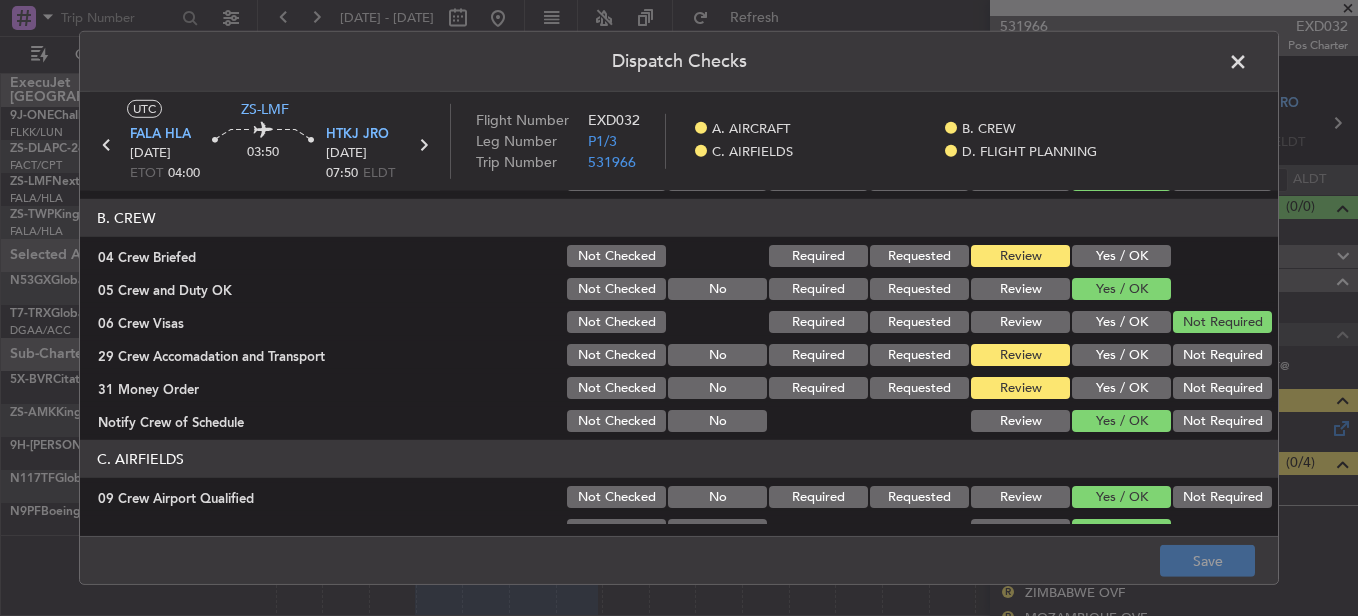 click on "Yes / OK" 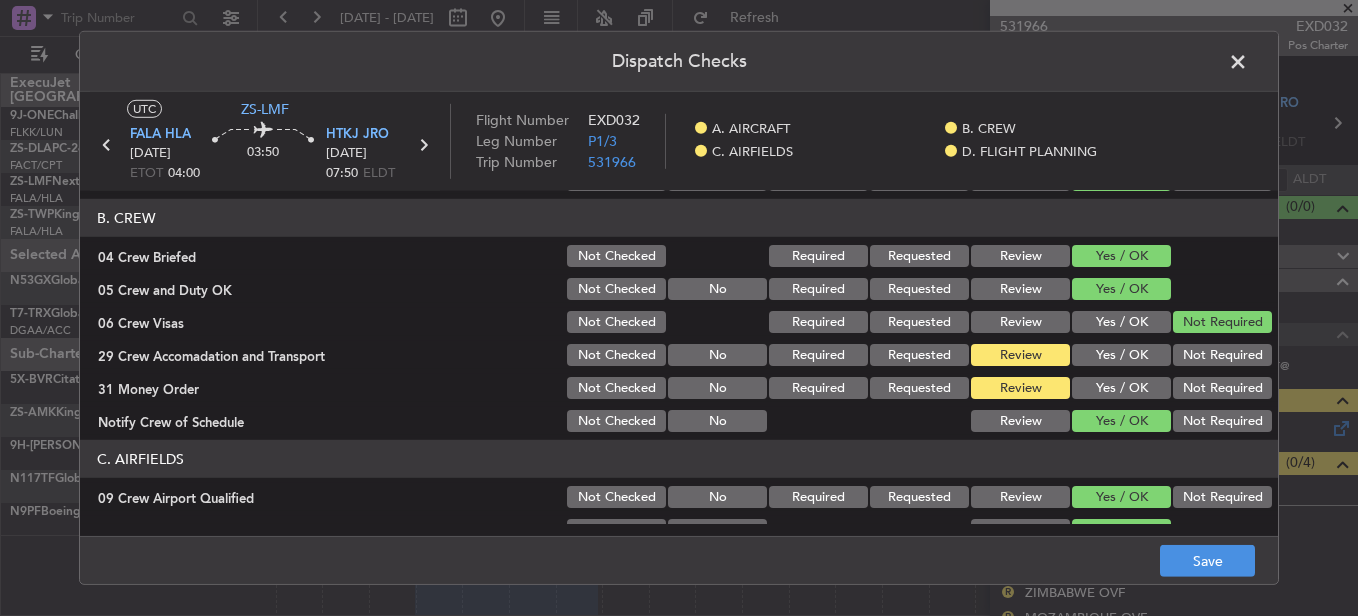 click on "Yes / OK" 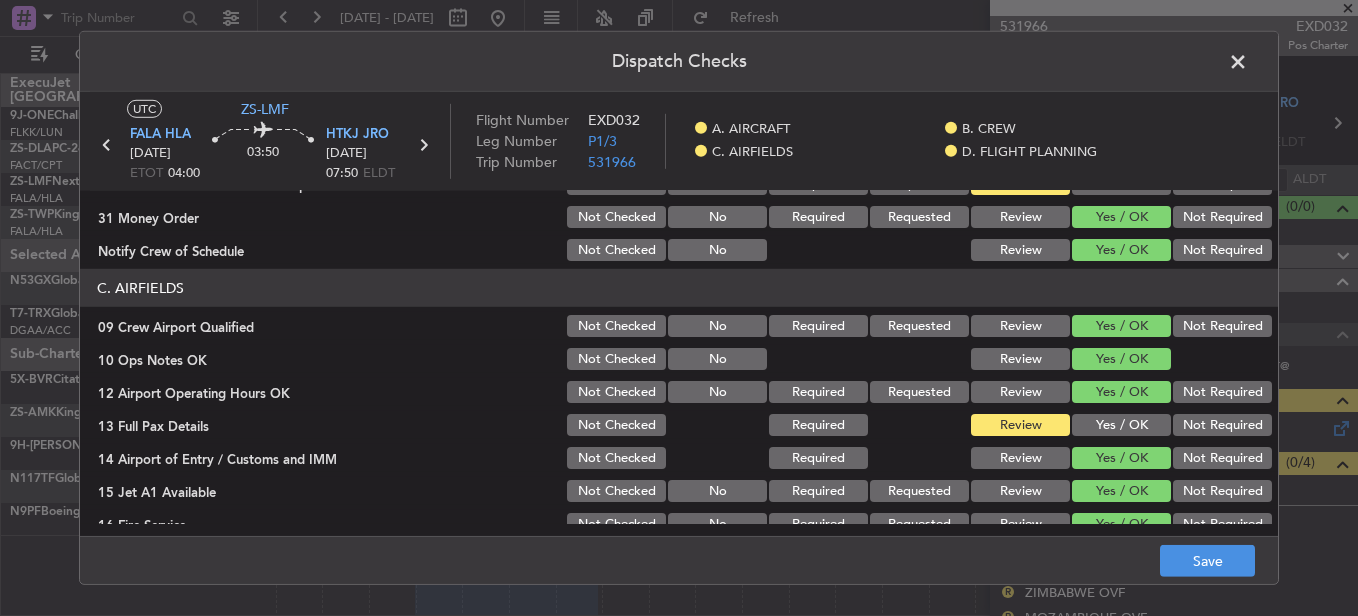 scroll, scrollTop: 300, scrollLeft: 0, axis: vertical 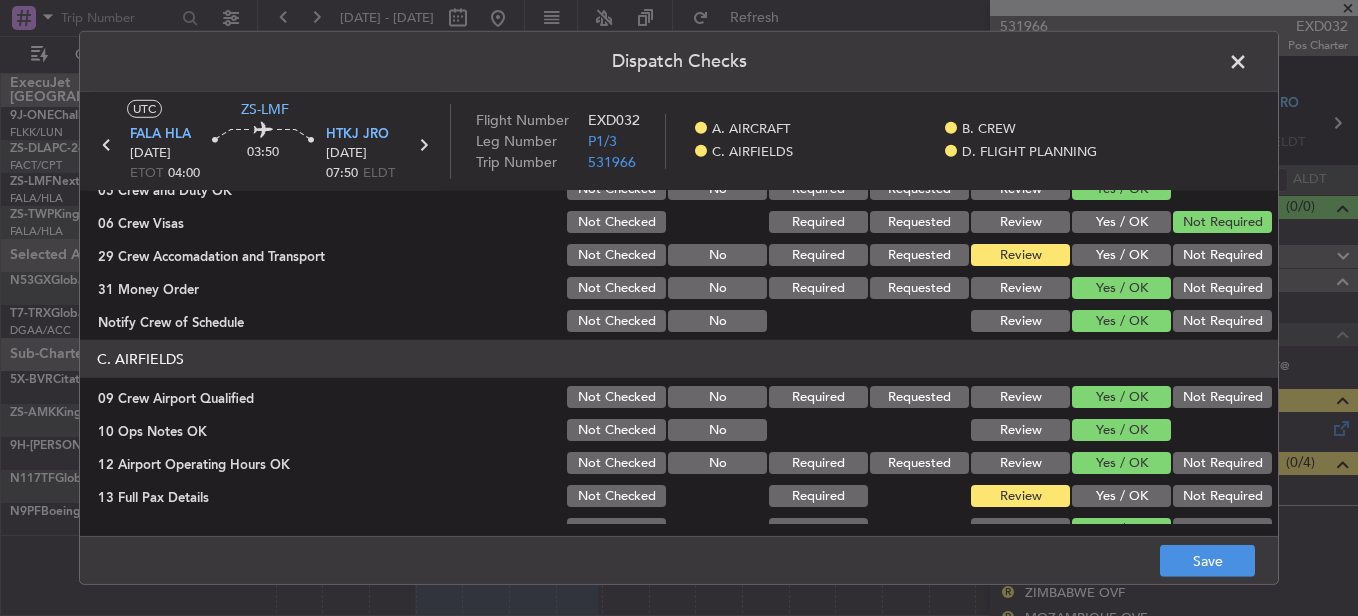 click on "Not Required" 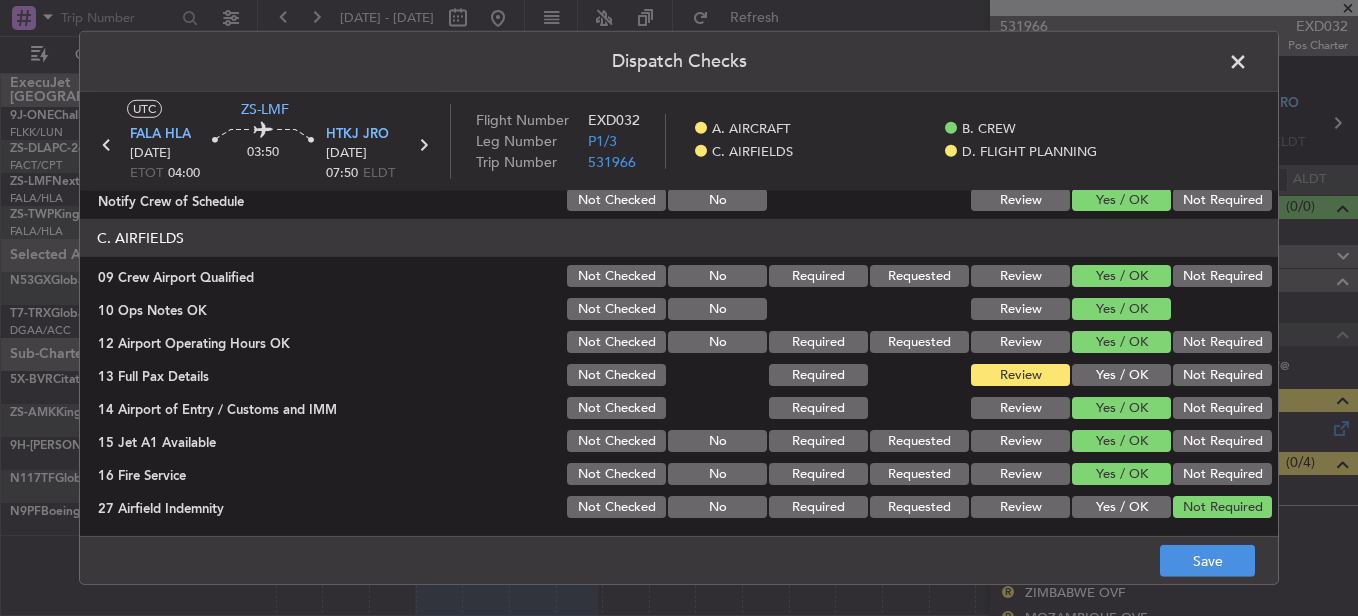 scroll, scrollTop: 500, scrollLeft: 0, axis: vertical 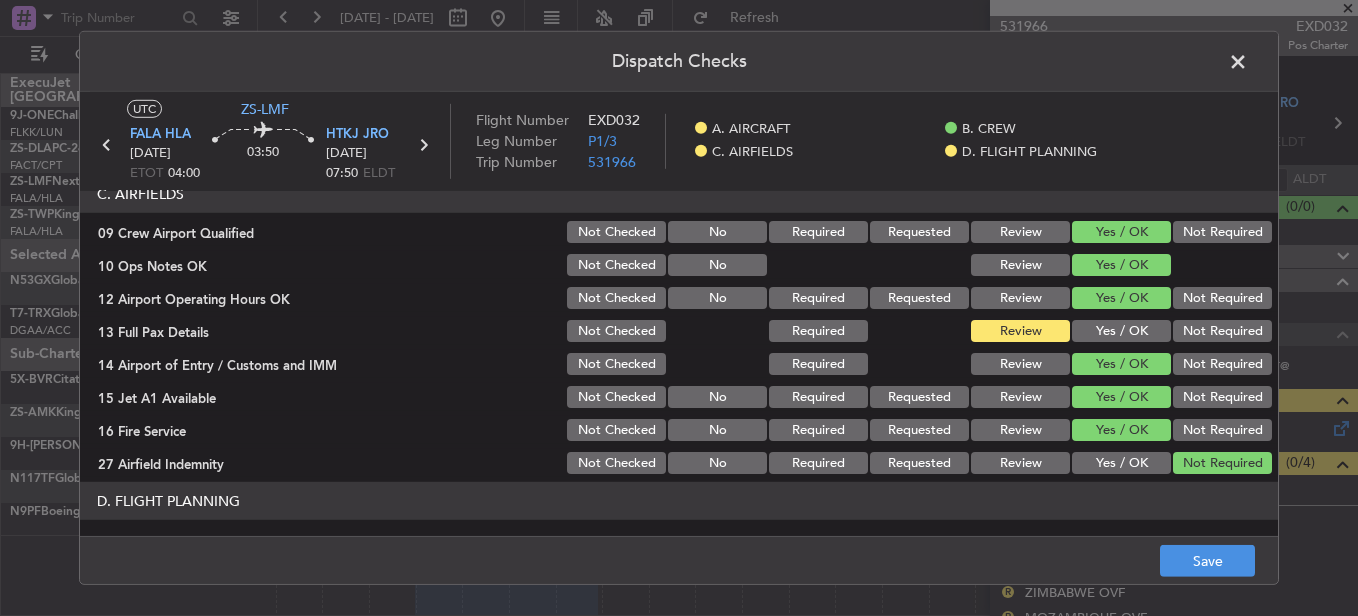 click on "Yes / OK" 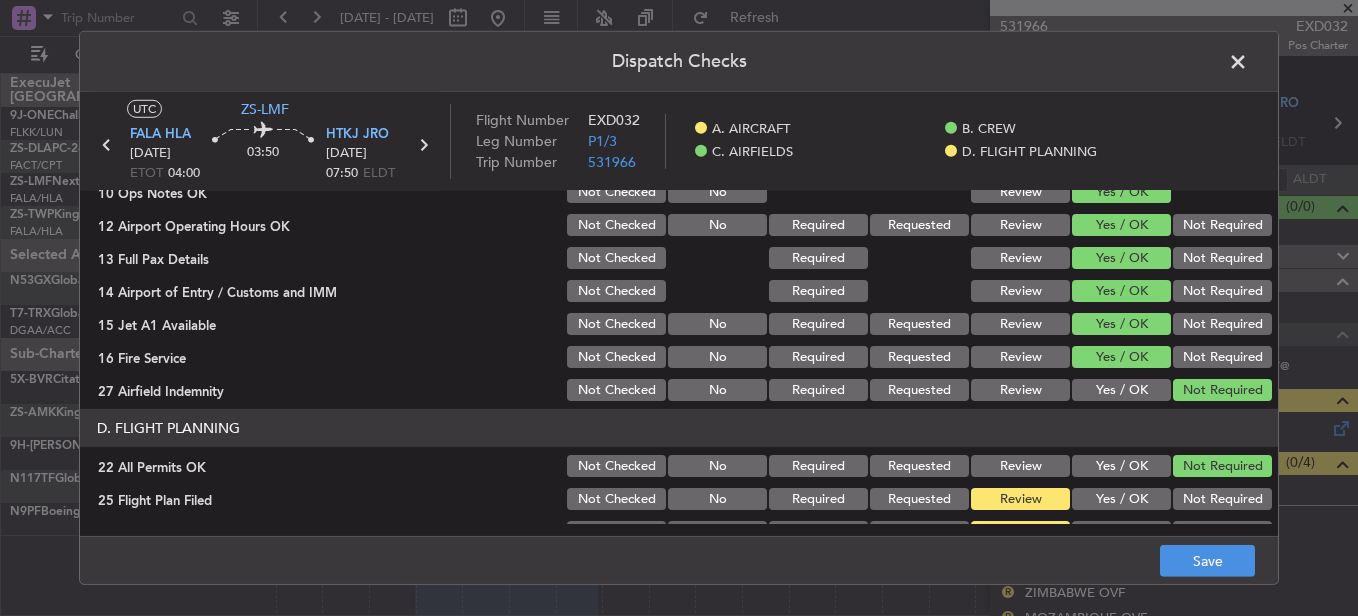 scroll, scrollTop: 565, scrollLeft: 0, axis: vertical 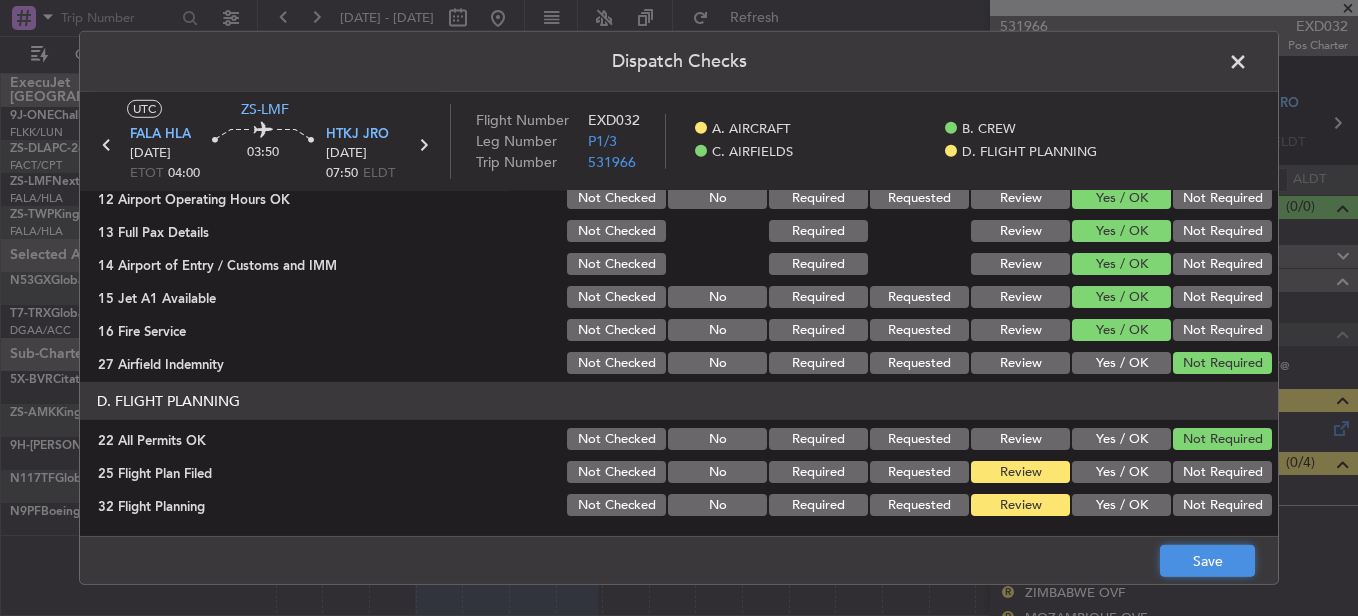 click on "Save" 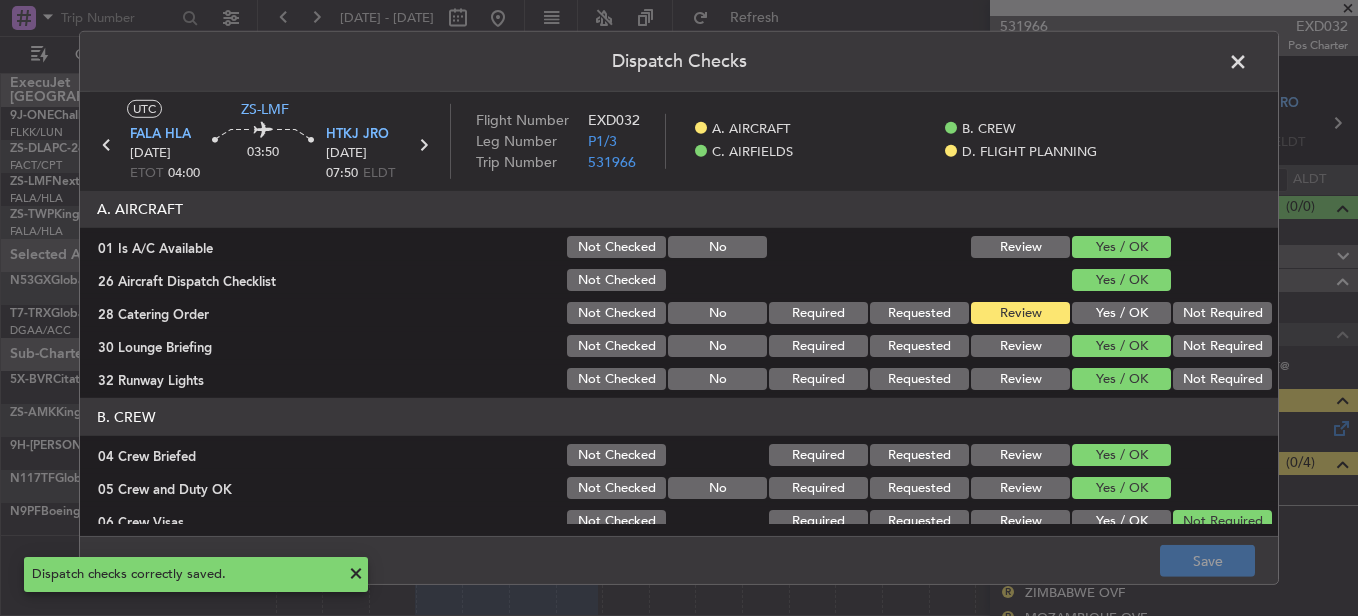 scroll, scrollTop: 0, scrollLeft: 0, axis: both 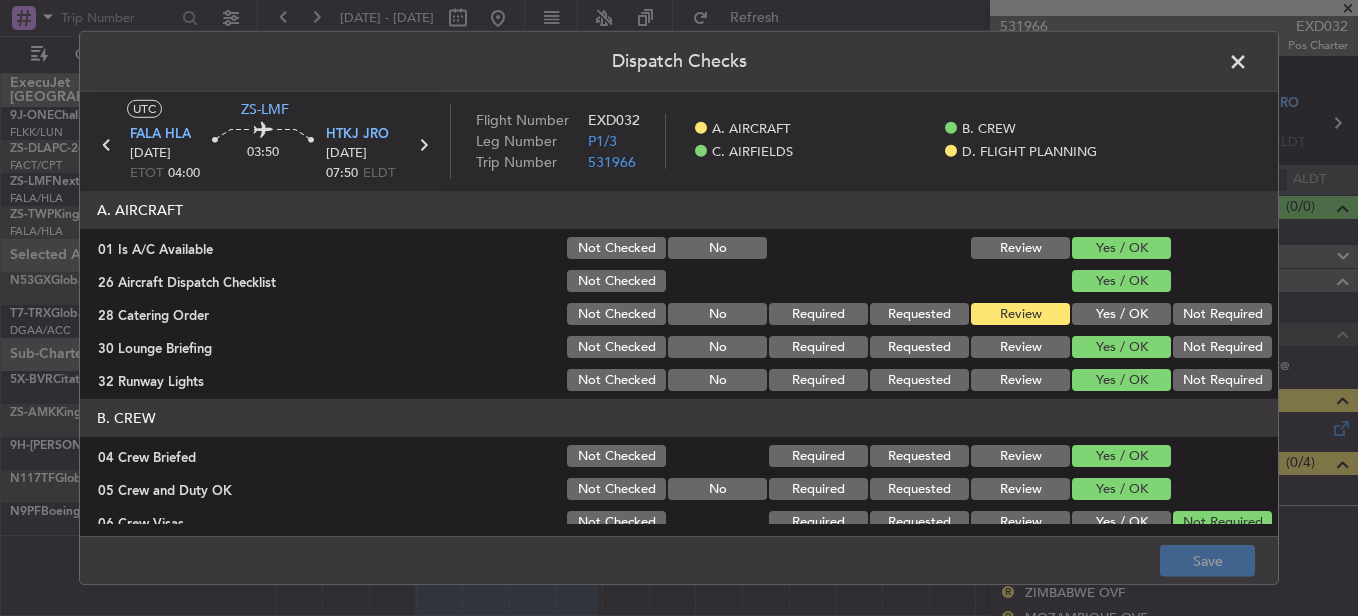 click 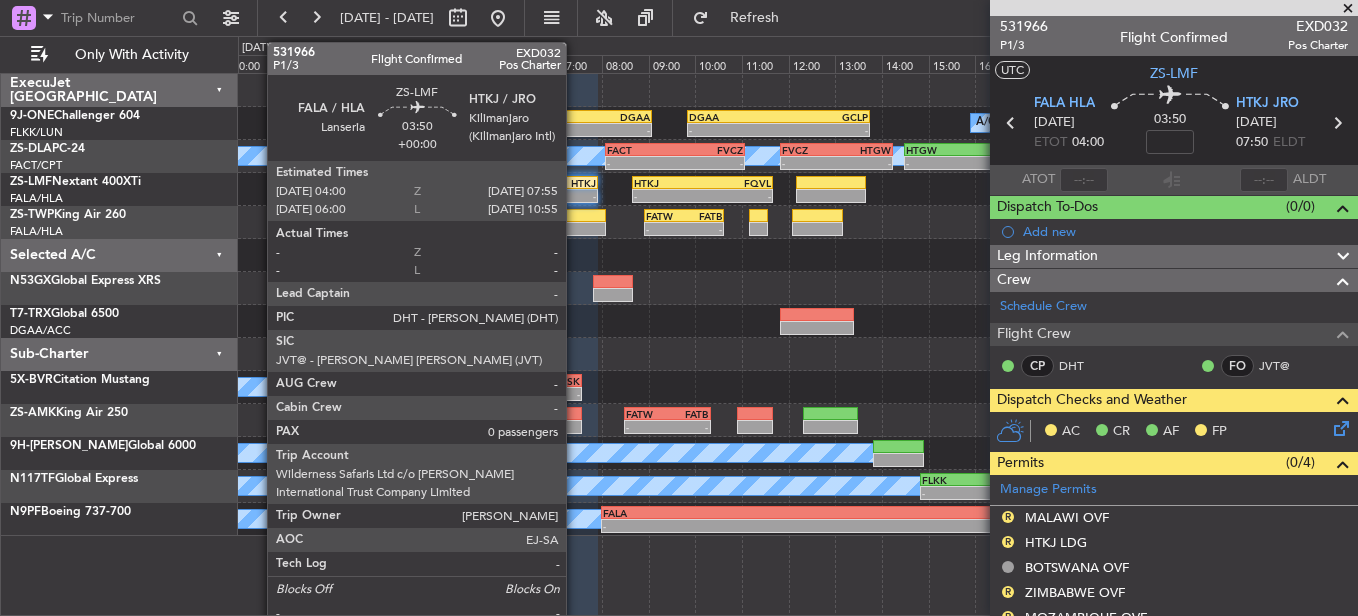 click on "HTKJ" 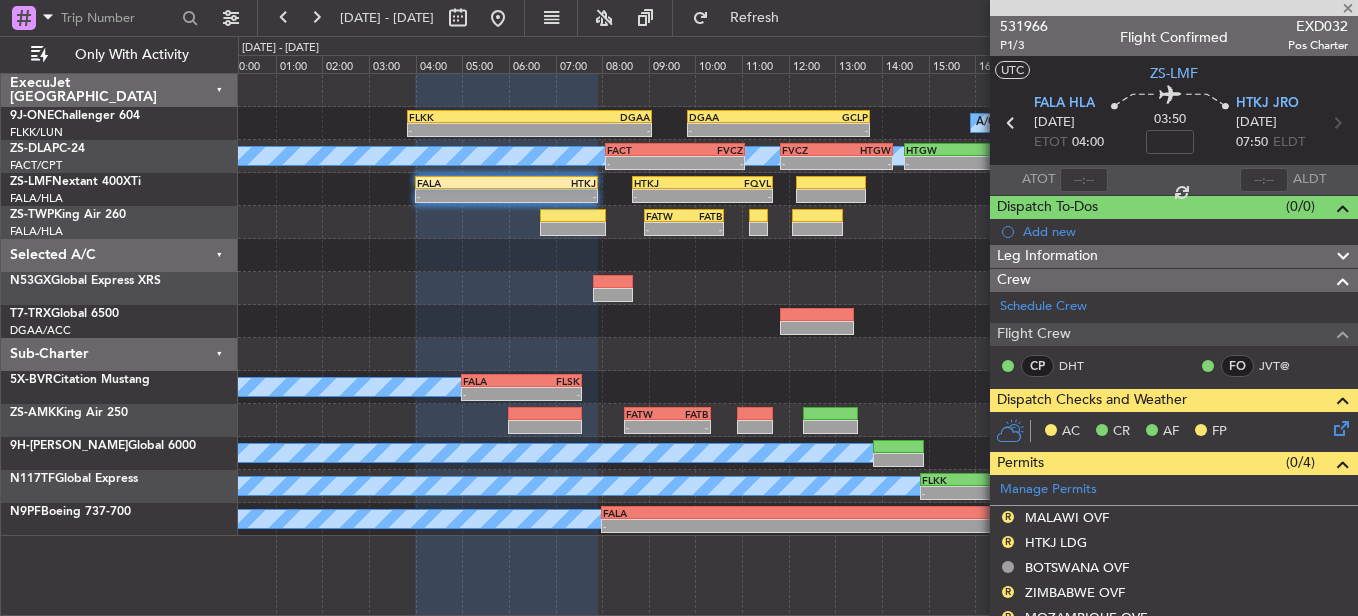 click on "HTKJ" 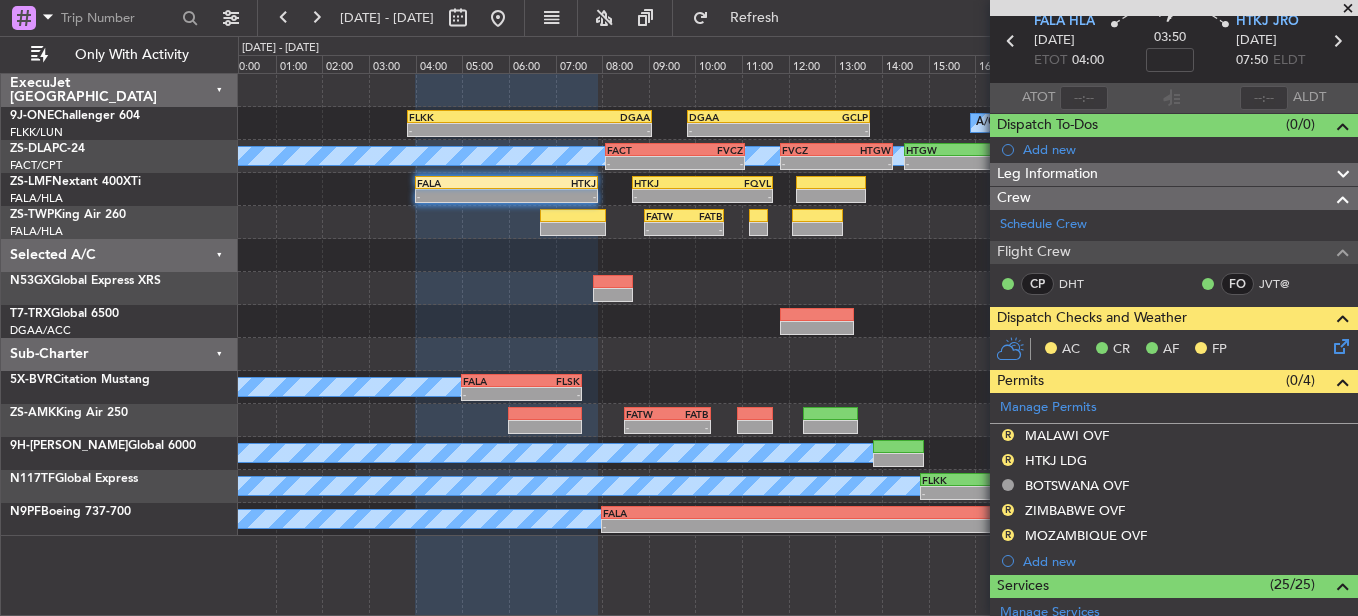 scroll, scrollTop: 0, scrollLeft: 0, axis: both 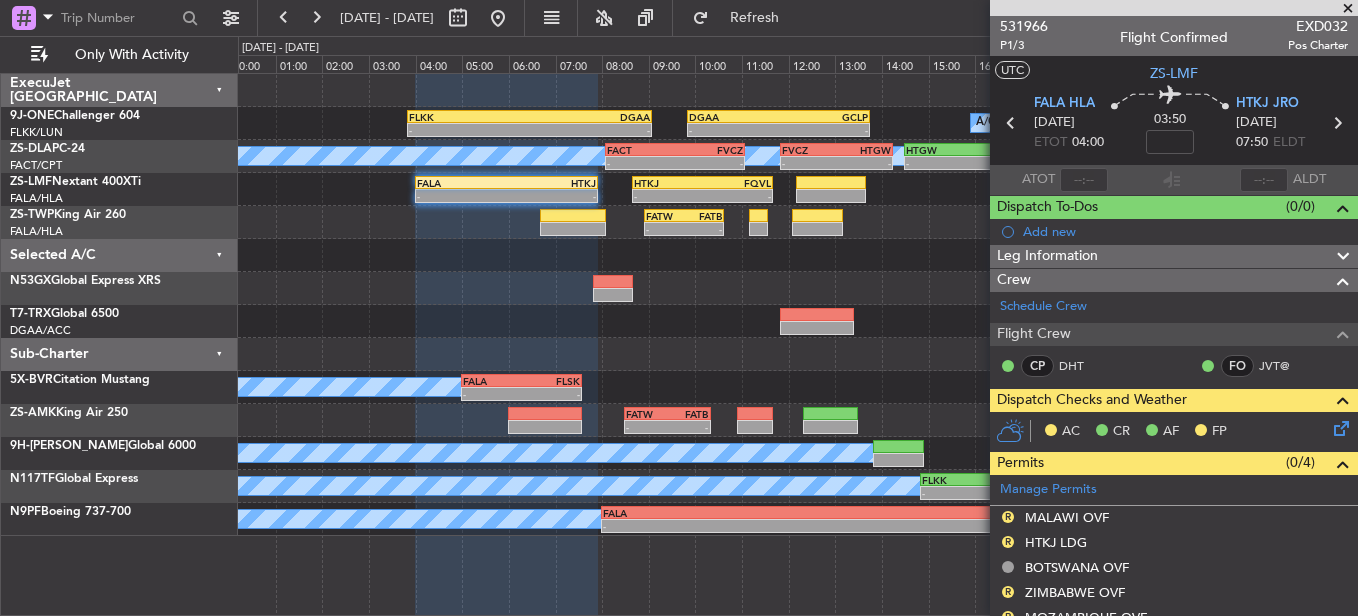 click at bounding box center [1348, 9] 